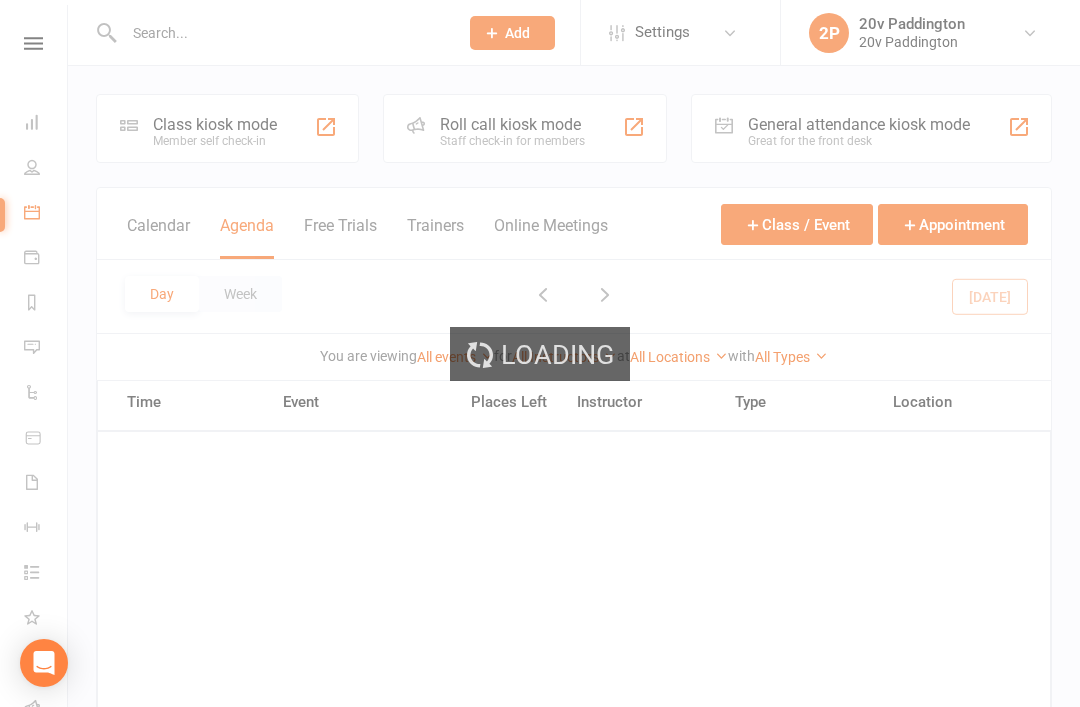 scroll, scrollTop: 425, scrollLeft: 0, axis: vertical 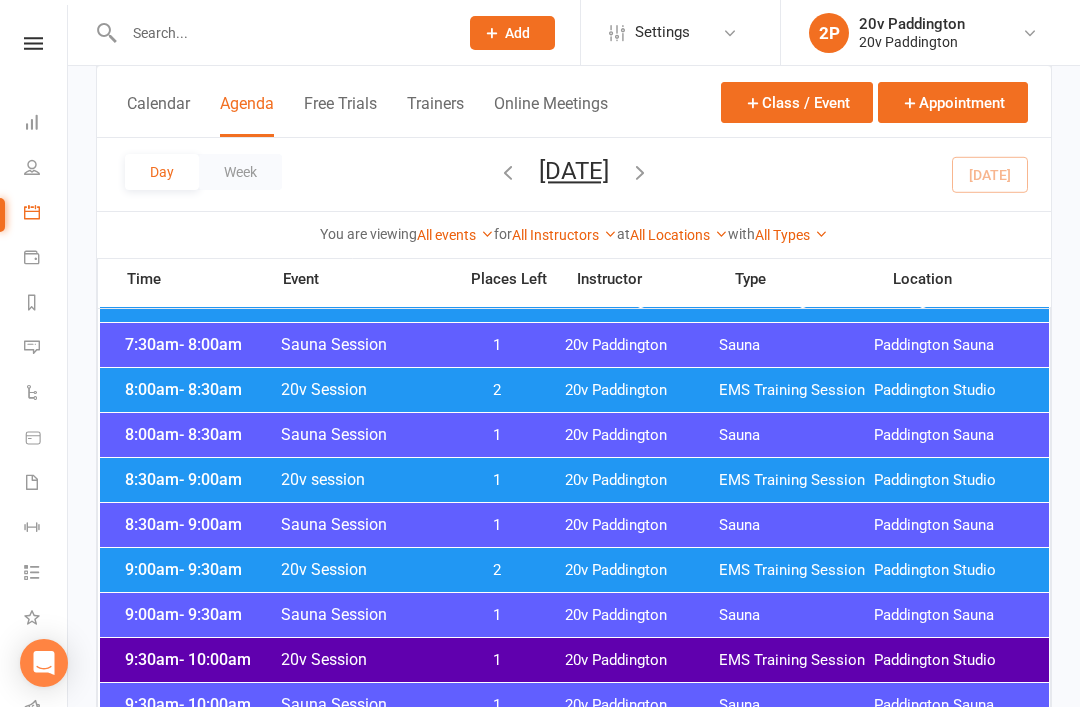 click on "Friday, Jul 11, 2025" at bounding box center [574, 171] 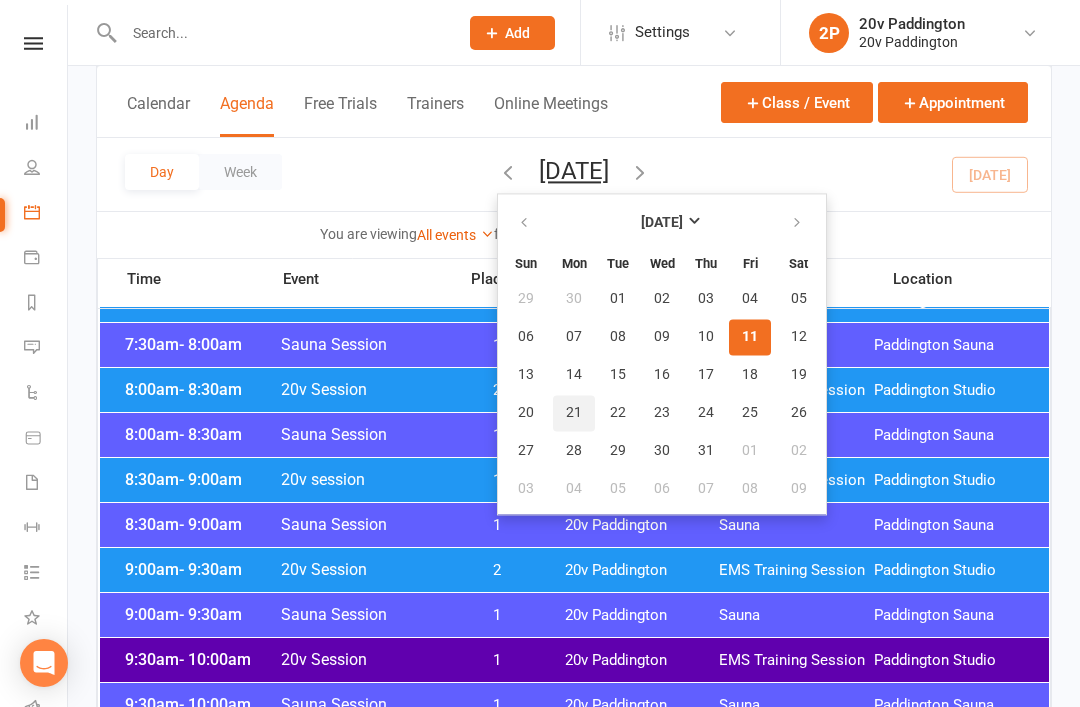 click on "21" at bounding box center [574, 413] 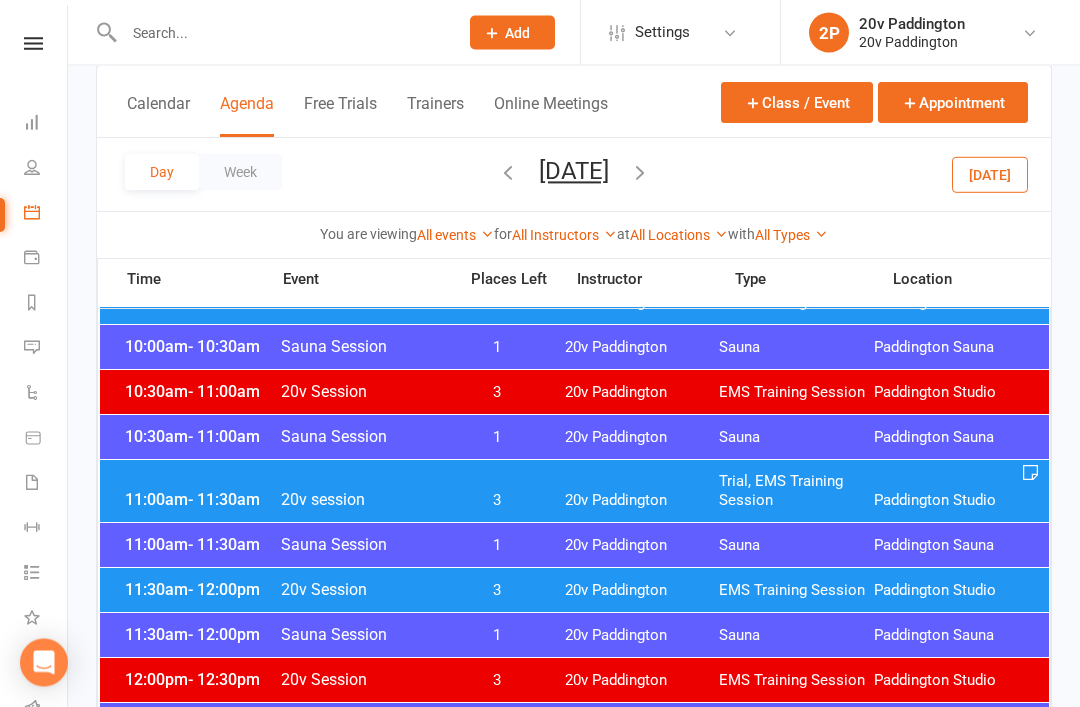 scroll, scrollTop: 909, scrollLeft: 0, axis: vertical 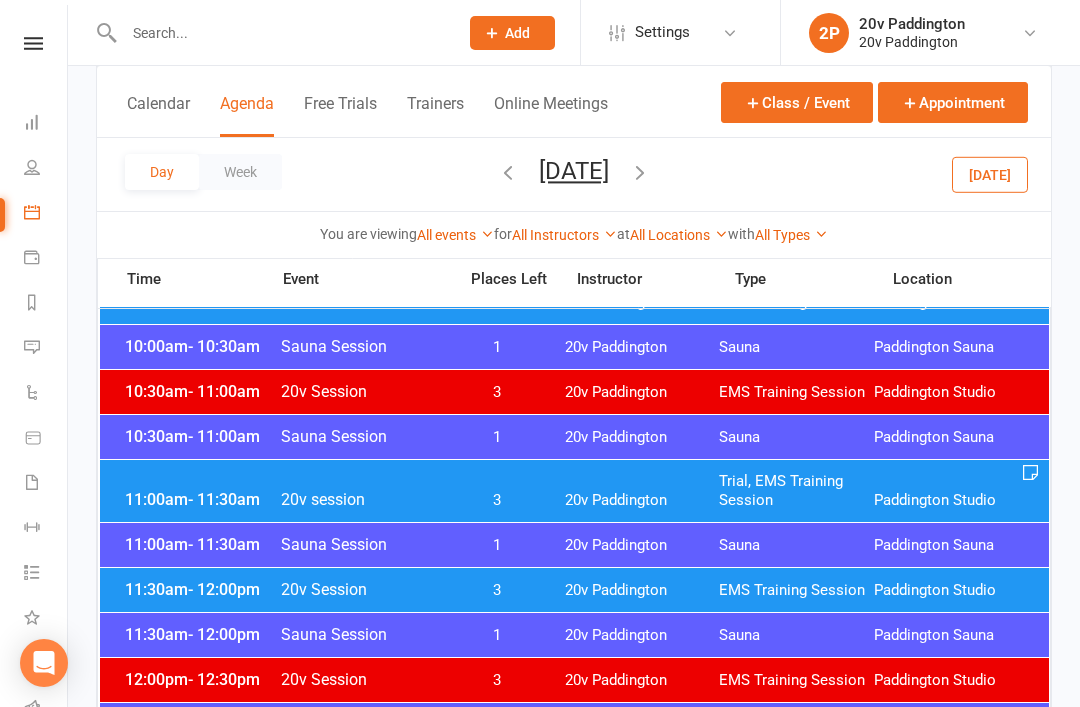 click on "Trial, EMS Training Session" at bounding box center (796, 491) 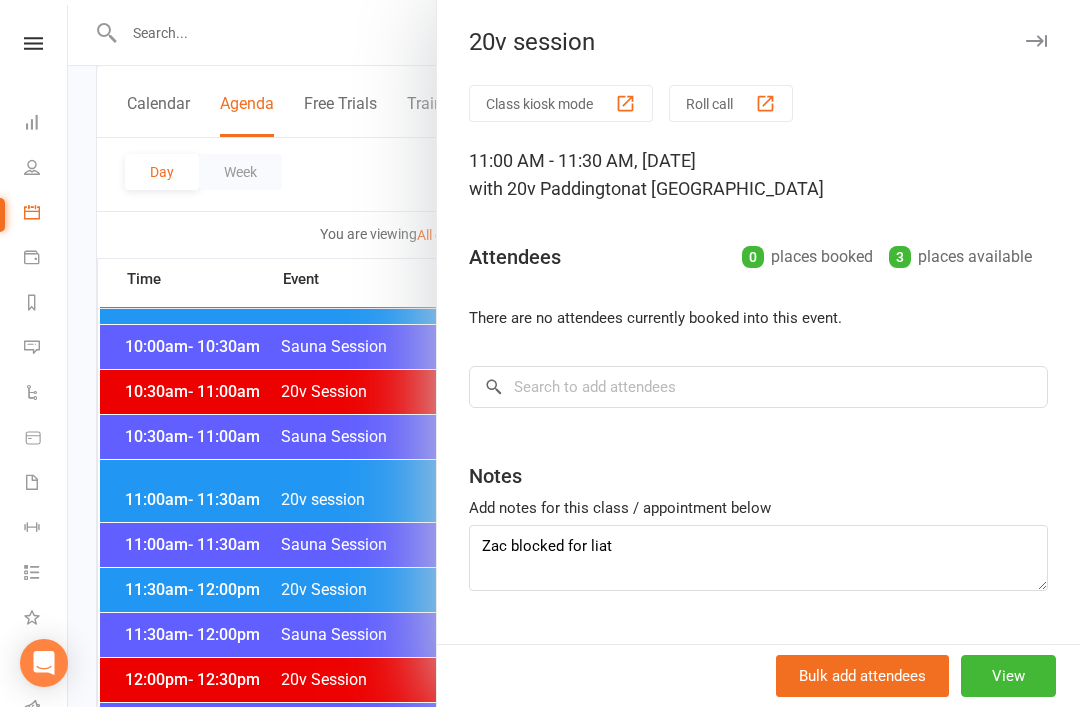 click on "View" at bounding box center [1008, 676] 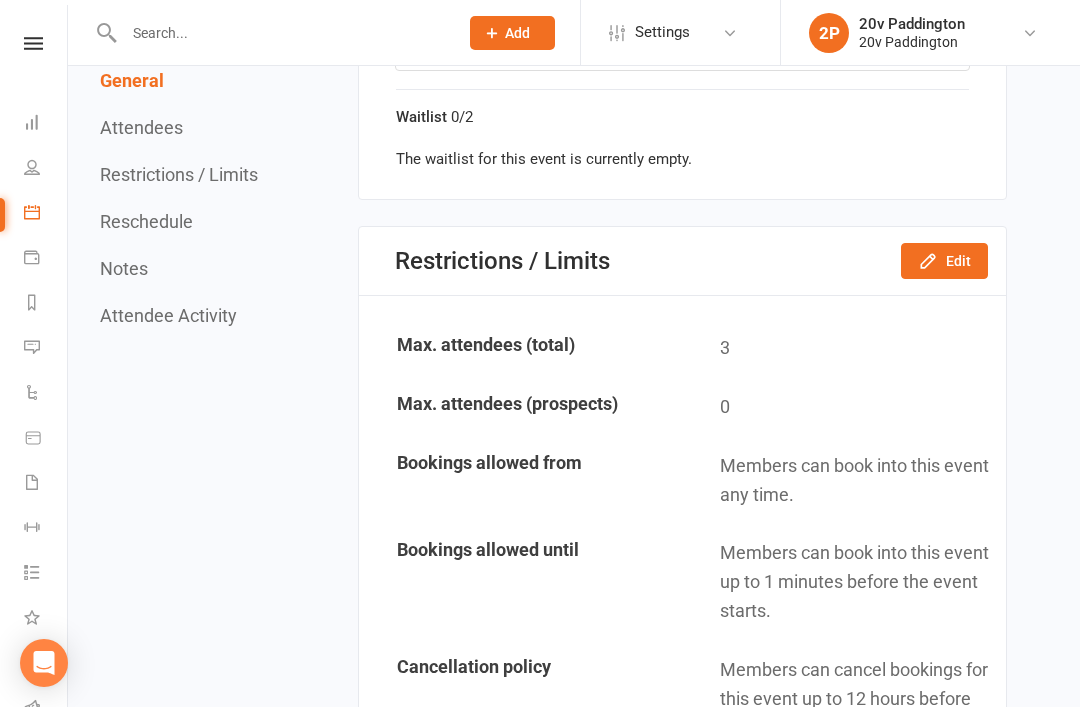 scroll, scrollTop: 0, scrollLeft: 0, axis: both 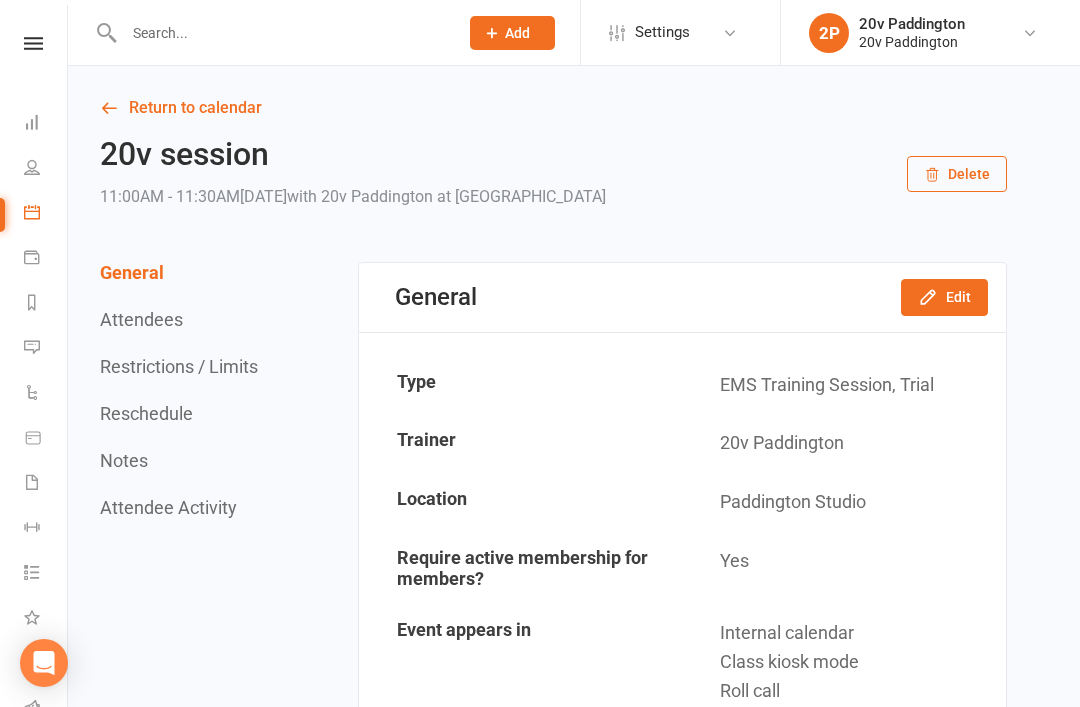 click on "Edit" at bounding box center [944, 297] 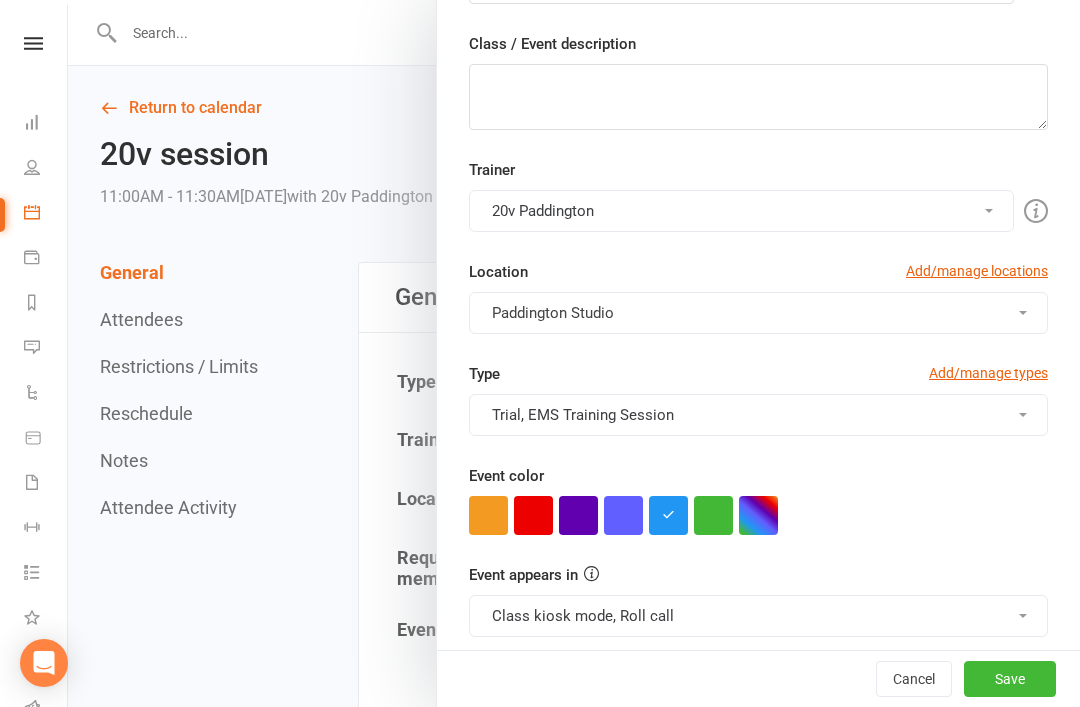 scroll, scrollTop: 278, scrollLeft: 0, axis: vertical 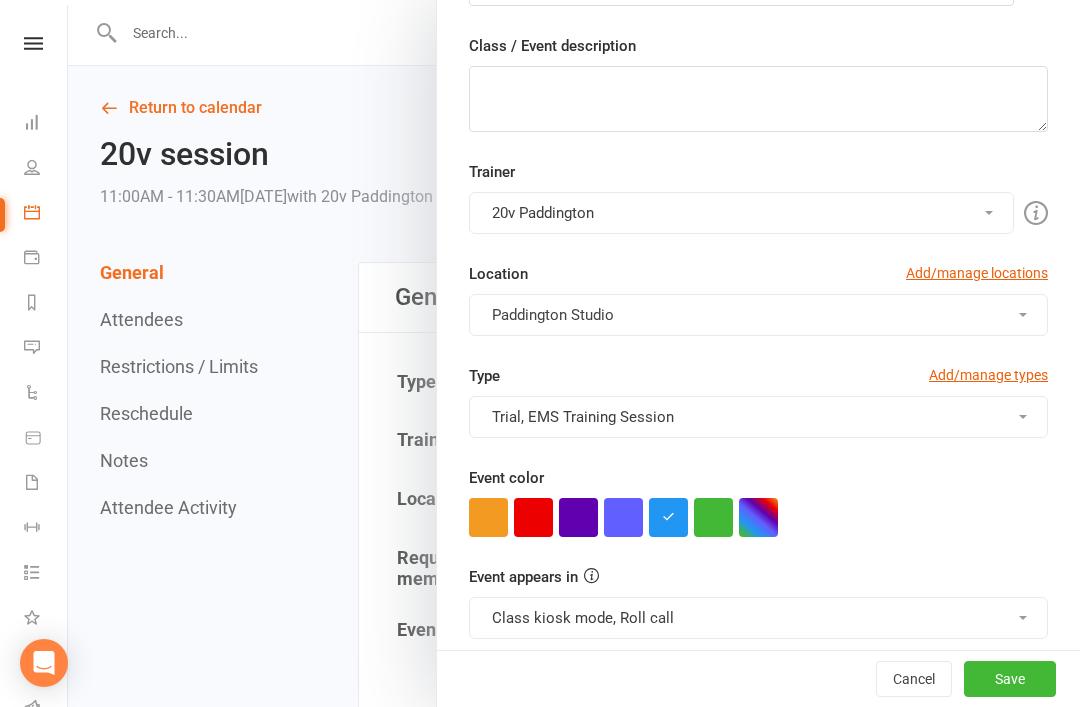 click at bounding box center (578, 517) 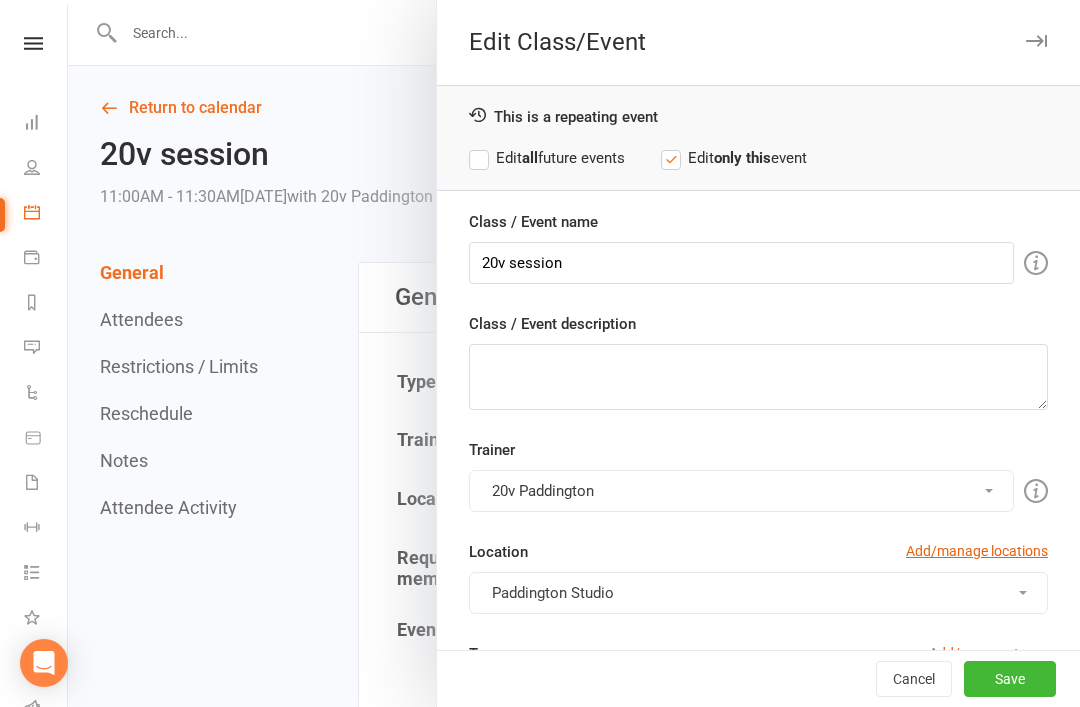 scroll, scrollTop: 0, scrollLeft: 0, axis: both 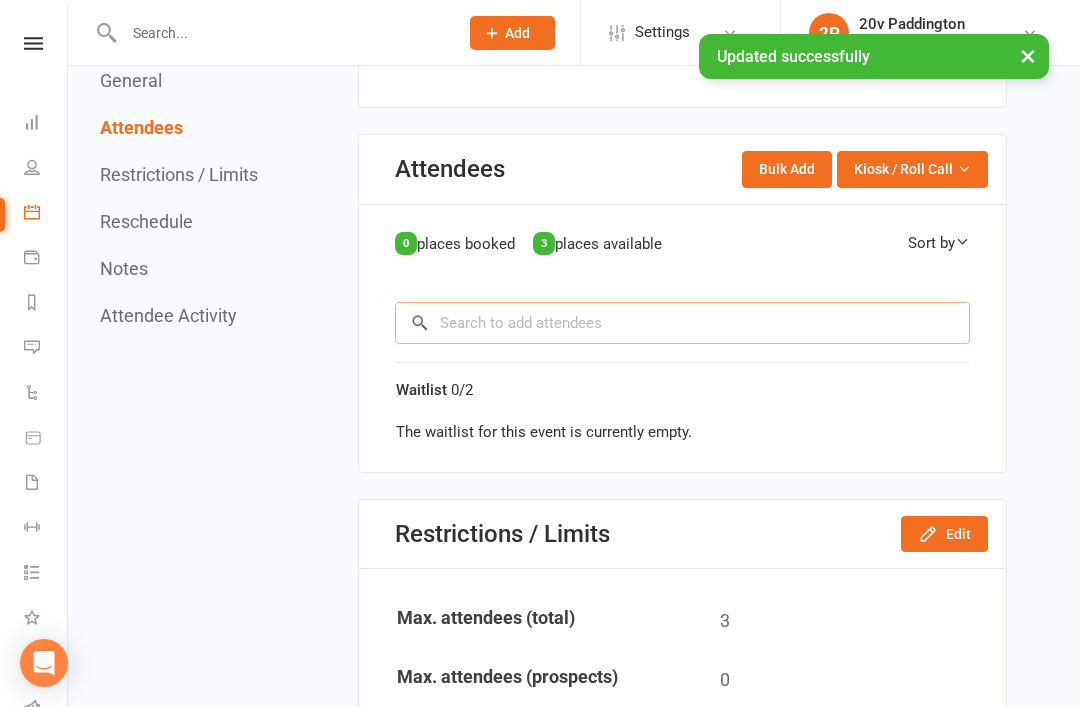 click at bounding box center (682, 323) 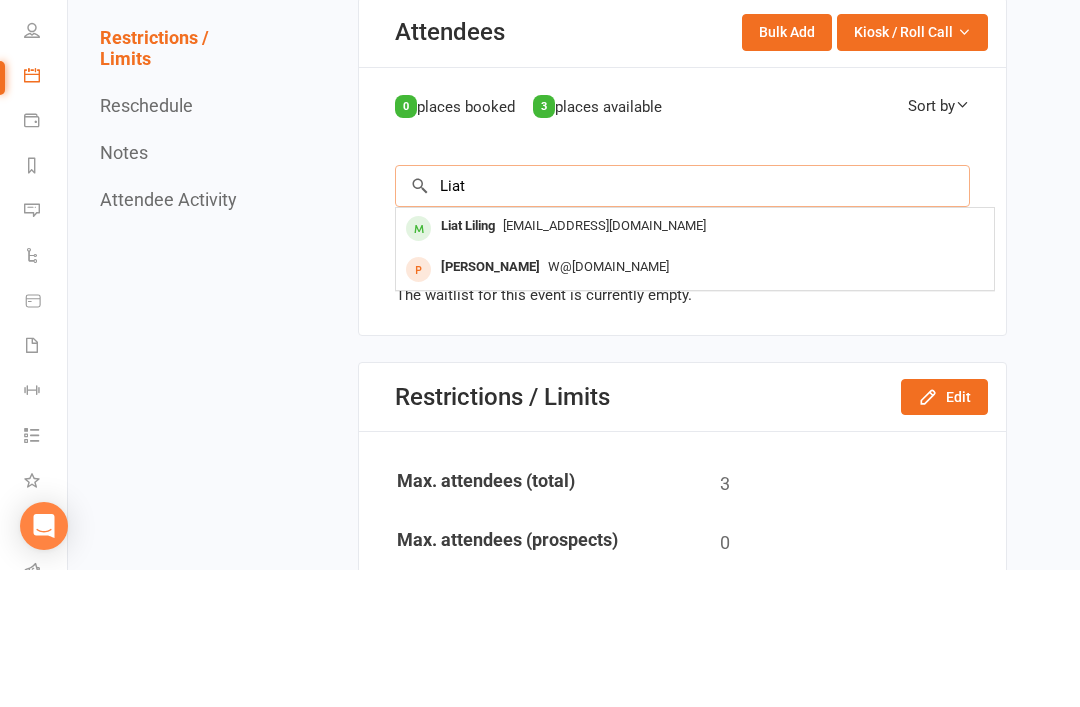 type on "Liat" 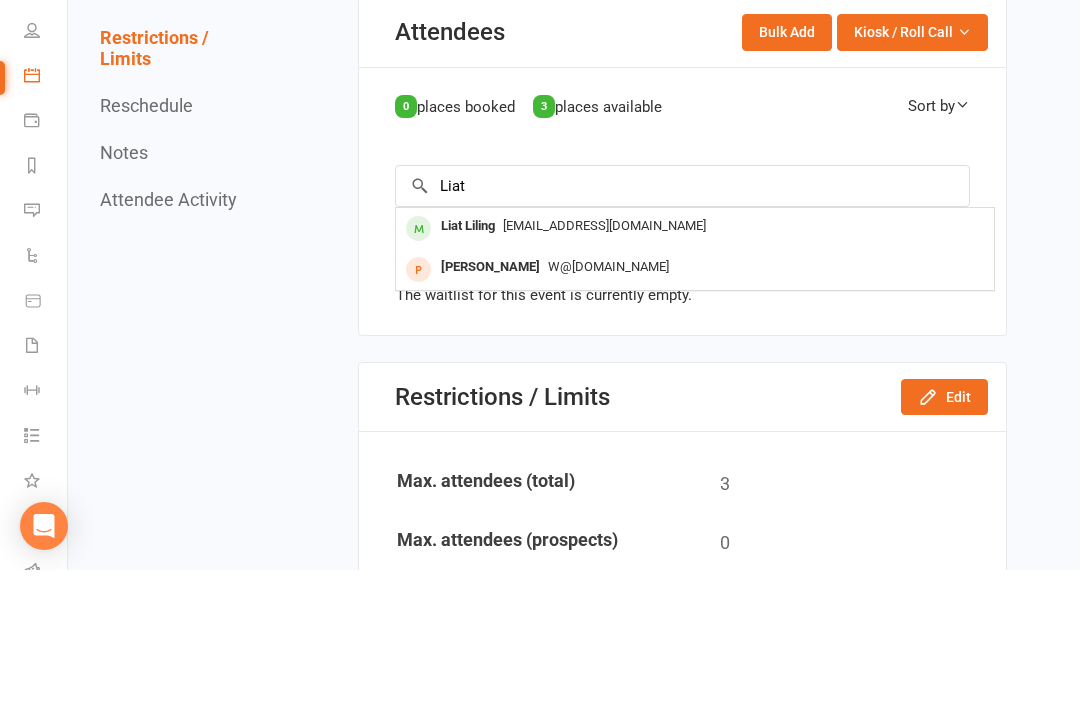click on "liatliling@gmail.com" at bounding box center [695, 363] 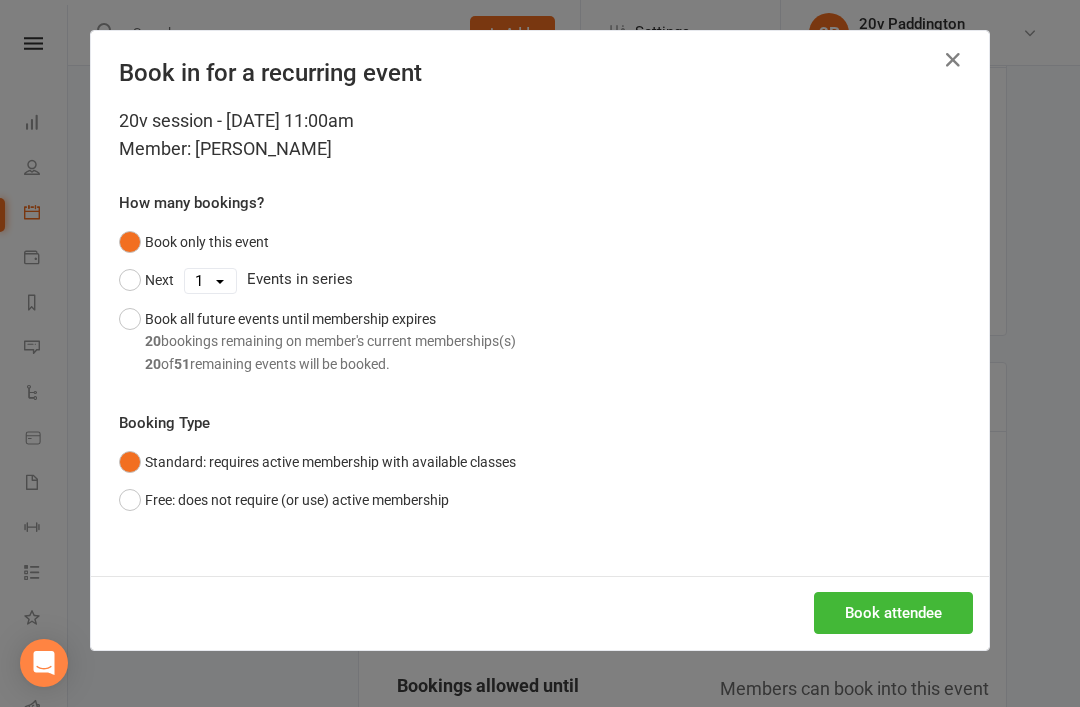 click on "Book attendee" at bounding box center [540, 613] 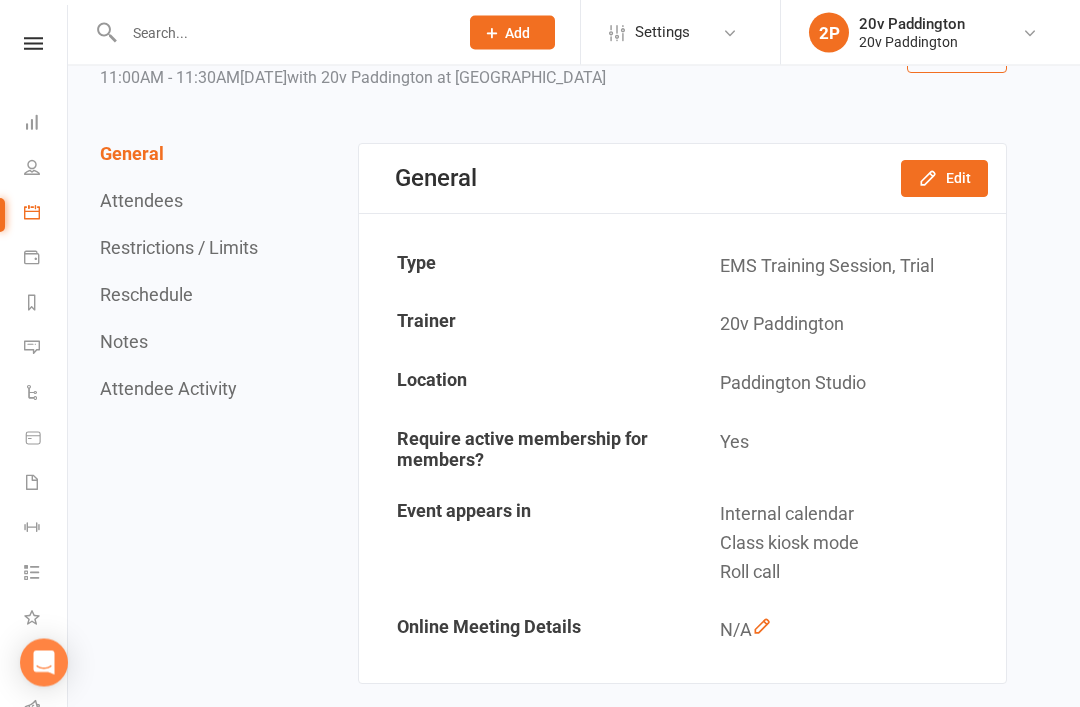 scroll, scrollTop: 0, scrollLeft: 0, axis: both 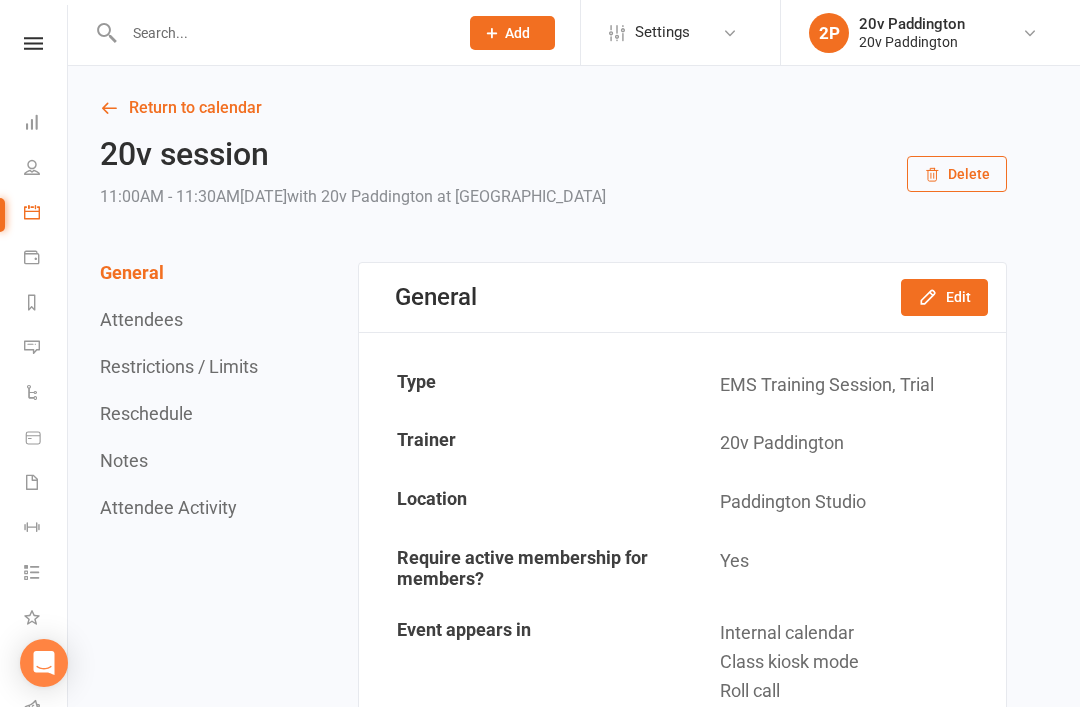 click on "Return to calendar 20v session 11:00AM - 11:30AM, Monday July 21, 2025  with 20v Paddington   at Paddington Studio   Delete General Attendees Restrictions / Limits Reschedule Notes Attendee Activity General  Edit Type EMS Training Session, Trial Trainer 20v Paddington Location Paddington Studio Require active membership for members? Yes Event appears in Internal calendar Class kiosk mode Roll call Online Meeting Details N/A
Attendees Message Attendees   Bulk Add  Kiosk / Roll Call   Enter Kiosk Mode Enter Roll Call 1   places booked 2   places available Sort by  First Name Last Name   Liat Liling liatliling@gmail.com Booked Mark absent  Check in  Send message  More info  Remove  All bookings for series  × No results Liat Liling liatliling@gmail.com Lisa Wu W@W.com
Waitlist      0/2 The waitlist for this event is currently empty.
Restrictions / Limits Edit Max. attendees (total) 3 Max. attendees (prospects) 0 Bookings allowed from Members can book into this event any time. Bookings allowed until" at bounding box center (574, 1656) 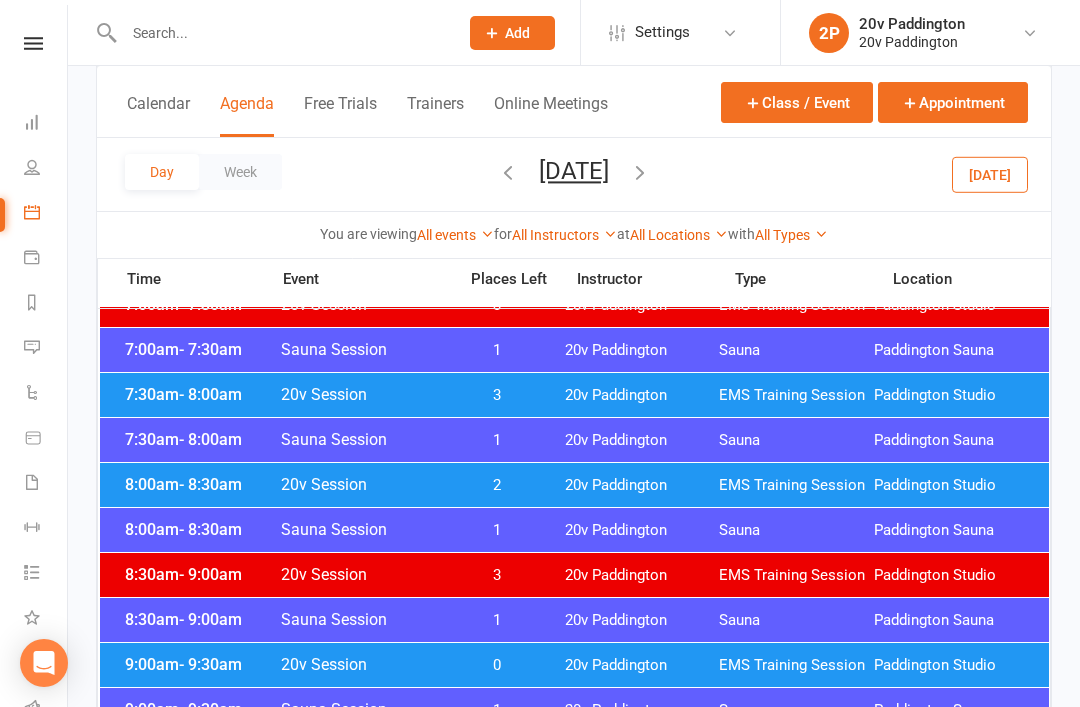 scroll, scrollTop: 358, scrollLeft: 0, axis: vertical 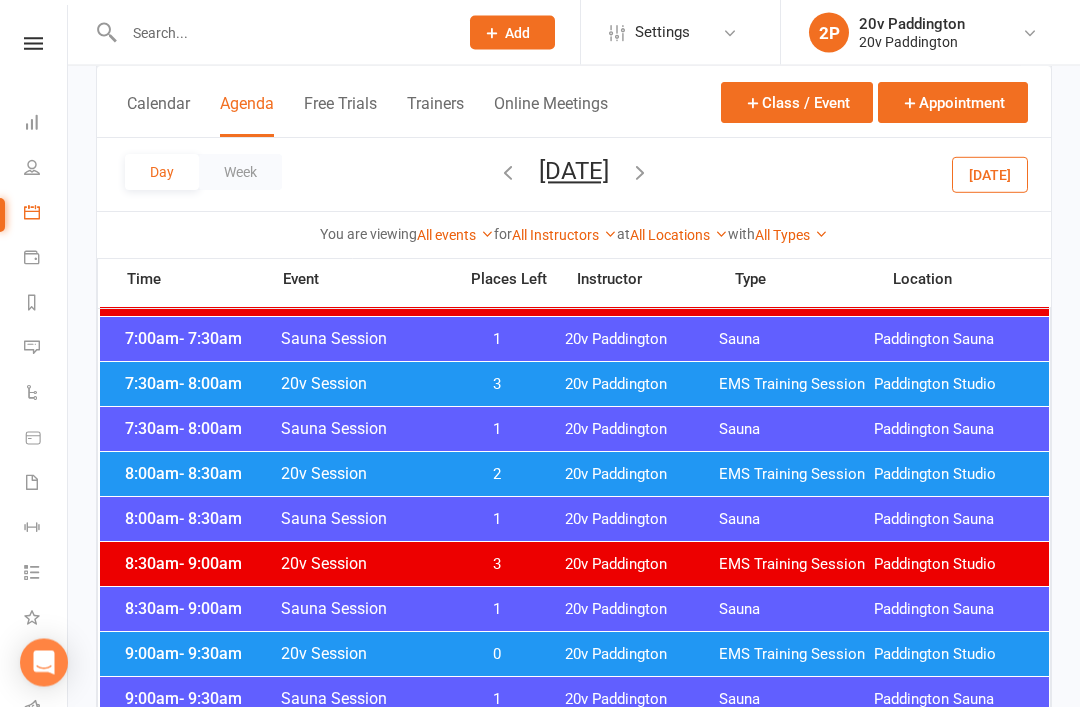 click on "8:00am  - 8:30am" at bounding box center (200, 474) 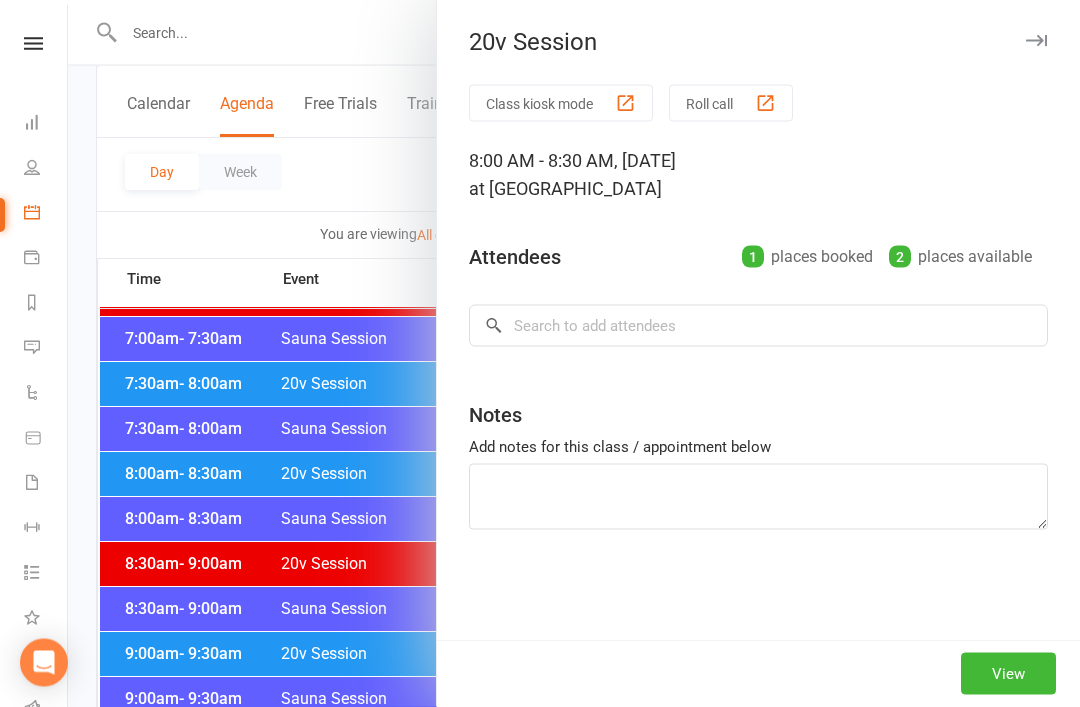 scroll, scrollTop: 359, scrollLeft: 0, axis: vertical 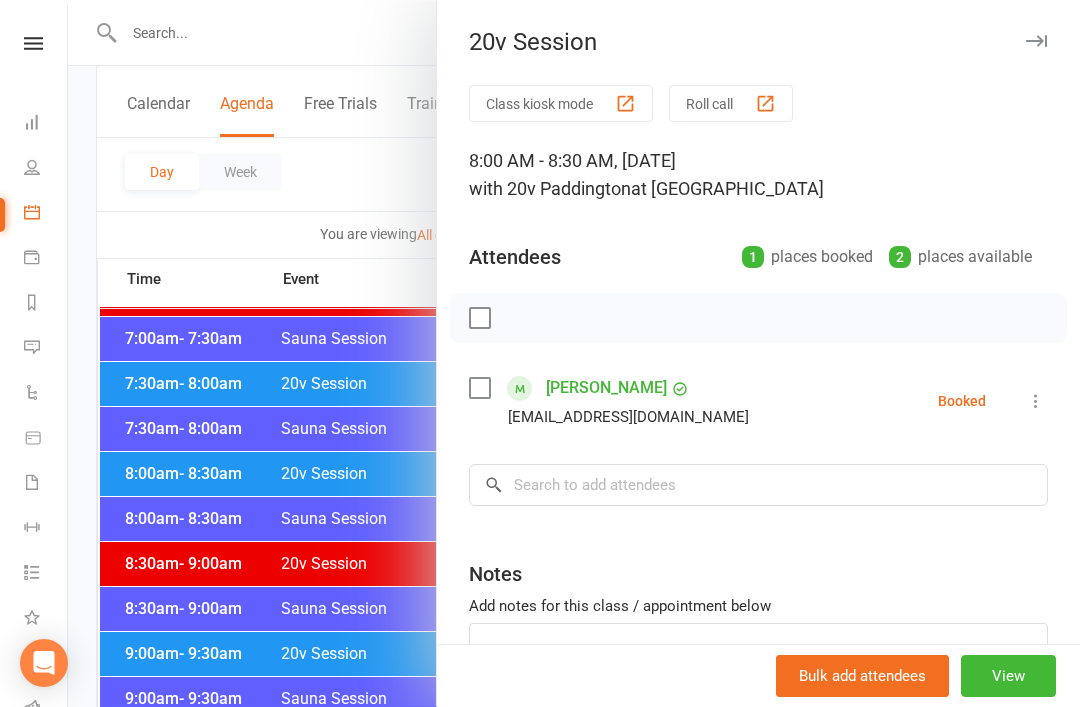 click at bounding box center [1036, 401] 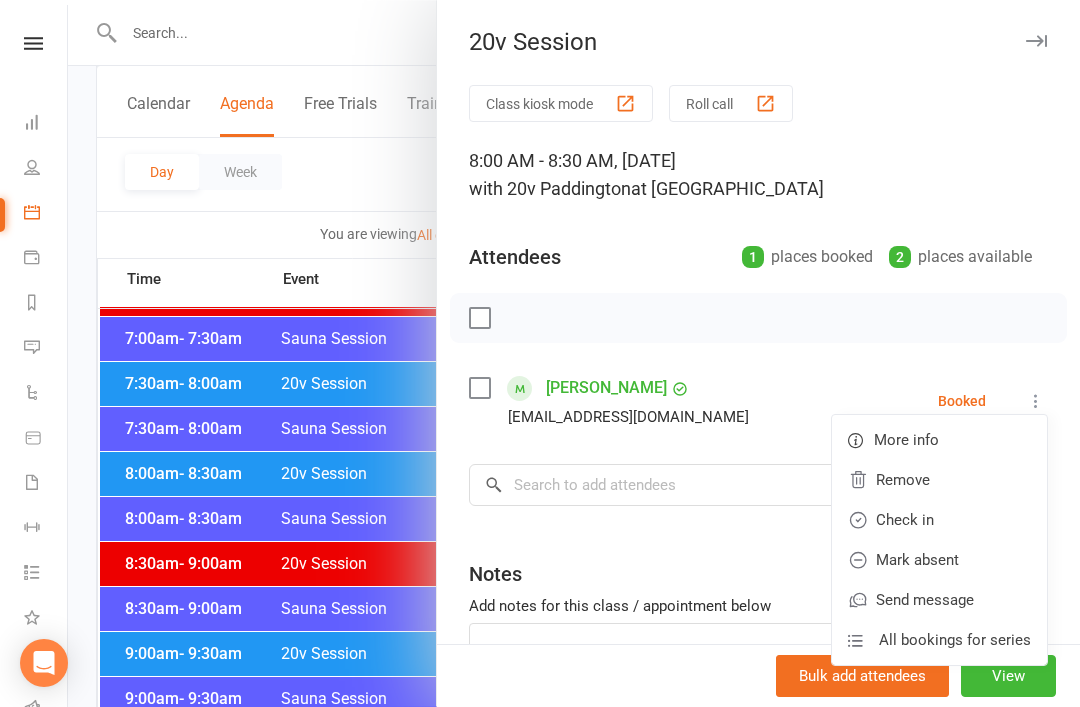 click on "Check in" at bounding box center [939, 520] 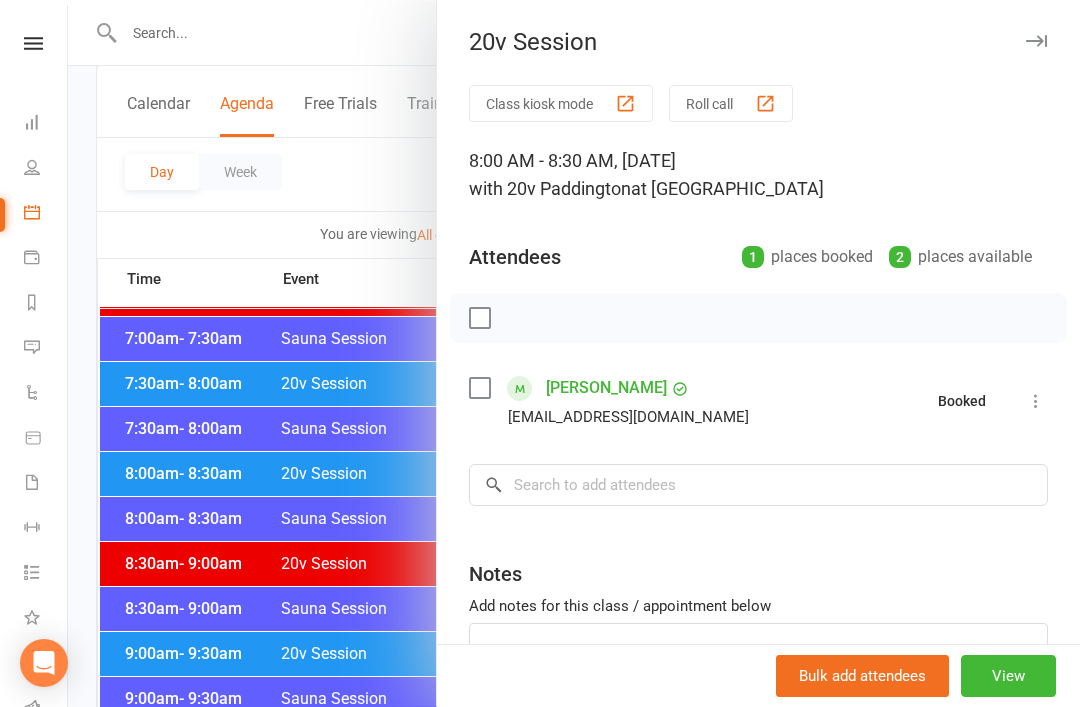 click at bounding box center (574, 353) 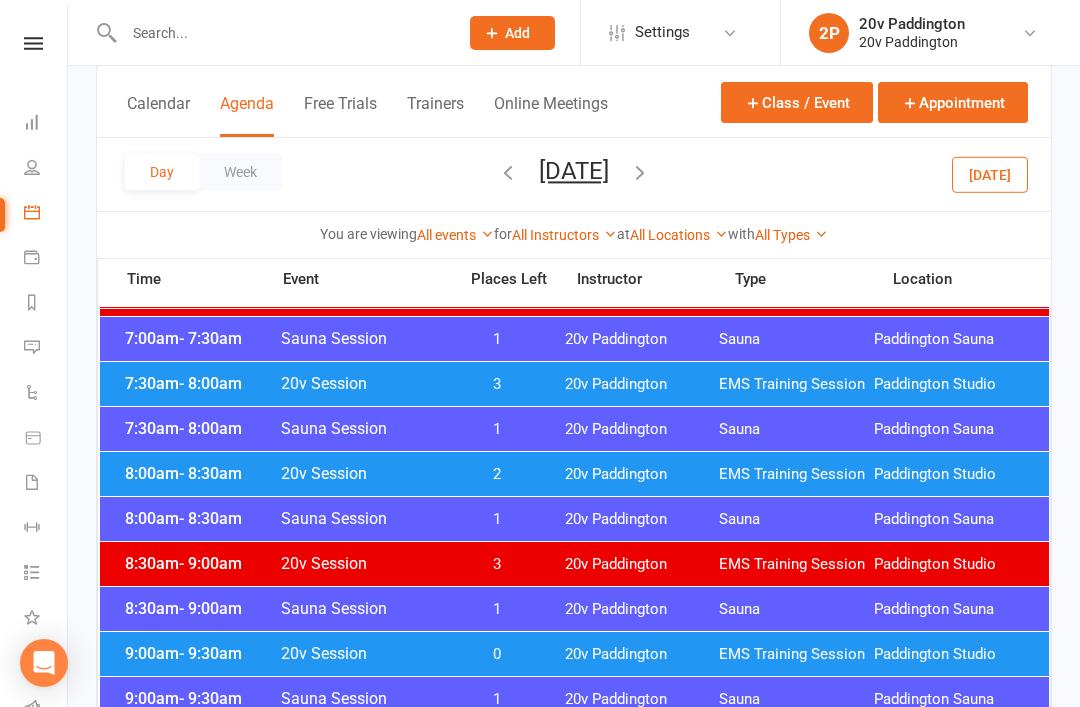 click on "7:30am  - 8:00am" at bounding box center [200, 383] 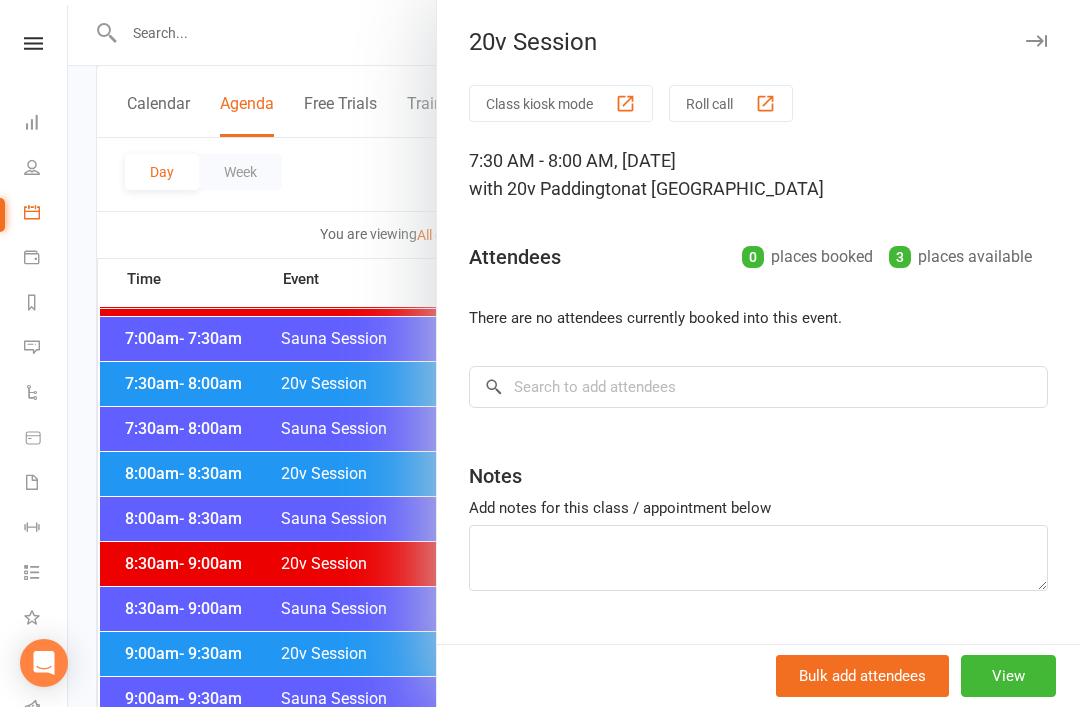 click at bounding box center (574, 353) 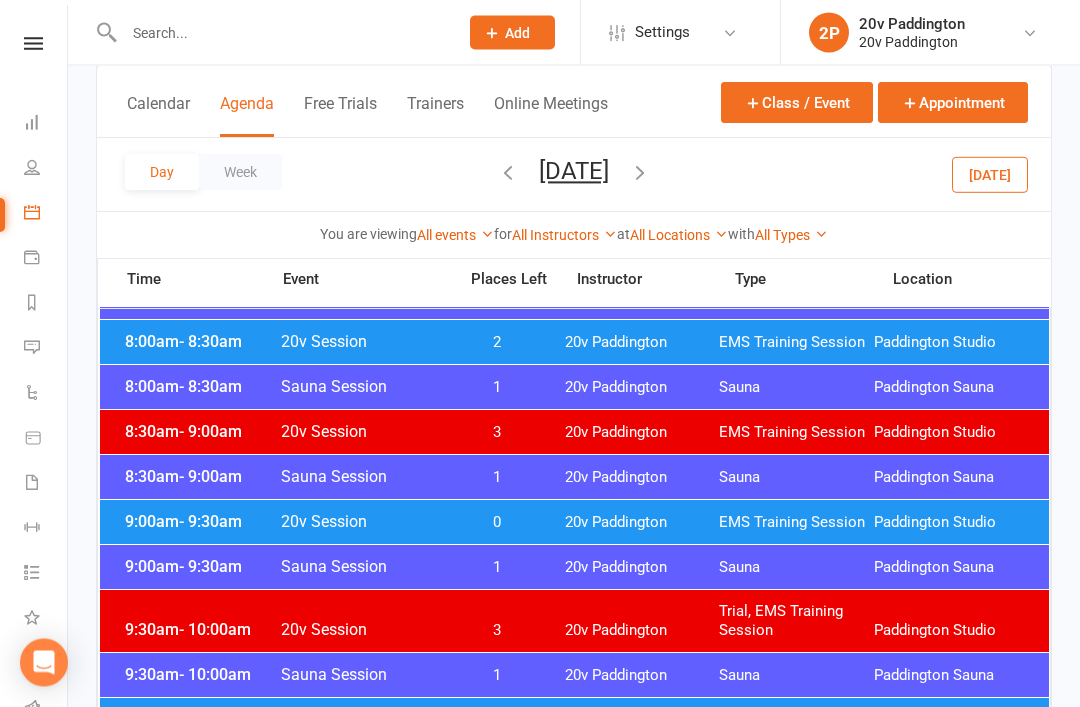 scroll, scrollTop: 510, scrollLeft: 0, axis: vertical 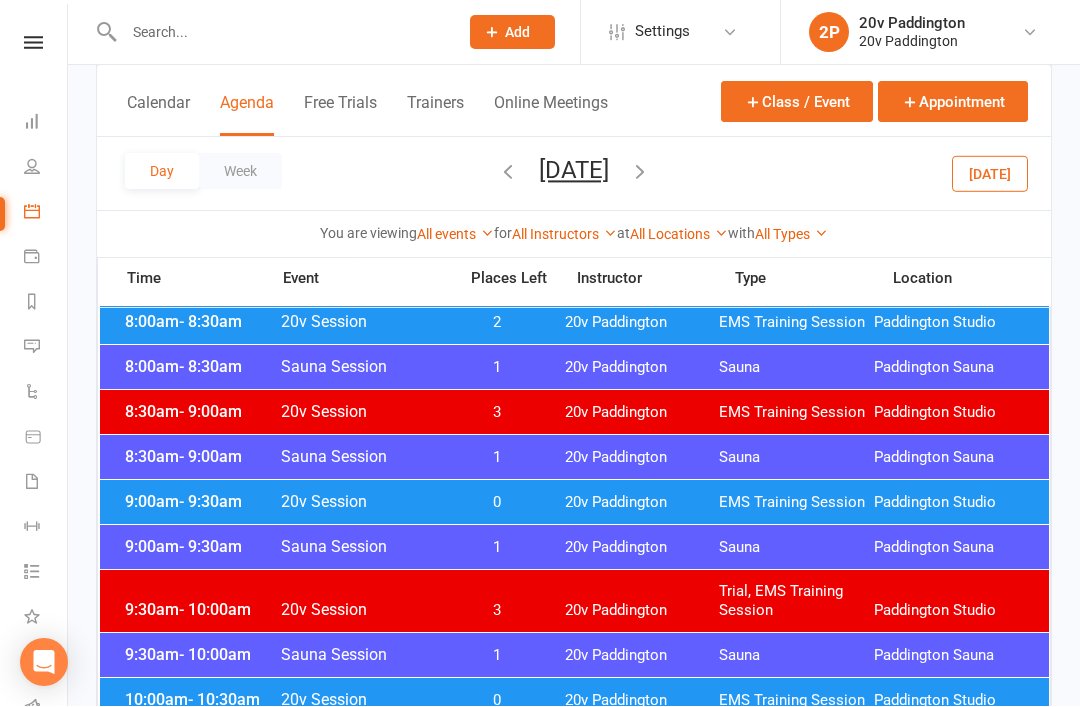 click on "9:00am  - 9:30am" at bounding box center (200, 502) 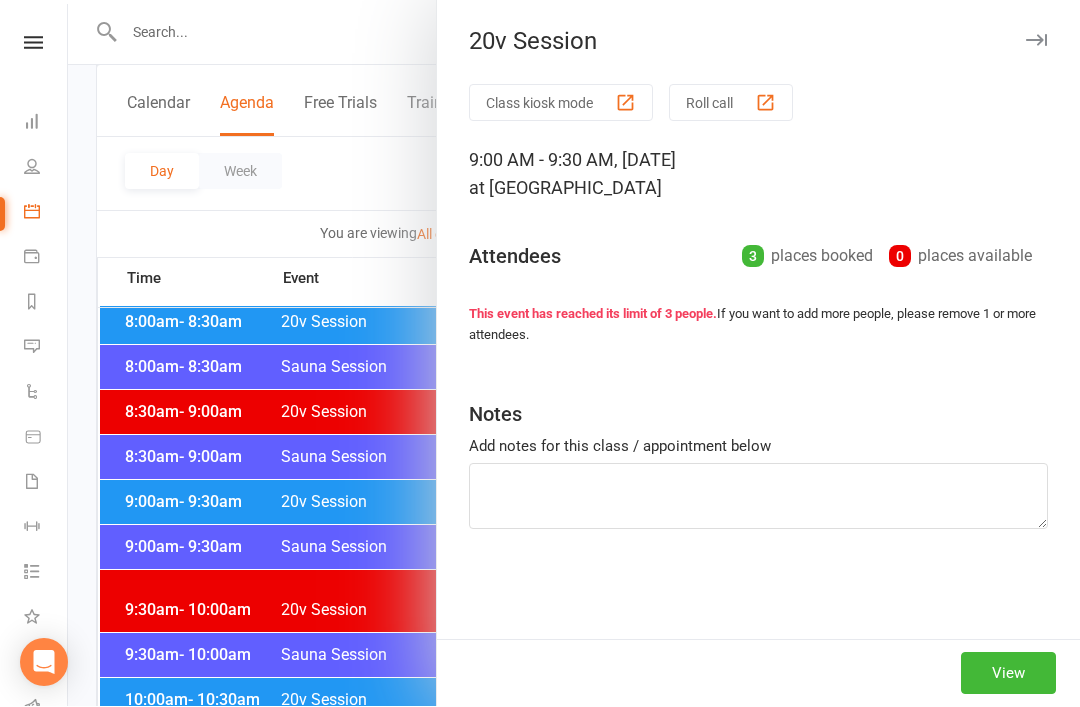 scroll, scrollTop: 511, scrollLeft: 0, axis: vertical 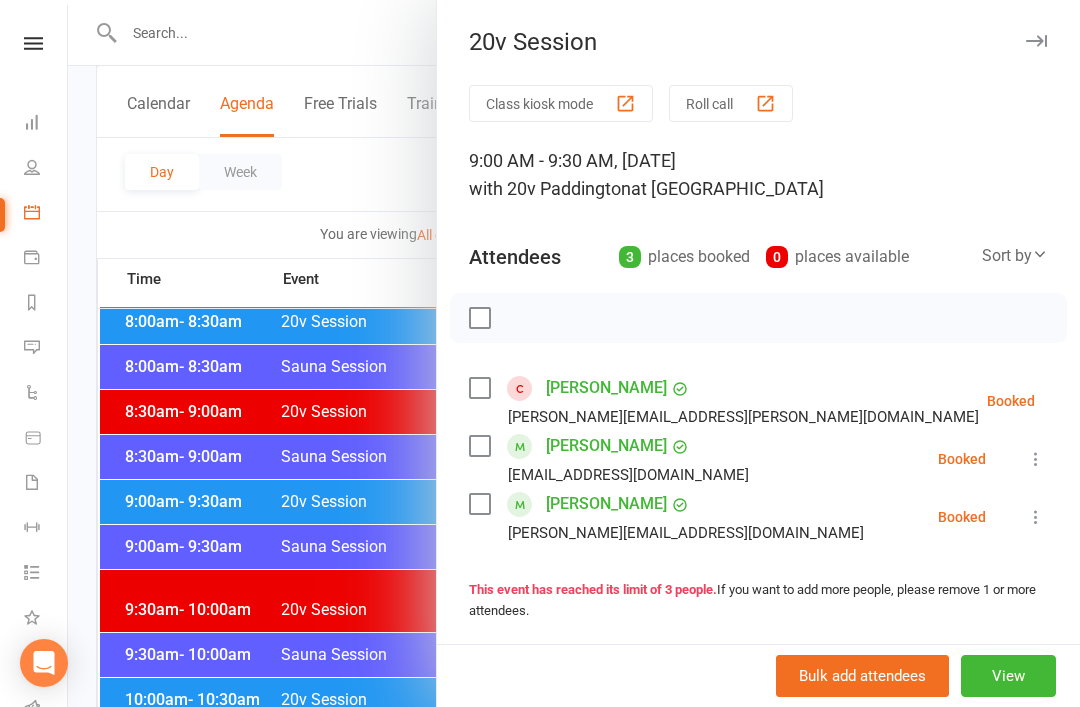 click at bounding box center (574, 353) 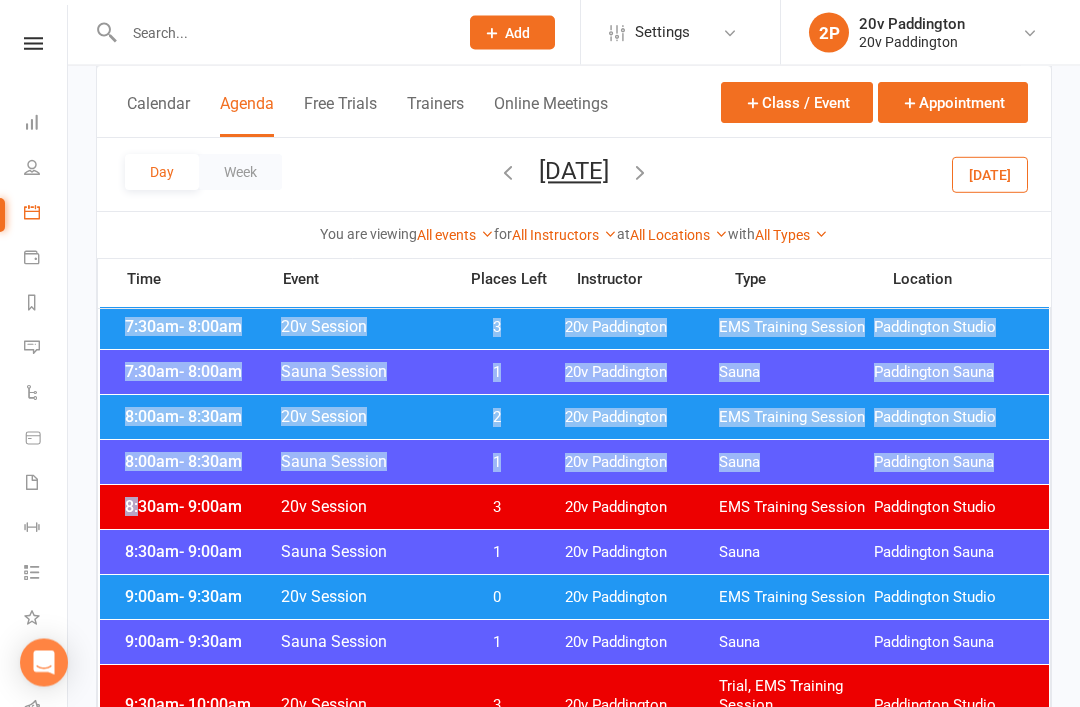 click on "8:00am  - 8:30am" at bounding box center [200, 417] 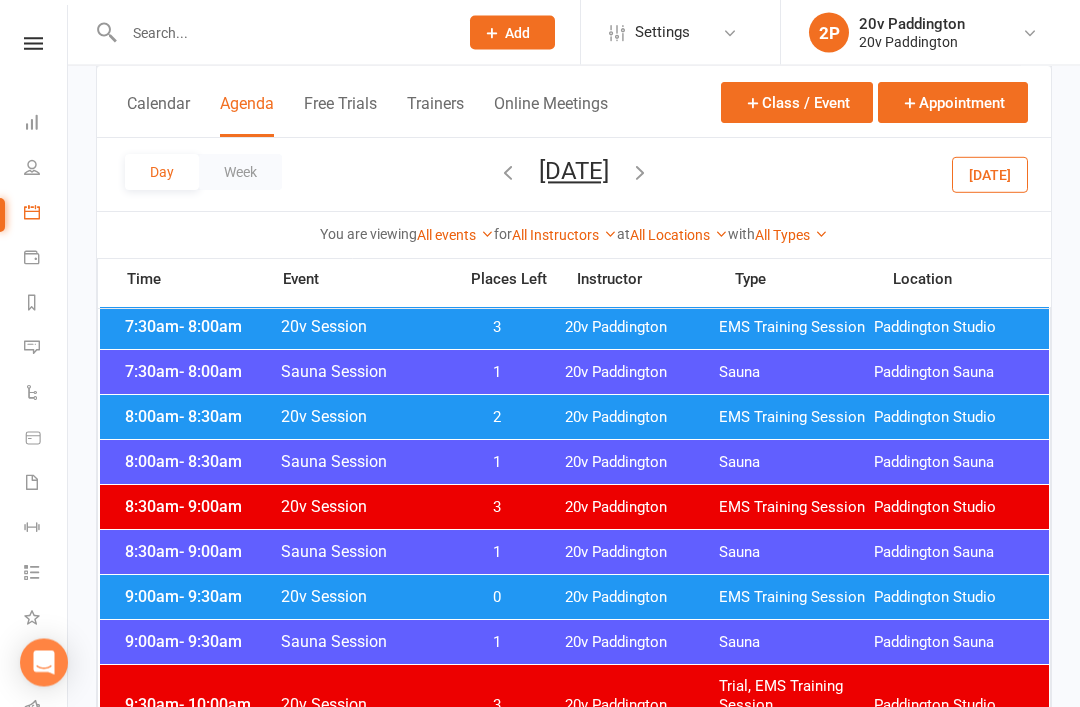 scroll, scrollTop: 416, scrollLeft: 0, axis: vertical 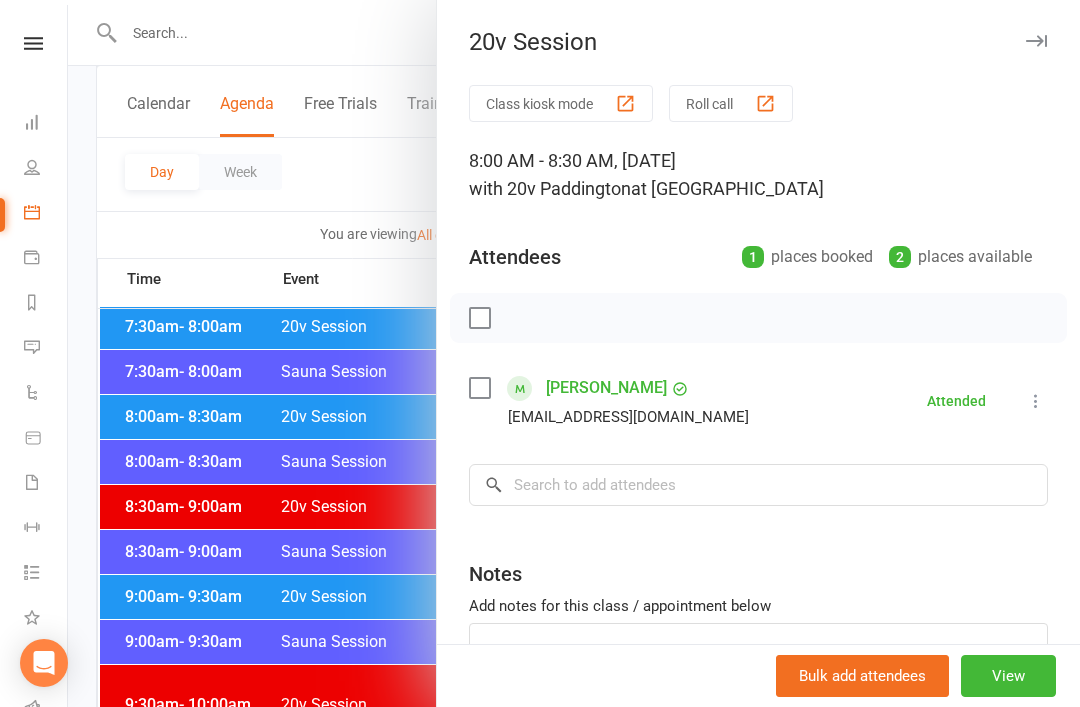 click on "Franziska Mayr  avalonsixnine@yahoo.com Attended More info  Remove  Mark absent  Undo check-in  Send message  All bookings for series" at bounding box center (758, 401) 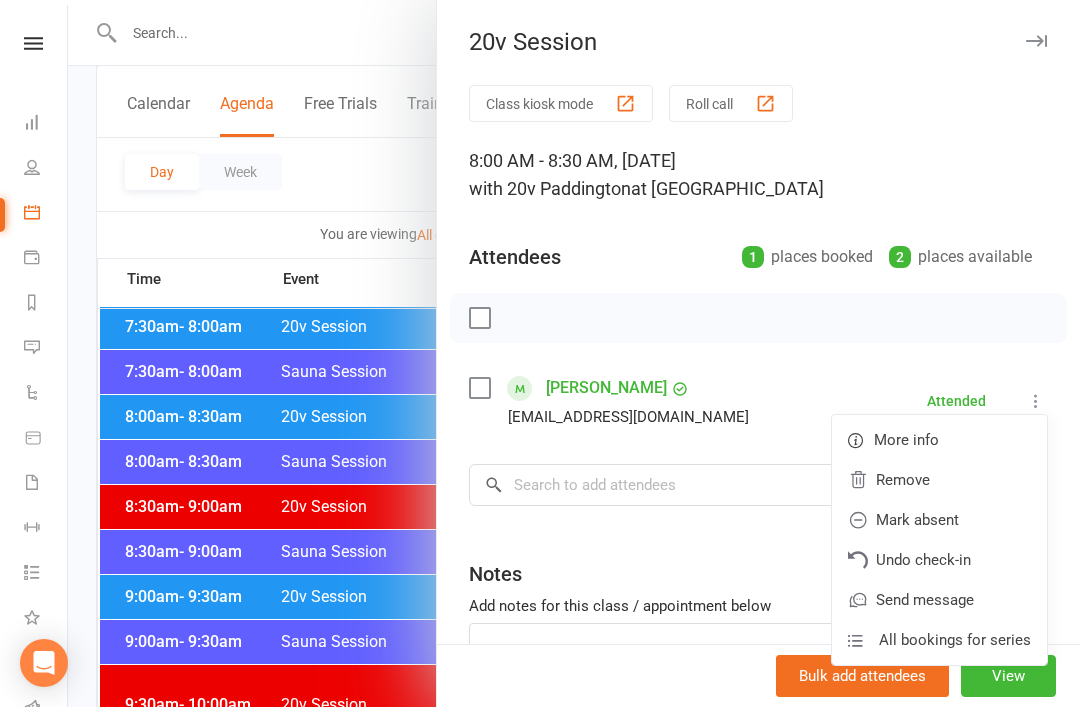click on "Undo check-in" at bounding box center [939, 560] 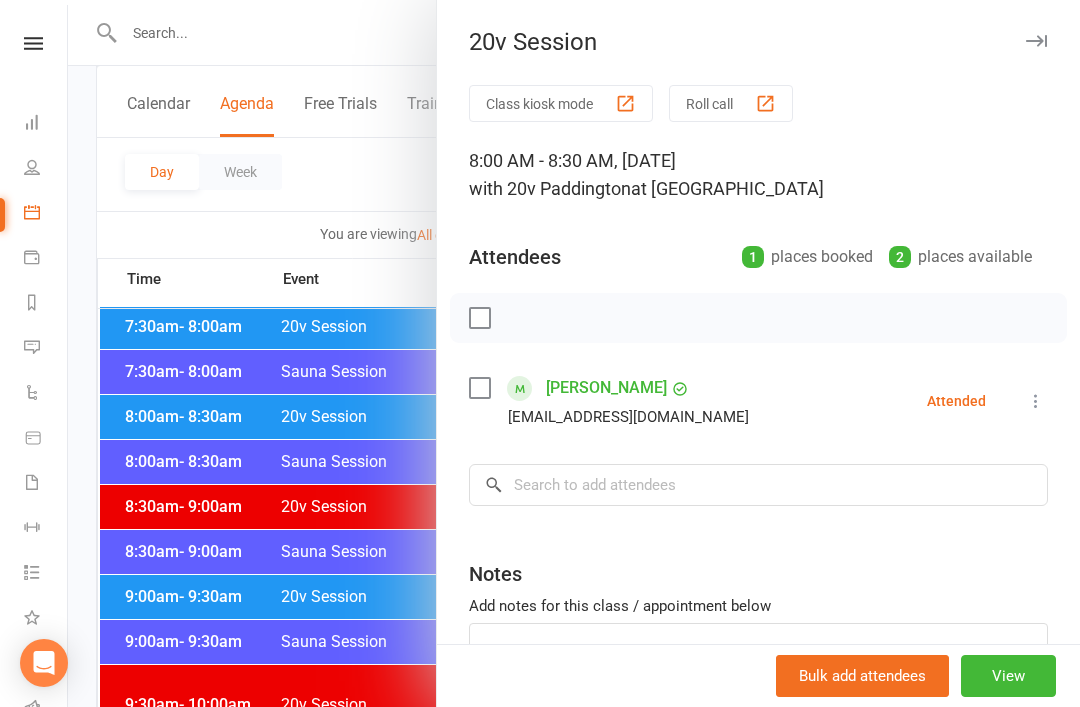 scroll, scrollTop: 480, scrollLeft: 0, axis: vertical 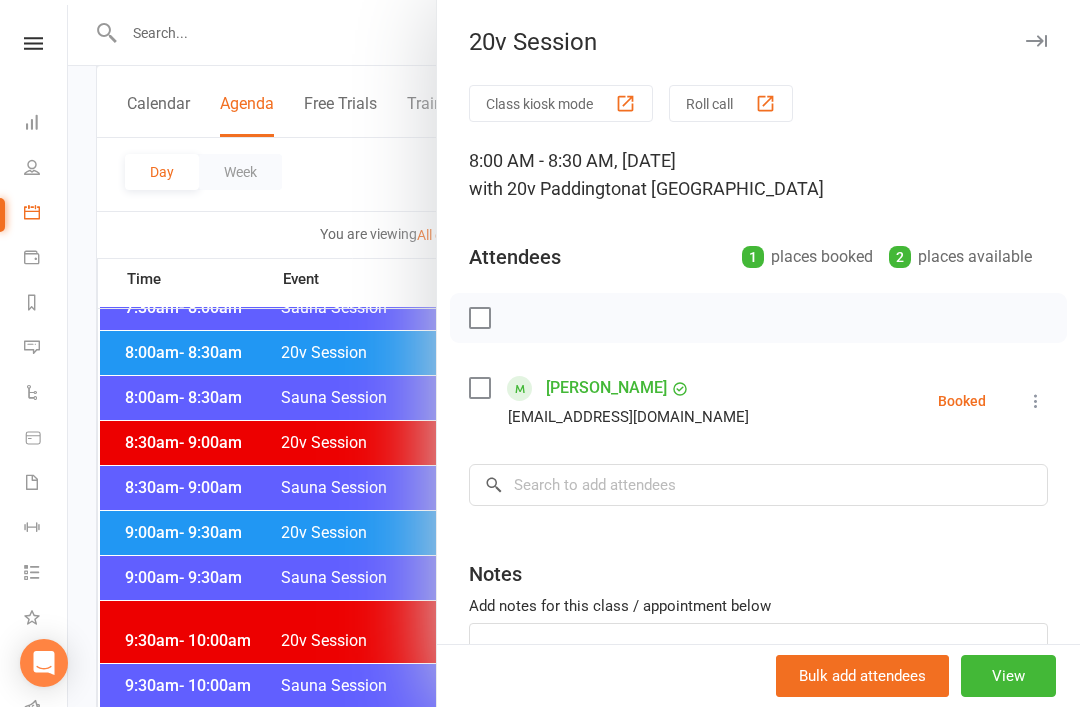 click at bounding box center (574, 353) 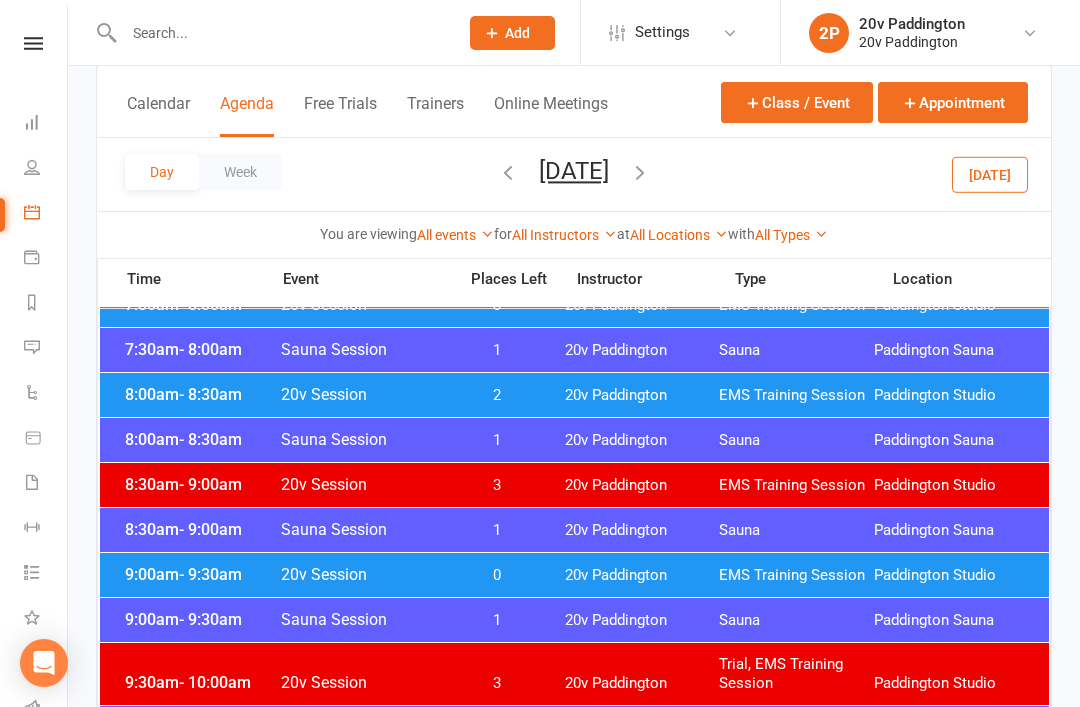 scroll, scrollTop: 329, scrollLeft: 0, axis: vertical 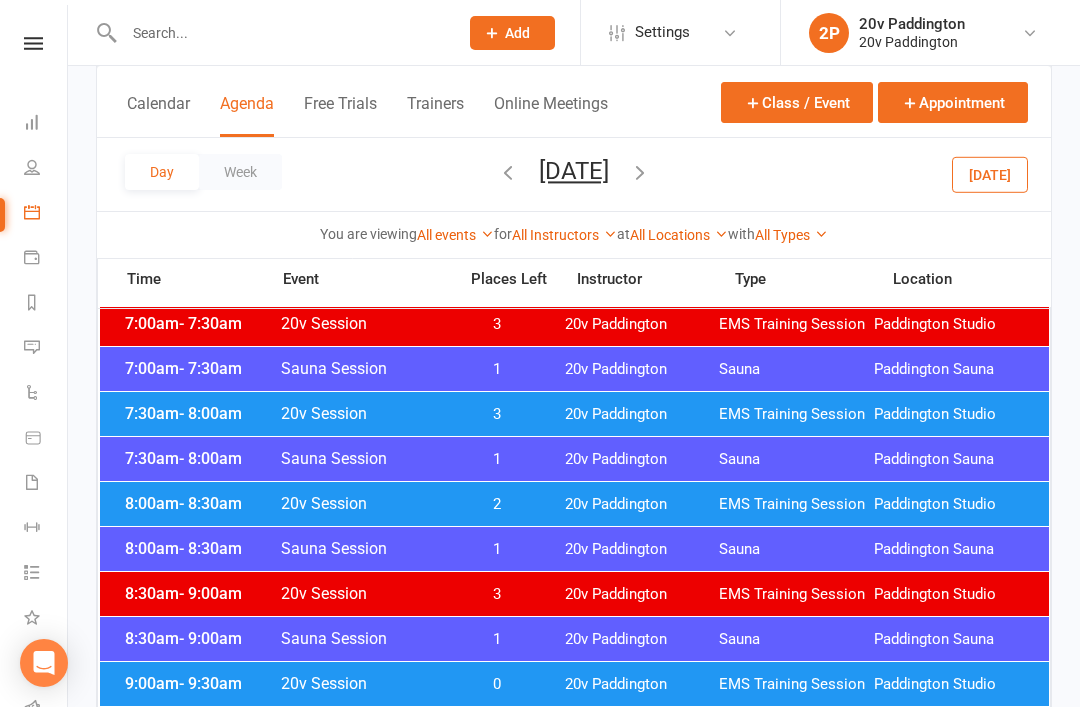 click on "Today" at bounding box center (990, 174) 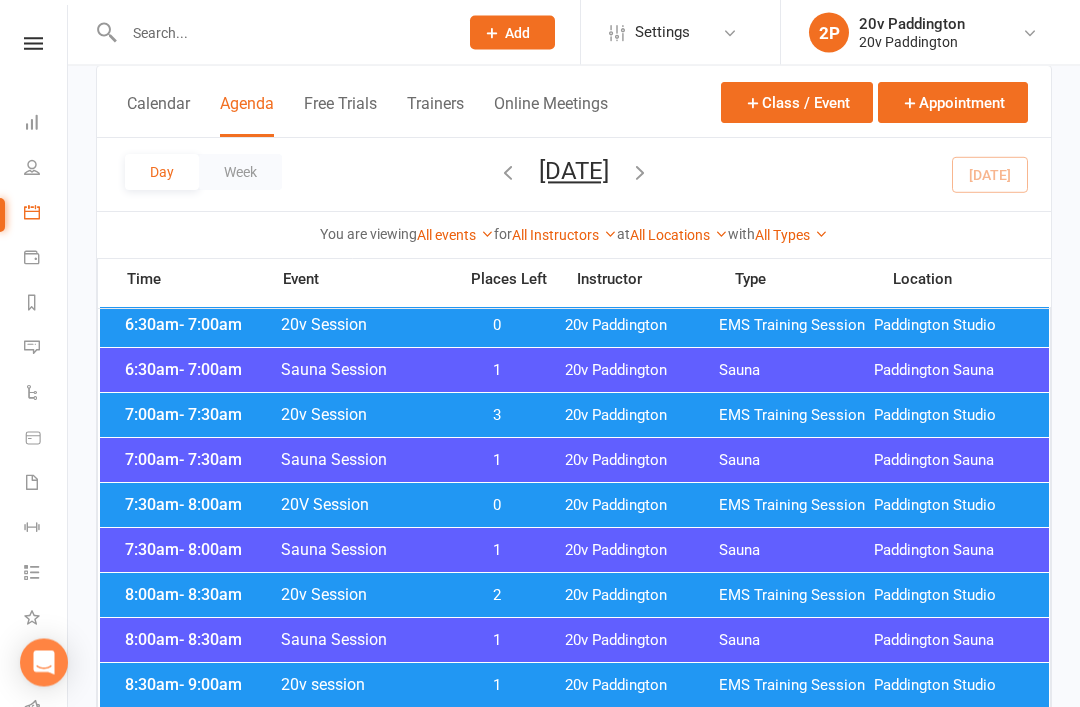click on "EMS Training Session" at bounding box center [796, 506] 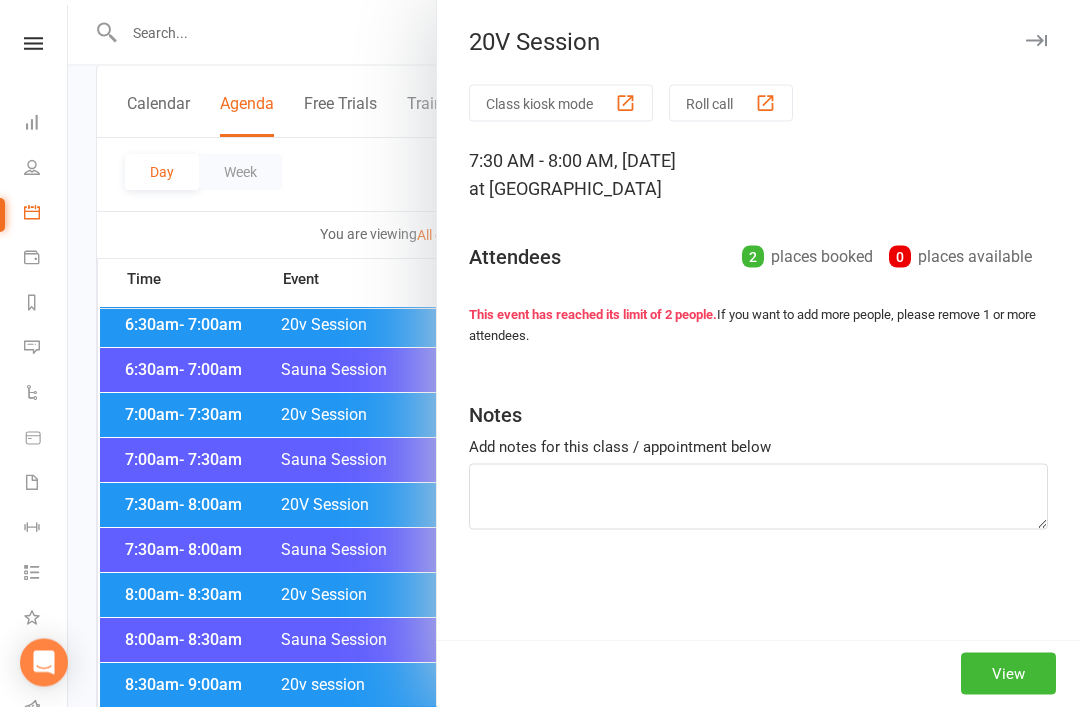 scroll, scrollTop: 220, scrollLeft: 0, axis: vertical 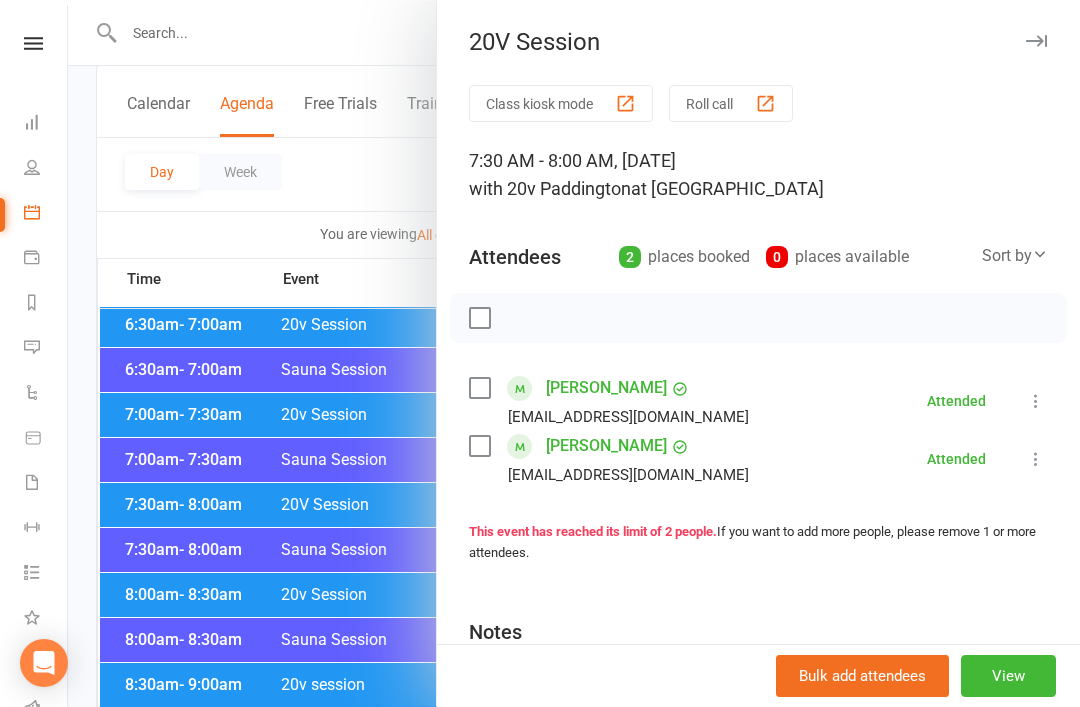 click at bounding box center [574, 353] 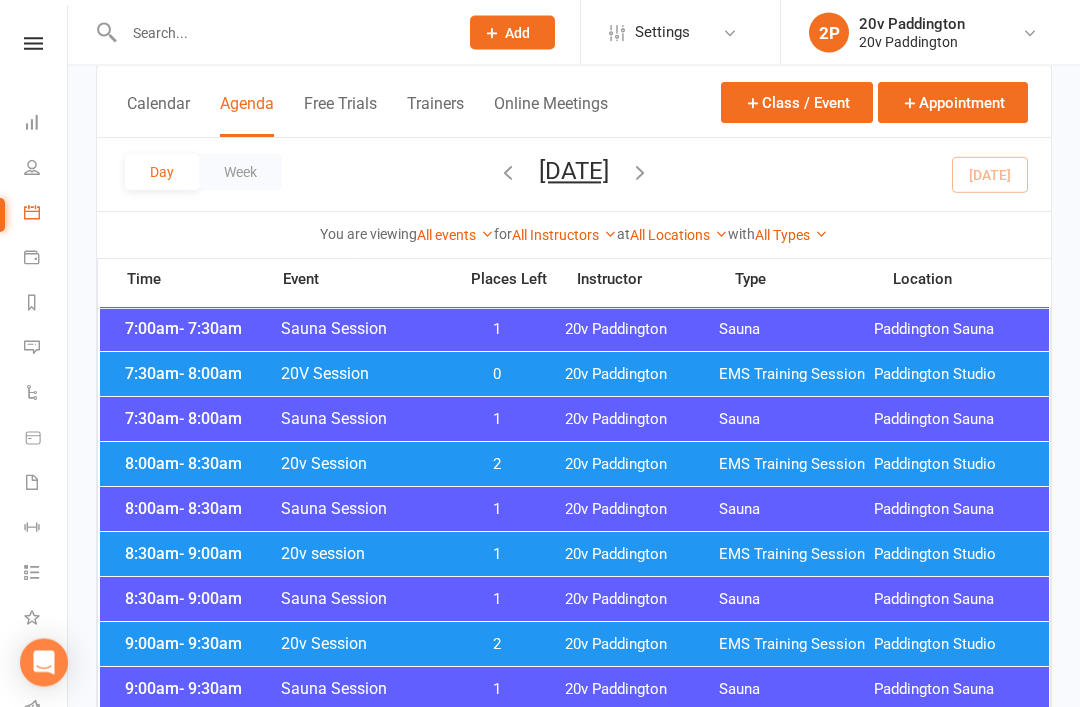 scroll, scrollTop: 343, scrollLeft: 0, axis: vertical 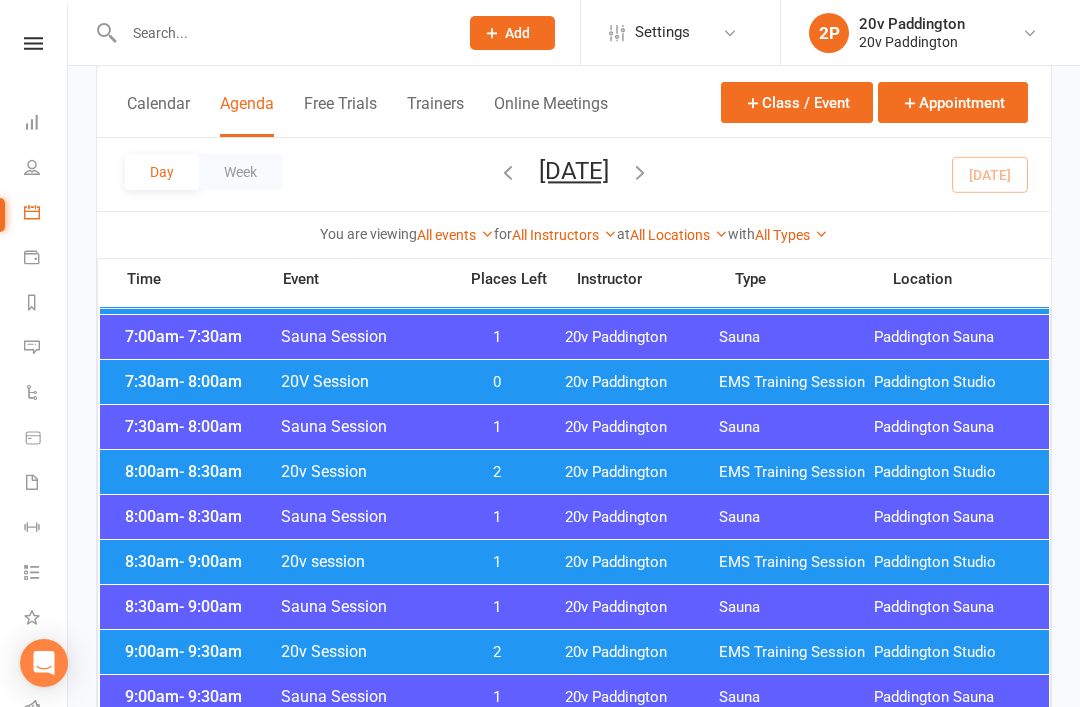 click on "8:00am  - 8:30am 20v Session 2 20v Paddington EMS Training Session Paddington Studio" at bounding box center [574, 472] 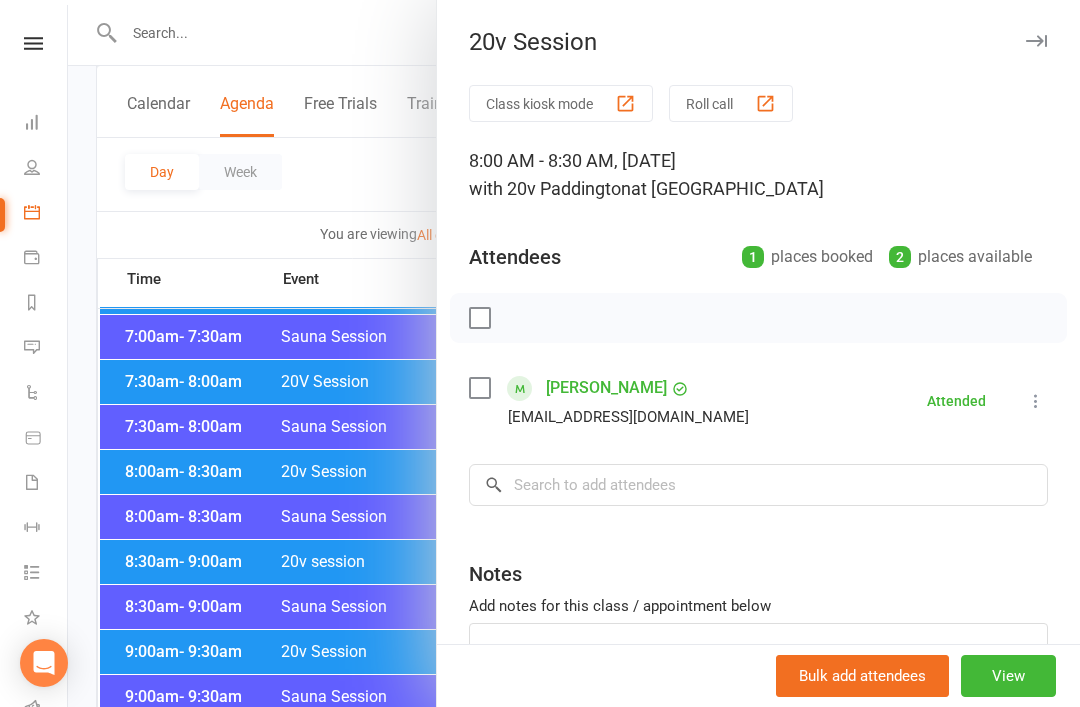 click at bounding box center [574, 353] 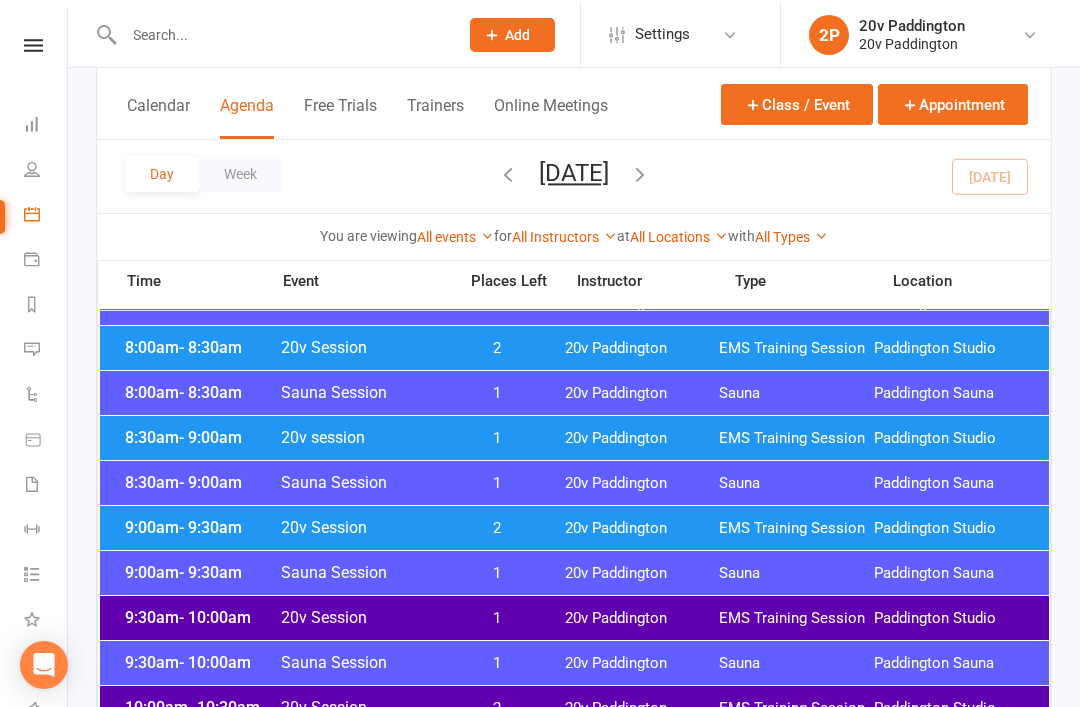 click on "8:30am  - 9:00am 20v session 1 20v Paddington EMS Training Session Paddington Studio" at bounding box center [574, 436] 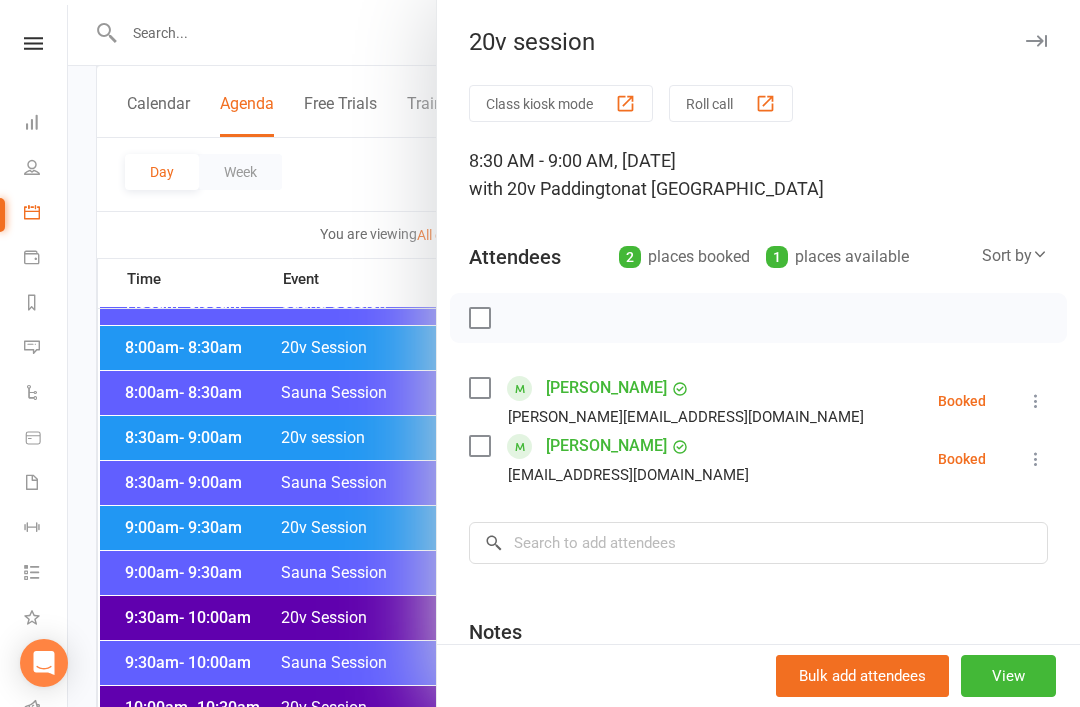 click at bounding box center [574, 353] 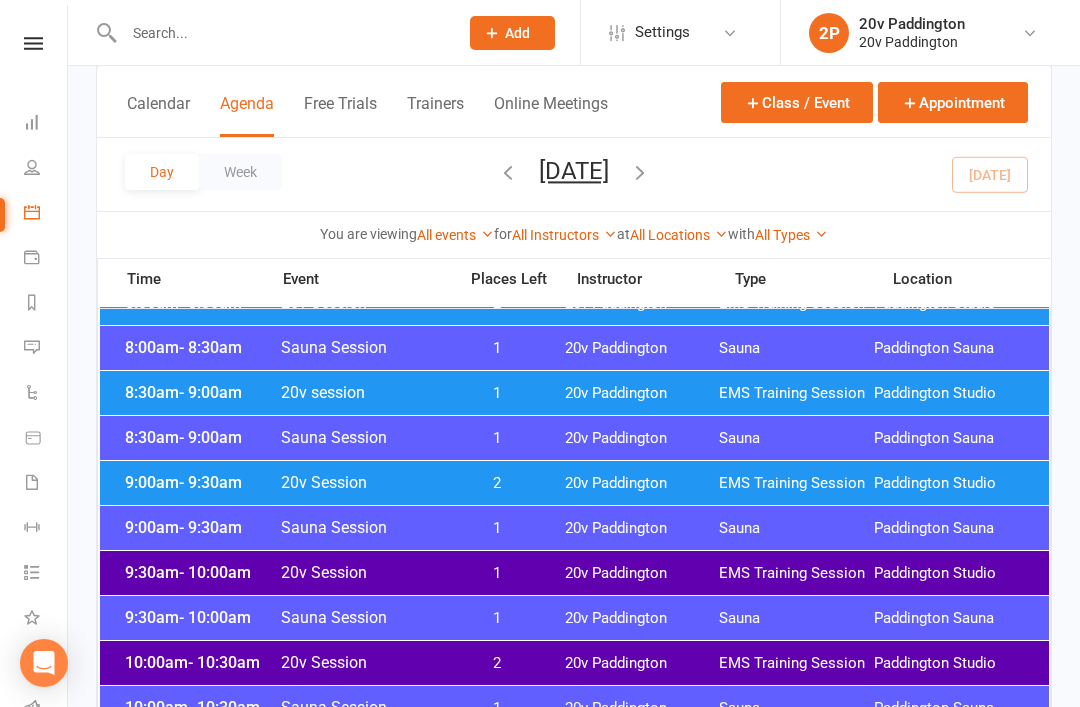 scroll, scrollTop: 503, scrollLeft: 0, axis: vertical 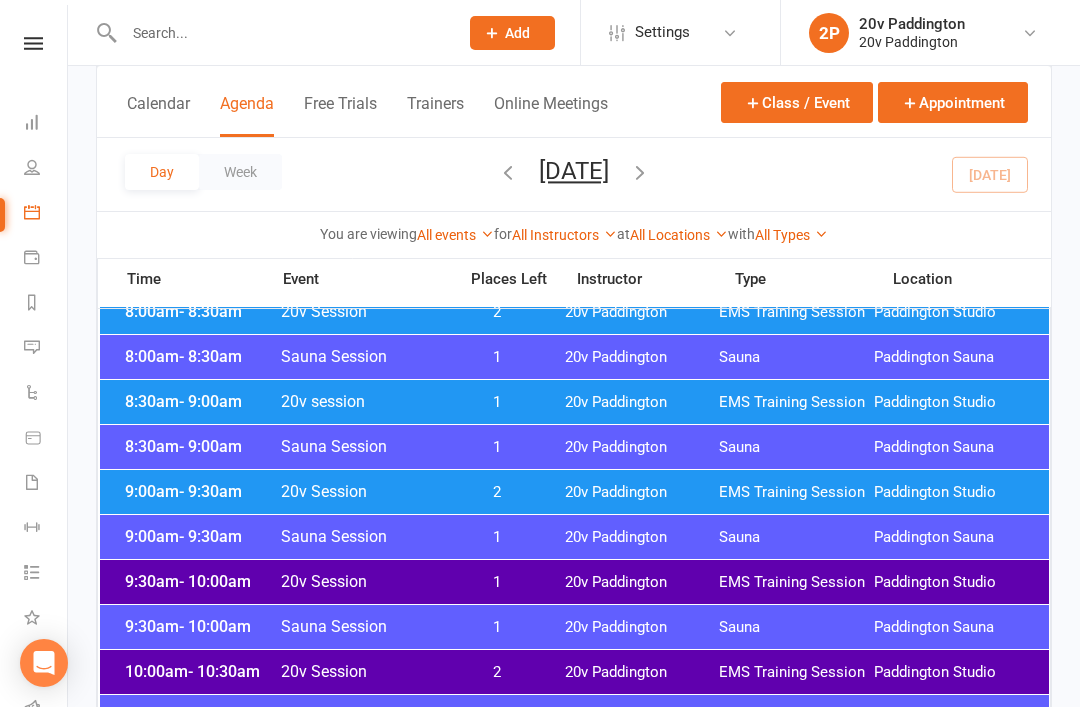 click on "8:30am  - 9:00am 20v session 1 20v Paddington EMS Training Session Paddington Studio" at bounding box center [574, 402] 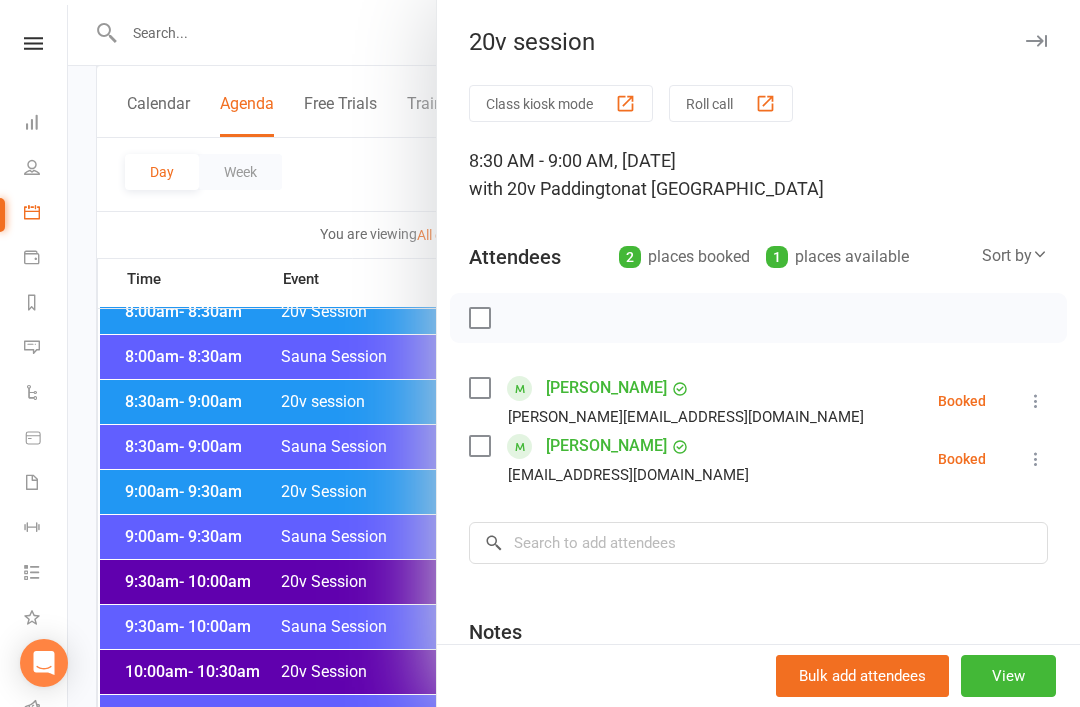 click at bounding box center (1036, 459) 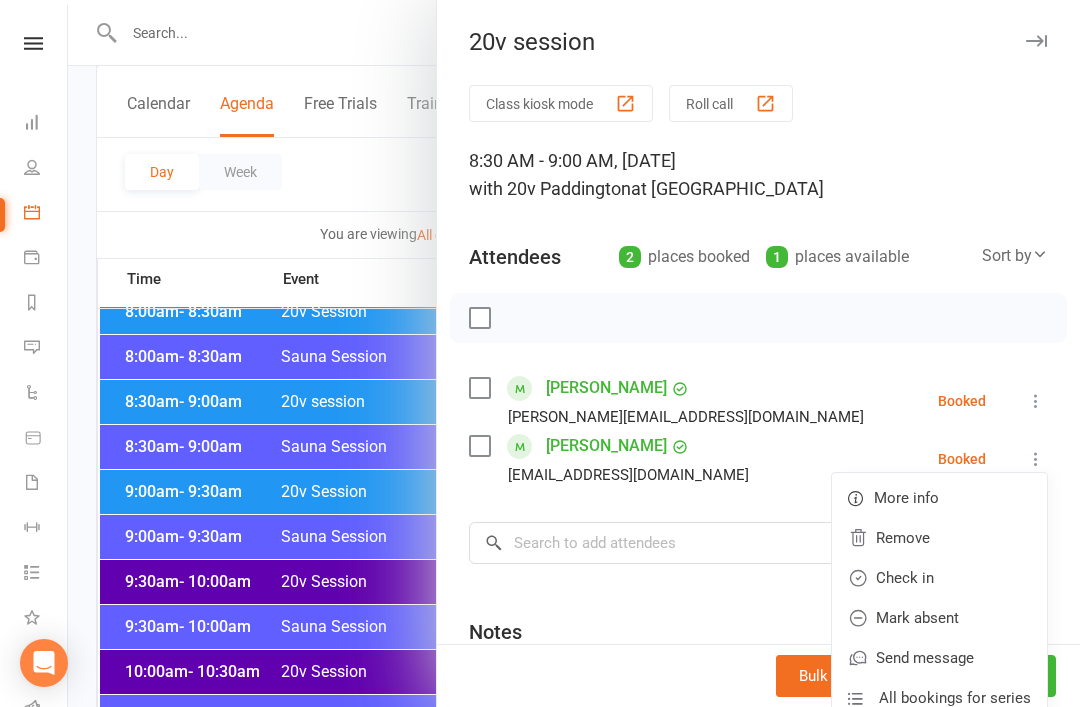 click on "Remove" at bounding box center (939, 538) 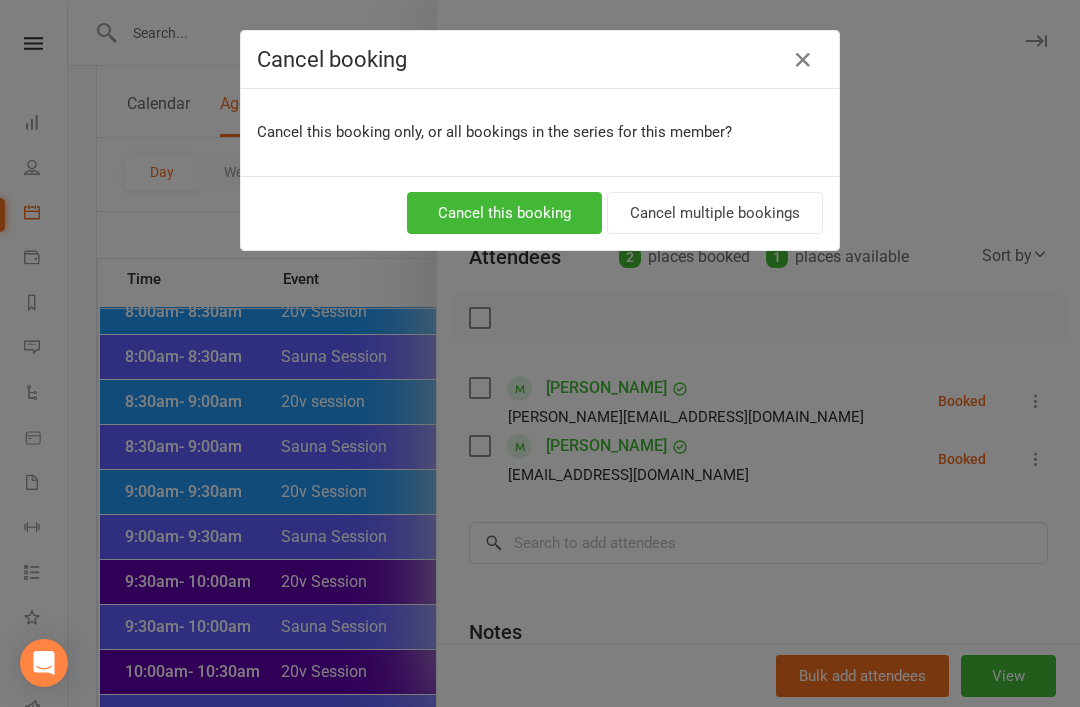 click on "Cancel this booking" at bounding box center [504, 213] 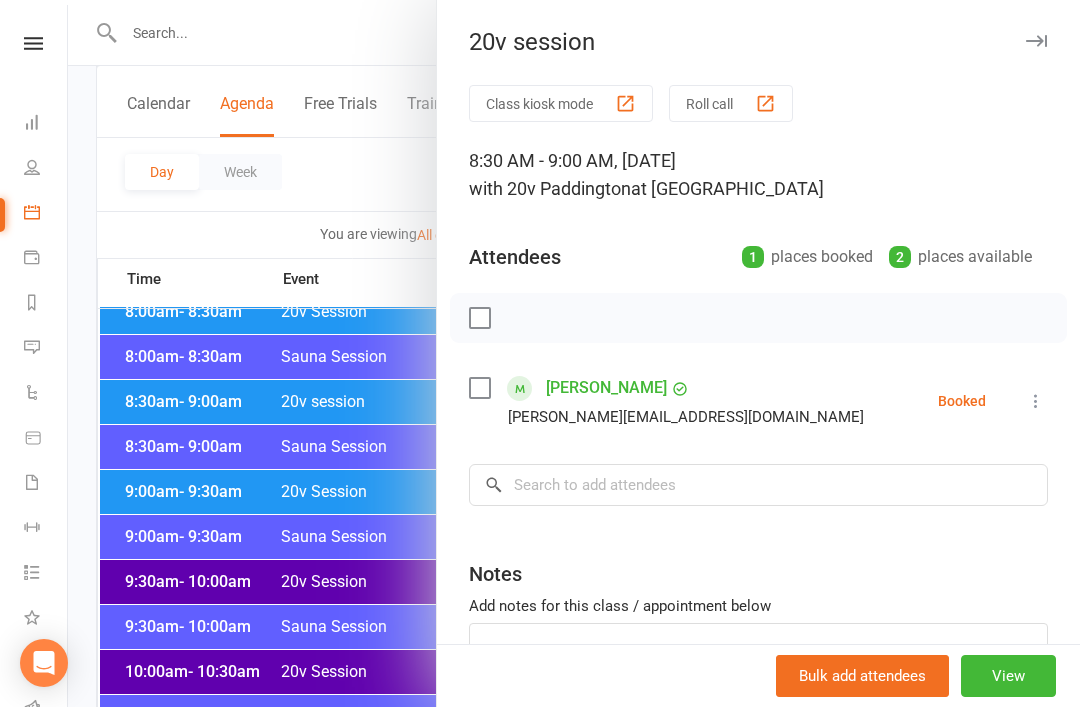 click at bounding box center [574, 353] 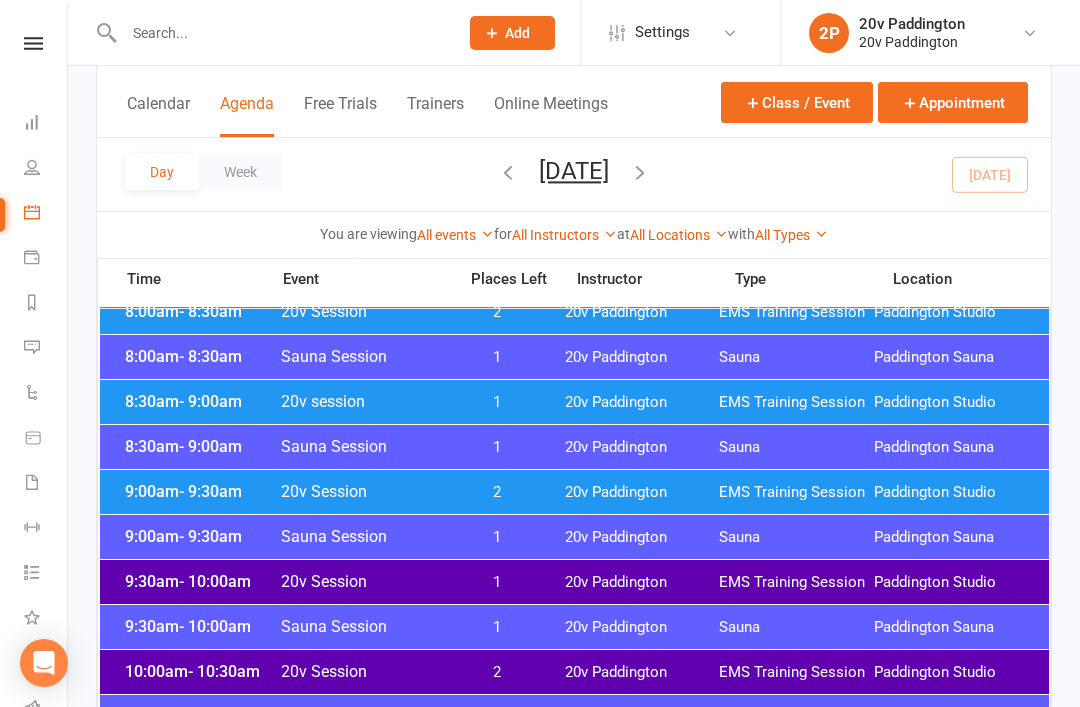 click on "2" at bounding box center [497, 492] 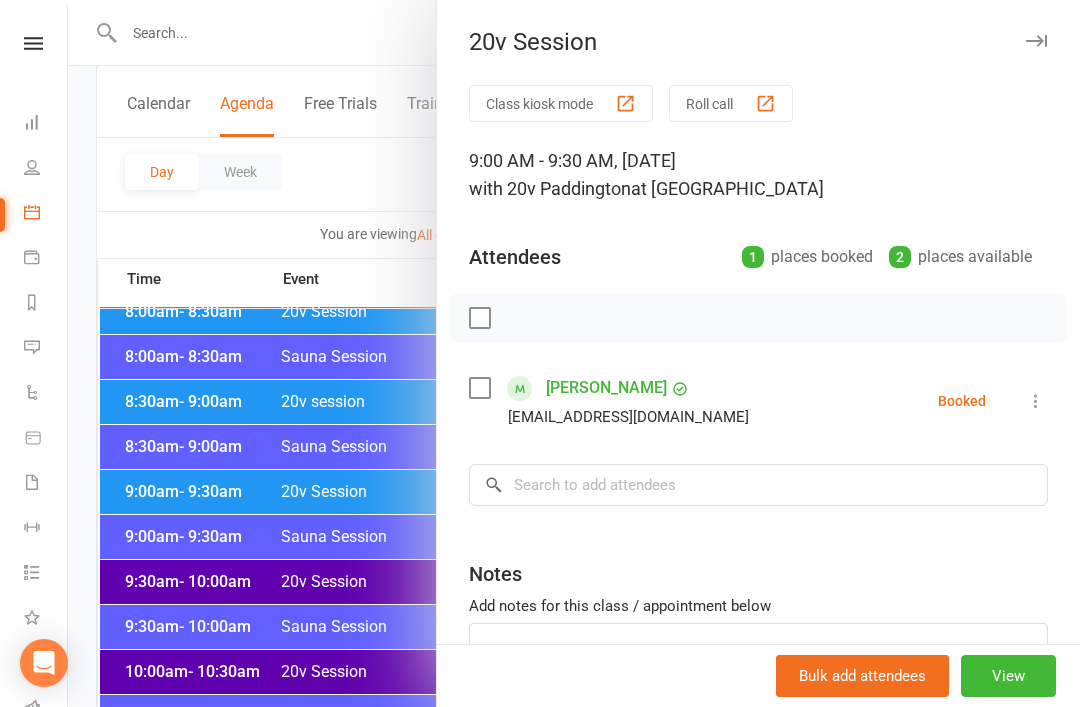 click on "Ala Debowska  alinadebowska@wp.pl Booked More info  Remove  Check in  Mark absent  Send message  All bookings for series" at bounding box center (758, 401) 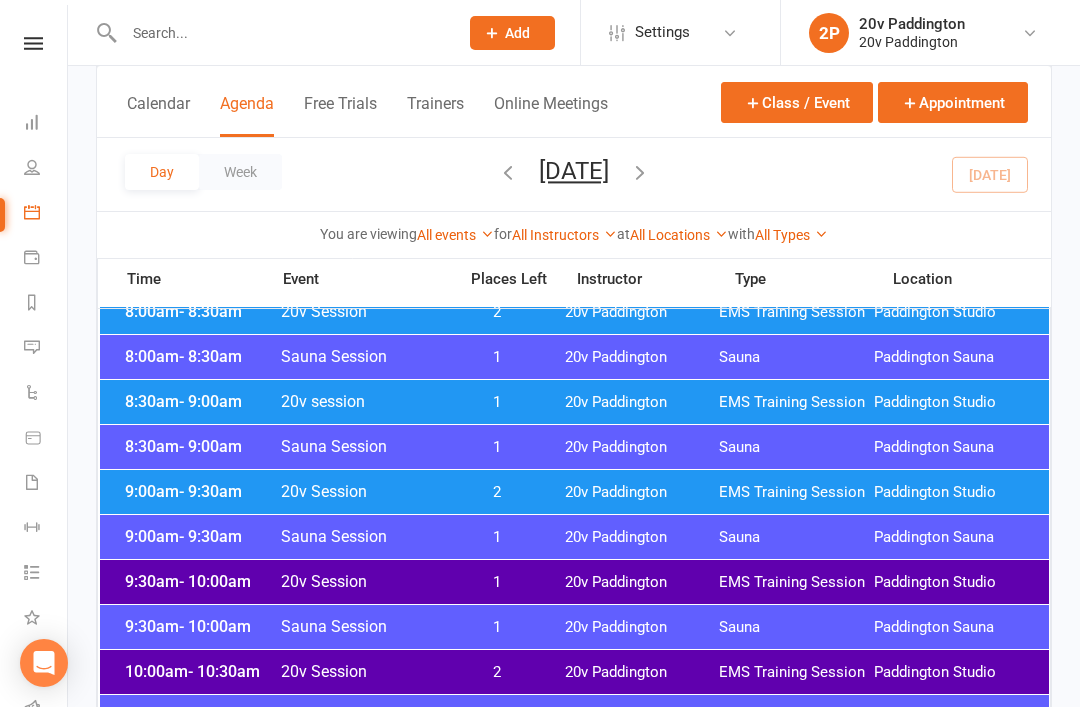 click on "1" at bounding box center (497, 402) 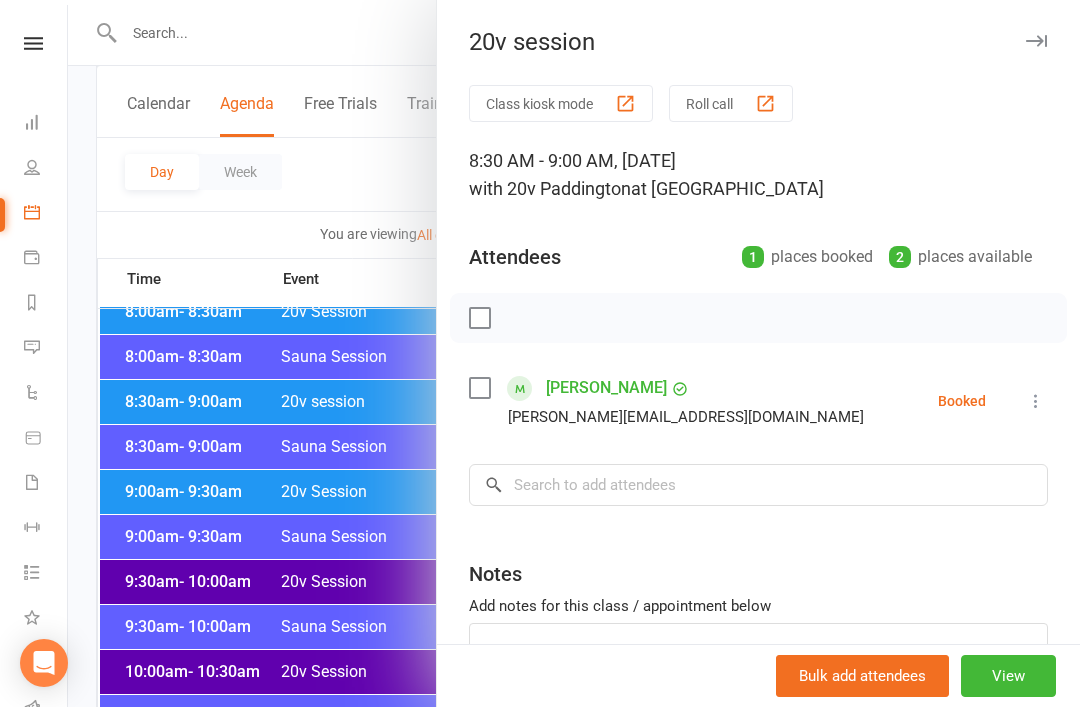 click at bounding box center (1036, 401) 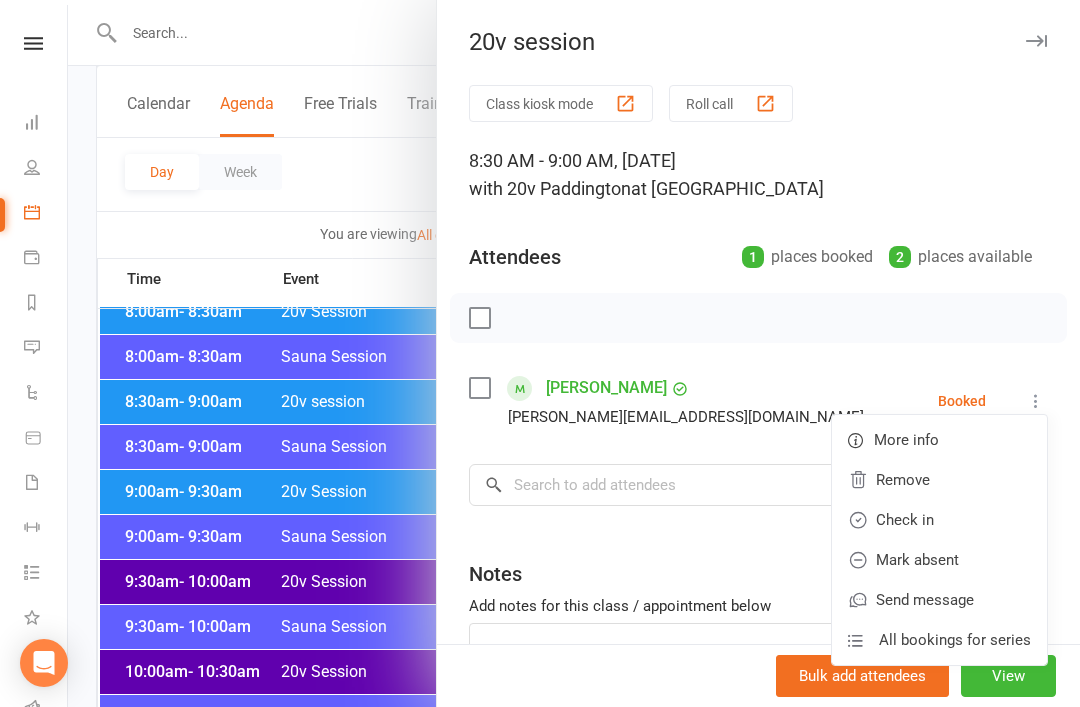 click on "Check in" at bounding box center (939, 520) 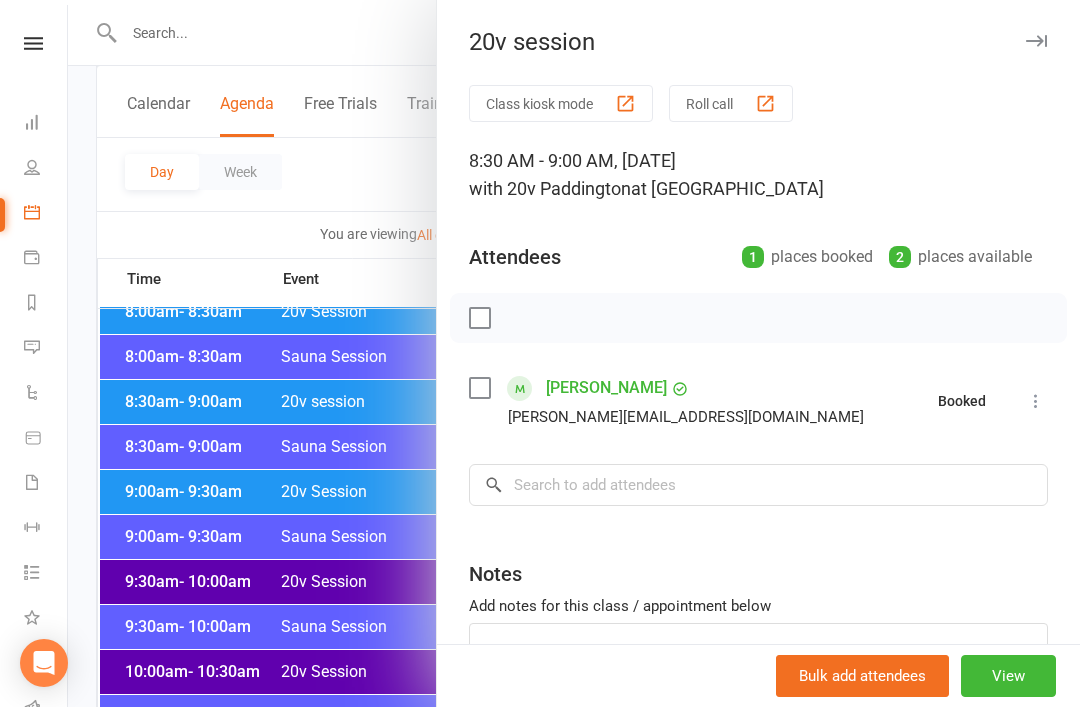 click at bounding box center (574, 353) 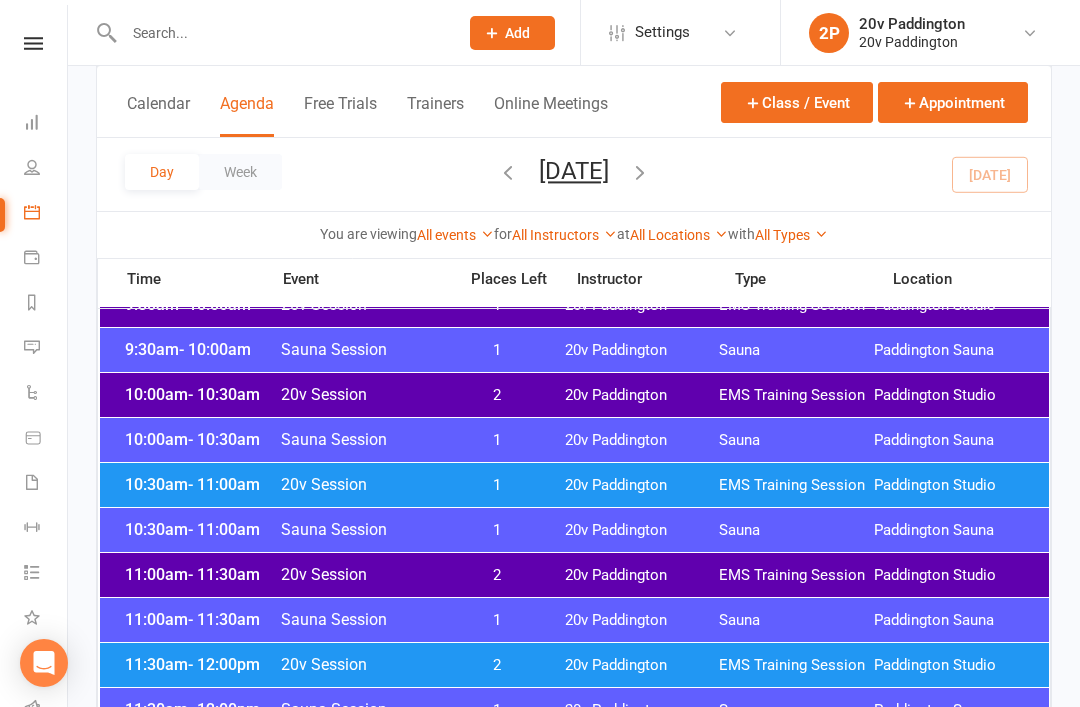 scroll, scrollTop: 781, scrollLeft: 0, axis: vertical 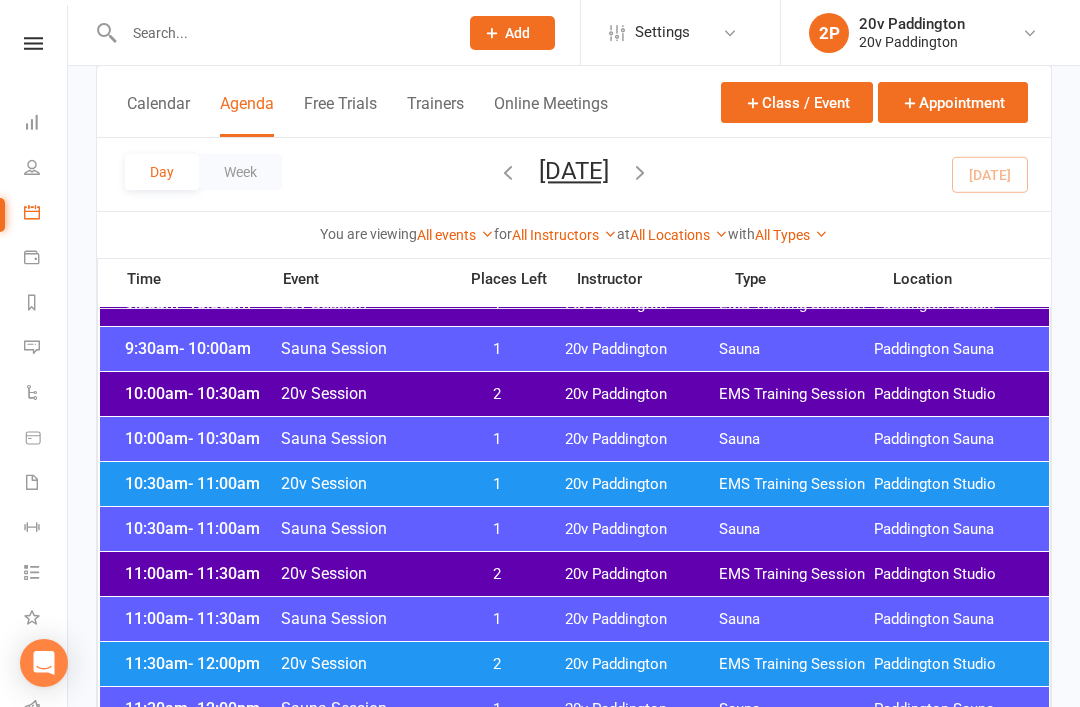 click on "10:30am  - 11:00am 20v Session 1 20v Paddington EMS Training Session [GEOGRAPHIC_DATA]" at bounding box center (574, 484) 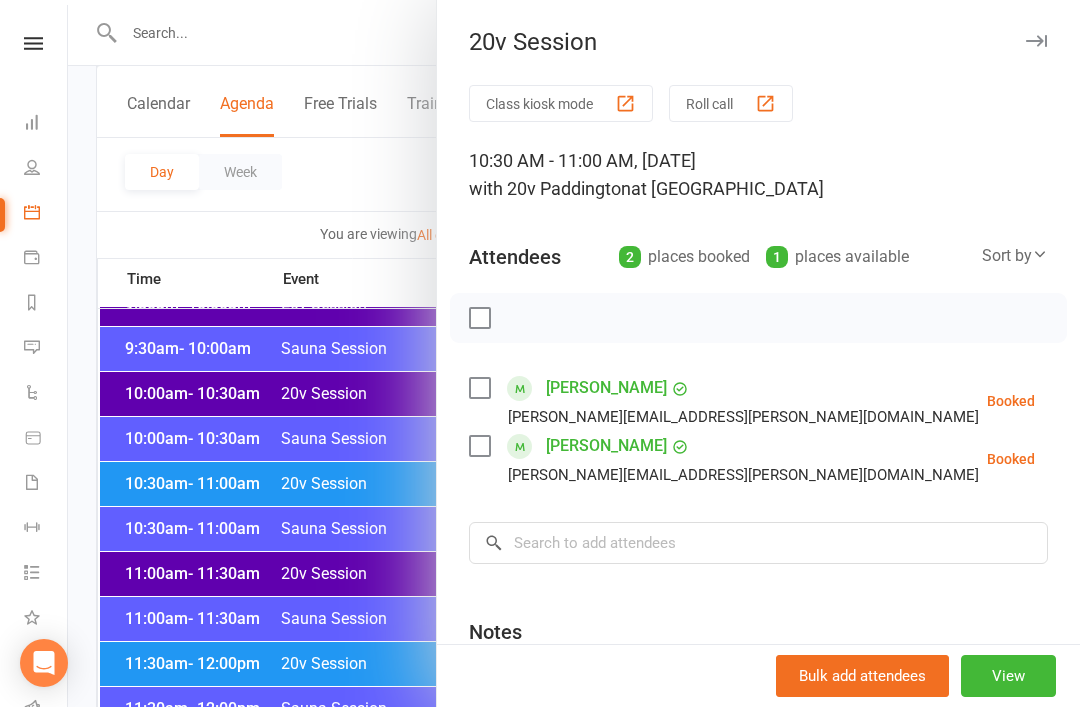 click at bounding box center (574, 353) 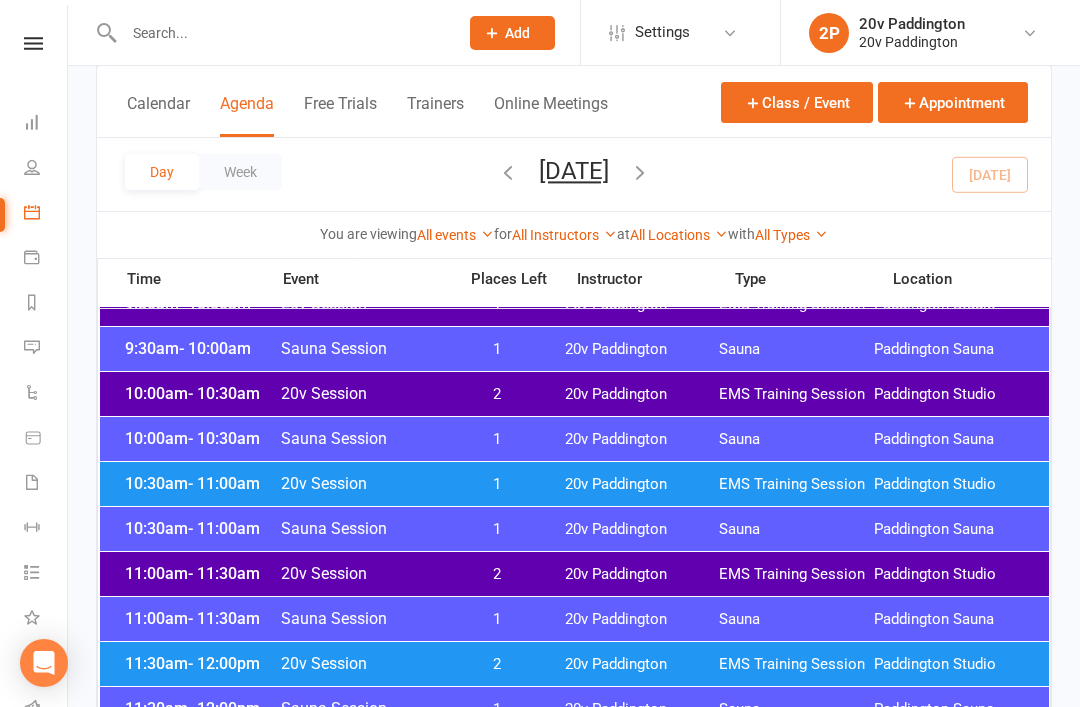 click on "11:30am  - 12:00pm 20v Session 2 20v Paddington EMS Training Session Paddington Studio" at bounding box center [574, 664] 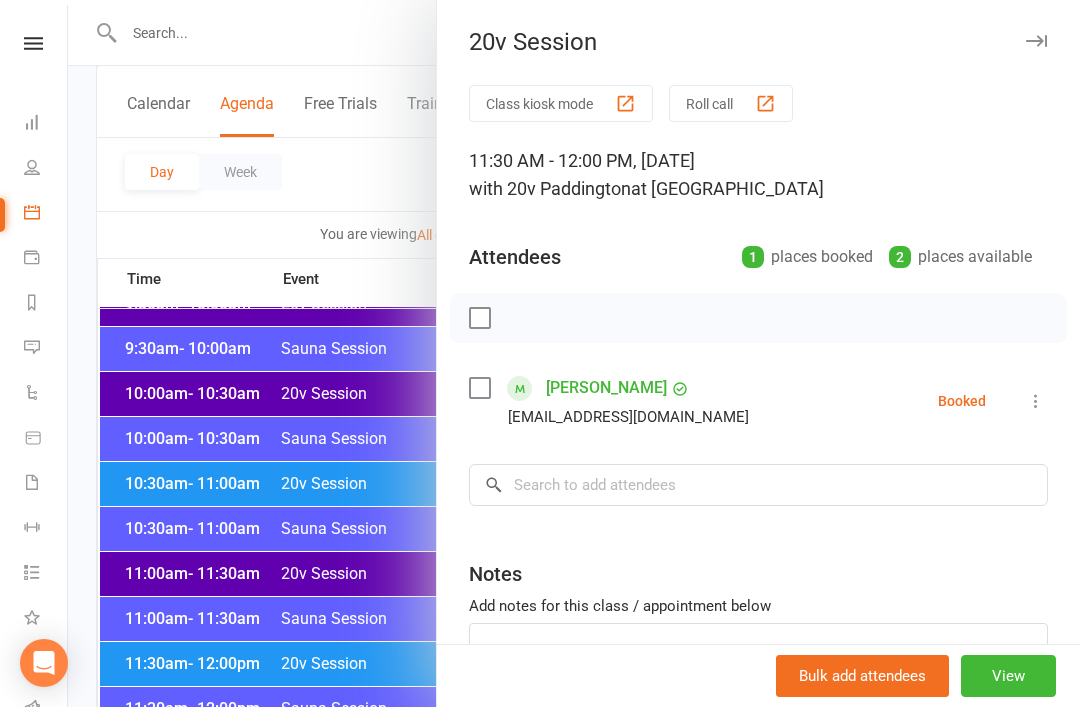 click at bounding box center (574, 353) 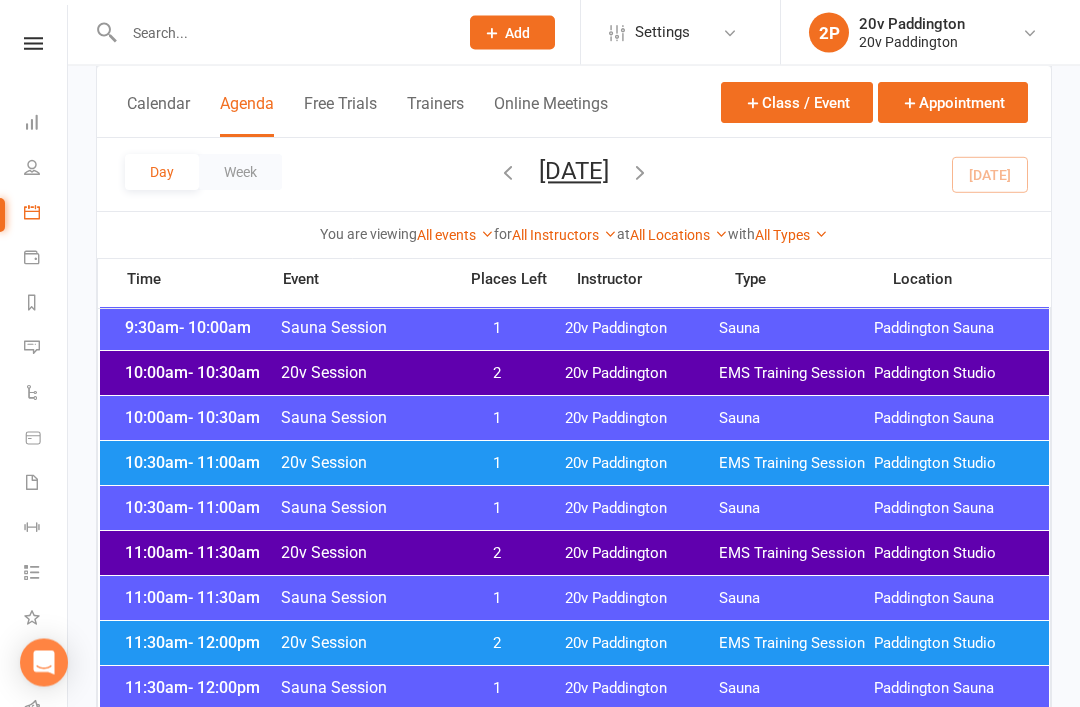 scroll, scrollTop: 802, scrollLeft: 0, axis: vertical 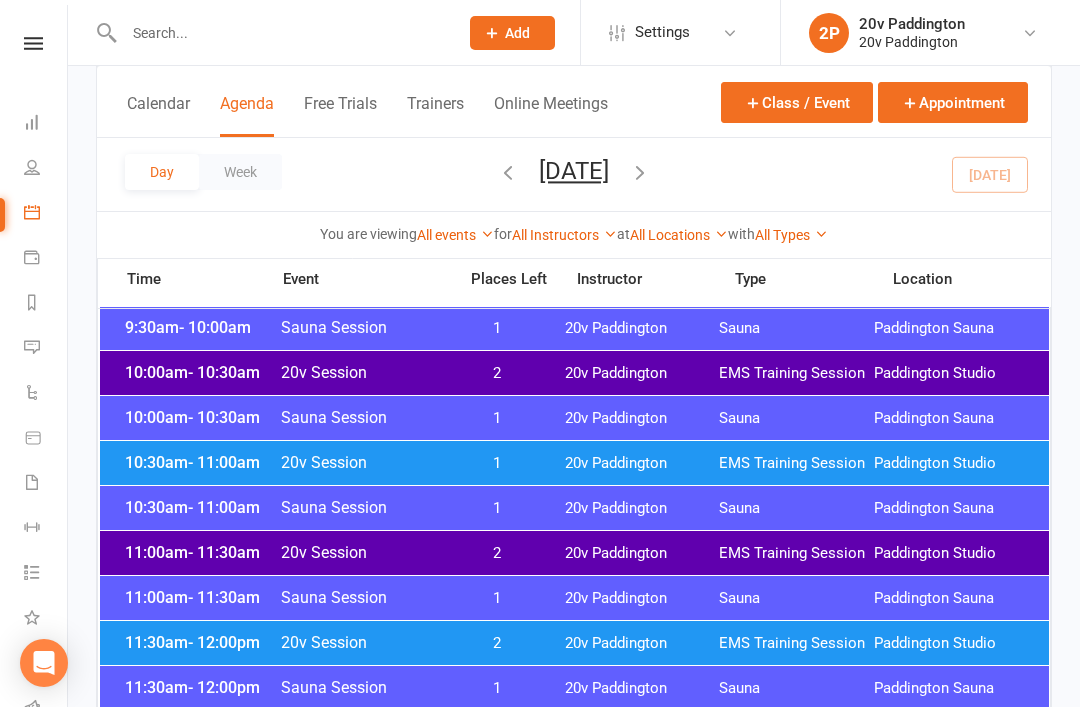 click on "2" at bounding box center [497, 553] 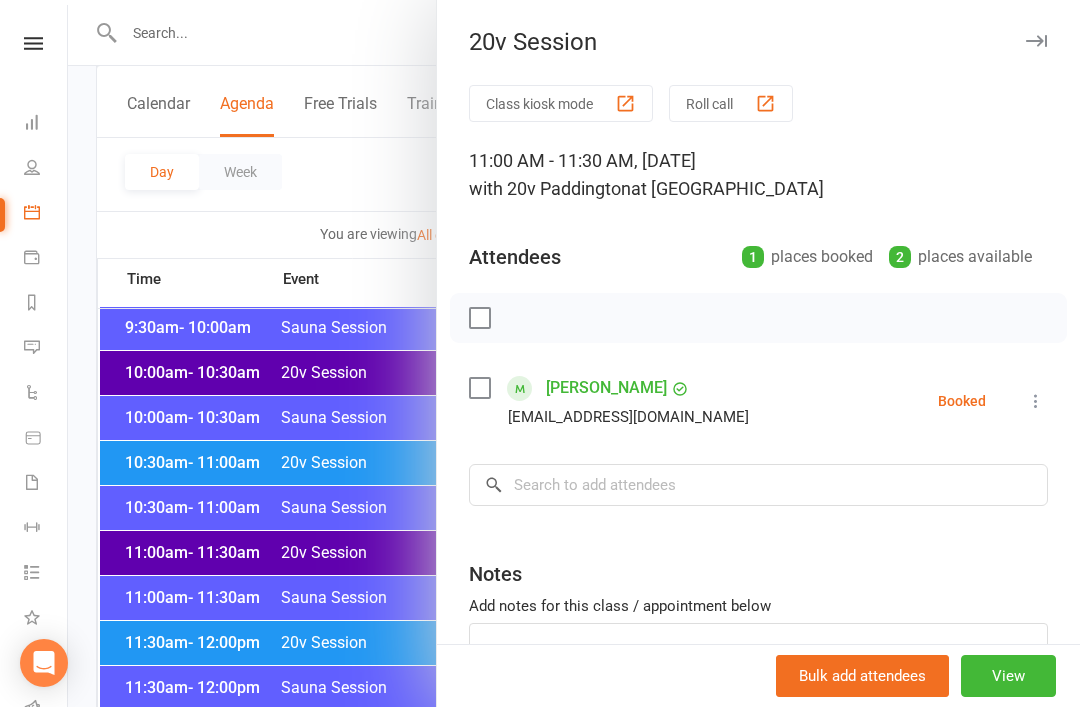 click at bounding box center [574, 353] 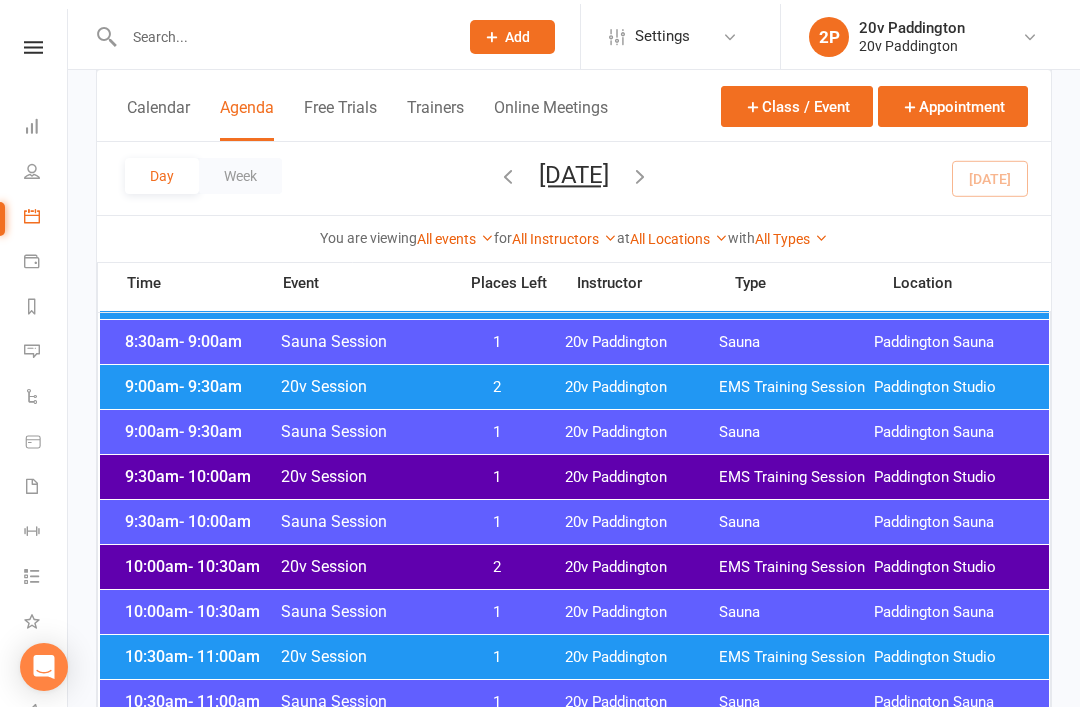 click on "20v Session" at bounding box center (362, 652) 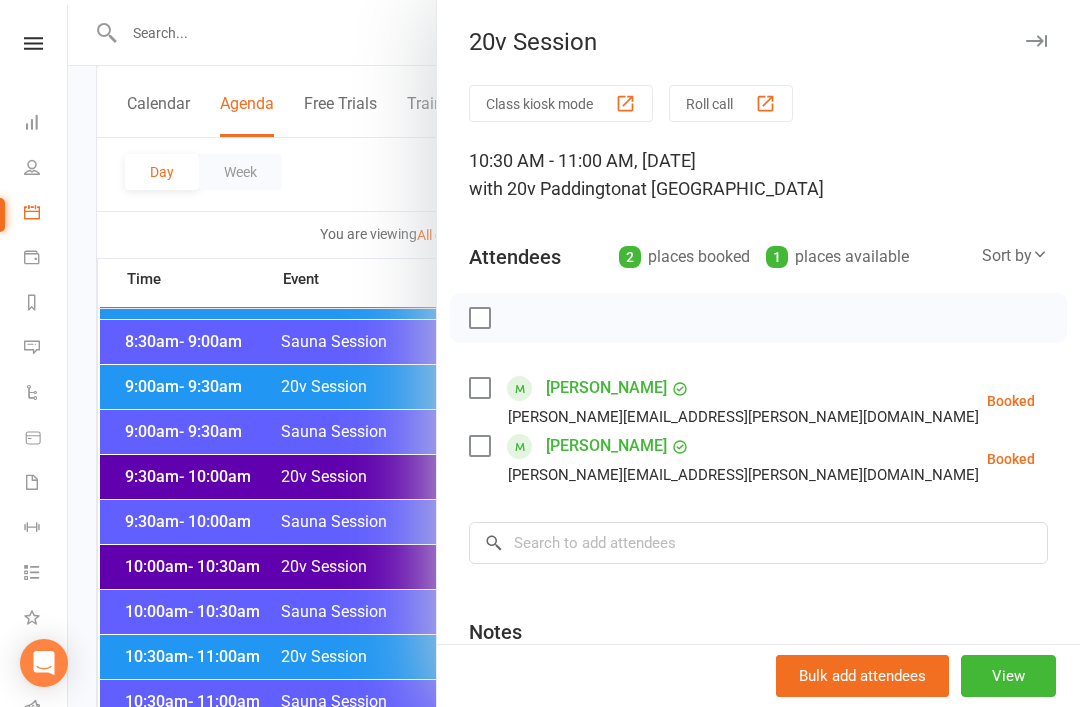 click at bounding box center [574, 353] 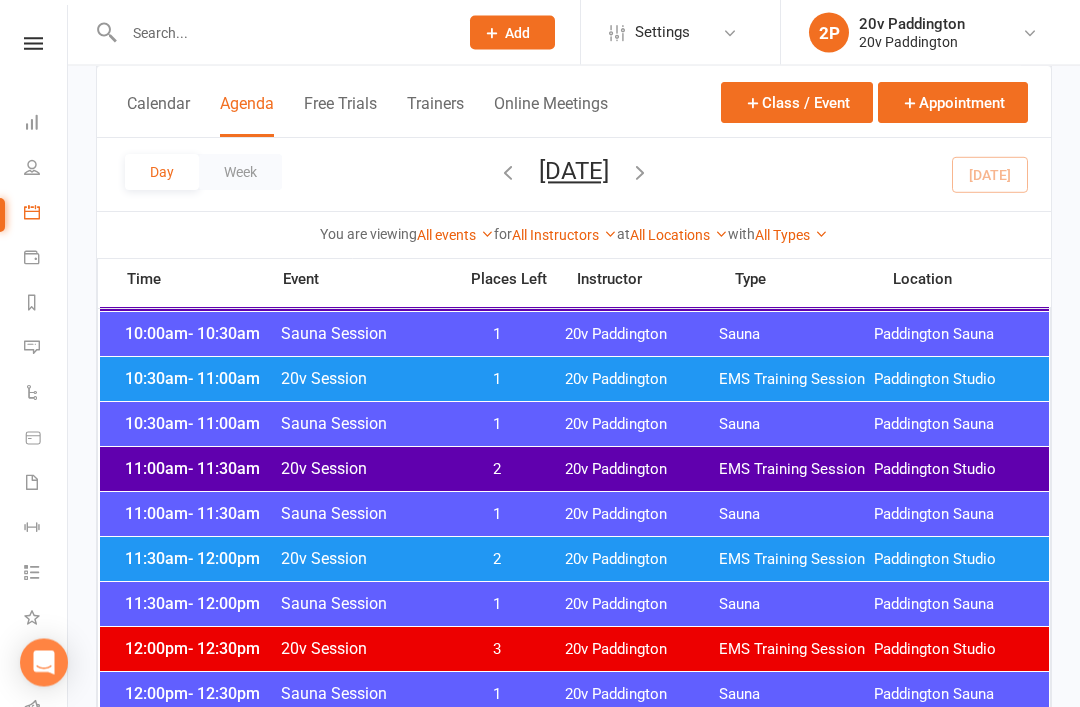 scroll, scrollTop: 886, scrollLeft: 0, axis: vertical 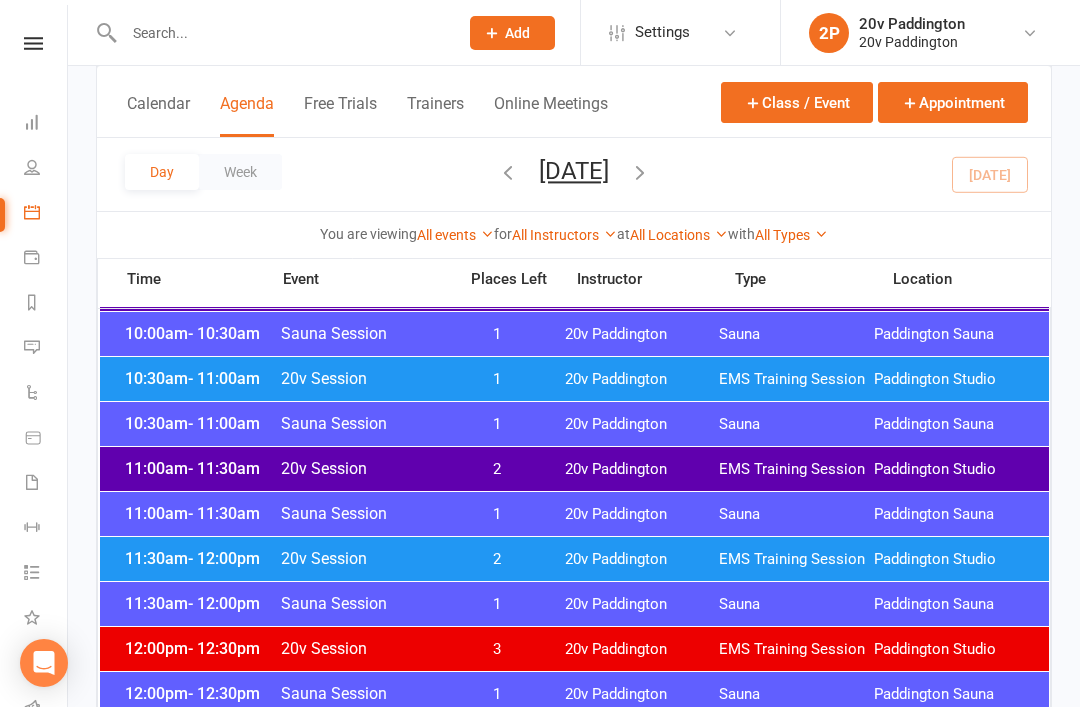 click on "2" at bounding box center (497, 469) 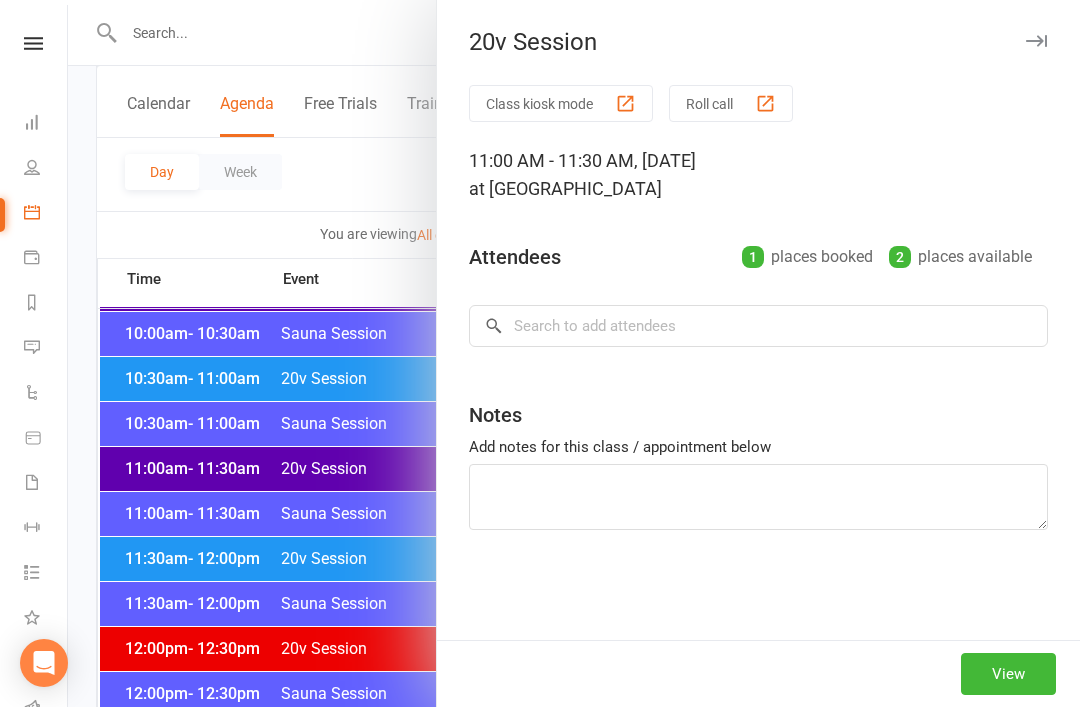 click at bounding box center (574, 353) 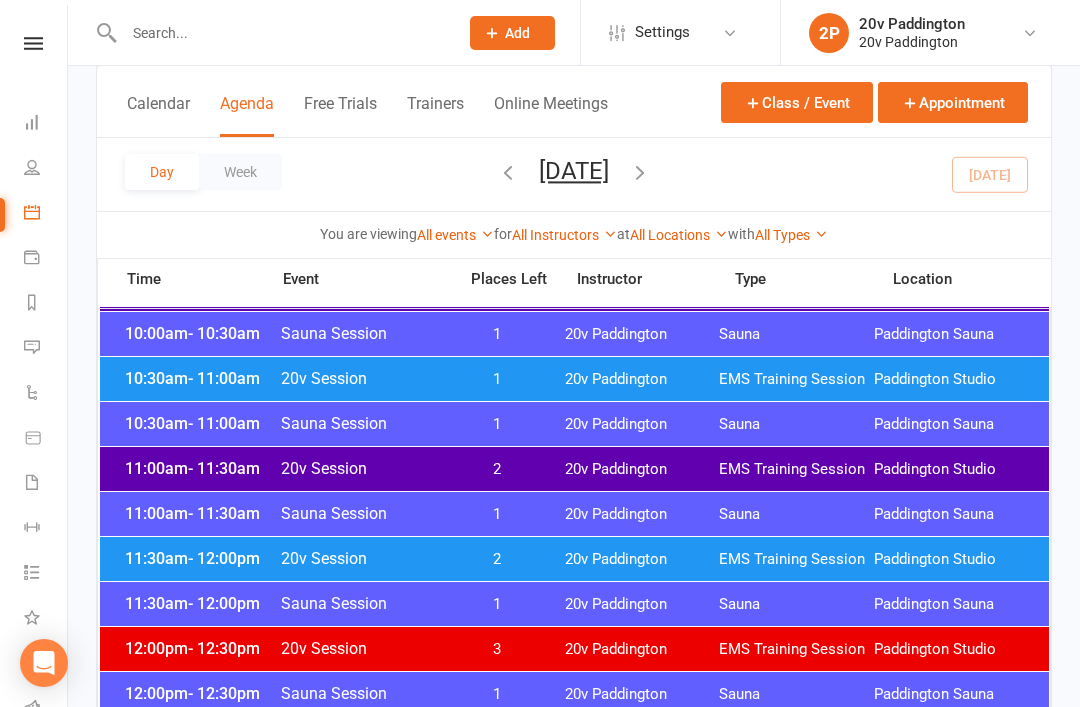 click on "20v Session" at bounding box center (362, 558) 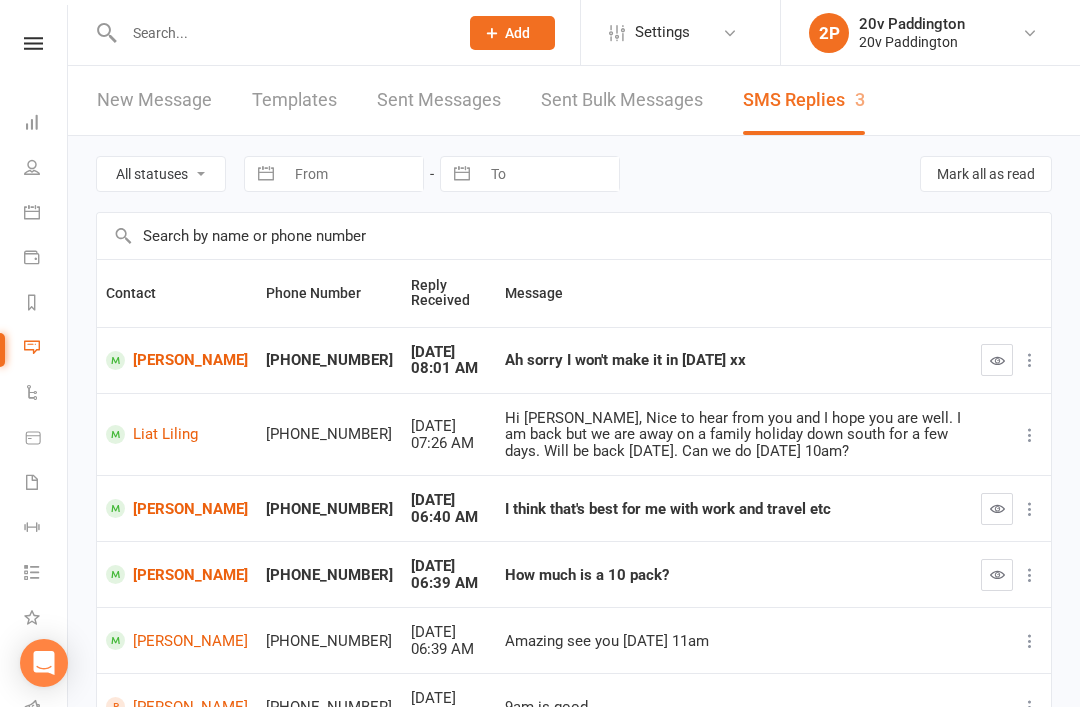 scroll, scrollTop: 0, scrollLeft: 0, axis: both 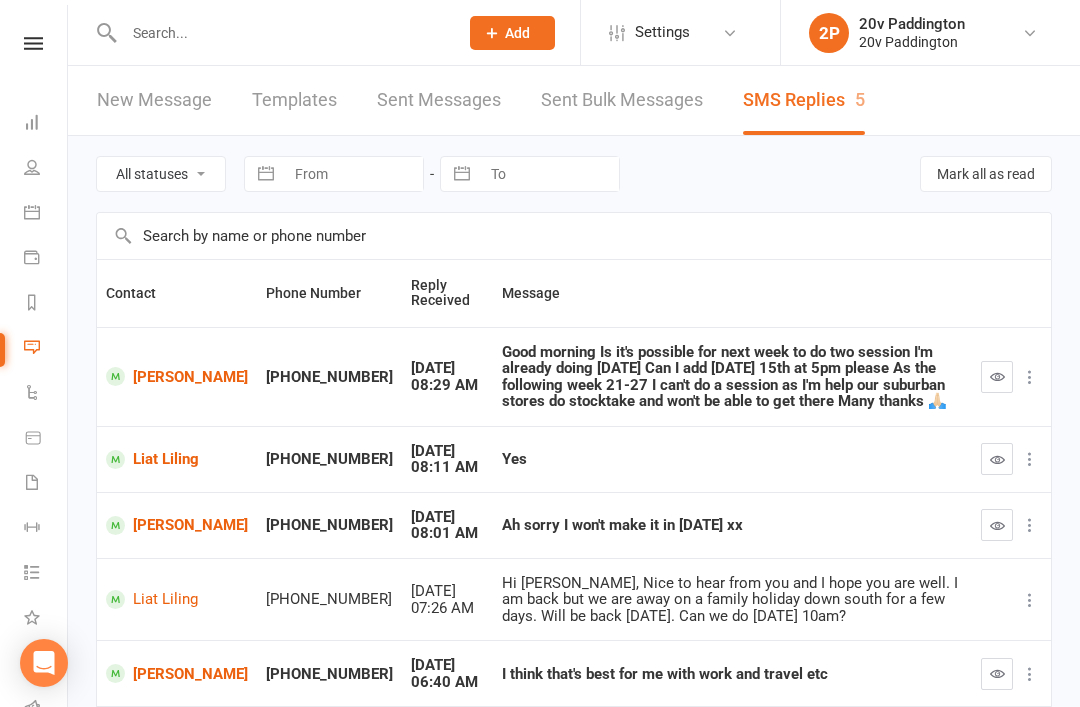 click on "Liat Liling" at bounding box center [177, 459] 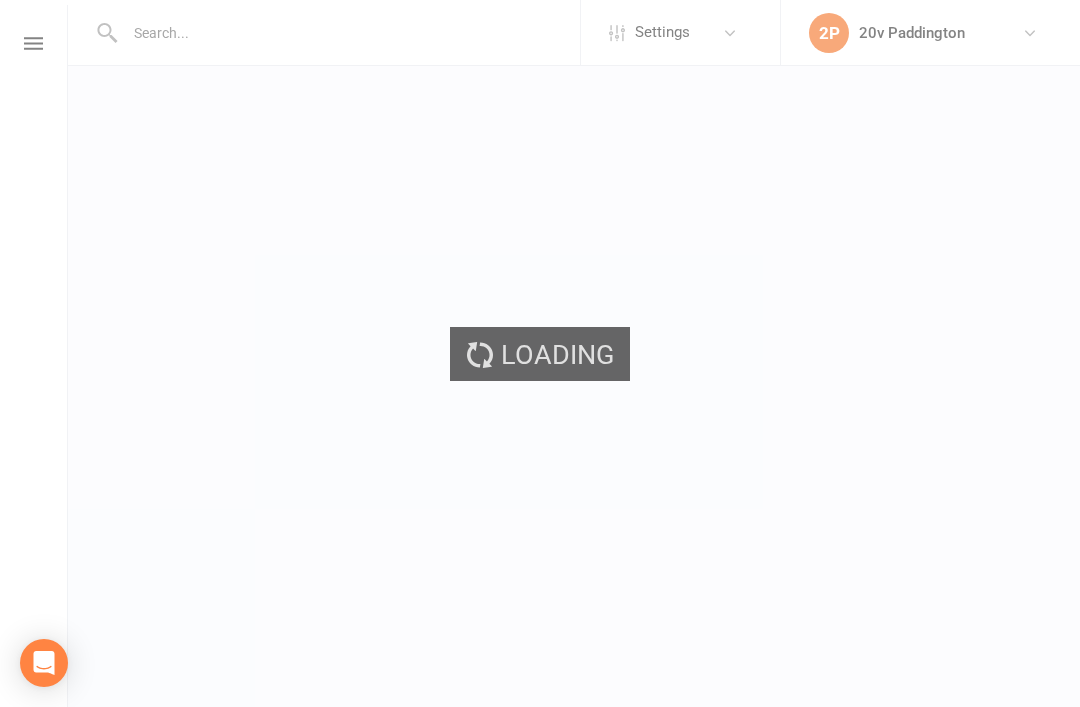 scroll, scrollTop: 0, scrollLeft: 0, axis: both 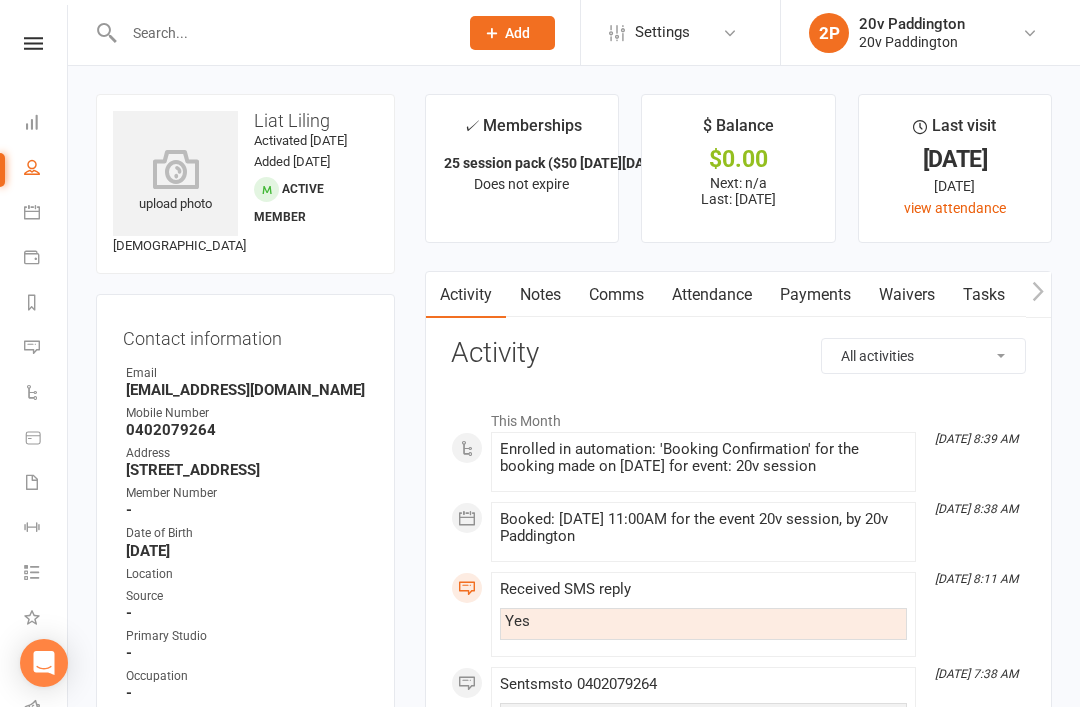 click on "Comms" at bounding box center (616, 295) 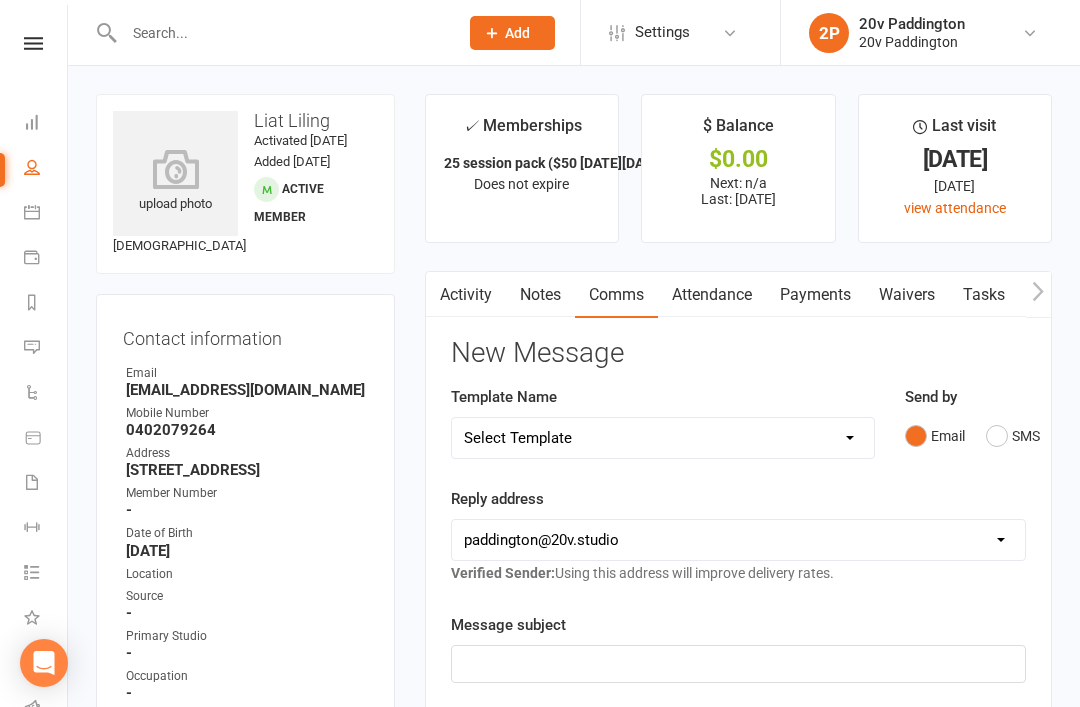 click on "SMS" at bounding box center (1013, 436) 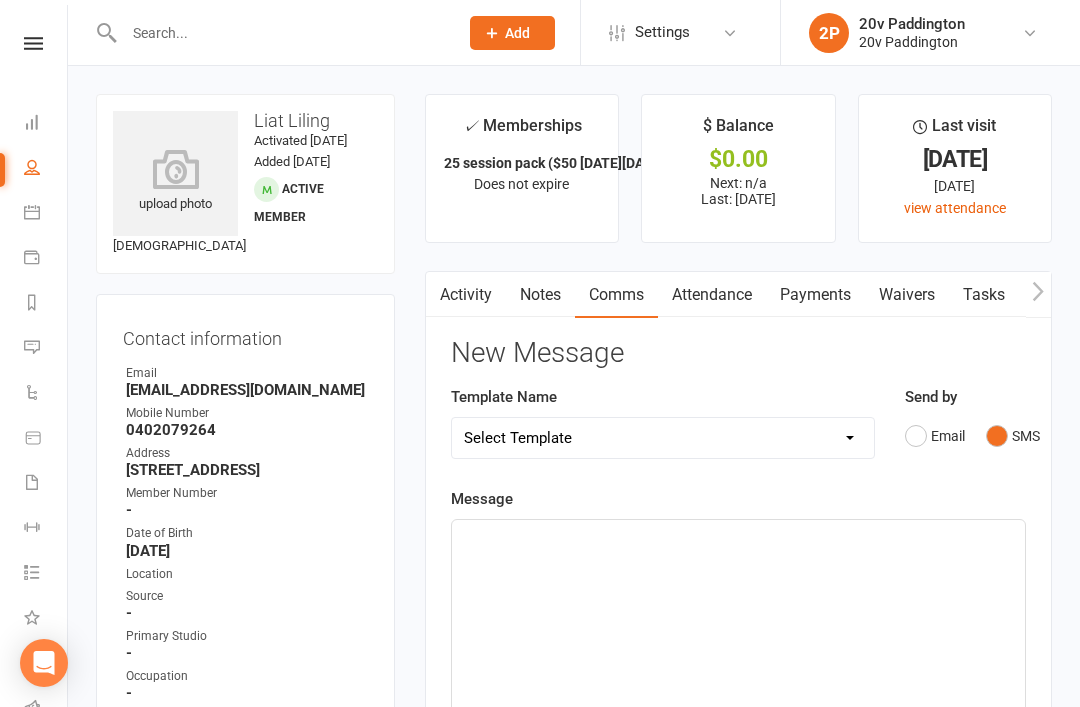 click on "﻿" 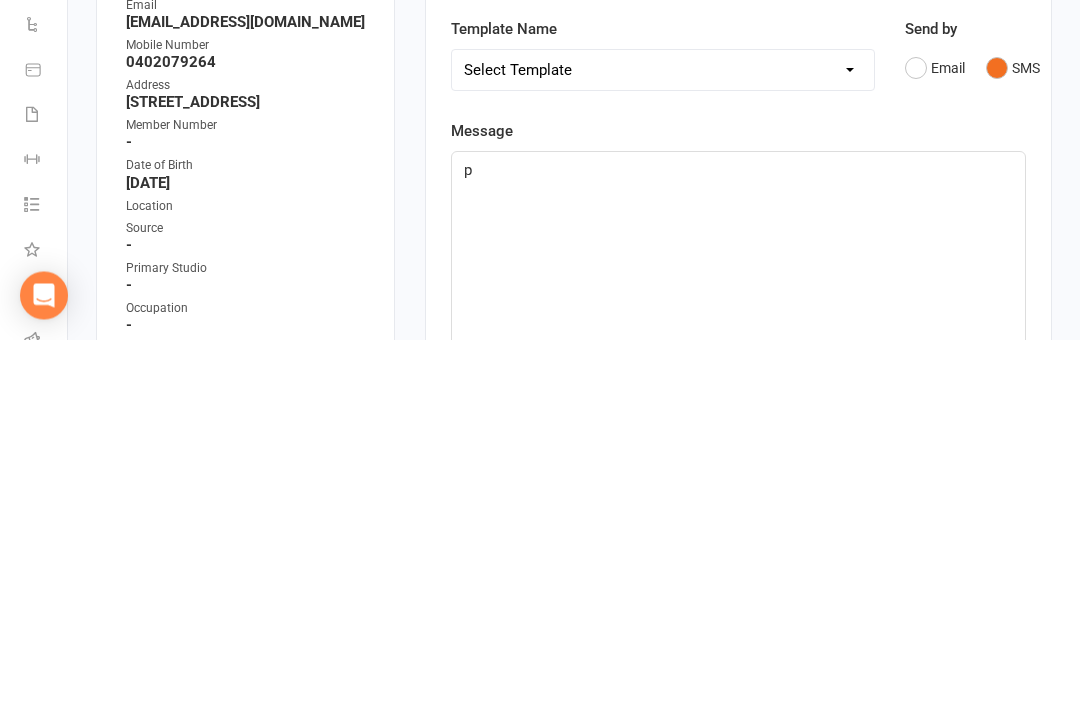 type 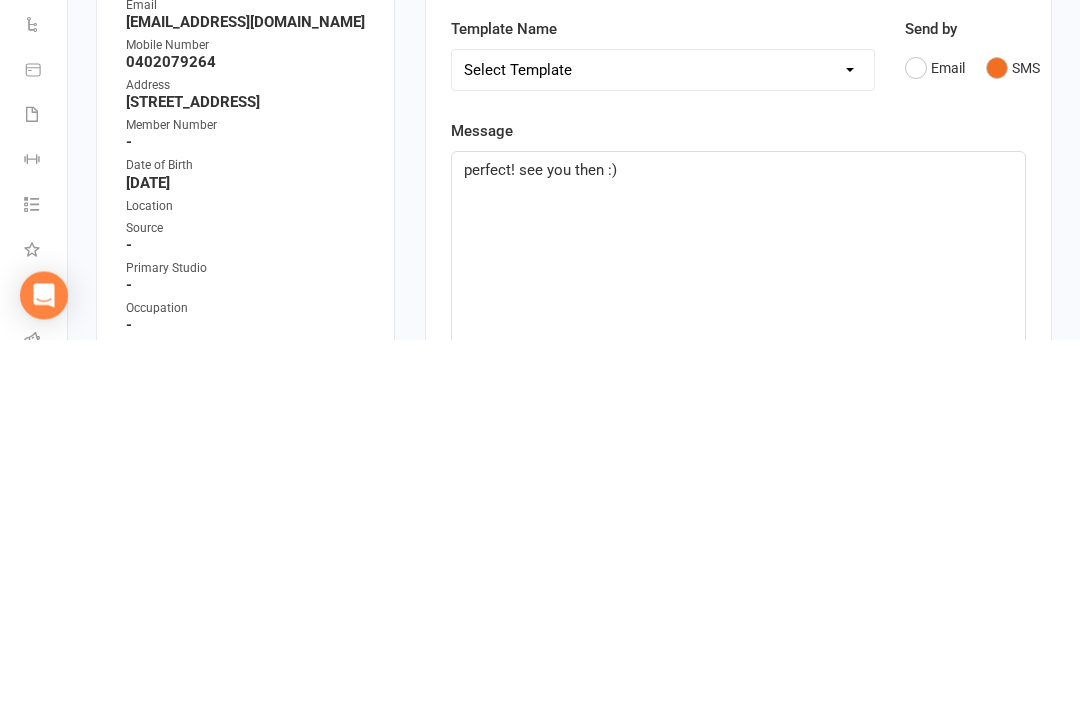 click on "Activity Notes Comms Attendance Payments Waivers Tasks Automations Workouts Assessments Credit balance
New Message Template Name Select Template [SMS] Haven’t heard back from trial [SMS] No answer to Kickstart Call [SMS] Ready for trial [SMS] Still interested text to in communication [SMS] Trial same day confirmation text  [Email] 20v Referral Bonus [SMS] Free Trial Link Send by Email SMS Message perfect! see you then :)  24 chars (approx. 1 messages), 626 chars remaining.    Sent this month: 1263 Contact merge tags contact-first-name contact-last-name contact-email contact-phone-number contact-address what-contact-interested-in how-contact-contacted-us how-contact-heard-about-us last-attended-on next-upcoming-payment-amount next-upcoming-payment-date failed-payments-count failed-payments-total-amount business-name member-portal-url member-portal-pin
Recipients No additional recipients found. Send Message" at bounding box center (738, 802) 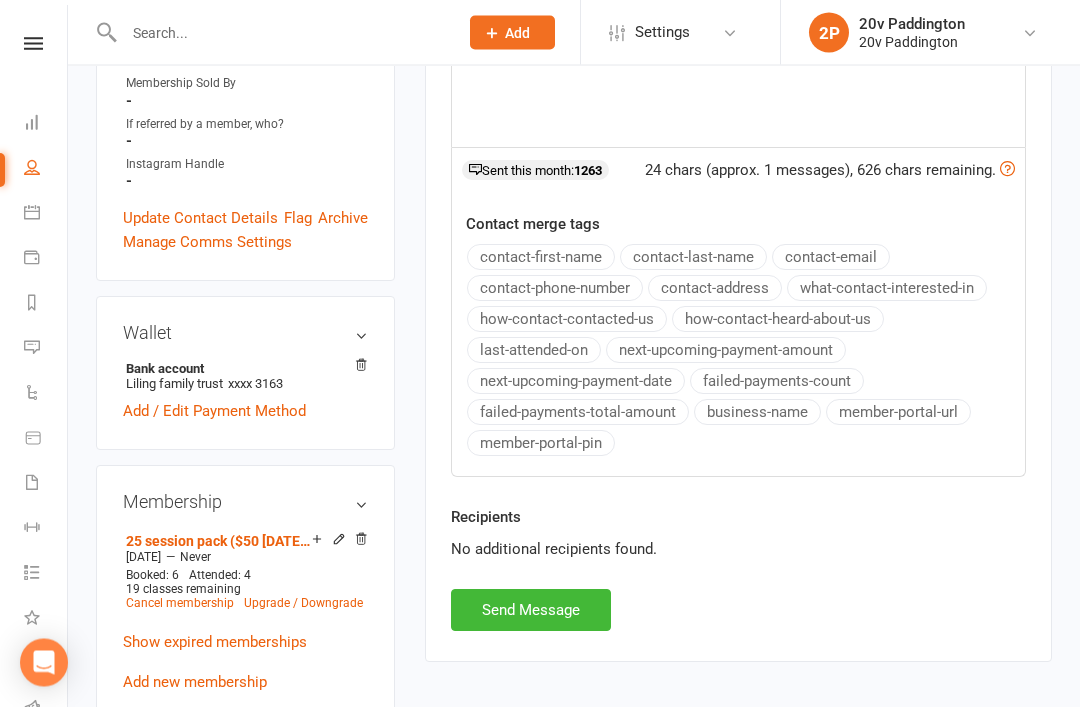 click on "Send Message" at bounding box center (531, 611) 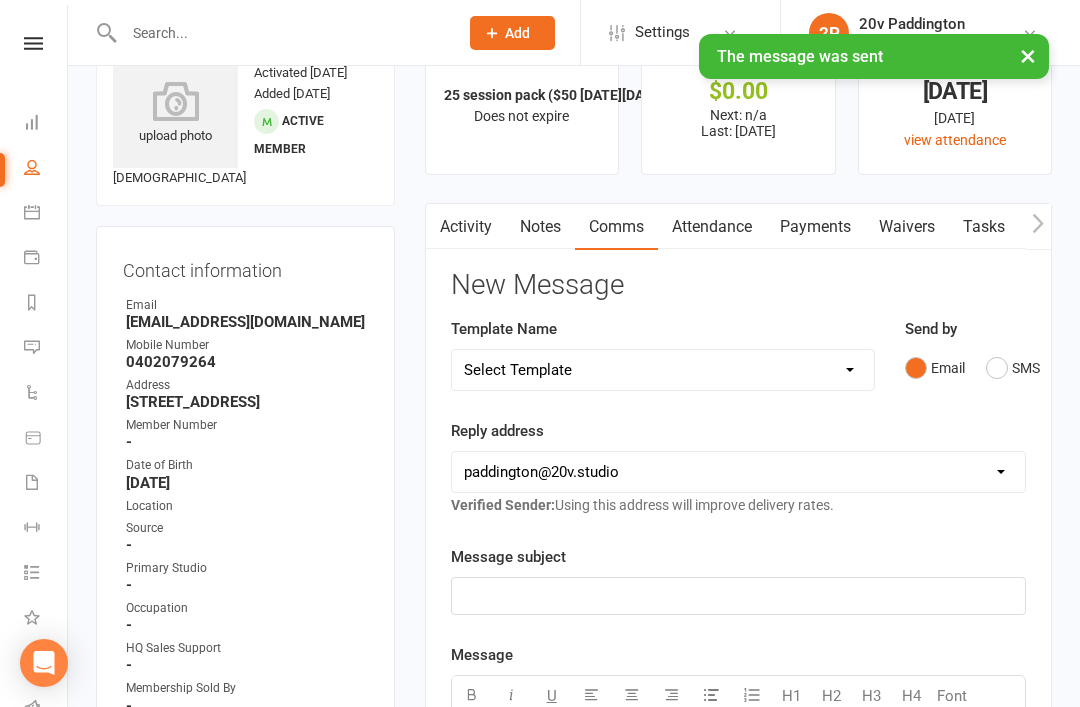 scroll, scrollTop: 0, scrollLeft: 0, axis: both 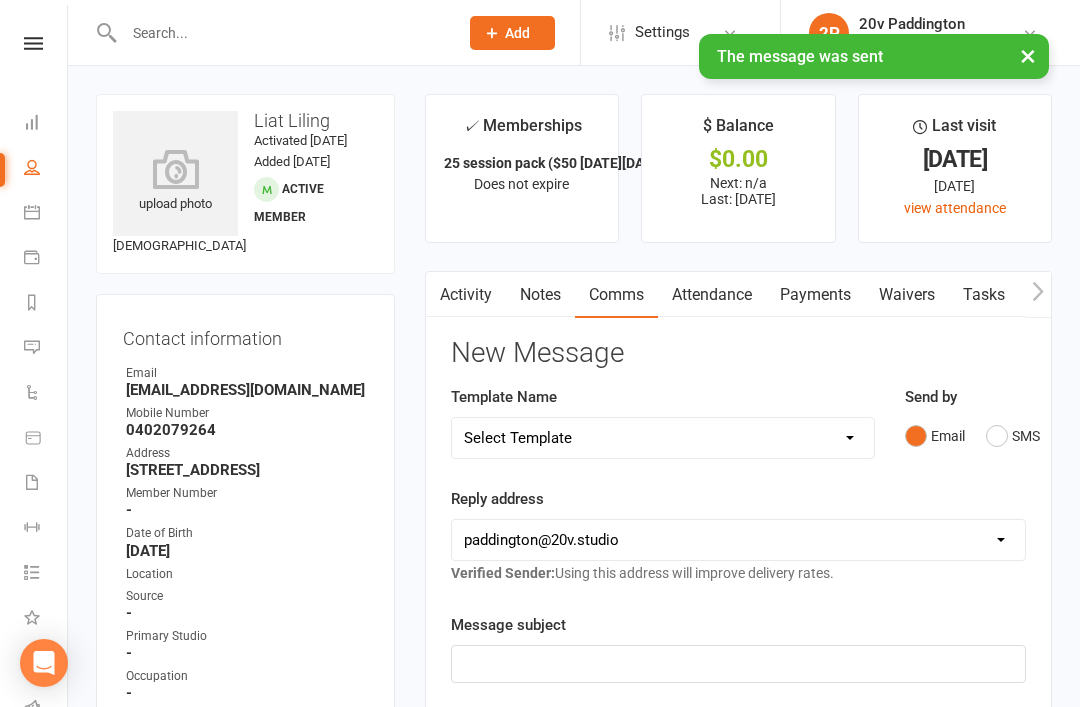 click on "Messages   5" at bounding box center [46, 349] 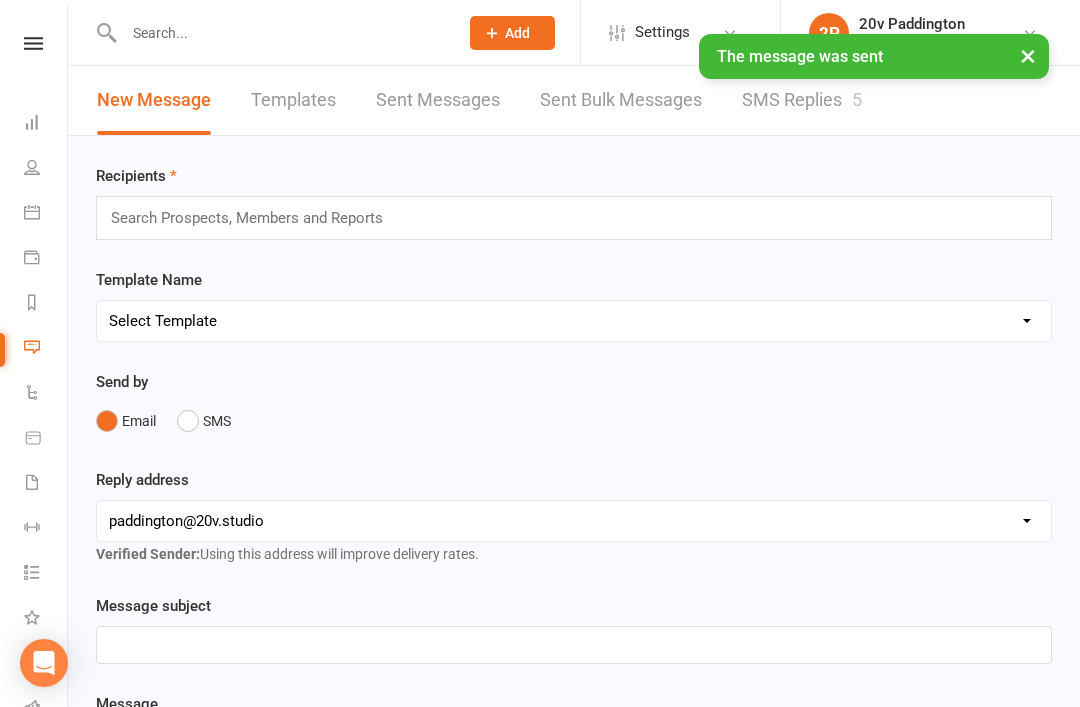 click on "SMS Replies  5" at bounding box center [802, 100] 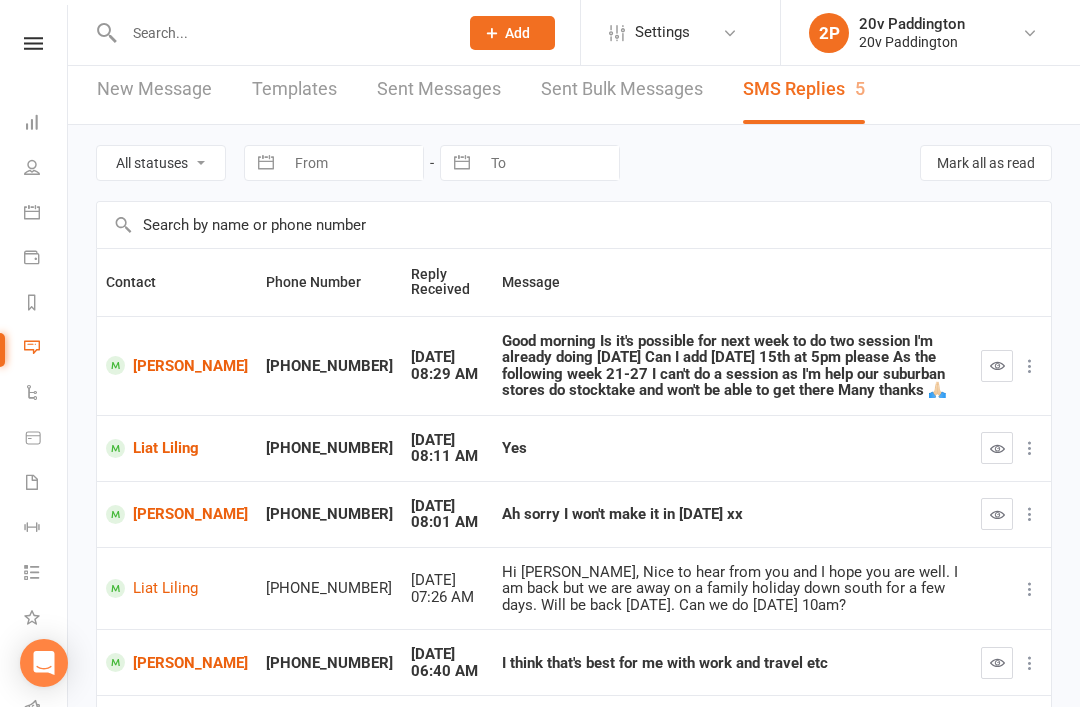 scroll, scrollTop: 13, scrollLeft: 0, axis: vertical 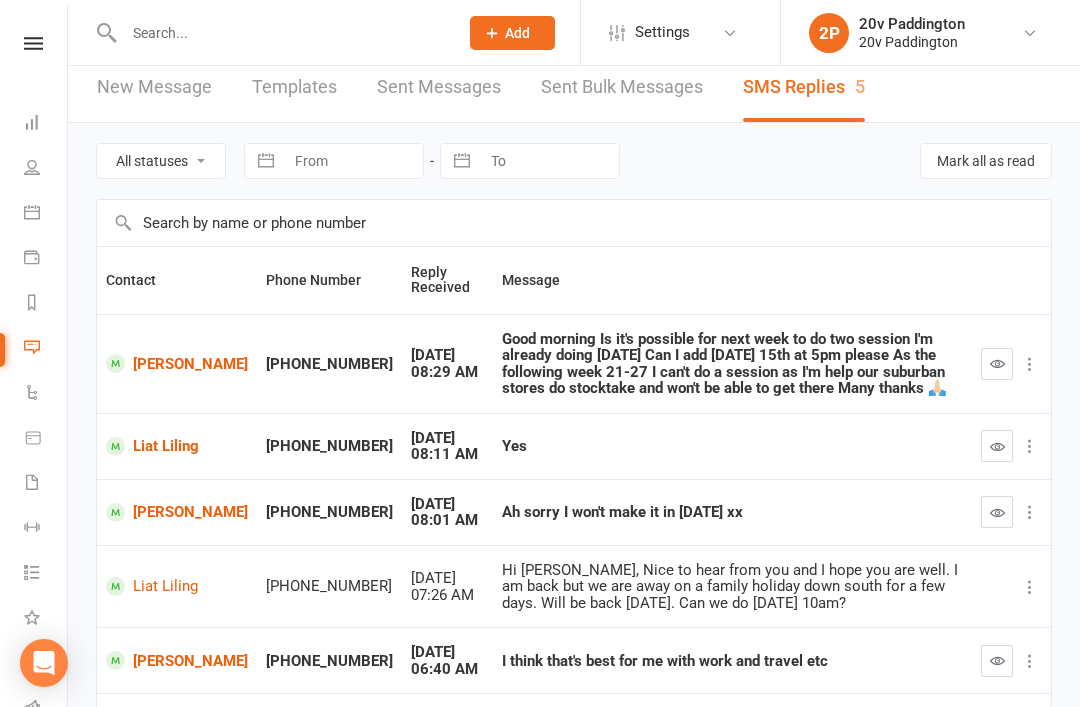 click at bounding box center (997, 446) 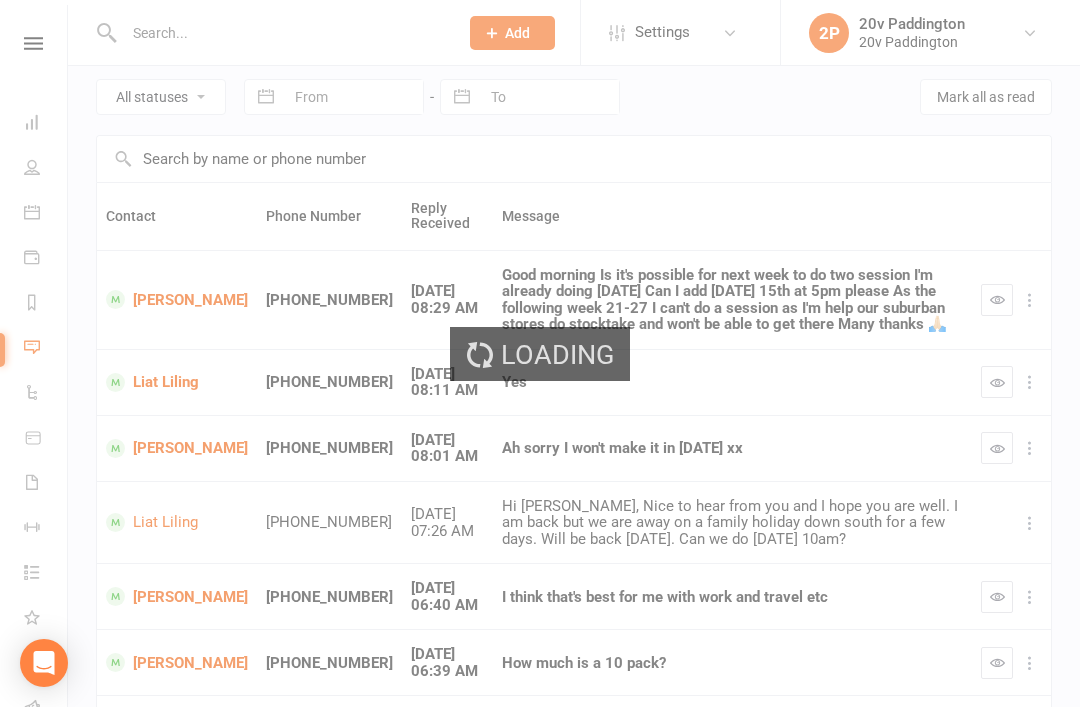 click at bounding box center [997, 448] 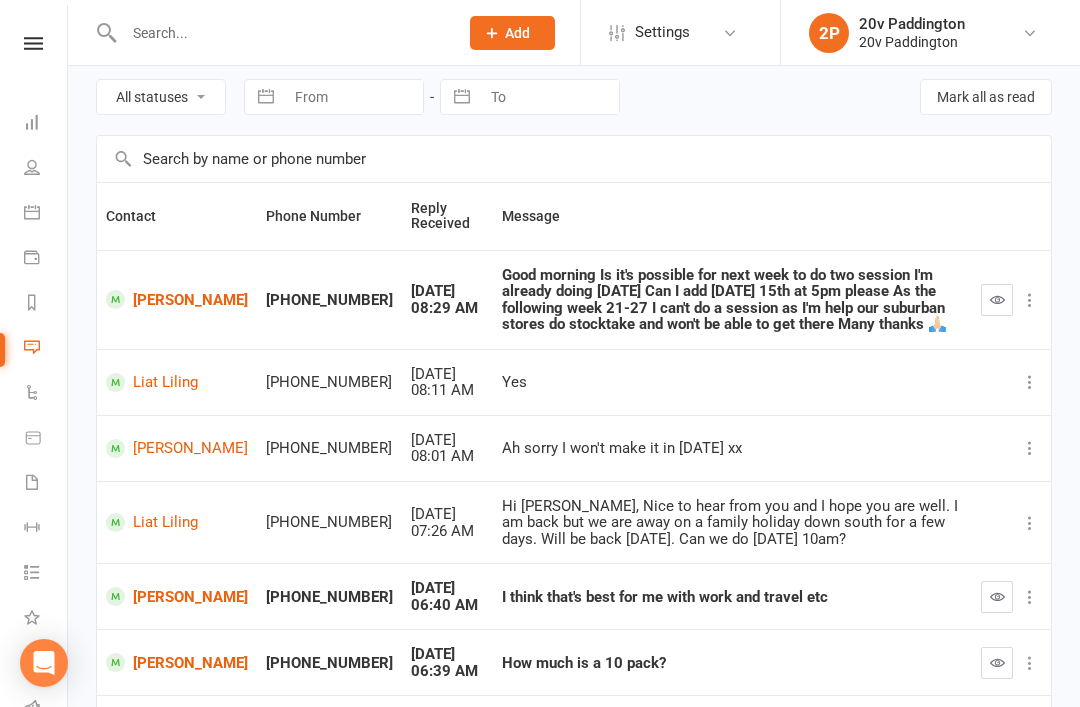 click on "[PERSON_NAME]" at bounding box center (177, 448) 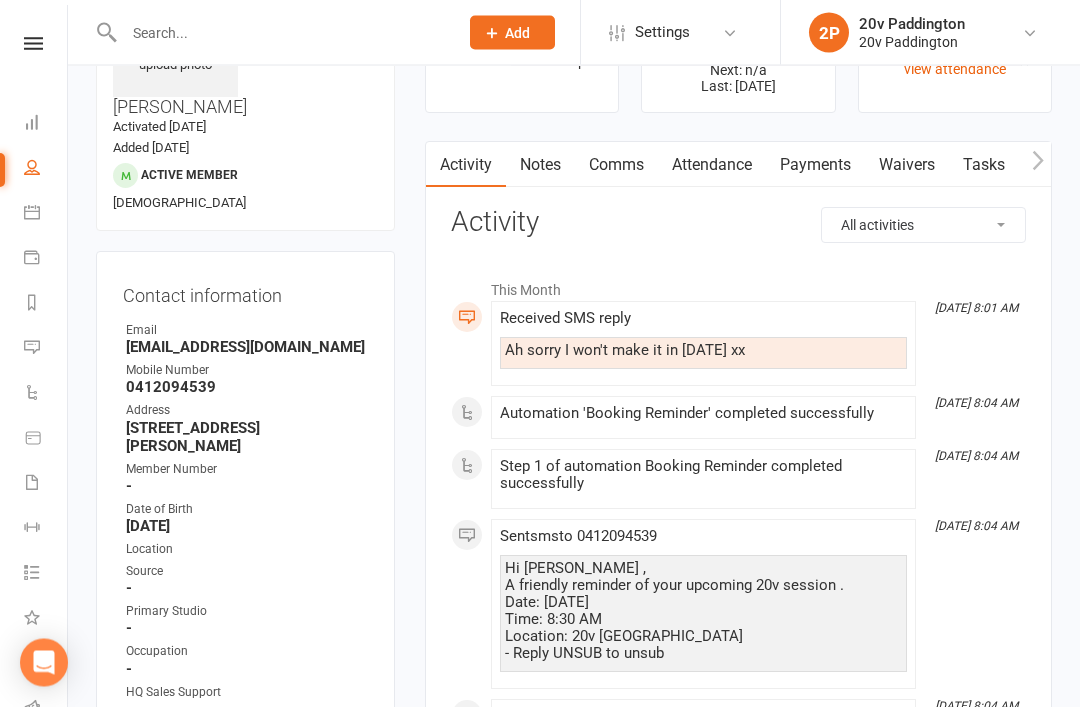 scroll, scrollTop: 48, scrollLeft: 0, axis: vertical 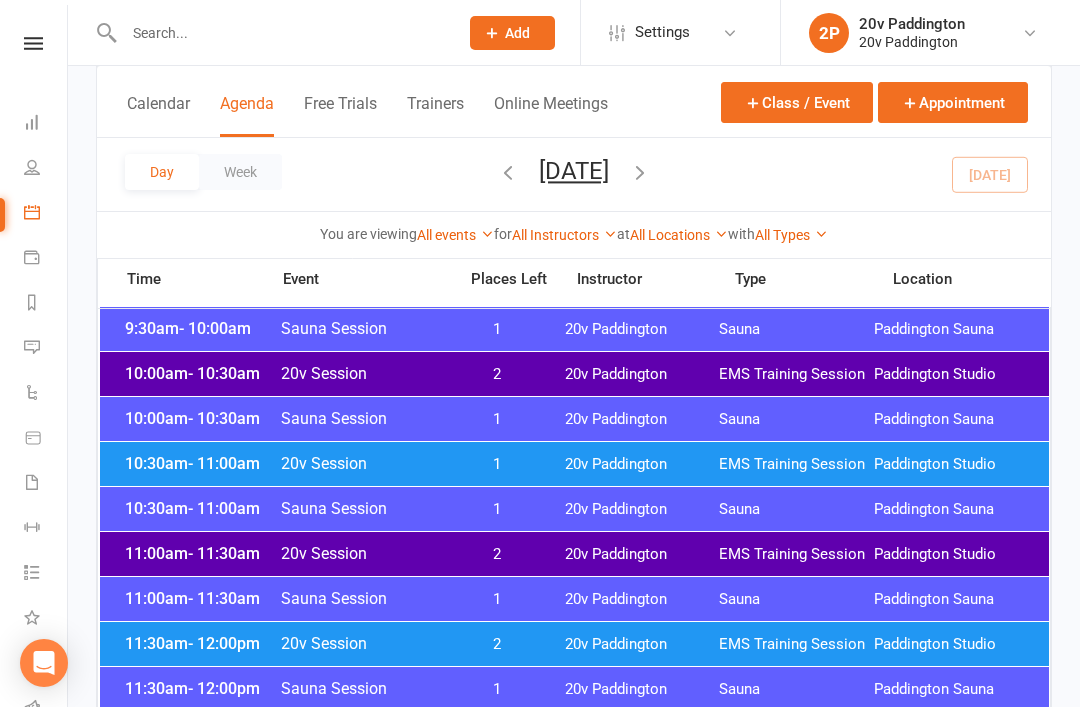 click on "Day Week Friday, Jul 11, 2025
July 2025
Sun Mon Tue Wed Thu Fri Sat
29
30
01
02
03
04
05
06
07
08
09
10
11
12
13
14
15
16
17
18
19
20
21
22
23
24
25
26
27
28
29
30
31
01
02" at bounding box center [574, 174] 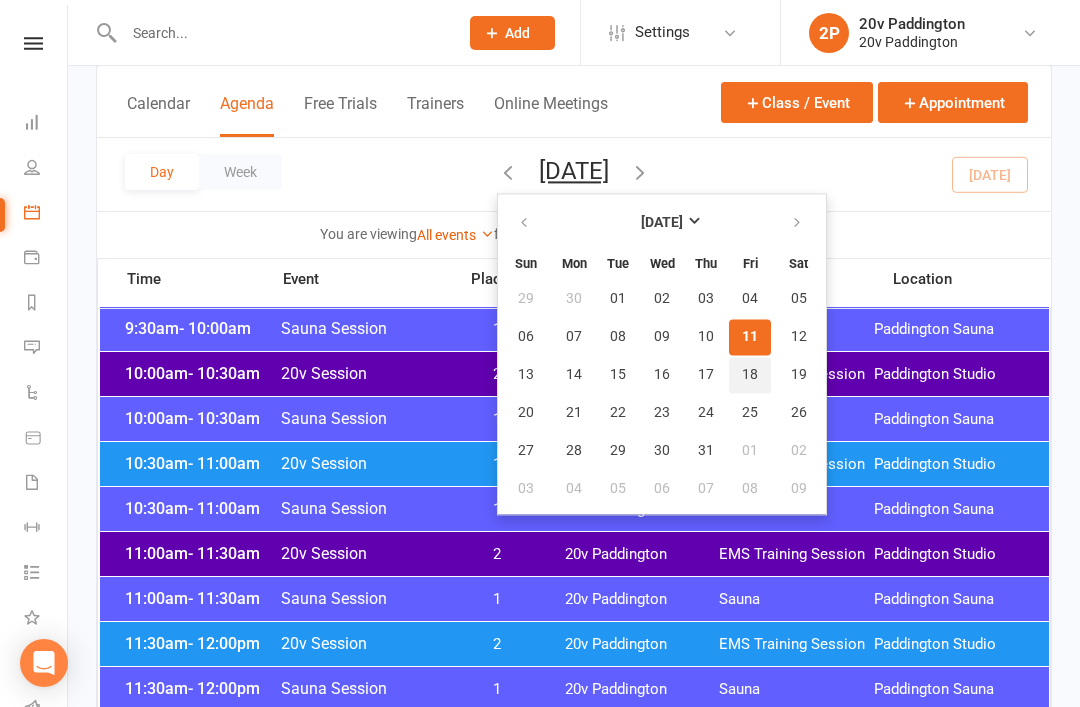 click on "18" at bounding box center [750, 375] 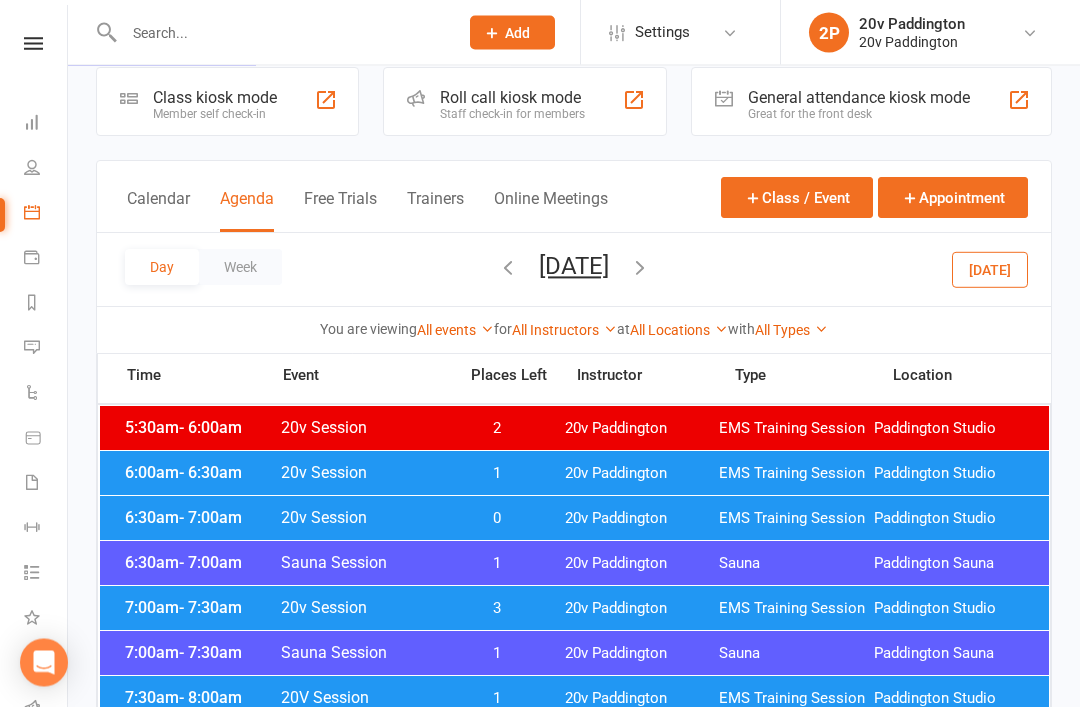 scroll, scrollTop: 26, scrollLeft: 0, axis: vertical 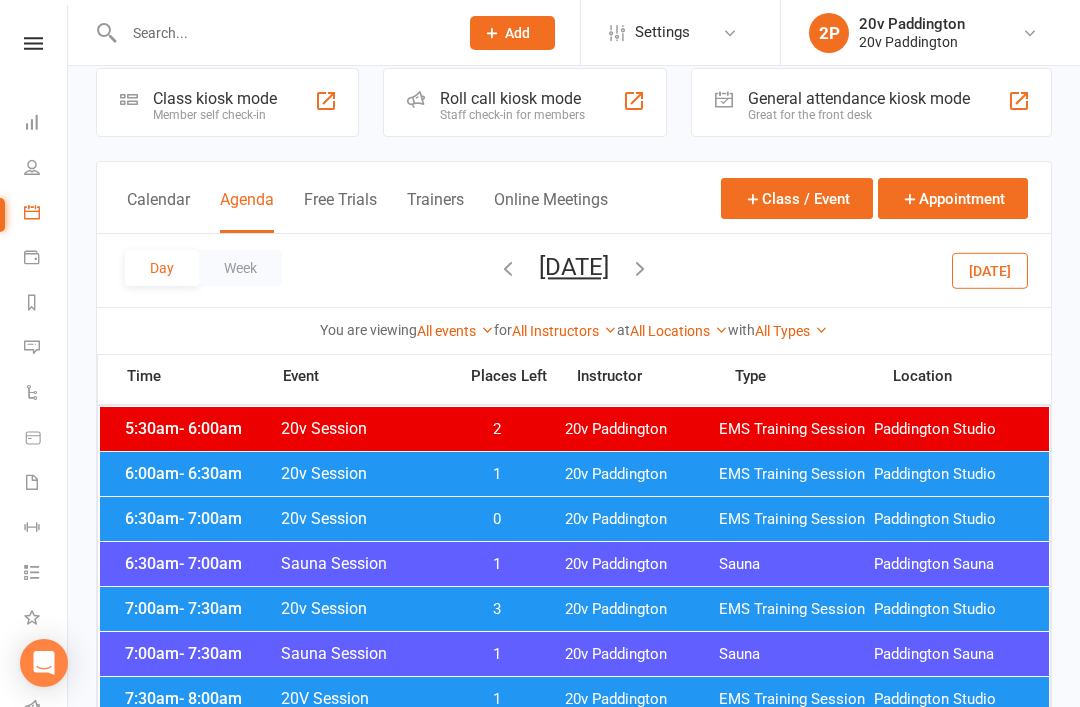 click on "20v Paddington" at bounding box center [642, 609] 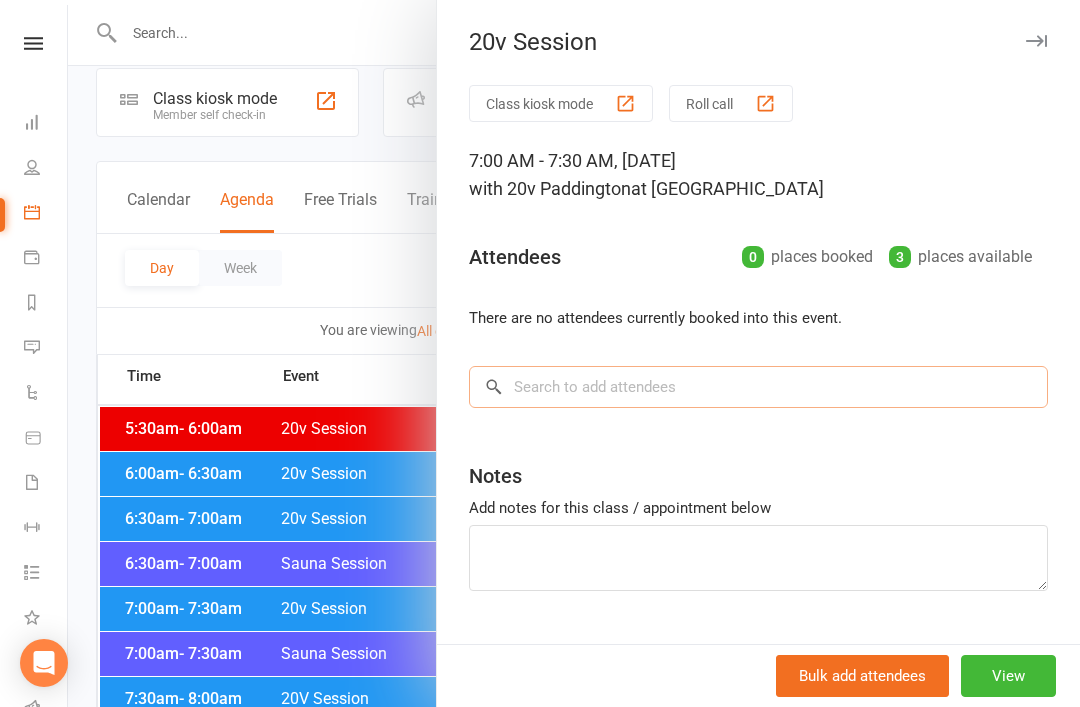 click at bounding box center [758, 387] 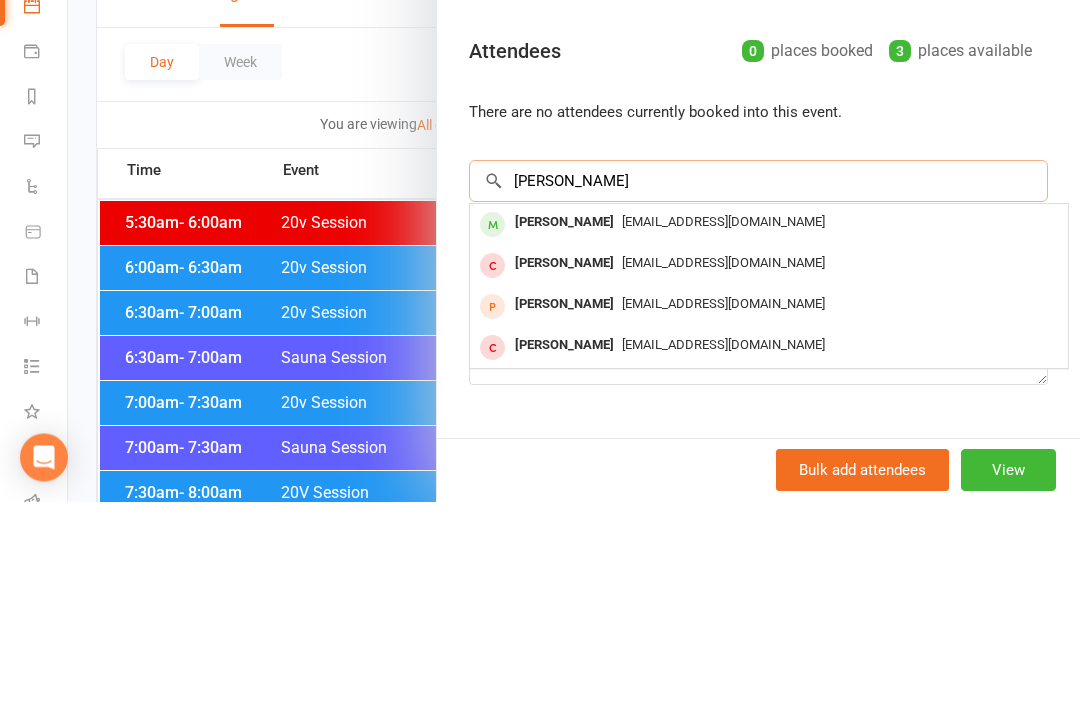 type on "Rodrigo" 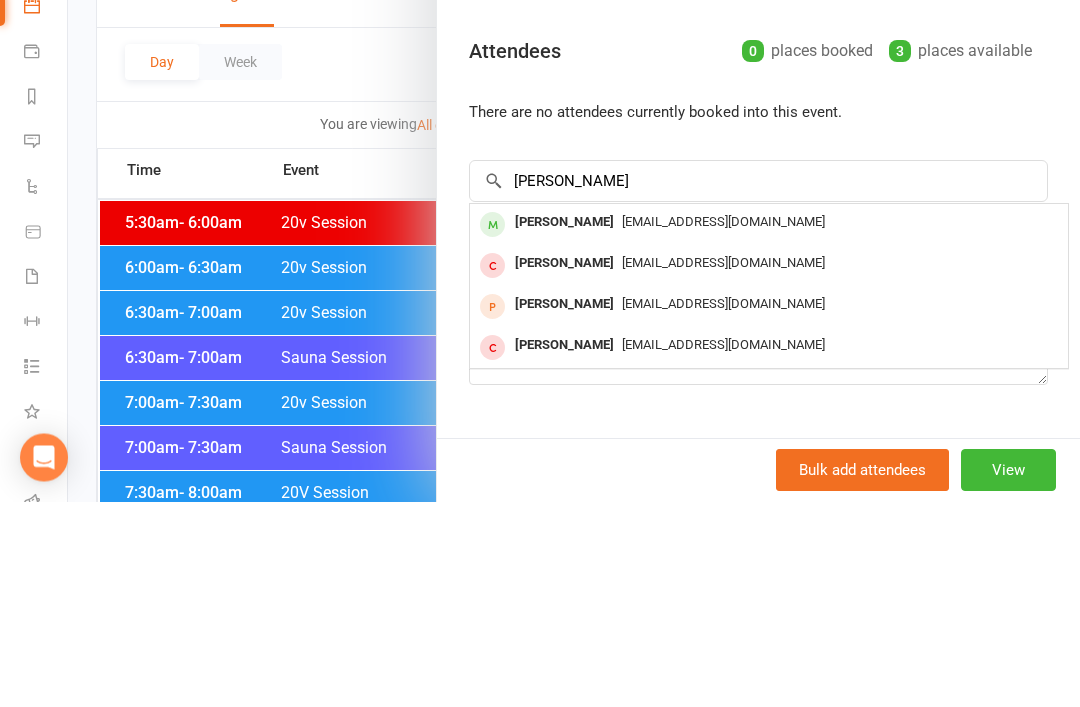 click on "rodmktaustralia@gmail.com" at bounding box center [769, 428] 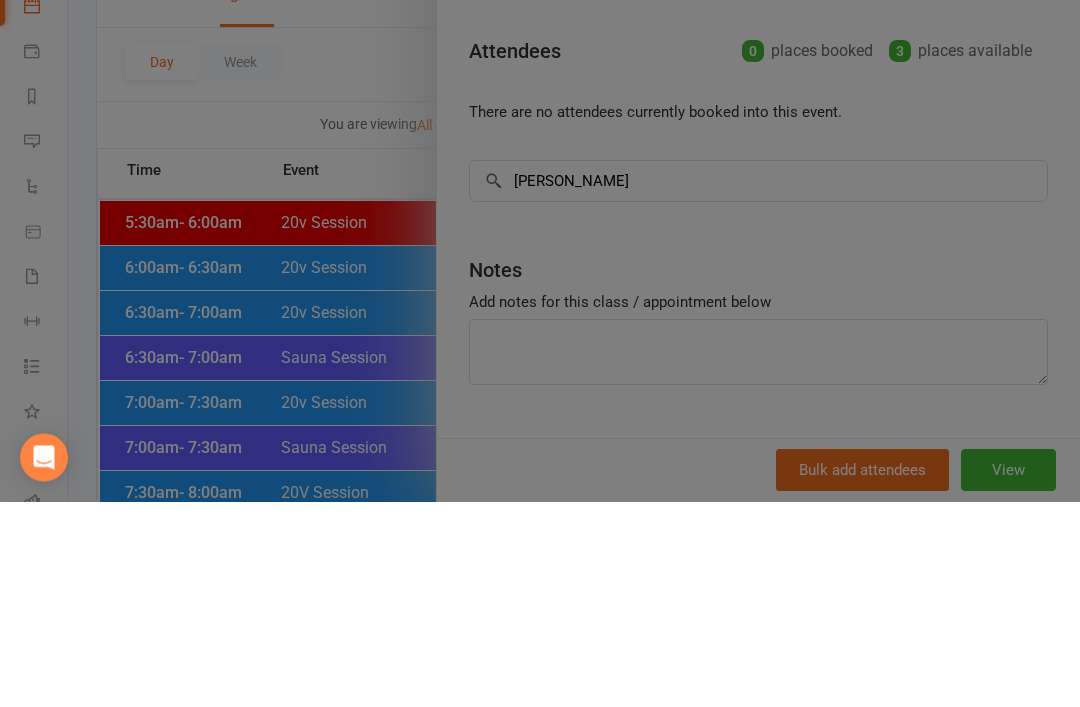 type 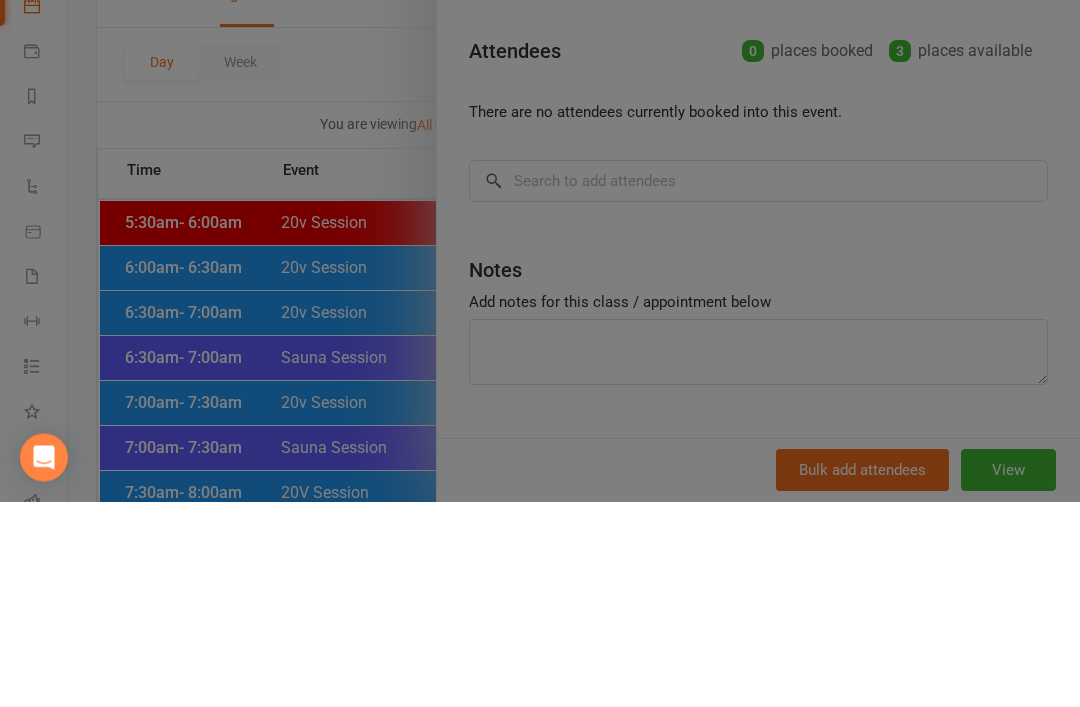 scroll, scrollTop: 232, scrollLeft: 0, axis: vertical 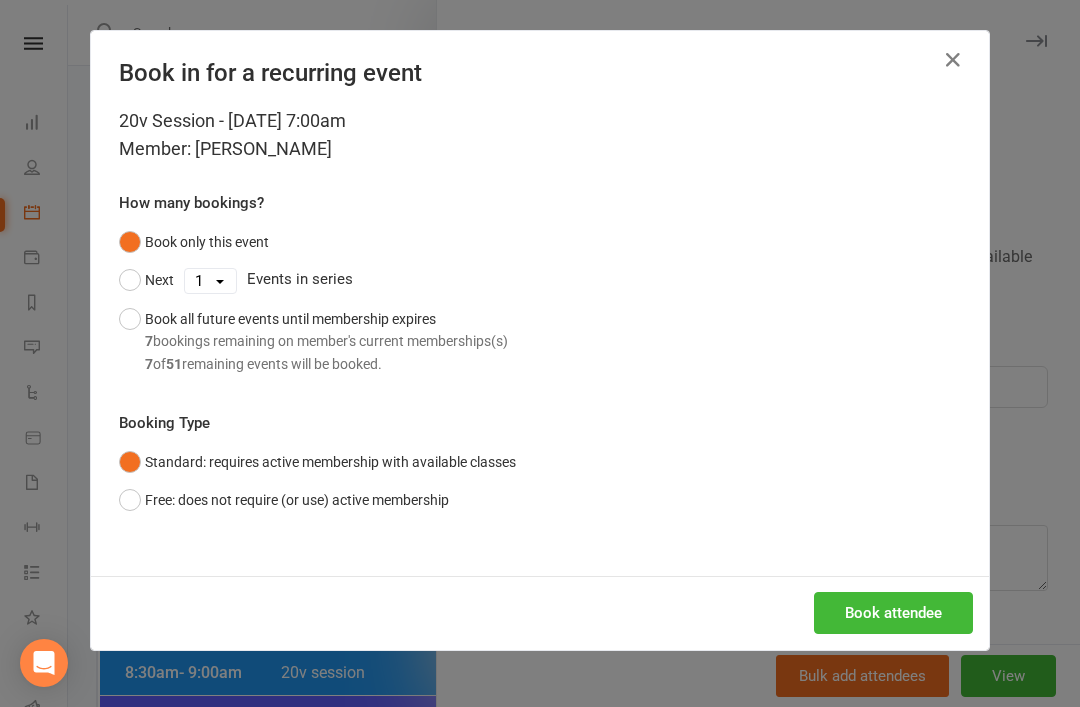 click on "Book attendee" at bounding box center (893, 613) 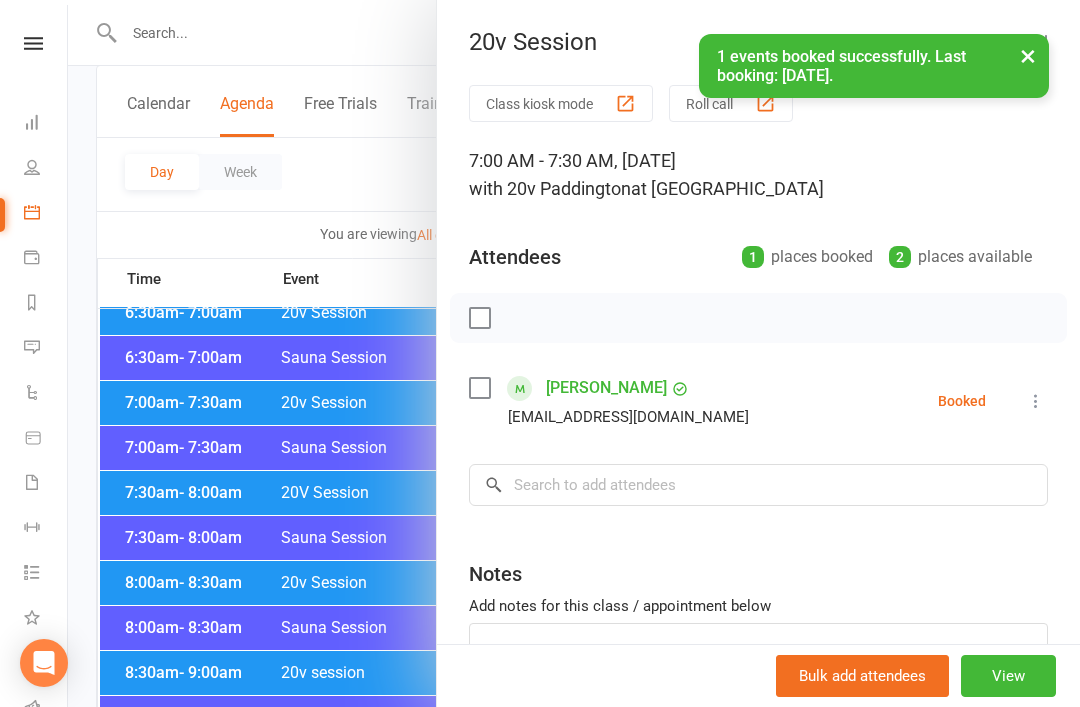 click at bounding box center (574, 353) 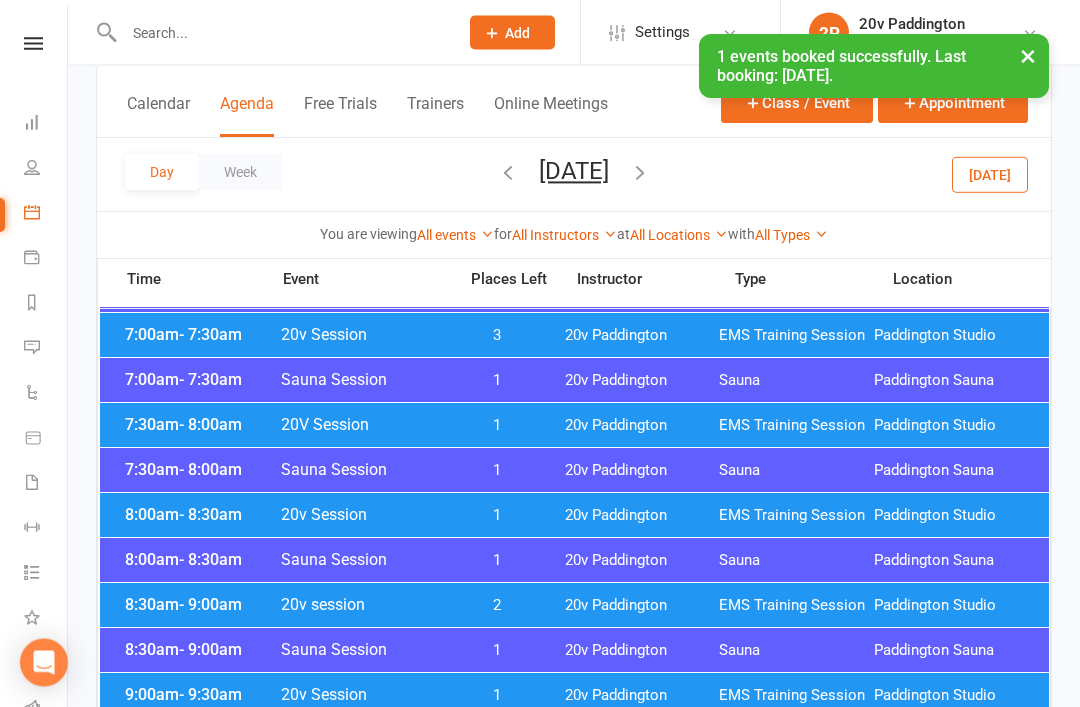 scroll, scrollTop: 300, scrollLeft: 0, axis: vertical 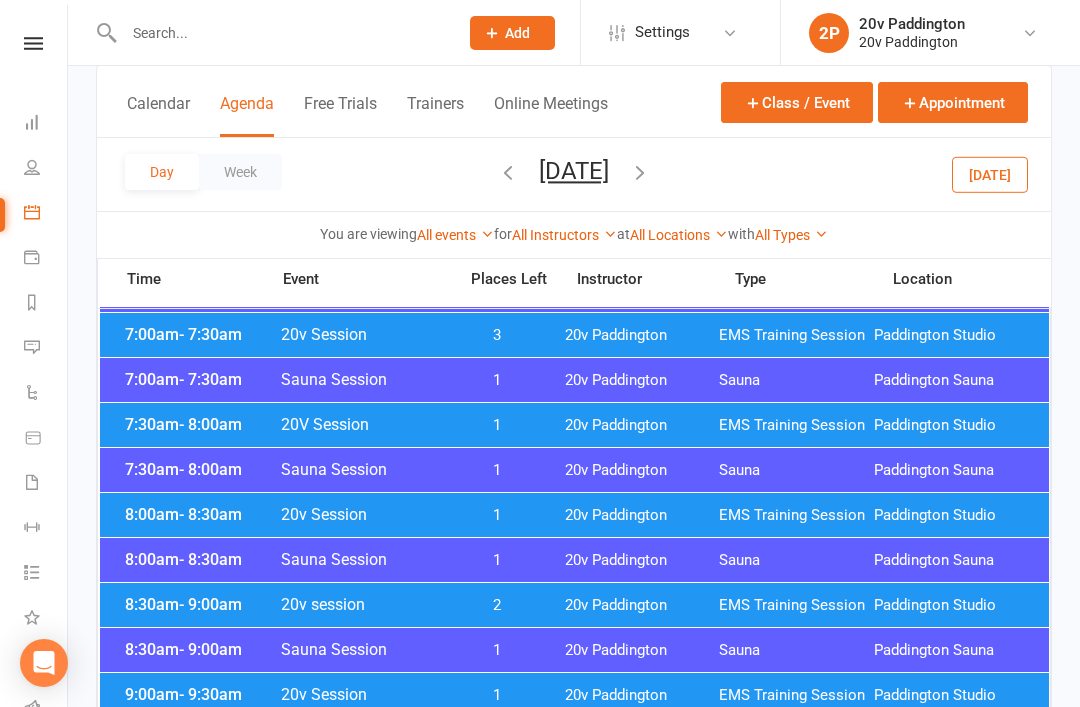 click on "20v Paddington" at bounding box center [642, 470] 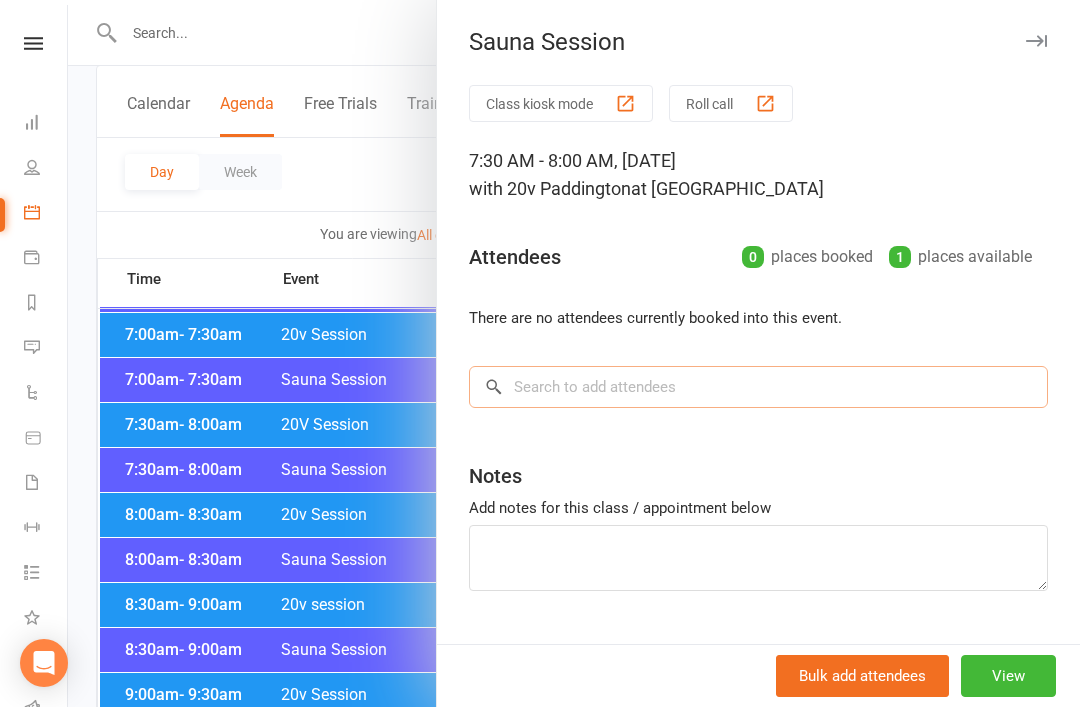 click at bounding box center [758, 387] 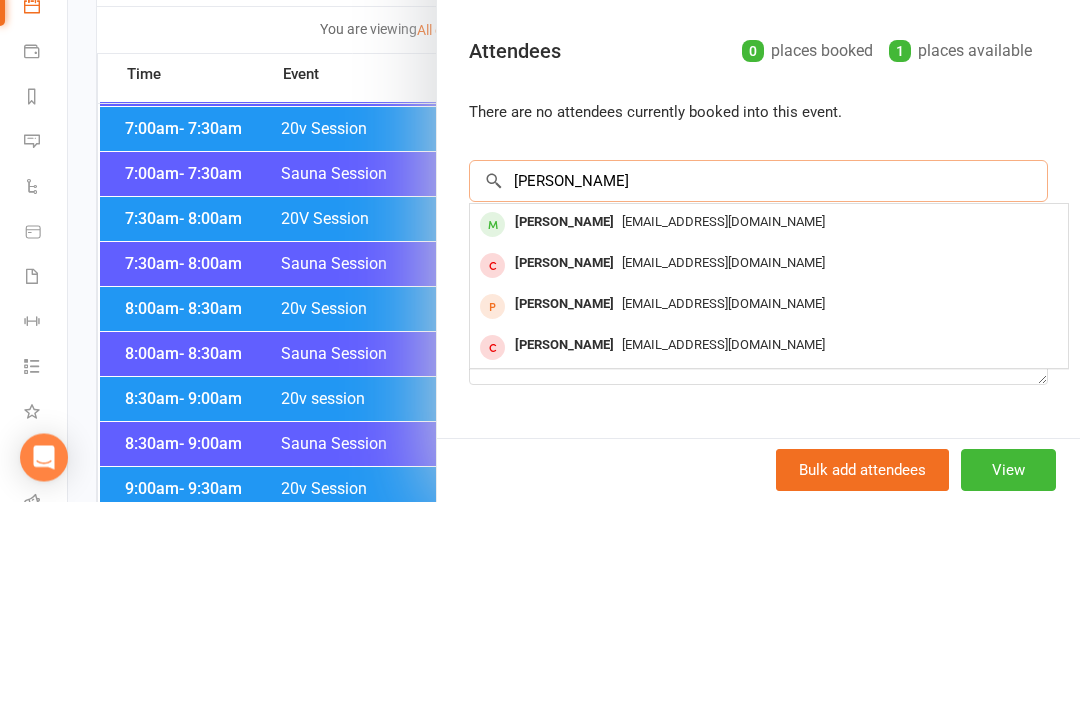 type on "Rodrigo" 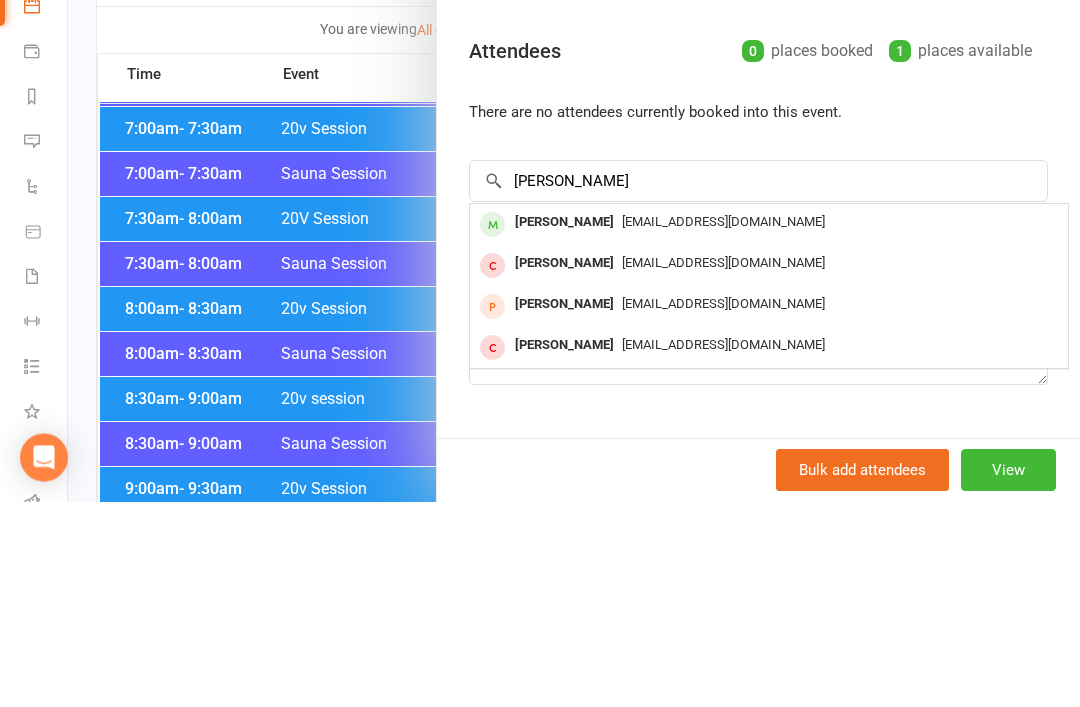 click on "rodmktaustralia@gmail.com" at bounding box center (723, 427) 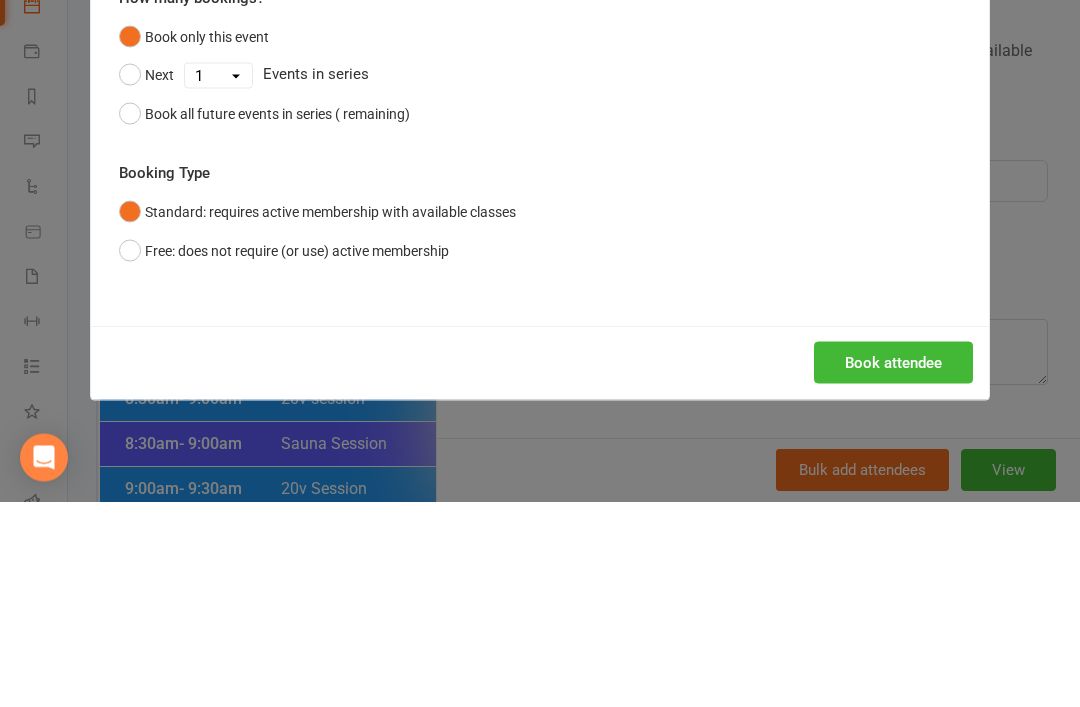 scroll, scrollTop: 506, scrollLeft: 0, axis: vertical 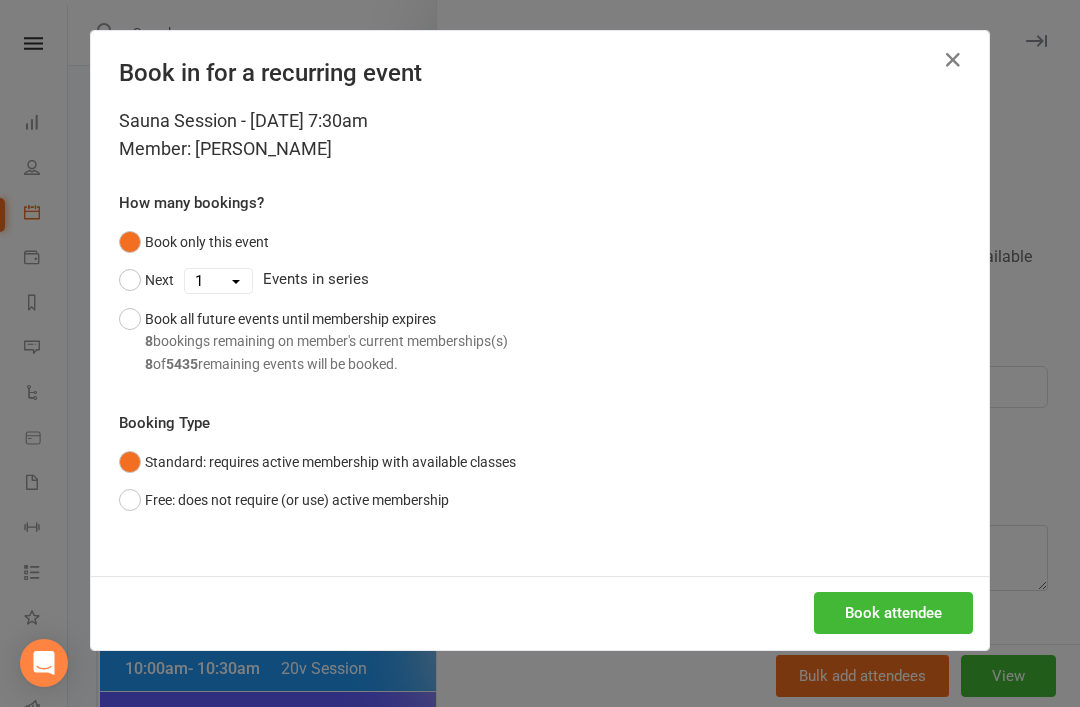 click on "Book attendee" at bounding box center (893, 613) 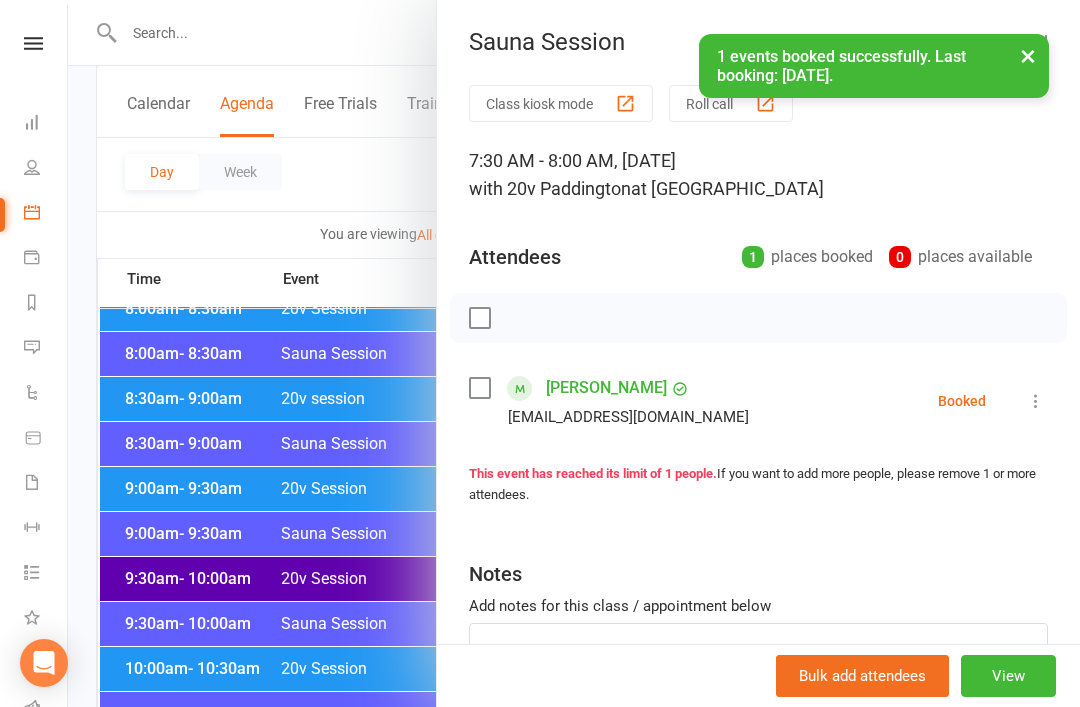click at bounding box center [574, 353] 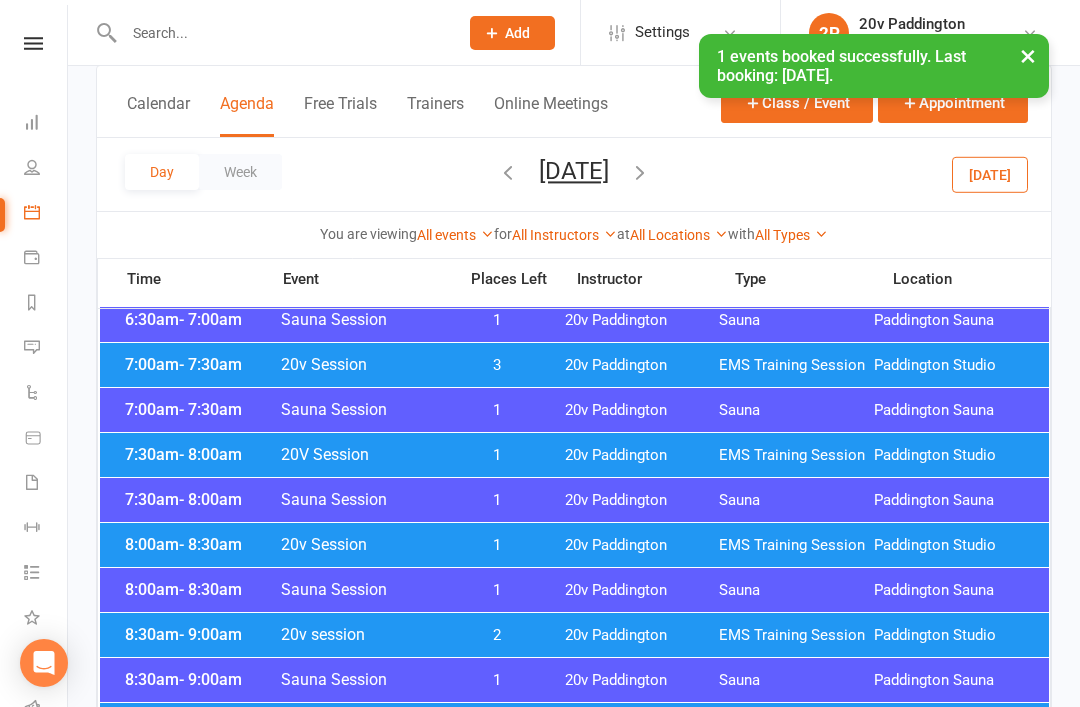 scroll, scrollTop: 0, scrollLeft: 0, axis: both 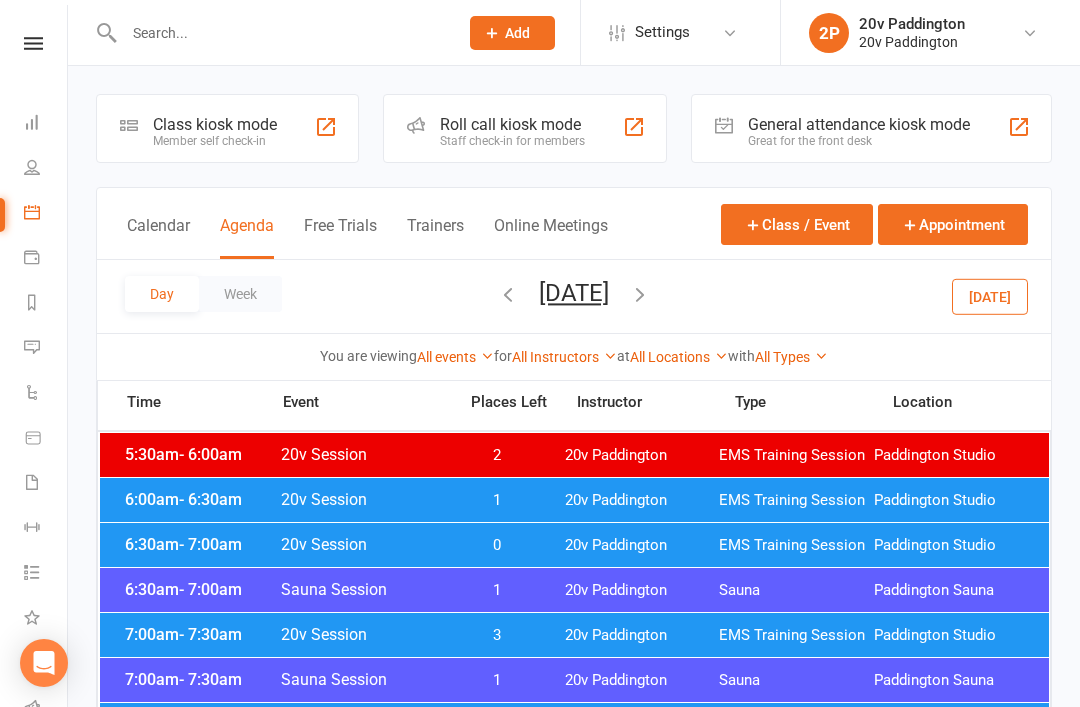 click on "Friday, Jul 18, 2025" at bounding box center [574, 293] 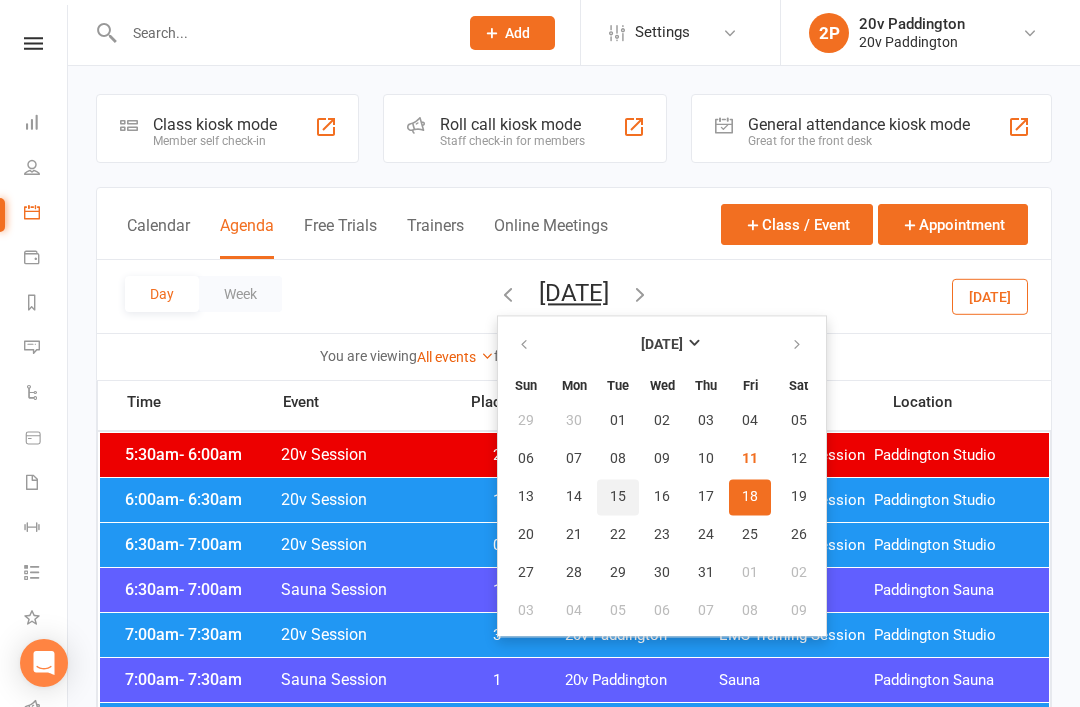 click on "15" at bounding box center [618, 497] 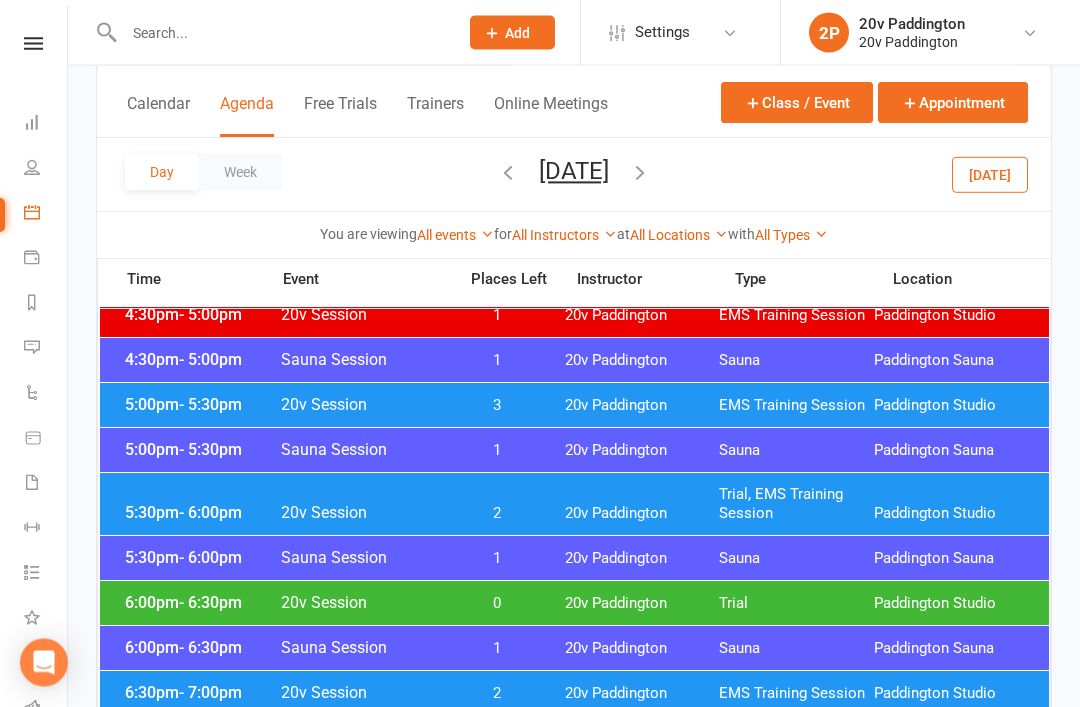 click on "EMS Training Session" at bounding box center [796, 406] 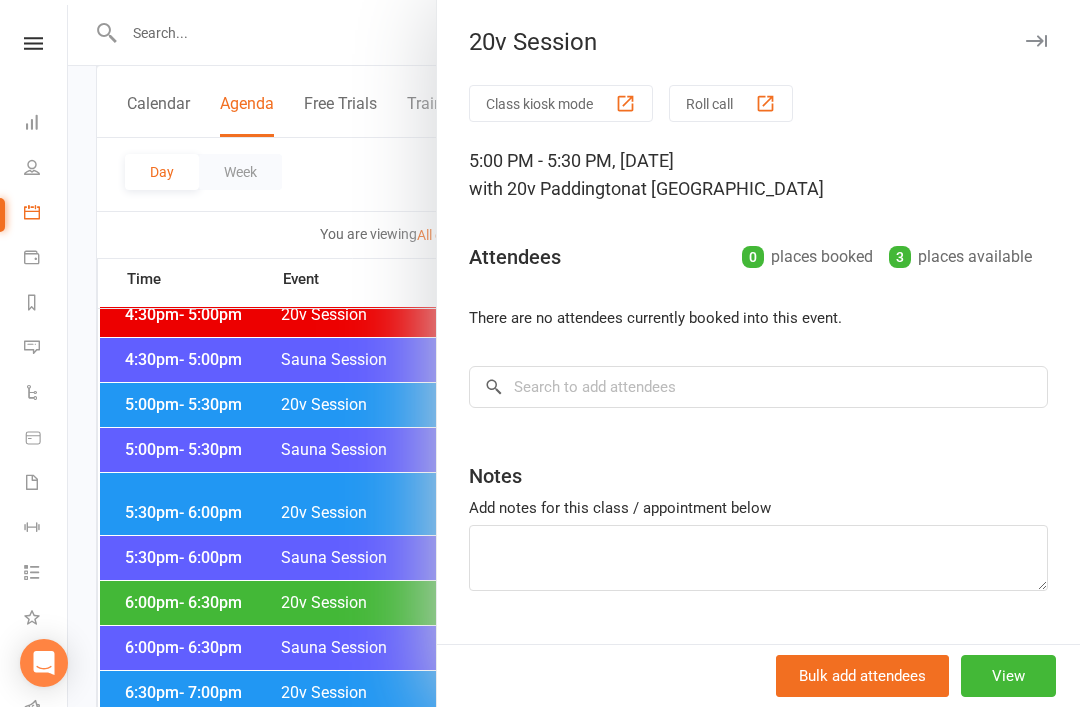 click at bounding box center (574, 353) 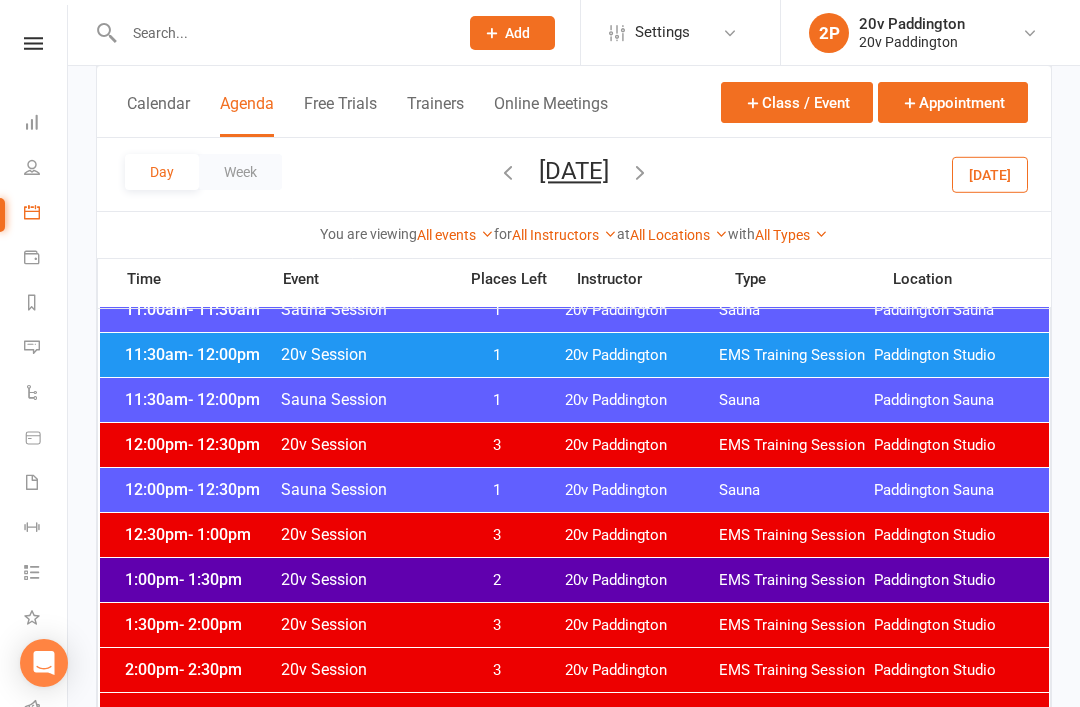 scroll, scrollTop: 940, scrollLeft: 0, axis: vertical 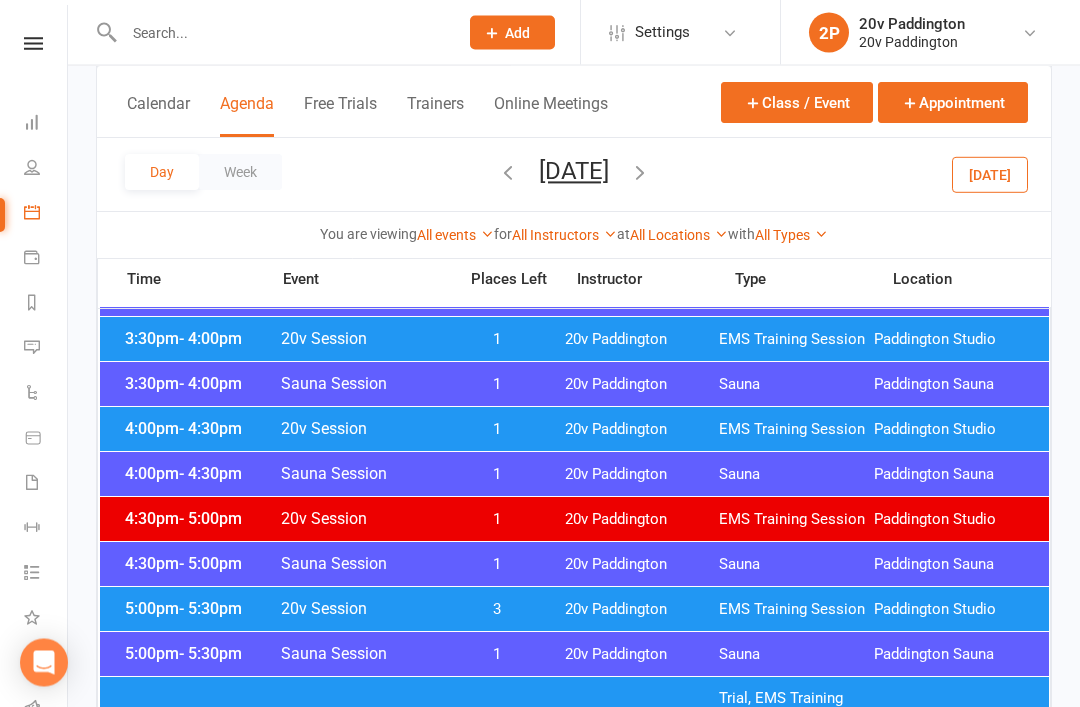 click on "- 5:30pm" at bounding box center (210, 609) 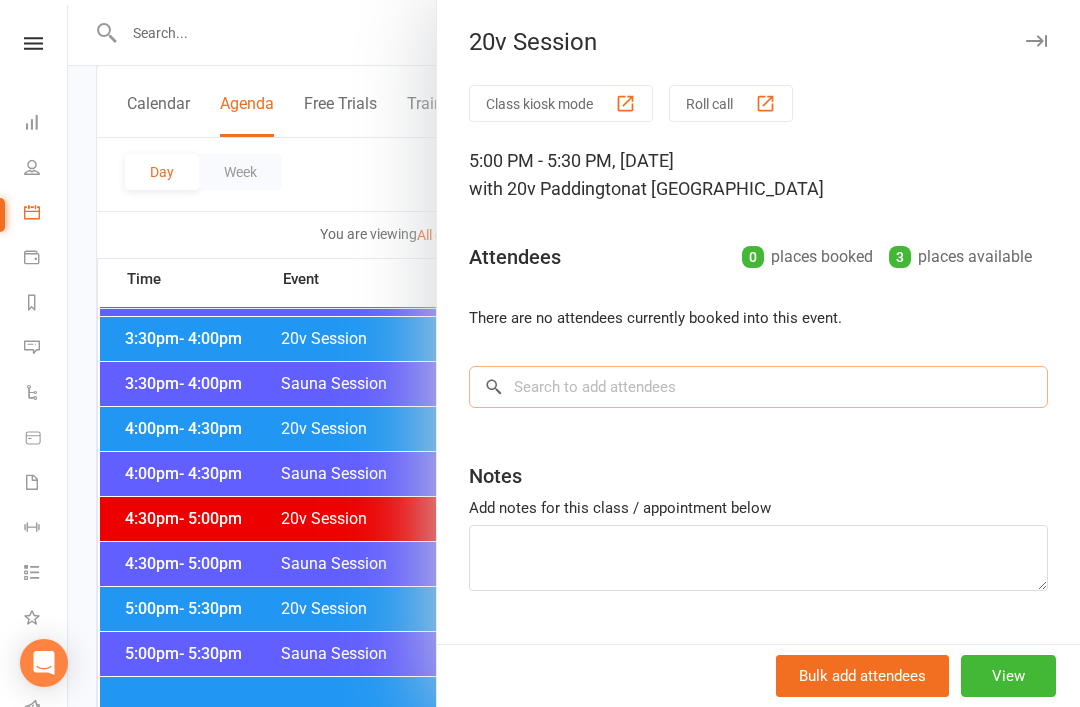 click at bounding box center (758, 387) 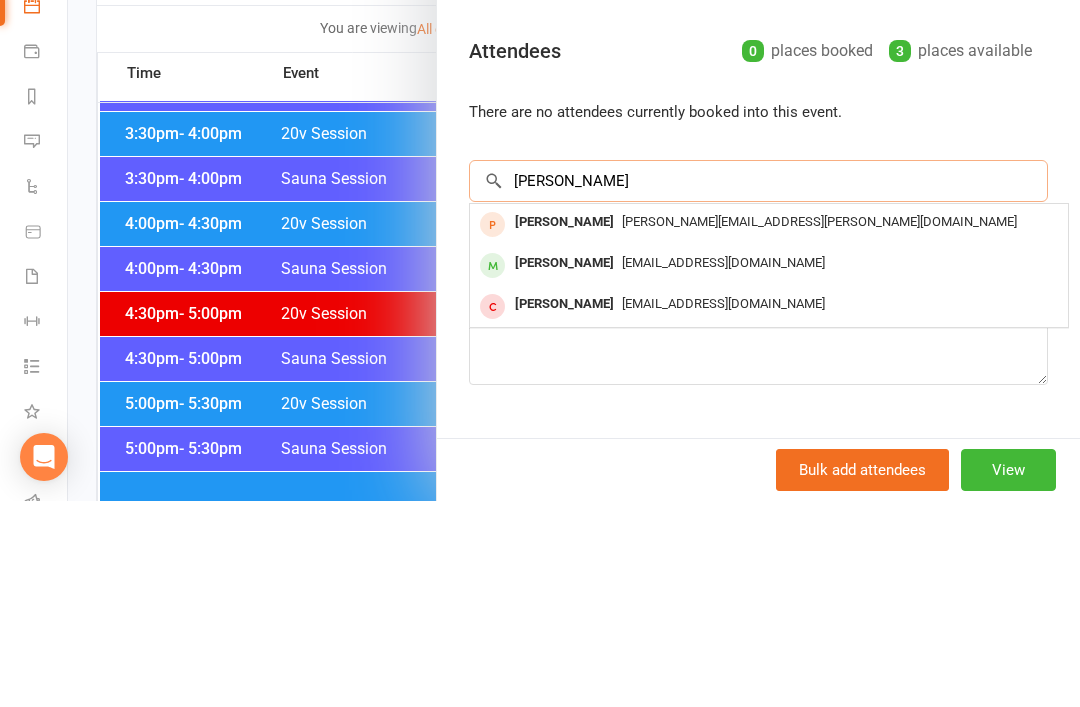 type on "Irene" 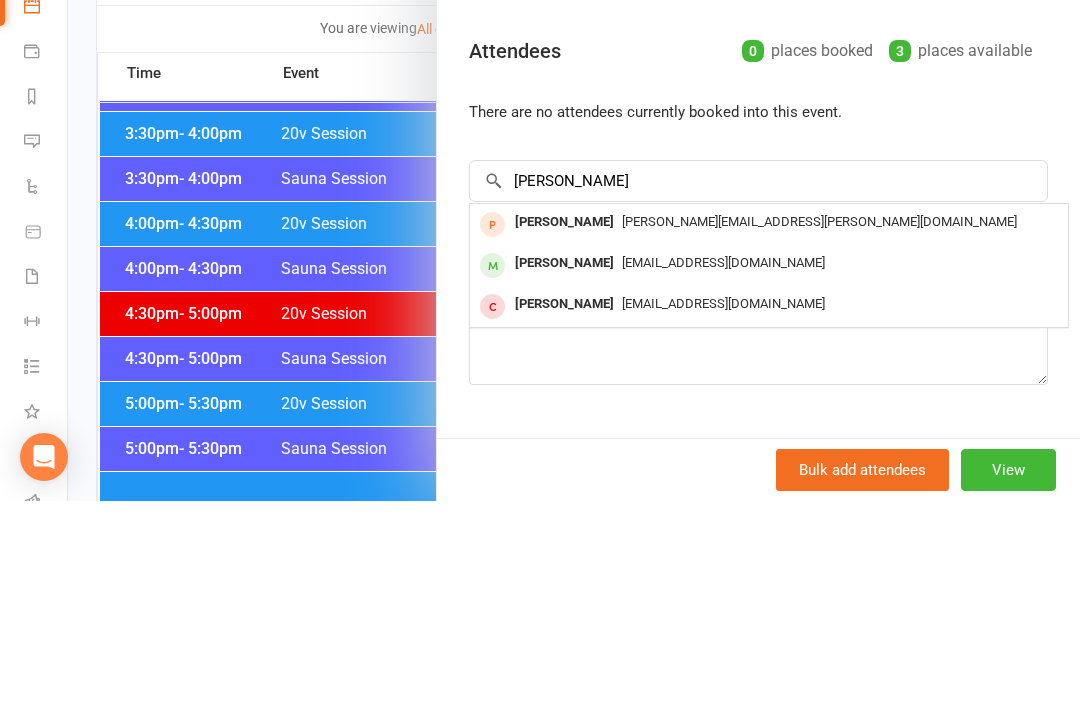 click on "irenevournovas@gmail.com" at bounding box center (723, 468) 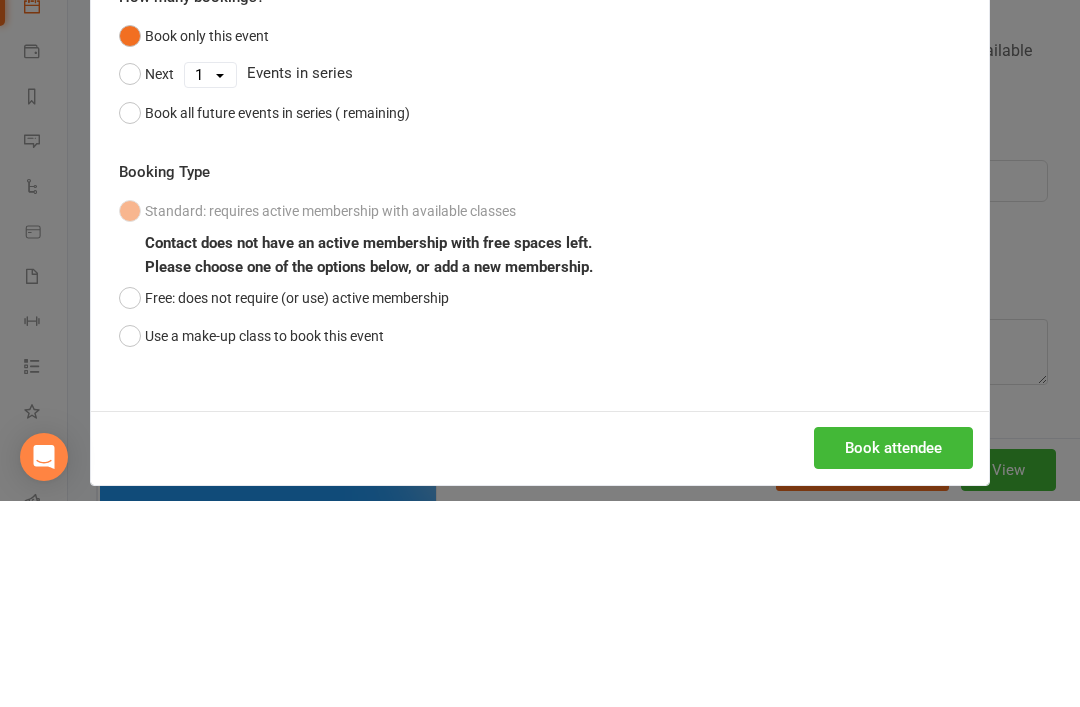 scroll, scrollTop: 1807, scrollLeft: 0, axis: vertical 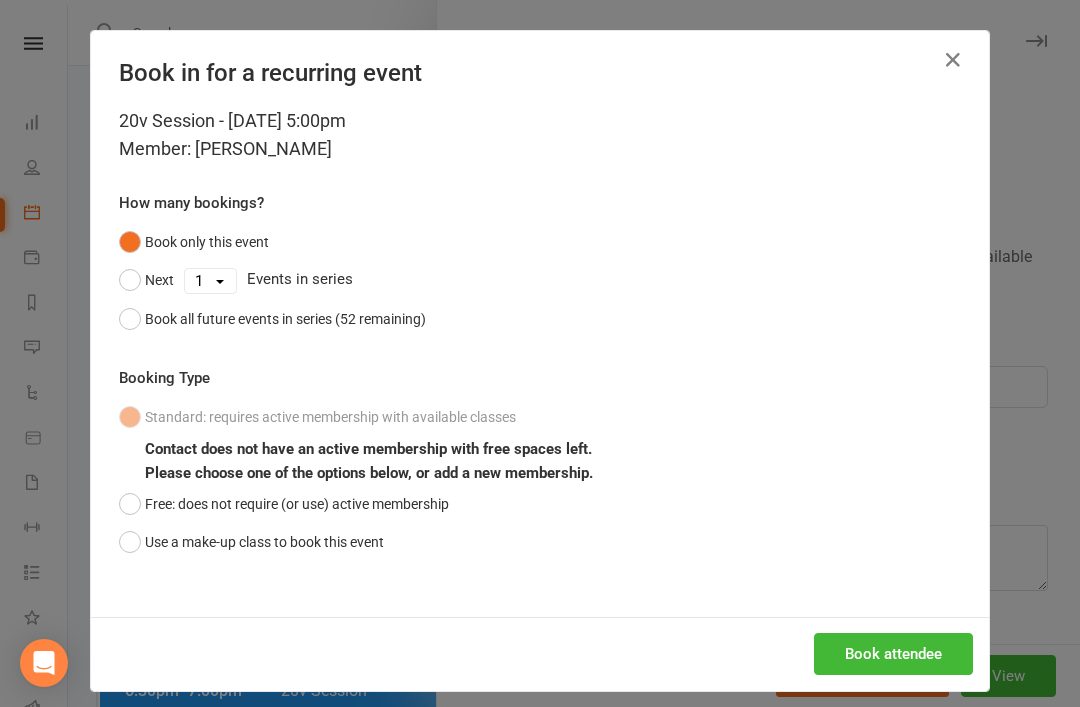 click on "Free: does not require (or use) active membership" at bounding box center [284, 504] 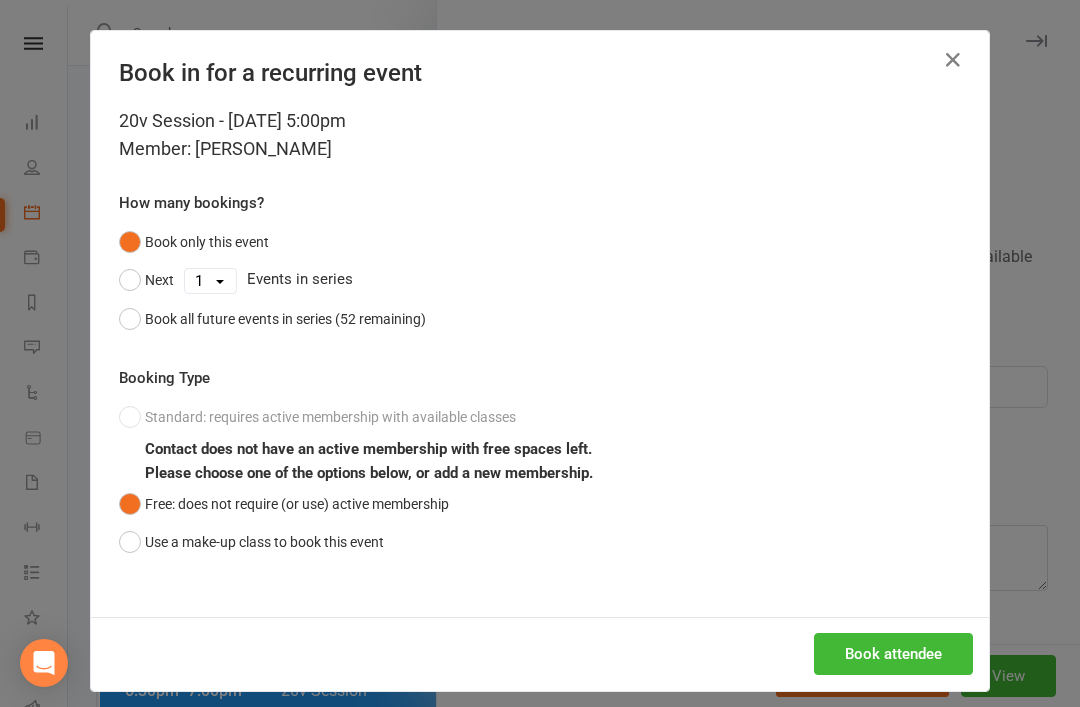 click on "Use a make-up class to book this event" at bounding box center [251, 542] 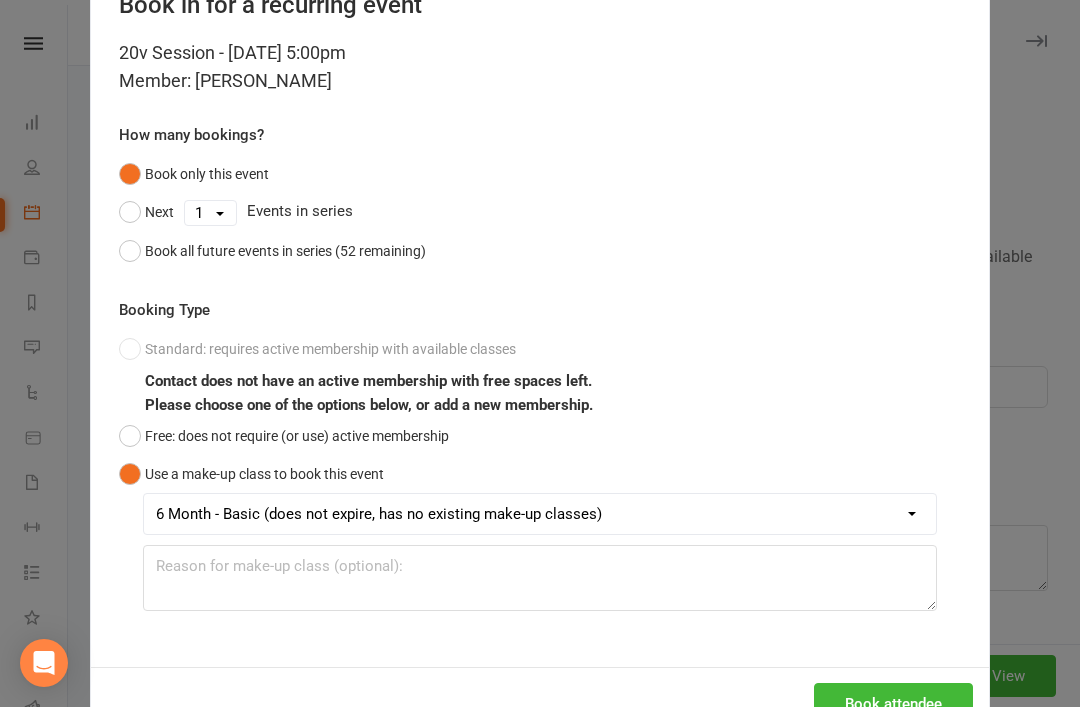 scroll, scrollTop: 67, scrollLeft: 0, axis: vertical 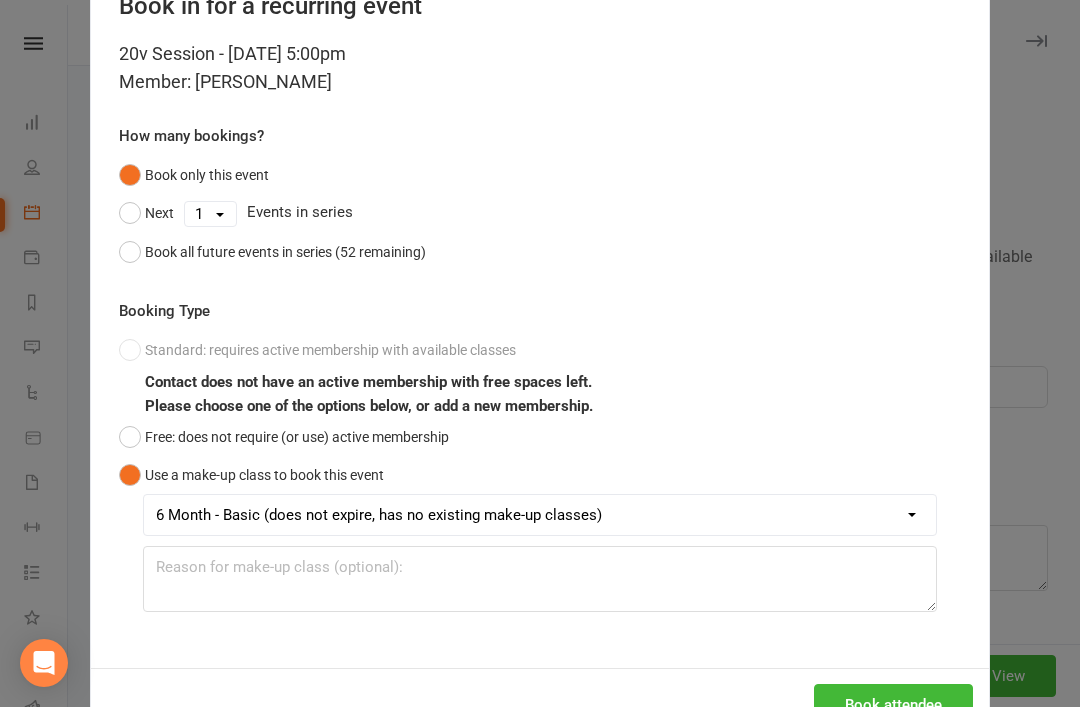 click on "Free: does not require (or use) active membership" at bounding box center [284, 437] 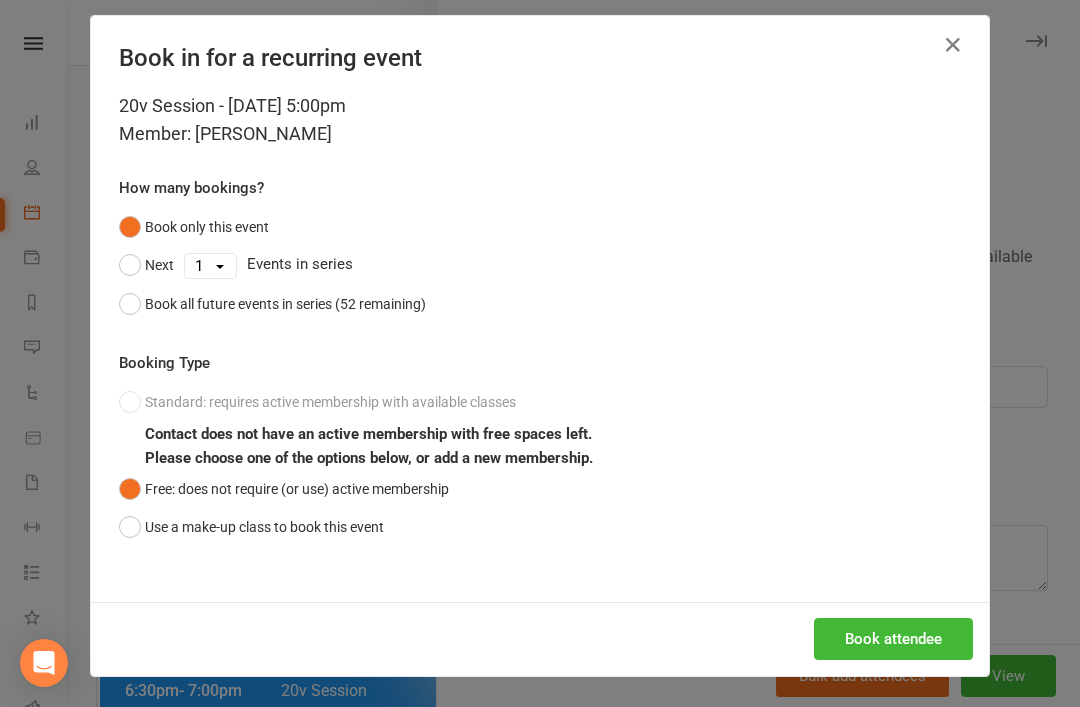 scroll, scrollTop: 0, scrollLeft: 0, axis: both 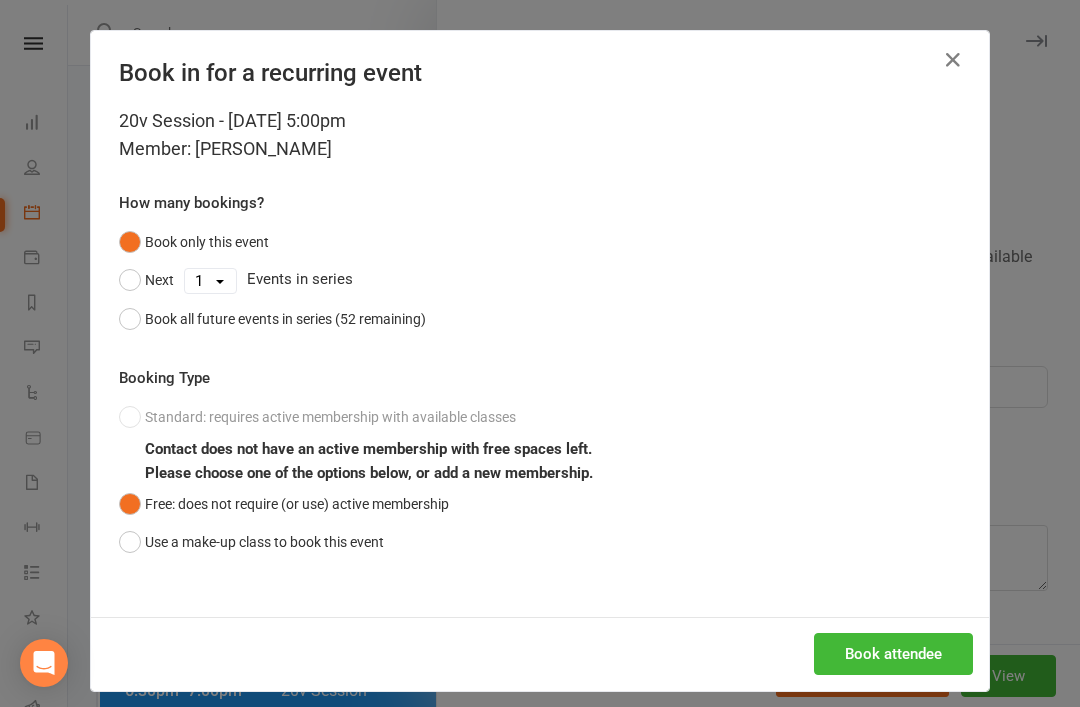 click on "Book attendee" at bounding box center (893, 654) 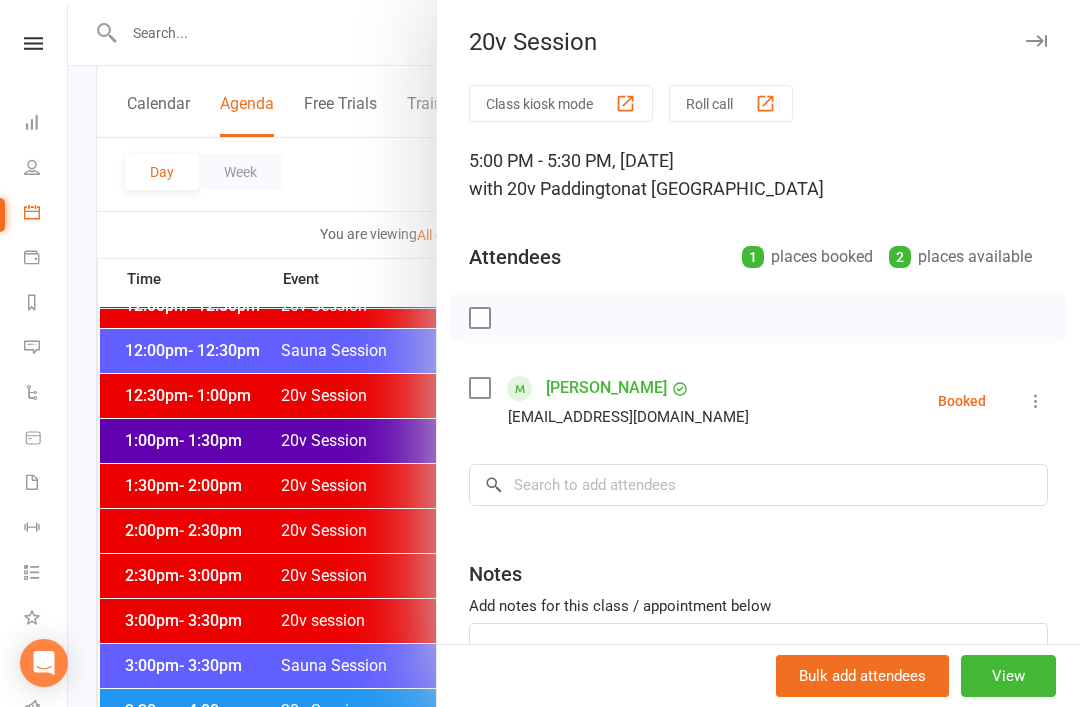 scroll, scrollTop: 1229, scrollLeft: 0, axis: vertical 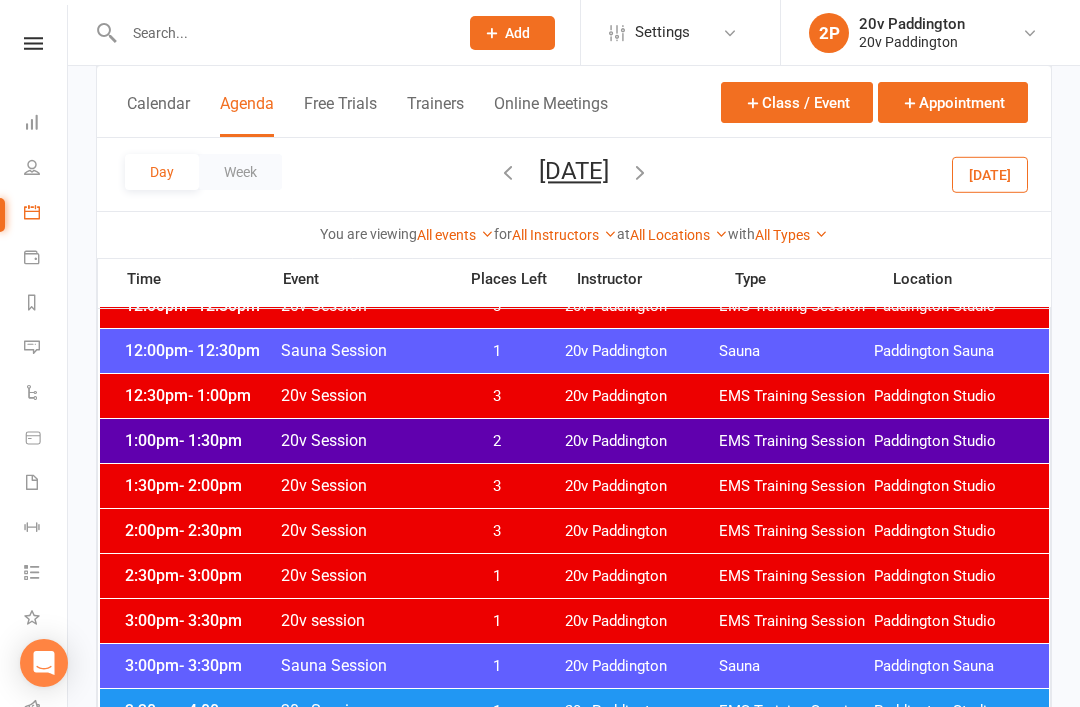 click on "Today" at bounding box center (990, 174) 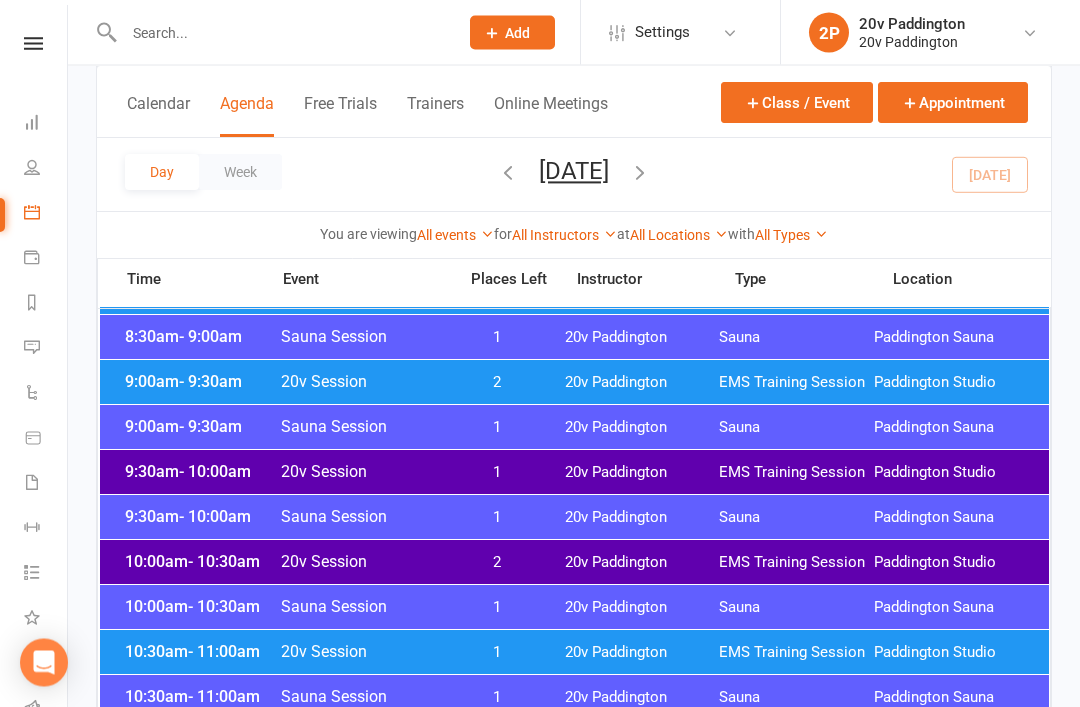 scroll, scrollTop: 610, scrollLeft: 0, axis: vertical 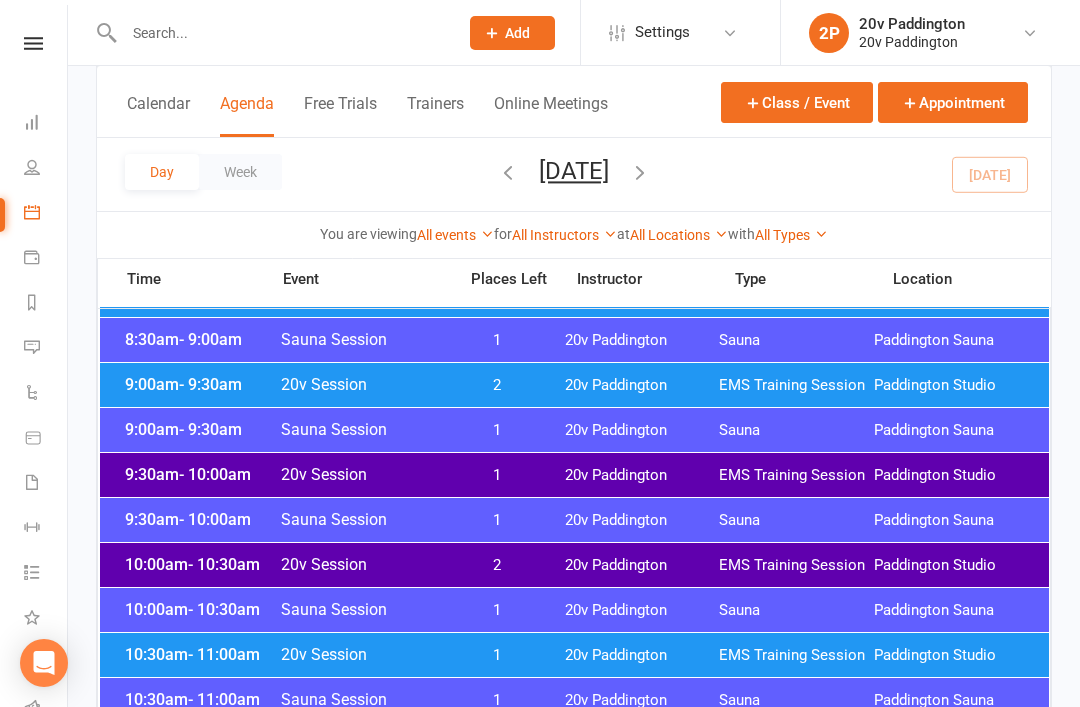 click on "20v Paddington" at bounding box center [642, 385] 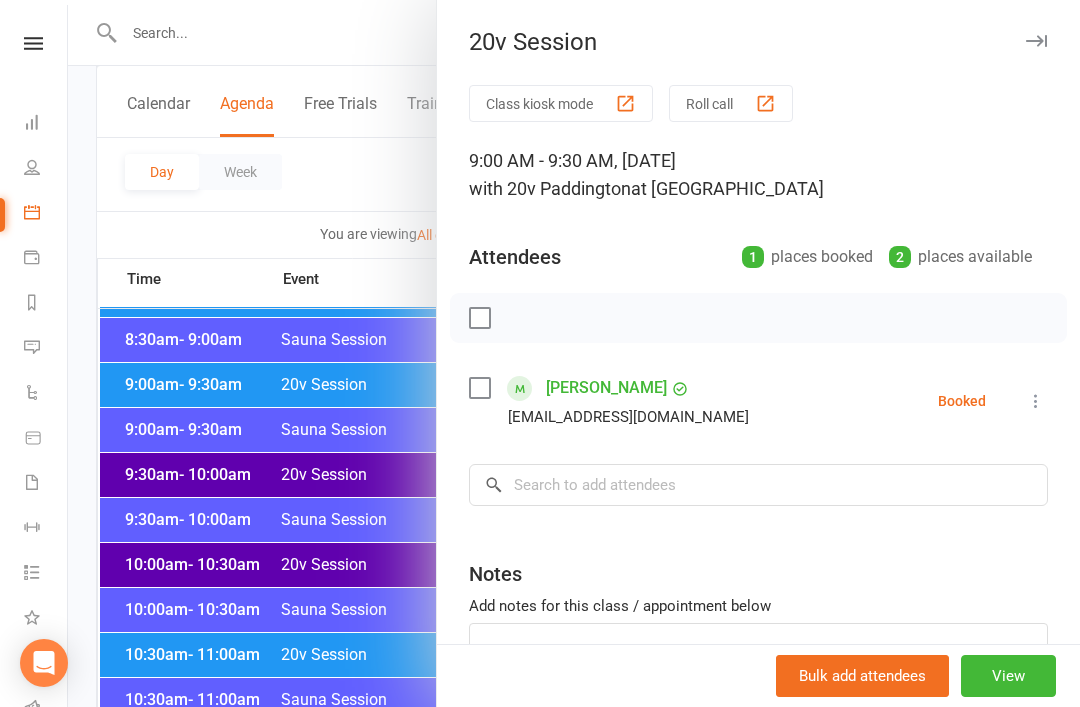 click at bounding box center (1036, 401) 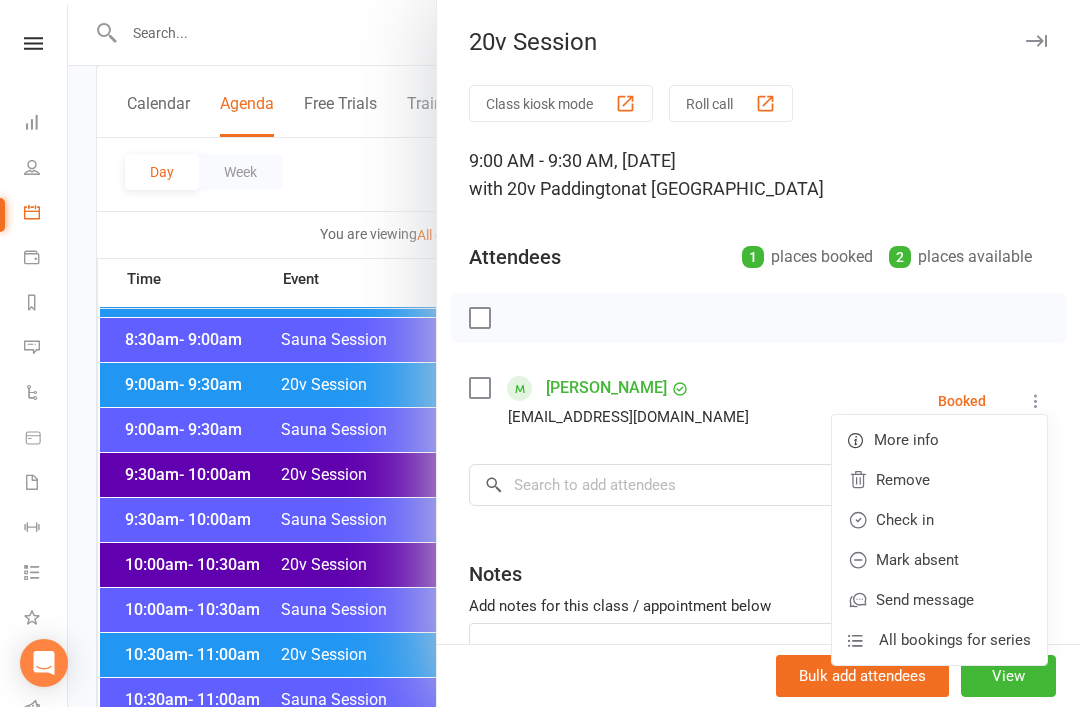 click on "Check in" at bounding box center [939, 520] 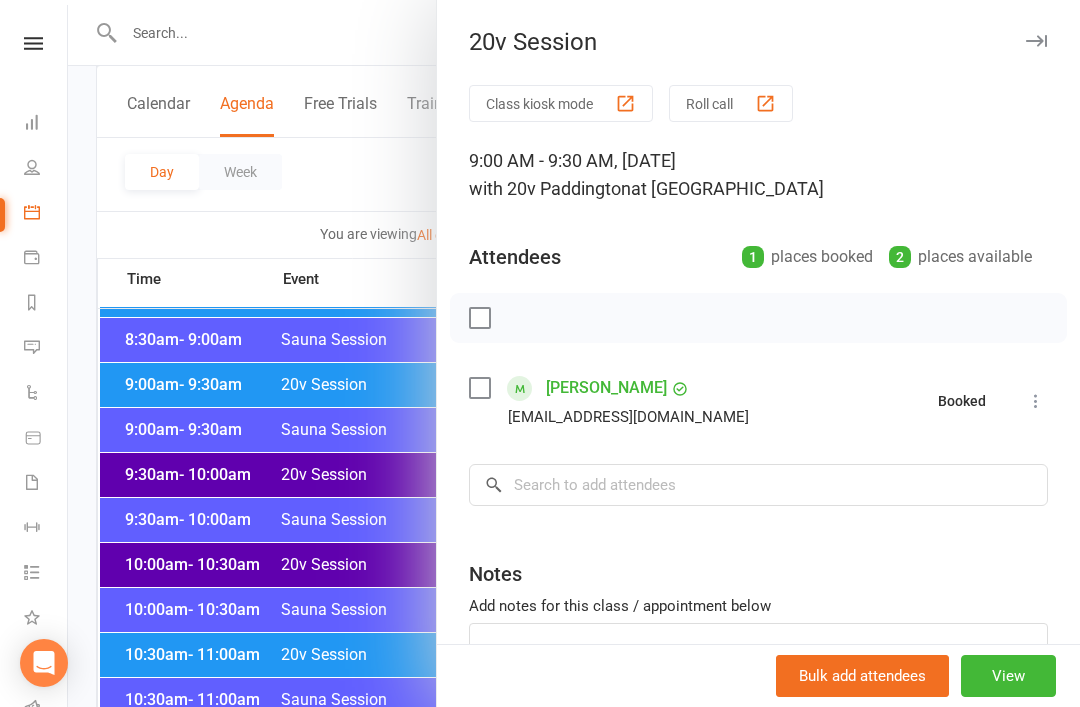 click at bounding box center [574, 353] 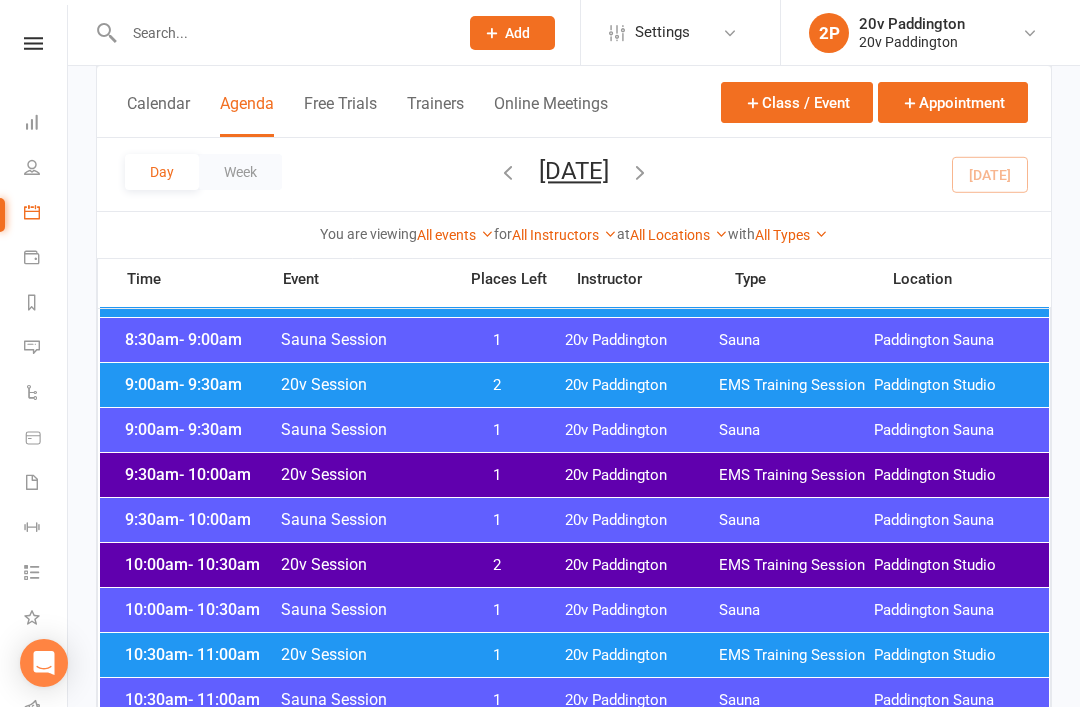 click on "9:30am  - 10:00am 20v Session 1 20v Paddington EMS Training Session Paddington Studio" at bounding box center (574, 475) 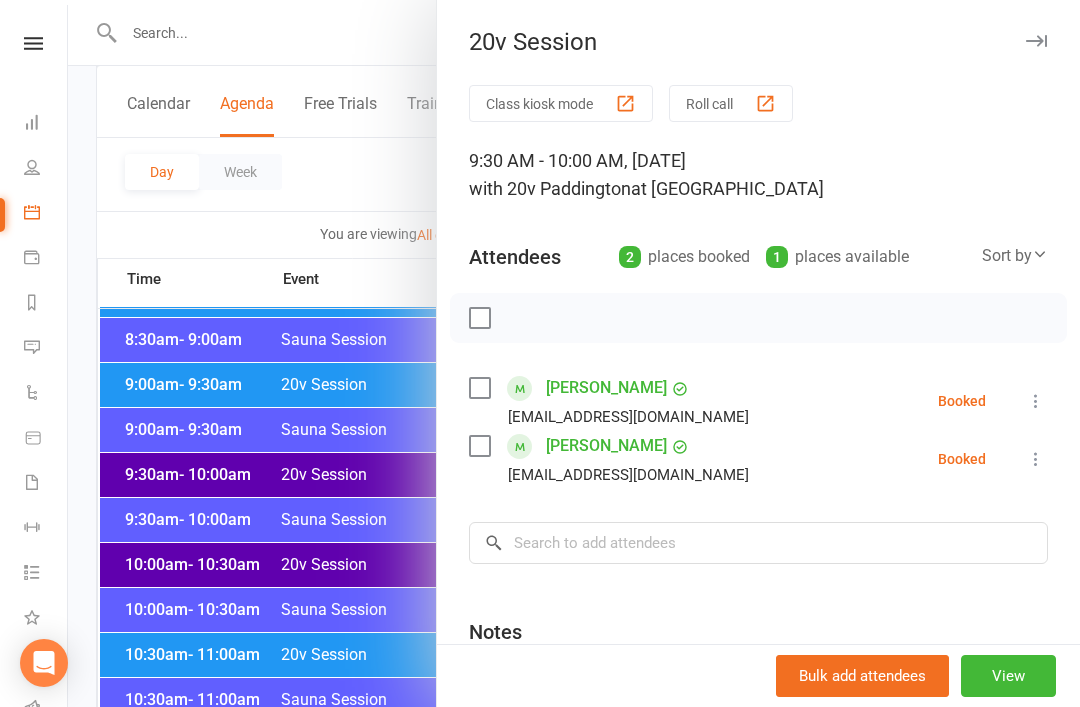 click at bounding box center [574, 353] 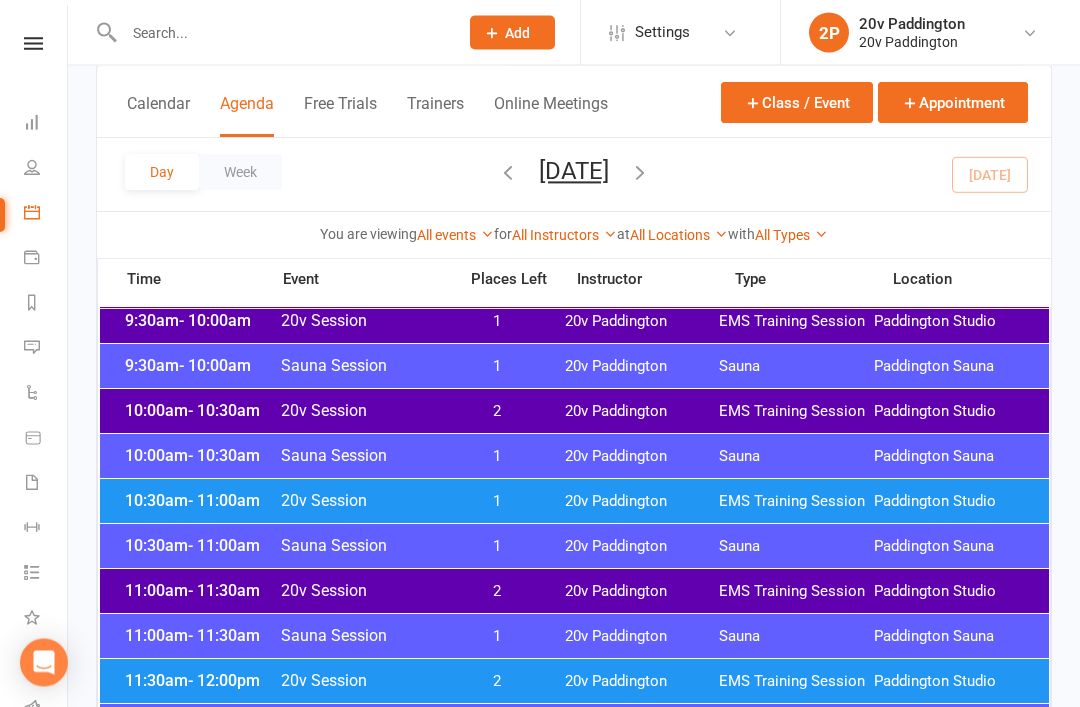 scroll, scrollTop: 764, scrollLeft: 0, axis: vertical 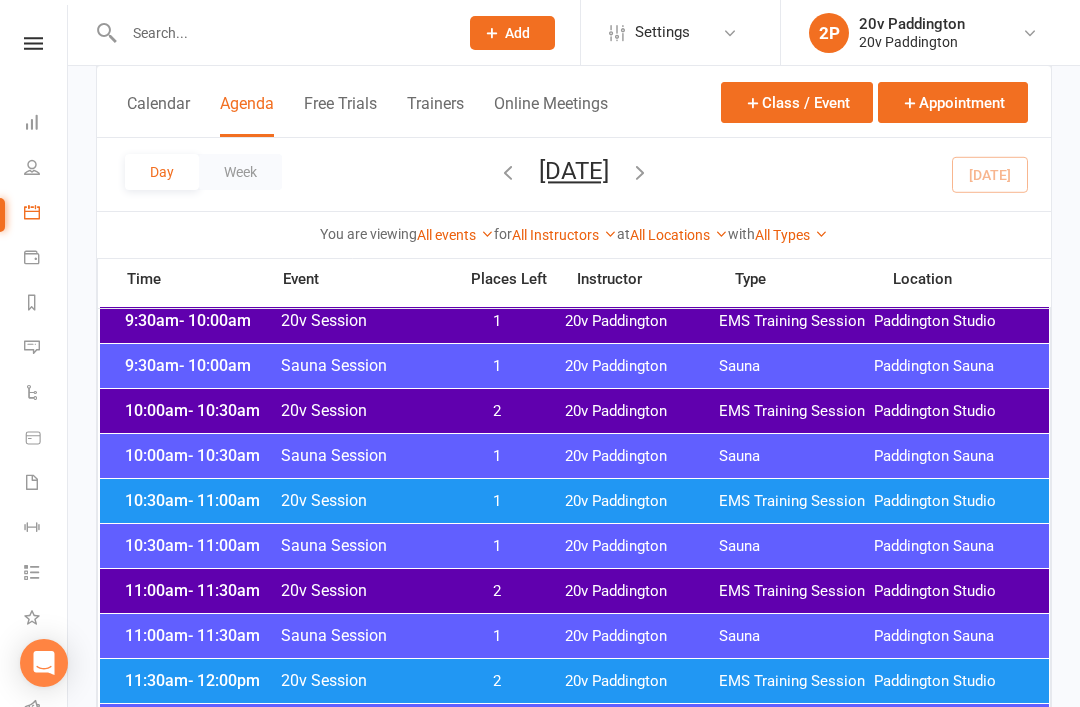 click on "10:30am  - 11:00am 20v Session 1 20v Paddington EMS Training Session Paddington Studio" at bounding box center [574, 501] 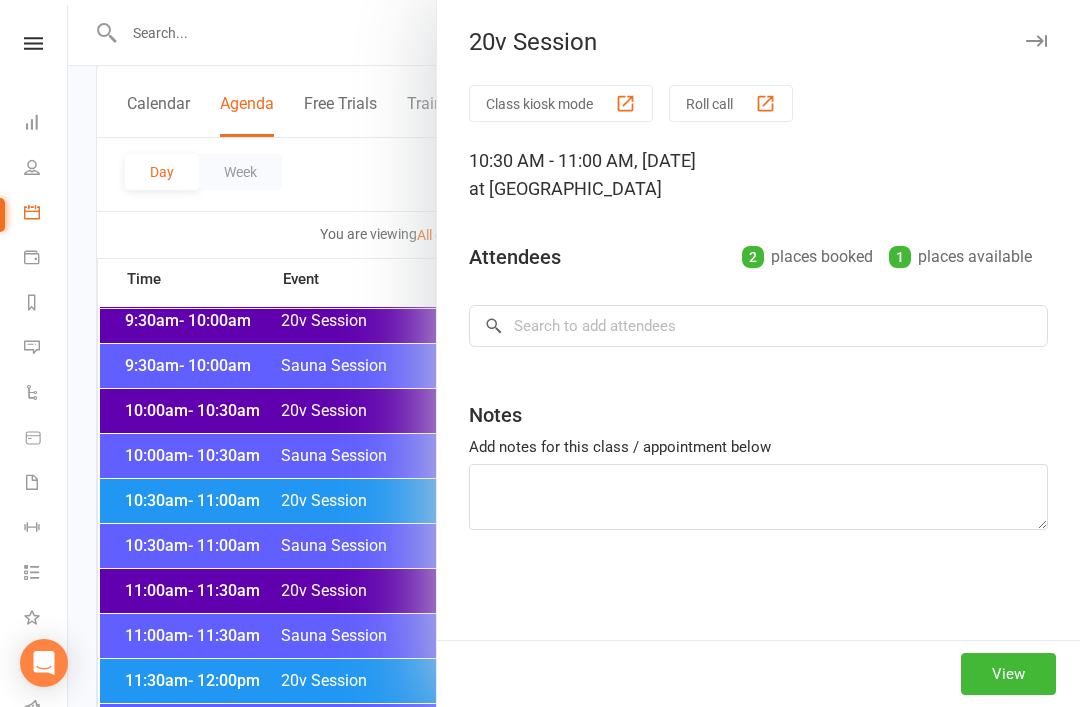 click at bounding box center [574, 353] 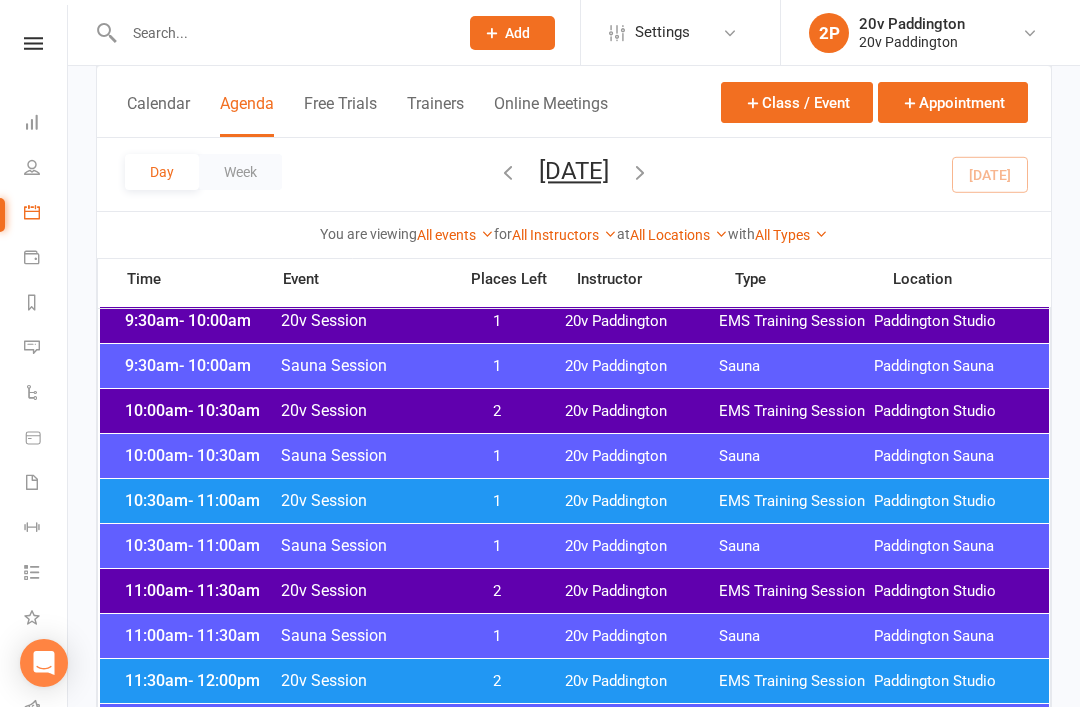 click on "11:00am  - 11:30am 20v Session 2 20v Paddington EMS Training Session Paddington Studio" at bounding box center (574, 591) 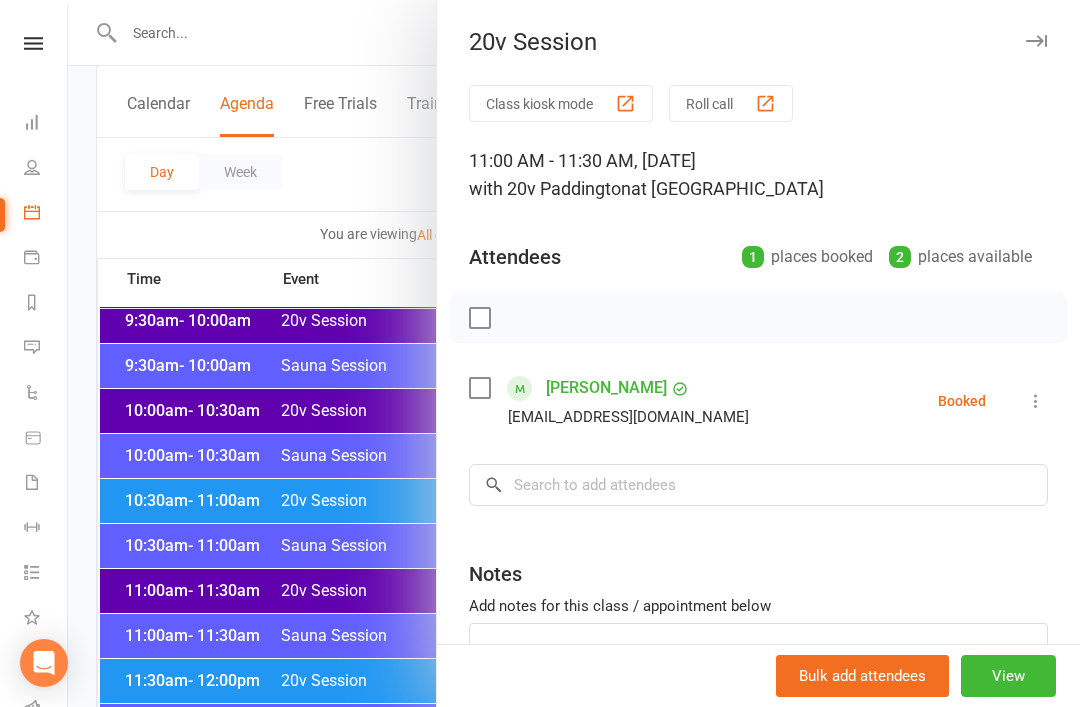 click at bounding box center [574, 353] 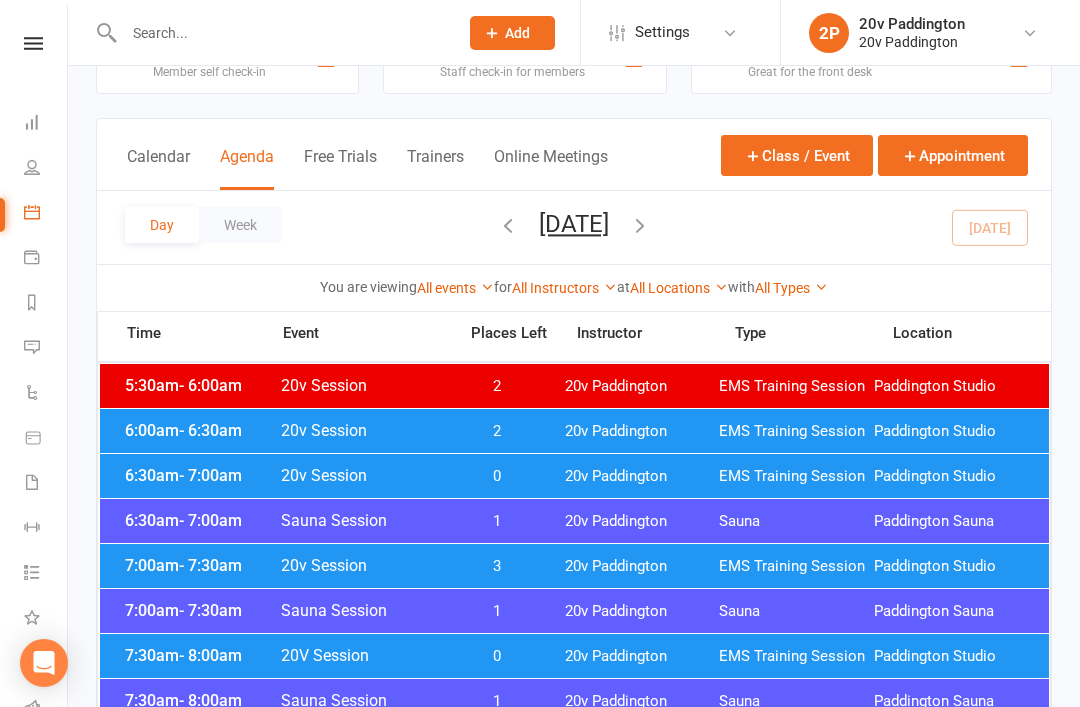 scroll, scrollTop: 0, scrollLeft: 0, axis: both 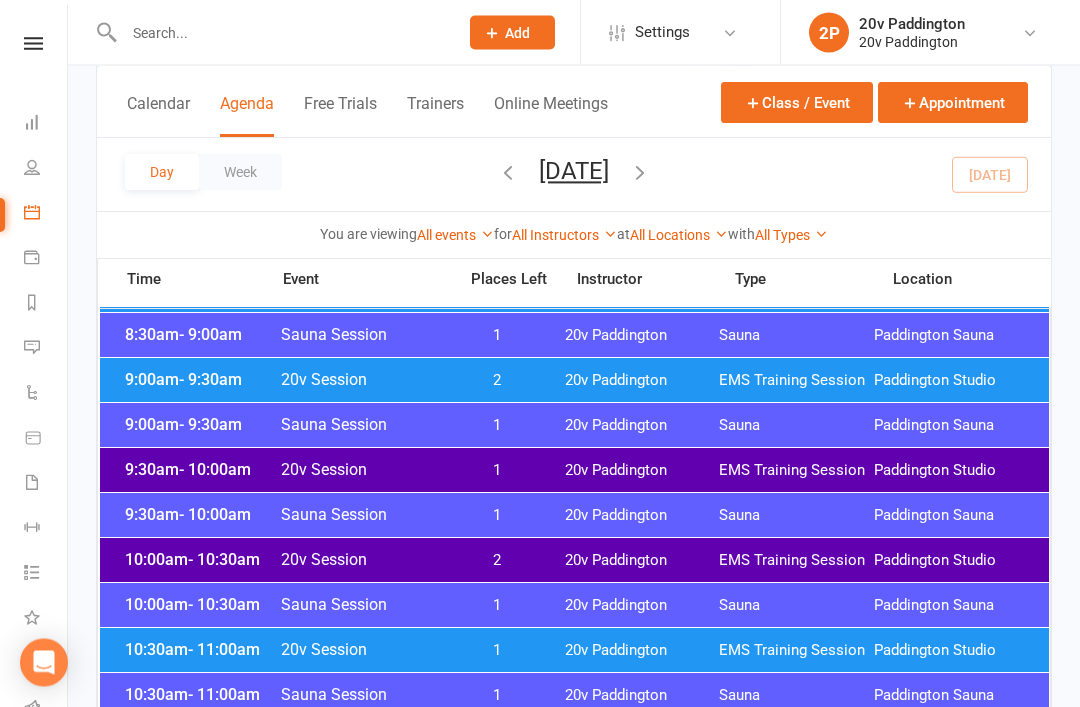 click on "9:00am  - 9:30am 20v Session 2 20v Paddington EMS Training Session Paddington Studio" at bounding box center [574, 381] 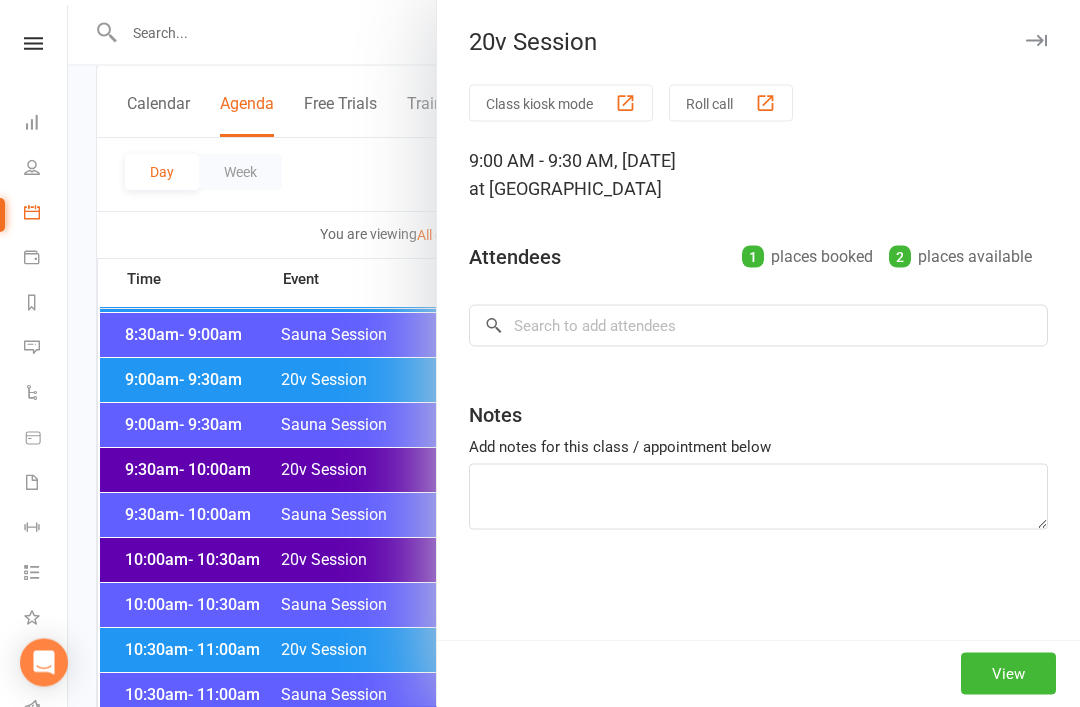 scroll, scrollTop: 615, scrollLeft: 0, axis: vertical 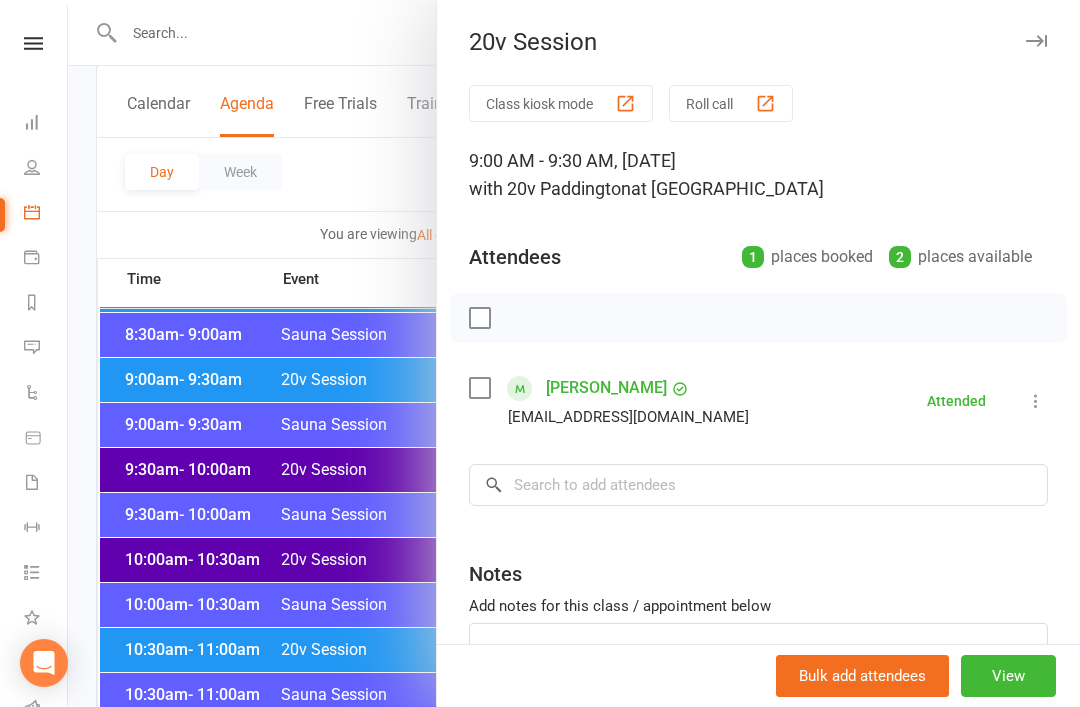 click at bounding box center [574, 353] 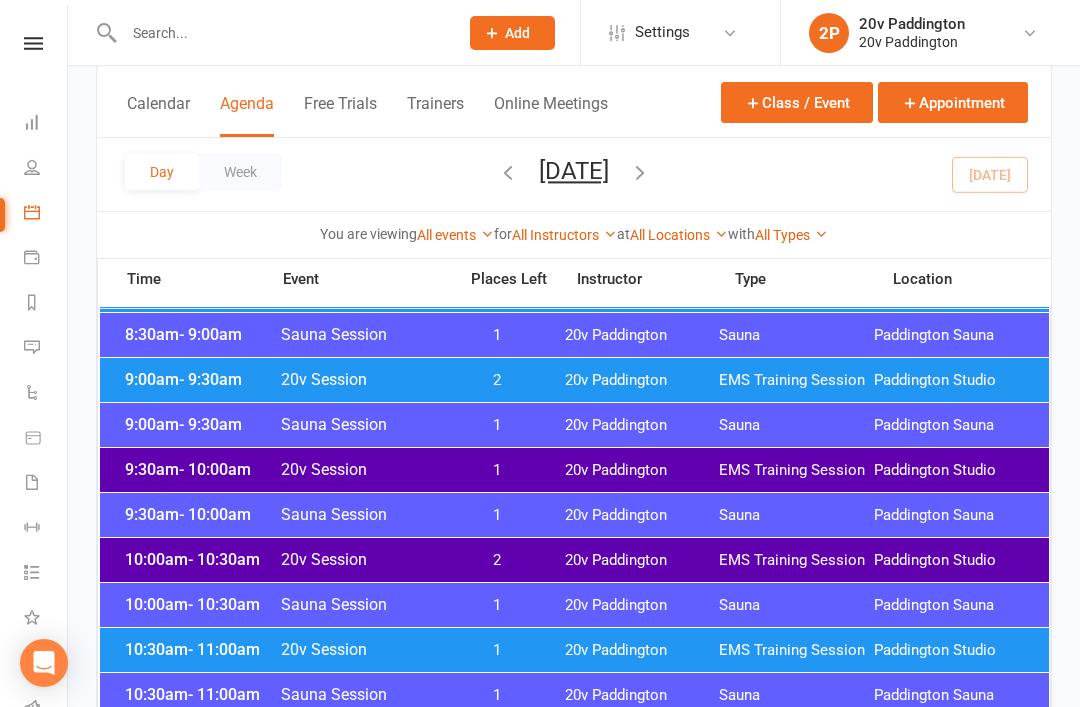click on "9:00am  - 9:30am 20v Session 2 20v Paddington EMS Training Session Paddington Studio" at bounding box center [574, 380] 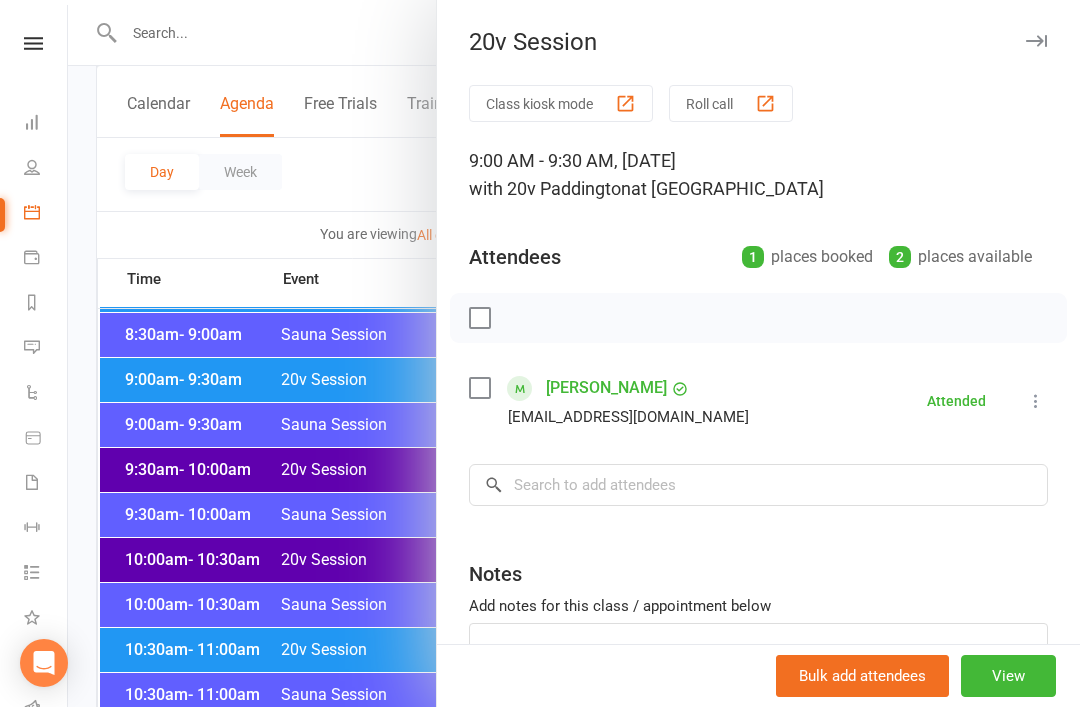 click at bounding box center (574, 353) 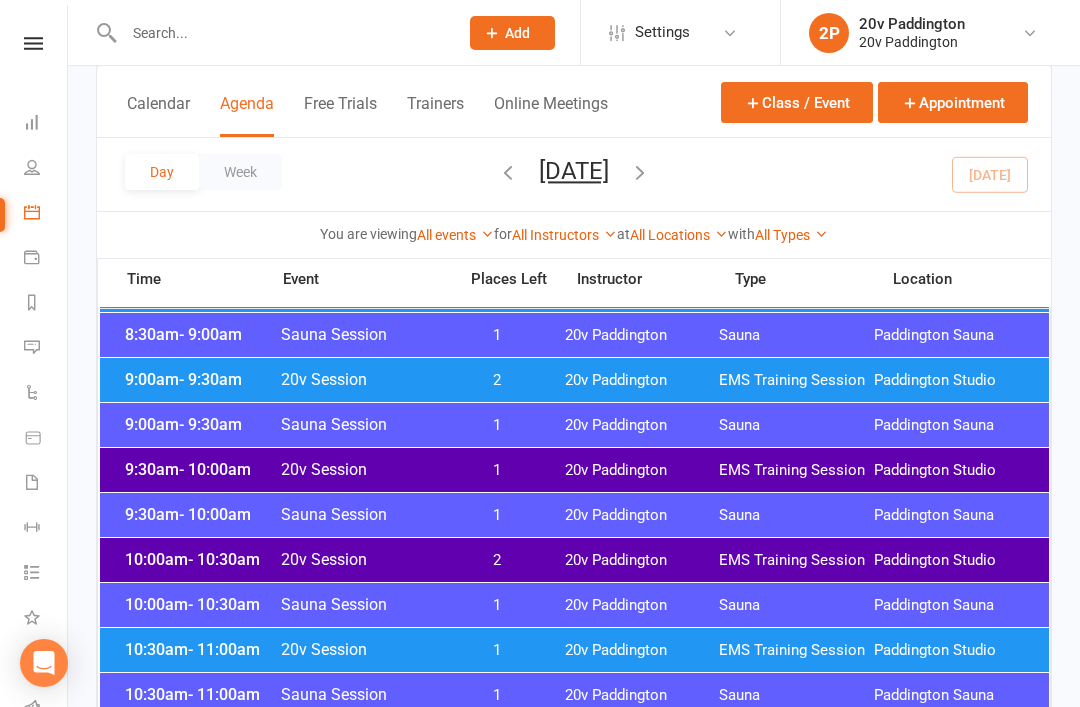 click on "20v Paddington" at bounding box center (642, 470) 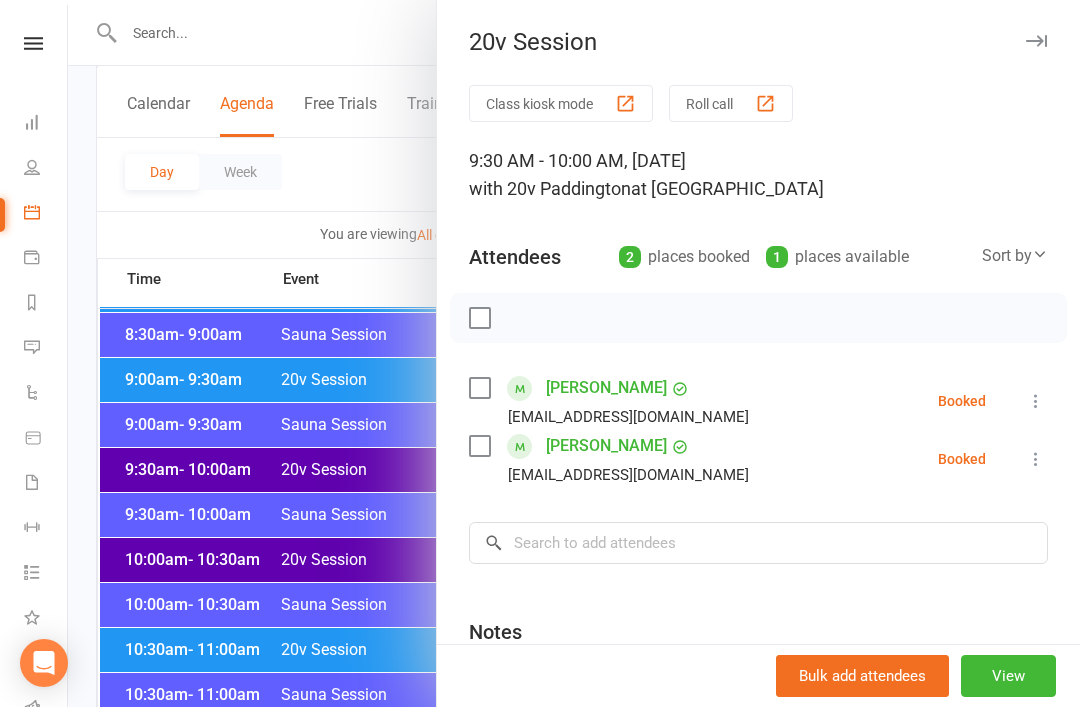 click at bounding box center (574, 353) 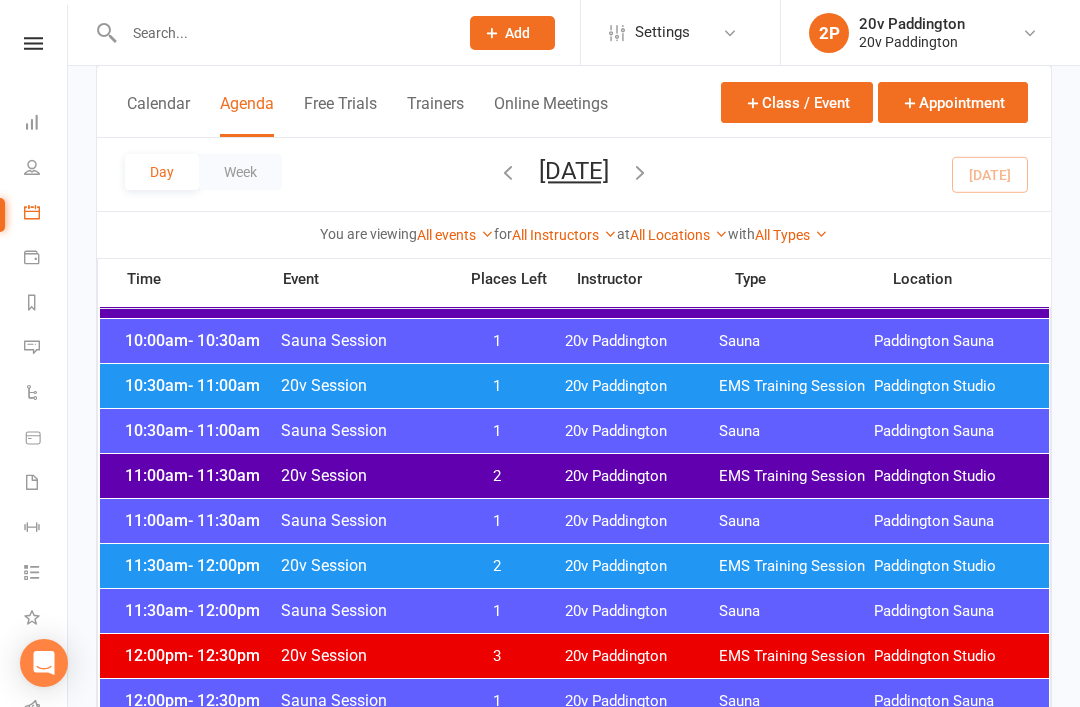scroll, scrollTop: 897, scrollLeft: 0, axis: vertical 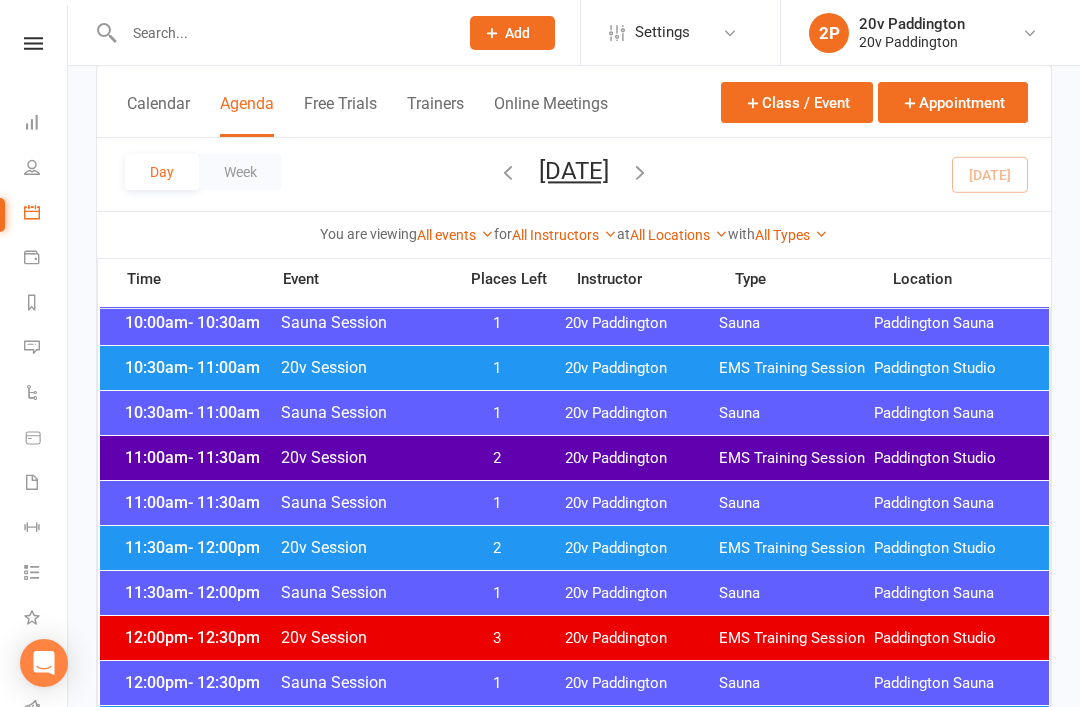 click on "20v Paddington" at bounding box center [642, 548] 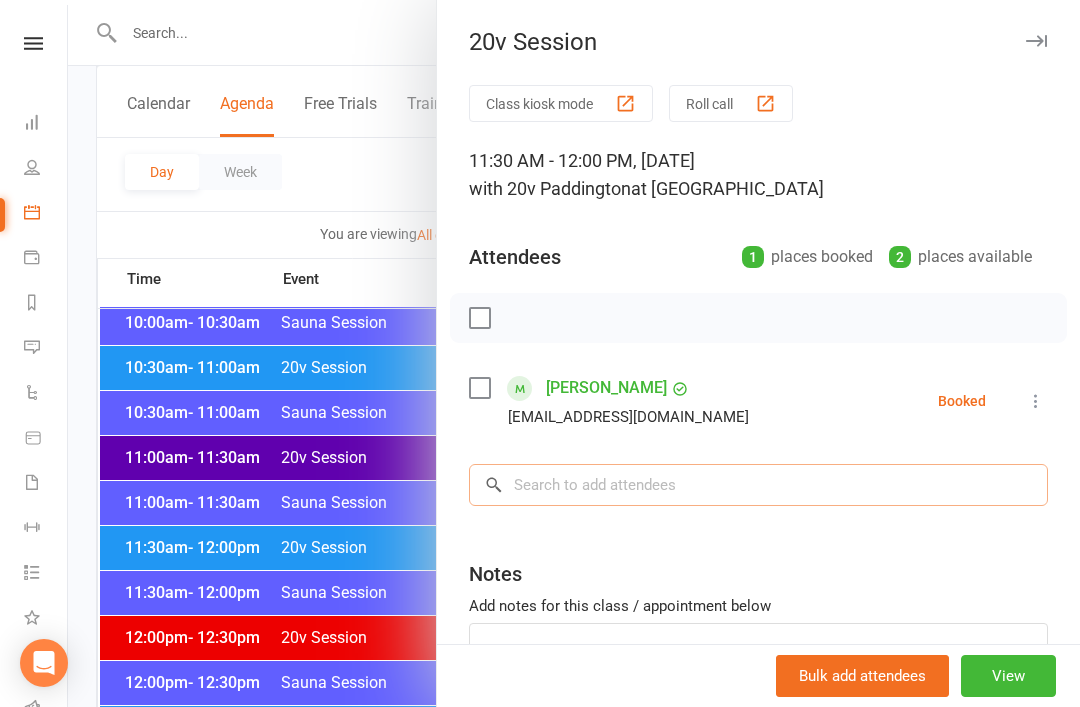 click at bounding box center (758, 485) 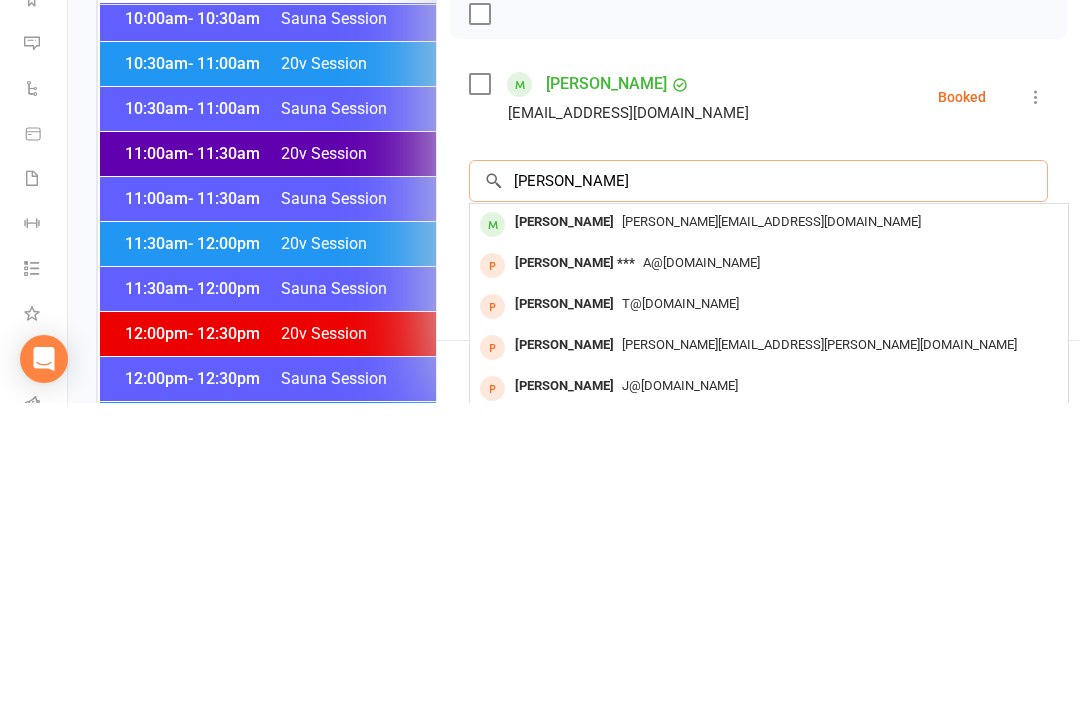 type on "Jamila" 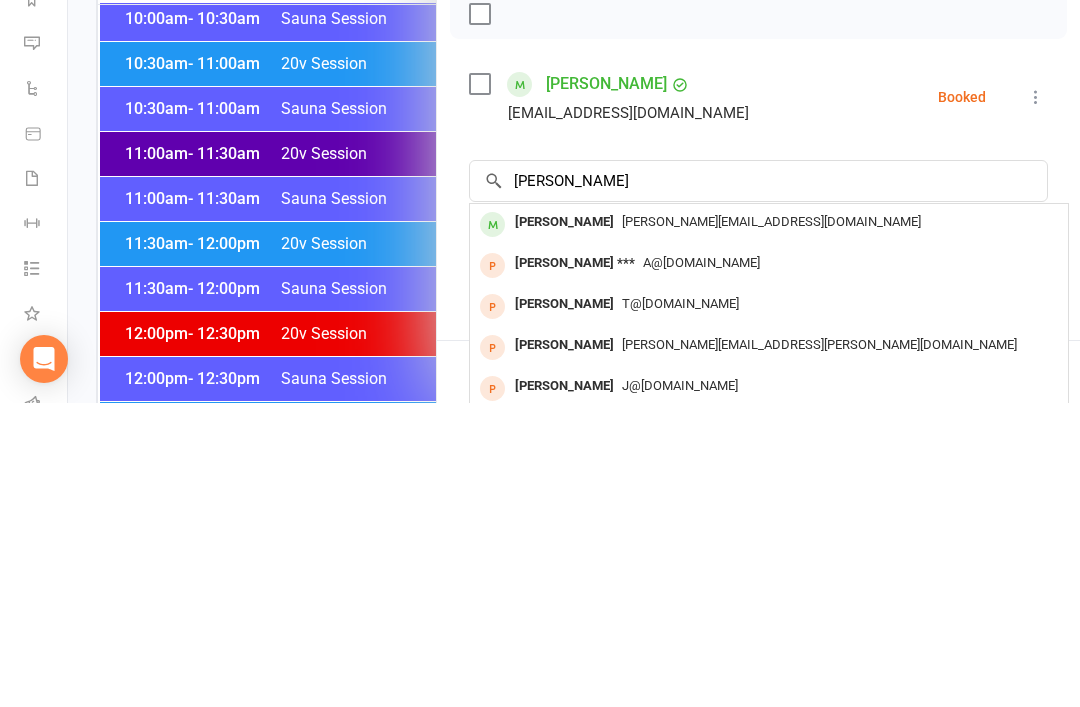 click on "[PERSON_NAME][EMAIL_ADDRESS][DOMAIN_NAME]" at bounding box center (769, 526) 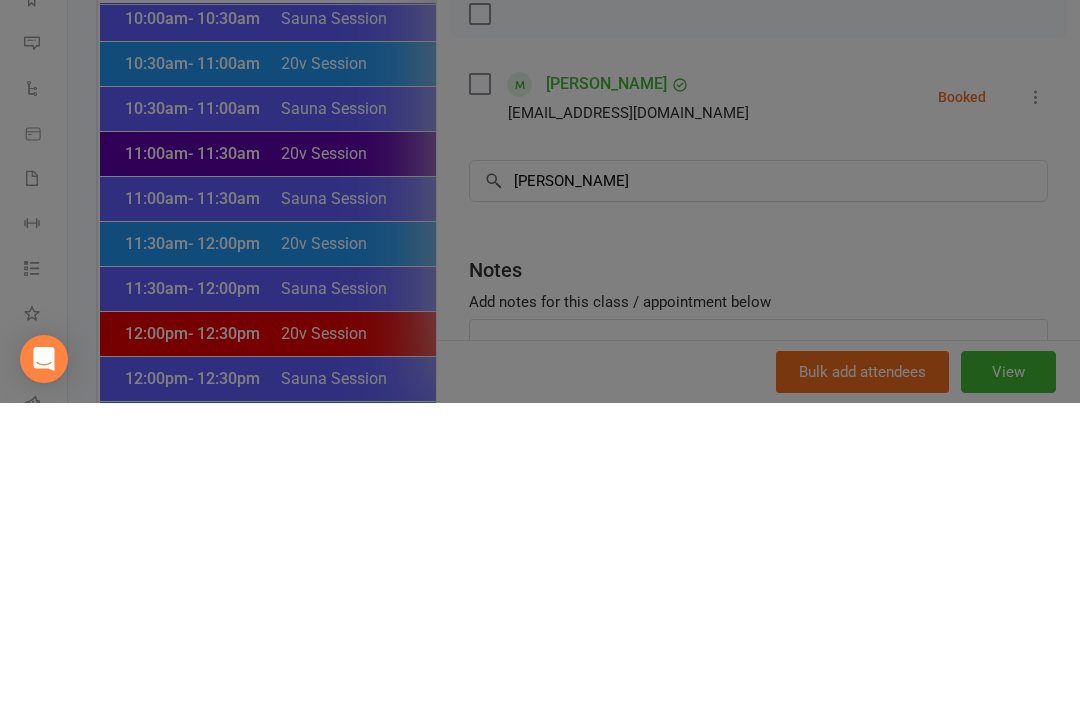 type 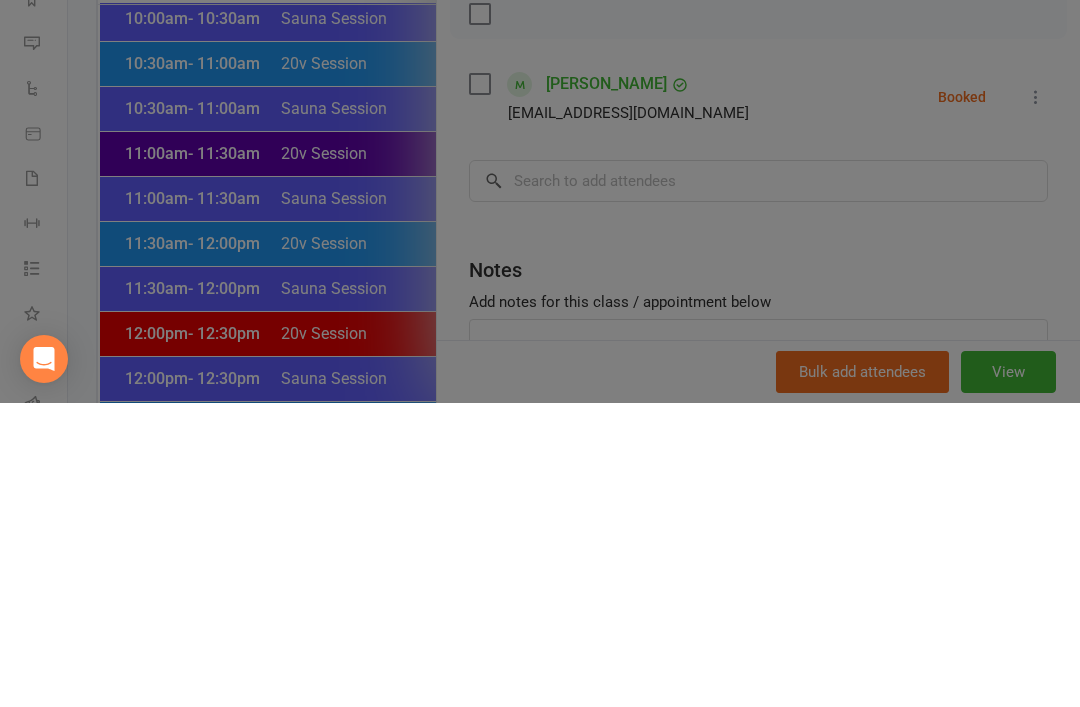 scroll, scrollTop: 1201, scrollLeft: 0, axis: vertical 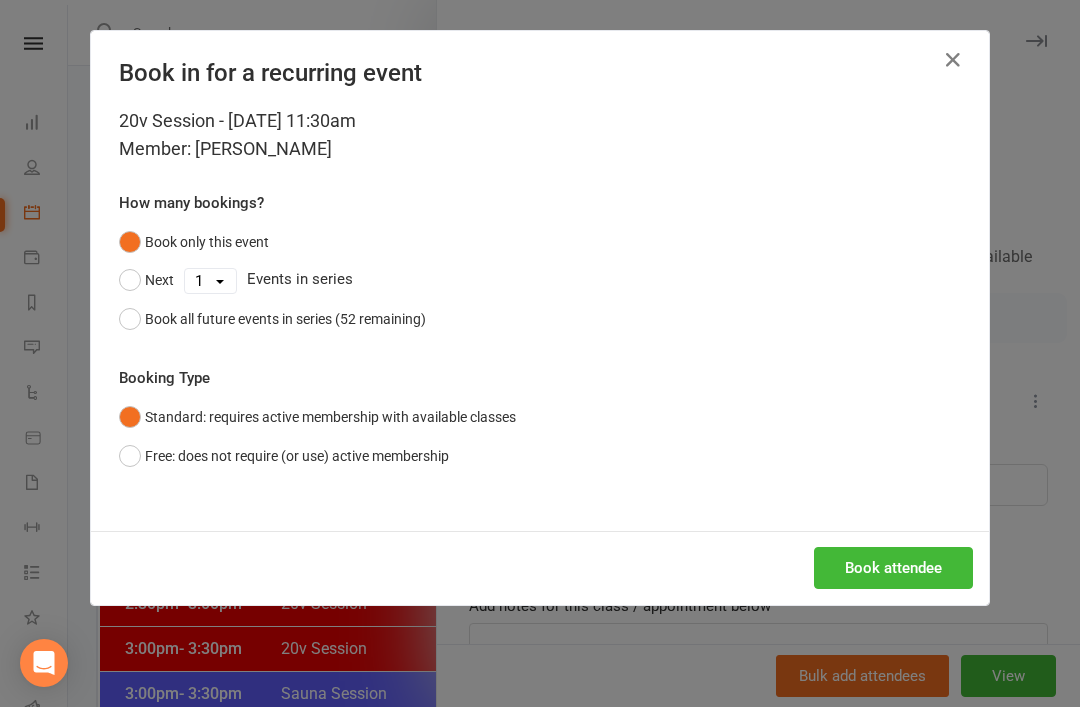 click on "Book attendee" at bounding box center [893, 568] 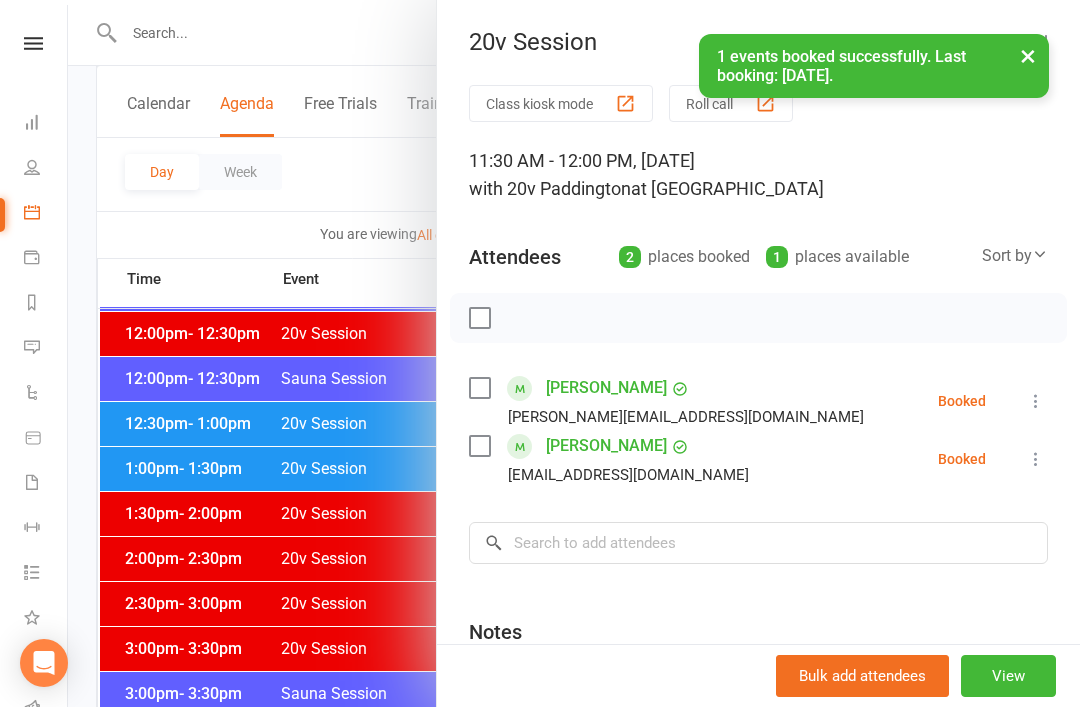 click at bounding box center [574, 353] 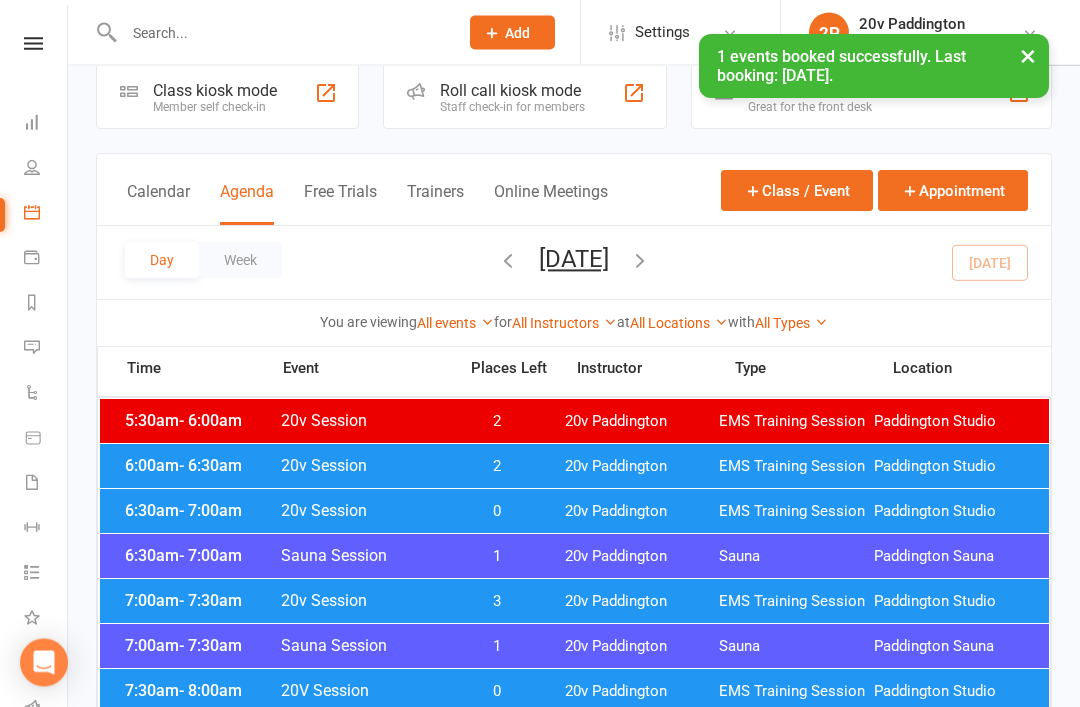 scroll, scrollTop: 0, scrollLeft: 0, axis: both 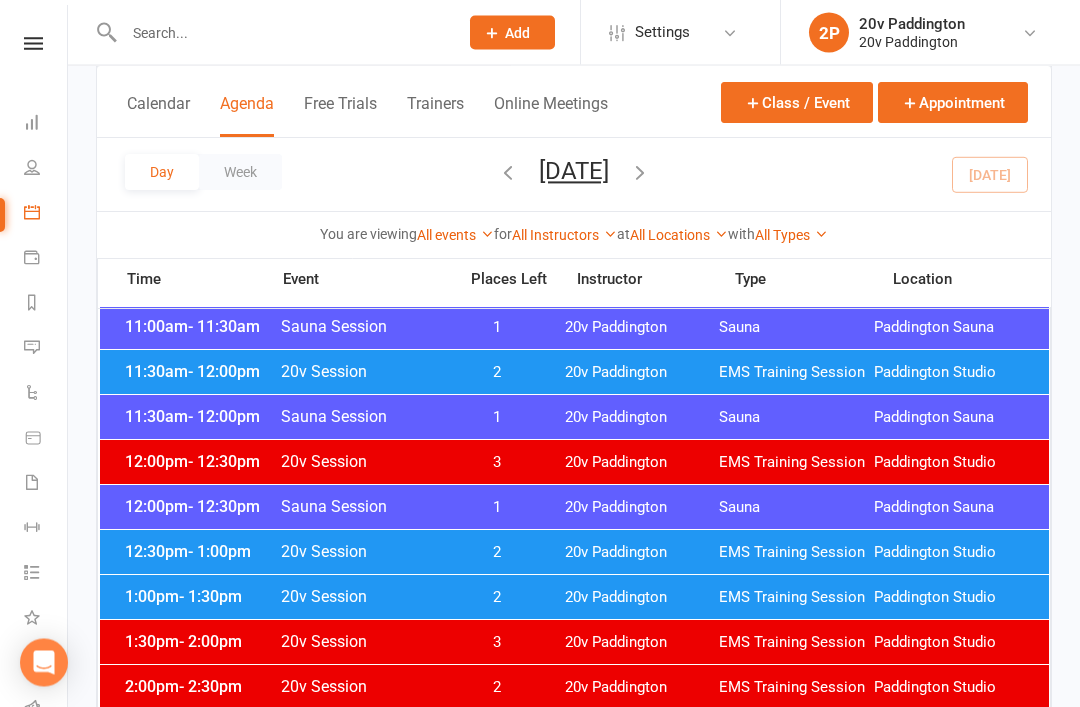 click on "20v Paddington" at bounding box center (642, 553) 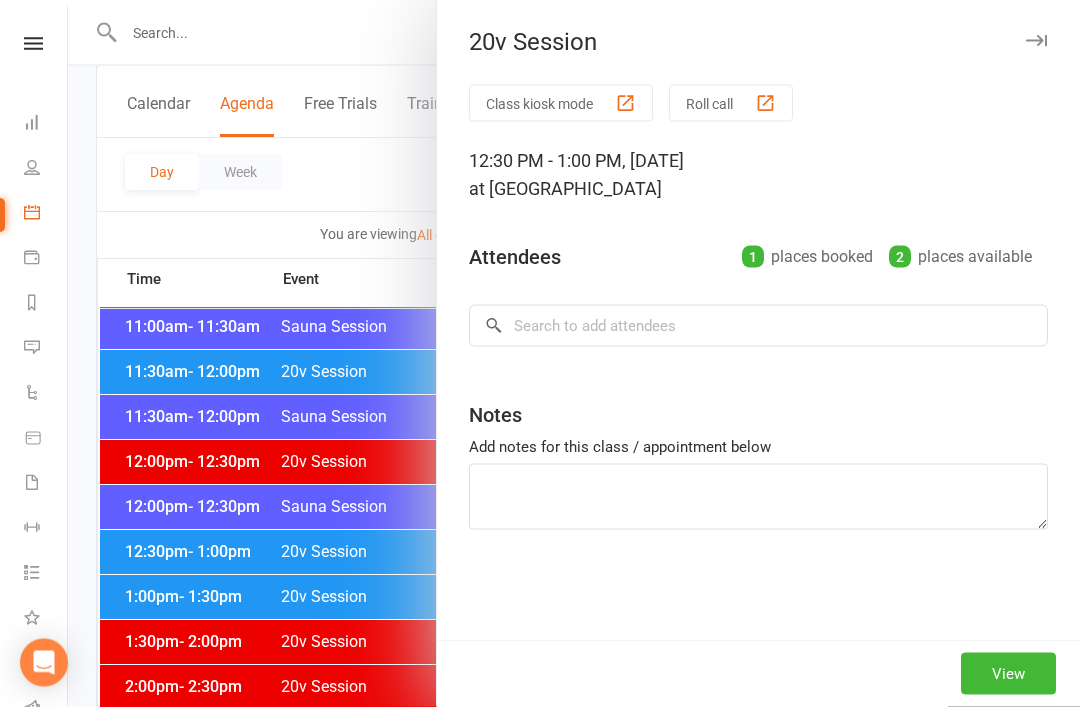 scroll, scrollTop: 1073, scrollLeft: 0, axis: vertical 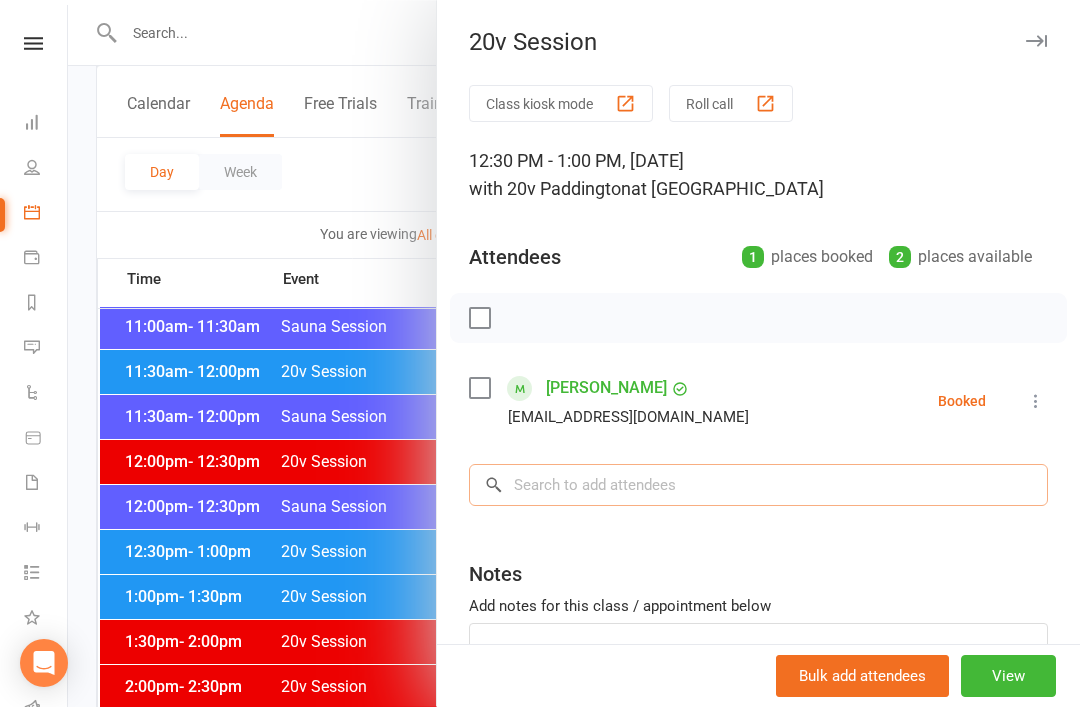 click at bounding box center (758, 485) 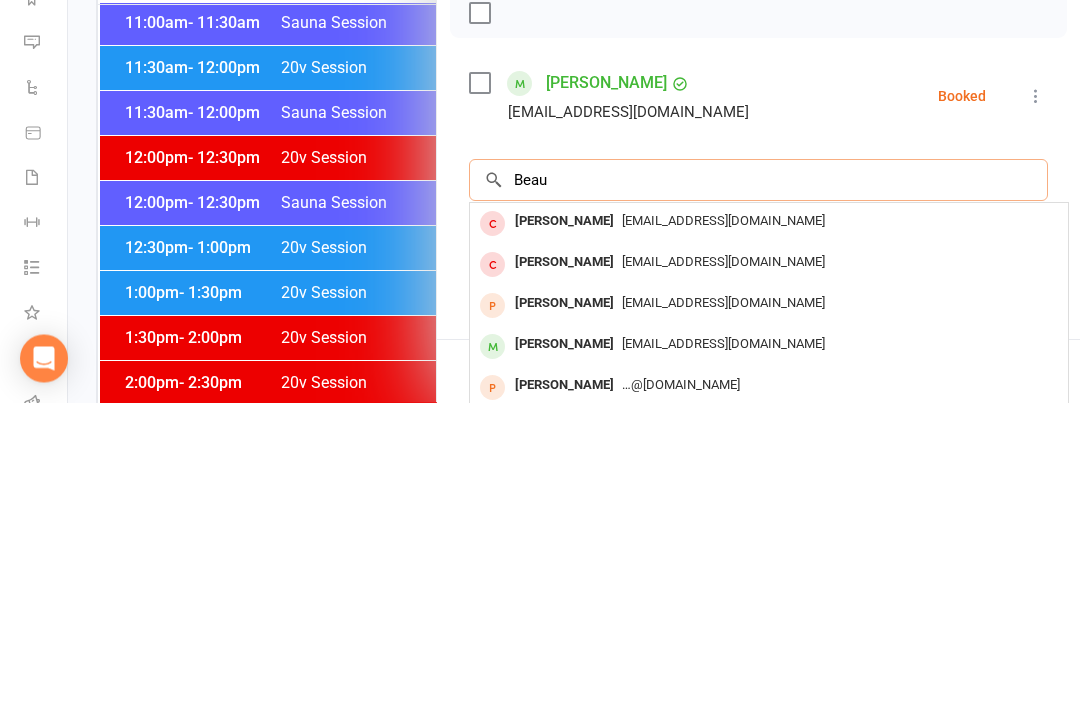 type on "Beau" 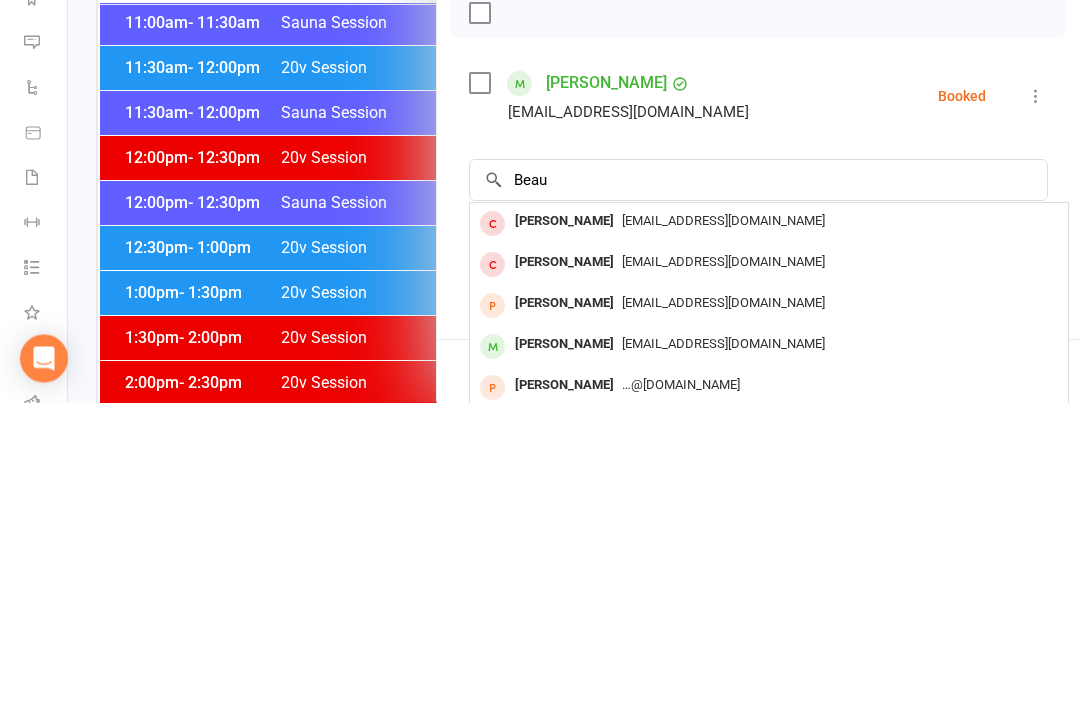 click on "[EMAIL_ADDRESS][DOMAIN_NAME]" at bounding box center [723, 648] 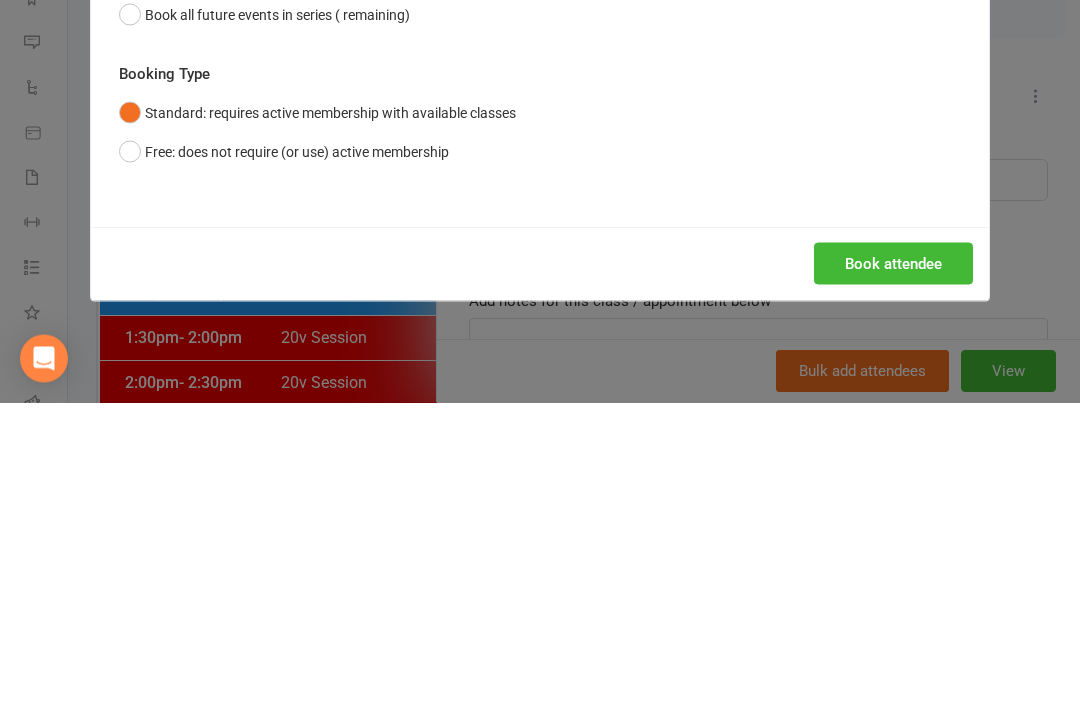 scroll, scrollTop: 1377, scrollLeft: 0, axis: vertical 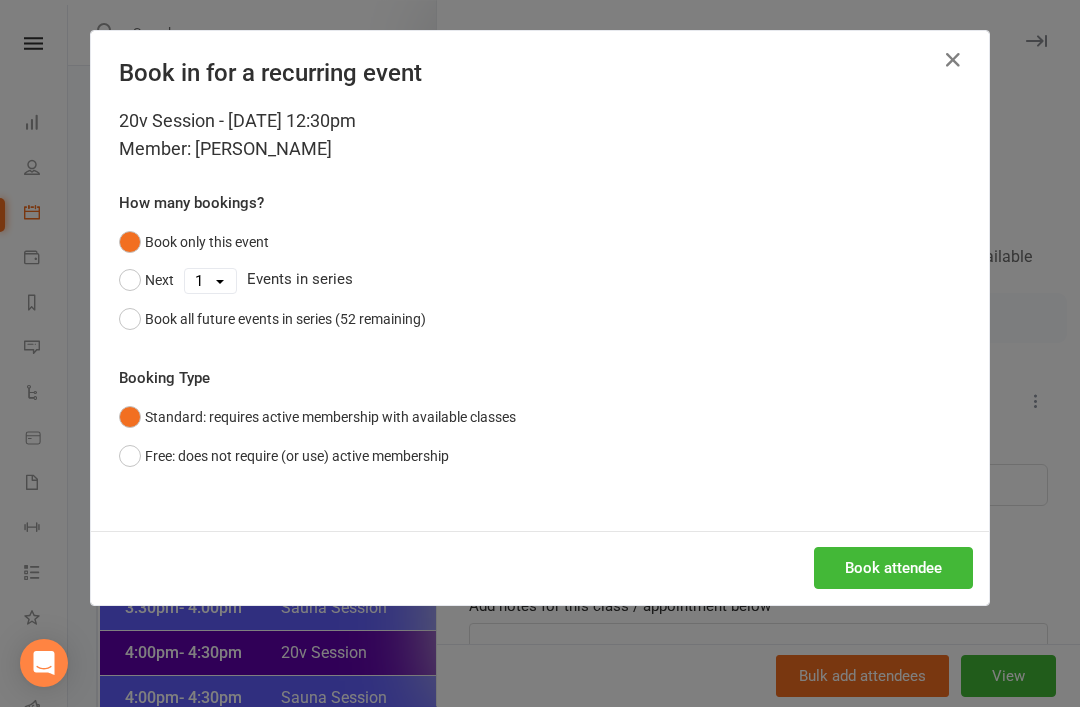 click on "Book attendee" at bounding box center (893, 568) 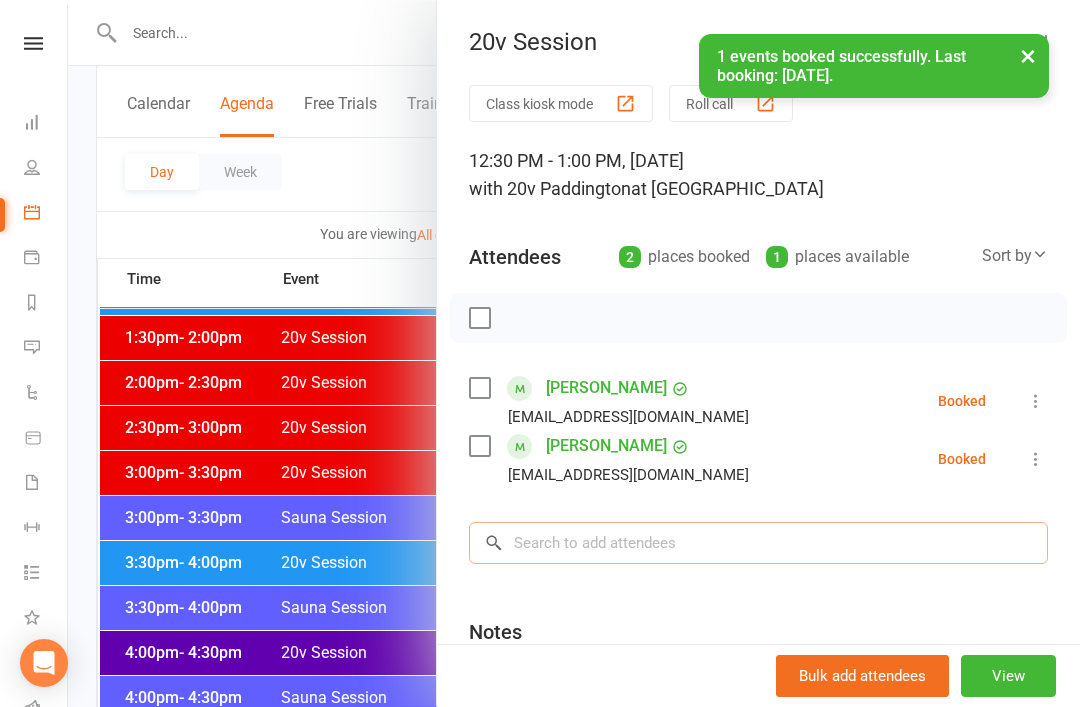 click at bounding box center (758, 543) 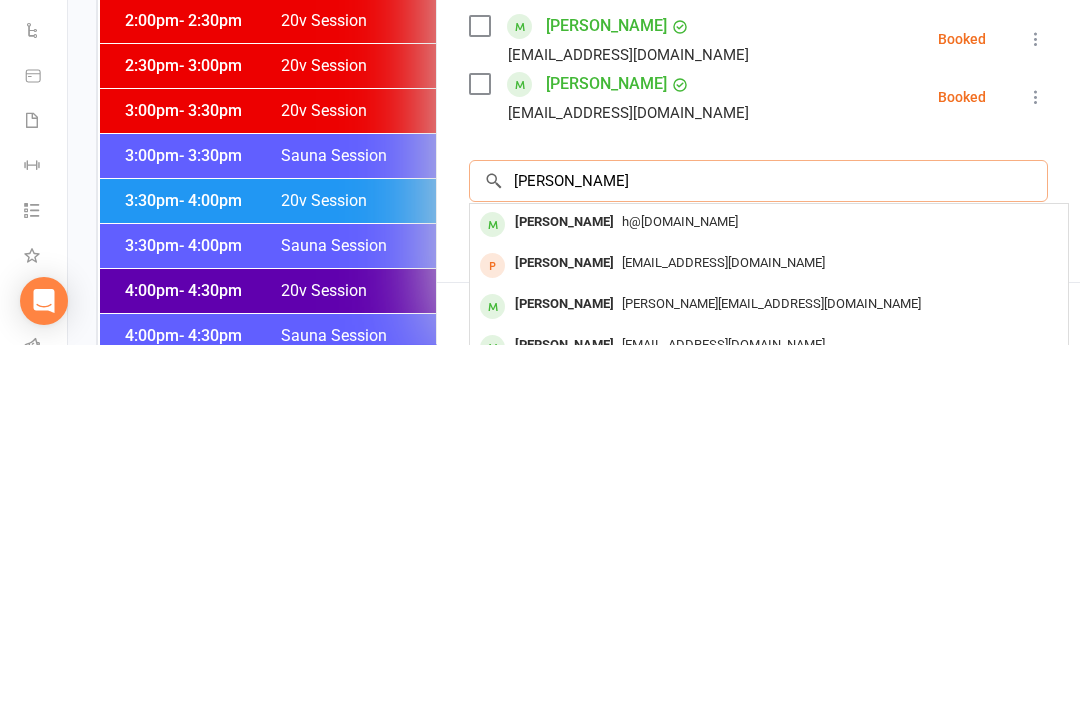 type on "Mike" 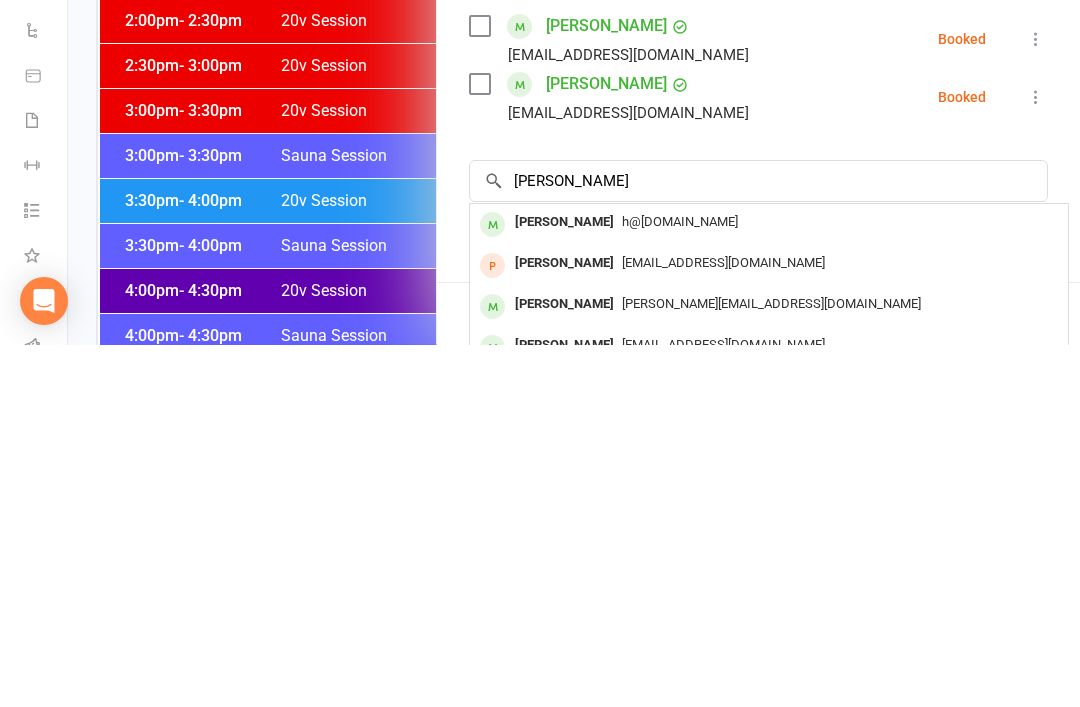 click on "h@[DOMAIN_NAME]" at bounding box center [769, 584] 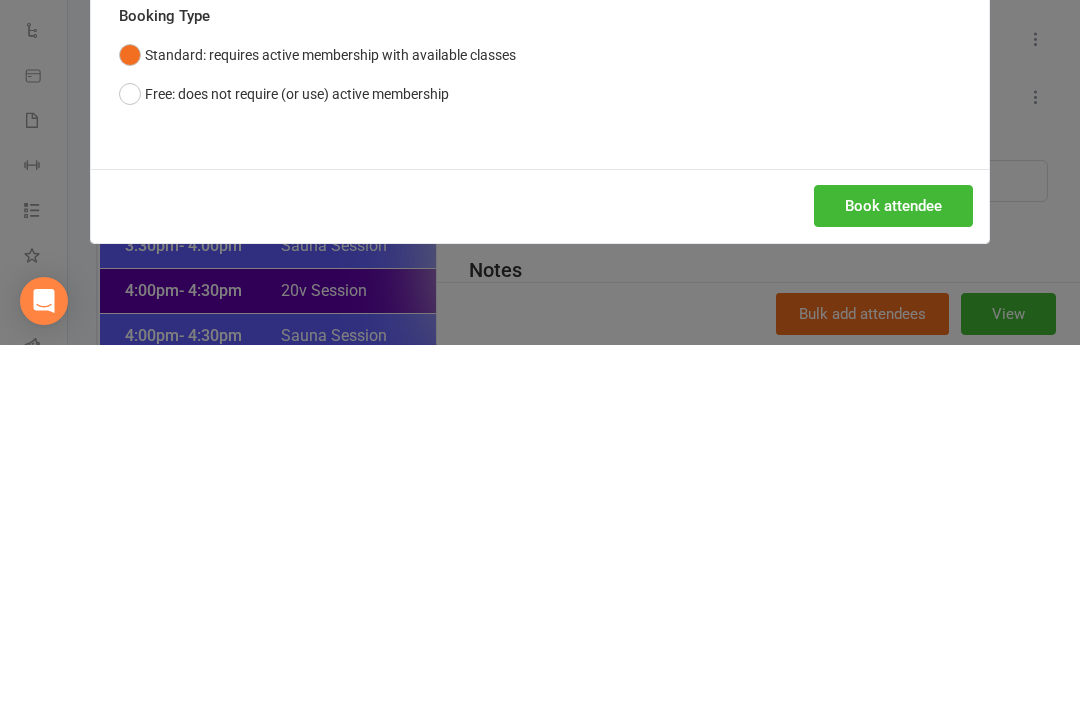 scroll, scrollTop: 1739, scrollLeft: 219, axis: both 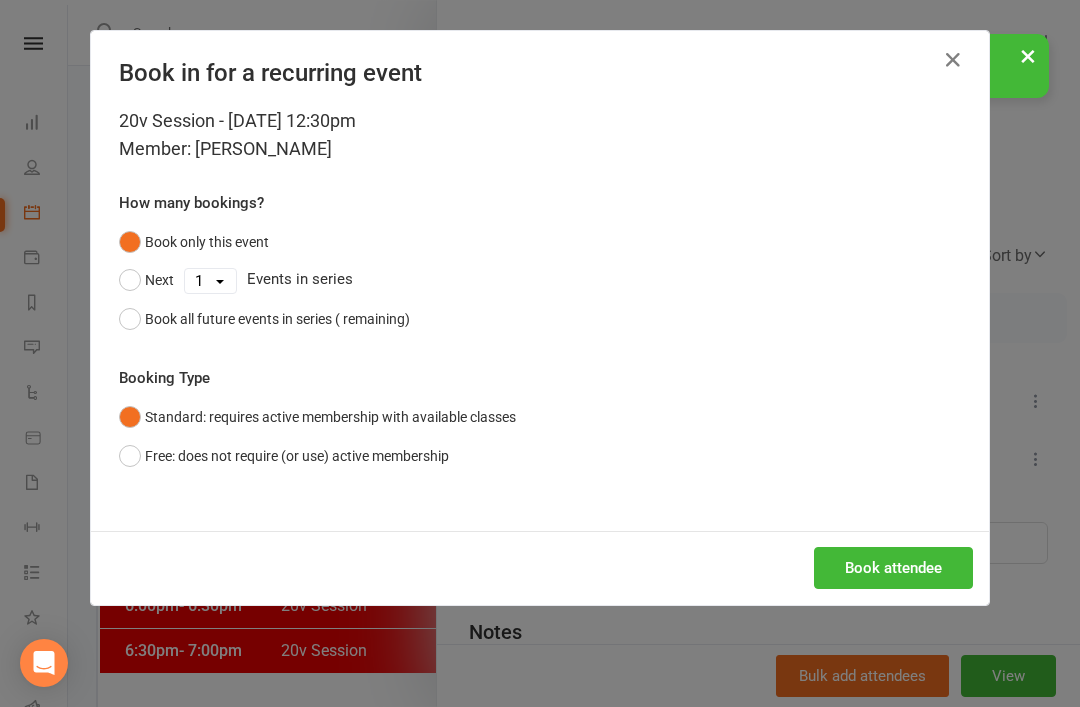 click on "Book attendee" at bounding box center [893, 568] 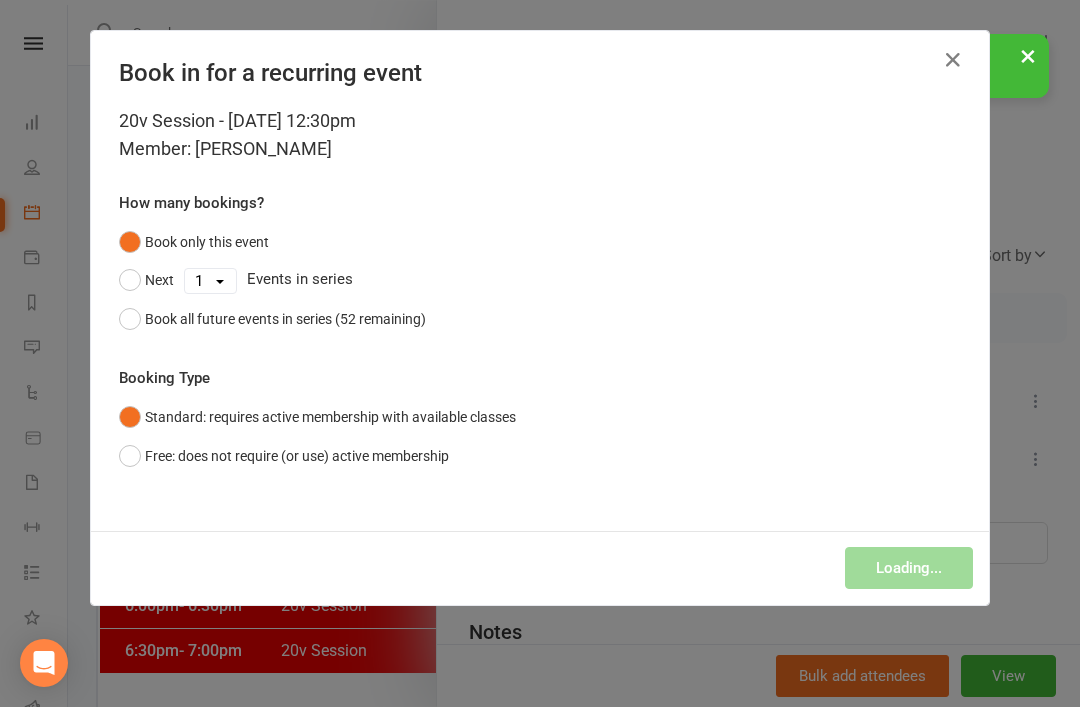 click on "Prospect
Member
Non-attending contact
Class / event
Appointment
Task
Membership plan
Bulk message
Add
Settings Membership Plans Event Templates Appointment Types Website Image Library Customize Contacts Bulk Imports Access Control Users Account Profile Clubworx API 2P 20v Paddington 20v Paddington My profile My subscription Help Terms & conditions  Privacy policy  Sign out Clubworx Dashboard People Calendar Payments Reports Messages   5 Automations   Product Sales Waivers   Workouts   Tasks   82 What's New Check-in Kiosk modes General attendance Roll call Class check-in × 1 events booked successfully. Last booking: Jul 11, 2025. × × Class kiosk mode Member self check-in Roll call kiosk mode Staff check-in for members General attendance kiosk mode Kiosk modes:  Class" at bounding box center [540, 3484] 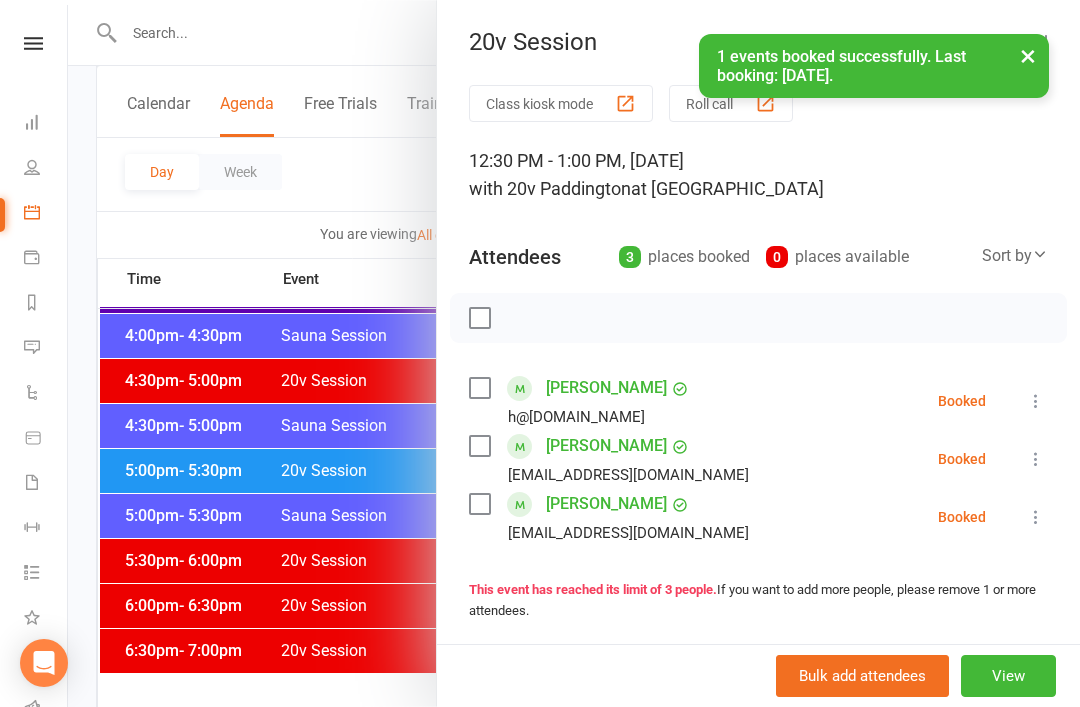 click at bounding box center (574, 353) 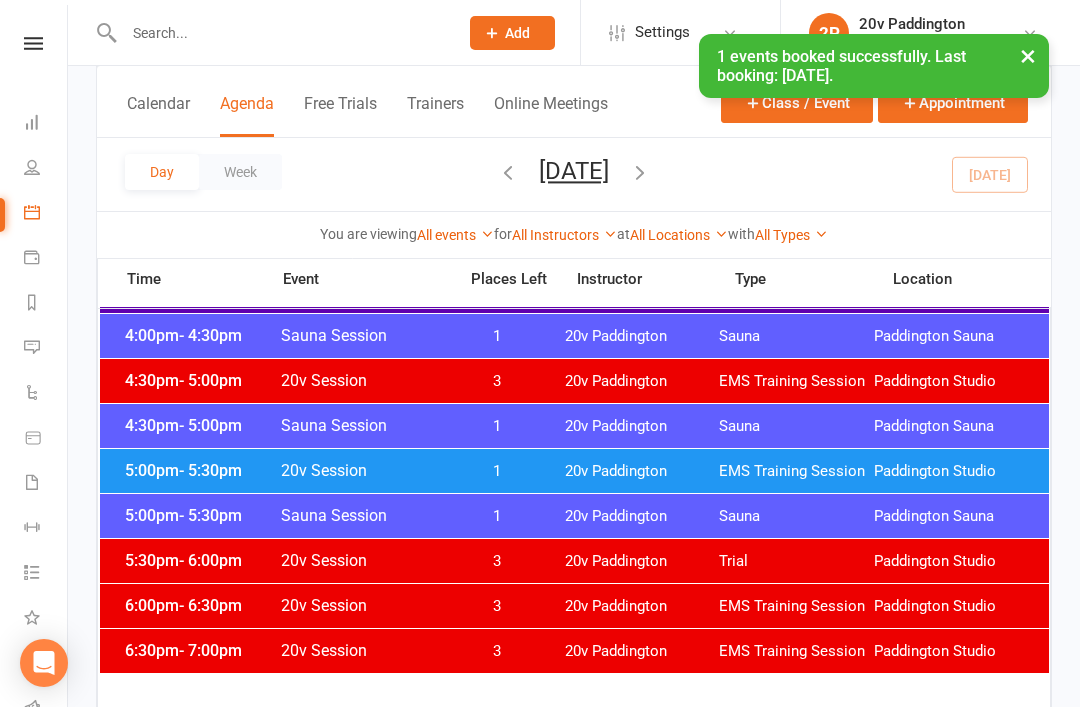 click on "20v Paddington" at bounding box center [642, 471] 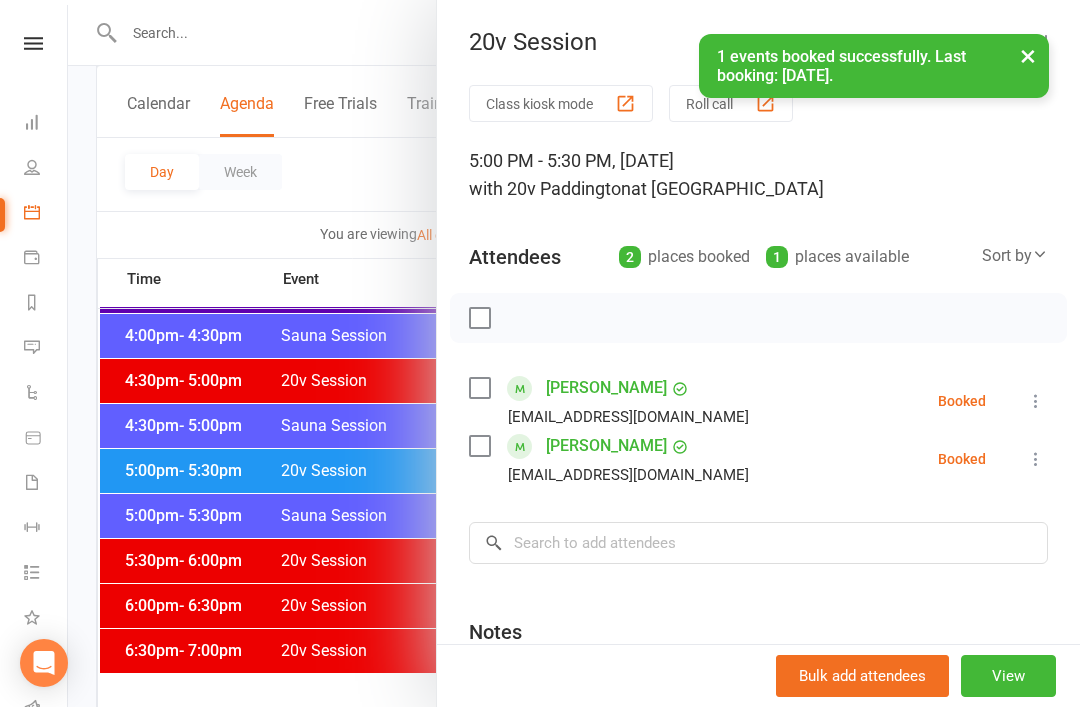 click at bounding box center (574, 353) 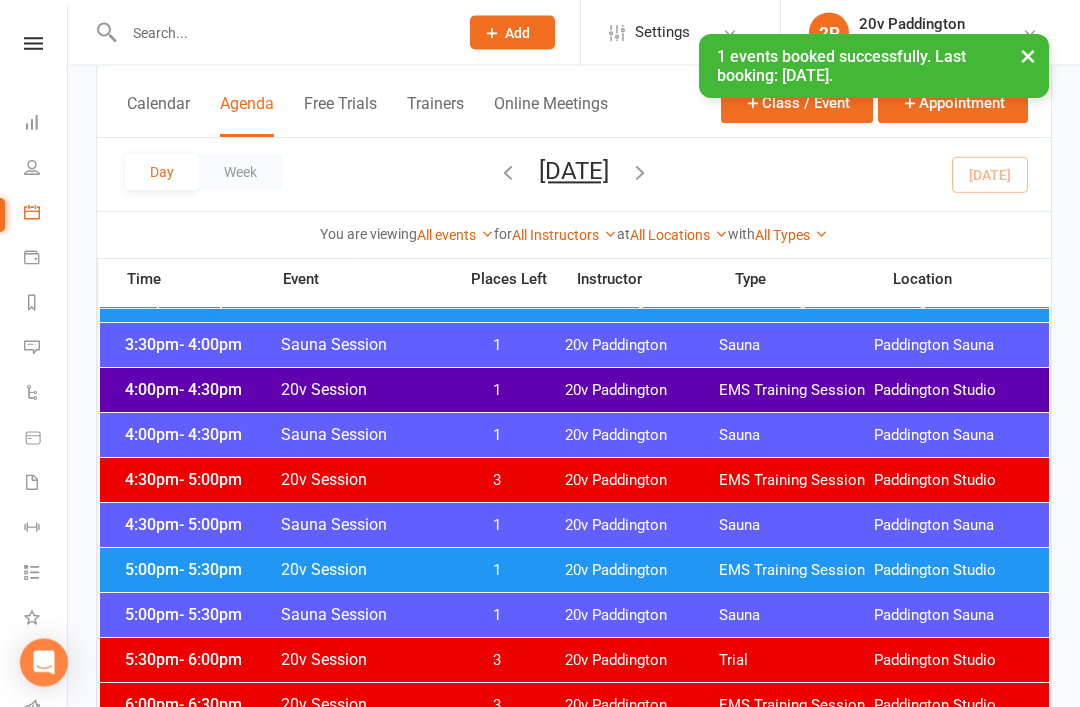 scroll, scrollTop: 1603, scrollLeft: 0, axis: vertical 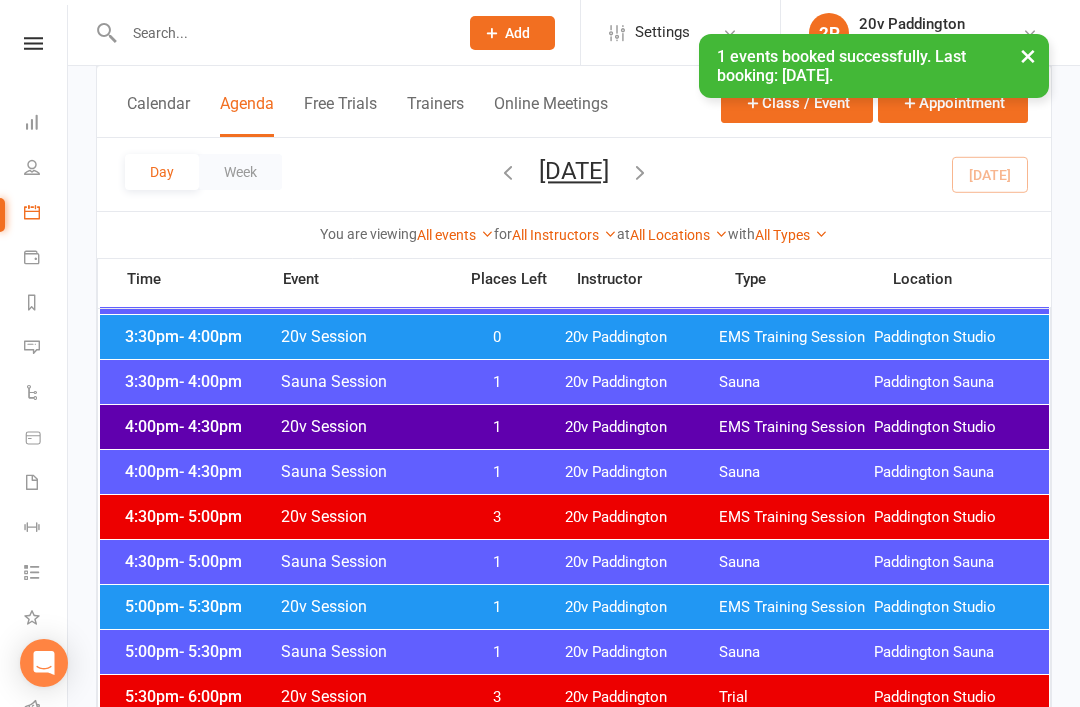 click on "5:00pm  - 5:30pm 20v Session 1 20v Paddington EMS Training Session [GEOGRAPHIC_DATA]" at bounding box center [574, 607] 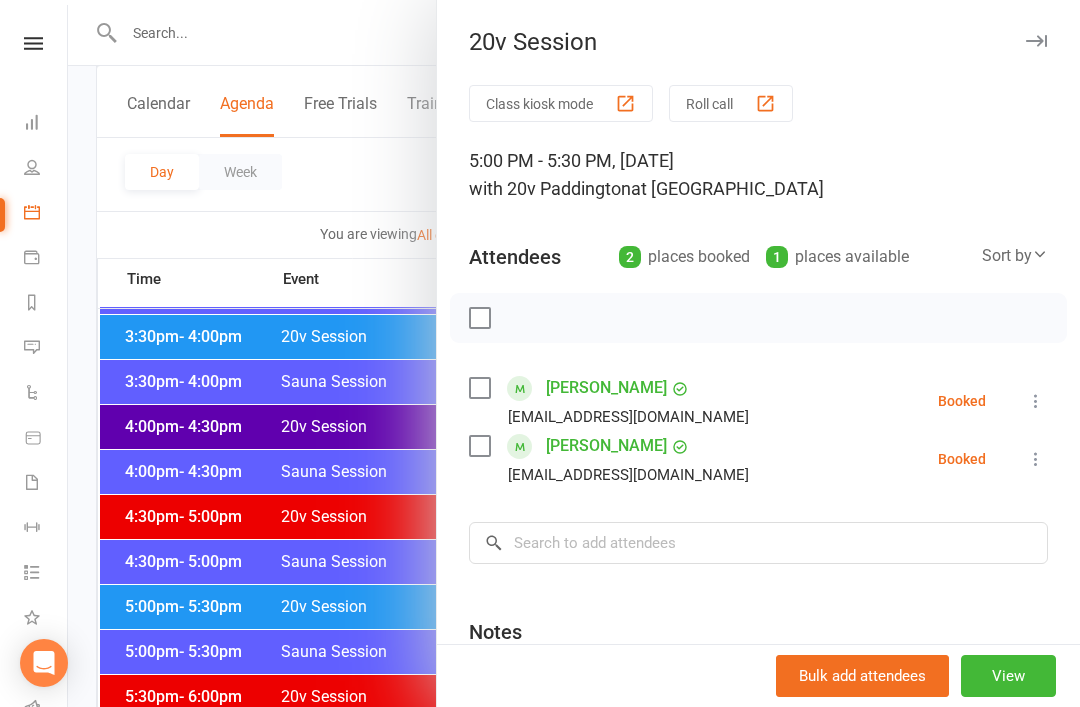 click at bounding box center (574, 353) 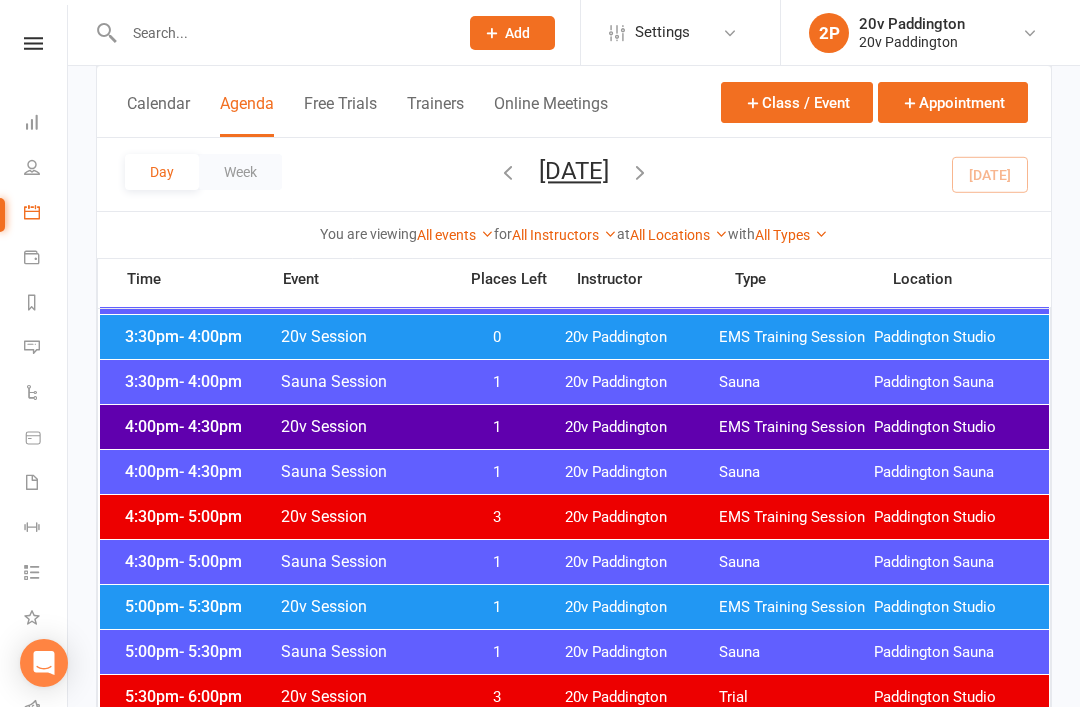 click on "4:00pm  - 4:30pm" at bounding box center [200, 426] 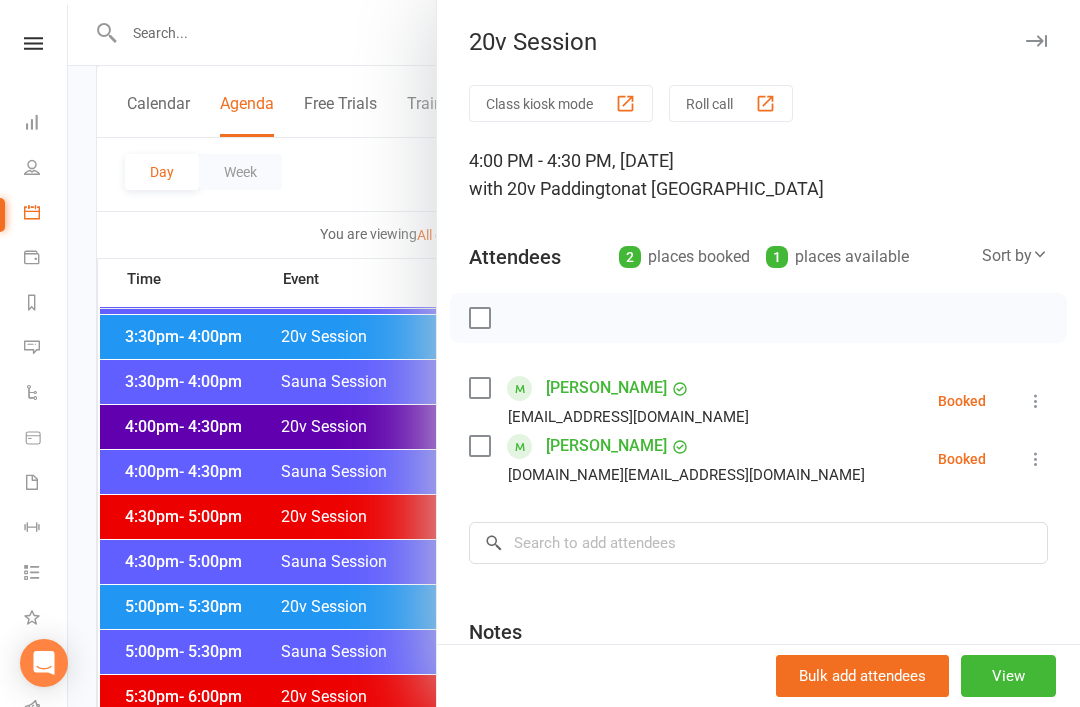 click at bounding box center [574, 353] 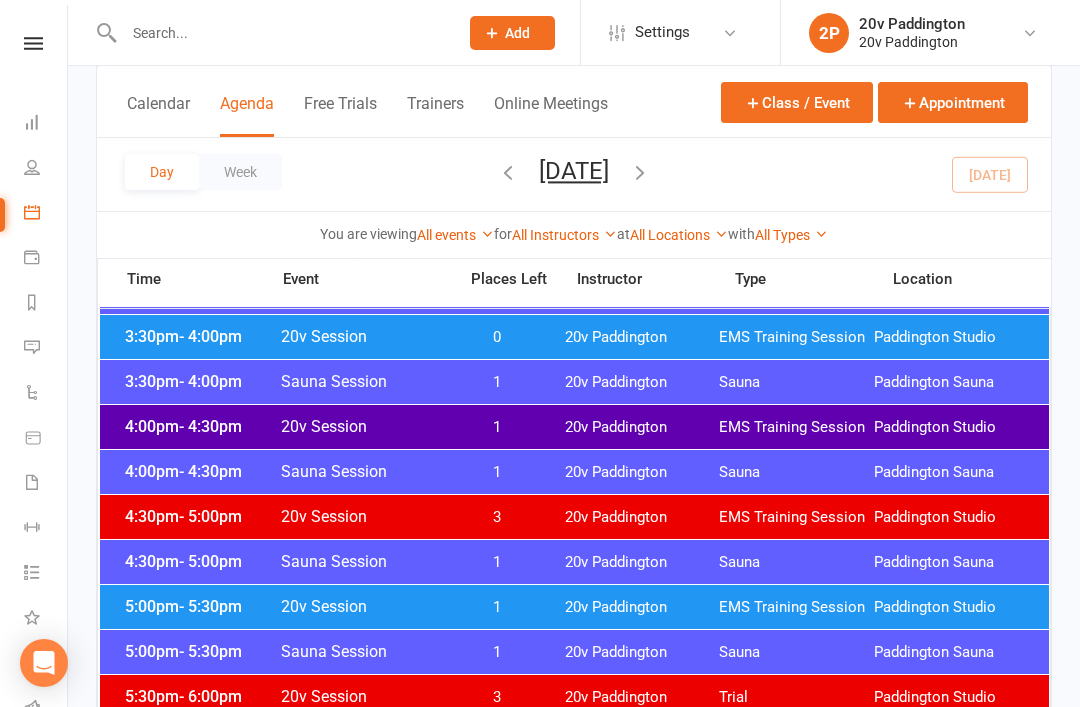 click on "4:00pm  - 4:30pm 20v Session 1 20v Paddington EMS Training Session Paddington Studio" at bounding box center [574, 427] 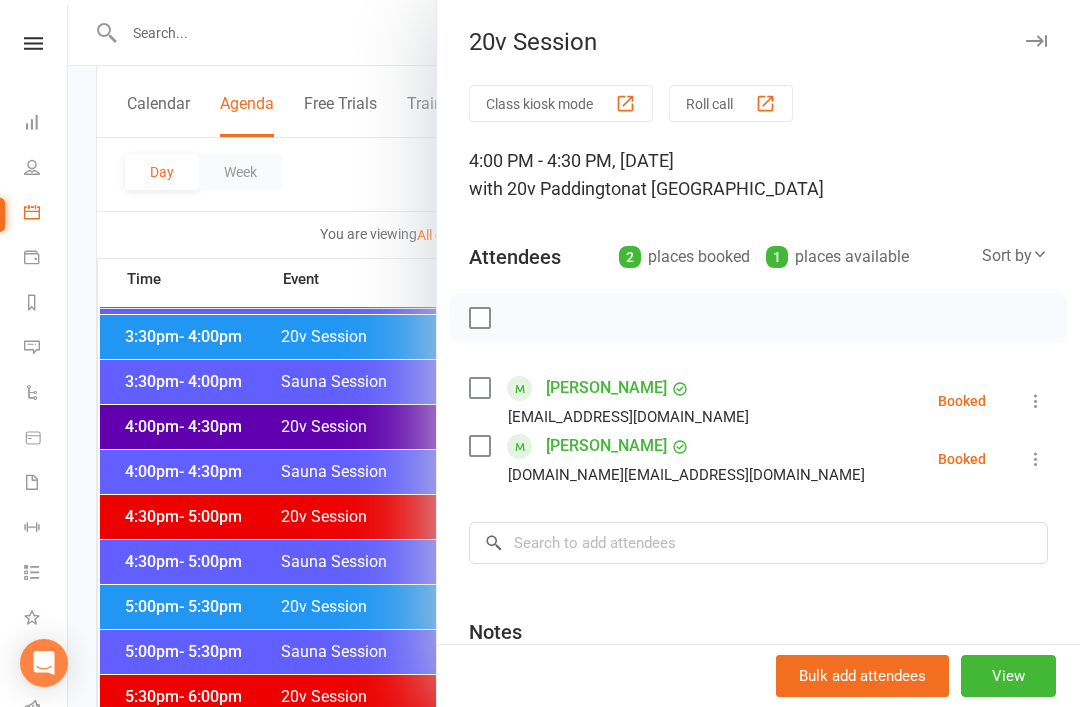 click at bounding box center (574, 353) 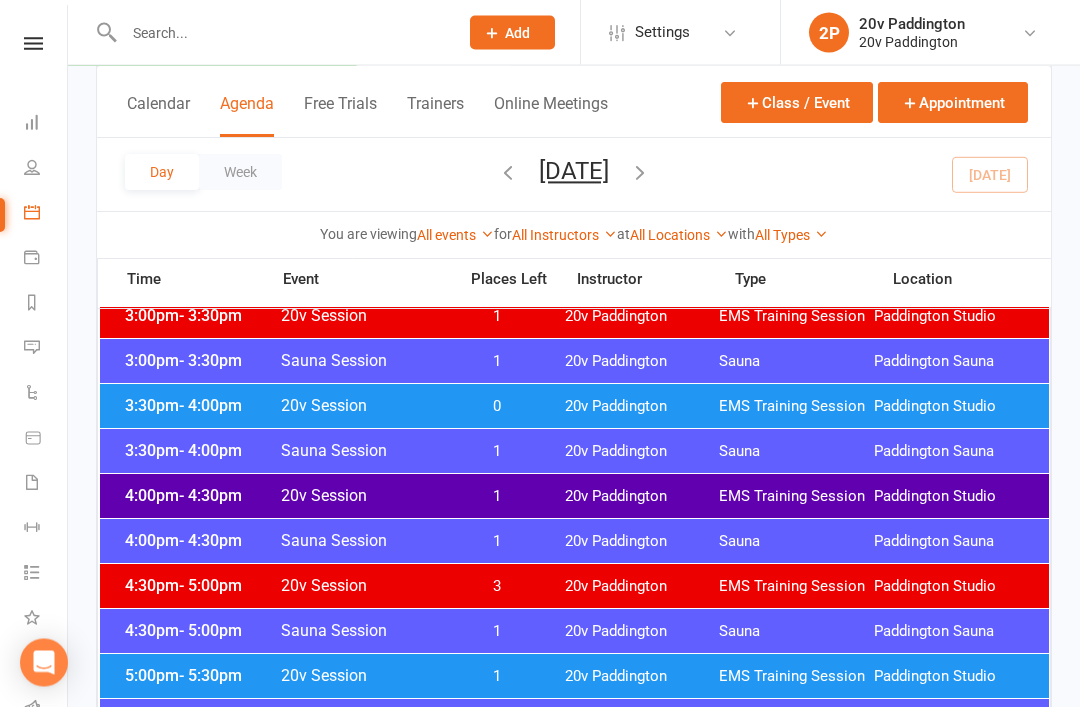 scroll, scrollTop: 1533, scrollLeft: 0, axis: vertical 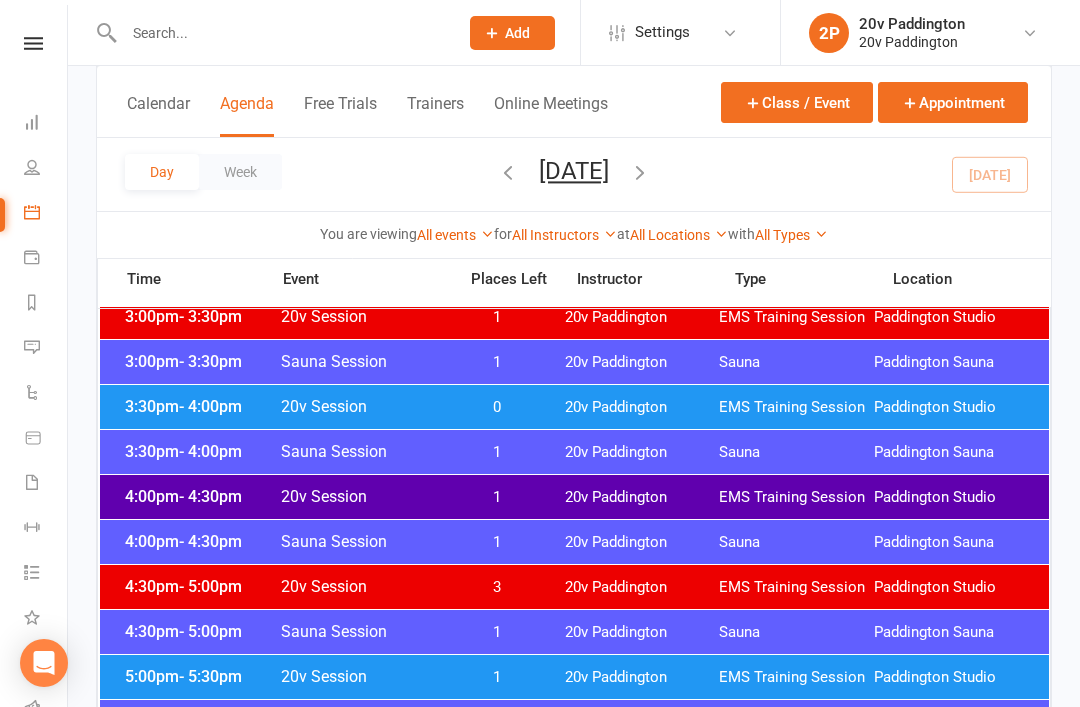 click on "3:30pm  - 4:00pm 20v Session 0 20v Paddington EMS Training Session Paddington Studio" at bounding box center [574, 407] 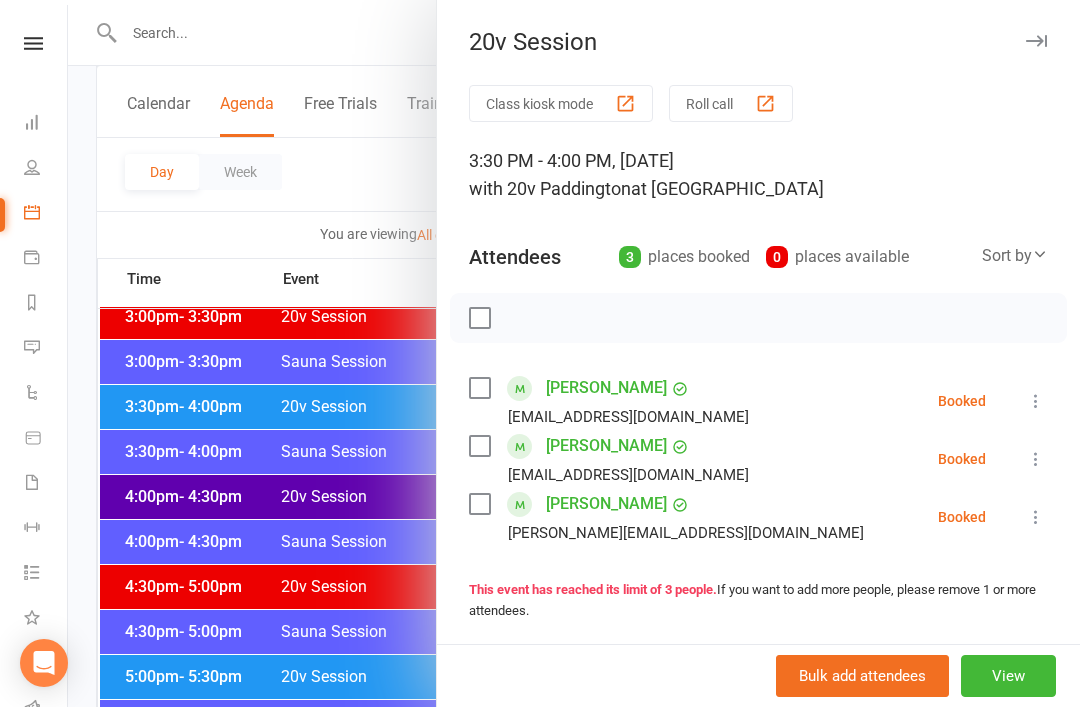 click at bounding box center (574, 353) 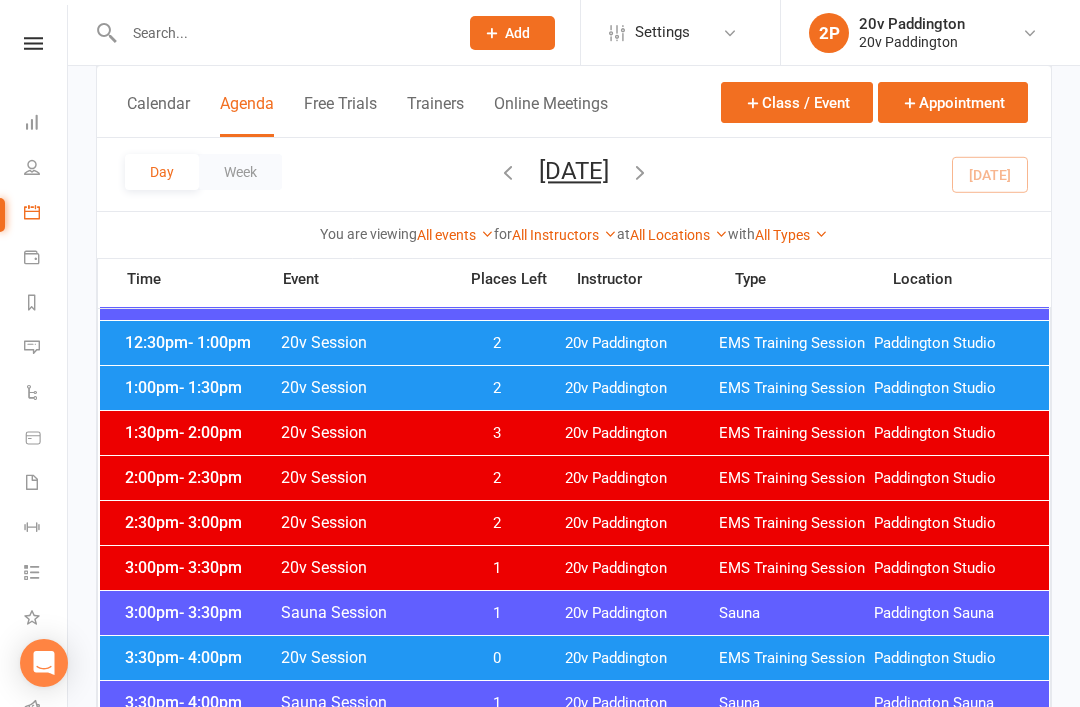scroll, scrollTop: 1276, scrollLeft: 0, axis: vertical 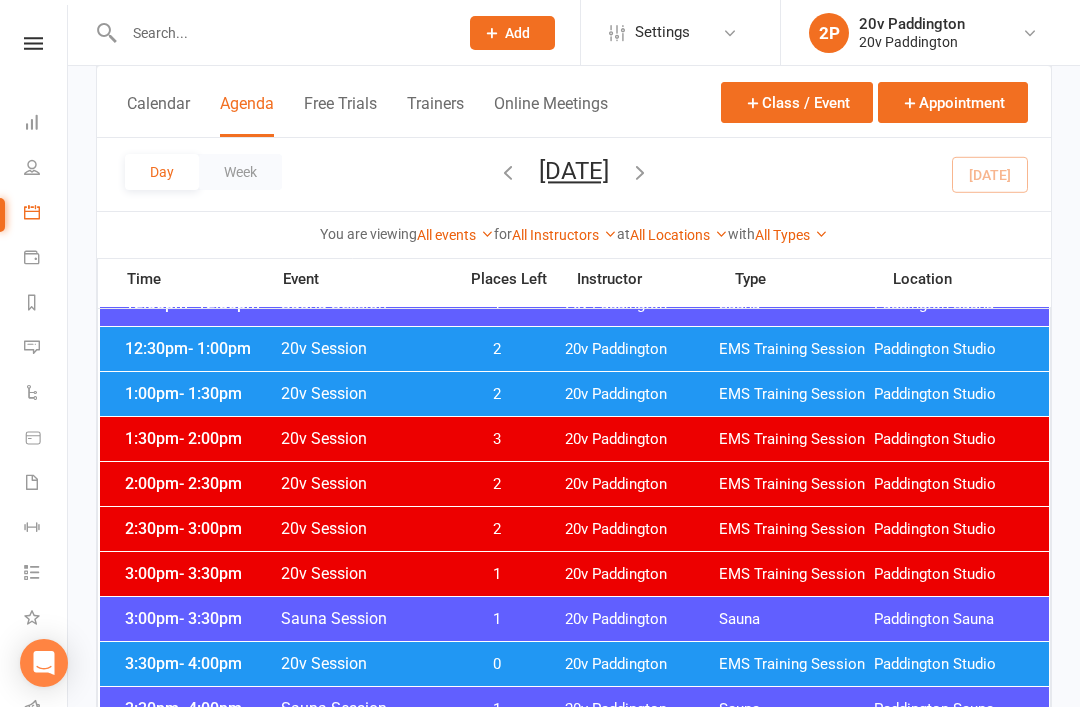 click on "2:00pm  - 2:30pm 20v Session 2 20v Paddington EMS Training Session Paddington Studio" at bounding box center [574, 484] 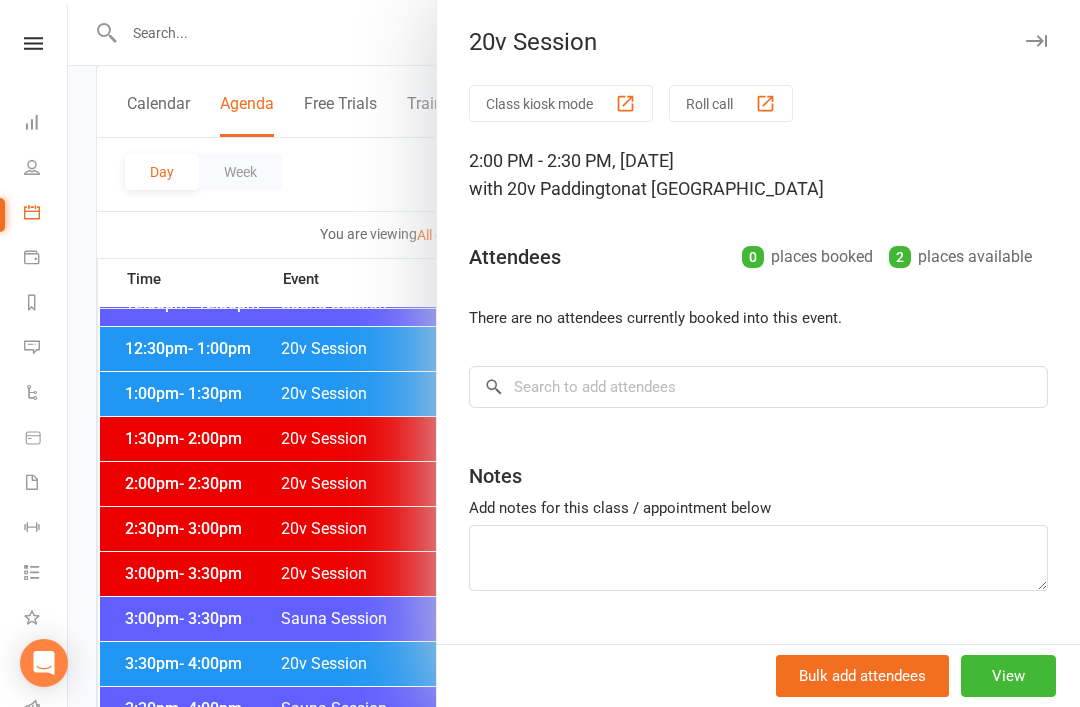 click at bounding box center [574, 353] 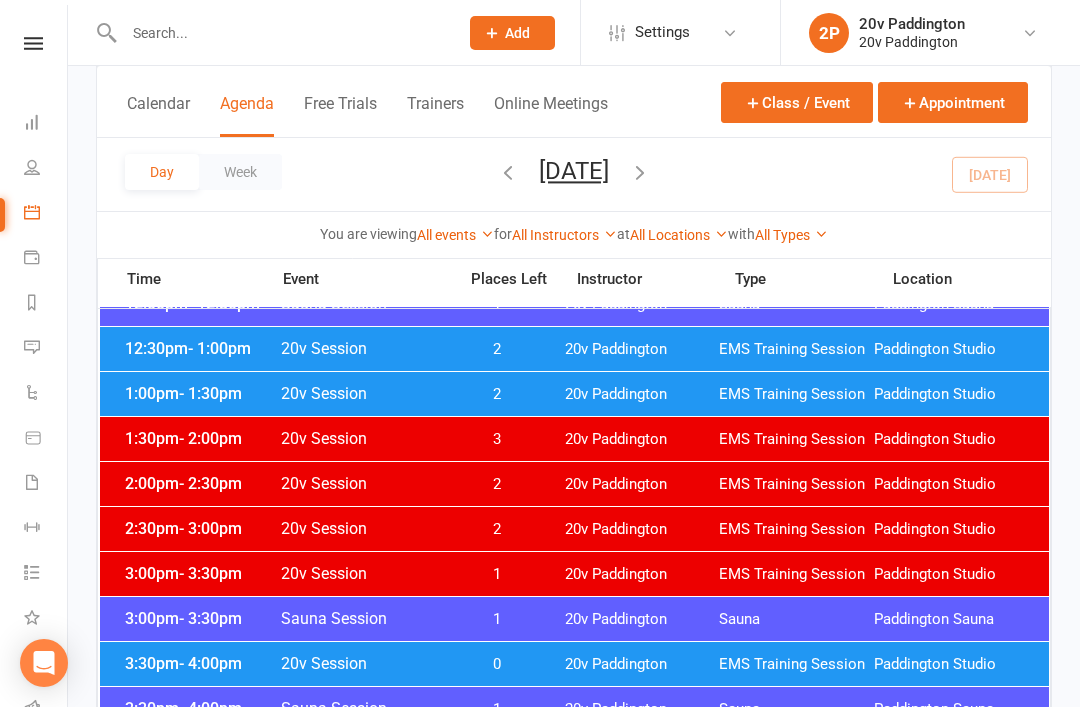 click on "20v Paddington" at bounding box center [642, 574] 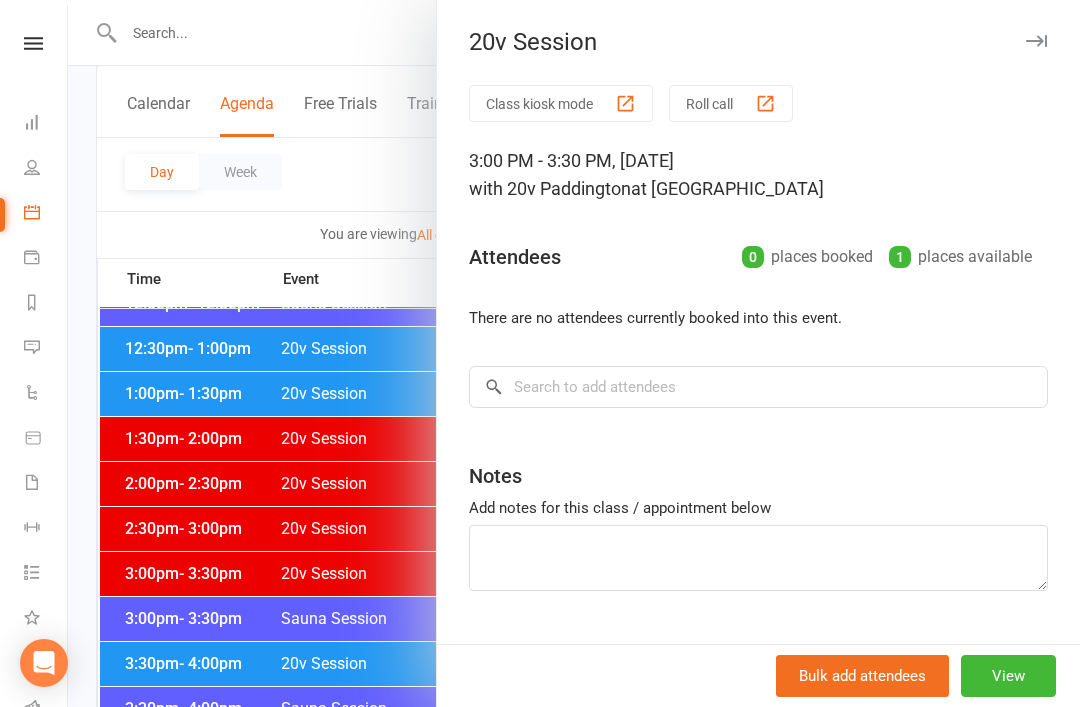 click at bounding box center [574, 353] 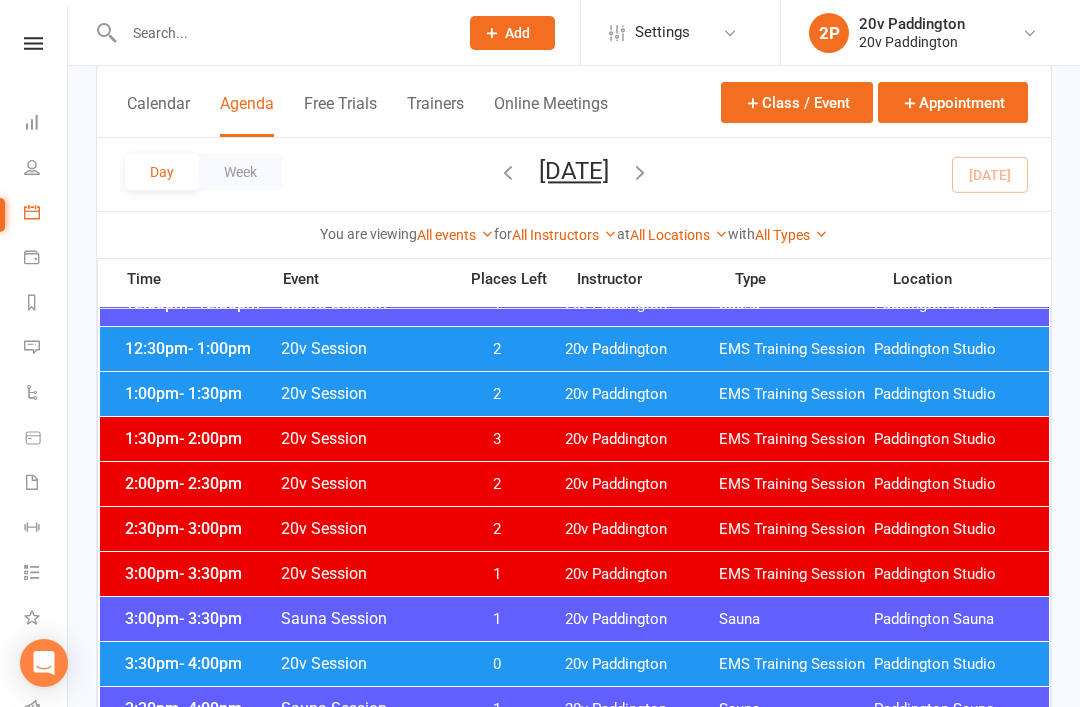 click on "20v Paddington" at bounding box center (642, 394) 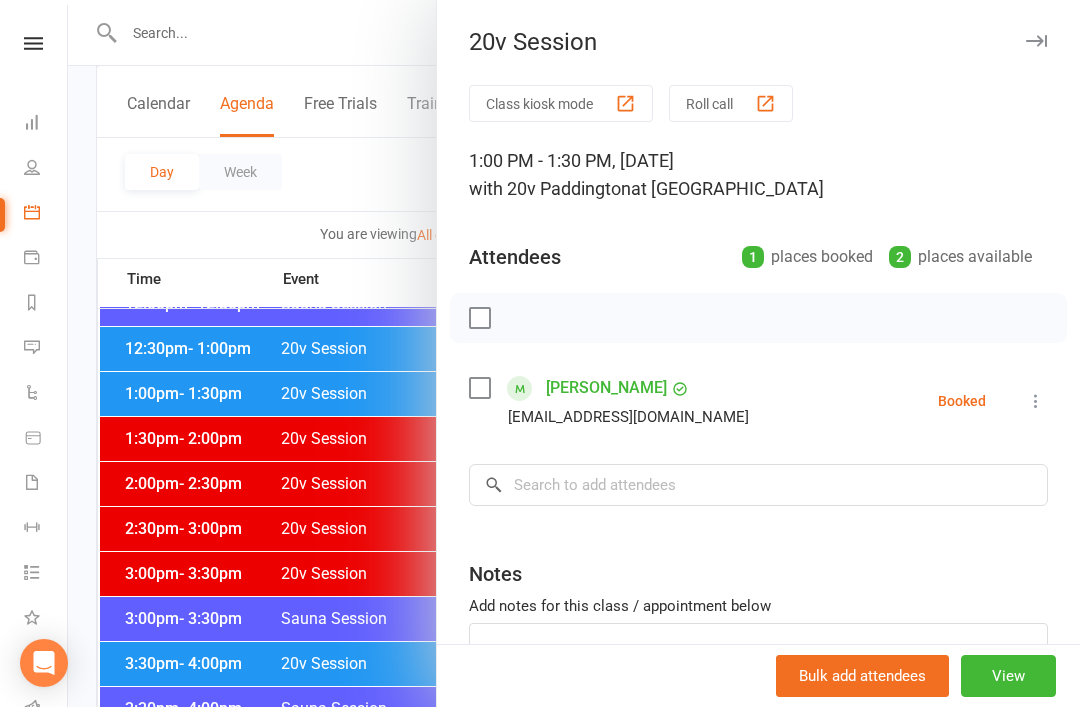 click at bounding box center (574, 353) 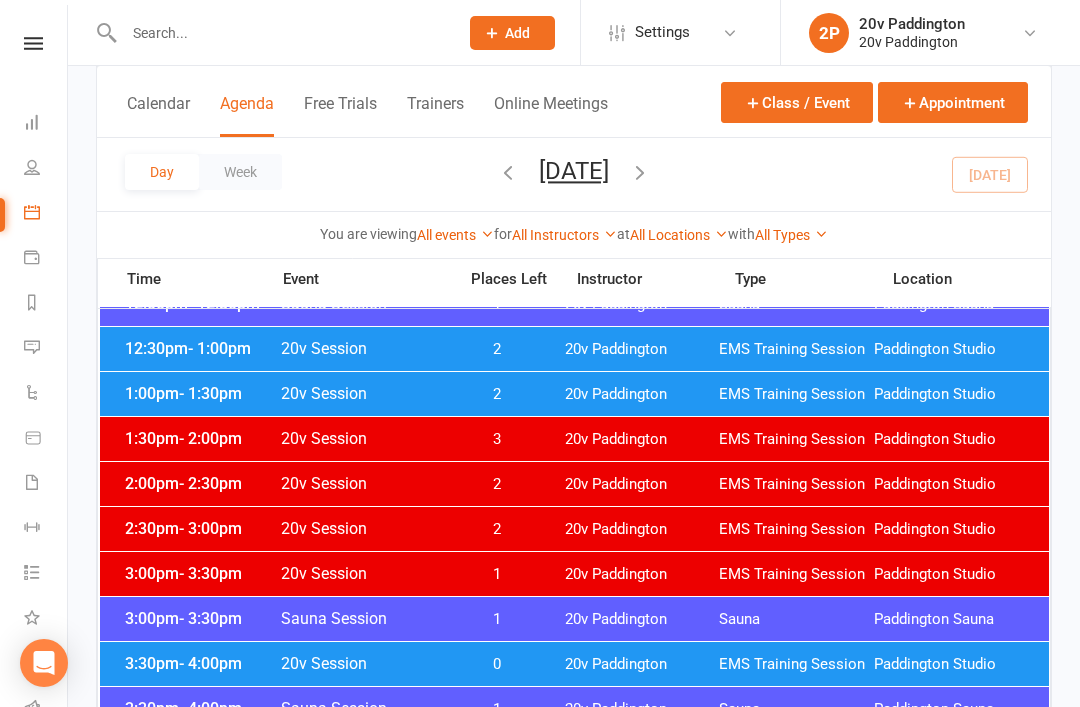 click on "12:30pm  - 1:00pm 20v Session 2 20v Paddington EMS Training Session Paddington Studio" at bounding box center (574, 349) 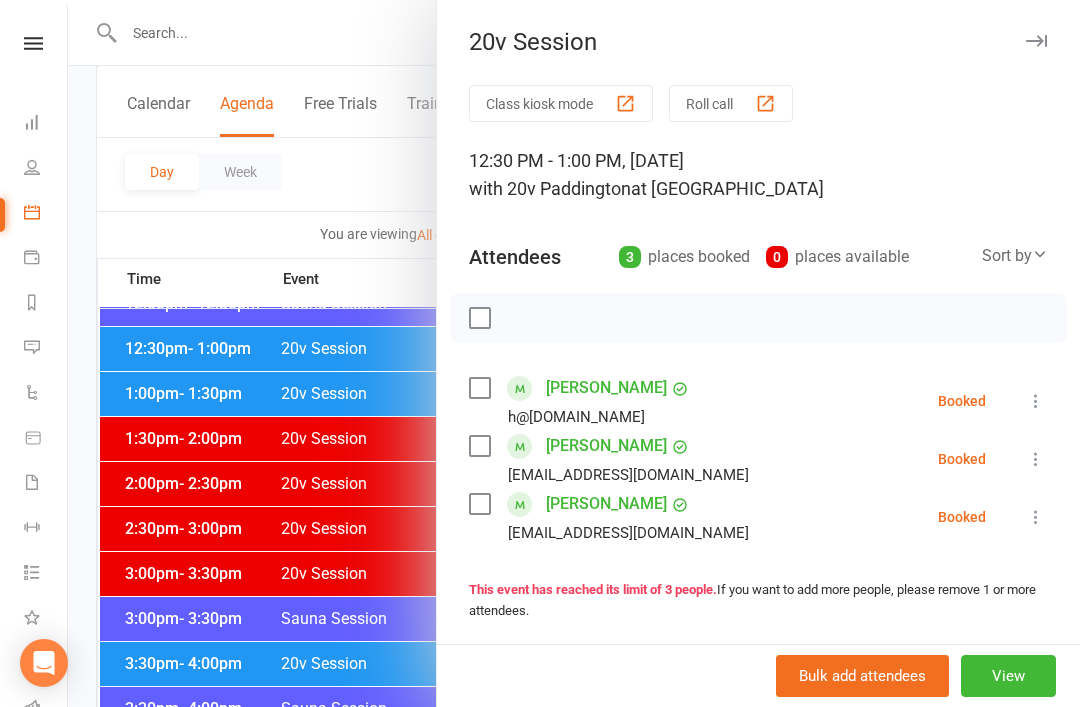 click at bounding box center (574, 353) 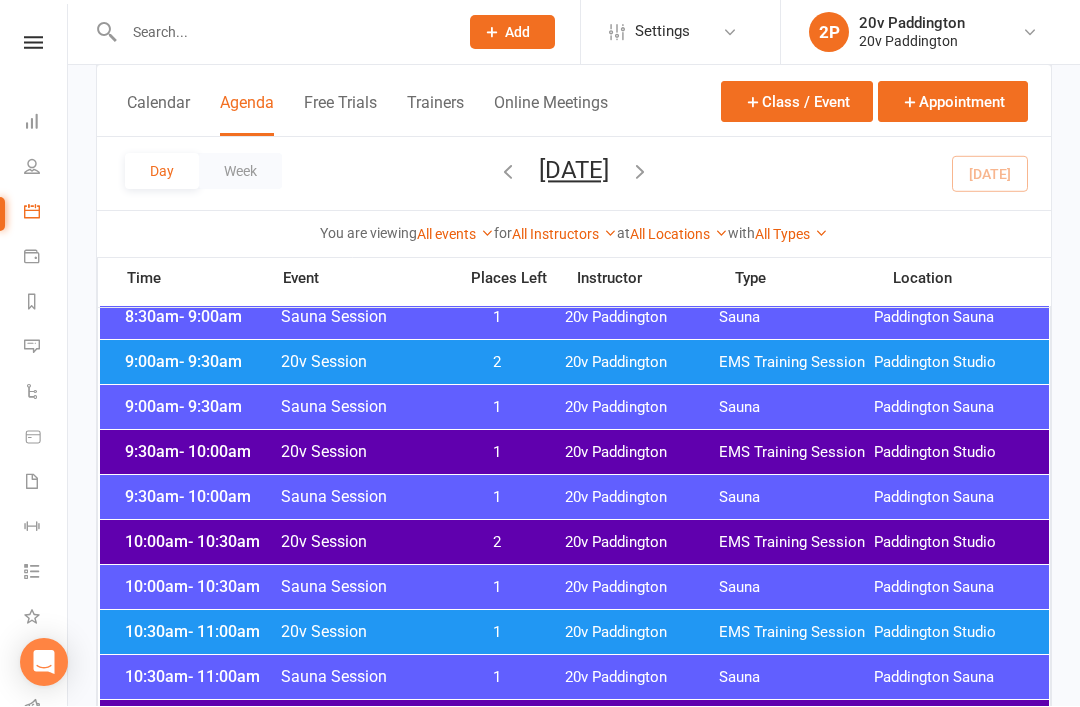 click on "20v Paddington" at bounding box center (642, 453) 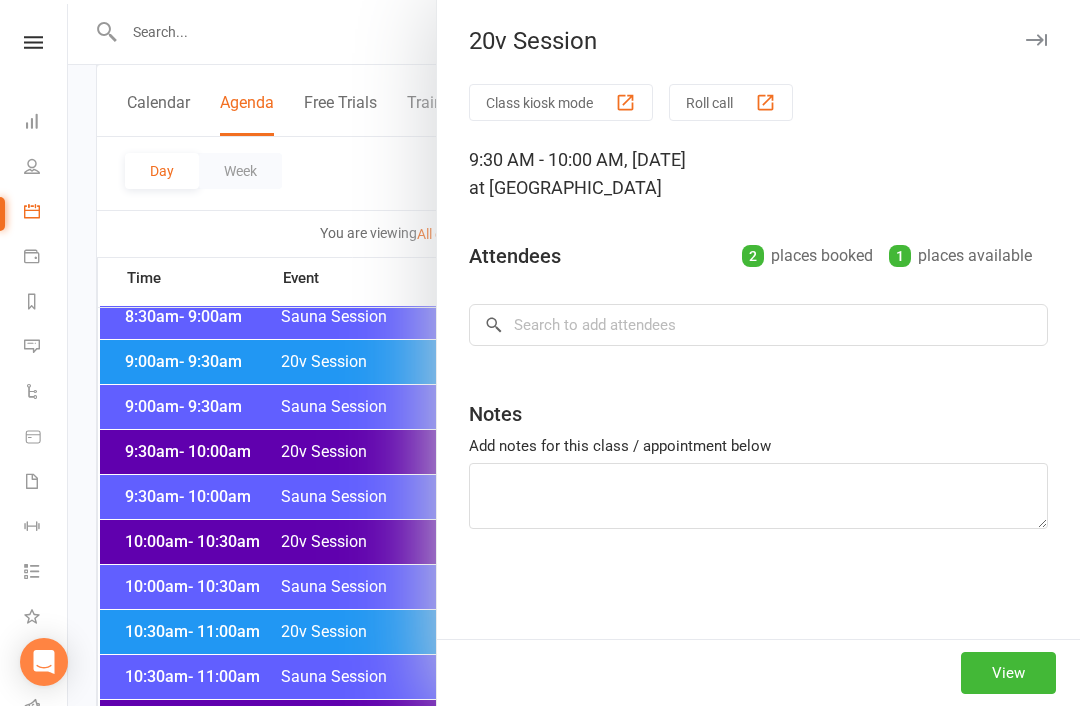 scroll, scrollTop: 633, scrollLeft: 0, axis: vertical 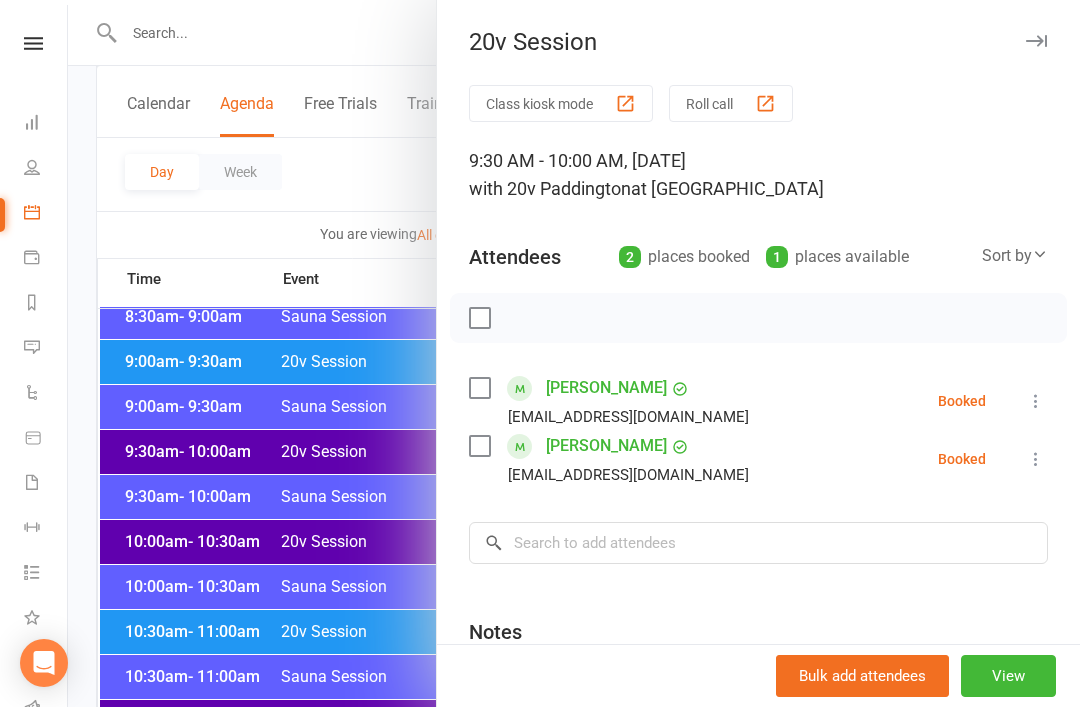 click at bounding box center [1036, 401] 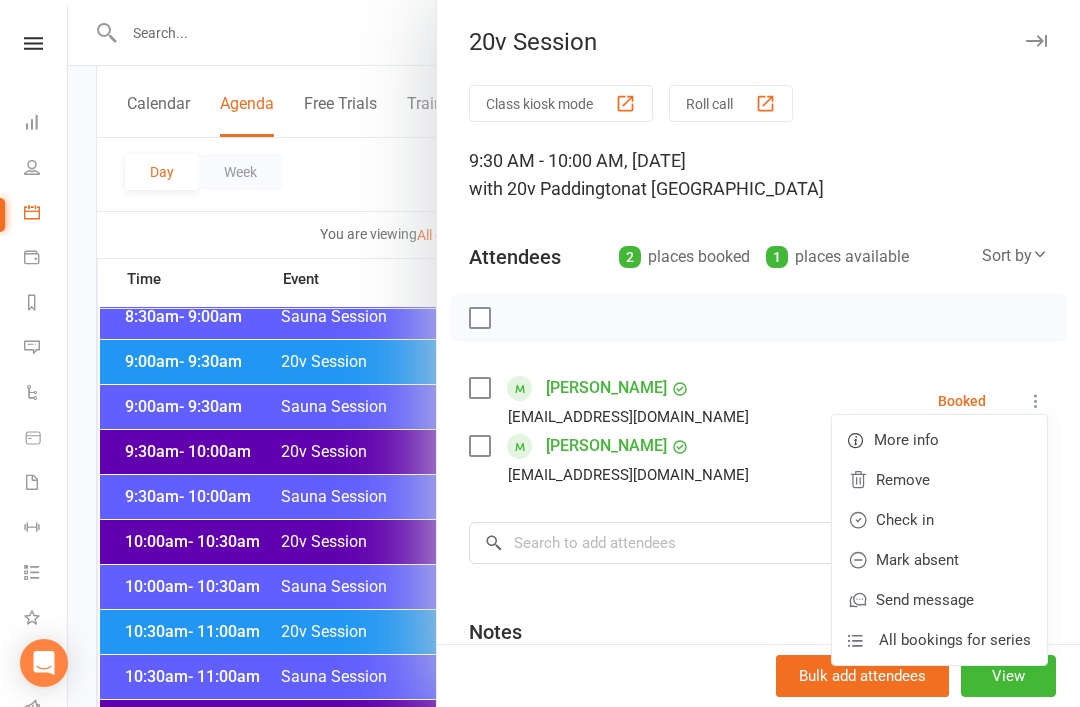 click on "Check in" at bounding box center (939, 520) 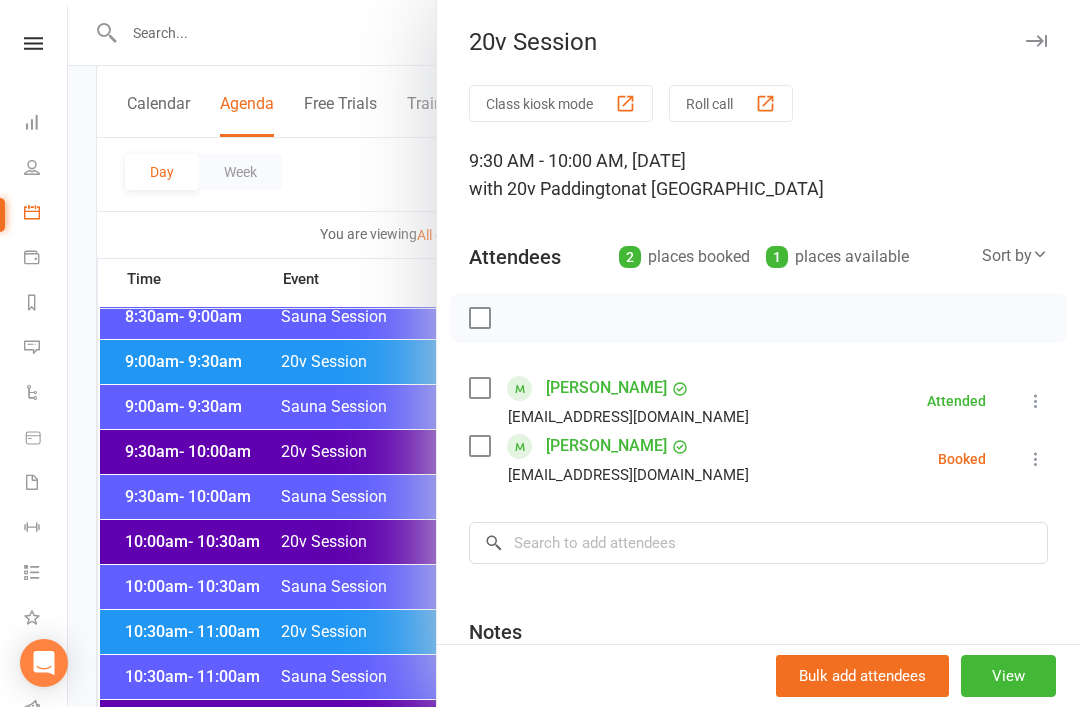 click at bounding box center (1036, 459) 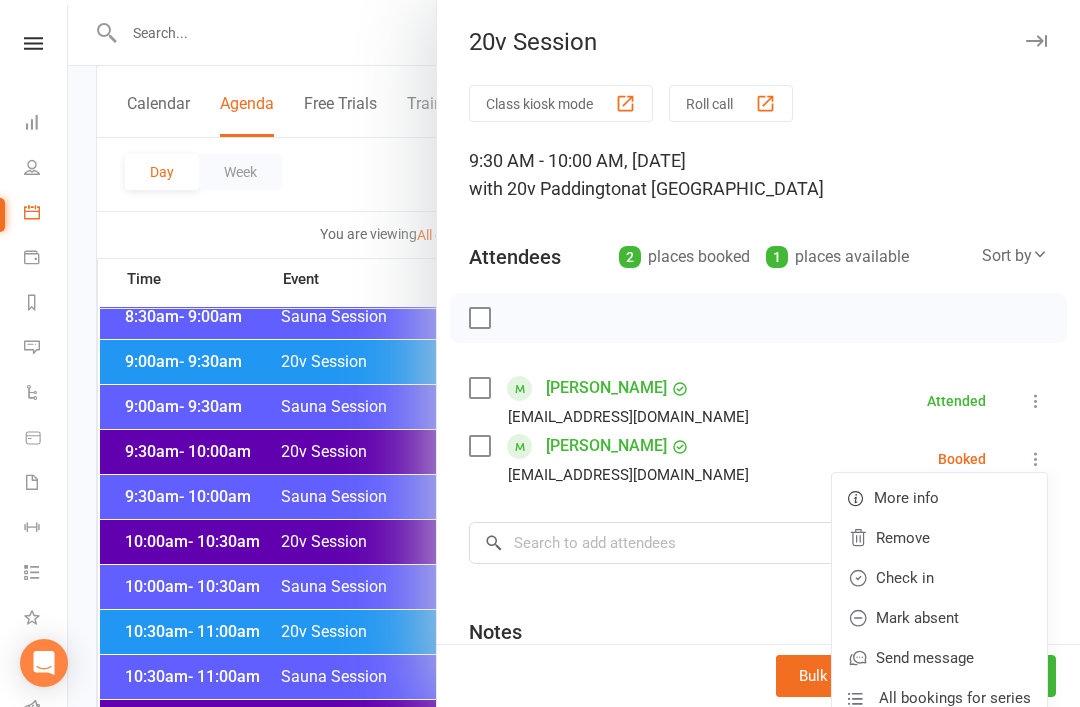 click on "Check in" at bounding box center (939, 578) 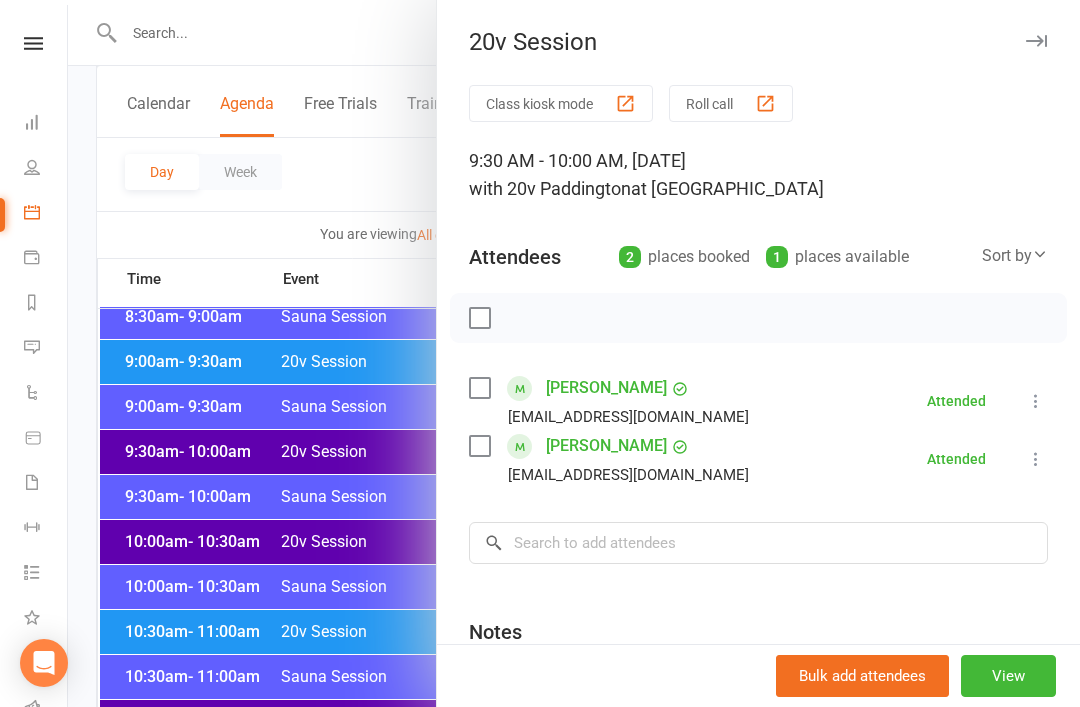click at bounding box center [574, 353] 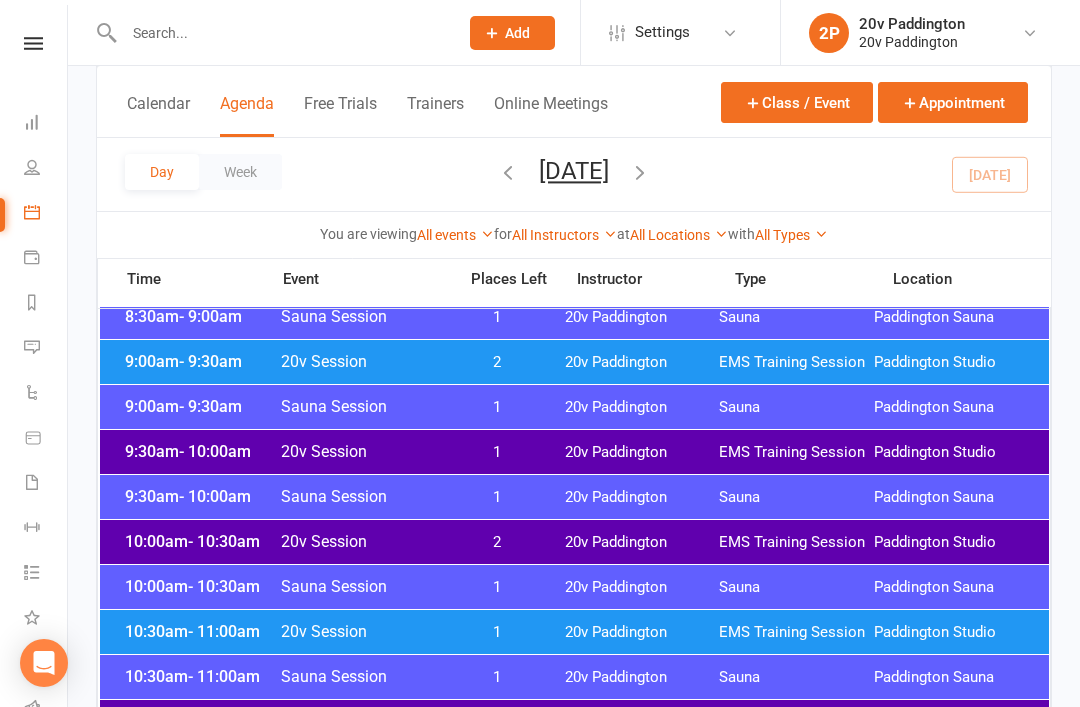 click on "Friday, Jul 11, 2025
July 2025
Sun Mon Tue Wed Thu Fri Sat
29
30
01
02
03
04
05
06
07
08
09
10
11
12
13
14
15
16
17
18
19
20
21
22
23
24
25
26
27
28
29
30
31
01
02
03 04 05" at bounding box center (574, 174) 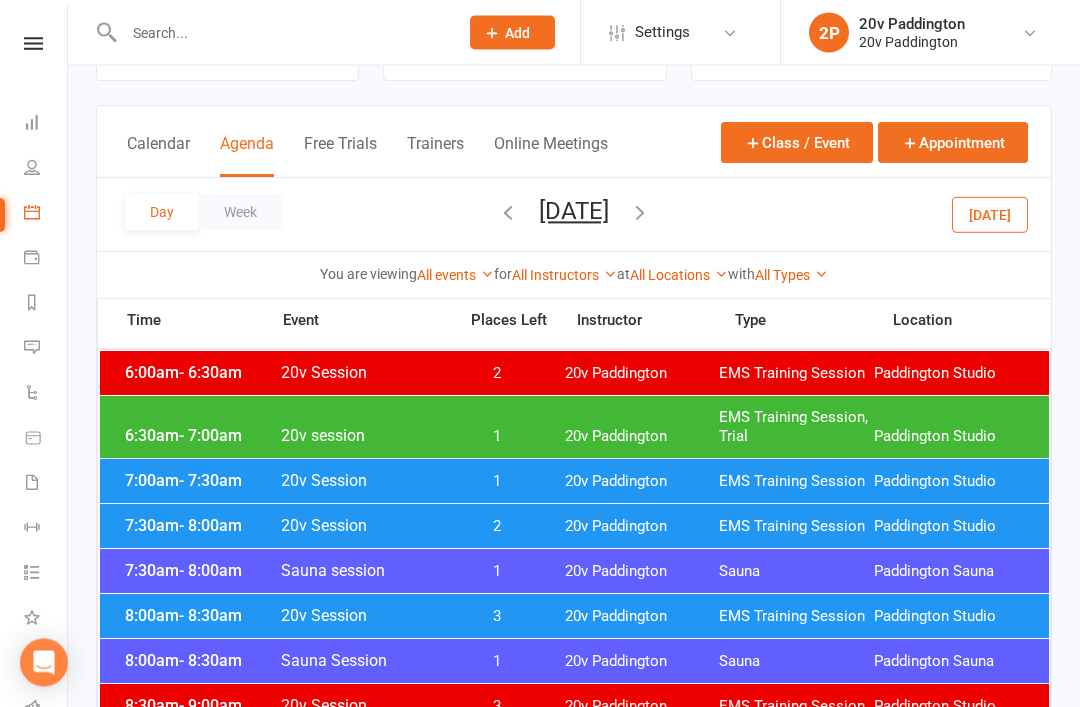 scroll, scrollTop: 77, scrollLeft: 0, axis: vertical 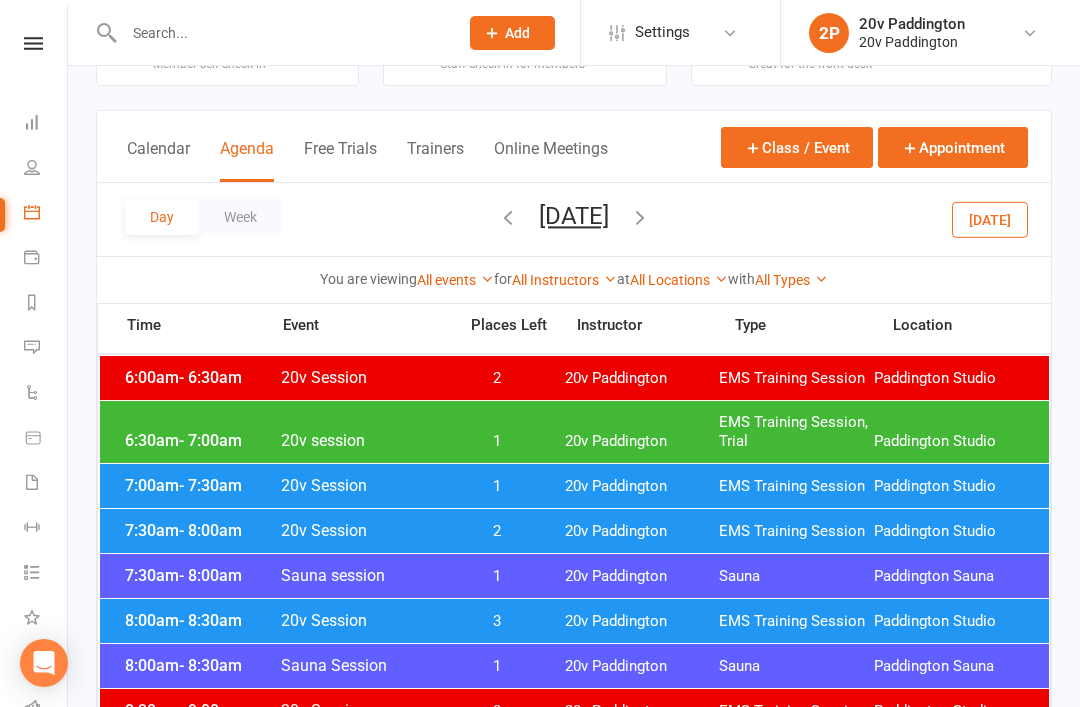 click on "EMS Training Session, Trial" at bounding box center [796, 432] 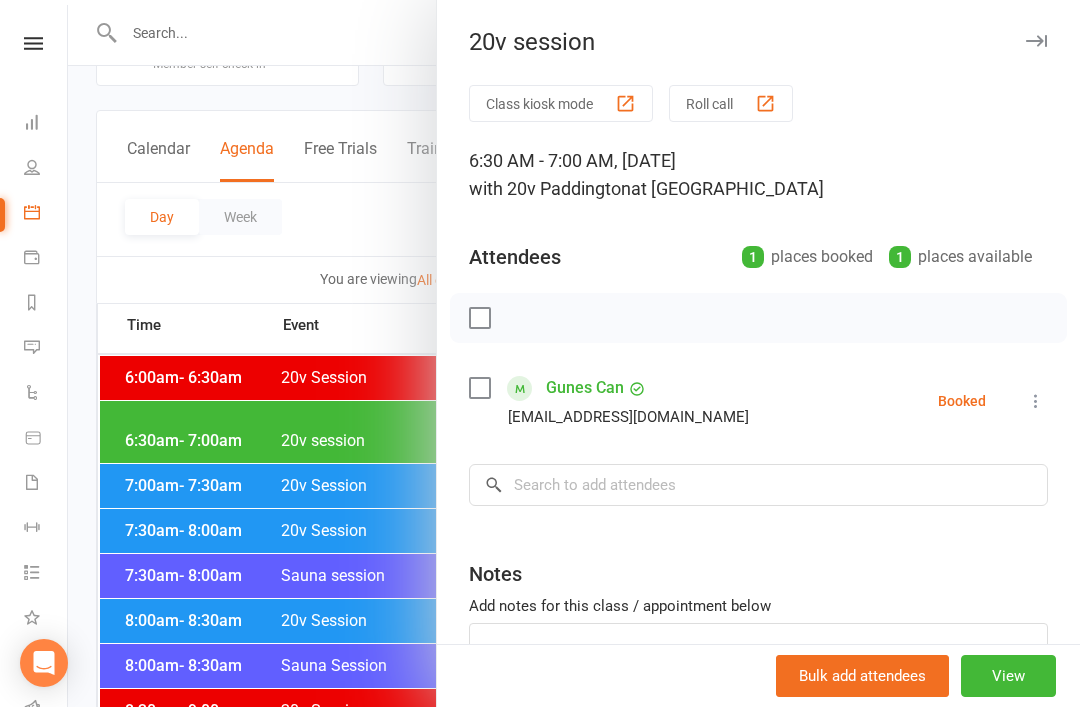 click at bounding box center [574, 353] 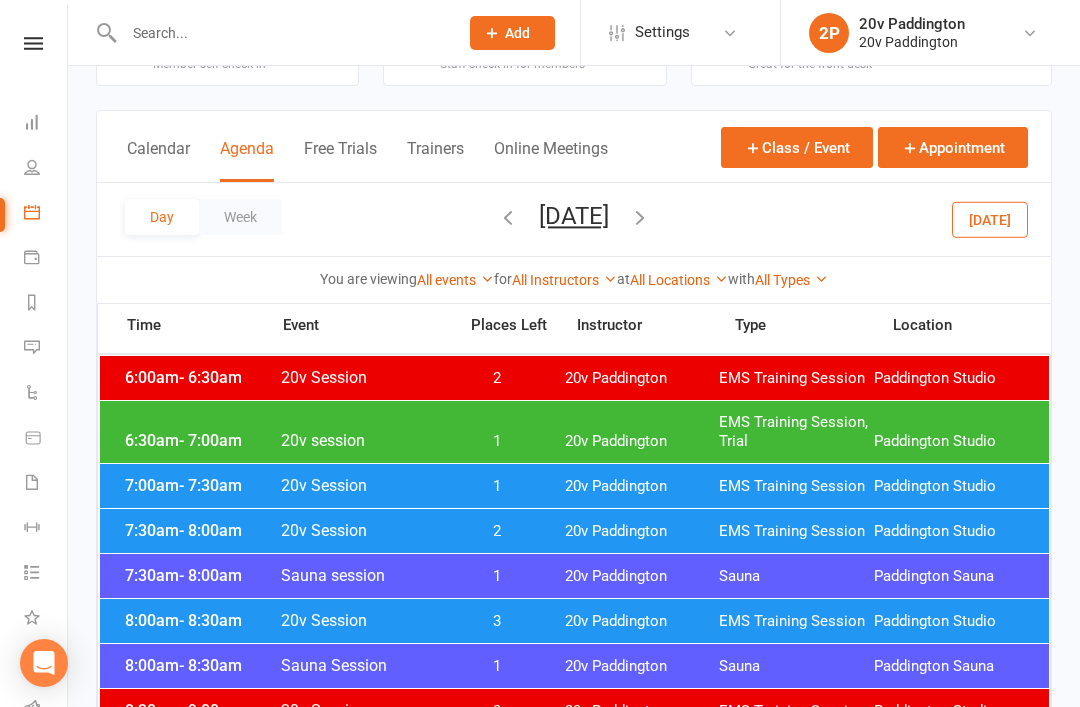 click on "7:00am  - 7:30am 20v Session 1 20v Paddington EMS Training Session Paddington Studio" at bounding box center (574, 486) 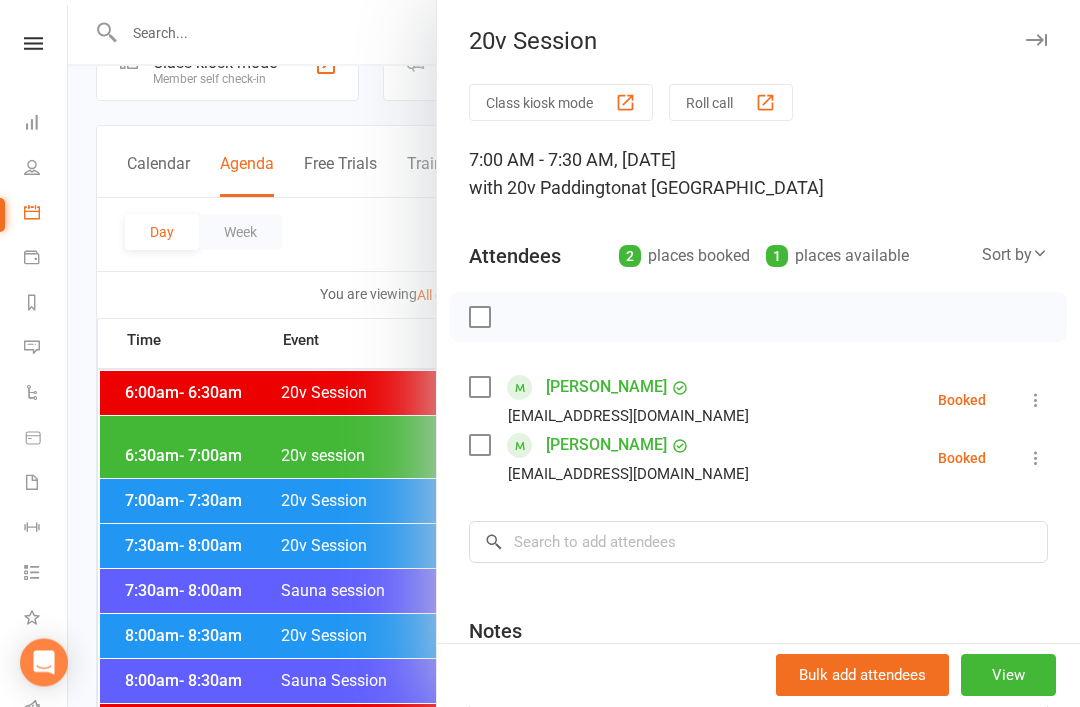 scroll, scrollTop: 55, scrollLeft: 0, axis: vertical 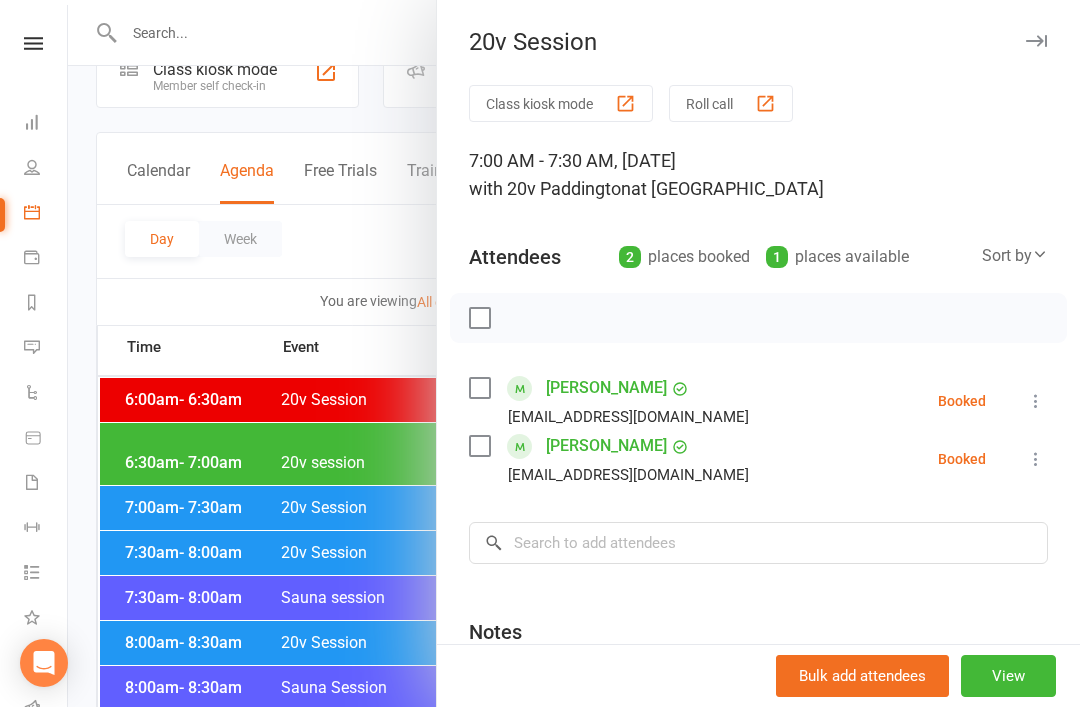 click at bounding box center [574, 353] 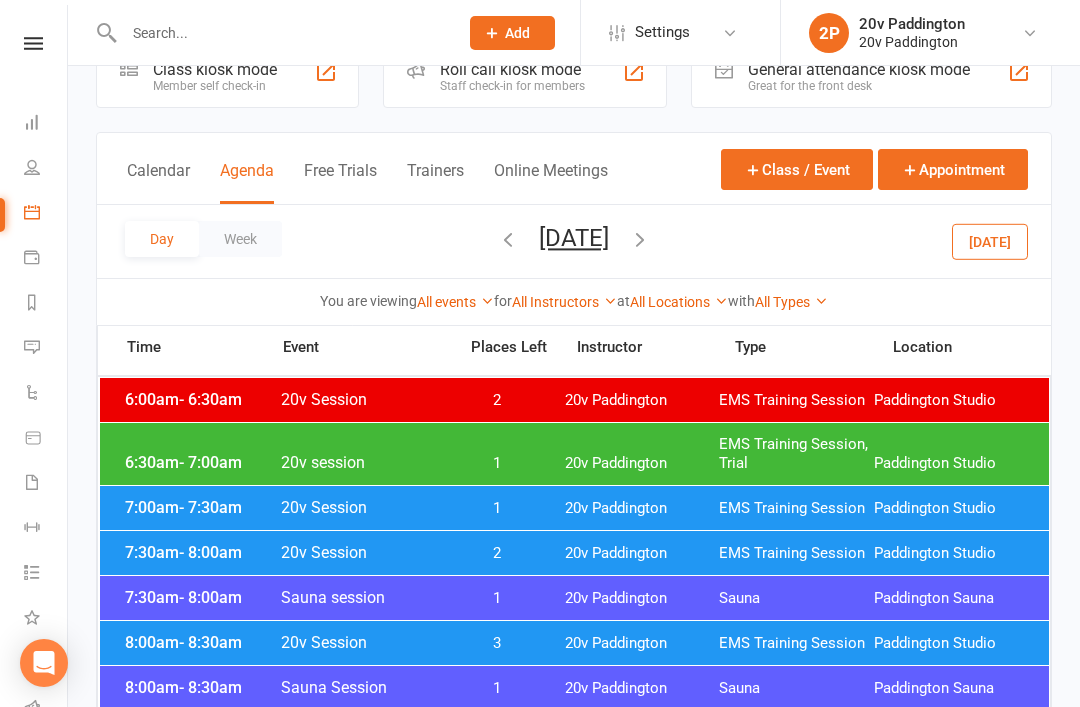 click on "7:30am  - 8:00am 20v Session 2 20v Paddington EMS Training Session Paddington Studio" at bounding box center [574, 553] 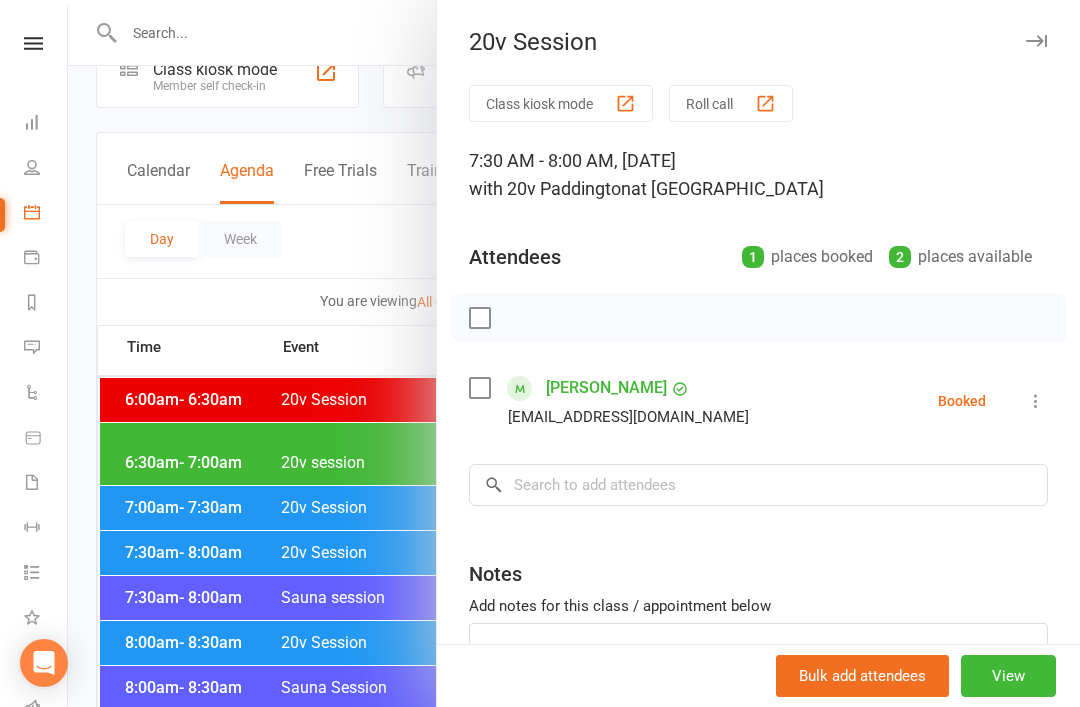 click at bounding box center [574, 353] 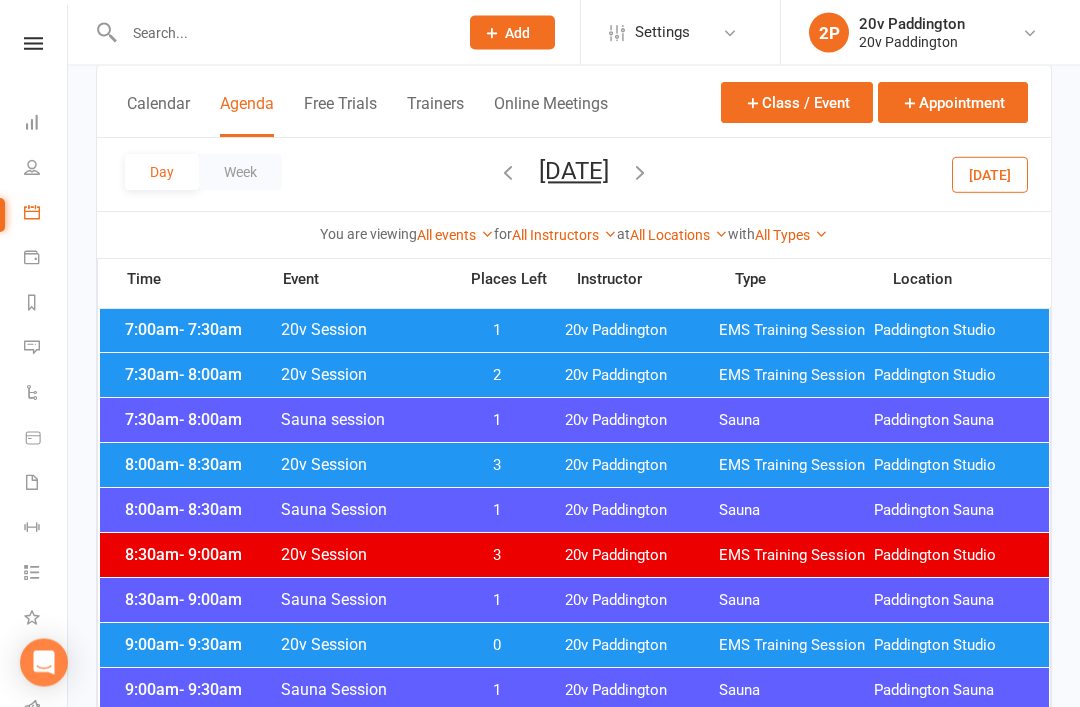 scroll, scrollTop: 241, scrollLeft: 0, axis: vertical 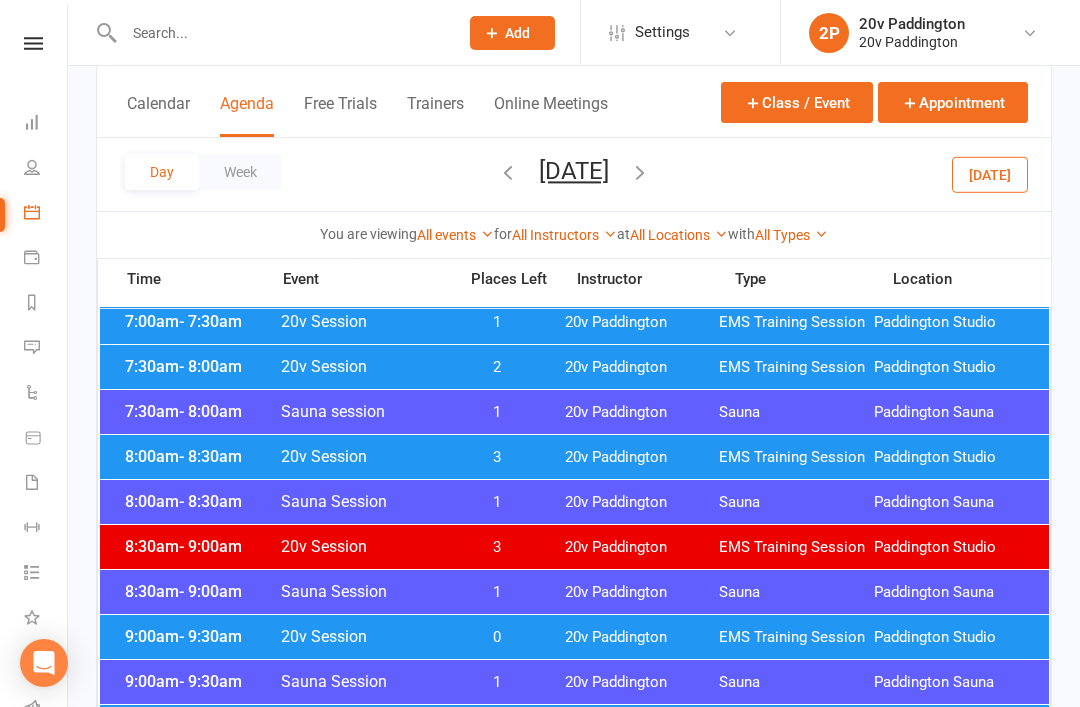 click on "8:00am  - 8:30am 20v Session 3 20v Paddington EMS Training Session Paddington Studio" at bounding box center [574, 457] 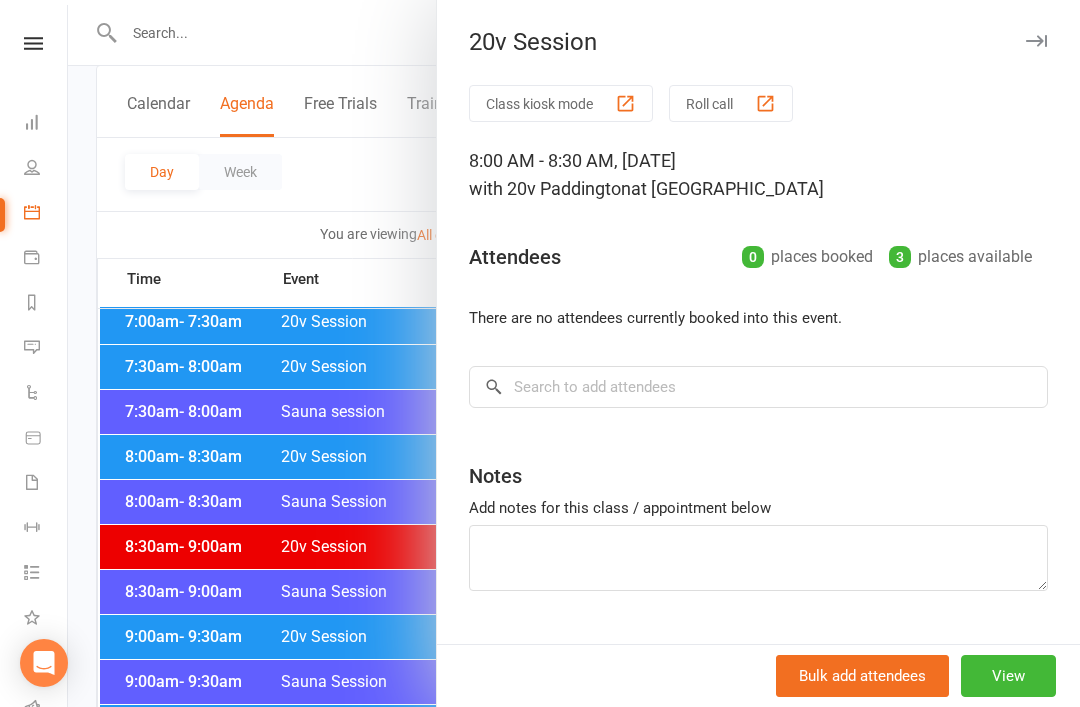 click at bounding box center (574, 353) 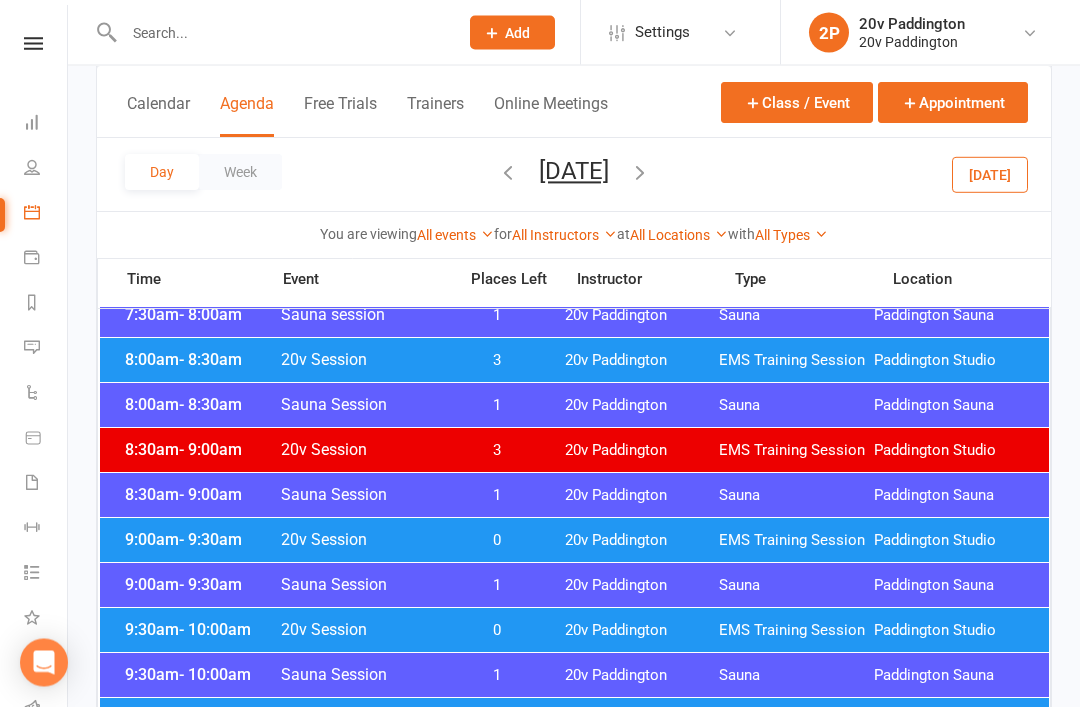 scroll, scrollTop: 392, scrollLeft: 0, axis: vertical 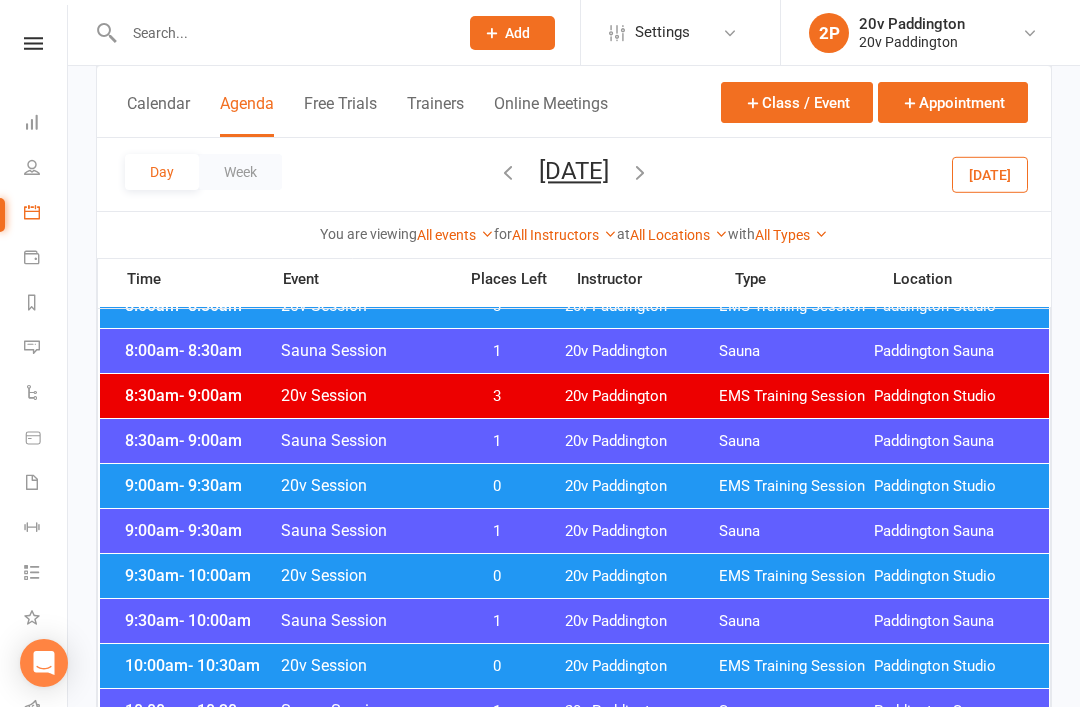 click on "20v Paddington" at bounding box center [642, 486] 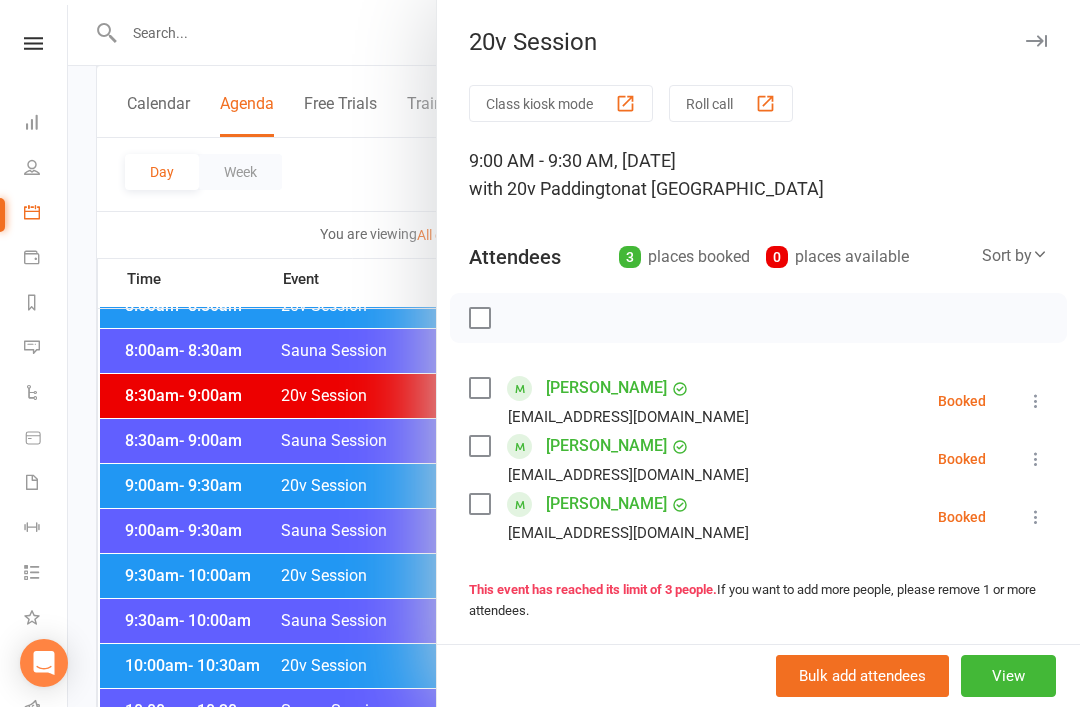 click at bounding box center [574, 353] 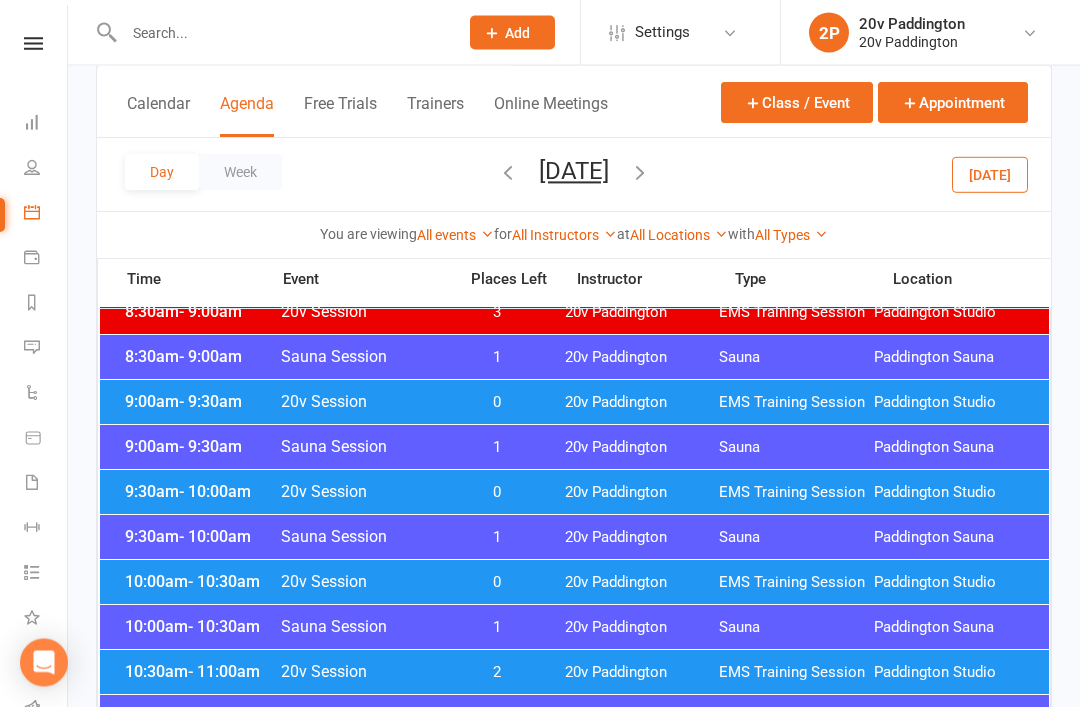 scroll, scrollTop: 476, scrollLeft: 0, axis: vertical 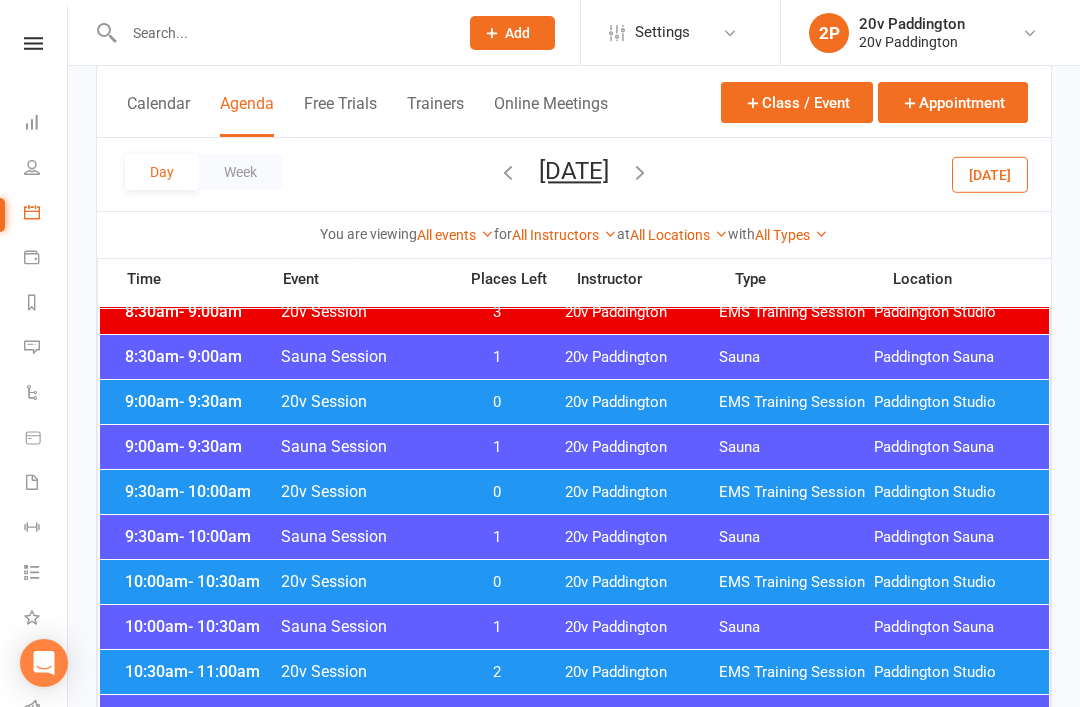 click on "20v Paddington" at bounding box center [642, 492] 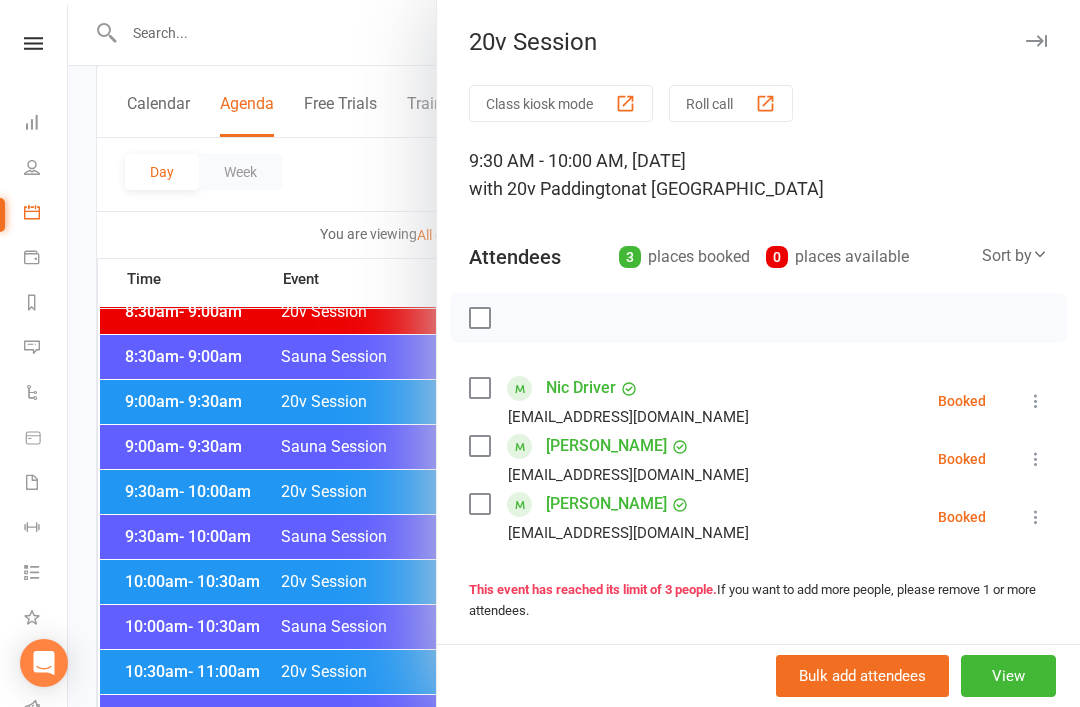 click at bounding box center [574, 353] 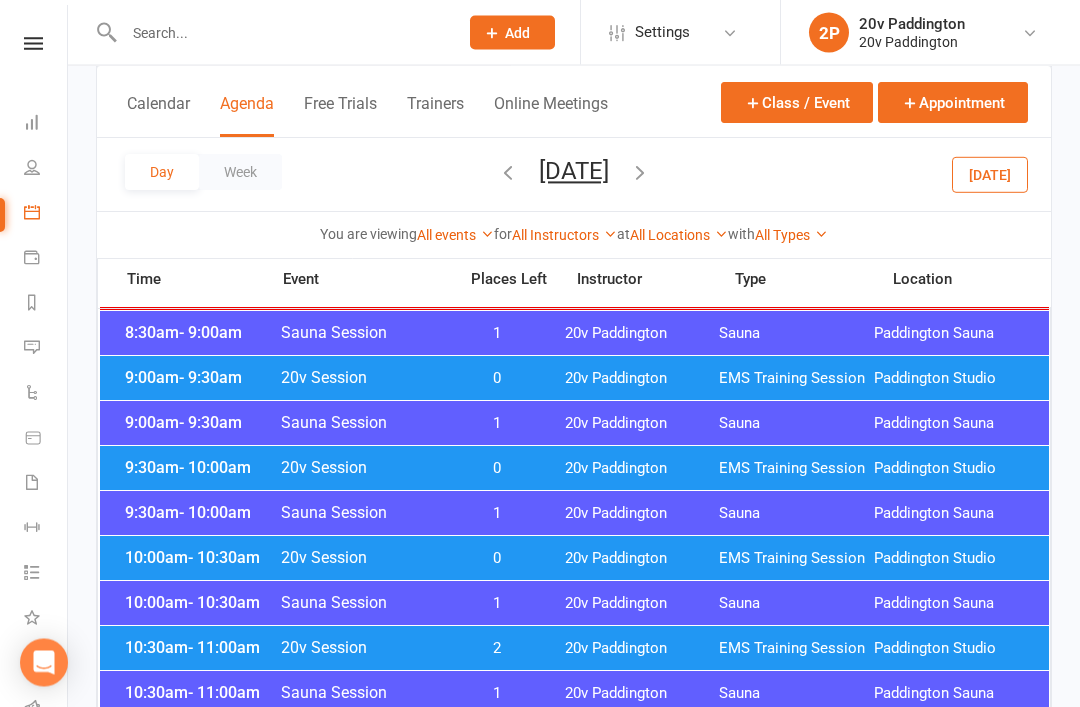 scroll, scrollTop: 497, scrollLeft: 0, axis: vertical 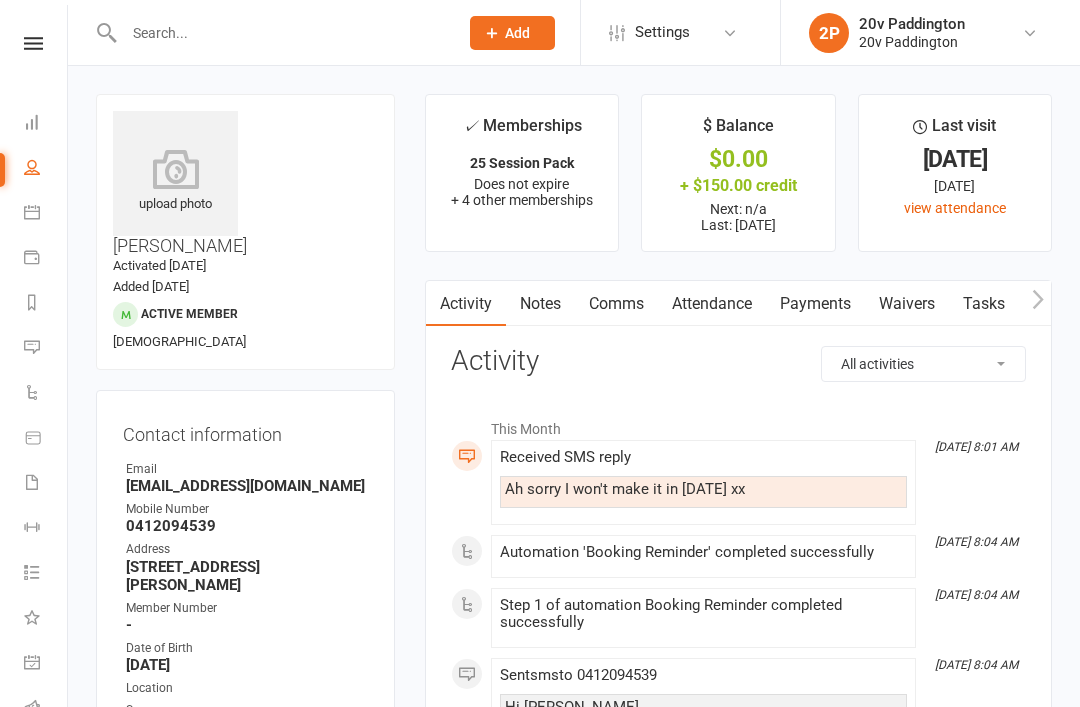 click on "Messages   5" at bounding box center (46, 349) 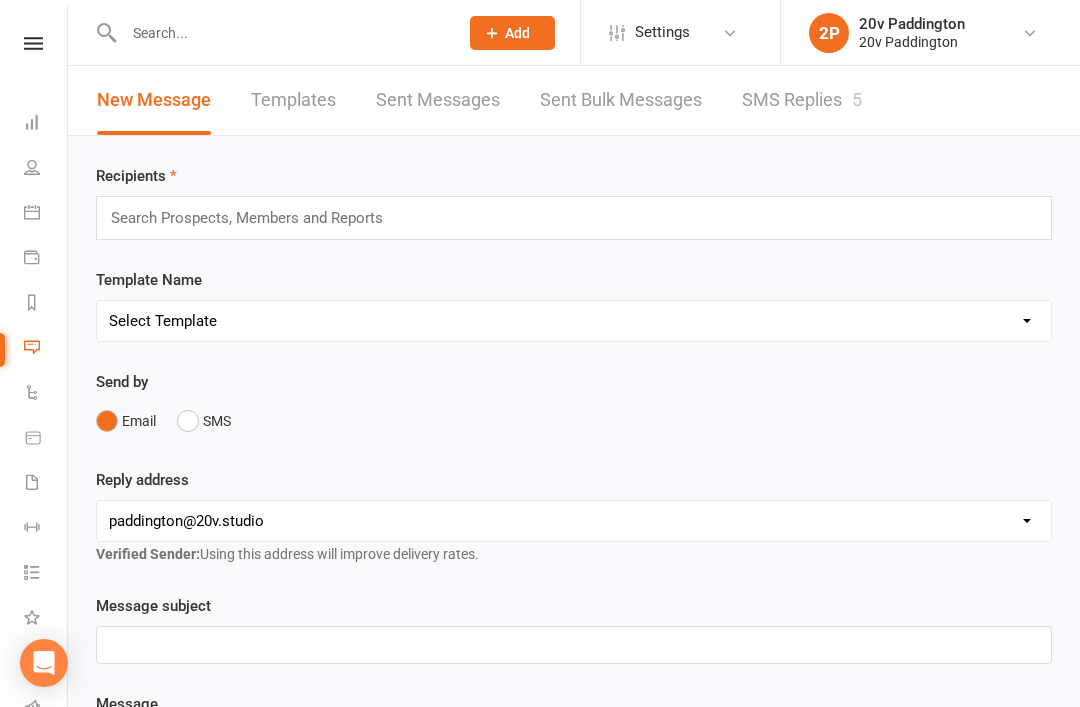 click on "SMS Replies  5" at bounding box center (802, 100) 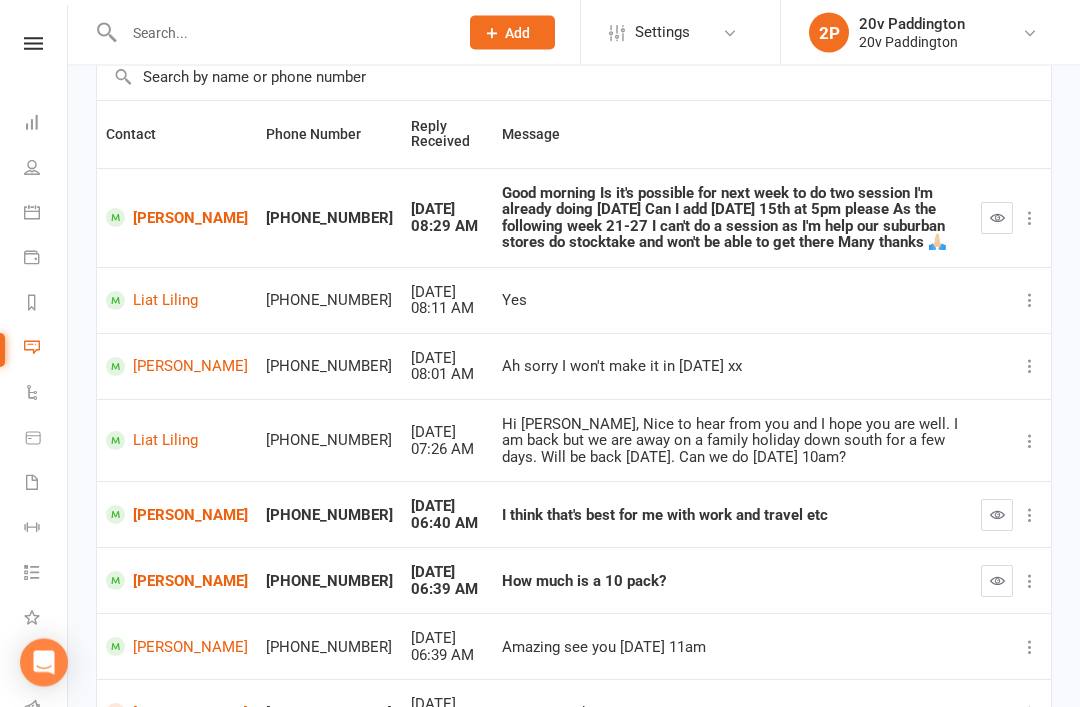 scroll, scrollTop: 162, scrollLeft: 0, axis: vertical 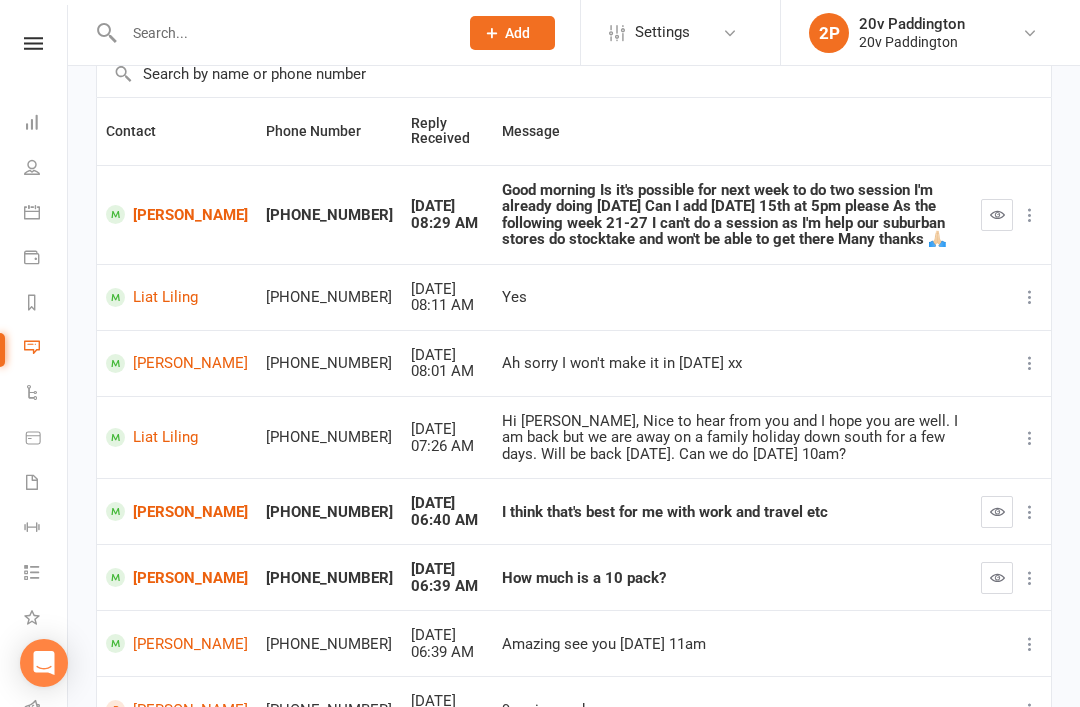 click on "[PERSON_NAME]" at bounding box center [177, 511] 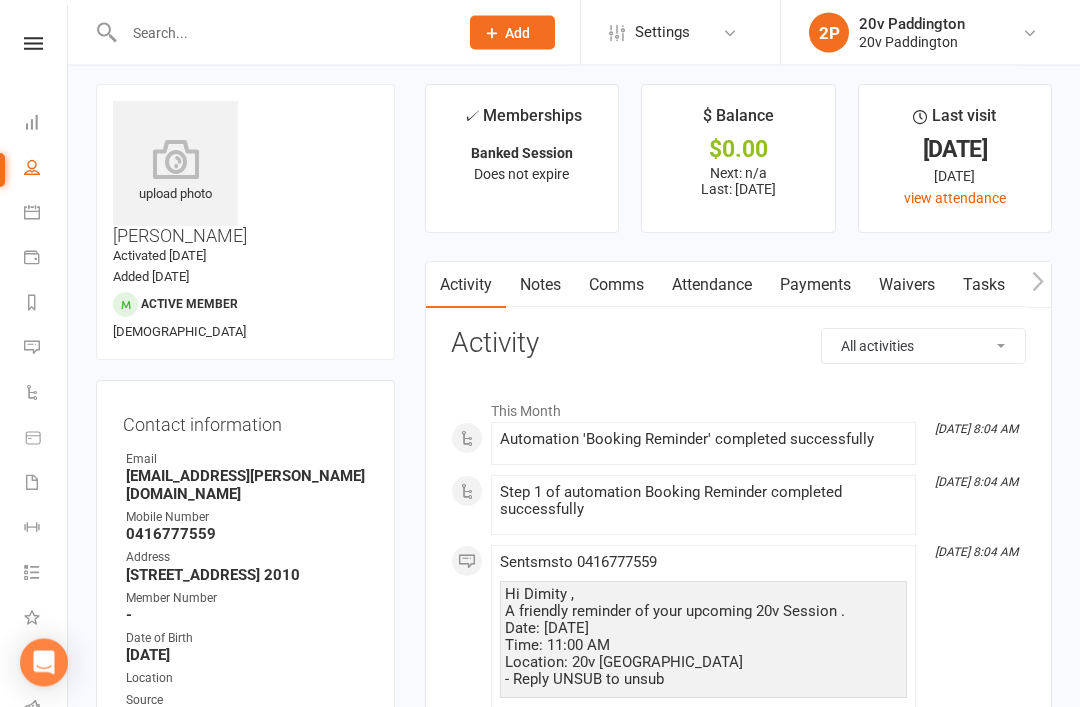 scroll, scrollTop: 0, scrollLeft: 0, axis: both 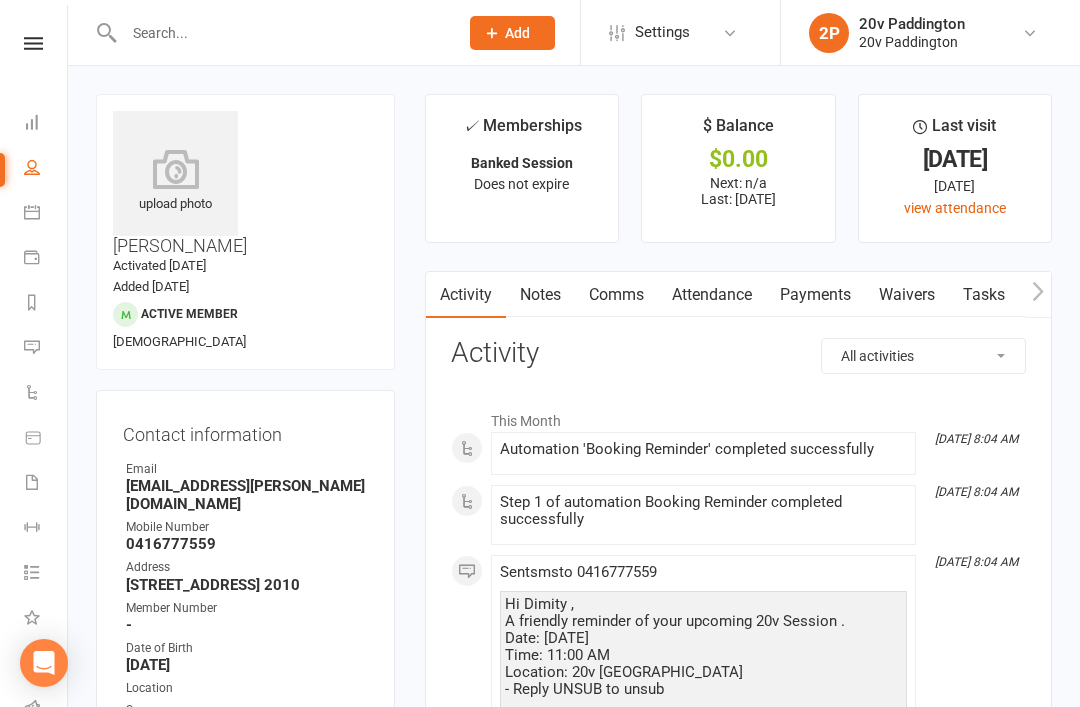 click on "Comms" at bounding box center [616, 295] 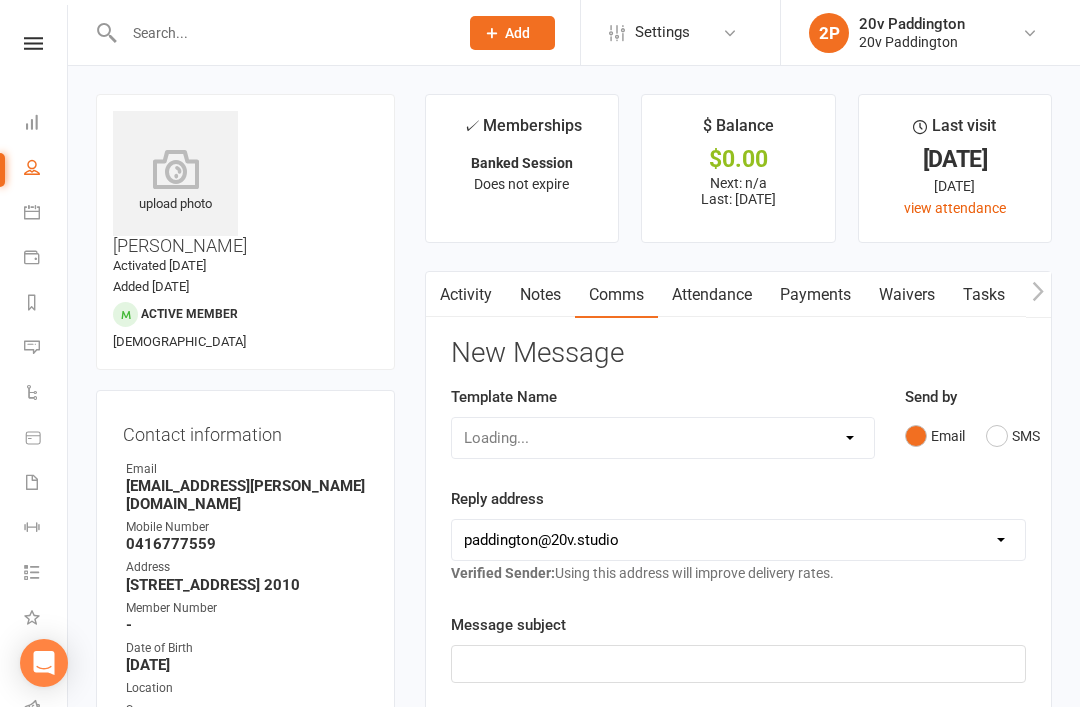 click on "SMS" at bounding box center (1013, 436) 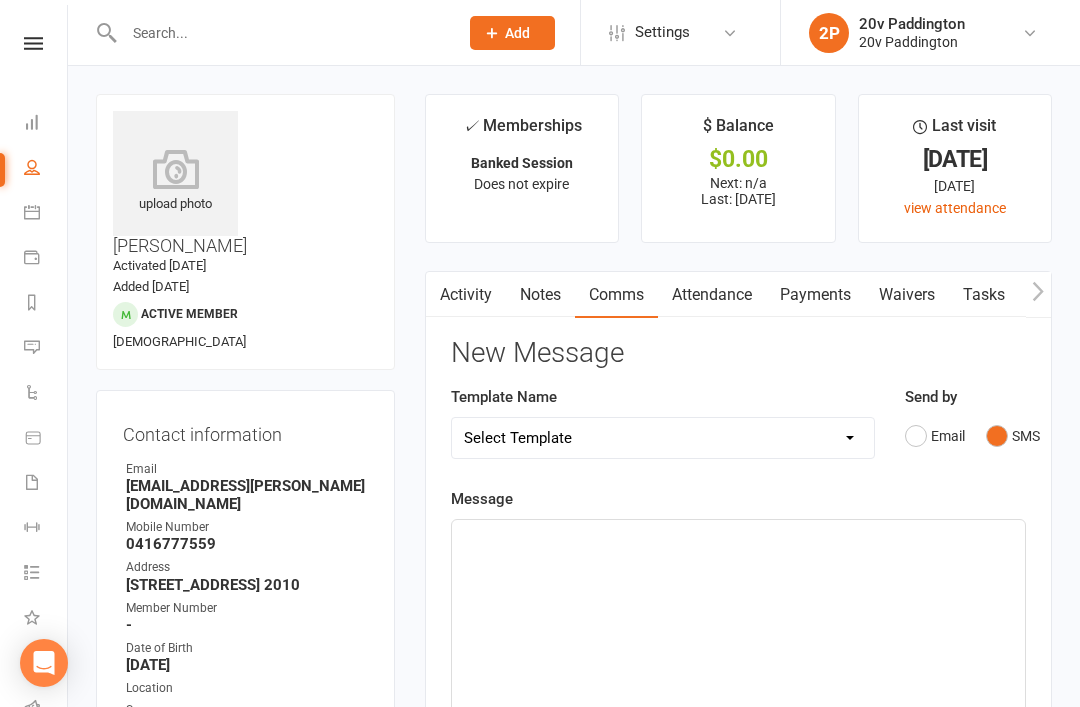 click on "﻿" 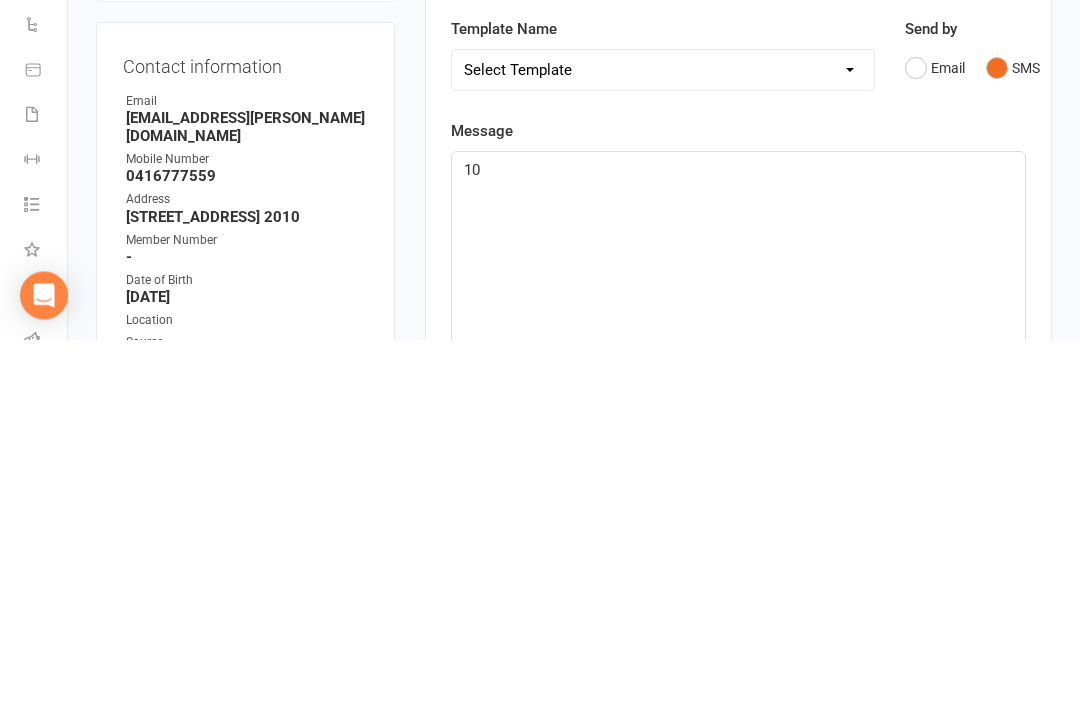 type 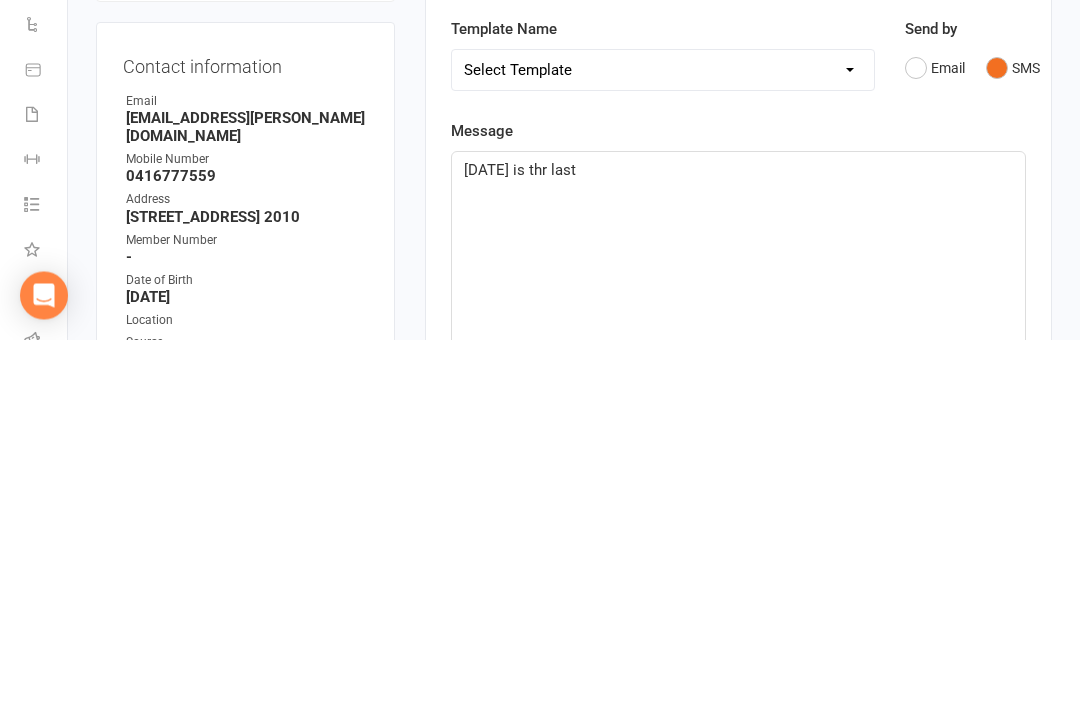 click on "[DATE] is thr last" 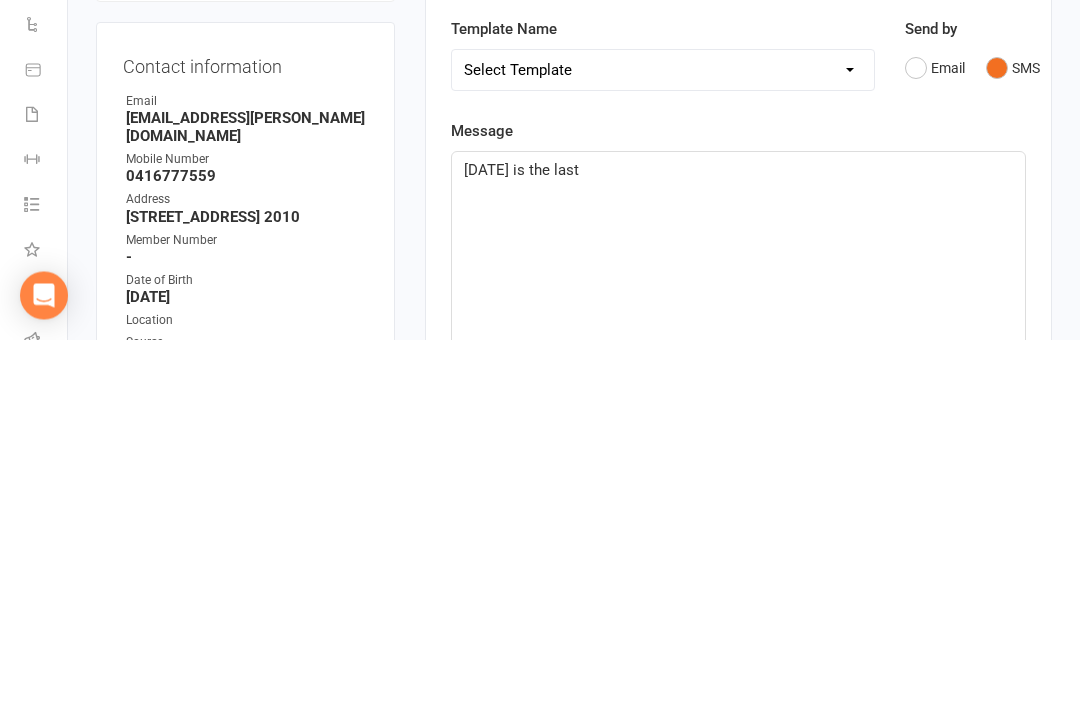 click on "[DATE] is the last" 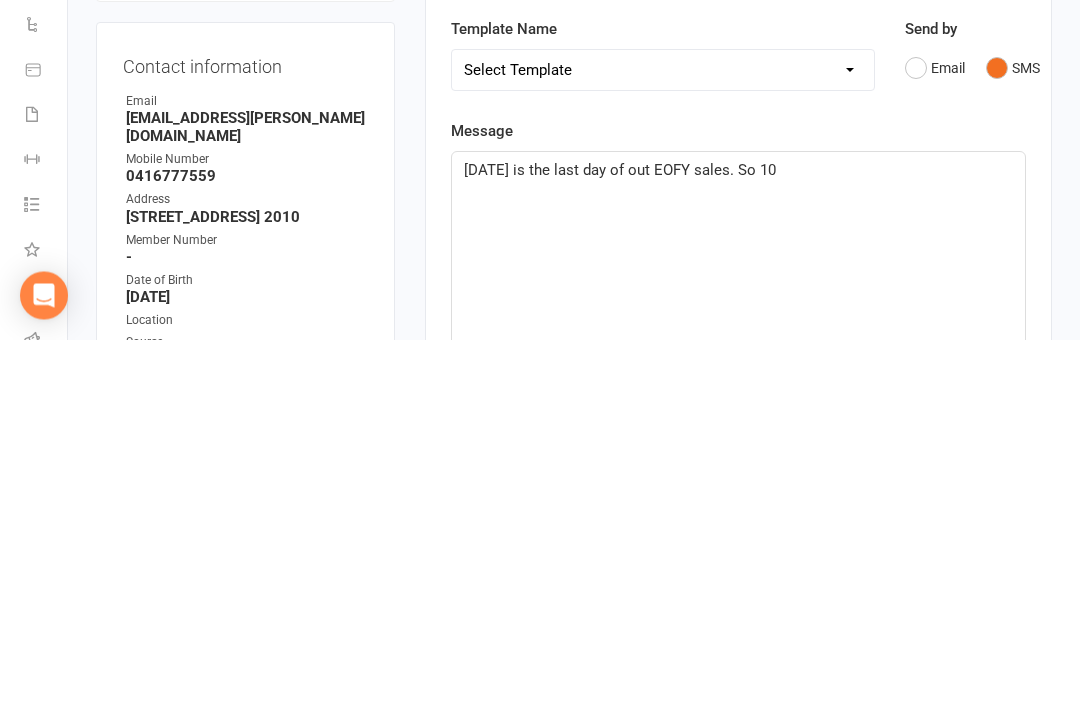 click on "[DATE] is the last day of out EOFY sales. So 10" 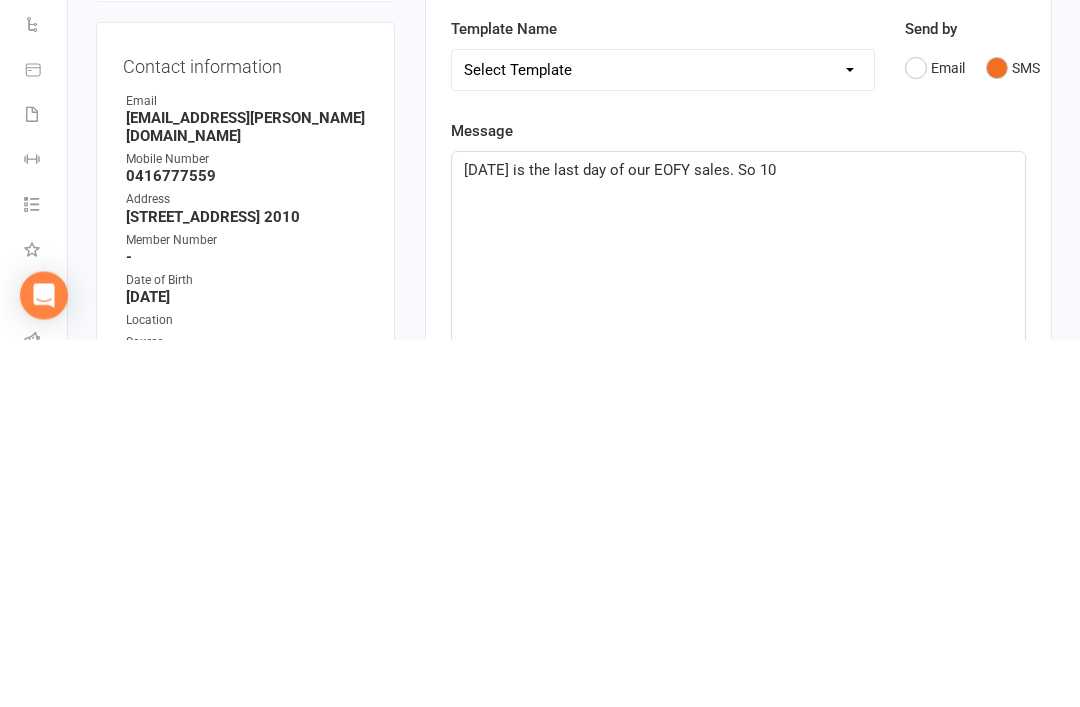 click on "[DATE] is the last day of our EOFY sales. So 10" 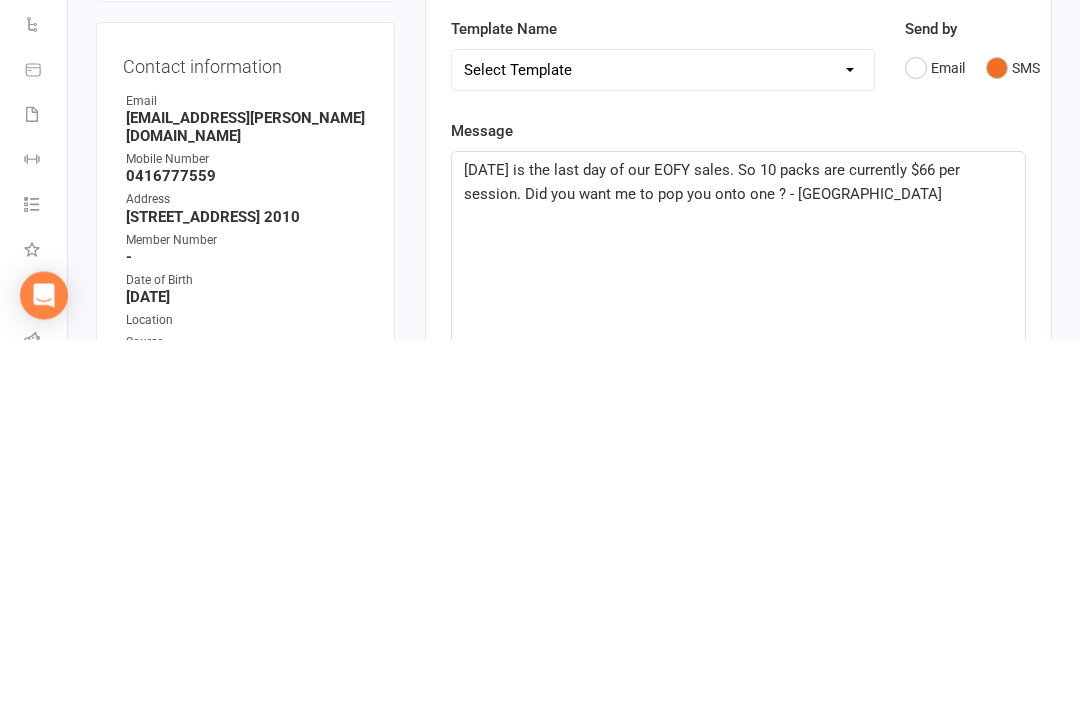 click on "✓ Memberships Banked Session Does not expire $ Balance $0.00 Next: n/a Last: [DATE] Last visit [DATE] [DATE] view attendance
Activity Notes Comms Attendance Payments Waivers Tasks Automations Workouts Assessments Credit balance
New Message Template Name Select Template [SMS] Haven’t heard back from trial [SMS] No answer to Kickstart Call [SMS] Ready for trial [SMS] Still interested text to in communication [SMS] Trial same day confirmation text  [Email] 20v Referral Bonus [SMS] Free Trial Link Send by Email SMS Message [DATE] is the last day of our EOFY sales. So 10 packs are currently $66 per session. Did you want me to pop you onto one ? - Zac 127 chars (approx. 1 messages), 523 chars remaining.    Sent this month: 1265 Contact merge tags contact-first-name contact-last-name contact-email contact-phone-number contact-address what-contact-interested-in how-contact-contacted-us how-contact-heard-about-us last-attended-on next-upcoming-payment-amount next-upcoming-payment-date" at bounding box center (738, 724) 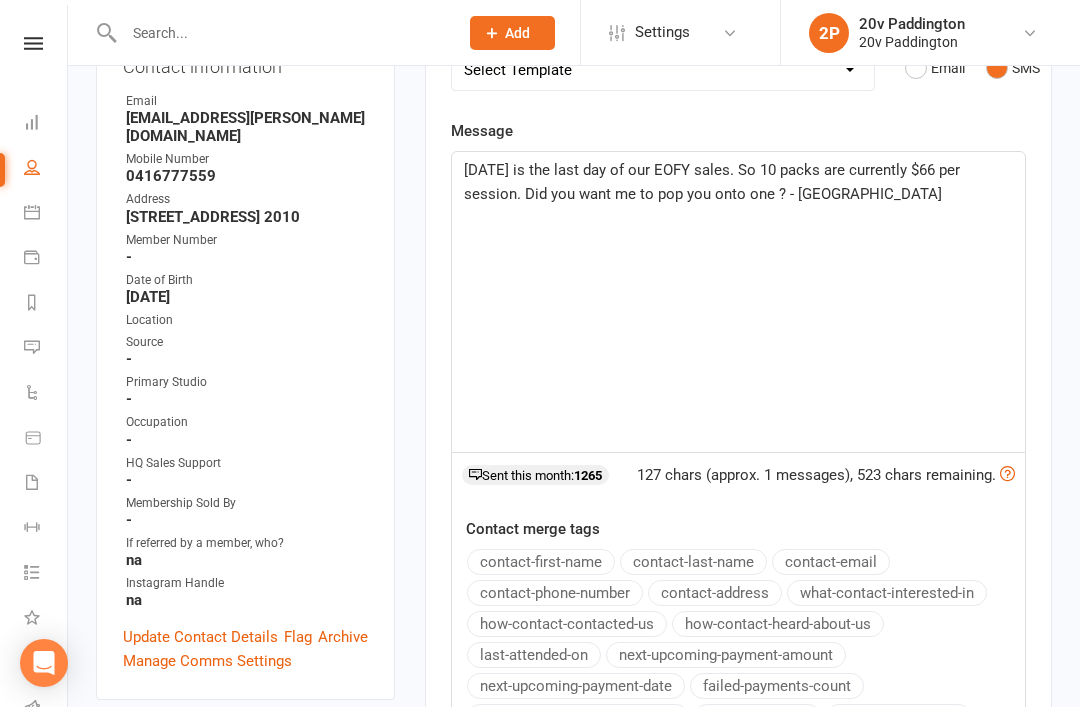 click on "Activity Notes Comms Attendance Payments Waivers Tasks Automations Workouts Assessments Credit balance
New Message Template Name Select Template [SMS] Haven’t heard back from trial [SMS] No answer to Kickstart Call [SMS] Ready for trial [SMS] Still interested text to in communication [SMS] Trial same day confirmation text  [Email] 20v Referral Bonus [SMS] Free Trial Link Send by Email SMS Message Today is the last day of our EOFY sales. So 10 packs are currently $66 per session. Did you want me to pop you onto one ? - Zac 127 chars (approx. 1 messages), 523 chars remaining.    Sent this month: 1265 Contact merge tags contact-first-name contact-last-name contact-email contact-phone-number contact-address what-contact-interested-in how-contact-contacted-us how-contact-heard-about-us last-attended-on next-upcoming-payment-amount next-upcoming-payment-date failed-payments-count failed-payments-total-amount business-name member-portal-url member-portal-pin
Recipients No additional recipients found." at bounding box center (738, 434) 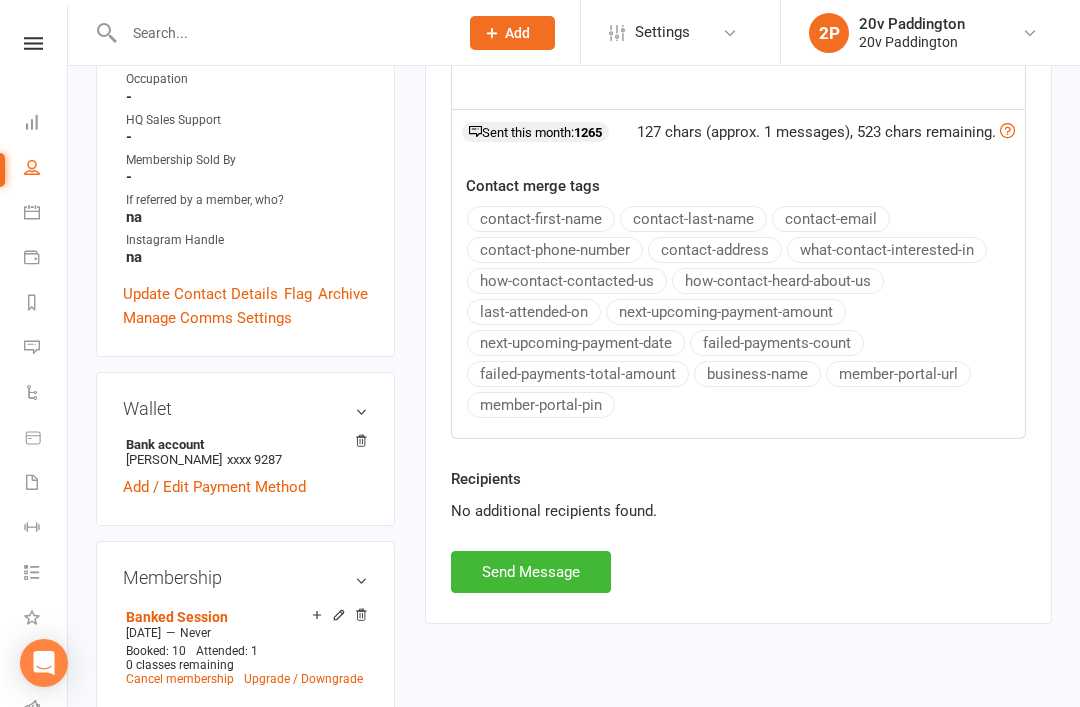 click on "Send Message" at bounding box center (531, 572) 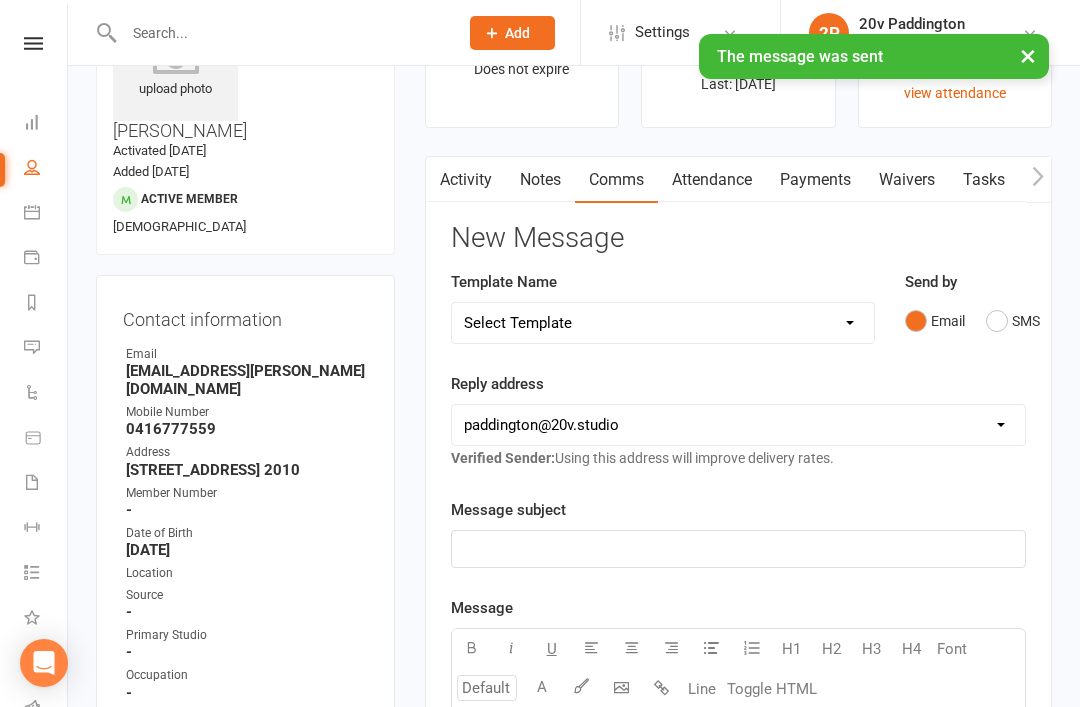scroll, scrollTop: 0, scrollLeft: 0, axis: both 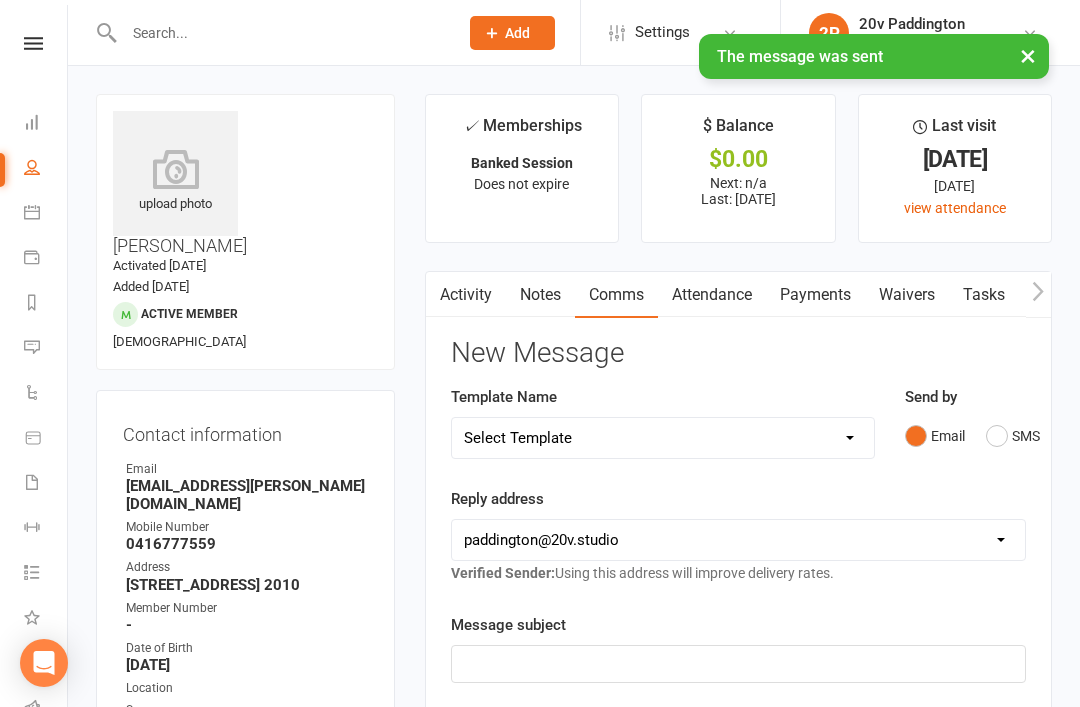 click on "Messages   5" at bounding box center (46, 349) 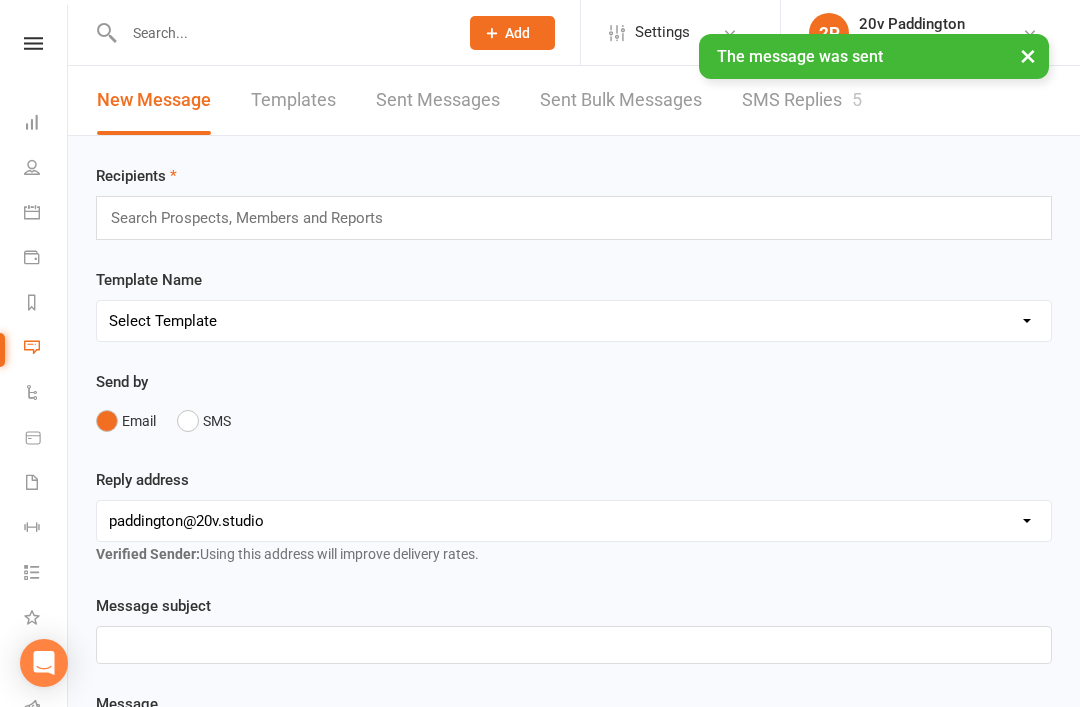 click on "SMS Replies  5" at bounding box center [802, 100] 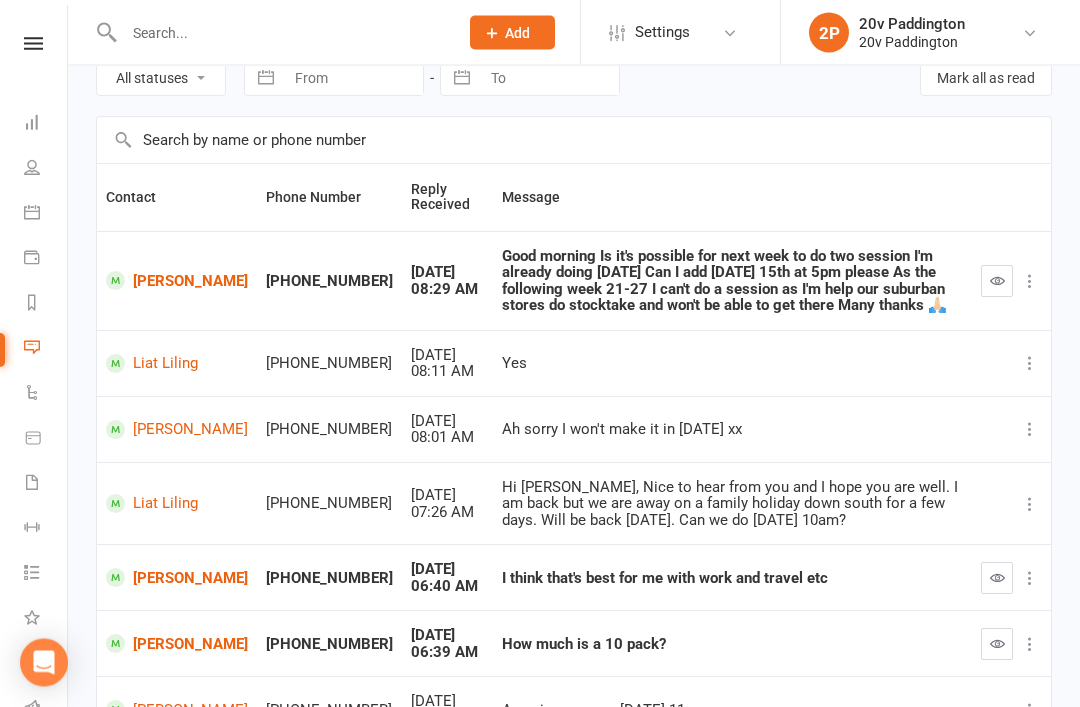 scroll, scrollTop: 98, scrollLeft: 0, axis: vertical 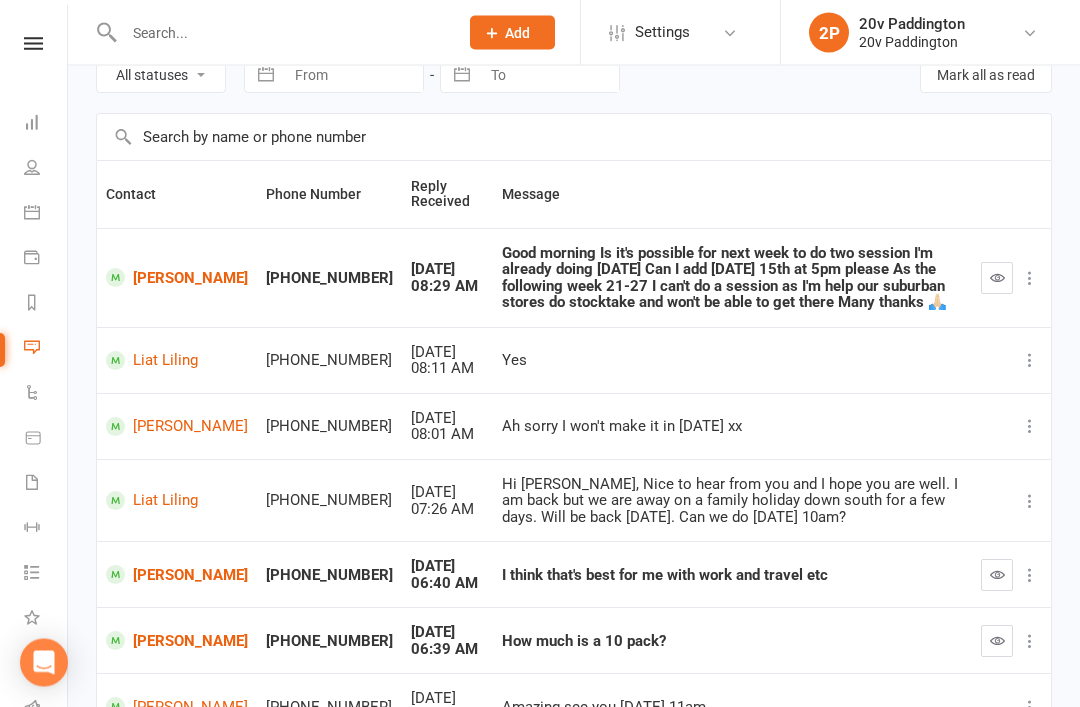 click at bounding box center [997, 576] 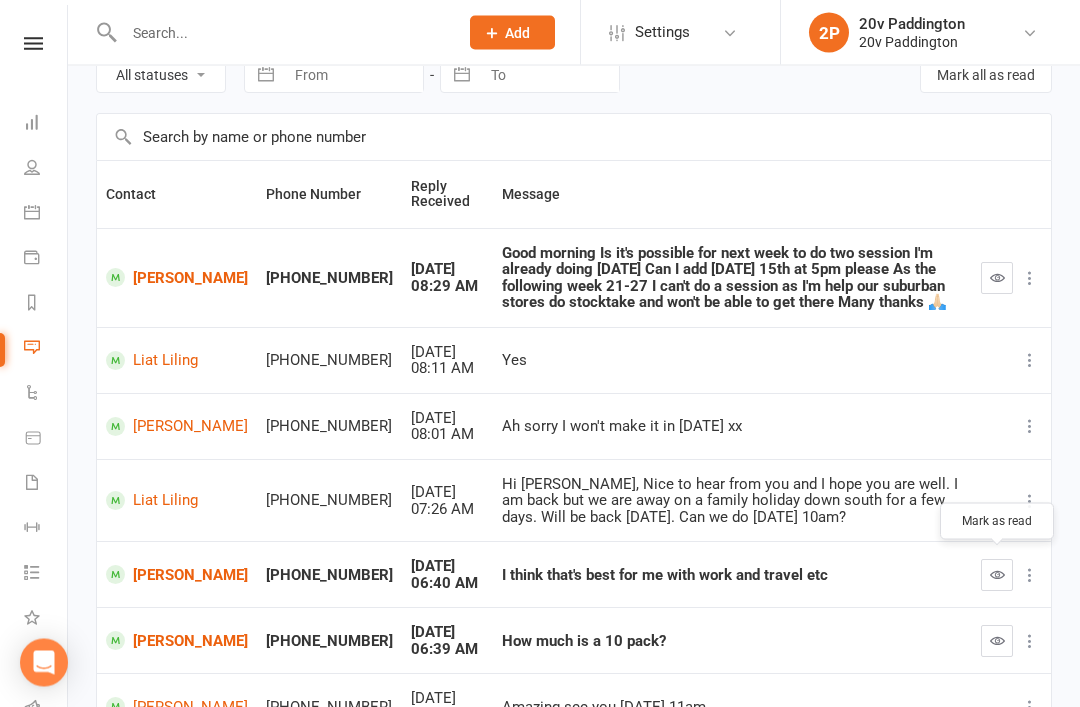 scroll, scrollTop: 163, scrollLeft: 0, axis: vertical 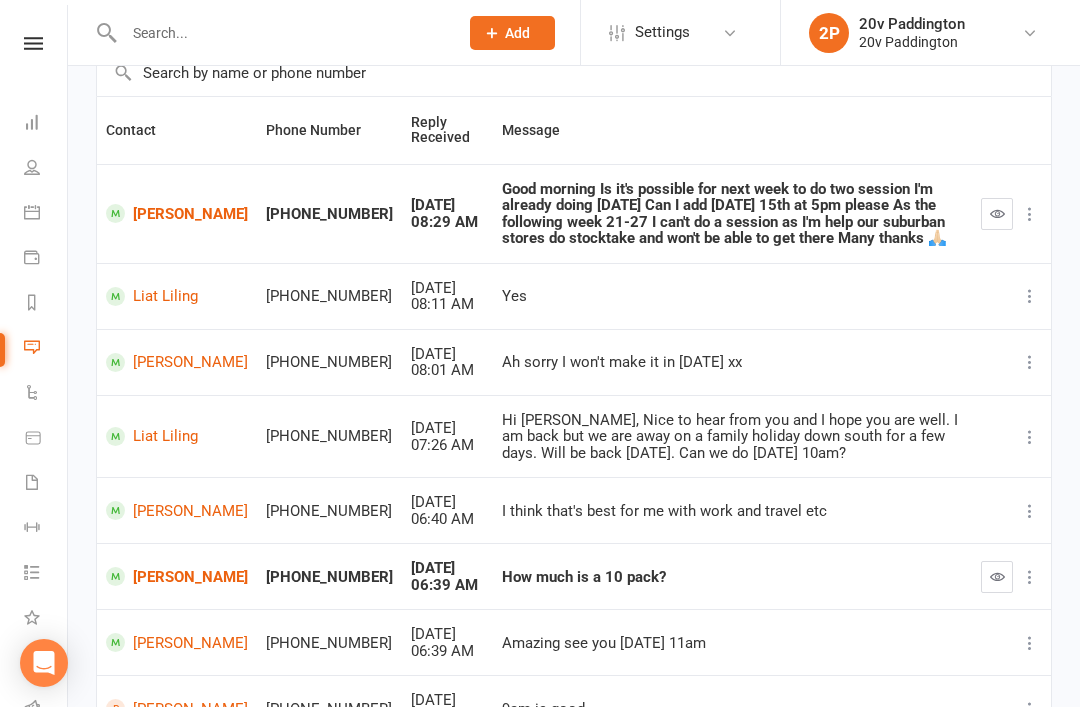 click at bounding box center (997, 576) 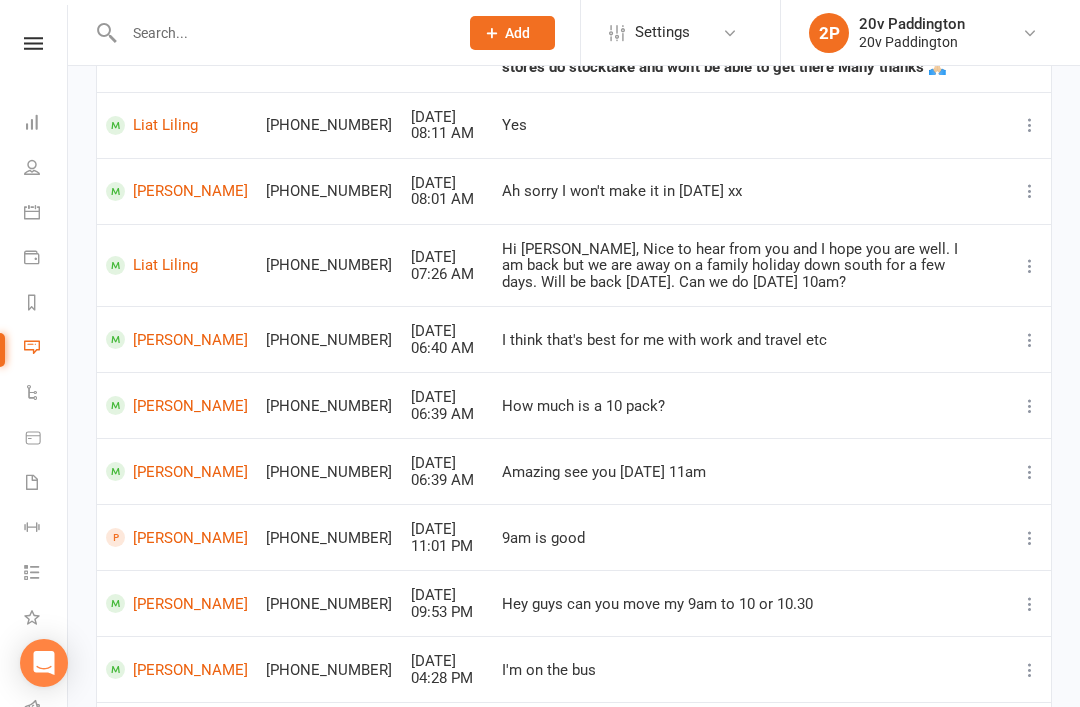scroll, scrollTop: 0, scrollLeft: 0, axis: both 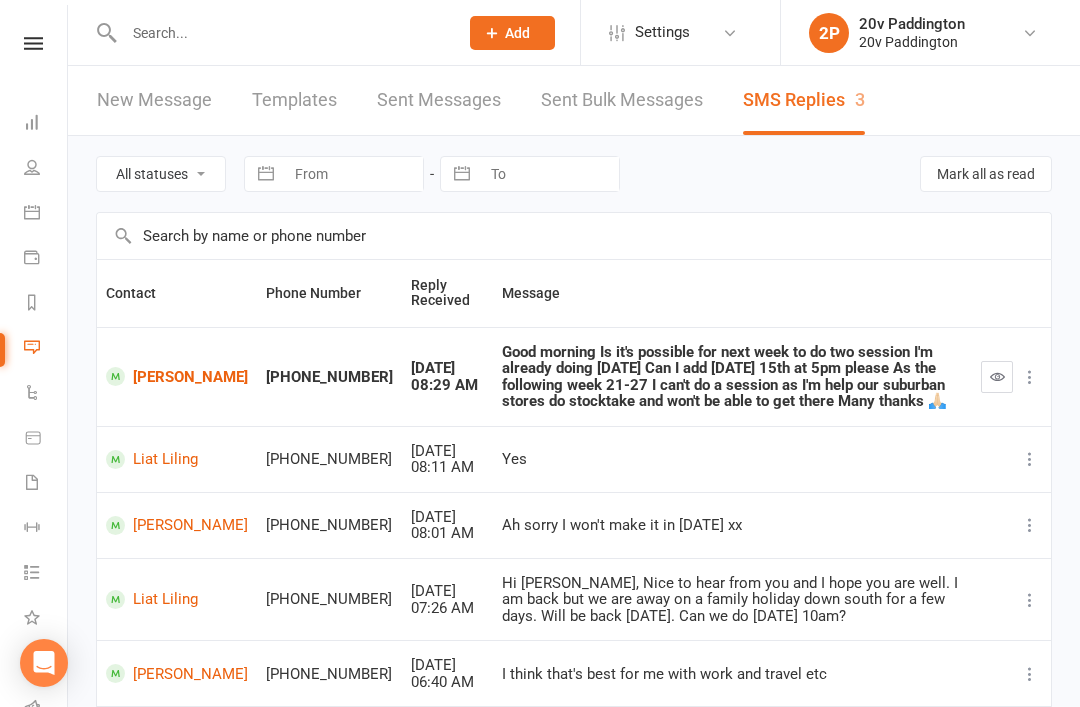 click on "[PERSON_NAME]" at bounding box center (177, 376) 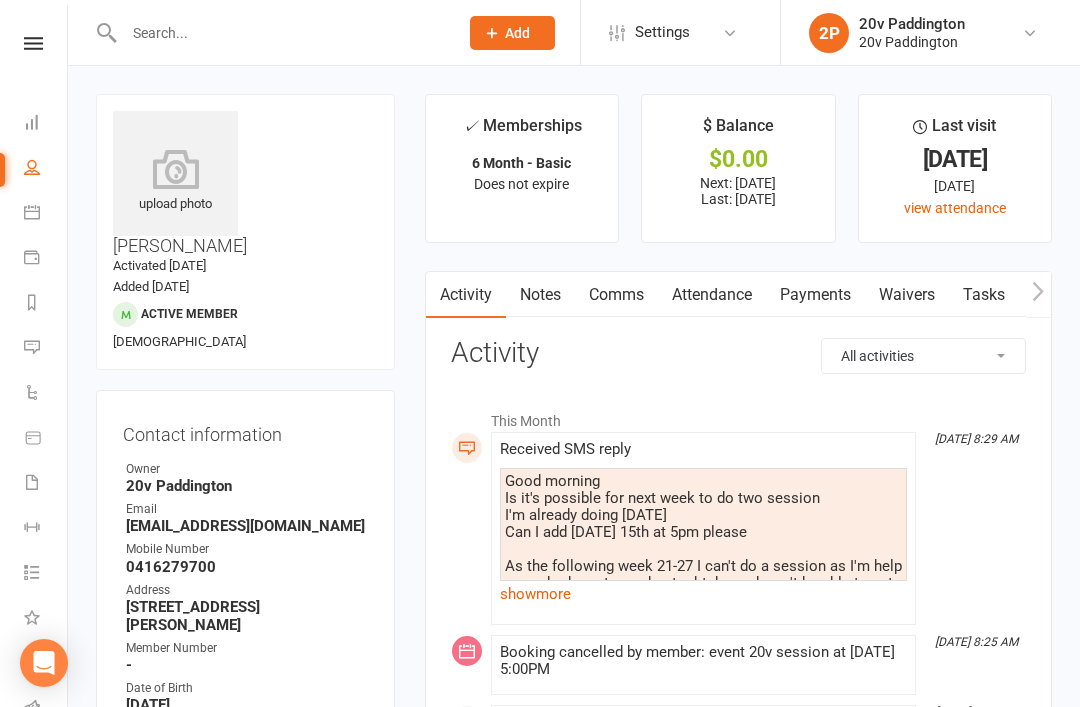 scroll, scrollTop: 72, scrollLeft: 0, axis: vertical 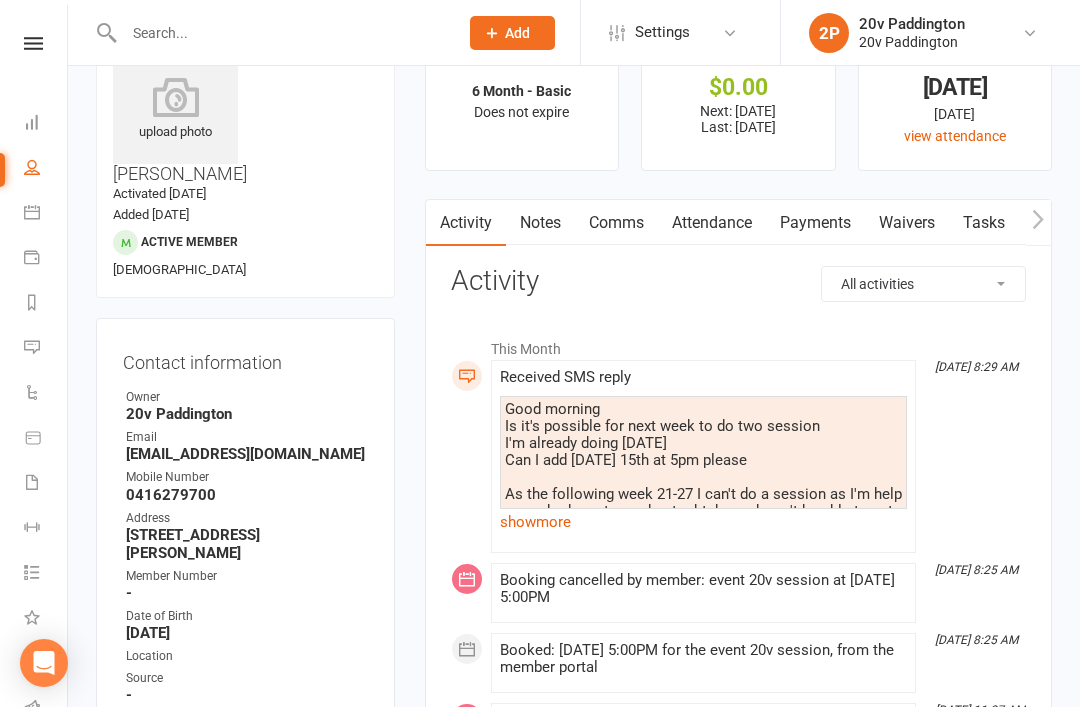 click on "show  more" at bounding box center (703, 522) 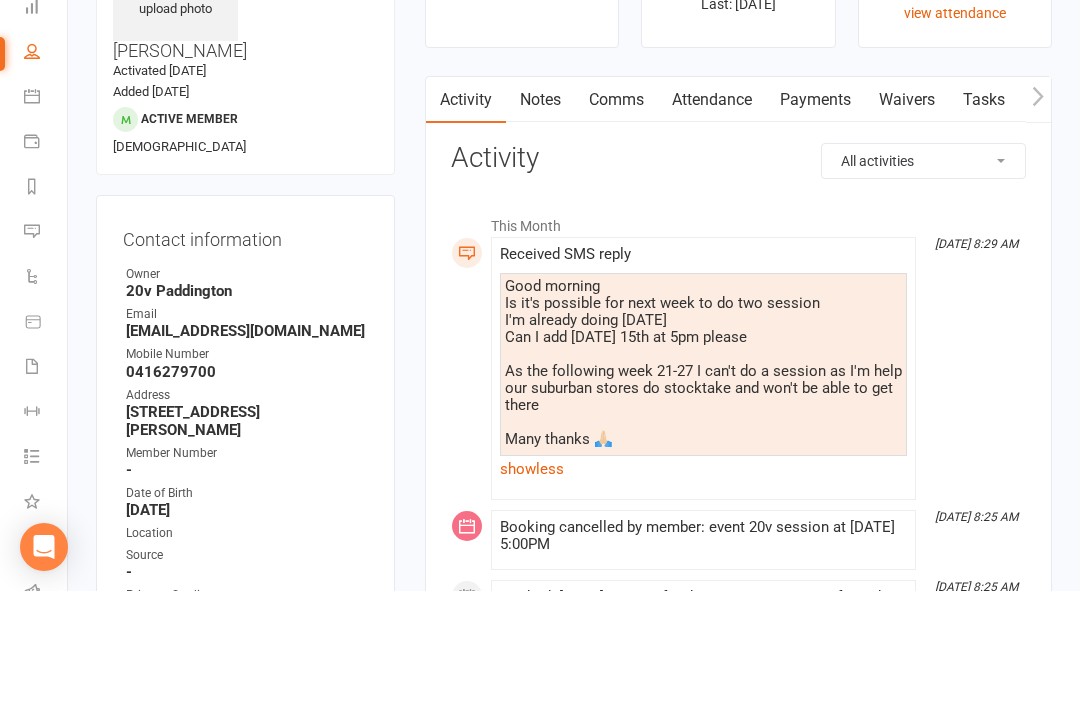 scroll, scrollTop: 0, scrollLeft: 0, axis: both 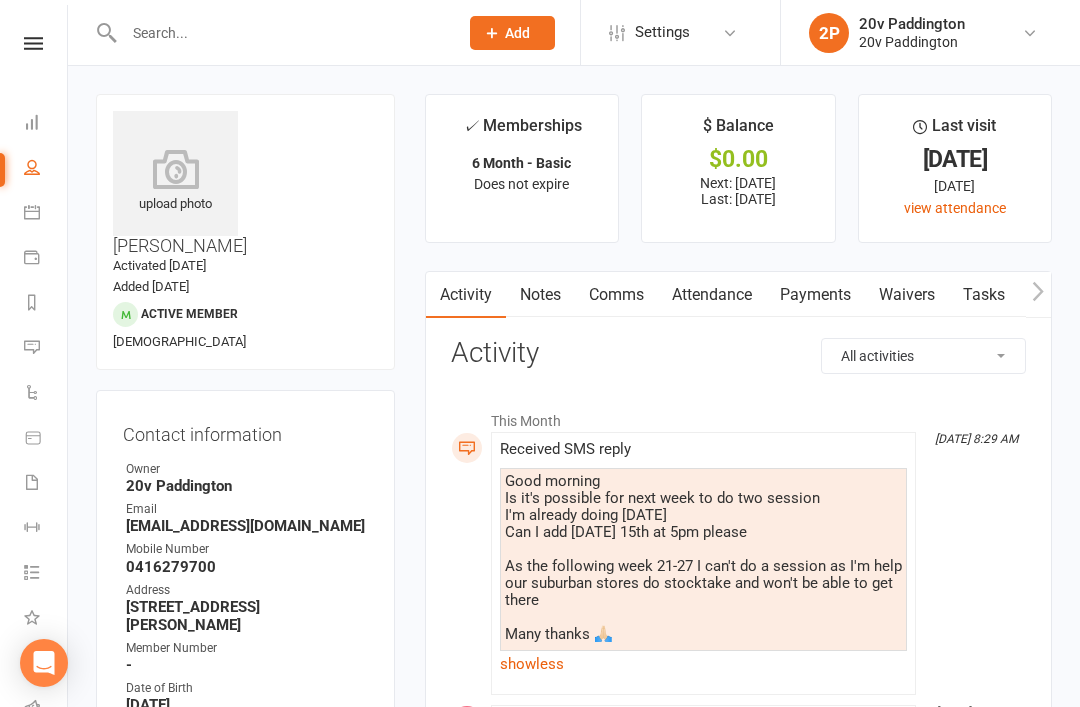 click on "Comms" at bounding box center (616, 295) 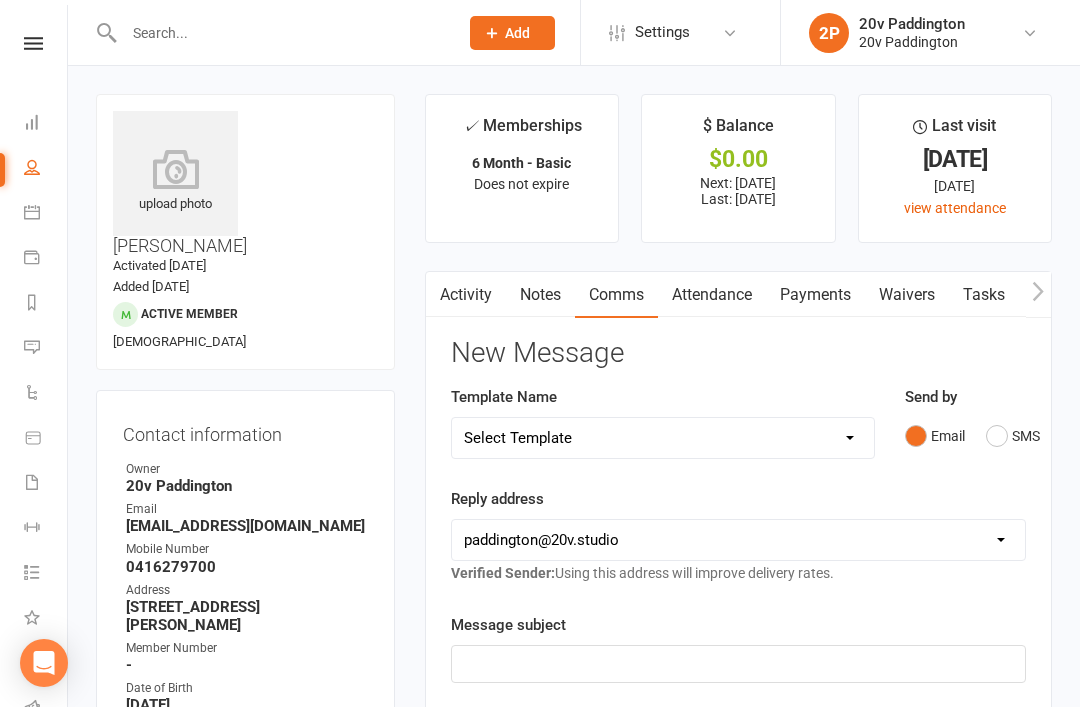 click on "Activity" at bounding box center (466, 295) 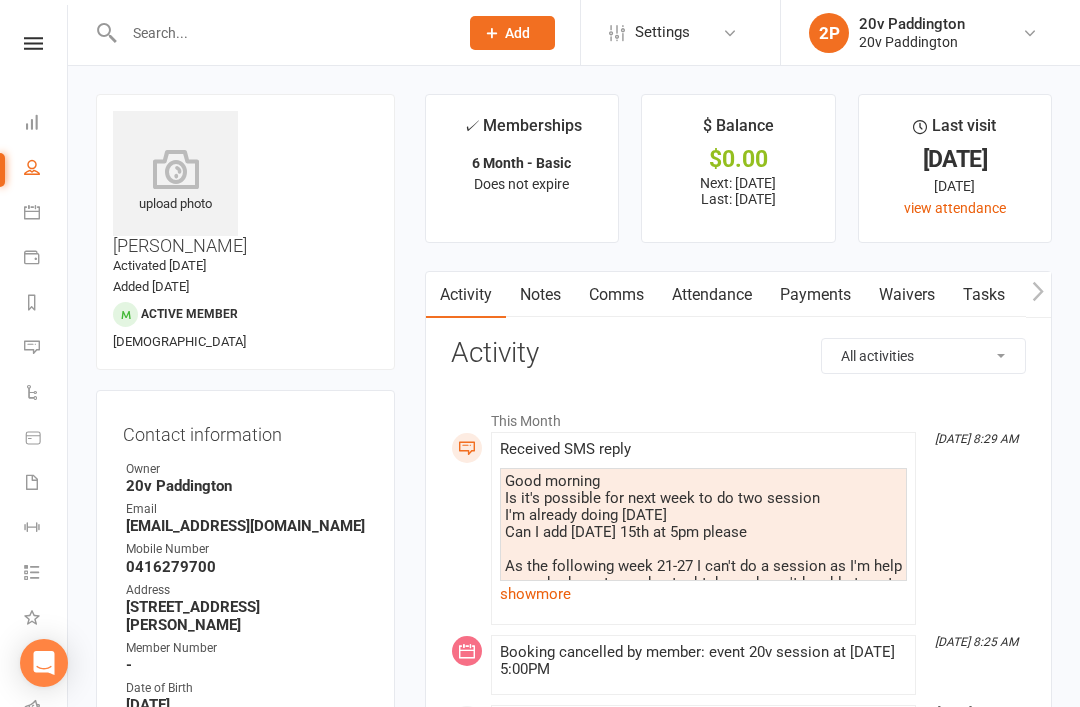 click on "Comms" at bounding box center [616, 295] 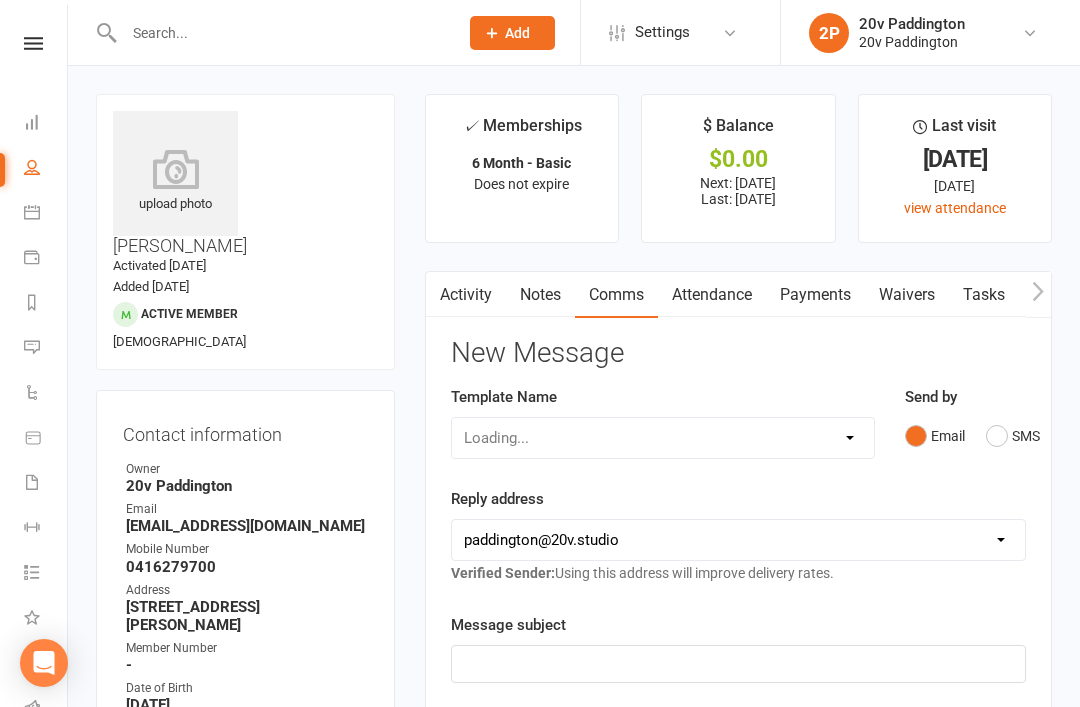 click on "SMS" at bounding box center [1013, 436] 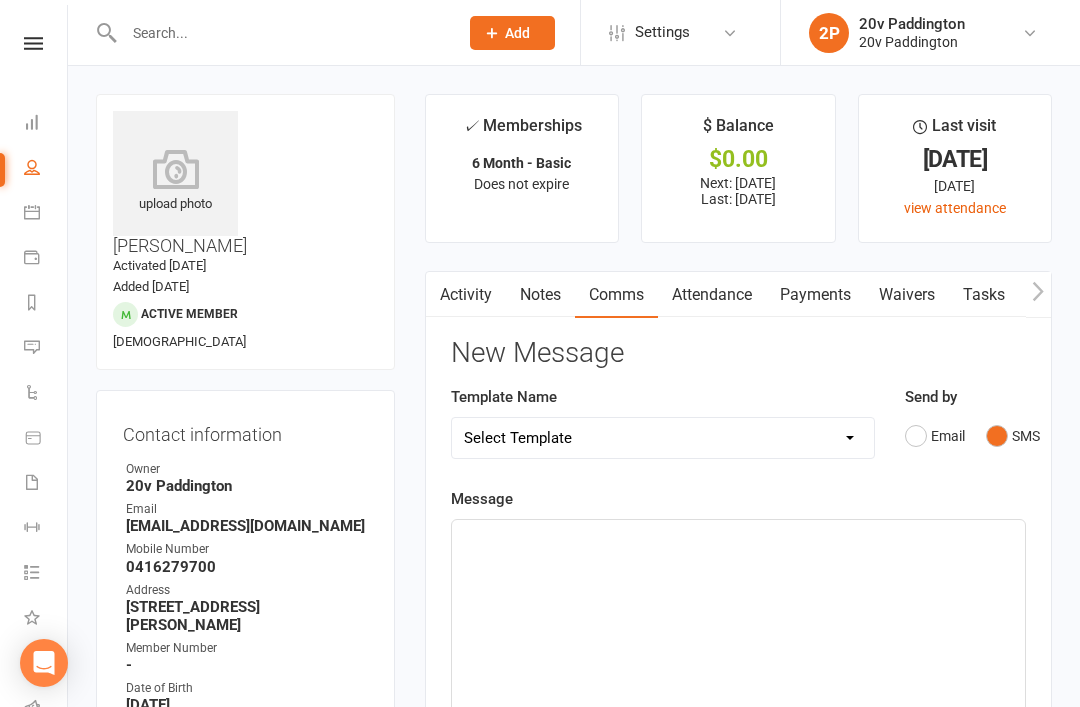 click on "﻿" 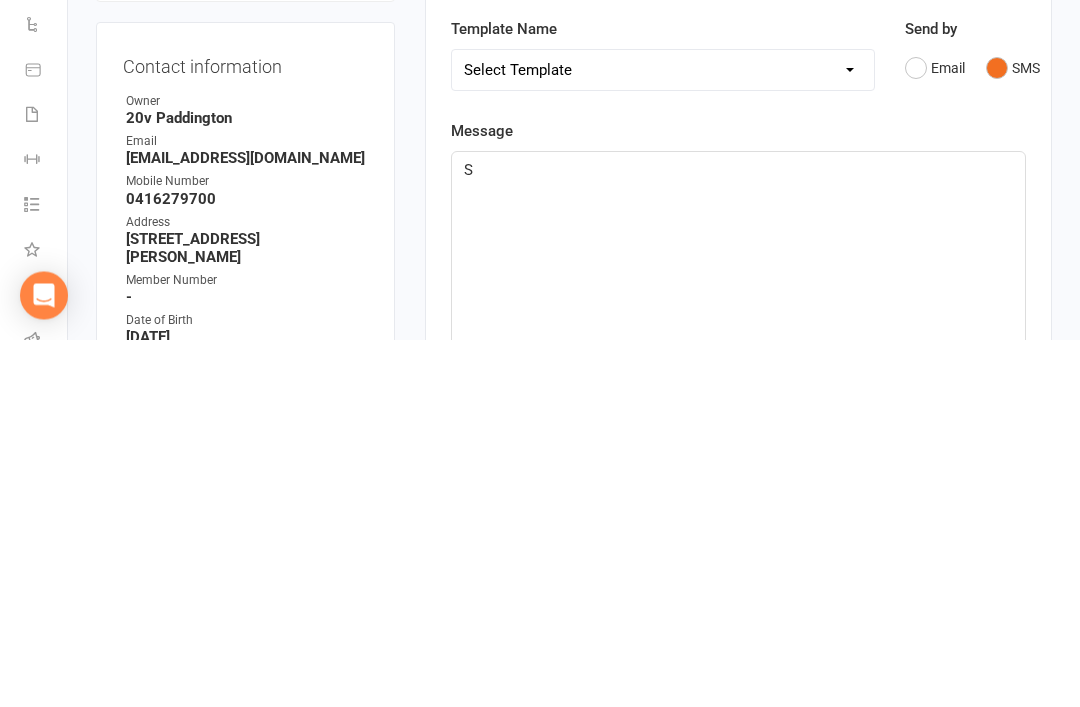 type 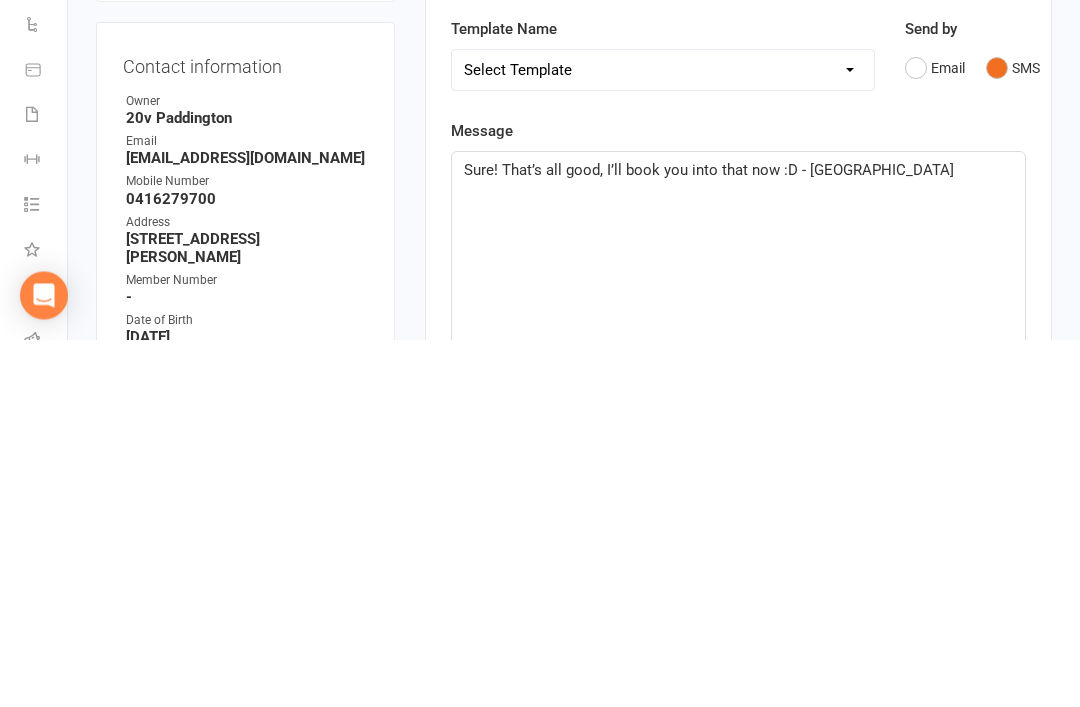 click on "Activity Notes Comms Attendance Payments Waivers Tasks Automations Workouts Assessments Credit balance
New Message Template Name Select Template [SMS] Haven’t heard back from trial [SMS] No answer to Kickstart Call [SMS] Ready for trial [SMS] Still interested text to in communication [SMS] Trial same day confirmation text  [Email] 20v Referral Bonus [SMS] Free Trial Link Send by Email SMS Message Sure! That’s all good, I’ll book you into that now :D - Zac 59 chars (approx. 1 messages), 591 chars remaining.    Sent this month: 1265 Contact merge tags contact-first-name contact-last-name contact-email contact-phone-number contact-address what-contact-interested-in how-contact-contacted-us how-contact-heard-about-us last-attended-on next-upcoming-payment-amount next-upcoming-payment-date failed-payments-count failed-payments-total-amount business-name member-portal-url member-portal-pin
Recipients No additional recipients found. Send Message" at bounding box center (738, 802) 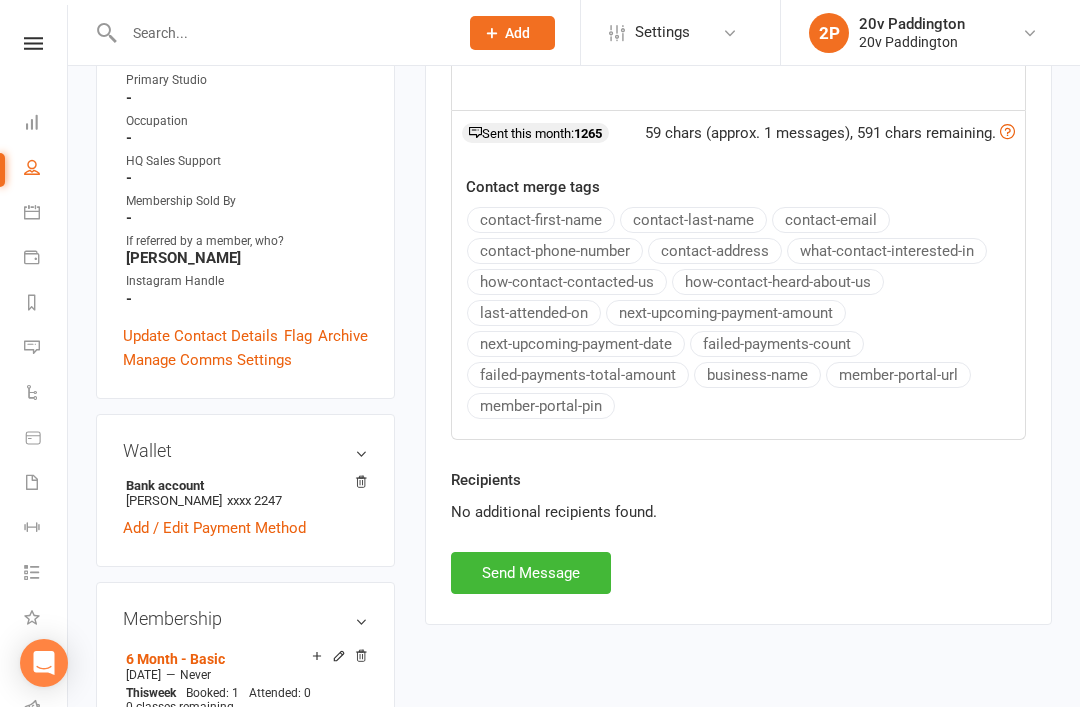 scroll, scrollTop: 750, scrollLeft: 0, axis: vertical 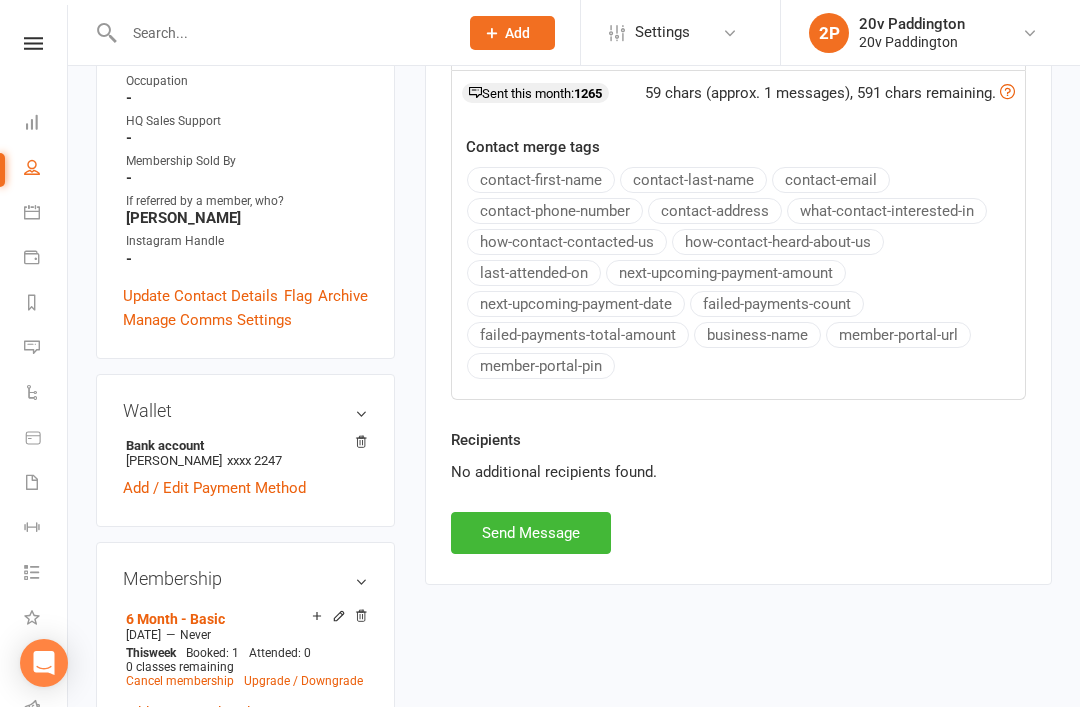 click on "Send Message" at bounding box center [531, 533] 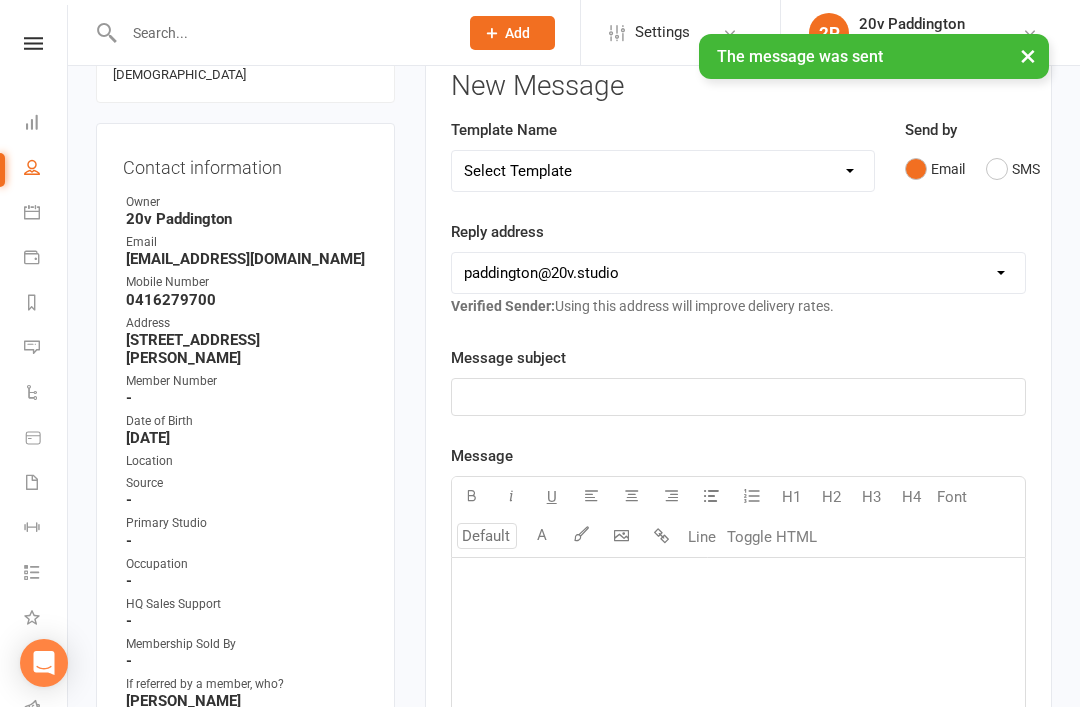 scroll, scrollTop: 0, scrollLeft: 0, axis: both 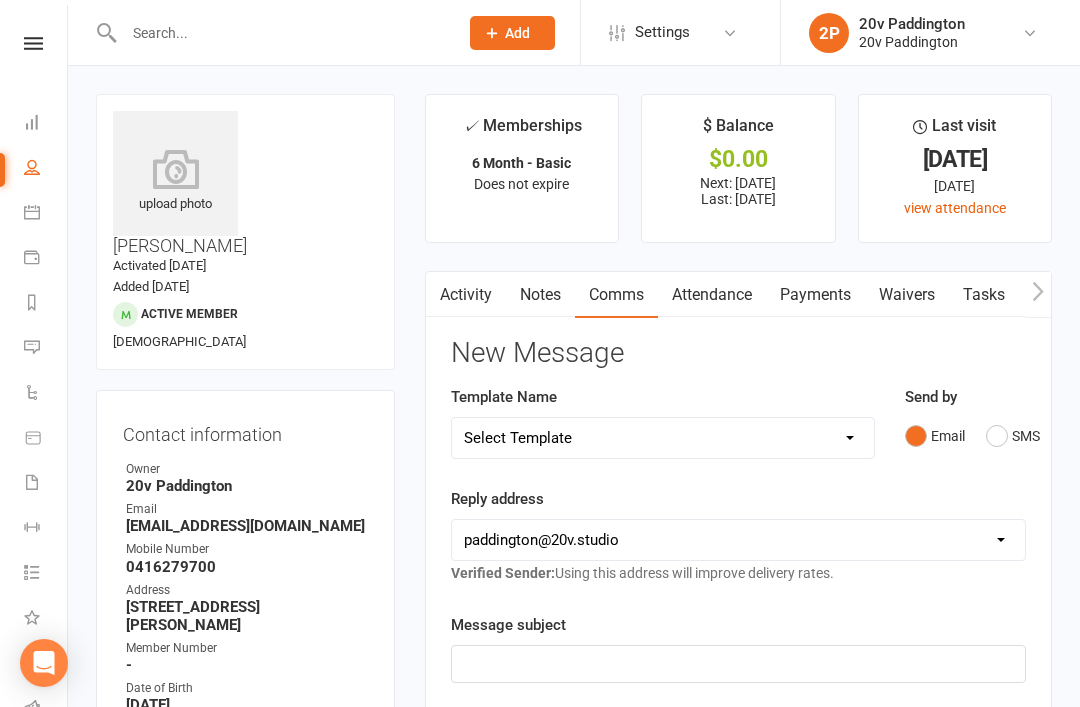 click on "Activity" at bounding box center (466, 295) 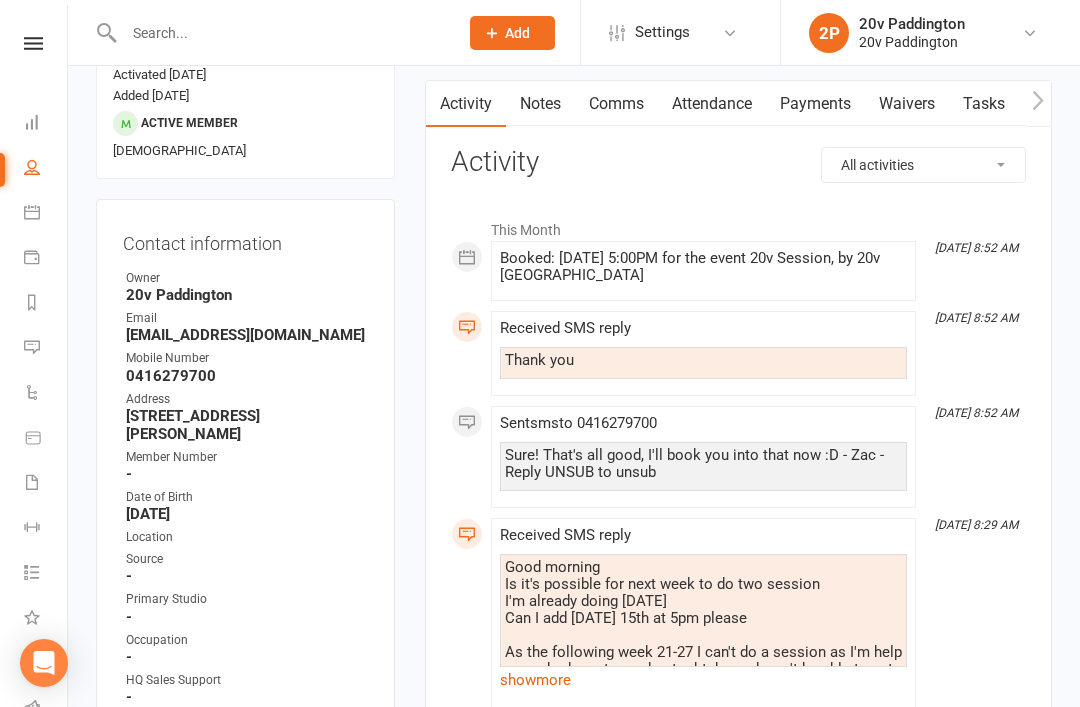 scroll, scrollTop: 192, scrollLeft: 0, axis: vertical 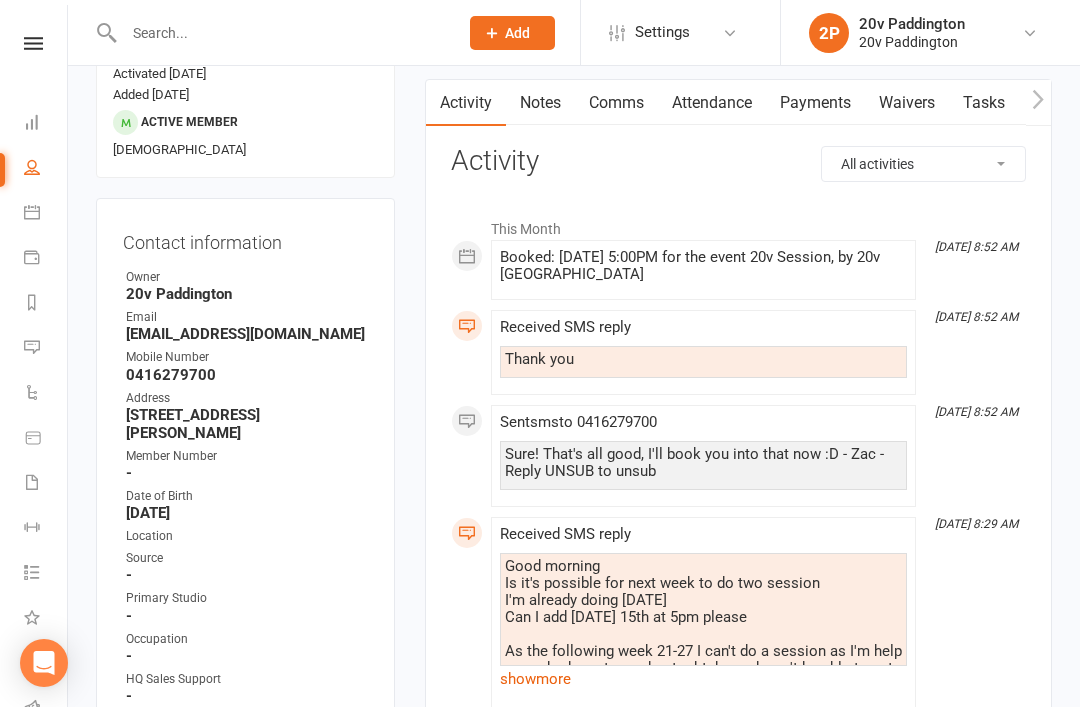 click on "show  more" at bounding box center (703, 679) 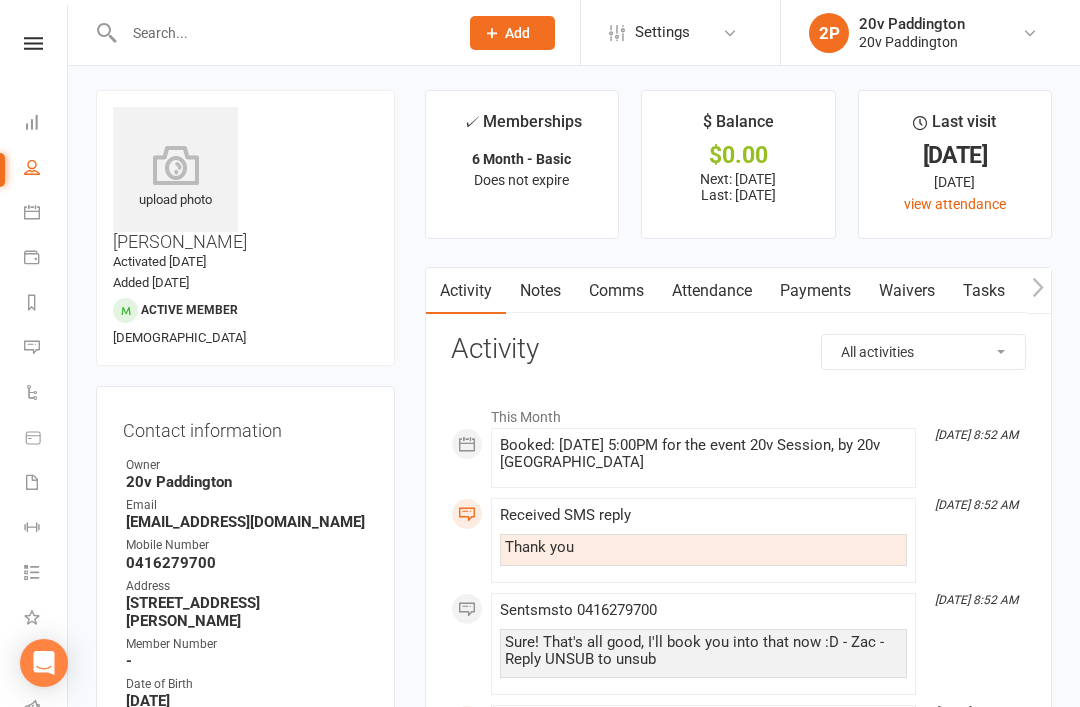 scroll, scrollTop: 0, scrollLeft: 0, axis: both 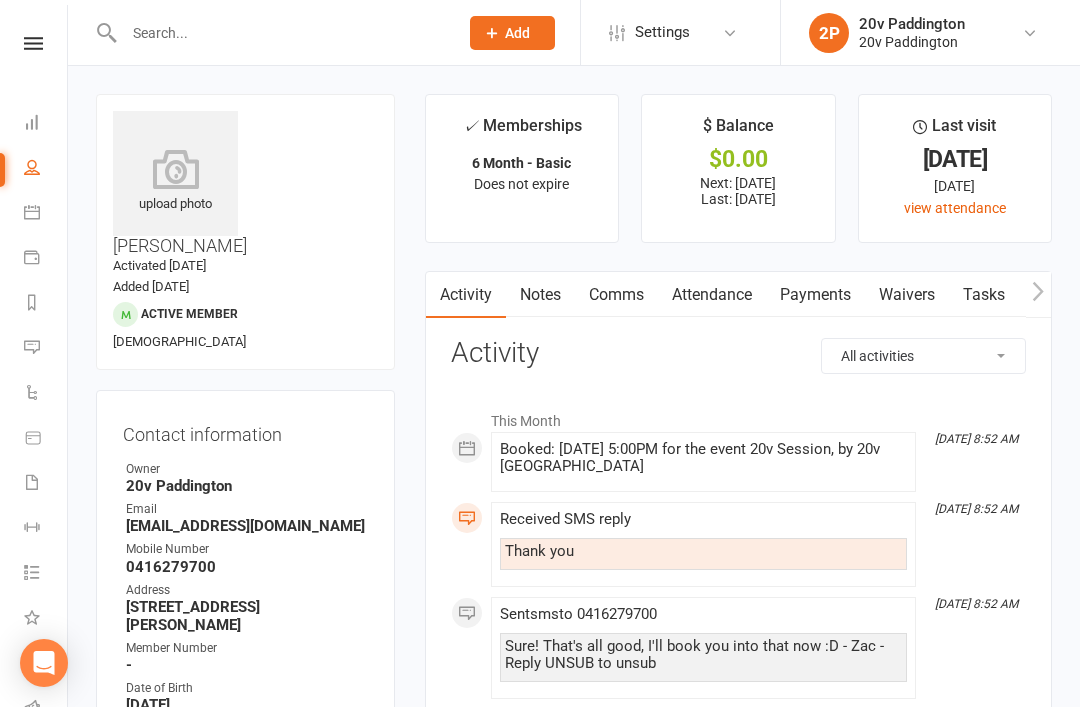 click on "Notes" at bounding box center (540, 295) 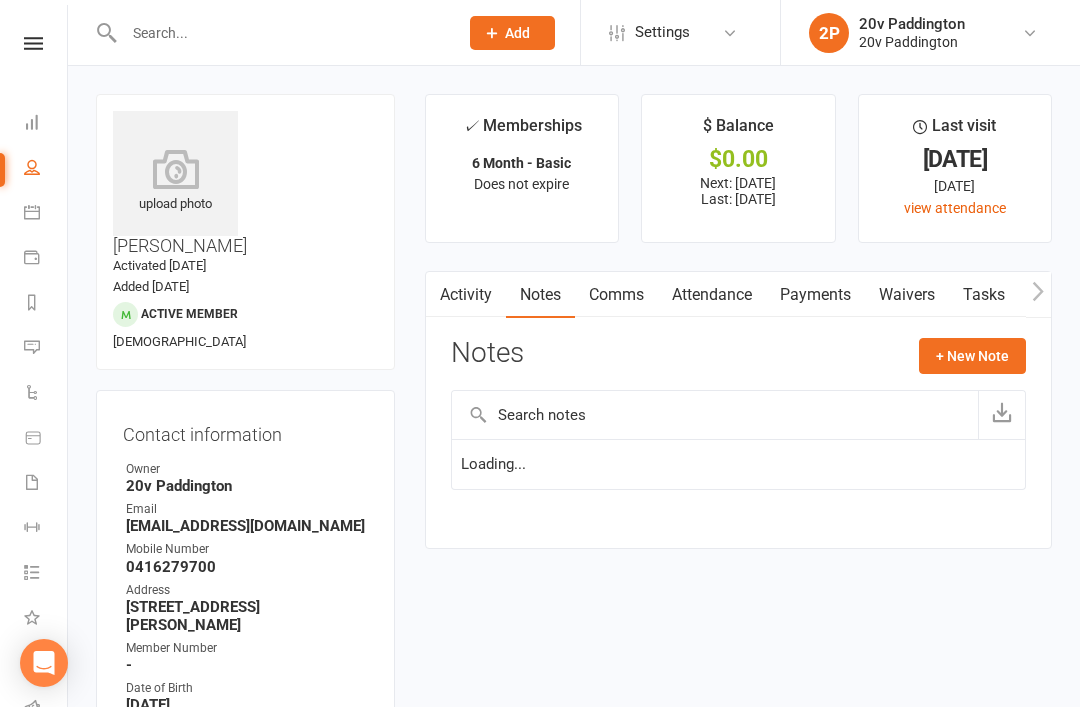 click at bounding box center (1001, 415) 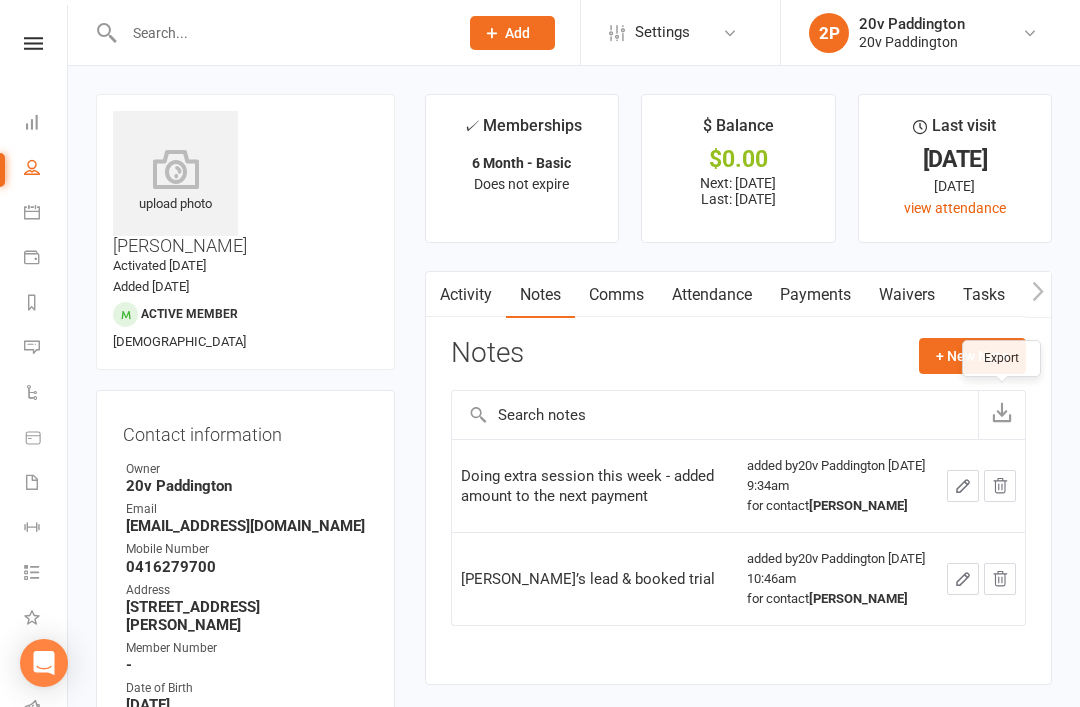 click on "+ New Note" at bounding box center (972, 356) 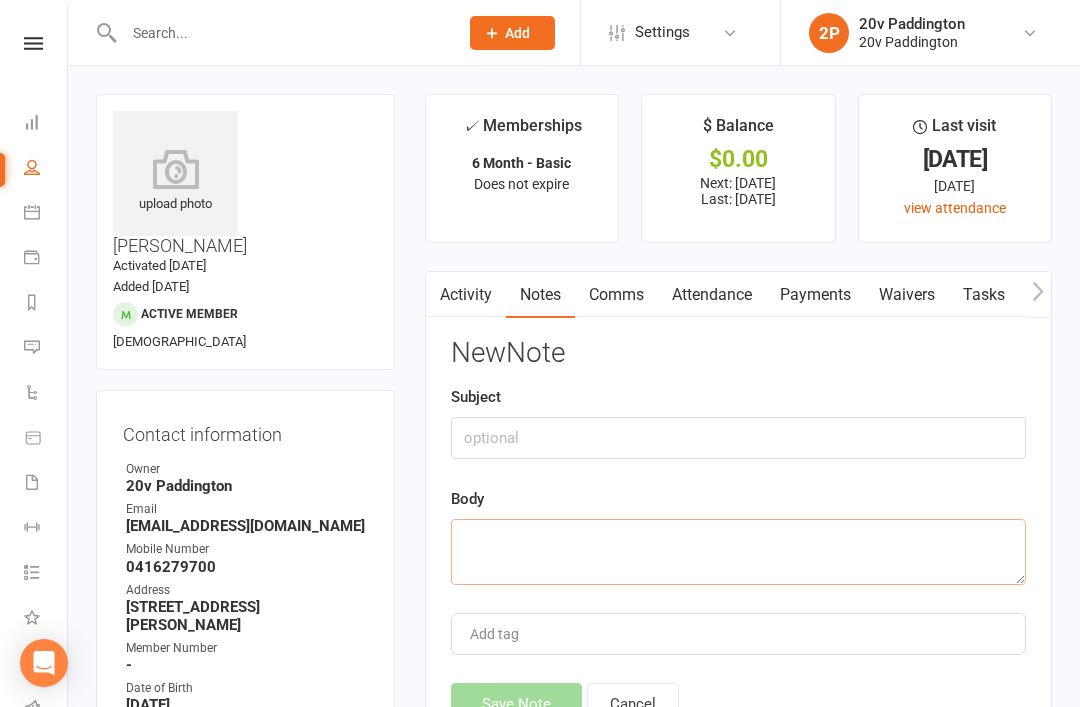 click at bounding box center [738, 552] 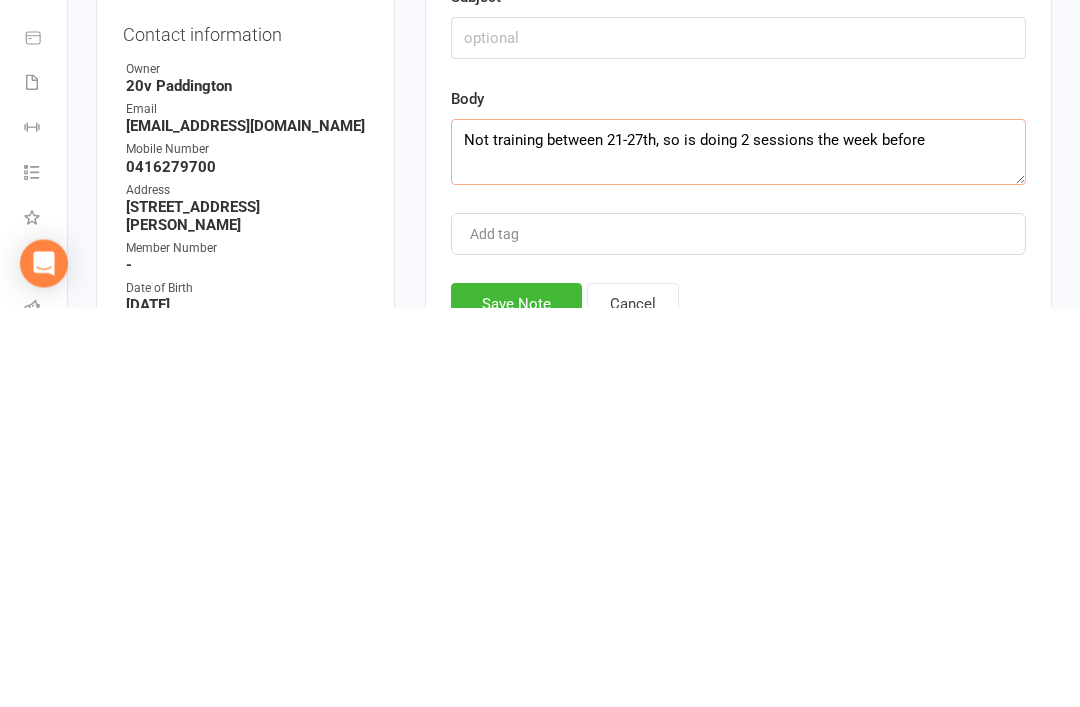 type on "Not training between 21-27th, so is doing 2 sessions the week before" 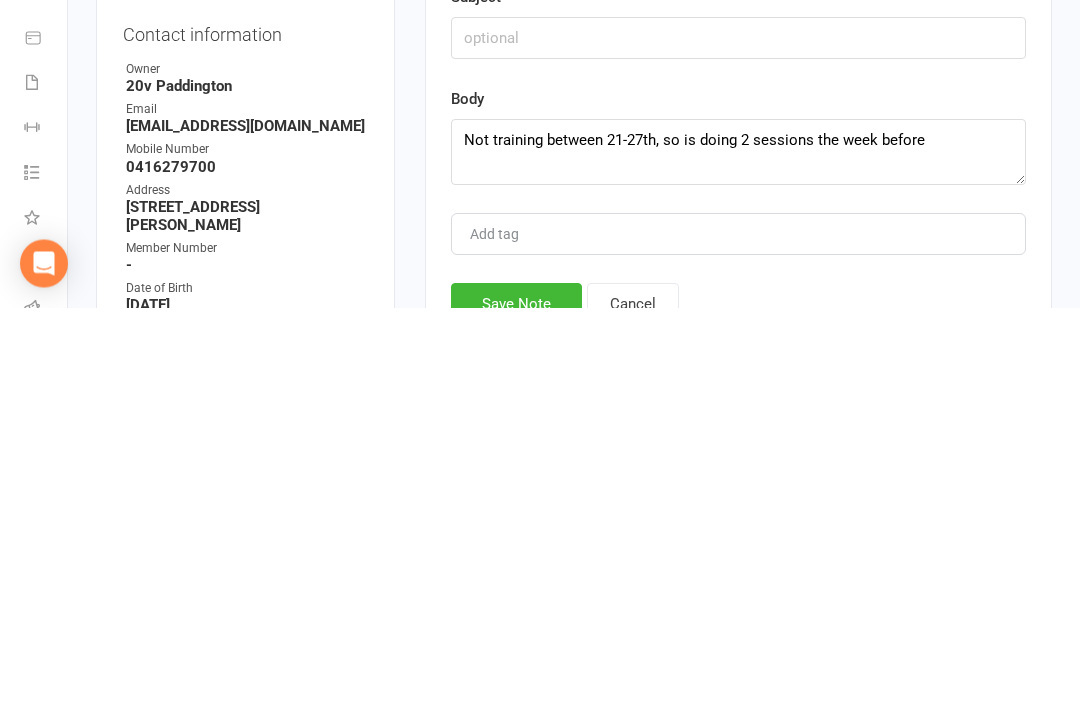 click on "Activity Notes Comms Attendance Payments Waivers Tasks Automations Workouts Assessments Credit balance
Notes + New Note Export Doing extra session this week - added amount to the next payment  added by  20v Paddington   Mar 1, 2025 9:34am for contact  Irene Vournovas Anna’s lead & booked trial  added by  20v Paddington   Jan 29, 2025 10:46am for contact  Irene Vournovas New  Note Subject Body Not training between 21-27th, so is doing 2 sessions the week before  Add tag Save Note Cancel" at bounding box center (738, 527) 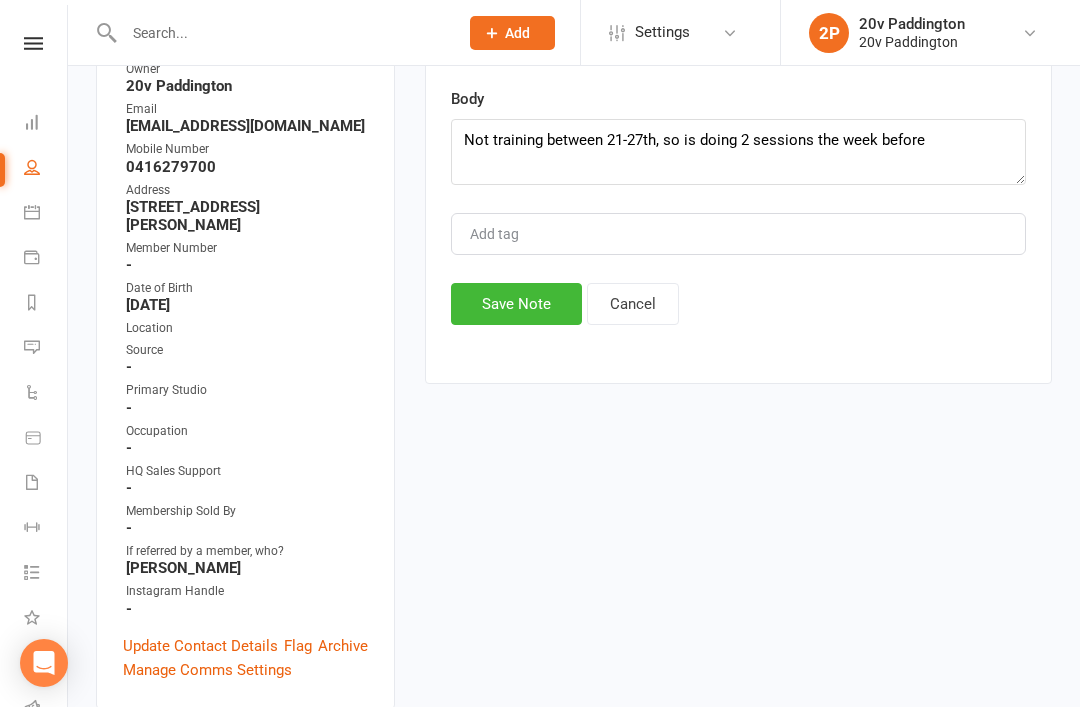 click on "Save Note" at bounding box center [516, 304] 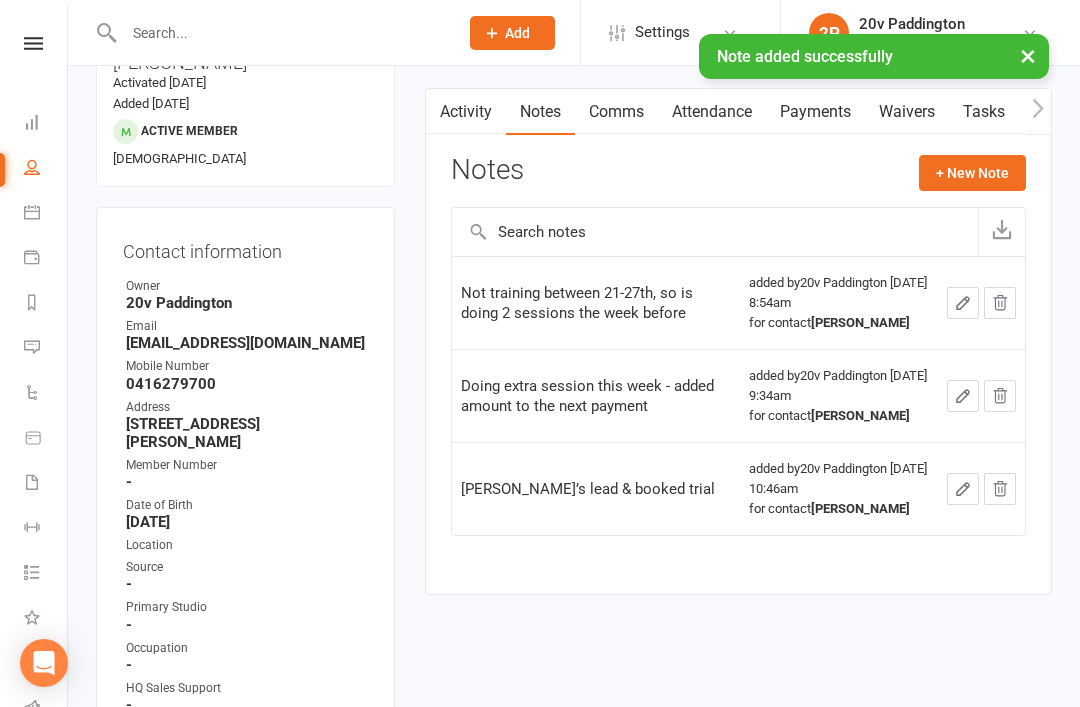 scroll, scrollTop: 0, scrollLeft: 0, axis: both 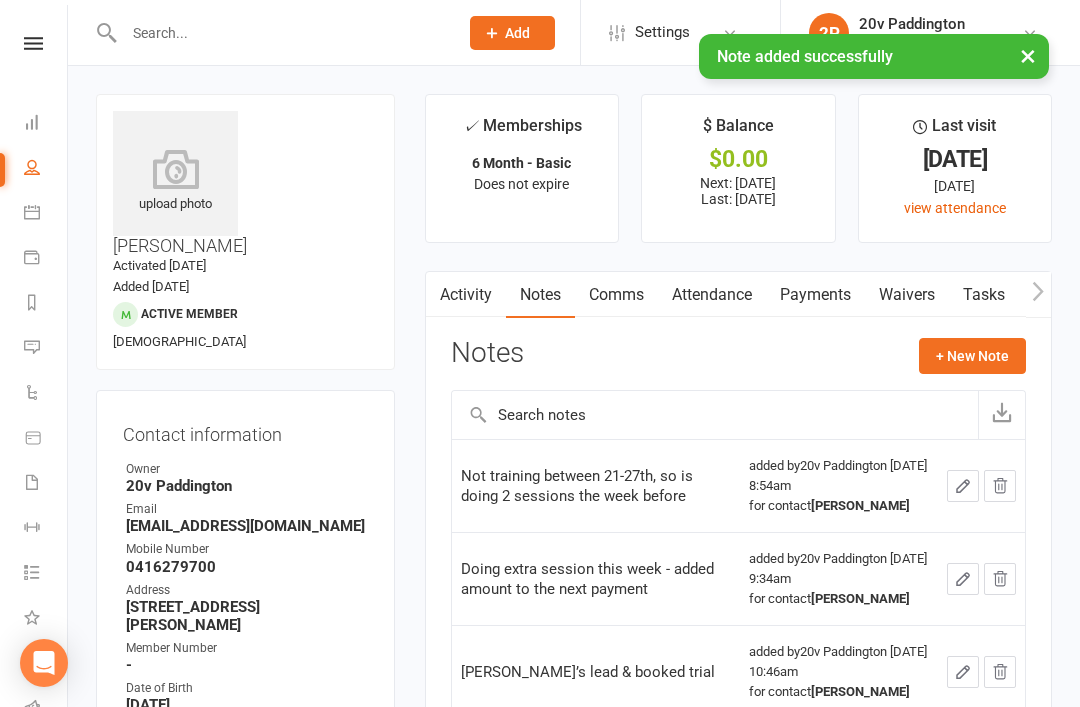 click on "Activity" at bounding box center [466, 295] 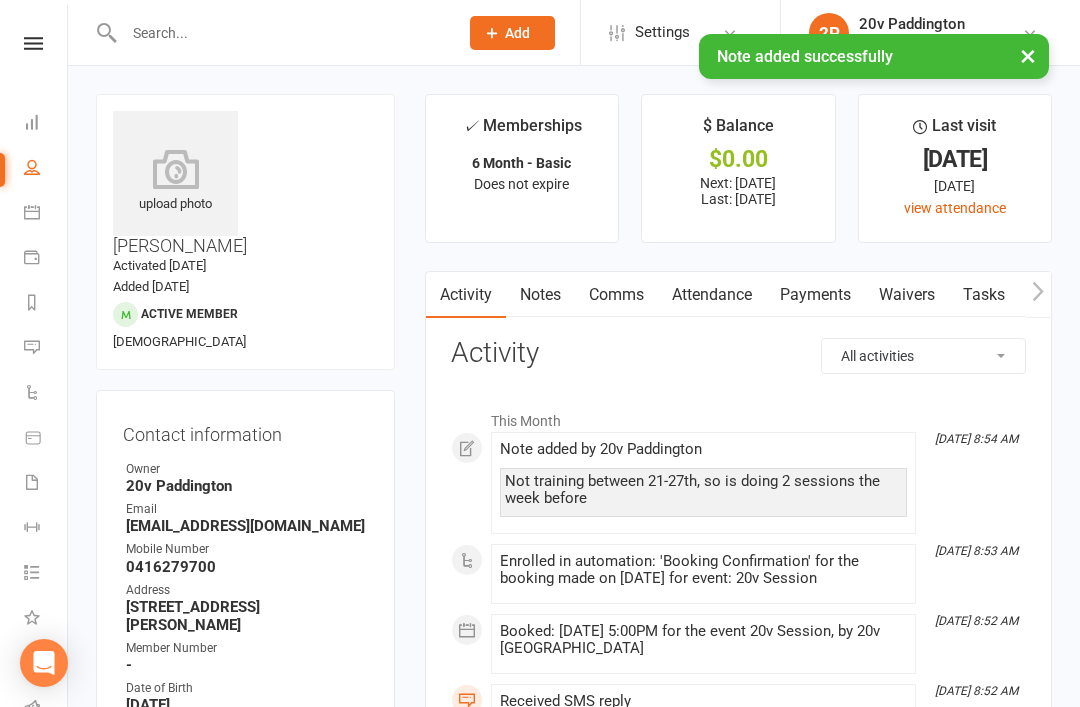 click on "Messages   3" at bounding box center [46, 349] 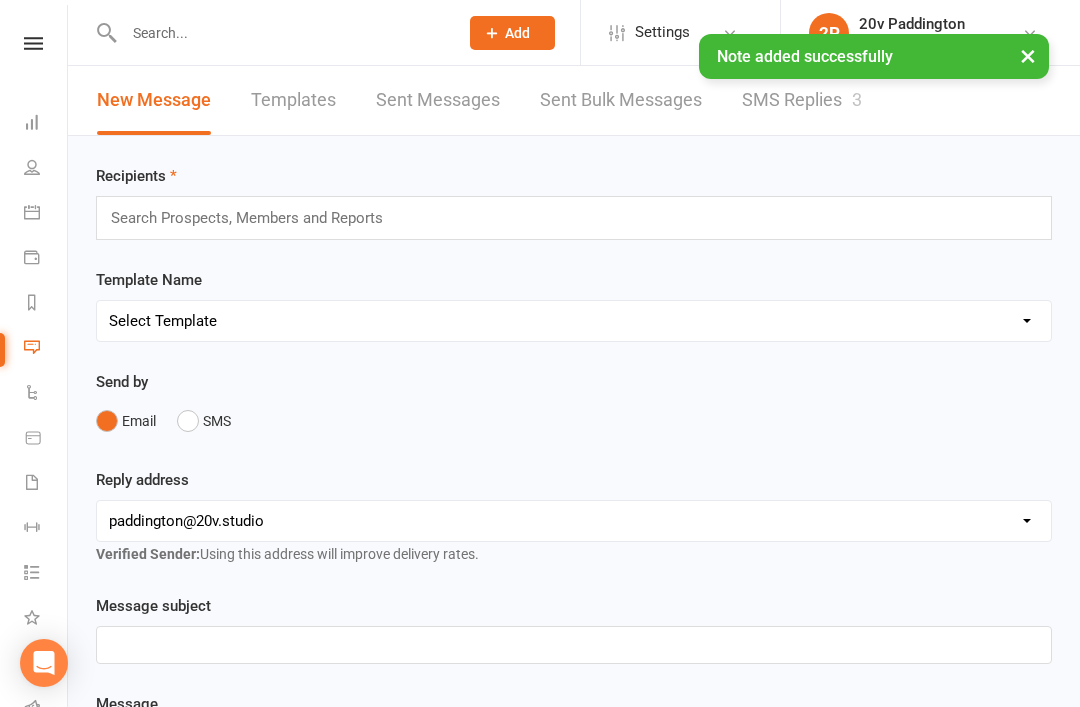 click on "SMS Replies  3" at bounding box center [802, 100] 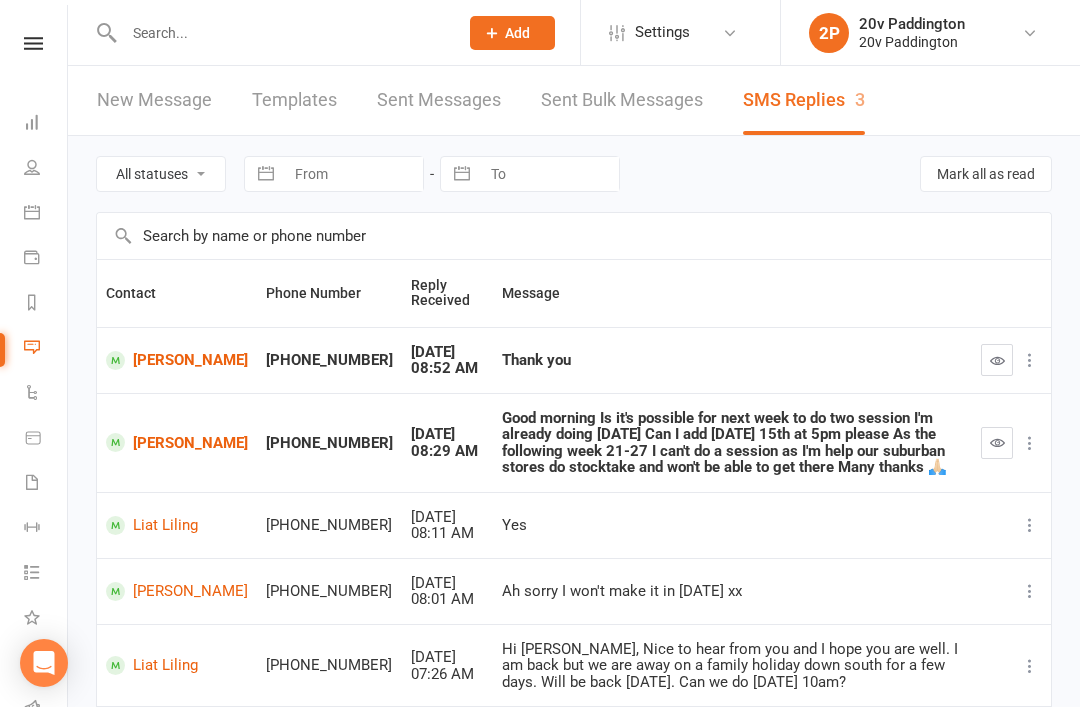 click at bounding box center (997, 360) 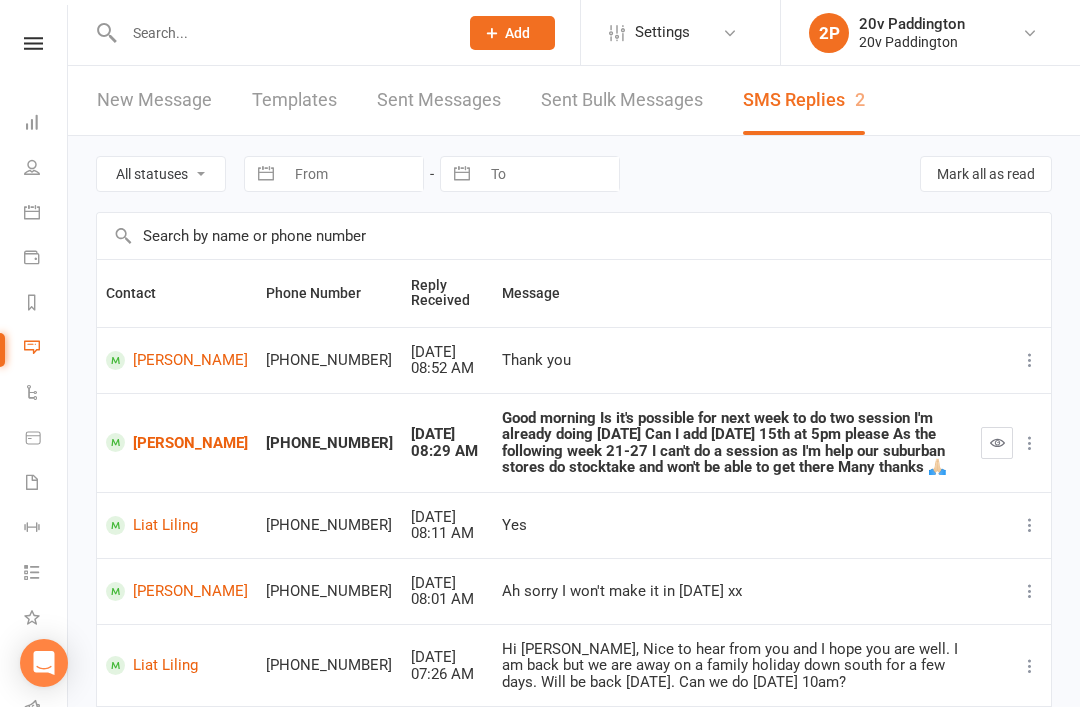 click at bounding box center (997, 442) 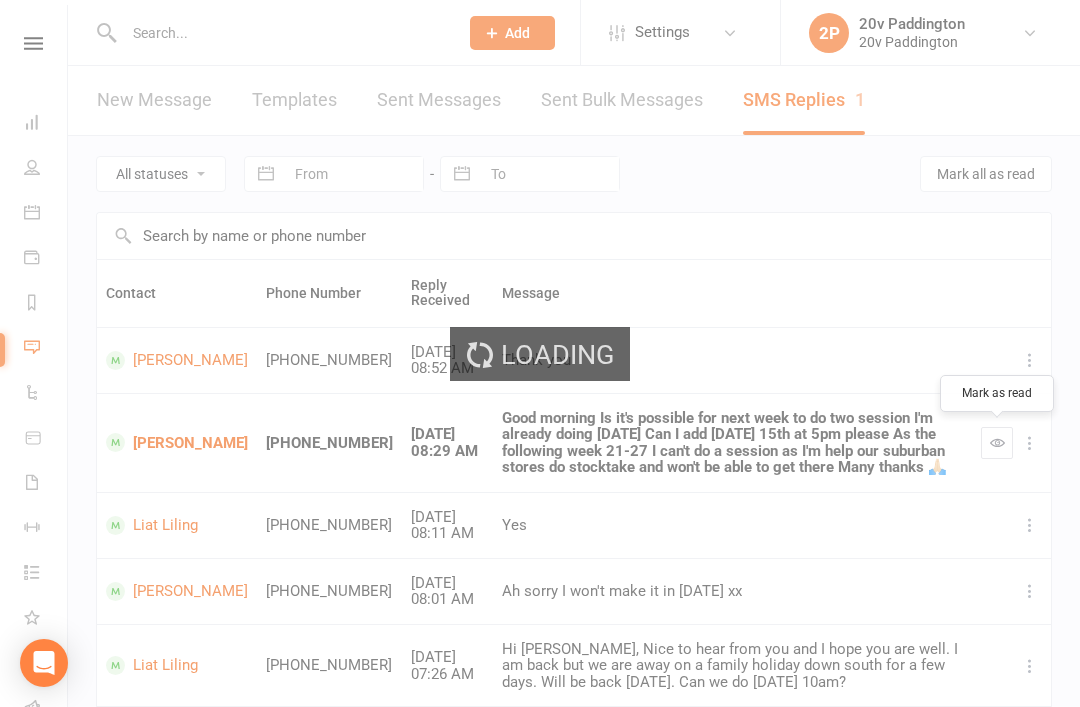 click on "All statuses Read only Unread only" at bounding box center (161, 174) 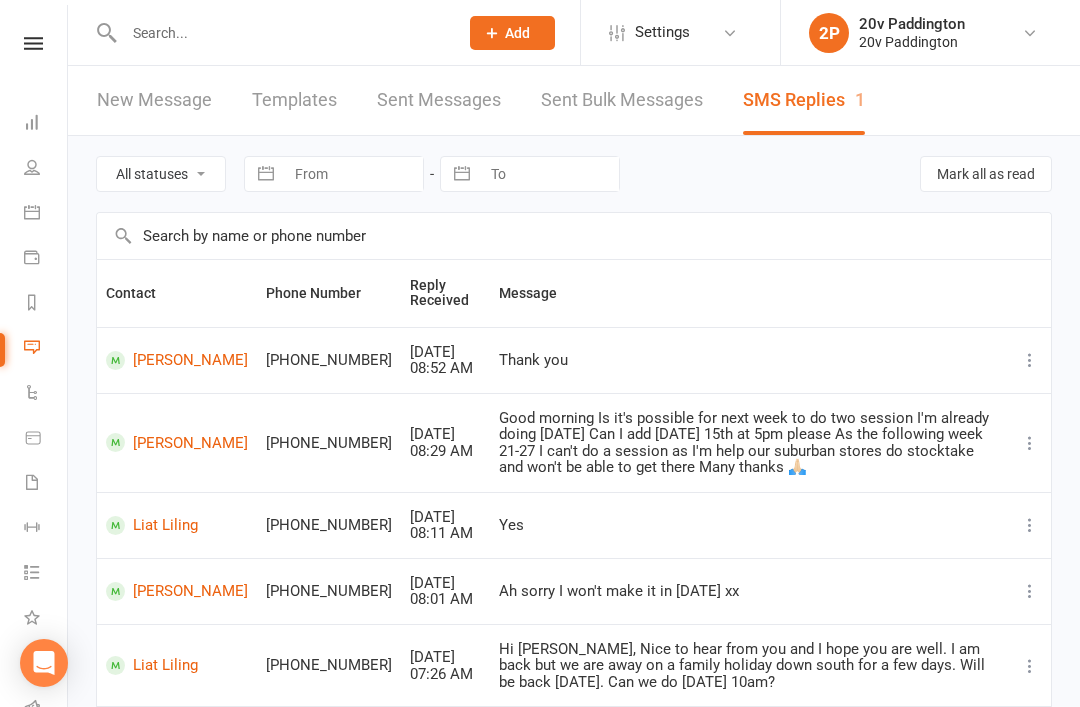 select on "unread_only" 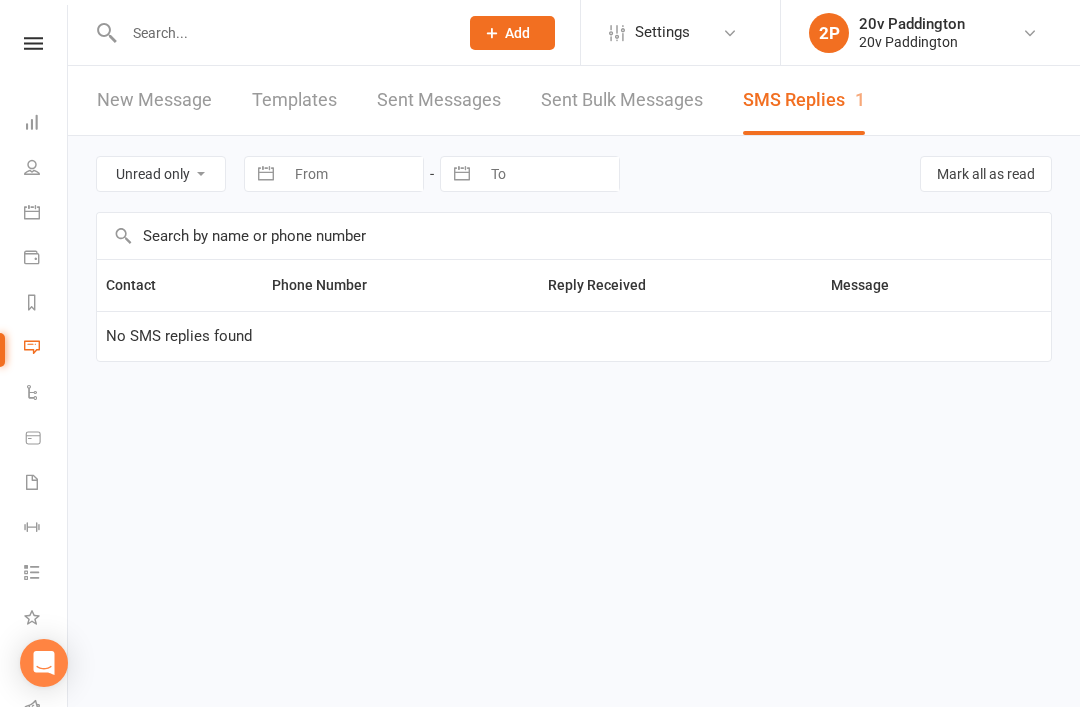 click on "All statuses Read only Unread only" at bounding box center (161, 174) 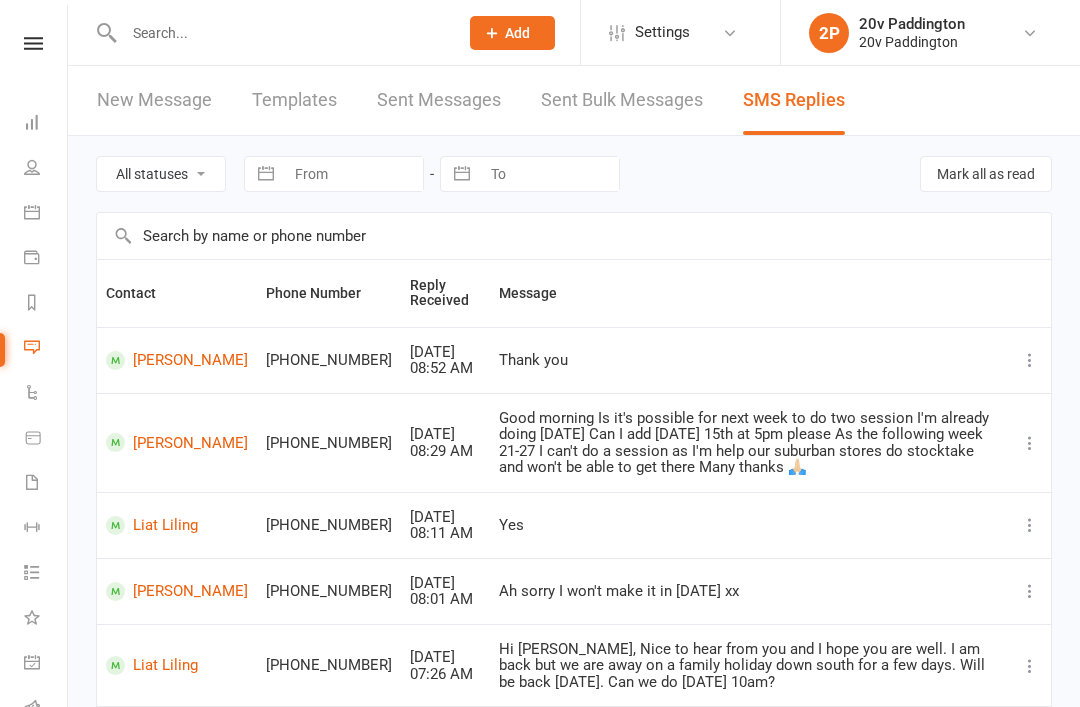 scroll, scrollTop: 0, scrollLeft: 0, axis: both 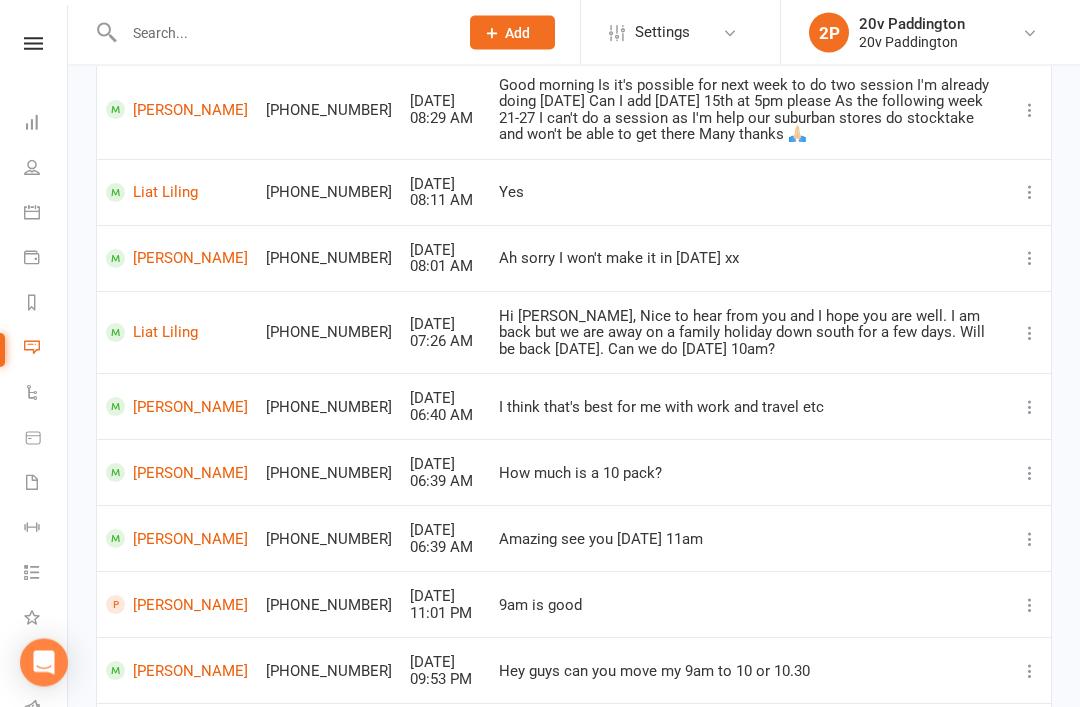 click on "[PERSON_NAME]" at bounding box center [177, 605] 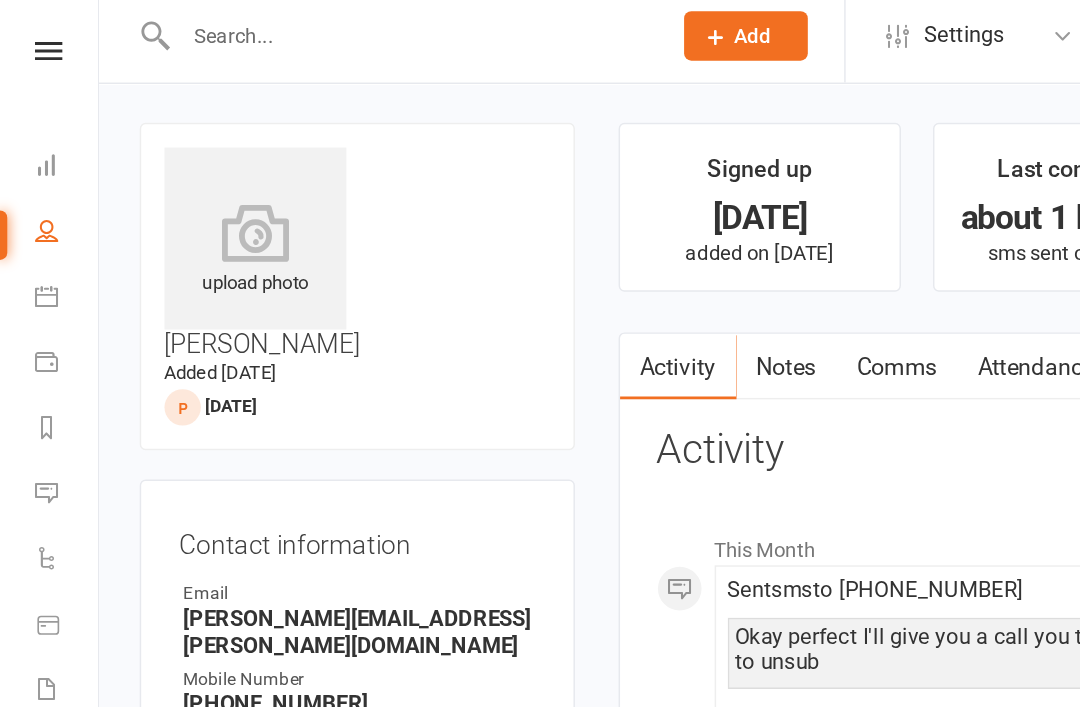 scroll, scrollTop: 0, scrollLeft: 0, axis: both 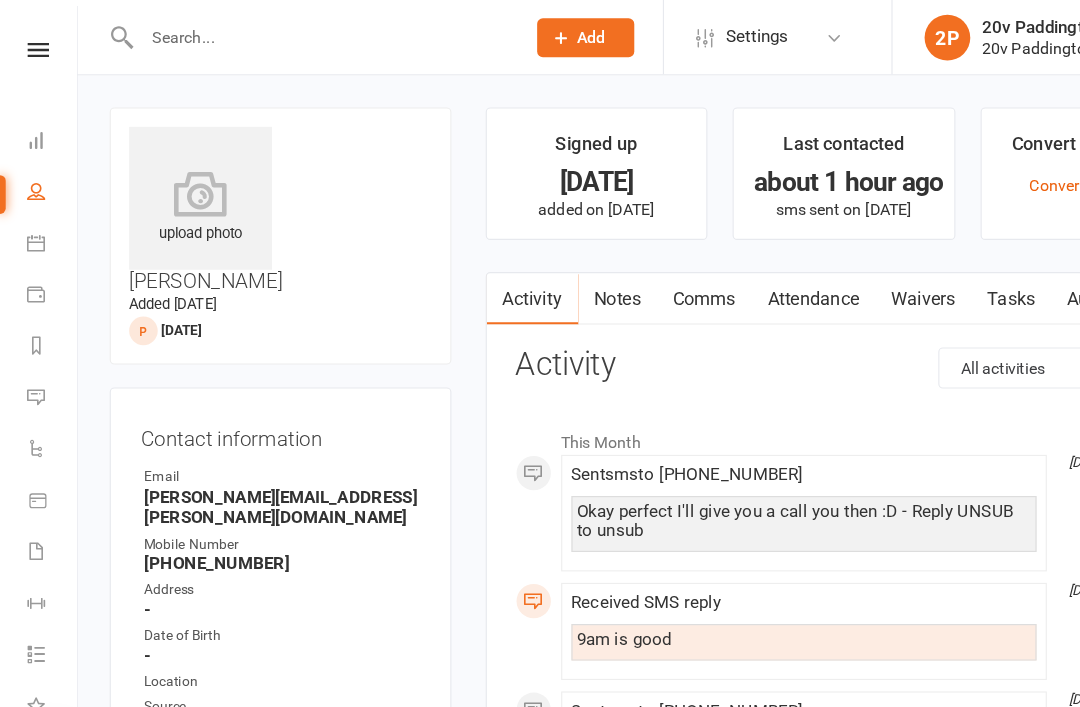 click on "Notes" at bounding box center (540, 262) 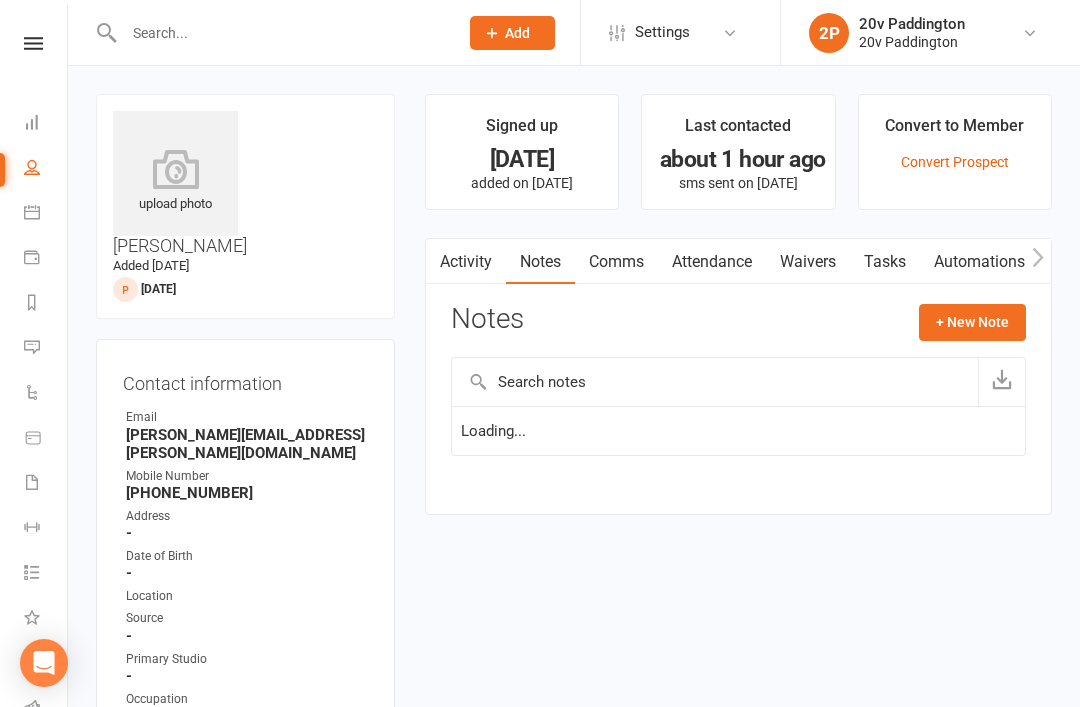 click on "+ New Note" at bounding box center (972, 322) 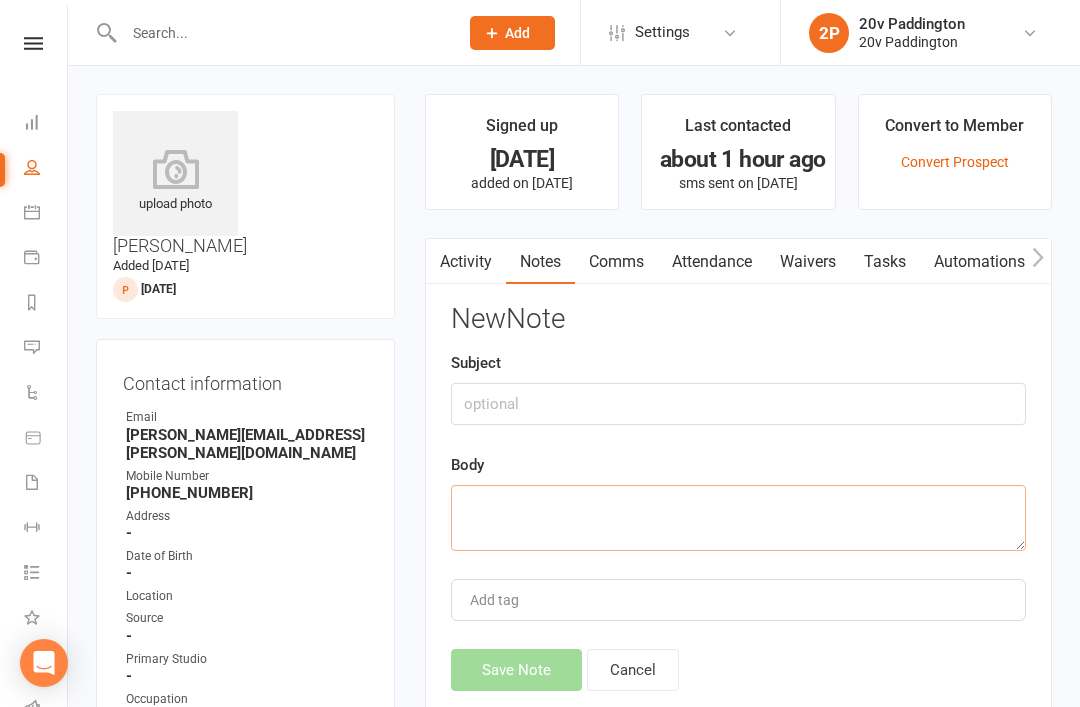 click at bounding box center (738, 518) 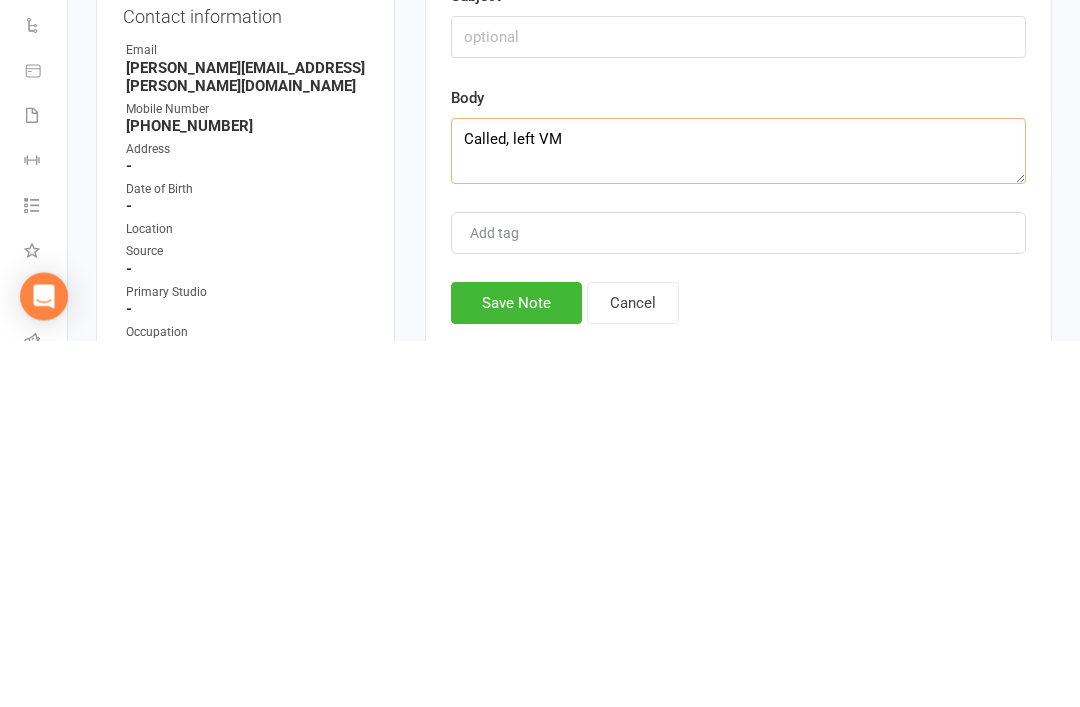type on "Called, left VM" 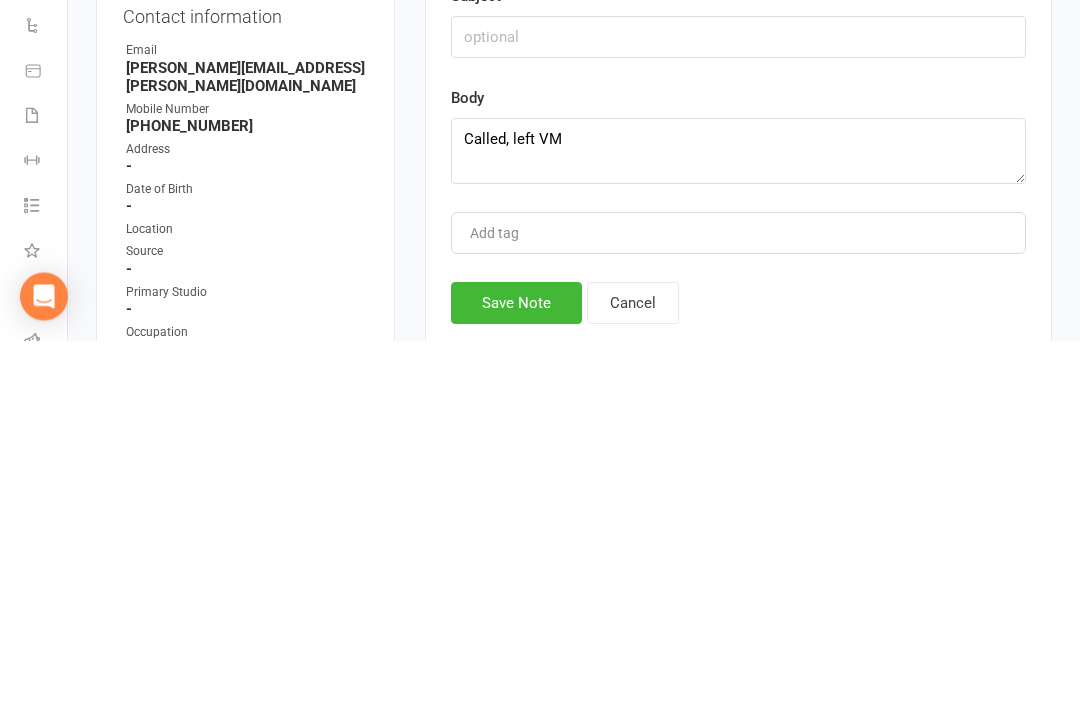 click on "New  Note Subject Body Called, left VM Add tag Save Note Cancel" at bounding box center (738, 497) 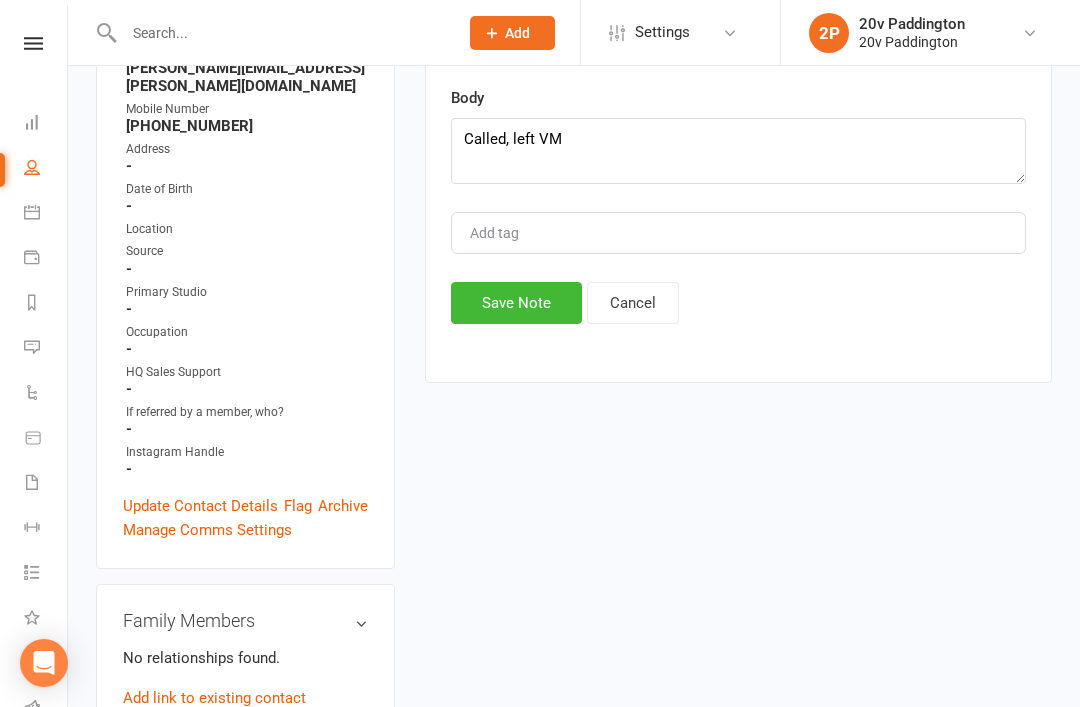 click on "Save Note" at bounding box center (516, 303) 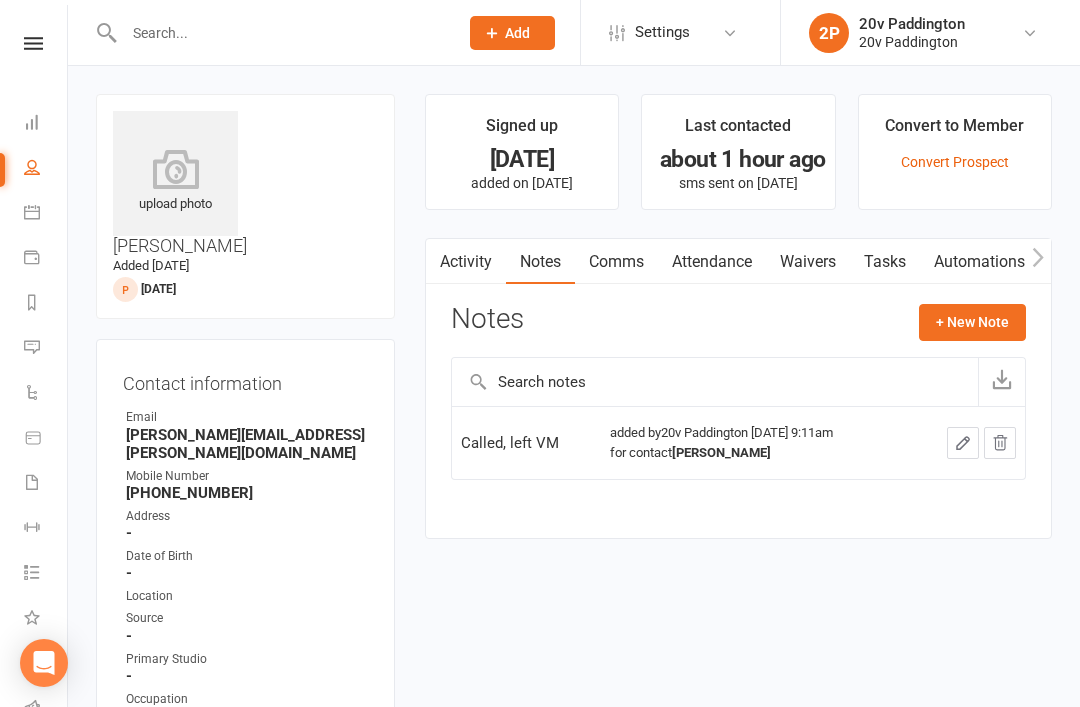 scroll, scrollTop: 0, scrollLeft: 0, axis: both 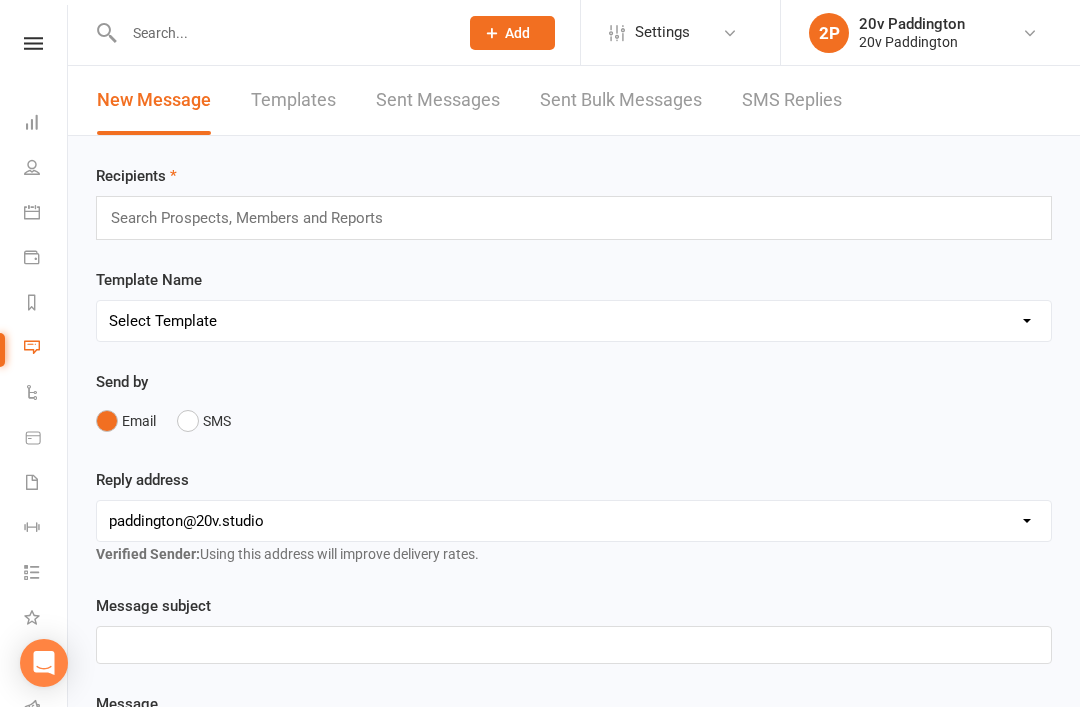 click on "SMS Replies" at bounding box center (792, 100) 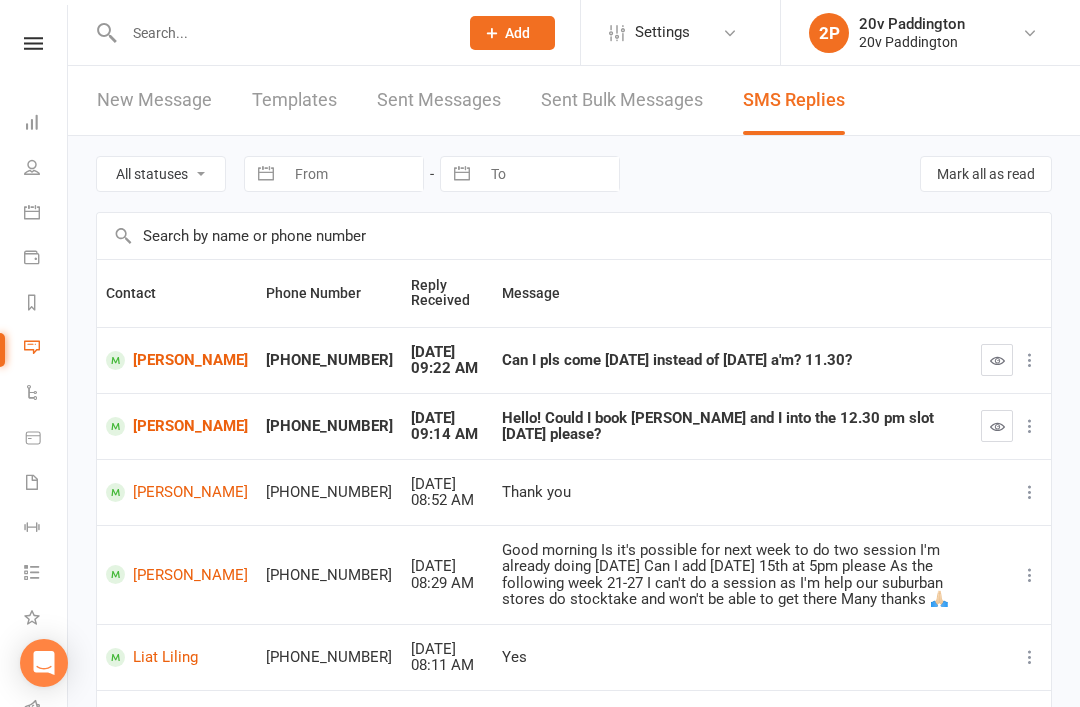 click on "[PERSON_NAME]" at bounding box center [177, 360] 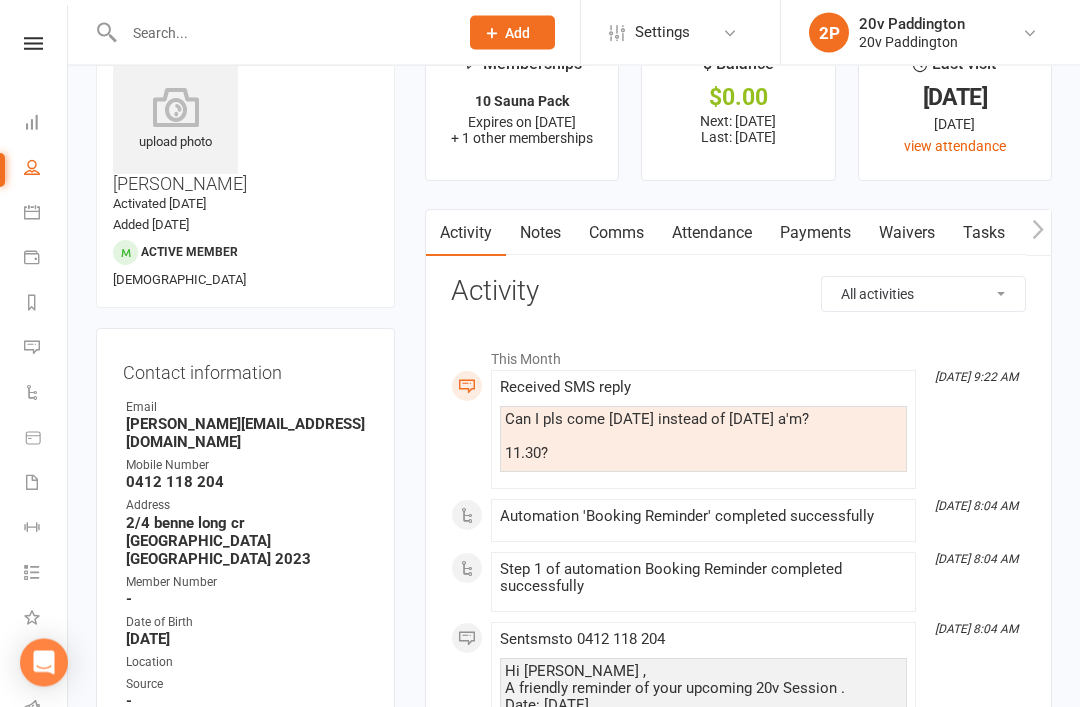 scroll, scrollTop: 0, scrollLeft: 0, axis: both 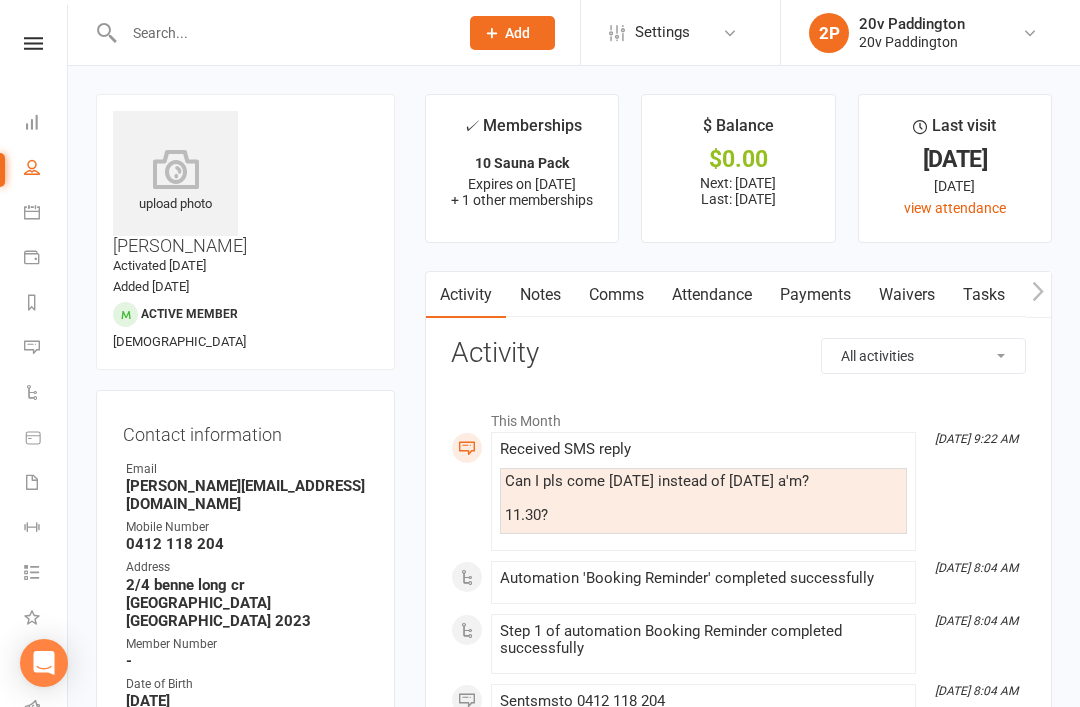 click on "Comms" at bounding box center (616, 295) 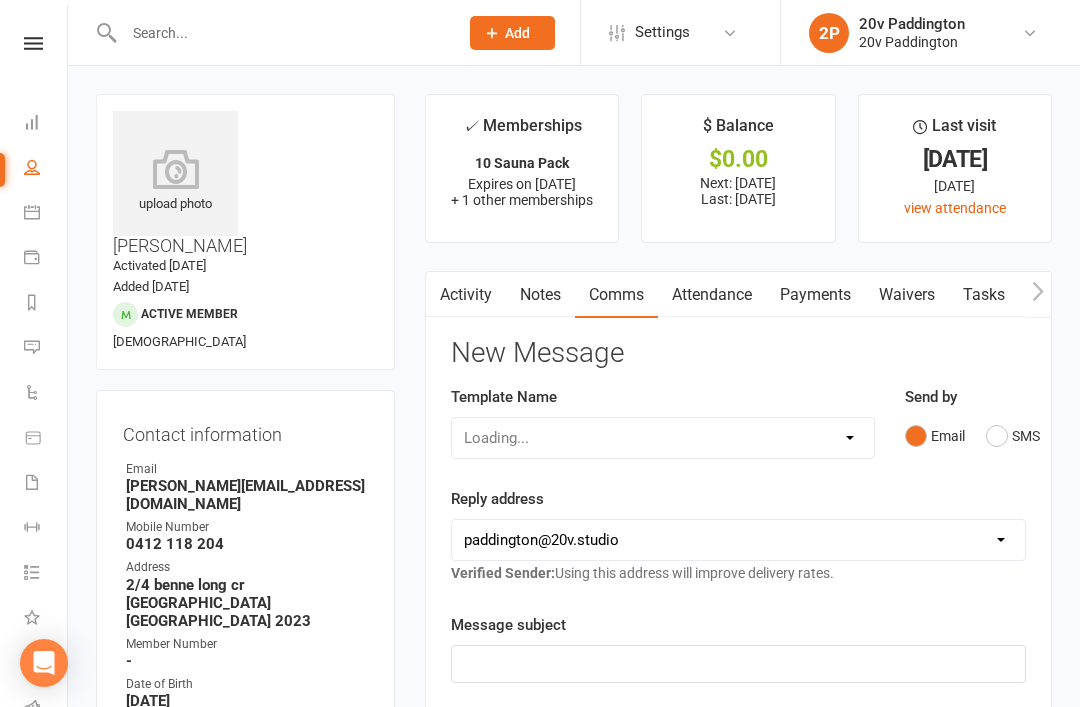 click on "SMS" at bounding box center [1013, 436] 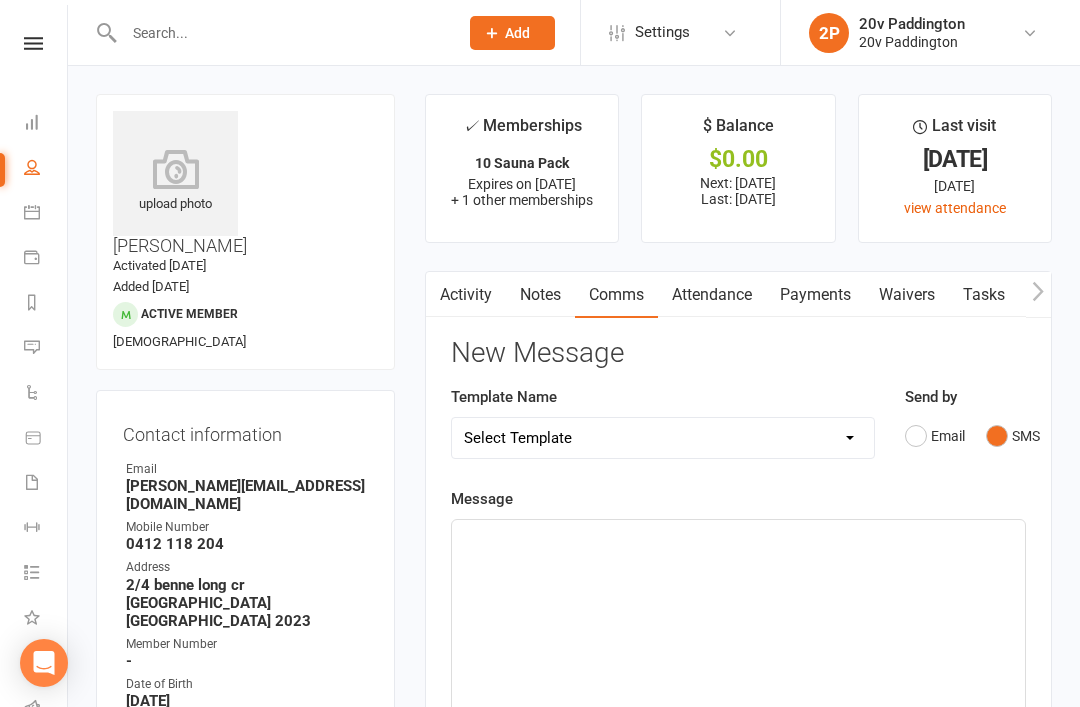 click on "﻿" 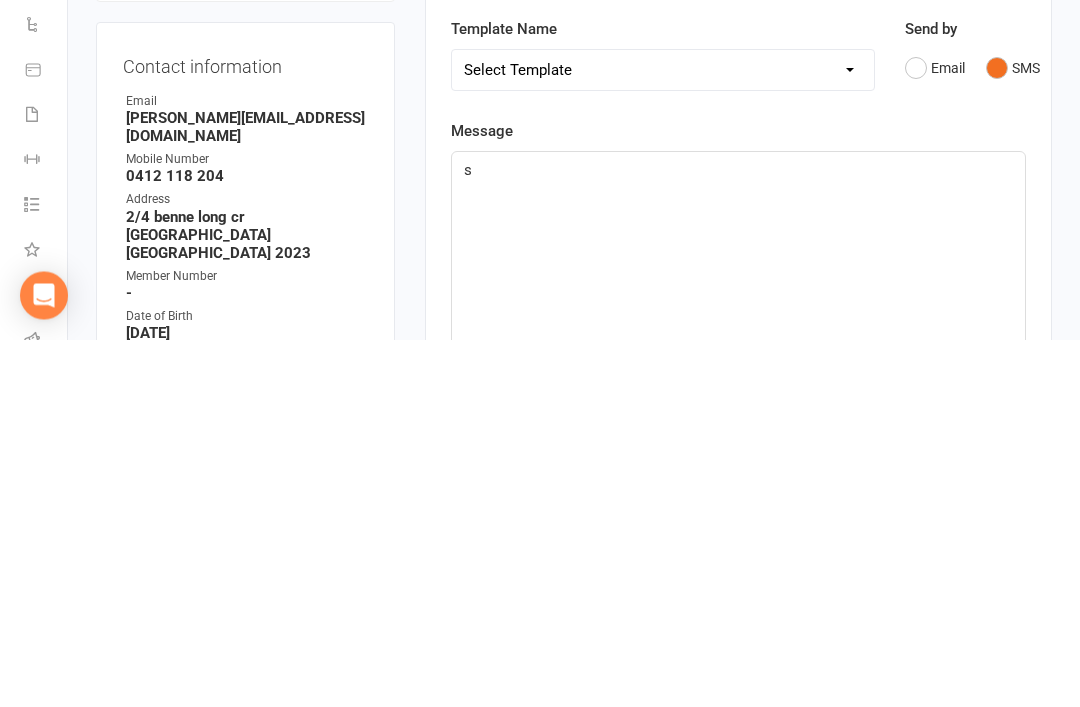 type 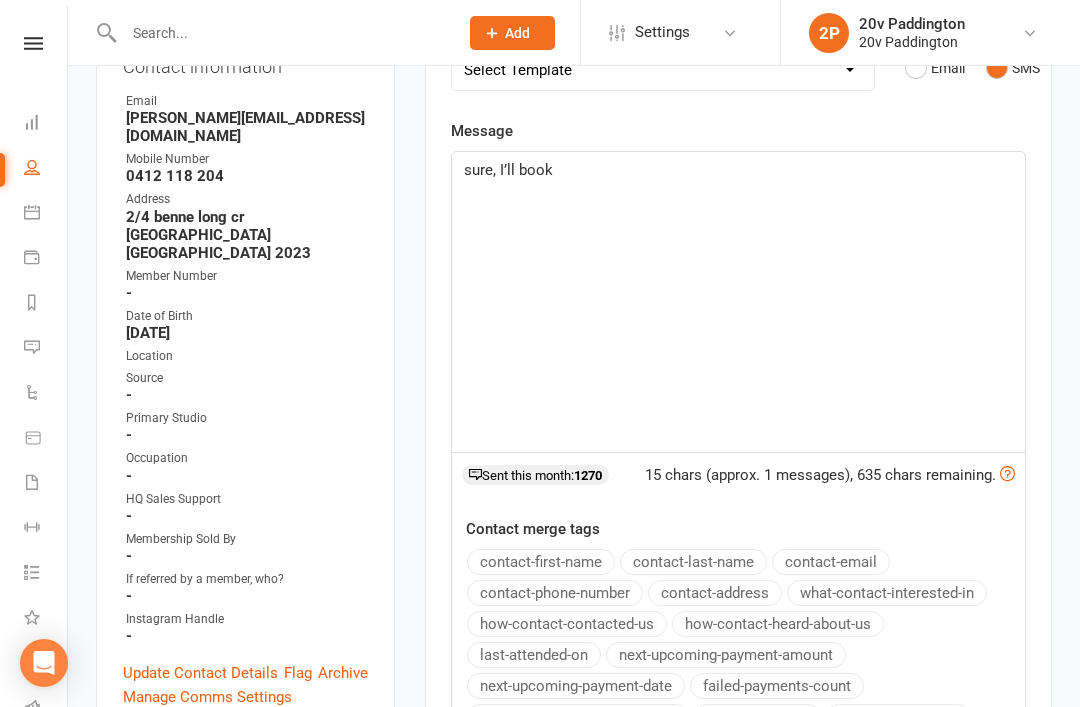 click on "sure, I’ll book" 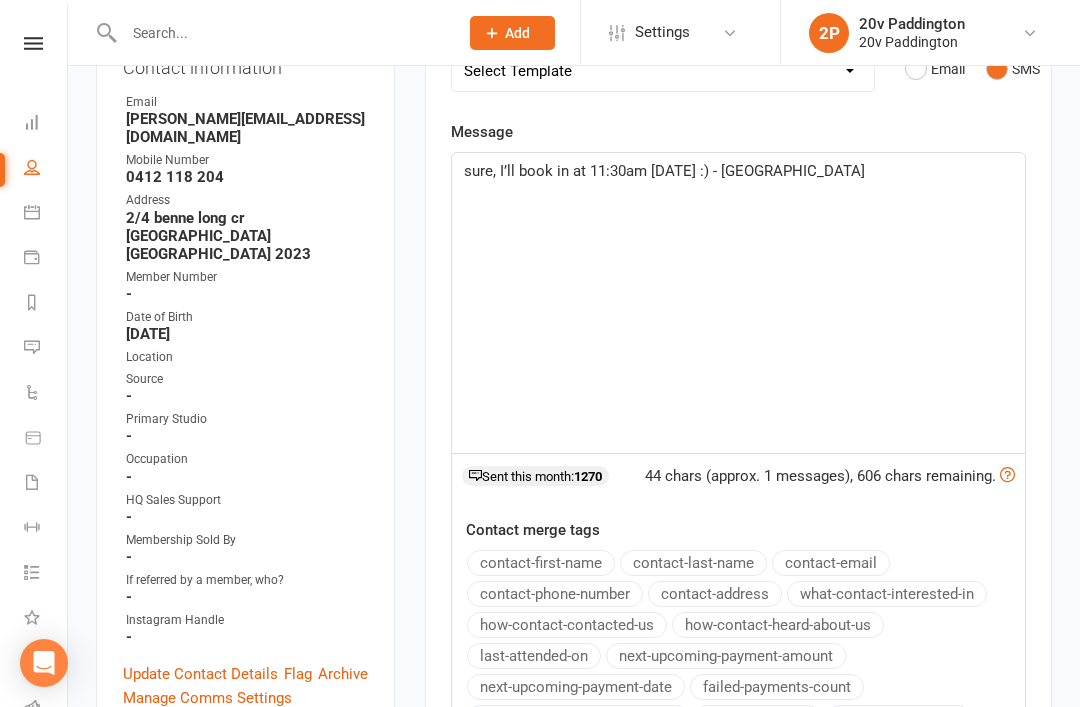 click on "Prospect
Member
Non-attending contact
Class / event
Appointment
Task
Membership plan
Bulk message
Add
Settings Membership Plans Event Templates Appointment Types Website Image Library Customize Contacts Bulk Imports Access Control Users Account Profile Clubworx API 2P 20v Paddington 20v Paddington My profile My subscription Help Terms & conditions  Privacy policy  Sign out Clubworx Dashboard People Calendar Payments Reports Messages   Automations   Product Sales Waivers   Workouts   Tasks   82 What's New Check-in Kiosk modes General attendance Roll call Class check-in × × × upload photo Jamila Dlala Activated 10 October, 2024 Added 30 January, 2024   Active member 50 years old  Contact information Owner   Email  jamila.dlala@dhl.com
Mobile Number  0412 118 204" at bounding box center [540, 1096] 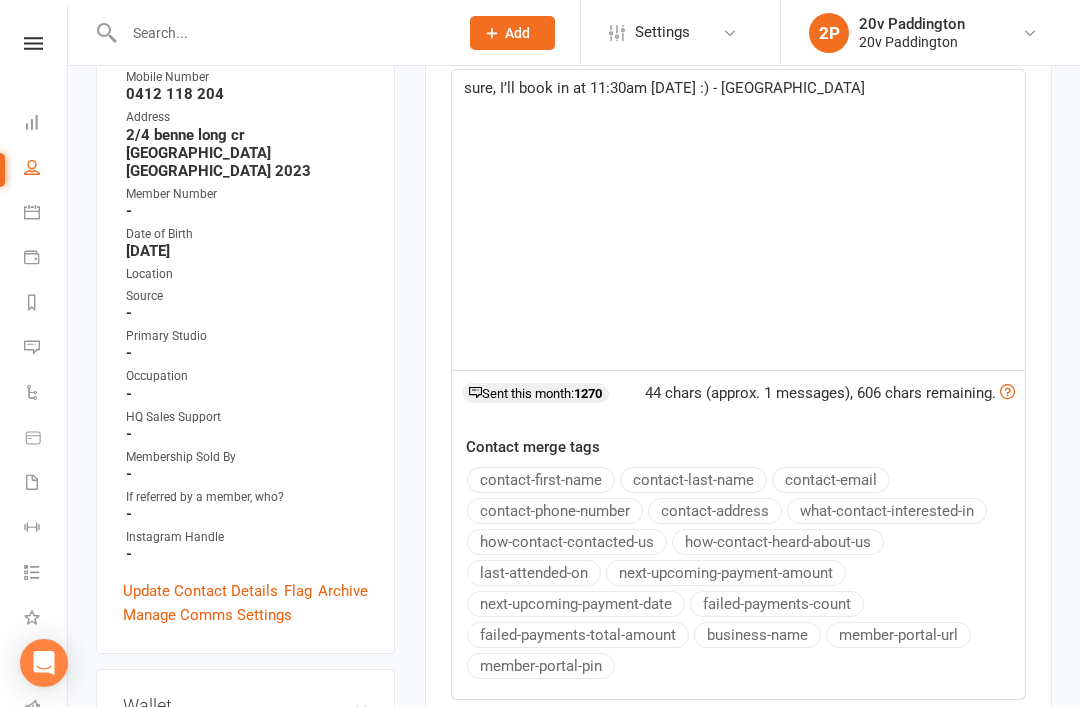 scroll, scrollTop: 560, scrollLeft: 0, axis: vertical 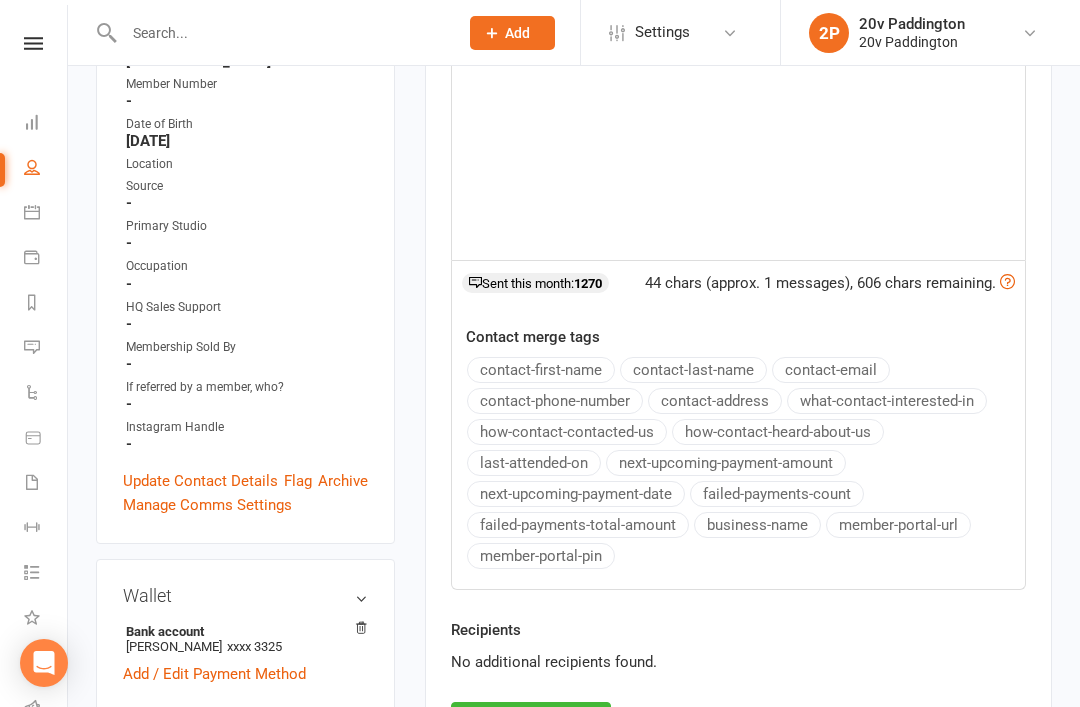 click on "Send Message" at bounding box center (531, 723) 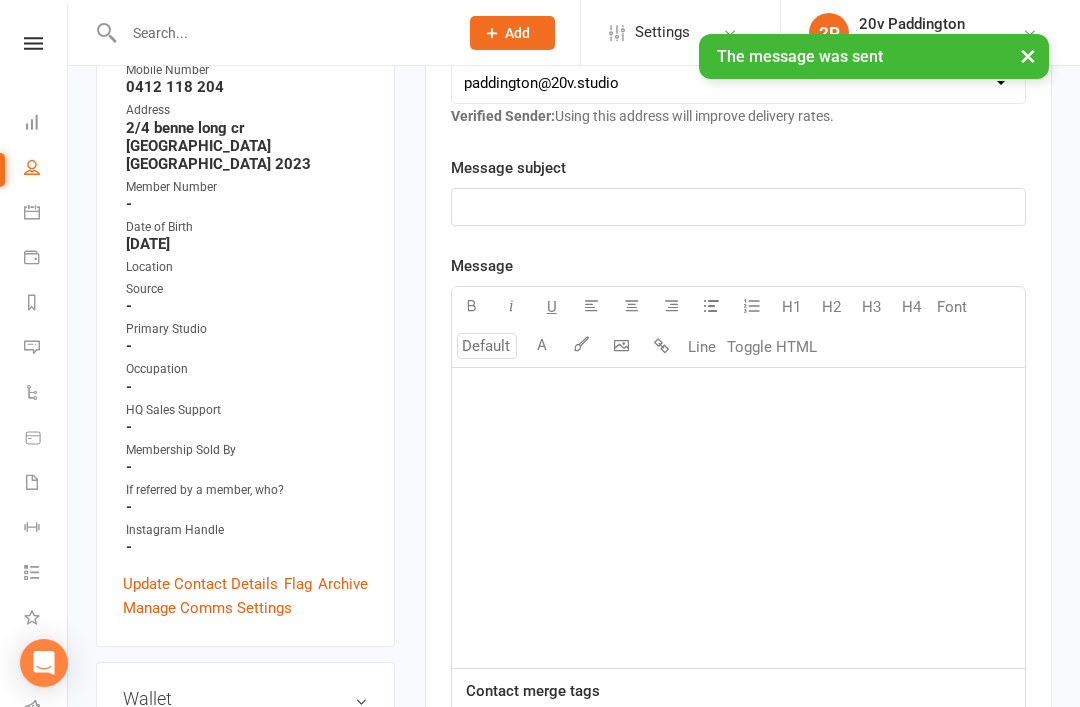 scroll, scrollTop: 0, scrollLeft: 0, axis: both 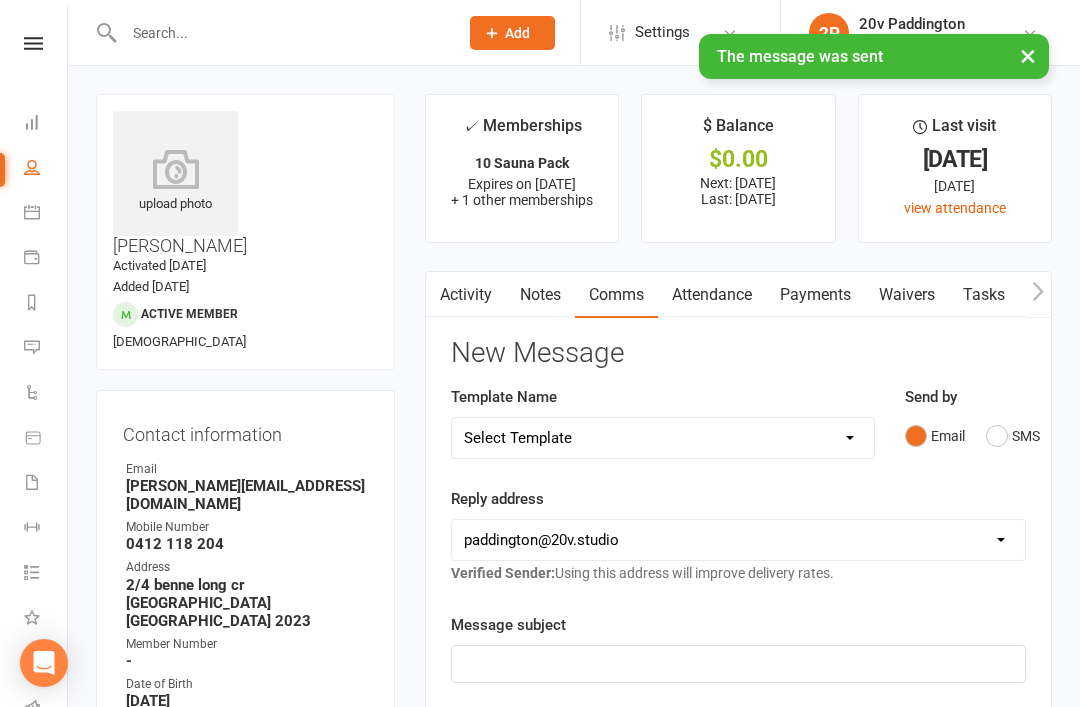 click on "Messages" at bounding box center (46, 349) 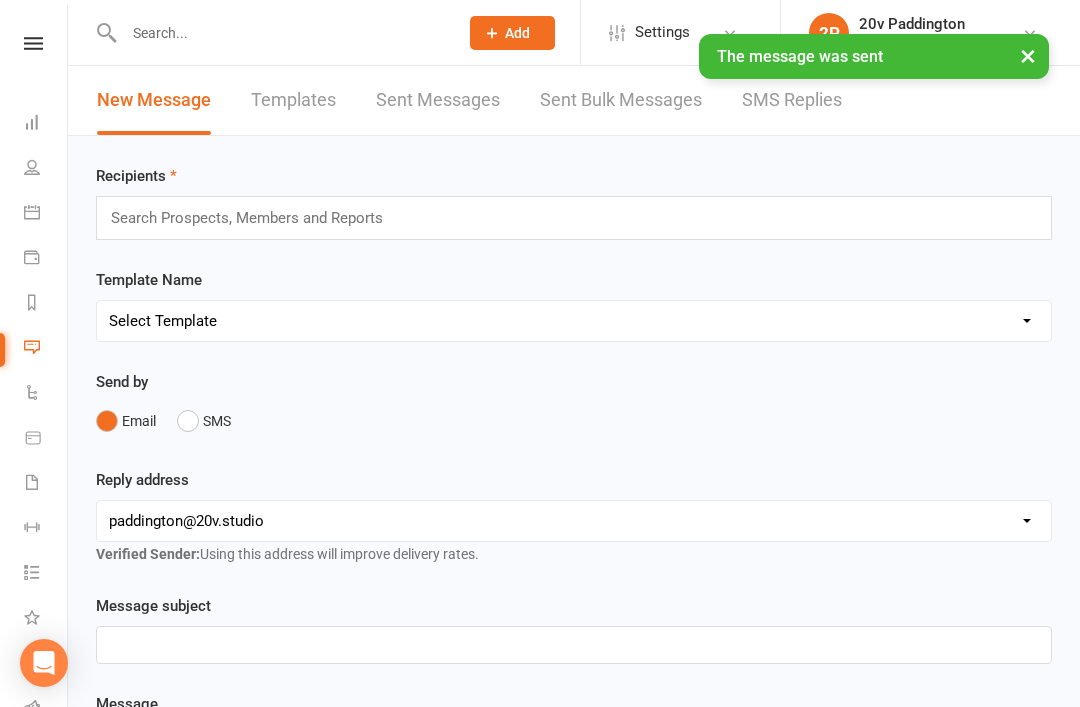 click on "SMS Replies" at bounding box center (792, 100) 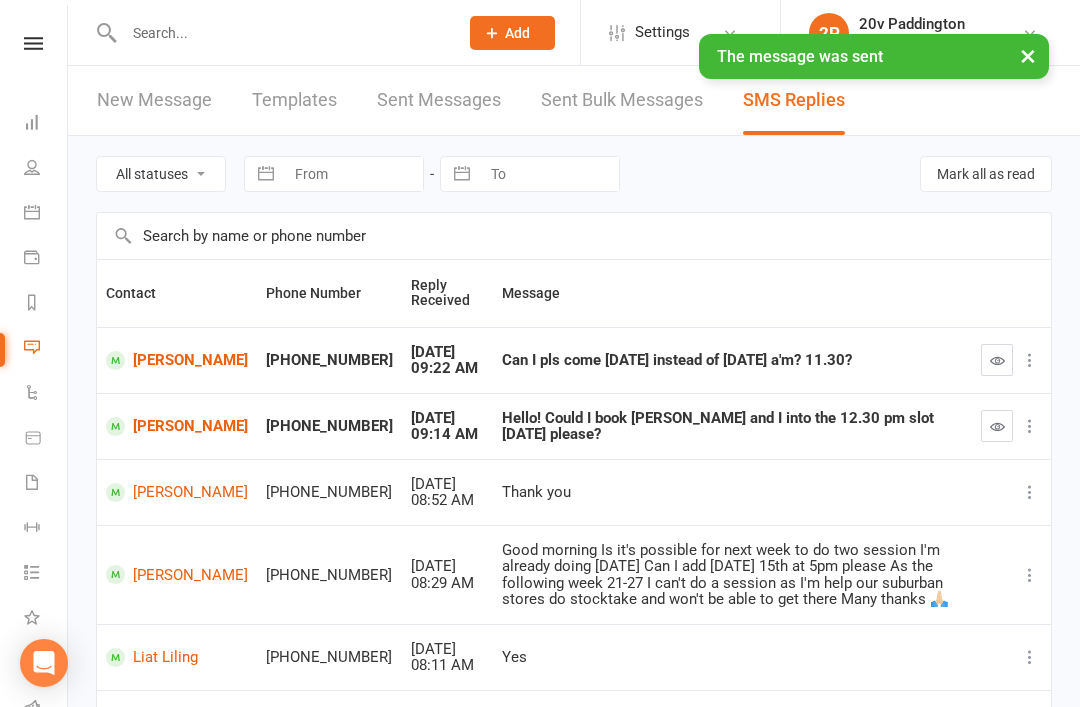 click at bounding box center (997, 360) 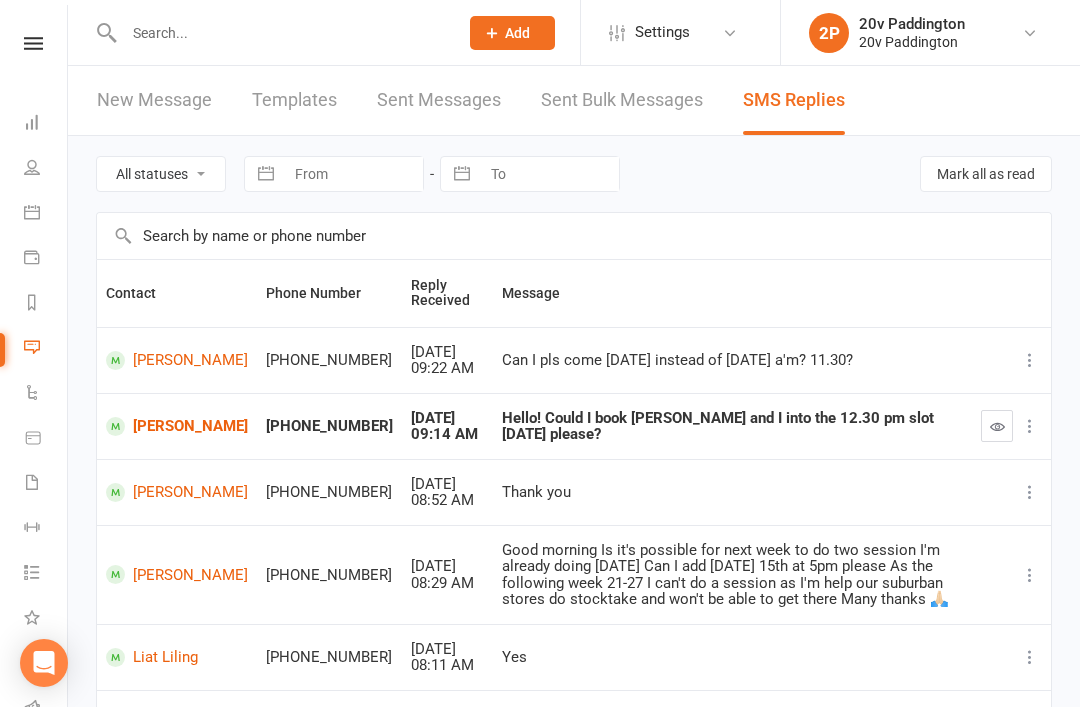 click on "[PERSON_NAME]" at bounding box center (177, 360) 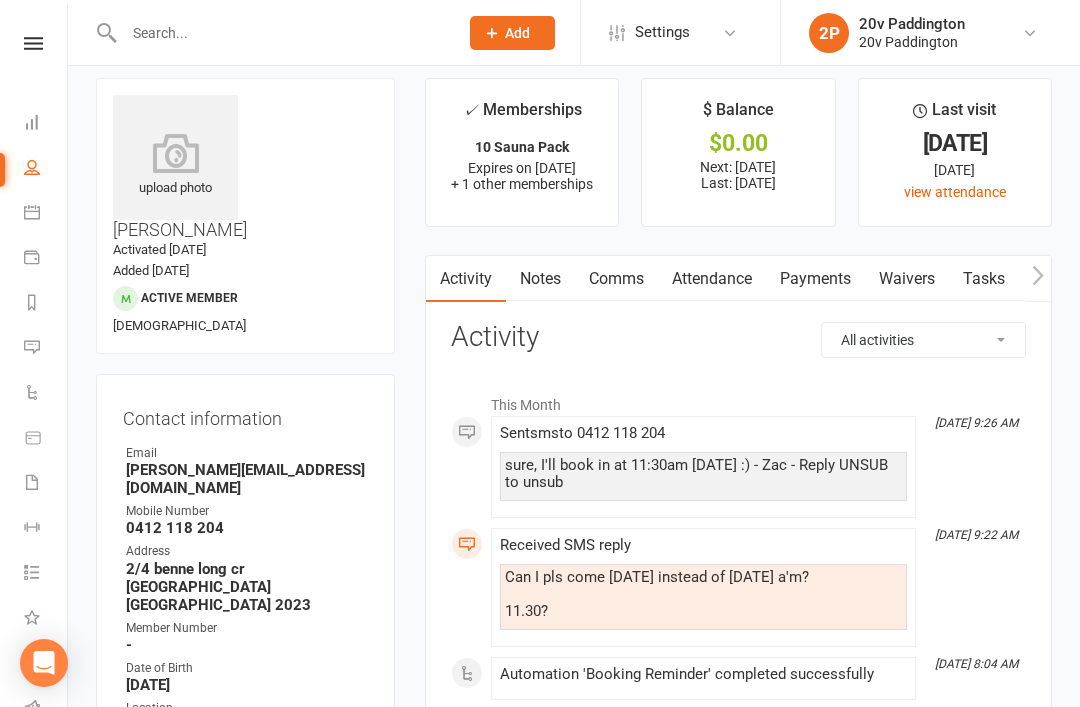 scroll, scrollTop: 0, scrollLeft: 0, axis: both 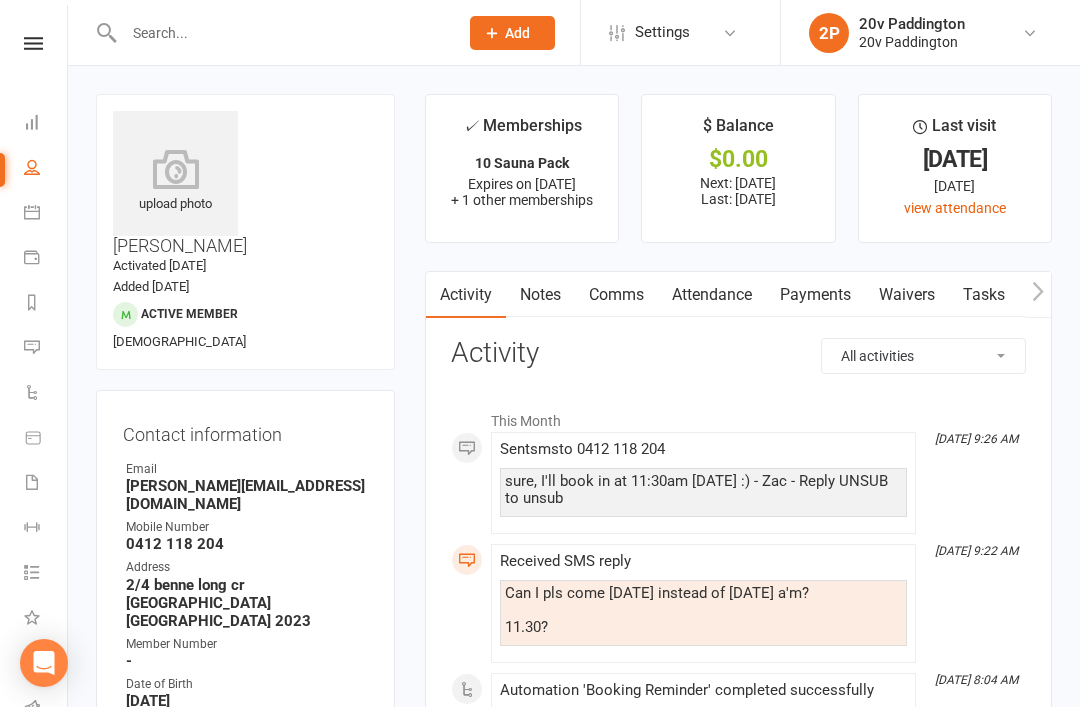 click on "Payments" at bounding box center (815, 295) 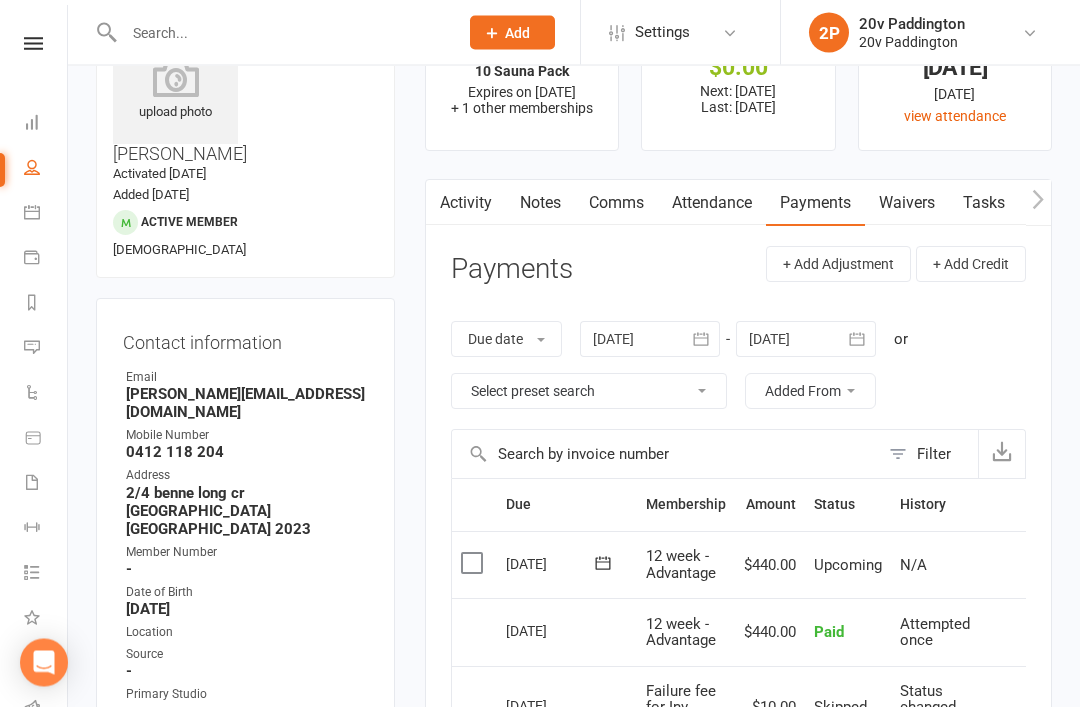 scroll, scrollTop: 89, scrollLeft: 0, axis: vertical 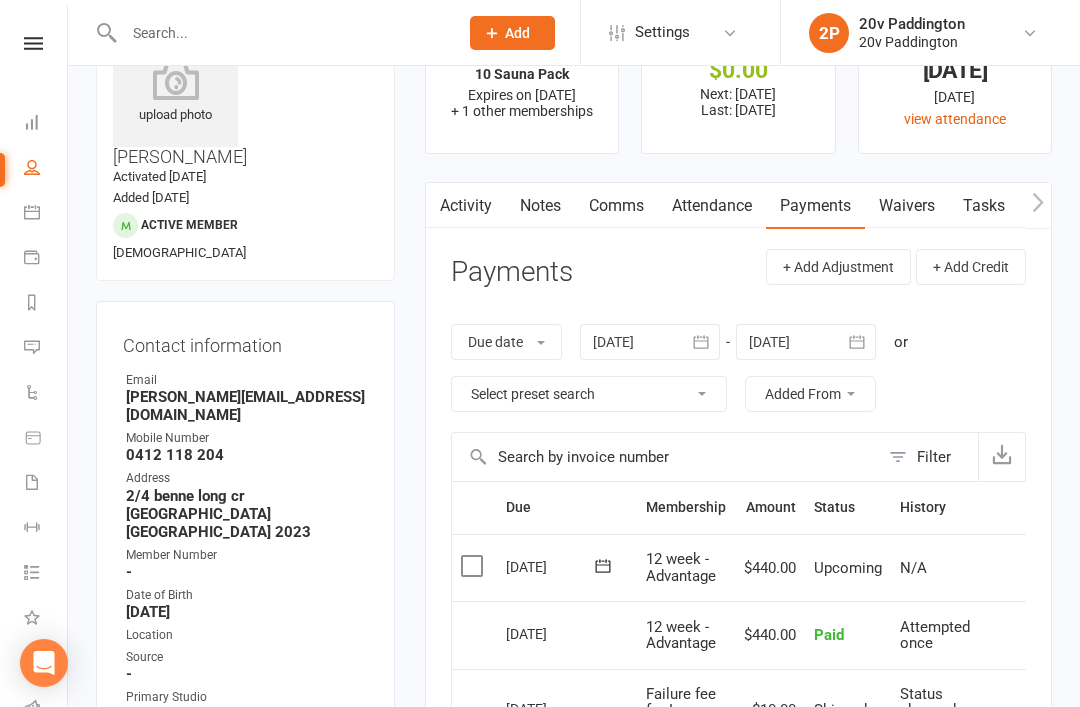 click on "Attendance" at bounding box center (712, 206) 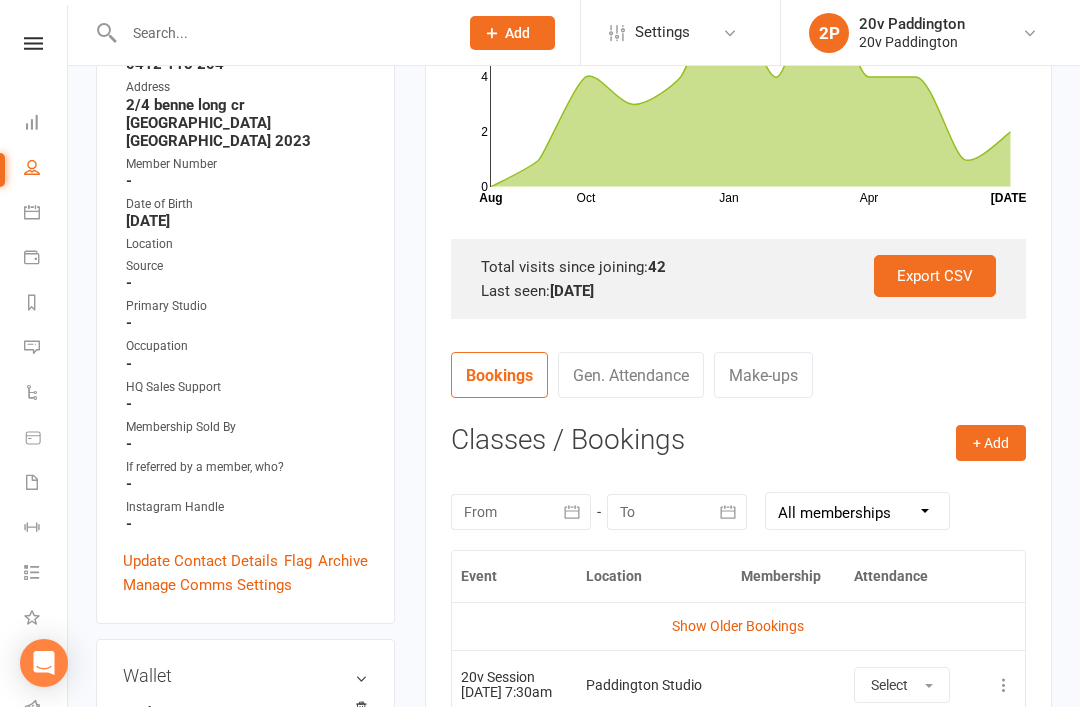 scroll, scrollTop: 510, scrollLeft: 0, axis: vertical 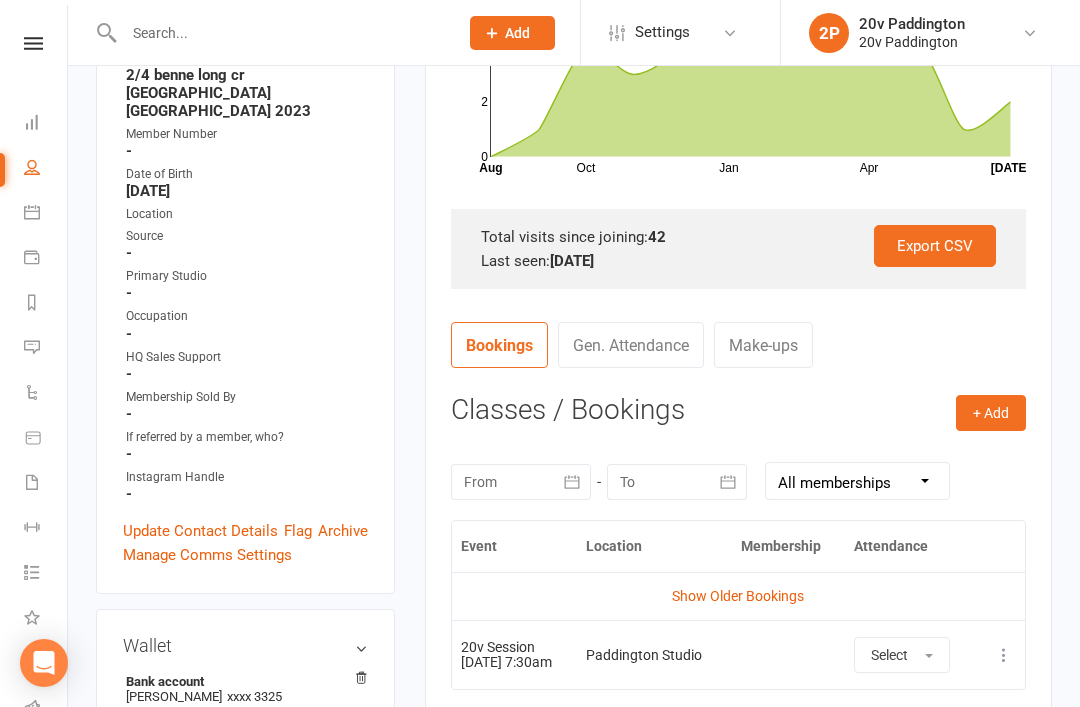 click on "More info View event Remove booking" at bounding box center [1001, 654] 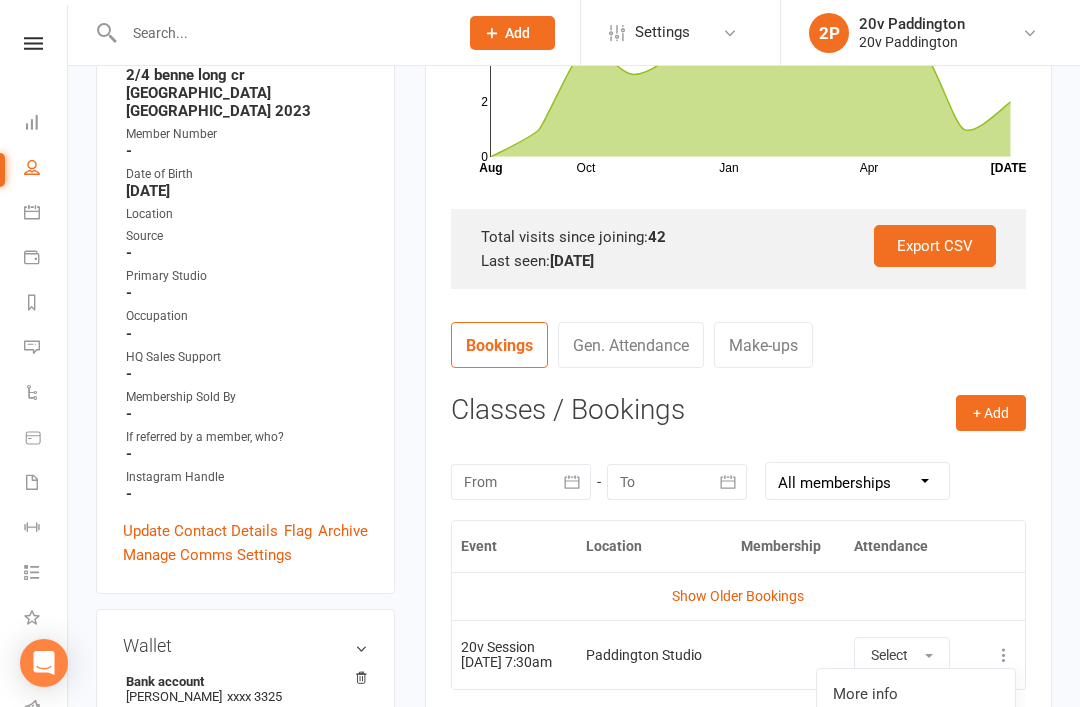 click on "Remove booking" at bounding box center (916, 774) 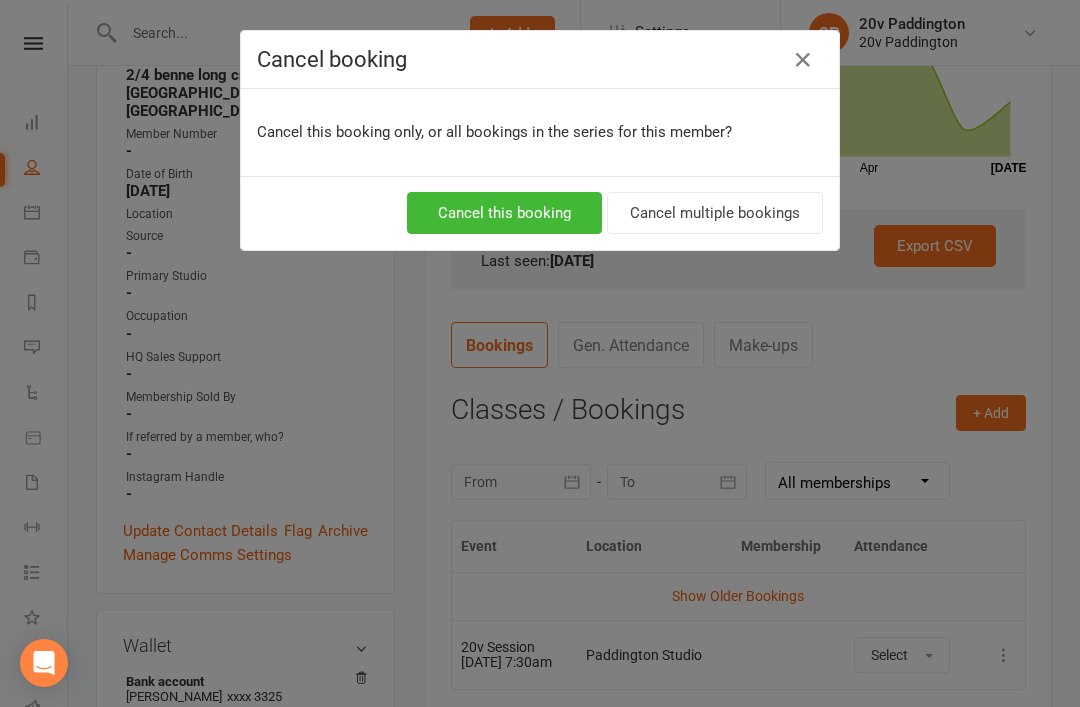 click on "Cancel this booking" at bounding box center [504, 213] 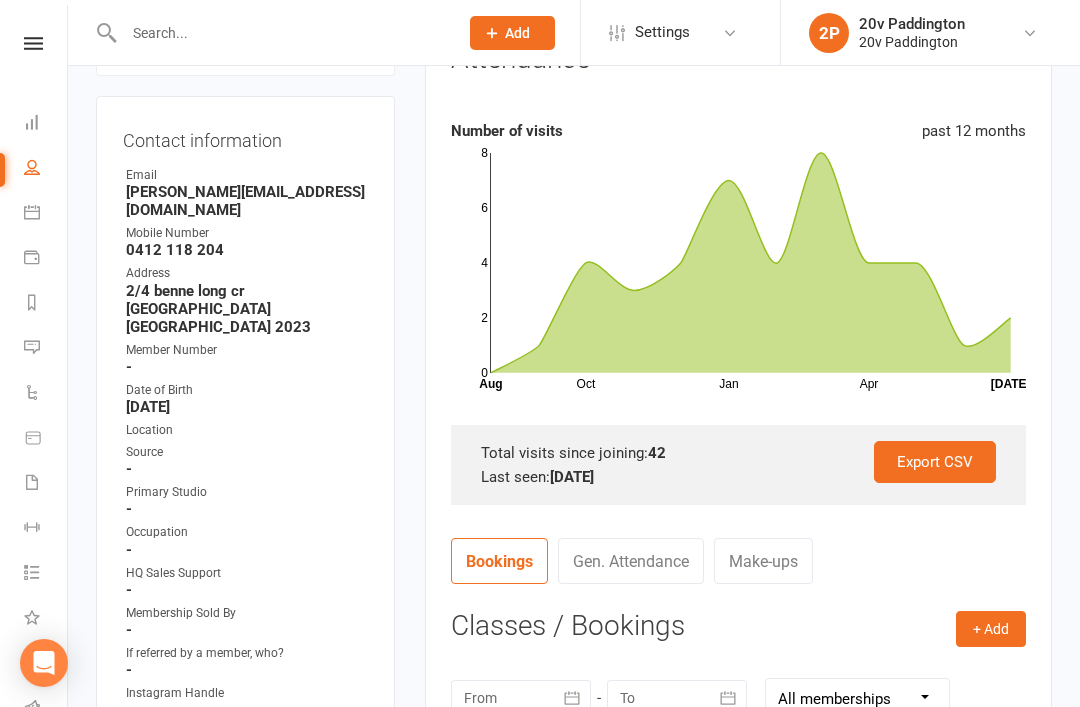 scroll, scrollTop: 0, scrollLeft: 0, axis: both 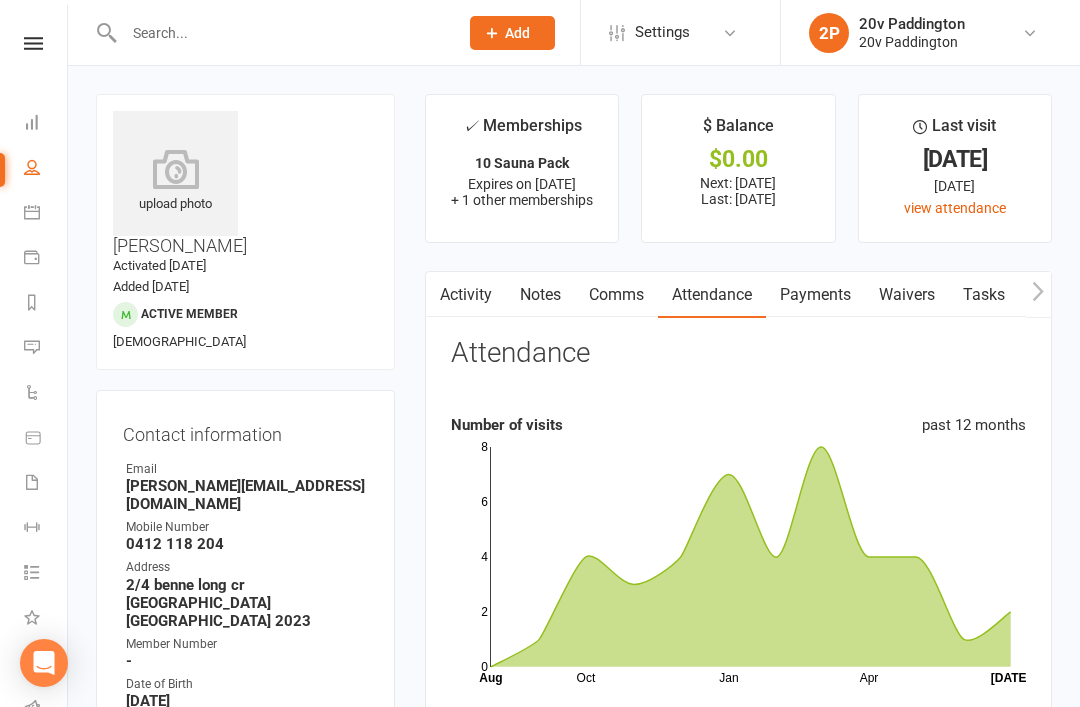 click on "Messages   -1" at bounding box center [46, 349] 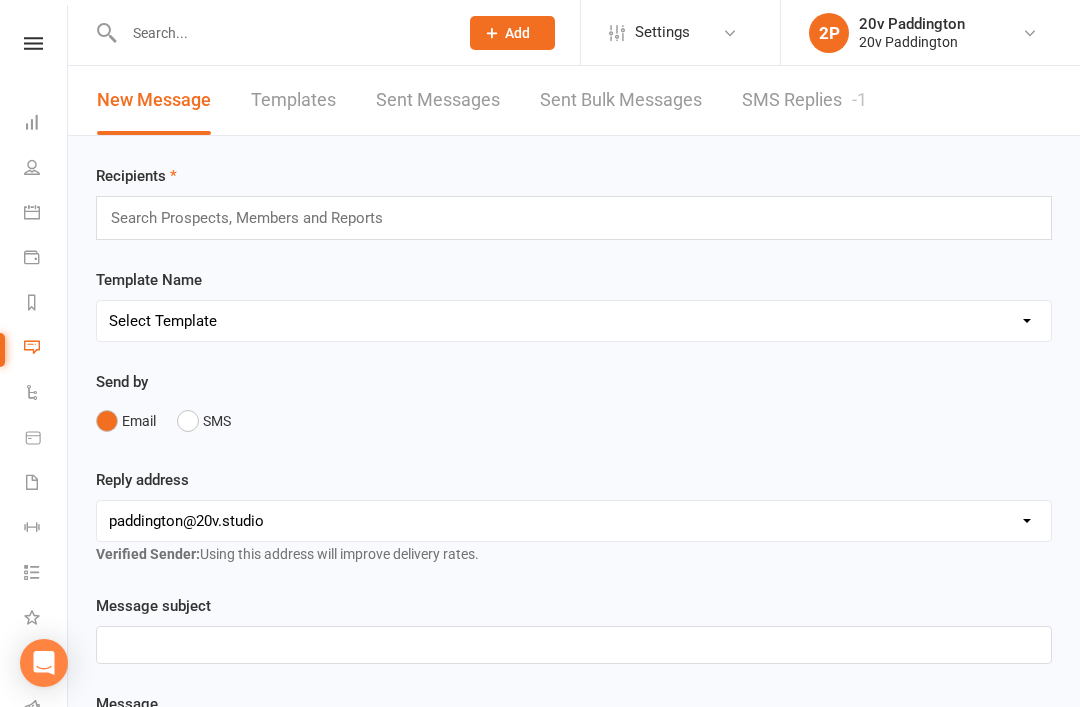 click on "SMS Replies  -1" at bounding box center [804, 100] 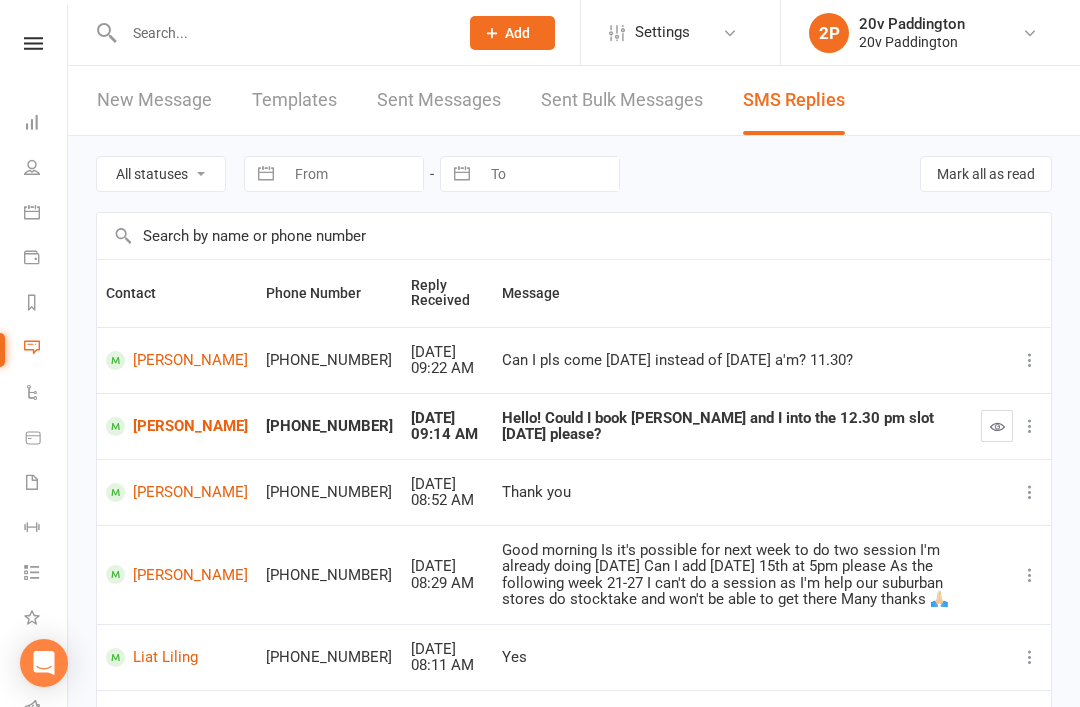 click on "[PERSON_NAME]" at bounding box center (177, 426) 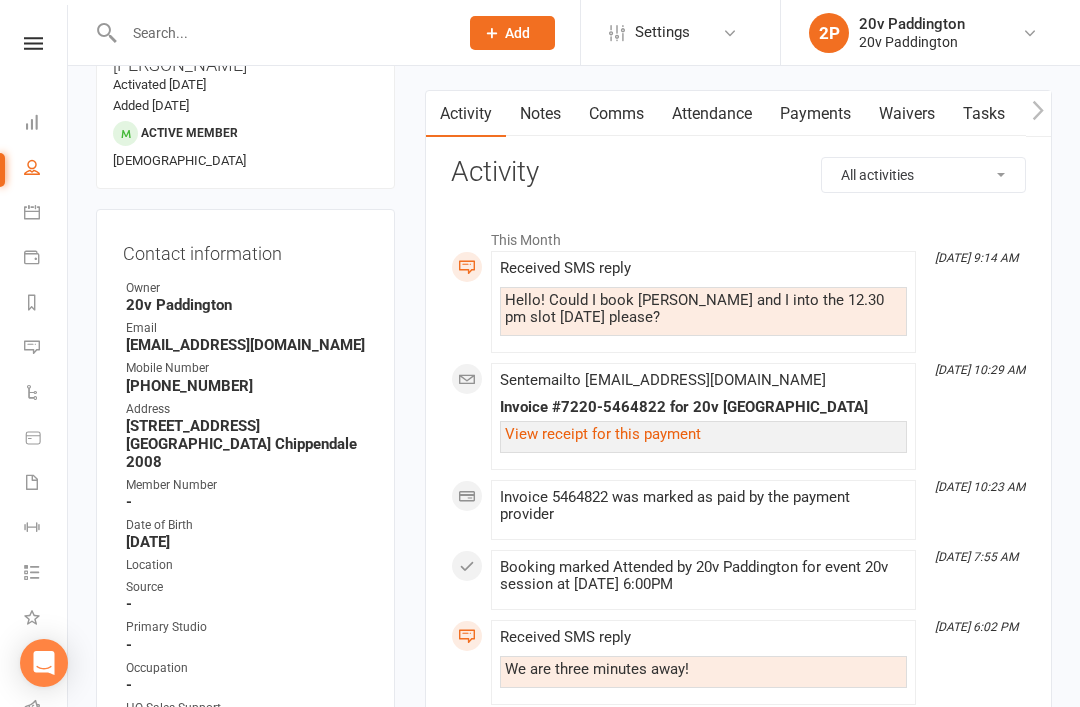 scroll, scrollTop: 0, scrollLeft: 0, axis: both 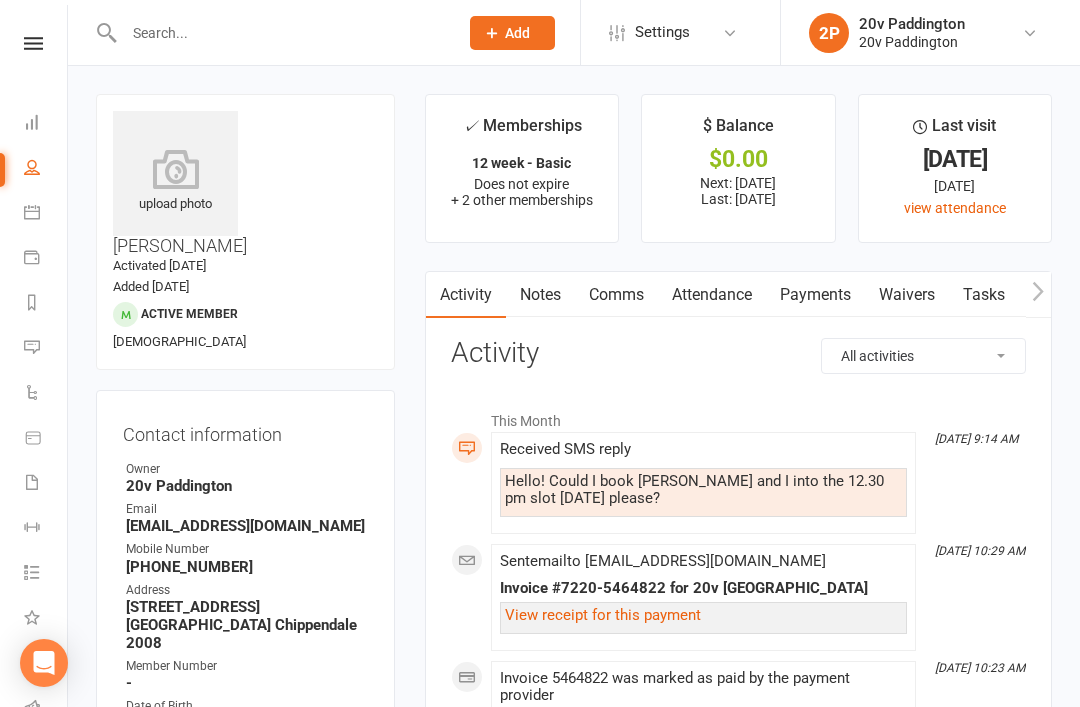 click on "Comms" at bounding box center (616, 295) 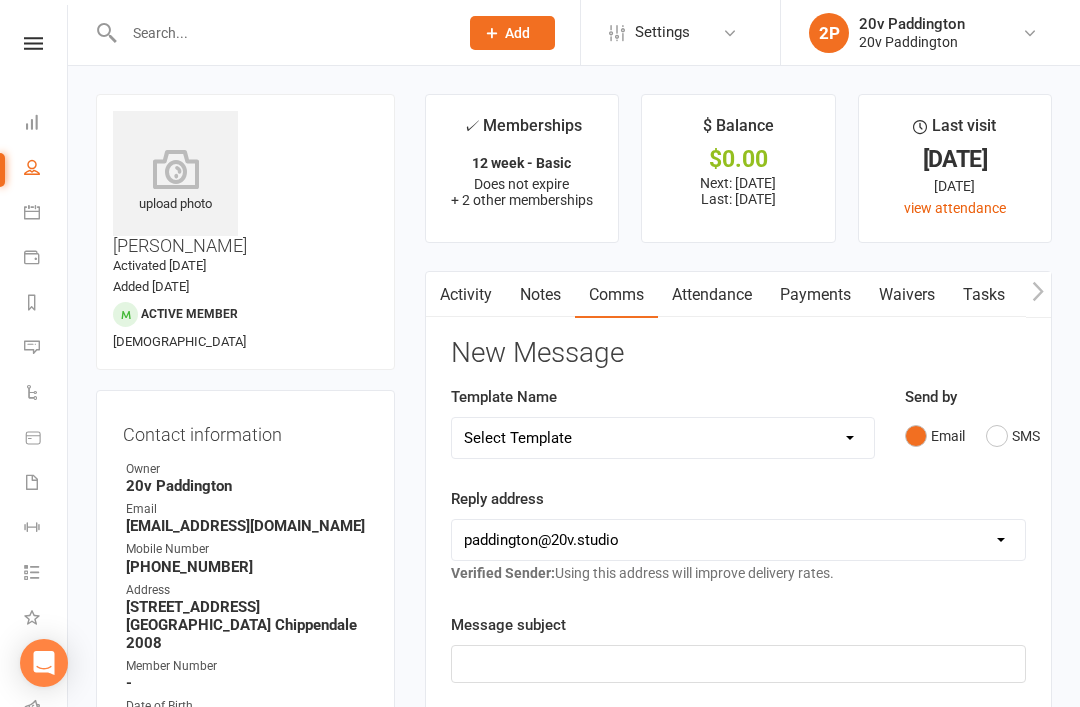 click on "Send by Email SMS" at bounding box center (965, 420) 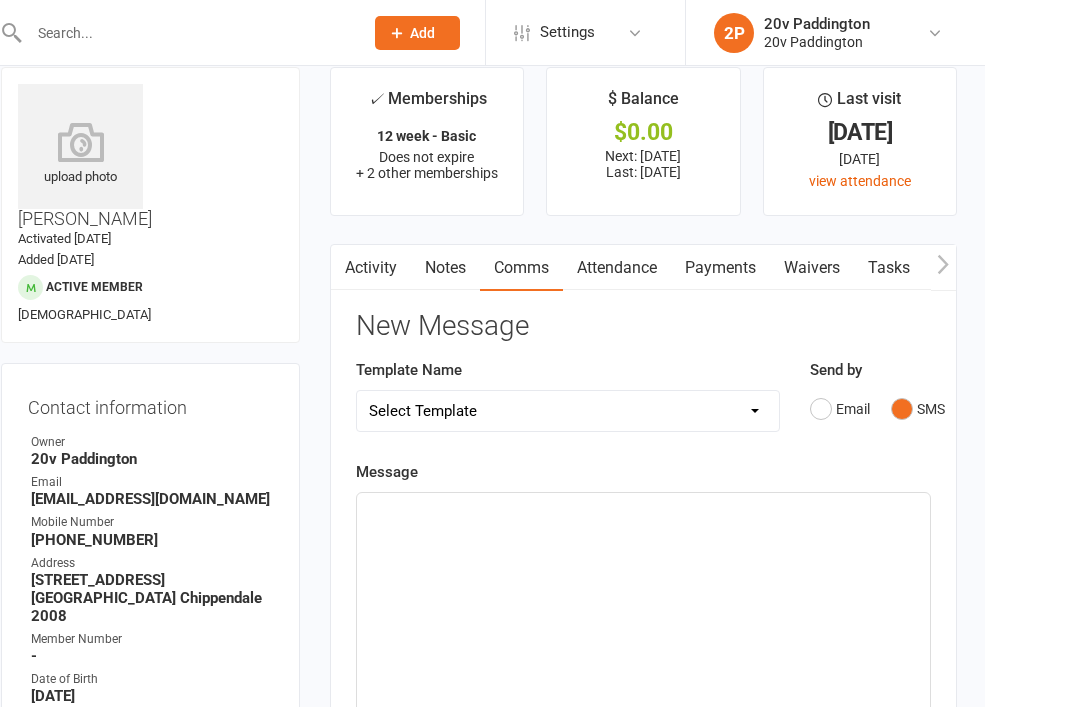 scroll, scrollTop: 0, scrollLeft: 0, axis: both 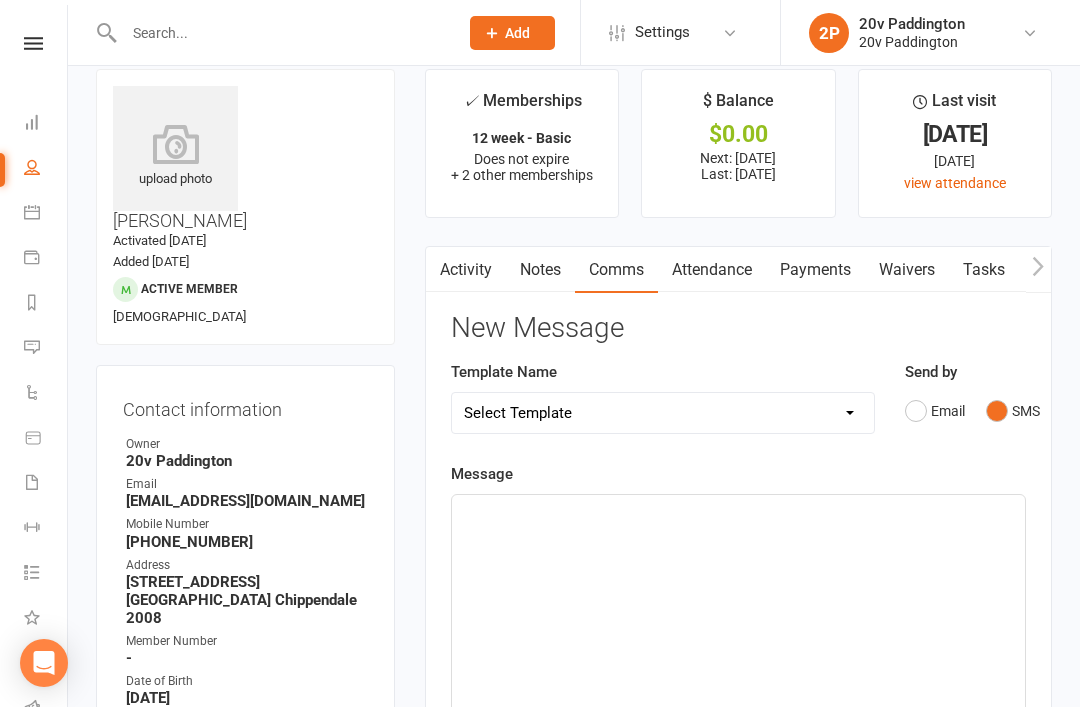 click on "﻿" 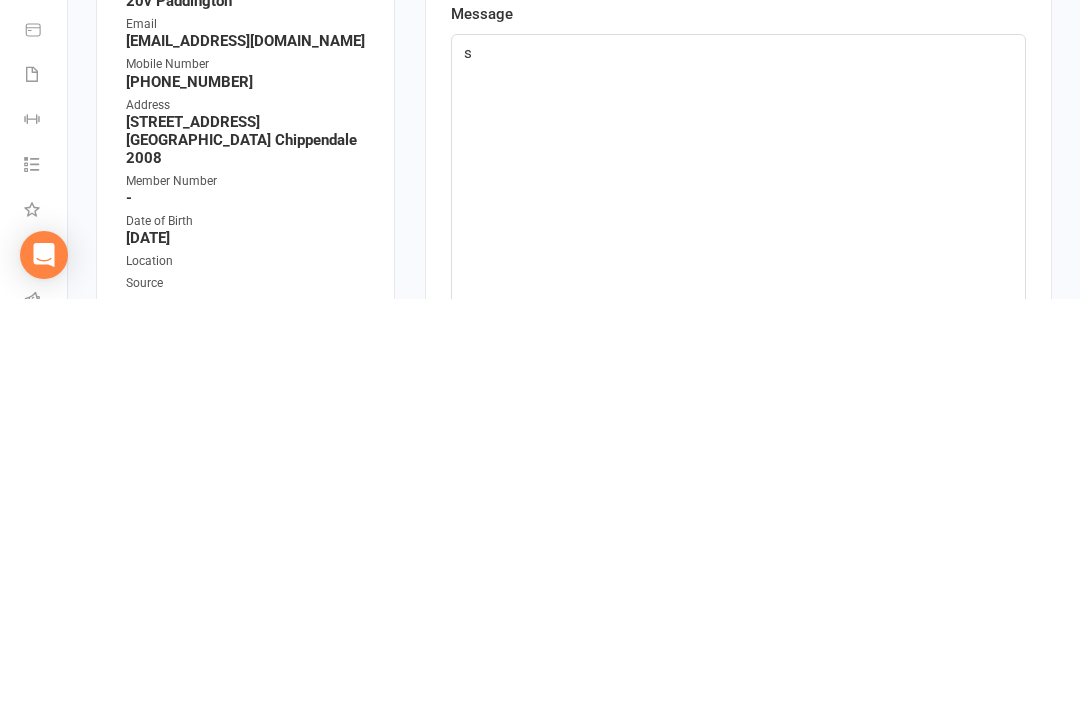 type 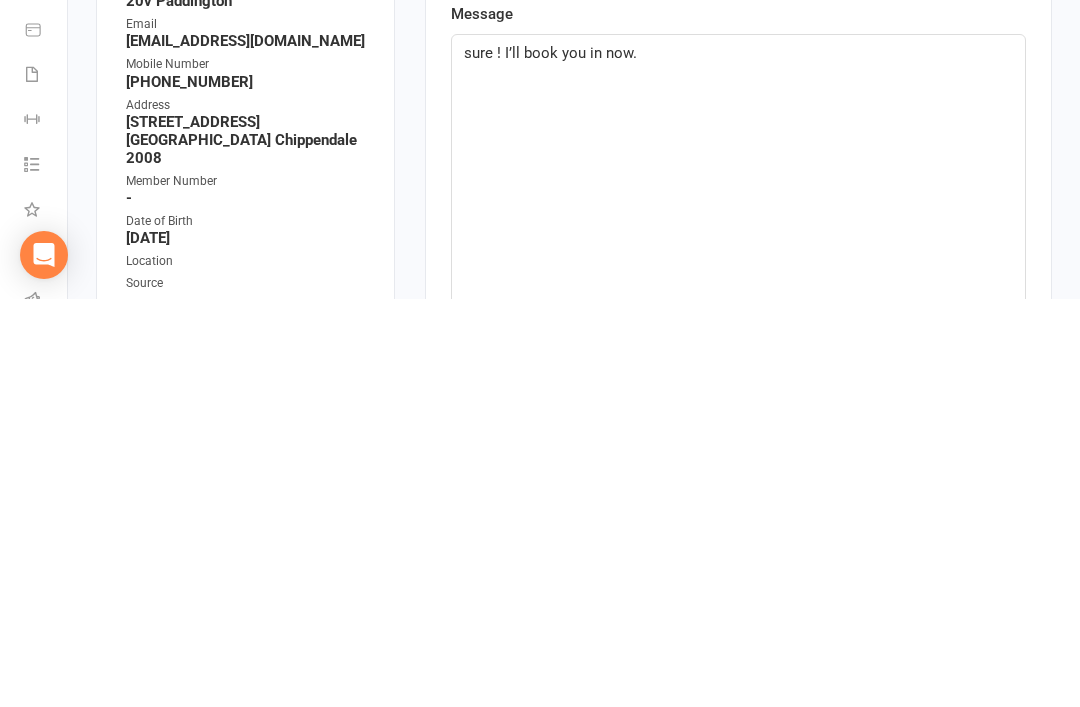 click on "sure ! I’ll book you in now." 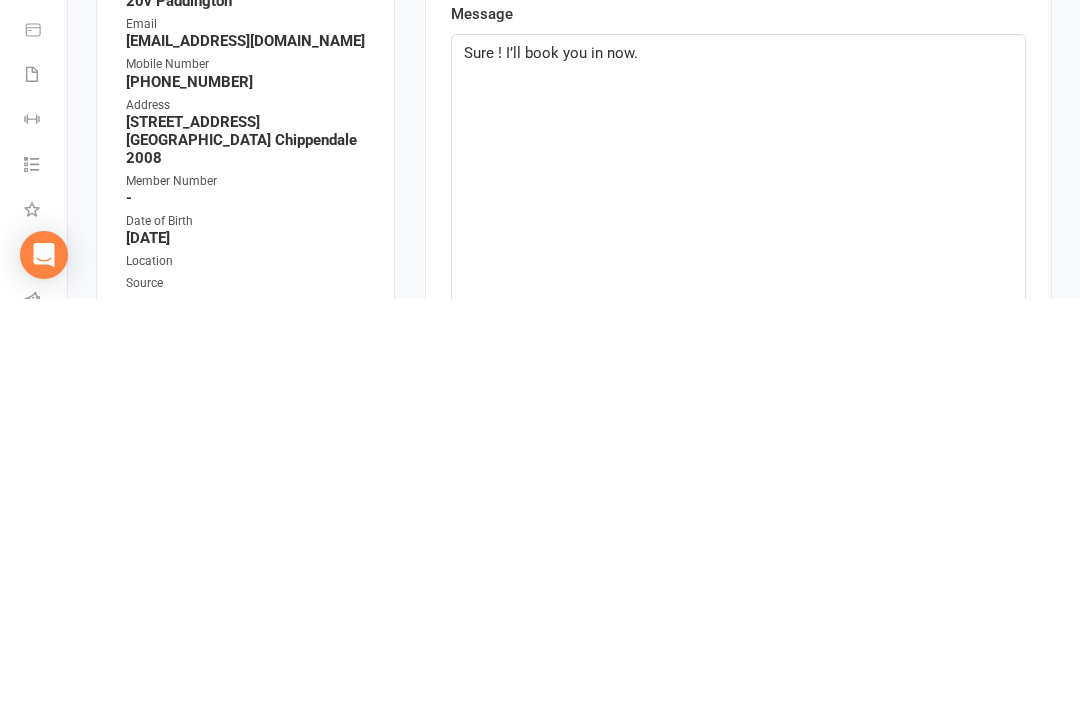 click on "Sure ! I’ll book you in now." 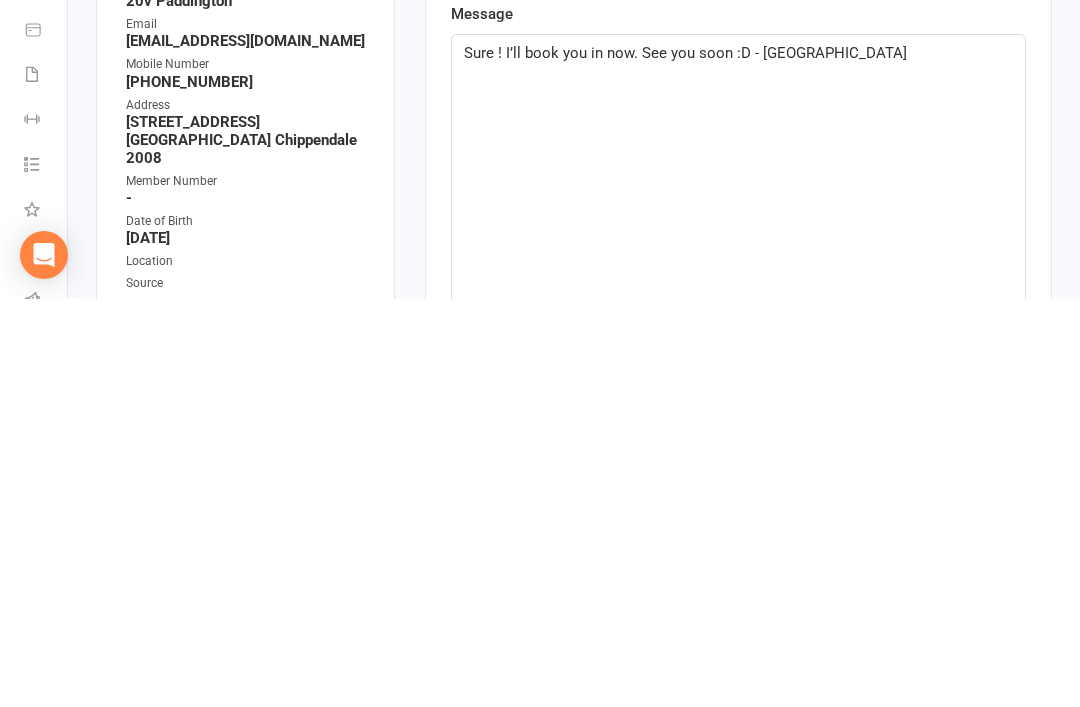 click on "✓ Memberships 12 week - Basic Does not expire + 2 other memberships $ Balance $0.00 Next: 14 Jul 2025 Last: 7 Jul 2025 Last visit 2 Jul 2025 9 days ago view attendance
Activity Notes Comms Attendance Payments Waivers Tasks Automations Workouts Assessments Credit balance
New Message Template Name Select Template [SMS] Haven’t heard back from trial [SMS] No answer to Kickstart Call [SMS] Ready for trial [SMS] Still interested text to in communication [SMS] Trial same day confirmation text  [Email] 20v Referral Bonus [SMS] Free Trial Link Send by Email SMS Message Sure ! I’ll book you in now. See you soon :D - Zac 50 chars (approx. 1 messages), 600 chars remaining.    Sent this month: 1270 Contact merge tags contact-first-name contact-last-name contact-email contact-phone-number contact-address what-contact-interested-in how-contact-contacted-us how-contact-heard-about-us last-attended-on next-upcoming-payment-amount next-upcoming-payment-date failed-payments-count failed-payments-total-amount" at bounding box center [738, 647] 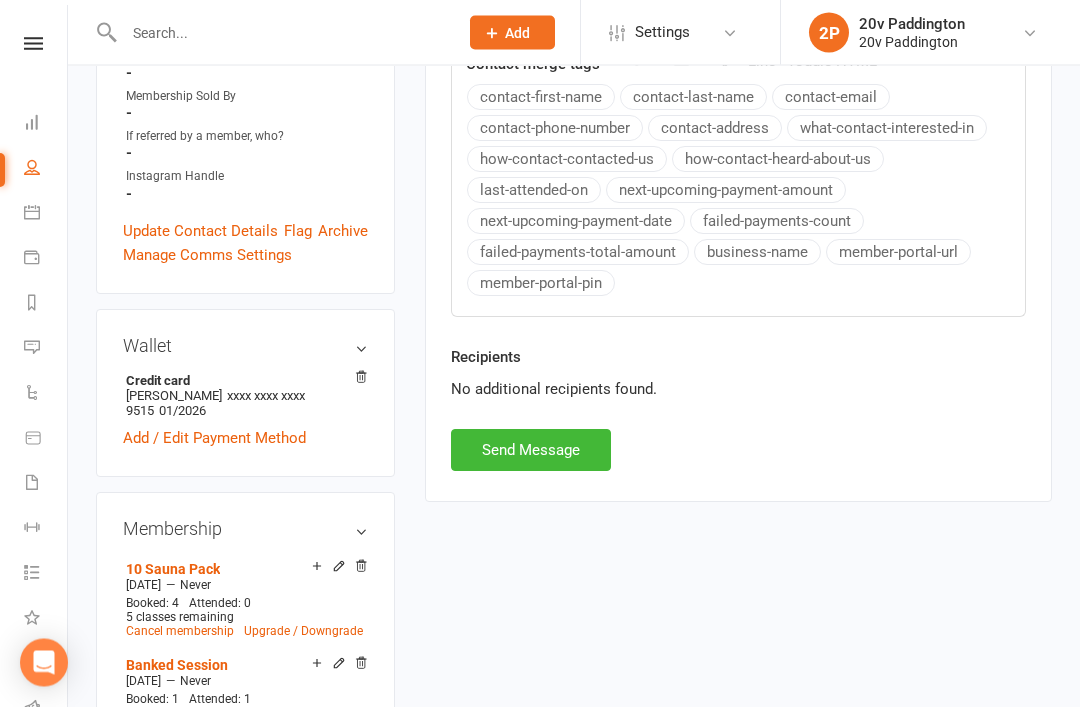 click on "Send Message" at bounding box center (531, 451) 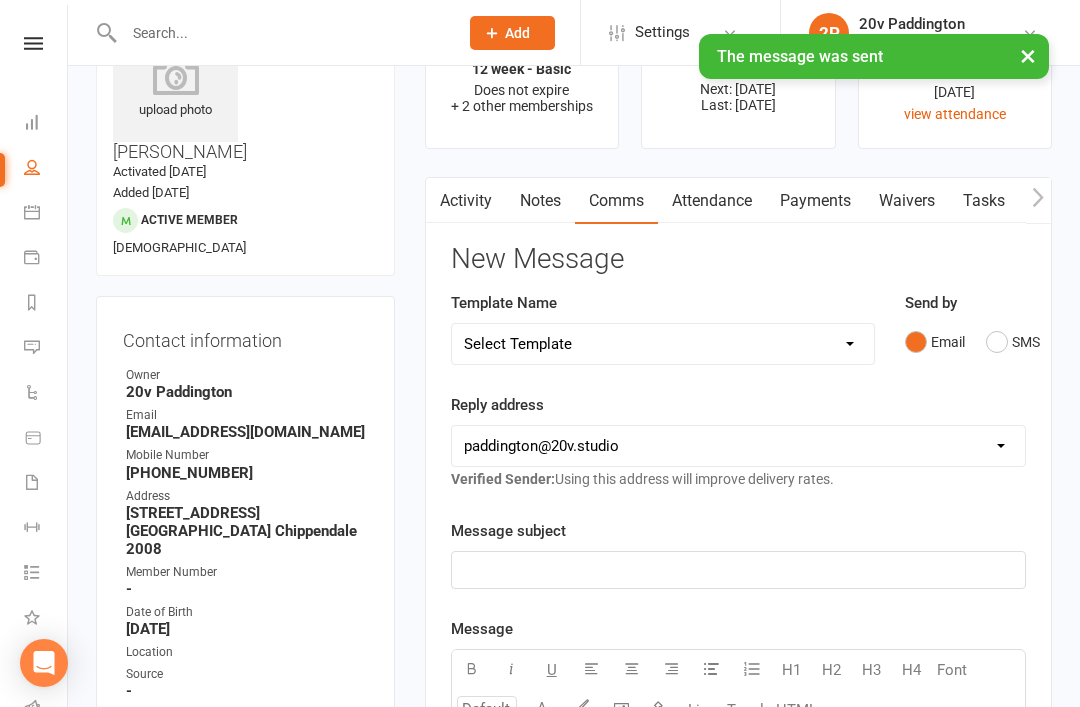 scroll, scrollTop: 0, scrollLeft: 0, axis: both 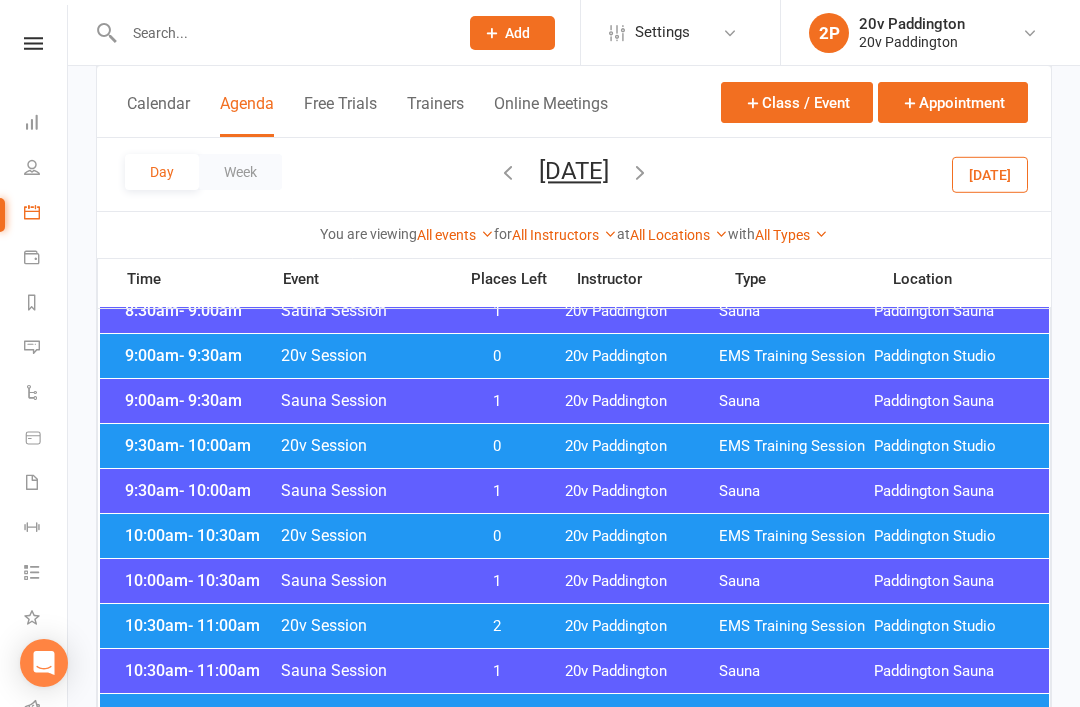 click on "EMS Training Session" at bounding box center (796, 536) 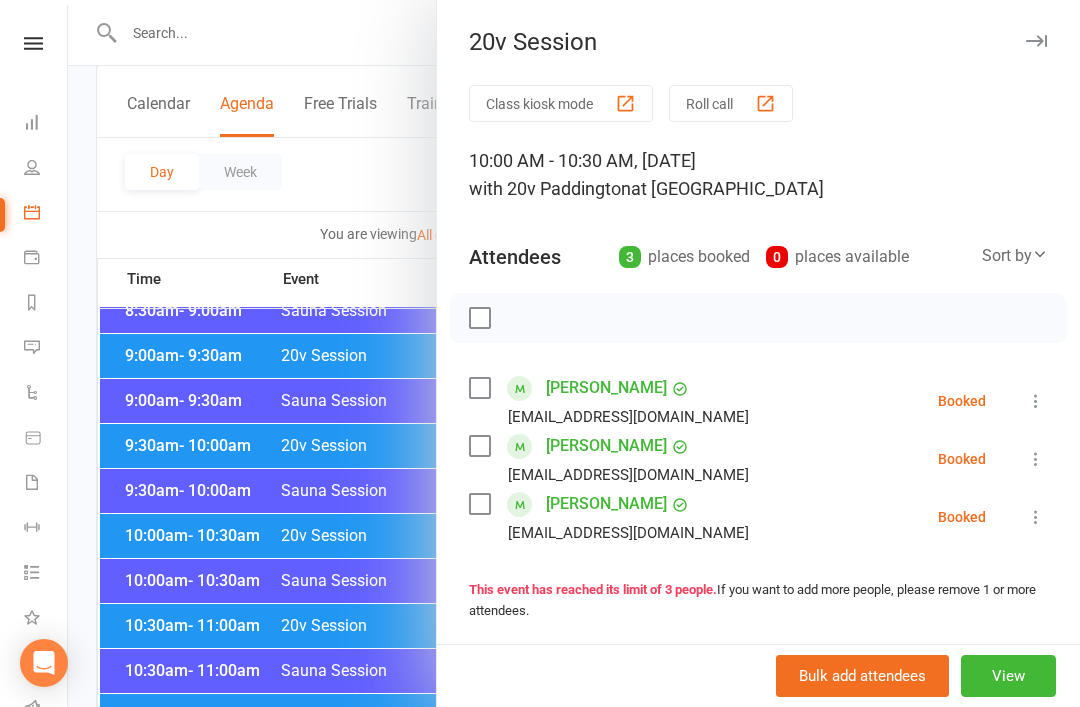 click at bounding box center (574, 353) 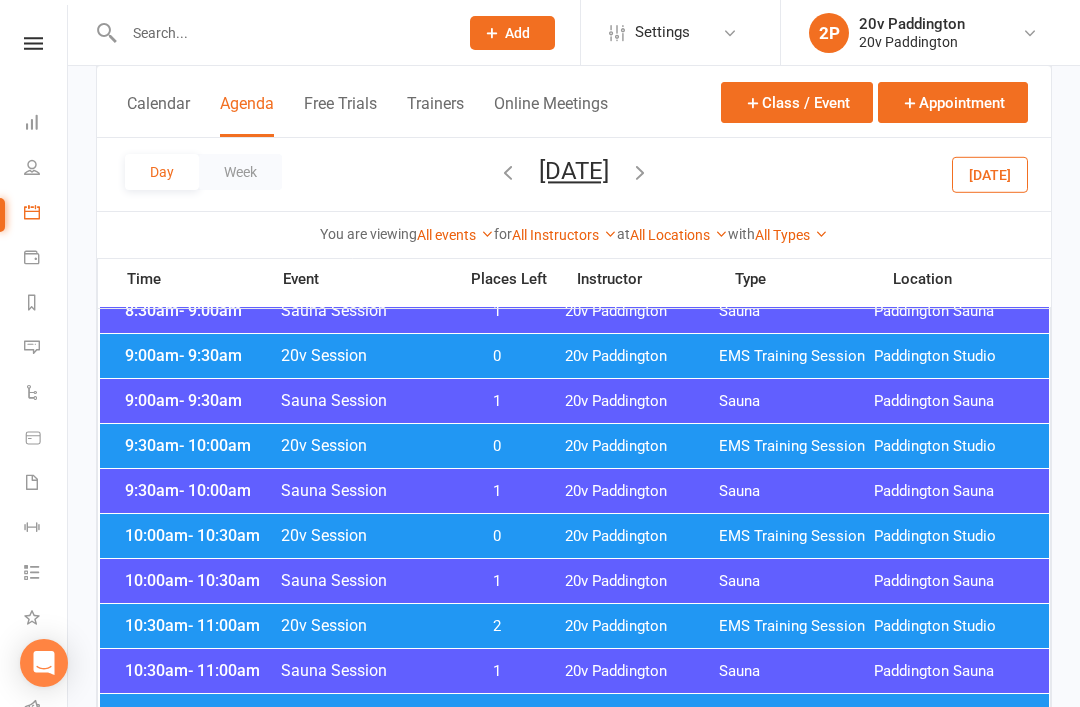 click on "[DATE]" at bounding box center (574, 171) 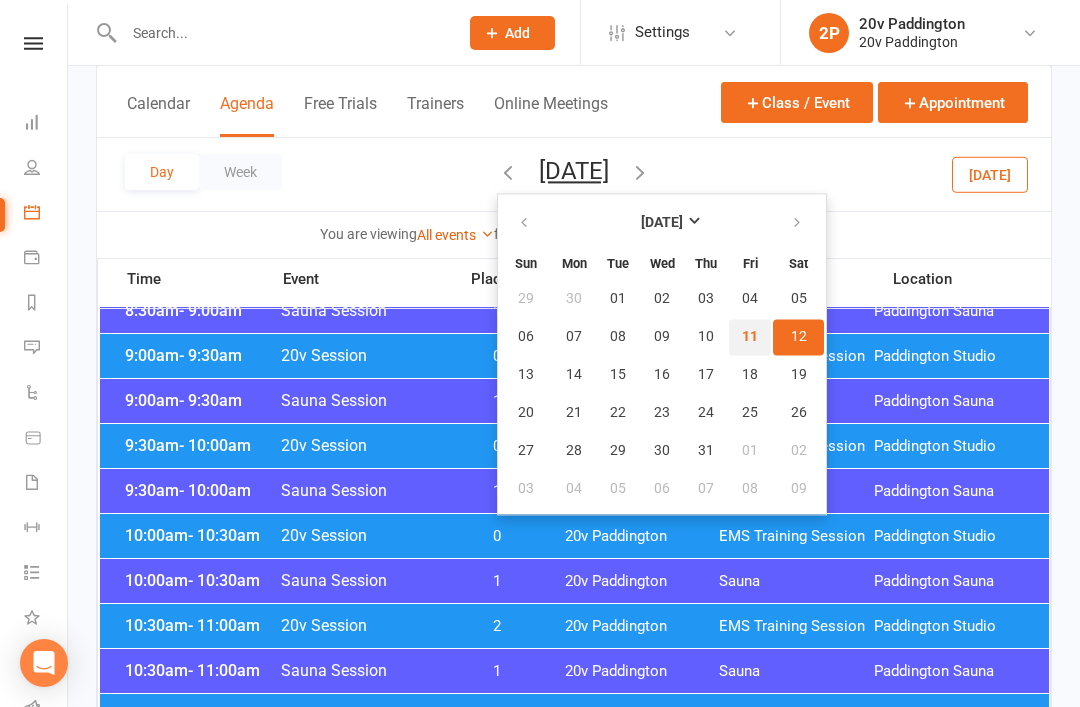 click on "11" at bounding box center (750, 337) 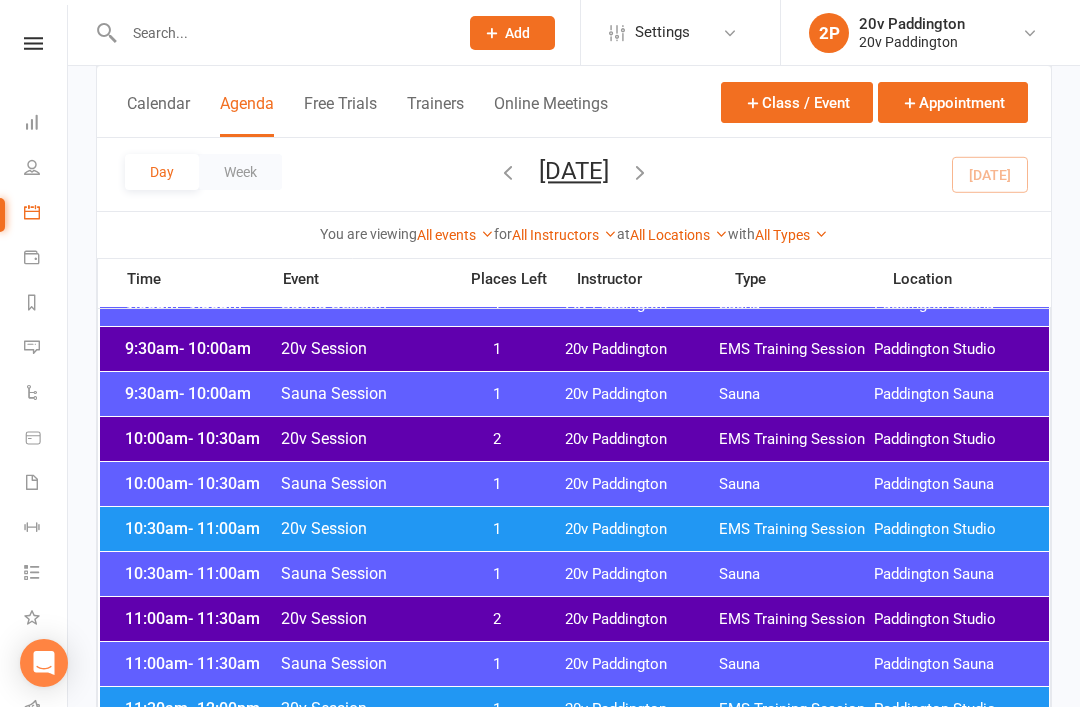 scroll, scrollTop: 735, scrollLeft: 0, axis: vertical 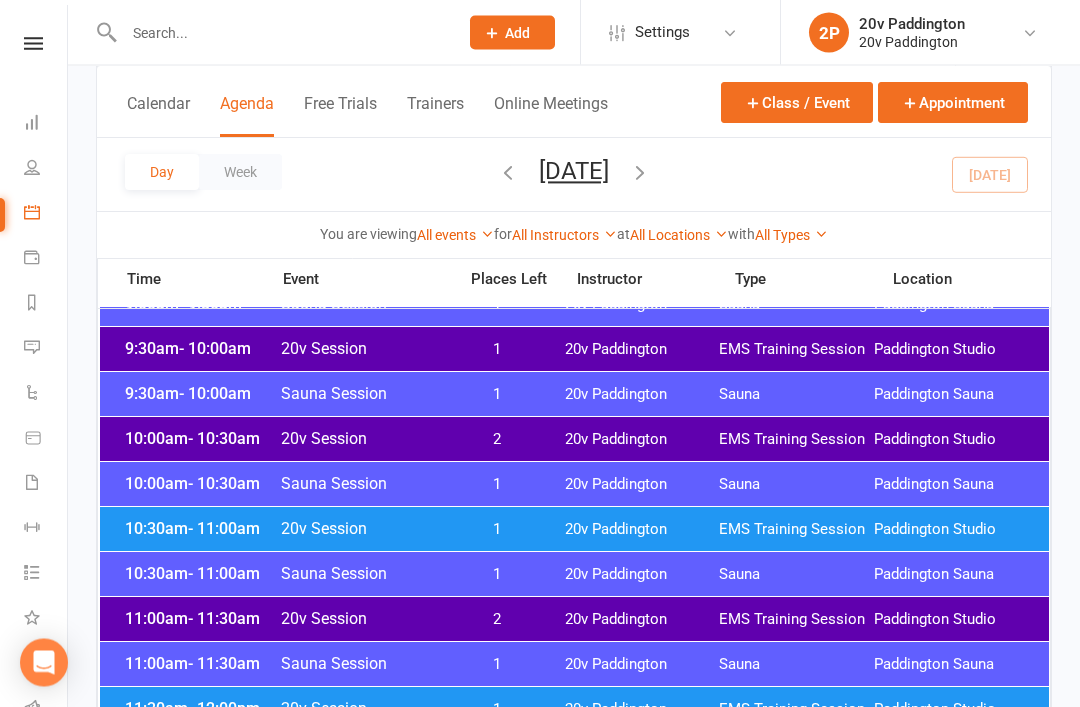 click on "EMS Training Session" at bounding box center (796, 530) 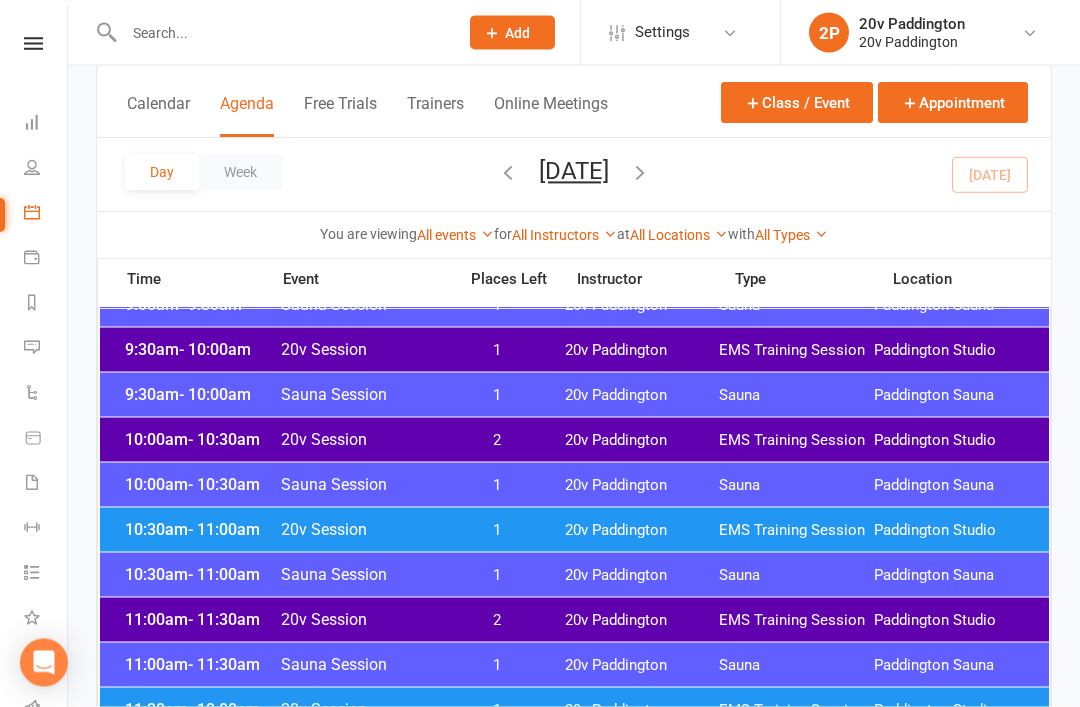 scroll, scrollTop: 736, scrollLeft: 0, axis: vertical 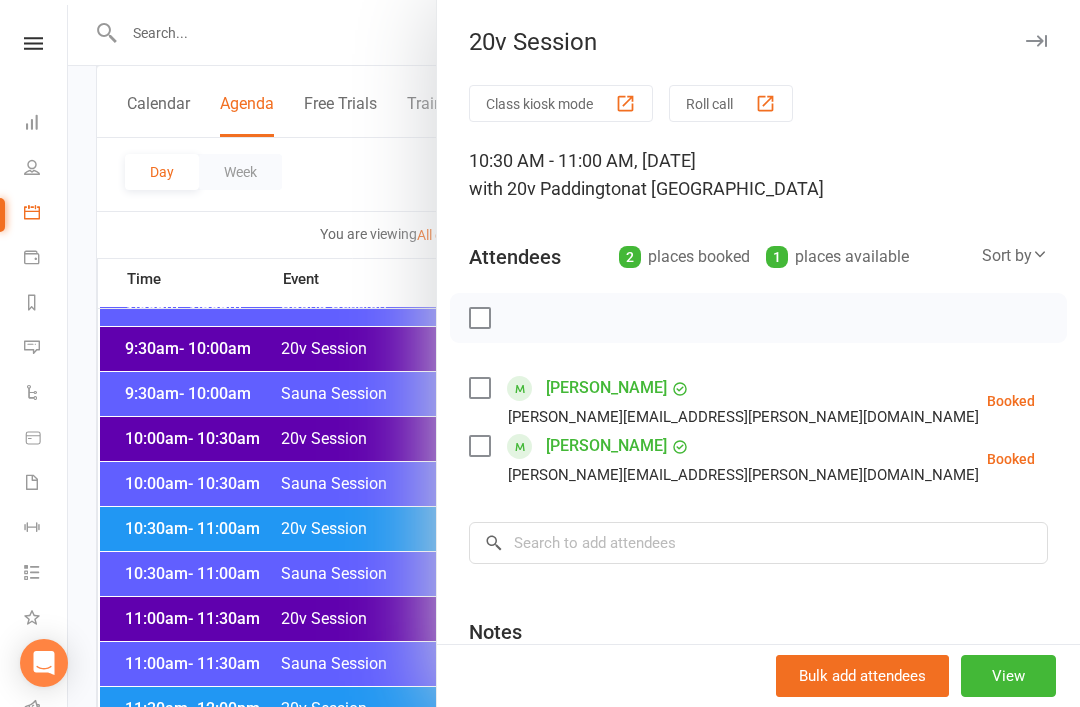 click at bounding box center (574, 353) 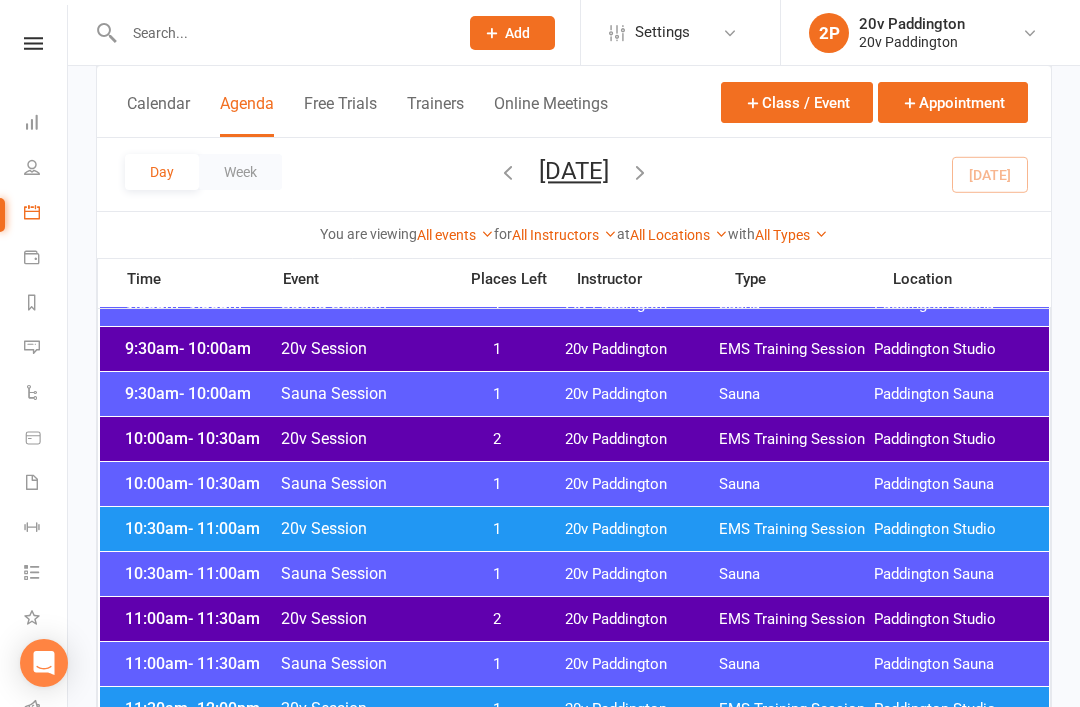 click on "20v Paddington" at bounding box center [642, 439] 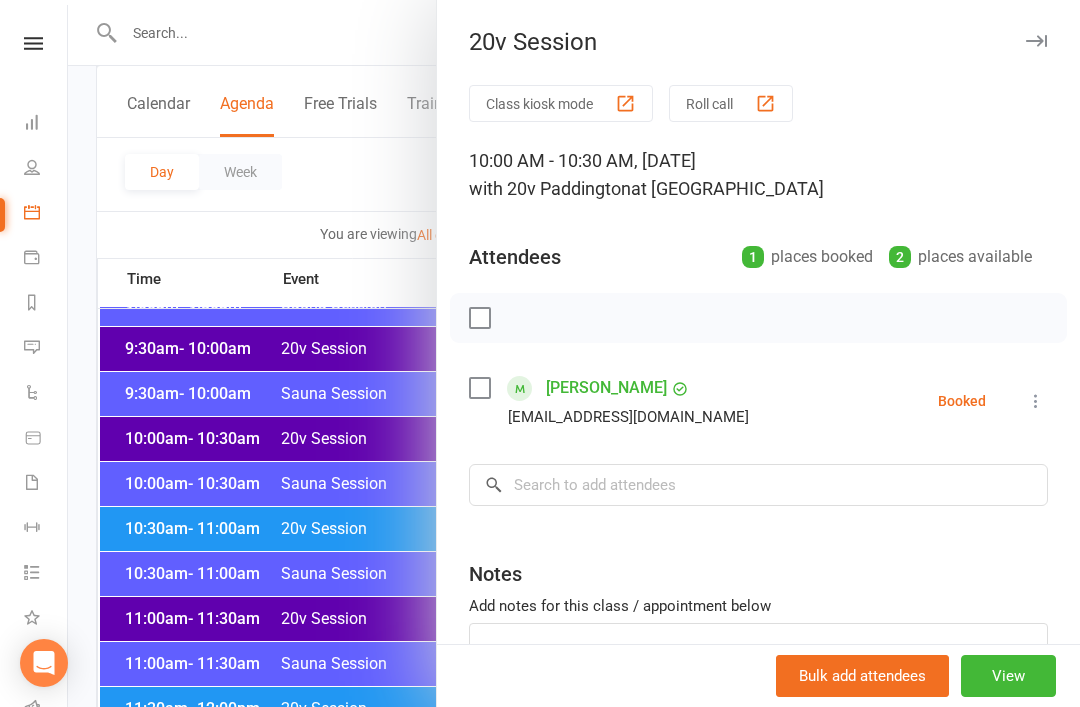 click at bounding box center (574, 353) 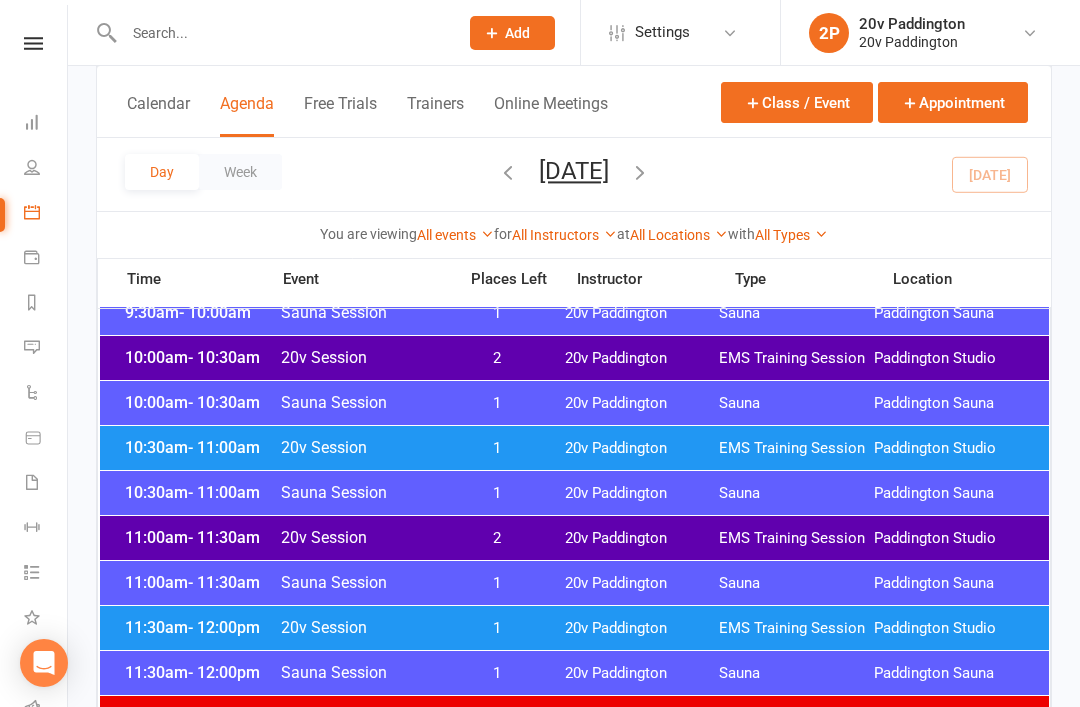 scroll, scrollTop: 824, scrollLeft: 0, axis: vertical 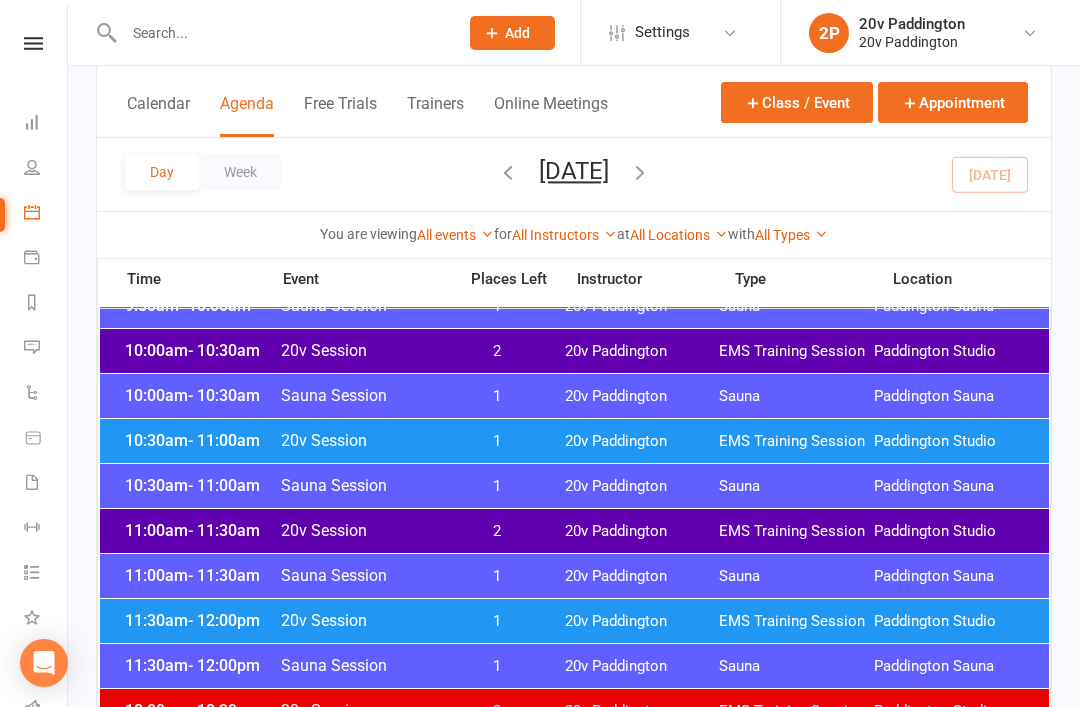 click on "20v Paddington" at bounding box center [642, 531] 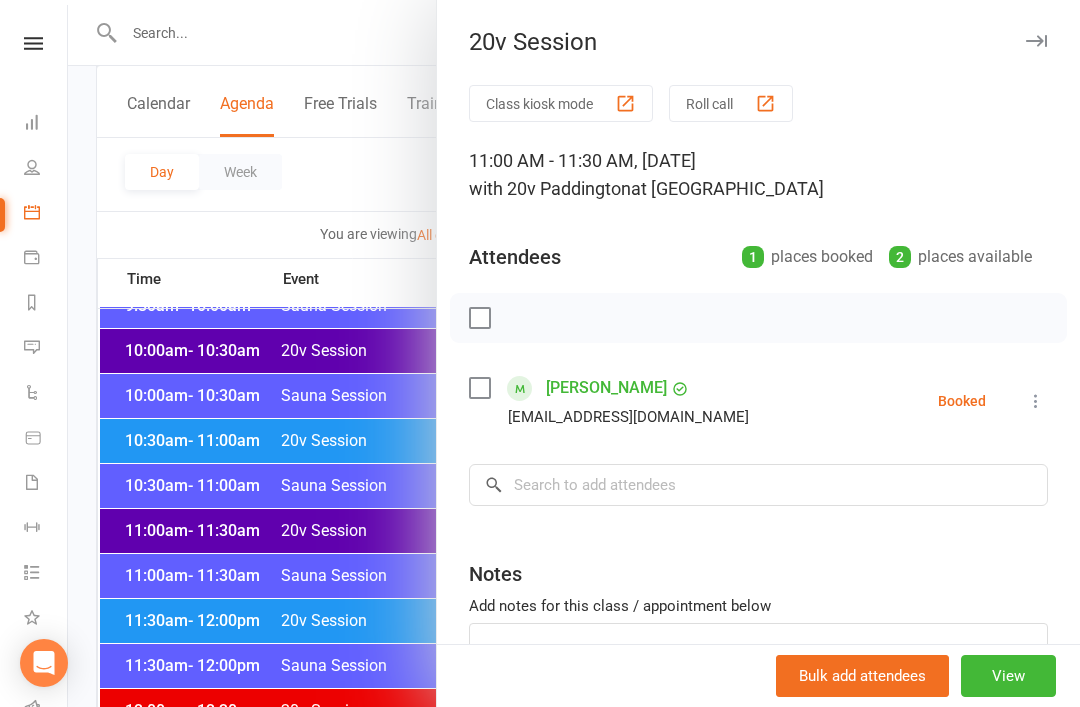 click at bounding box center (574, 353) 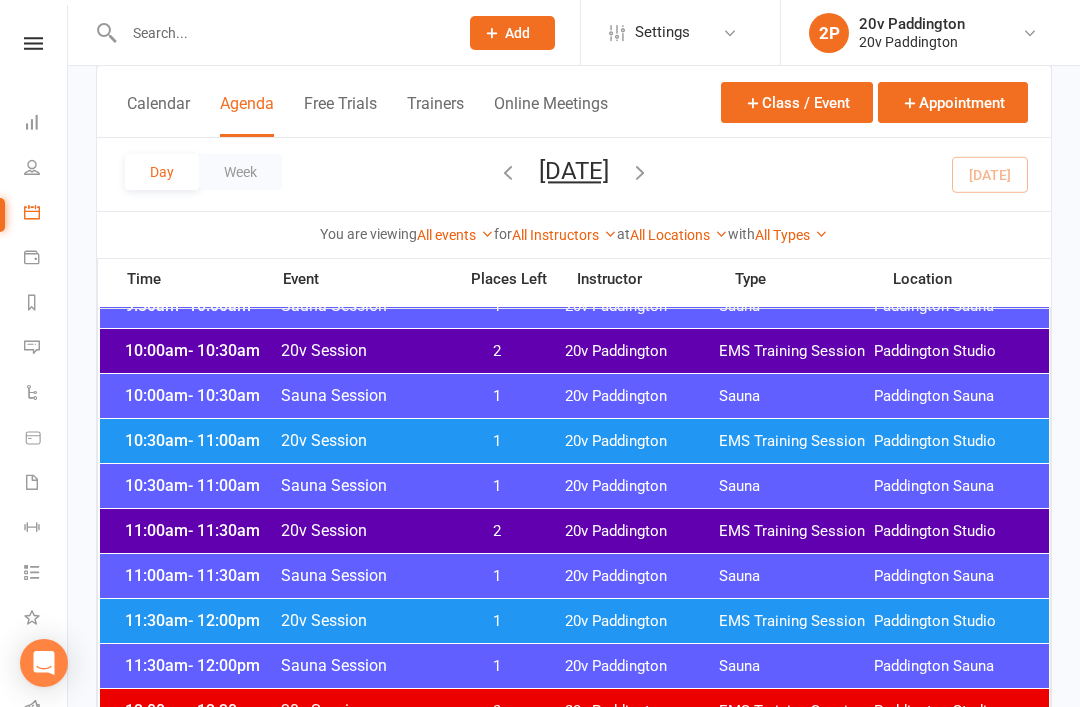 click on "20v Paddington" at bounding box center (642, 621) 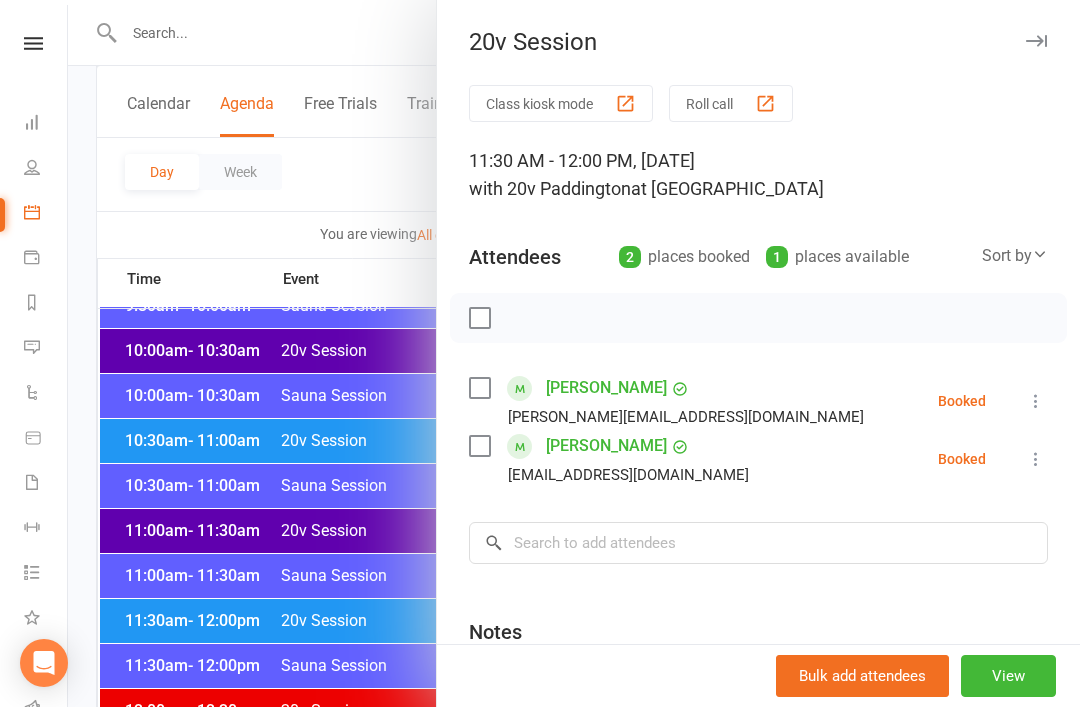 click at bounding box center (574, 353) 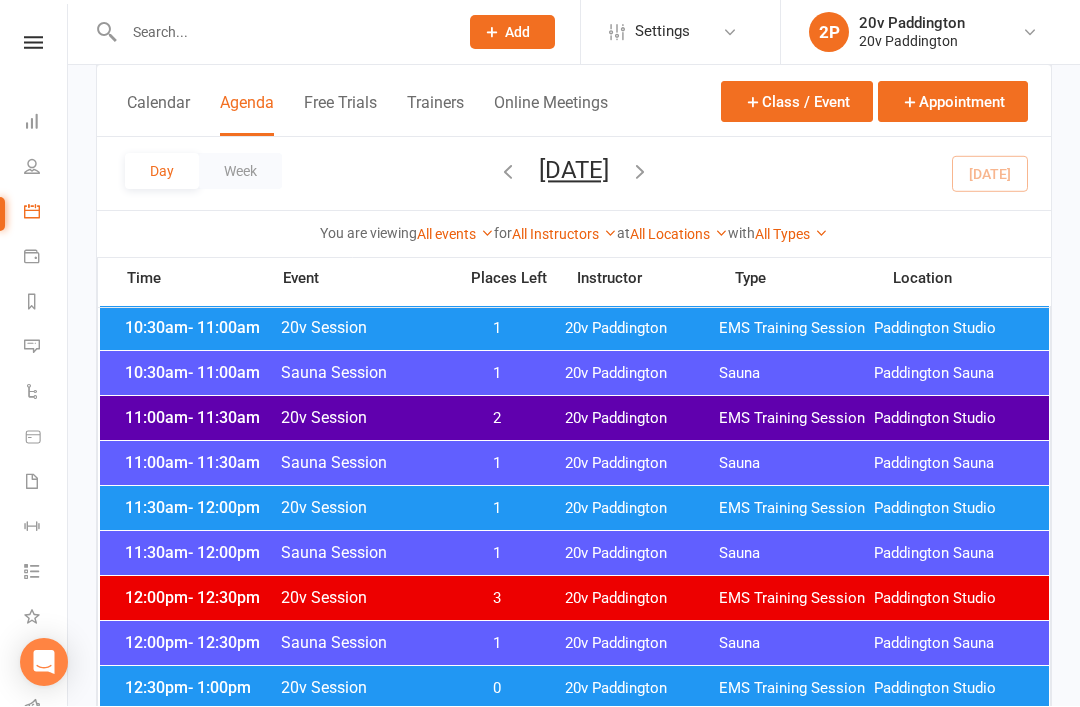 click on "20v Paddington" at bounding box center (642, 599) 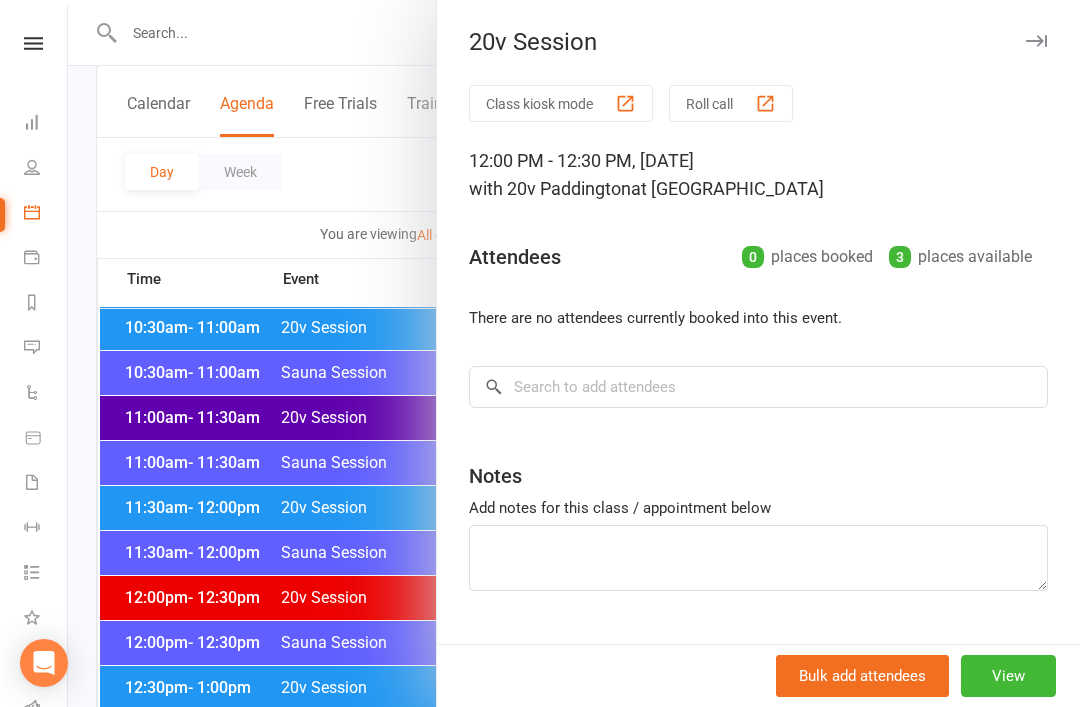 click at bounding box center (574, 353) 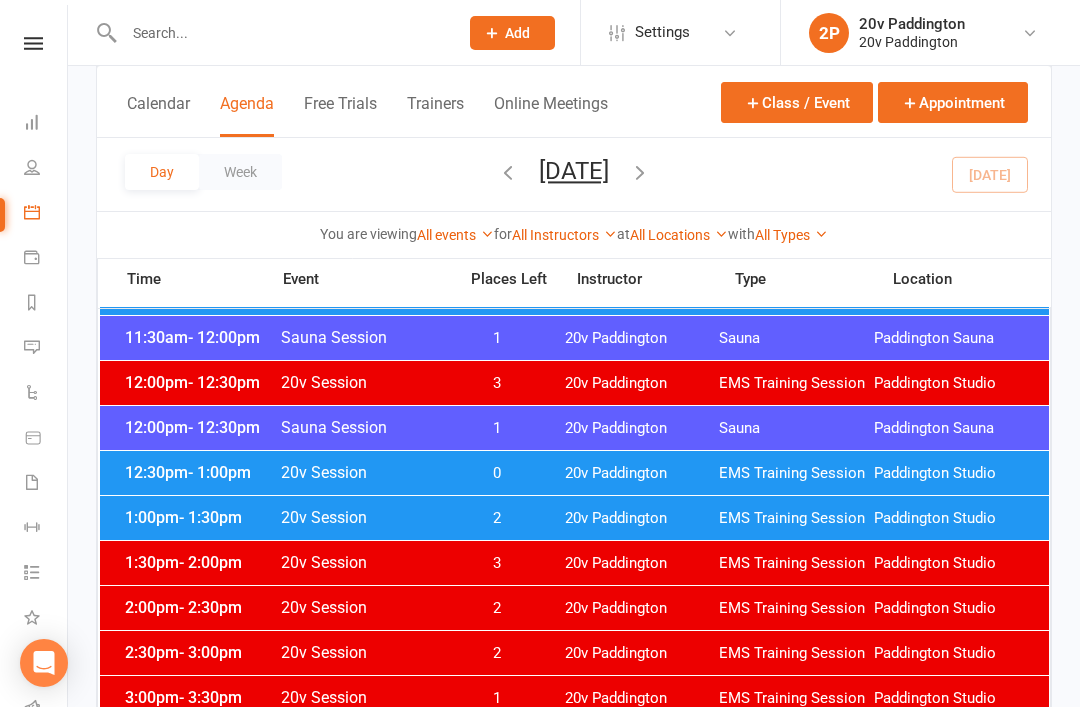 scroll, scrollTop: 1168, scrollLeft: 0, axis: vertical 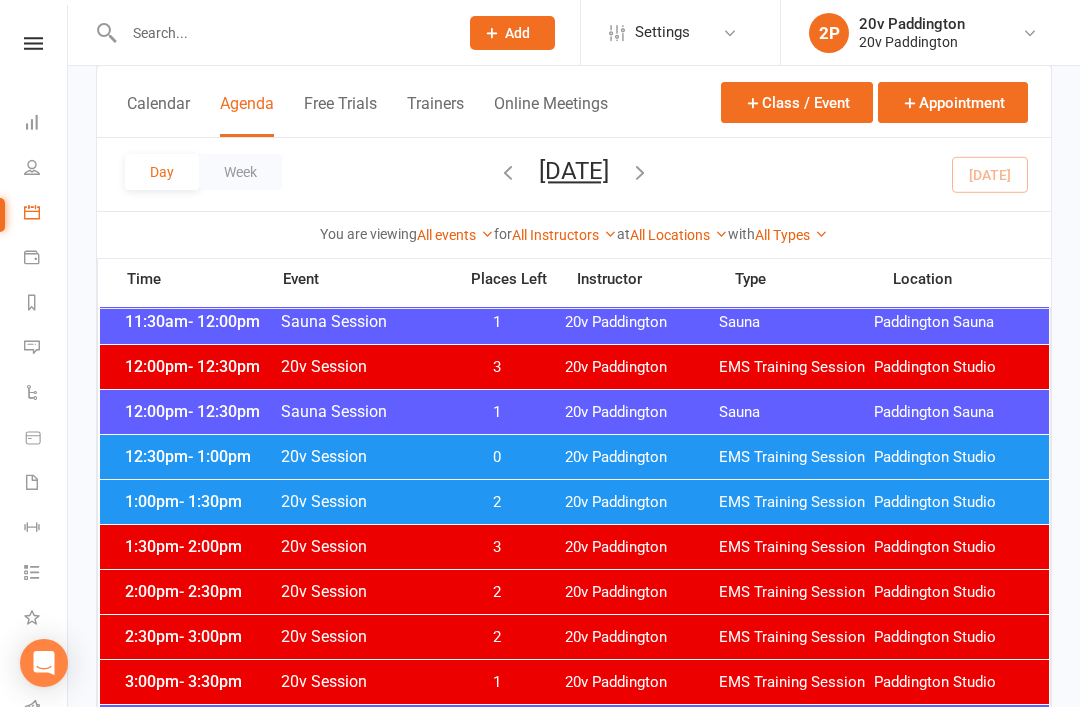 click on "20v Paddington" at bounding box center [642, 457] 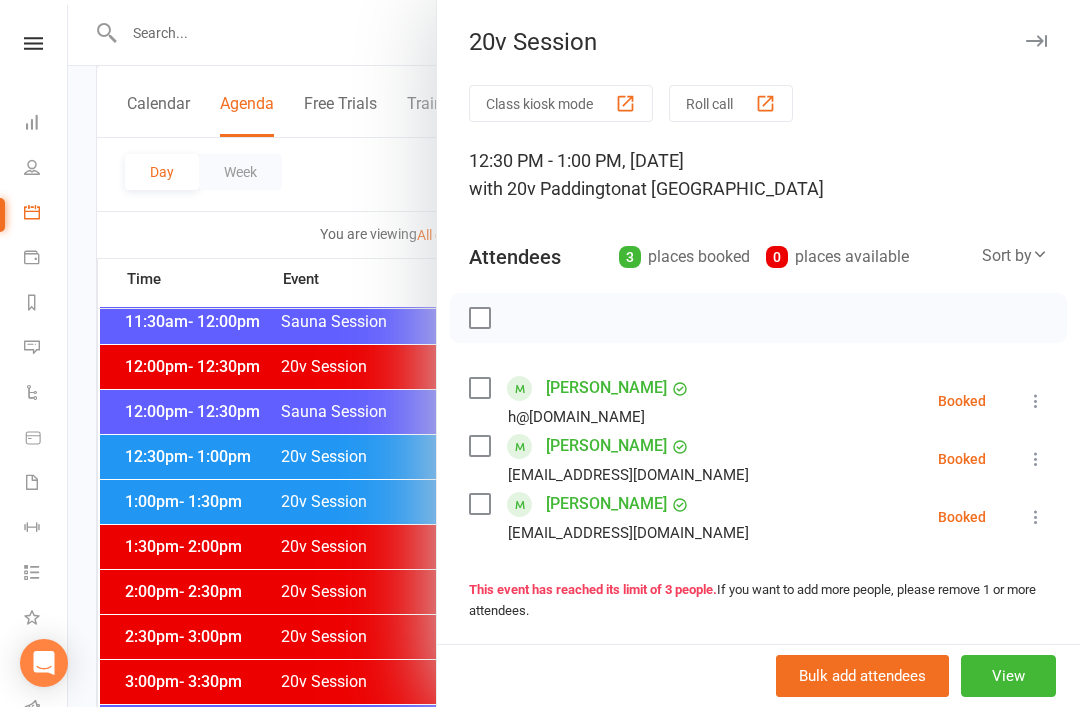 click at bounding box center [574, 353] 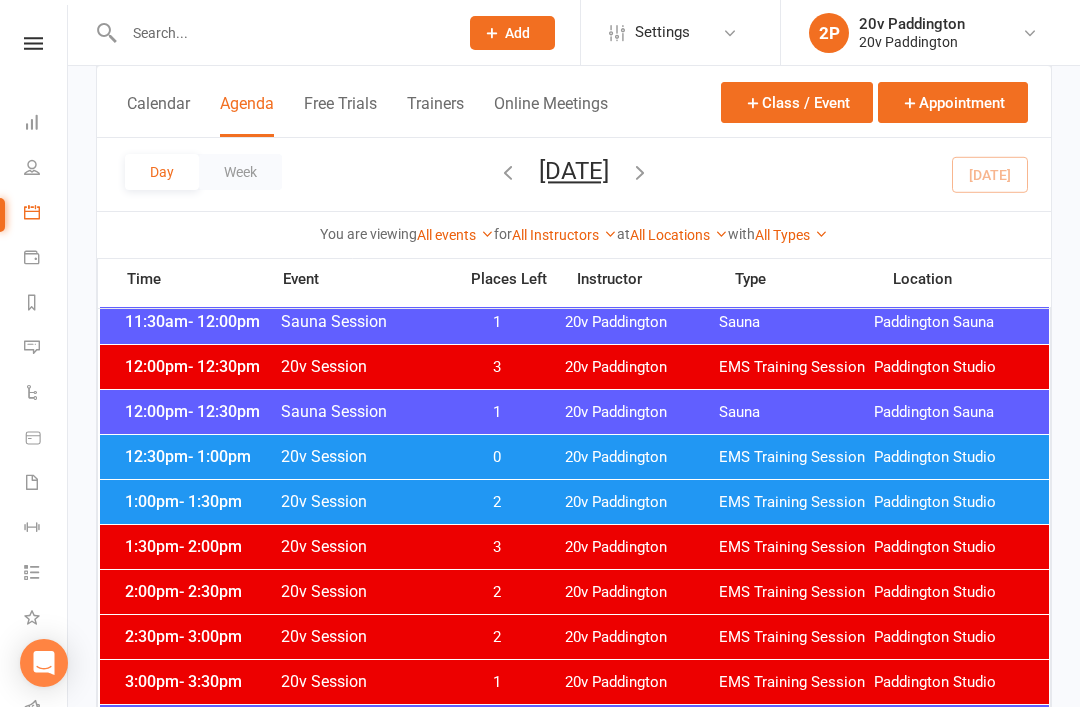 click on "2" at bounding box center [497, 502] 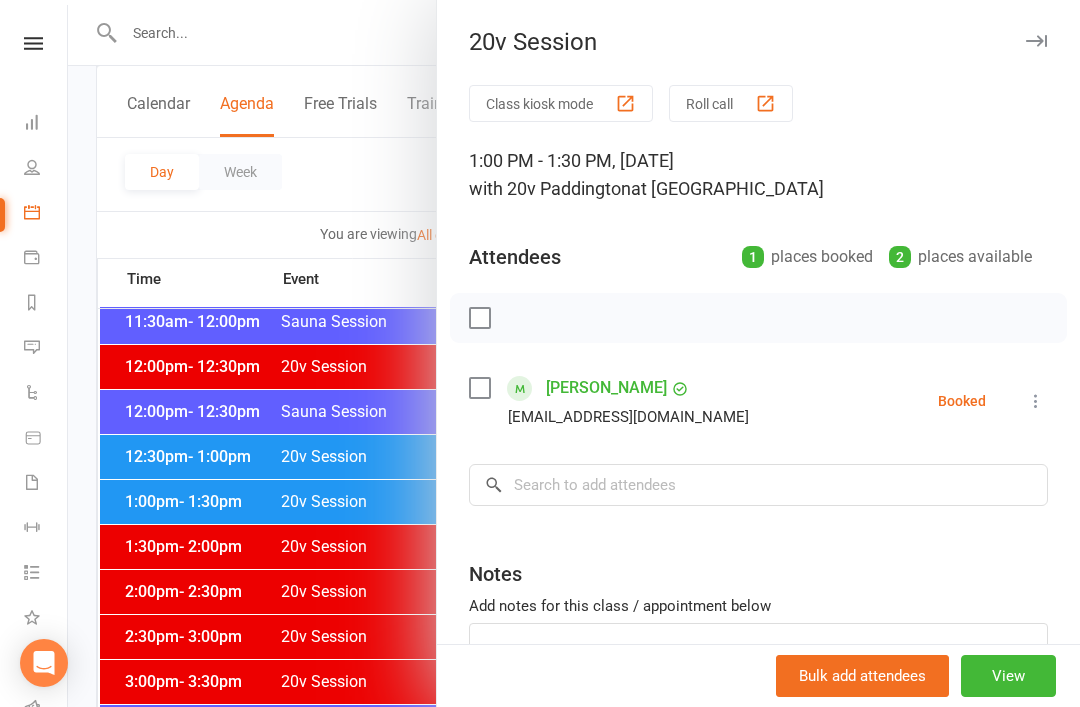 click at bounding box center (574, 353) 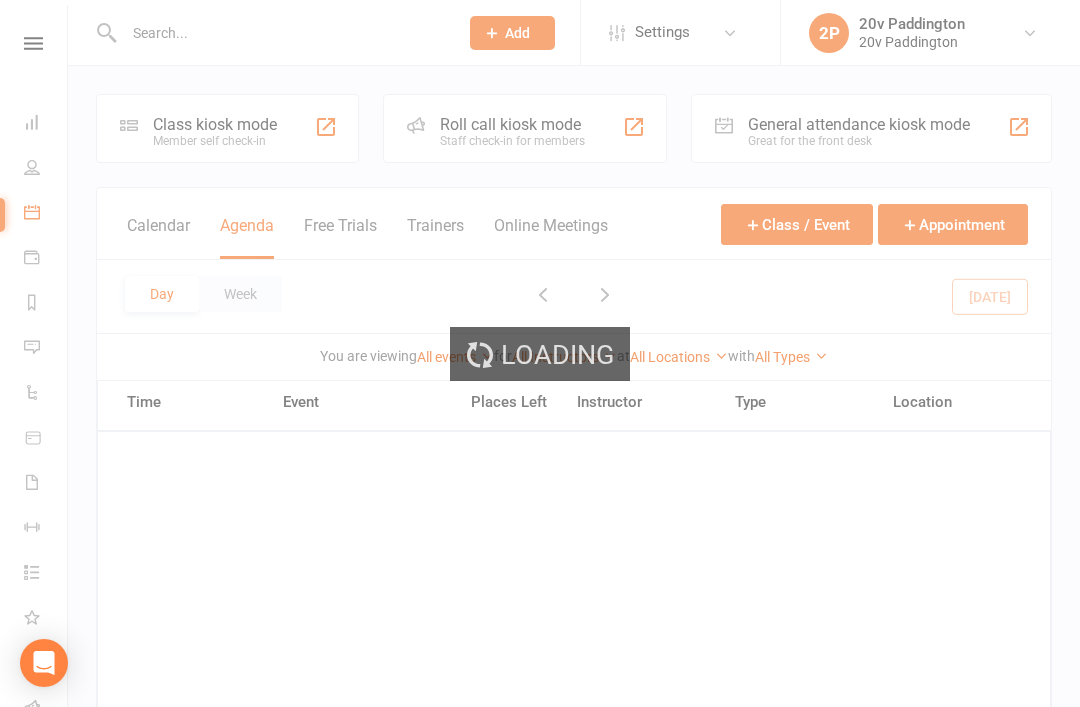scroll, scrollTop: 1397, scrollLeft: 0, axis: vertical 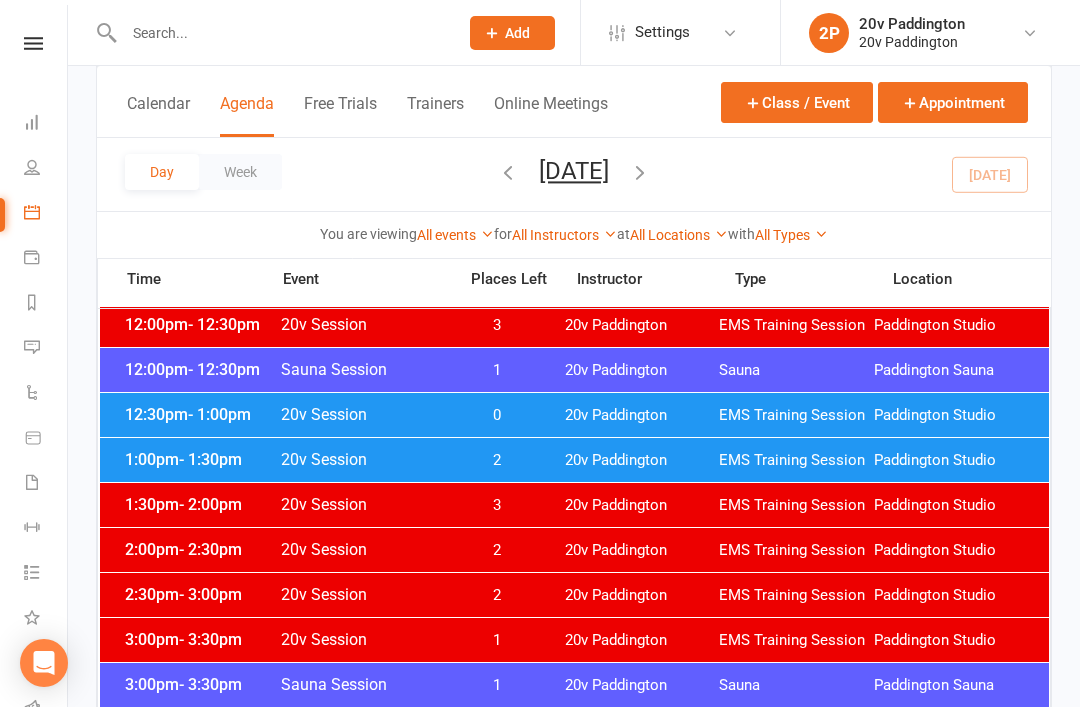 click on "Messages" at bounding box center [46, 349] 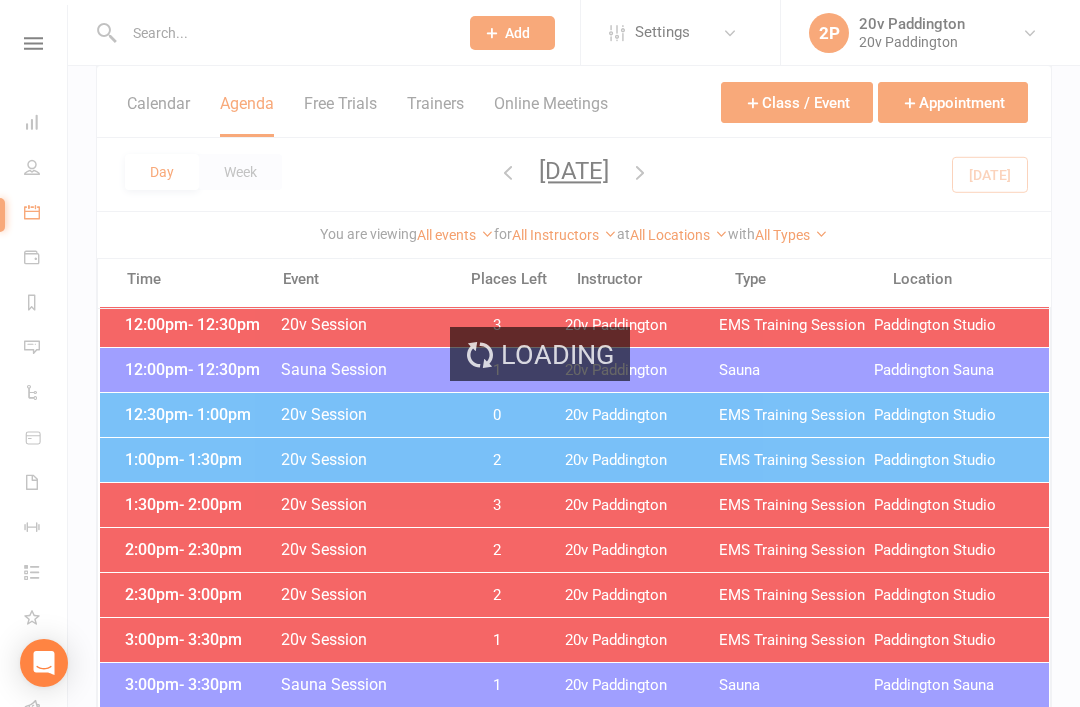 scroll, scrollTop: 0, scrollLeft: 0, axis: both 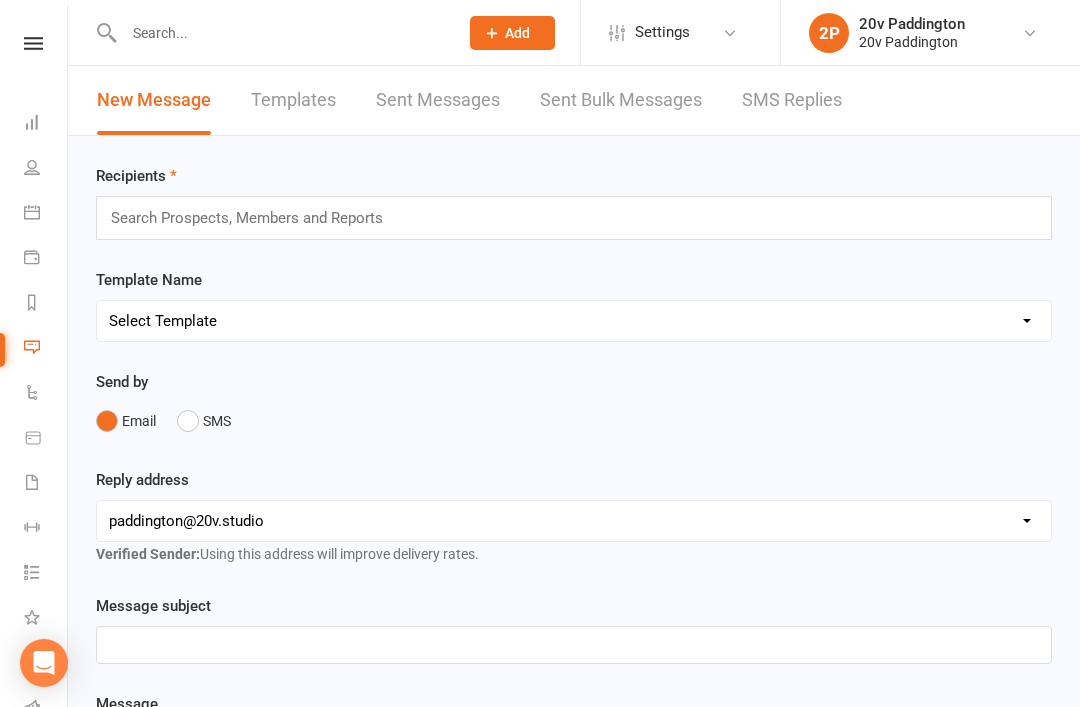 click on "SMS Replies" at bounding box center [792, 100] 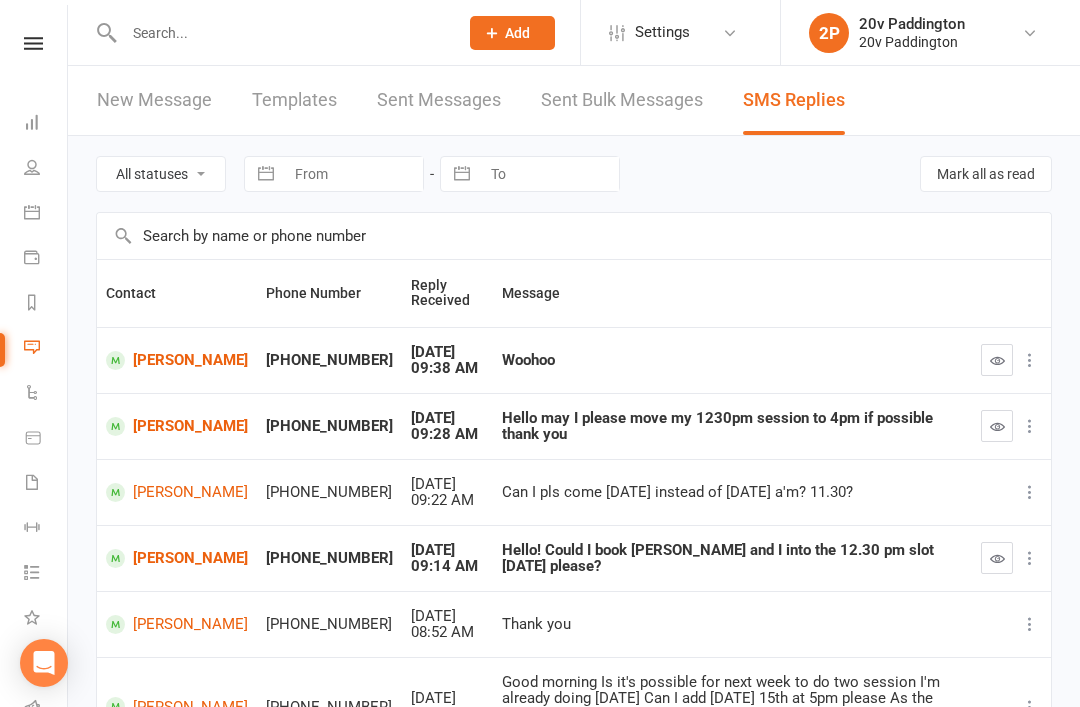 scroll, scrollTop: 2, scrollLeft: 0, axis: vertical 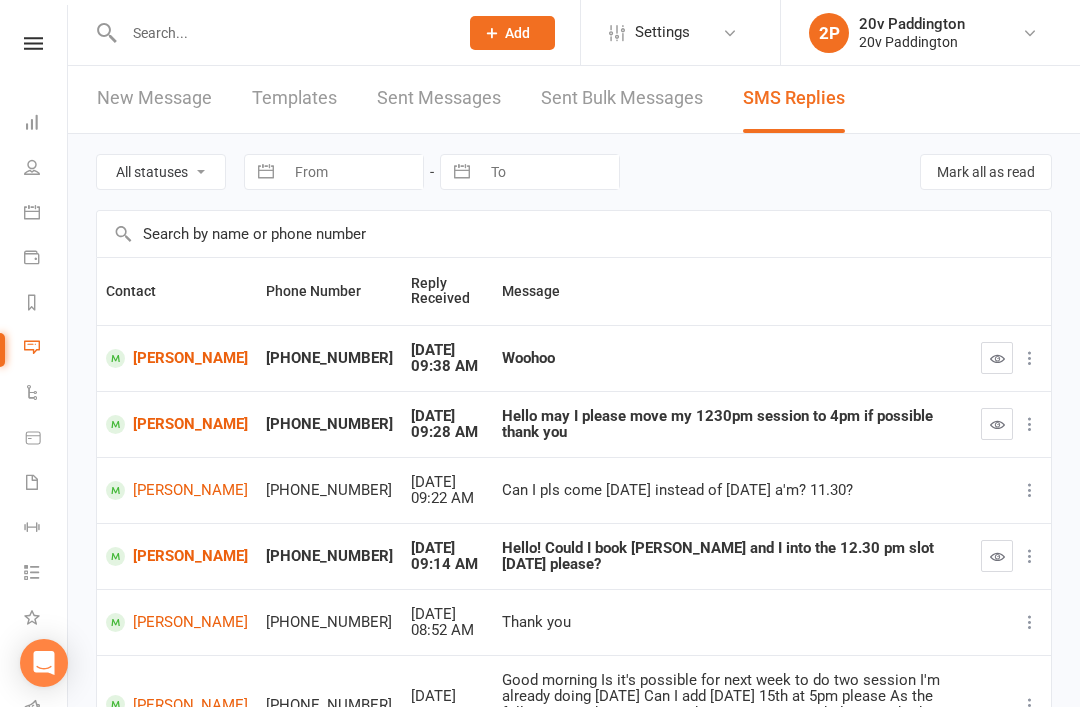 click at bounding box center [32, 212] 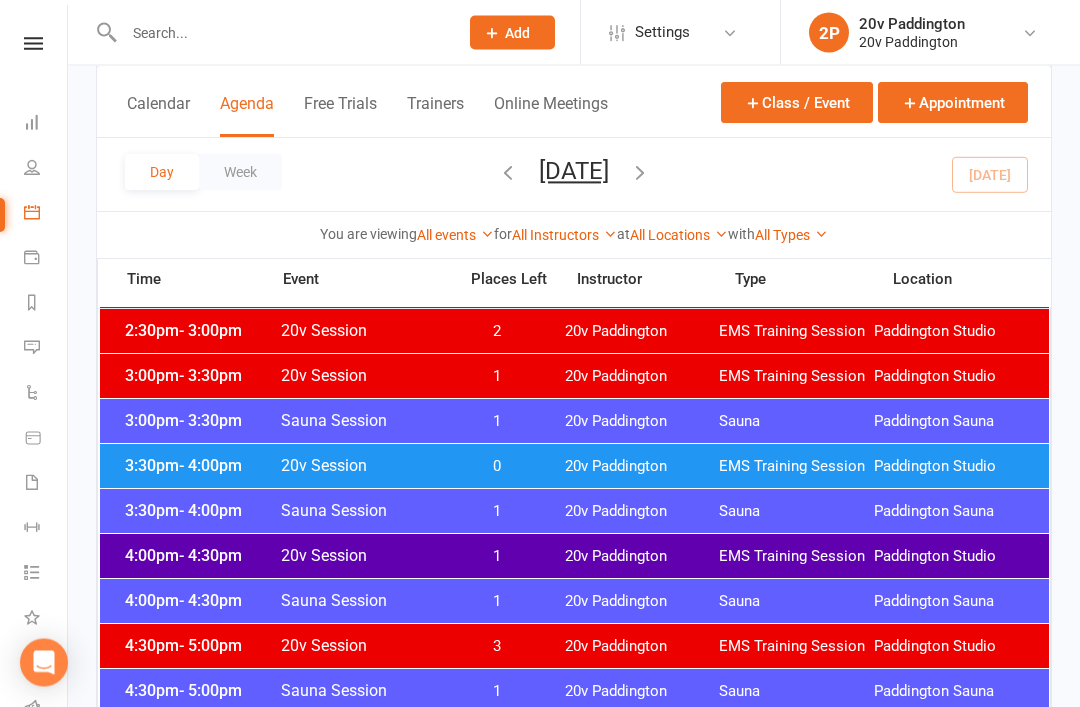 scroll, scrollTop: 1473, scrollLeft: 0, axis: vertical 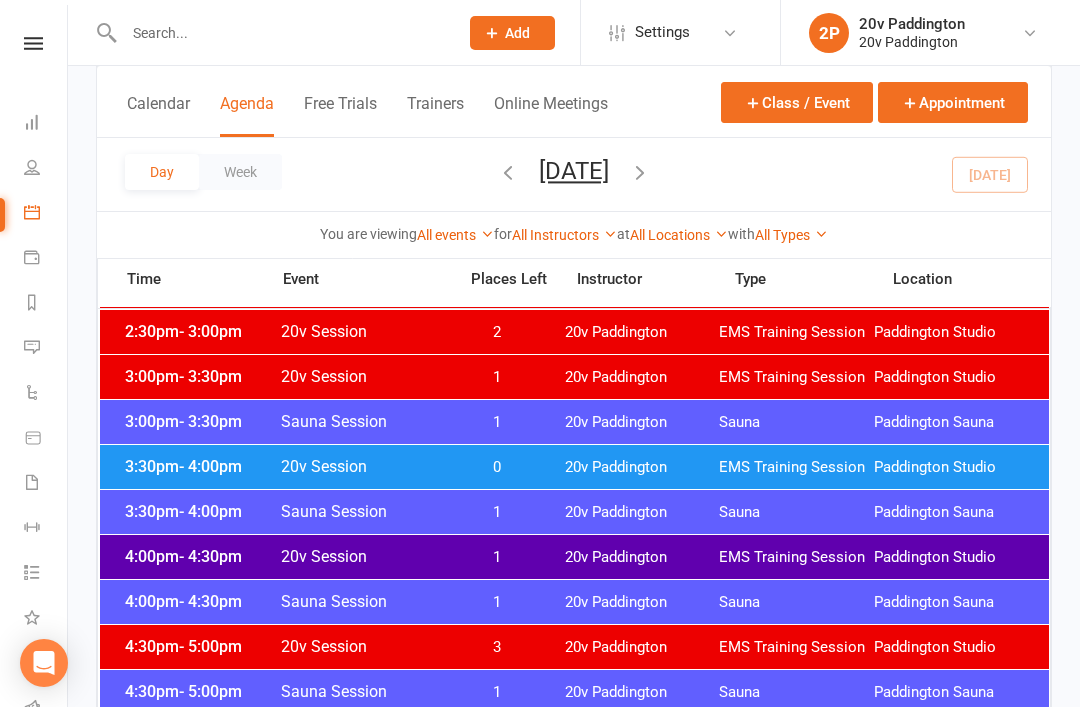 click on "4:00pm  - 4:30pm 20v Session 1 20v Paddington EMS Training Session [GEOGRAPHIC_DATA]" at bounding box center [574, 557] 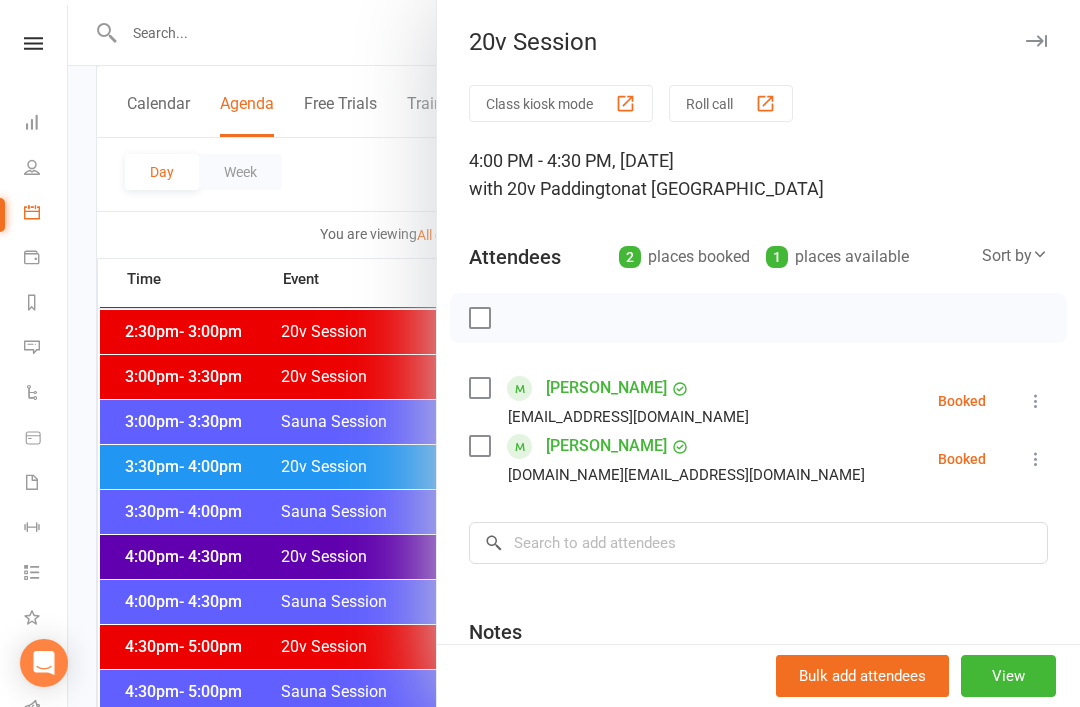 click at bounding box center [574, 353] 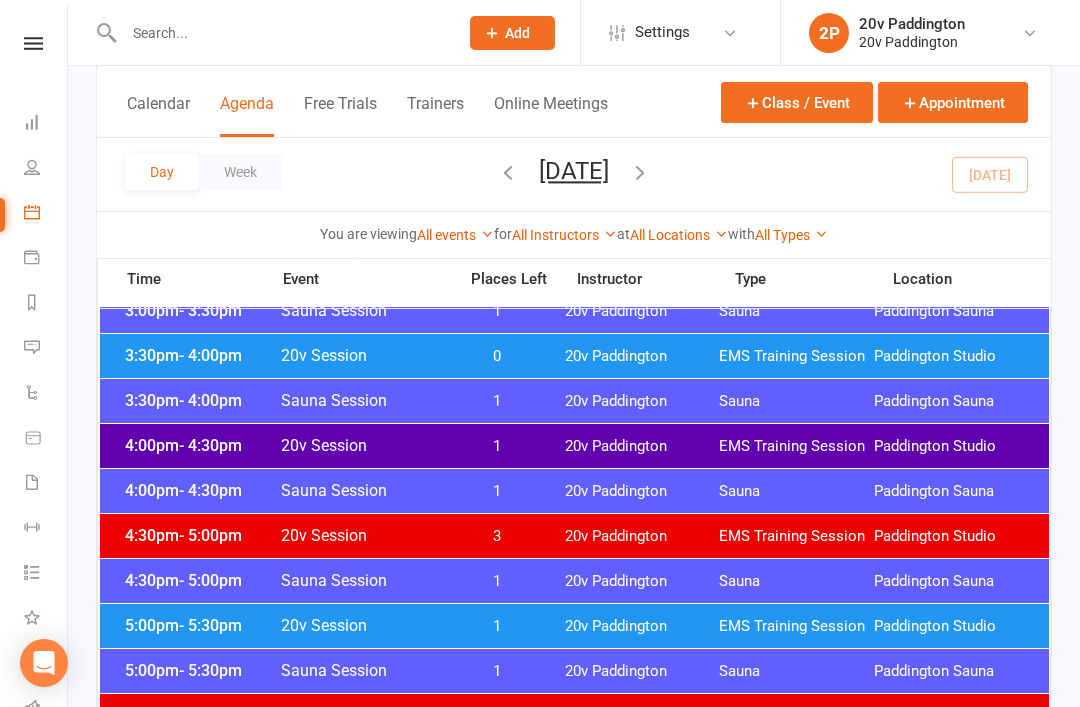 scroll, scrollTop: 1593, scrollLeft: 0, axis: vertical 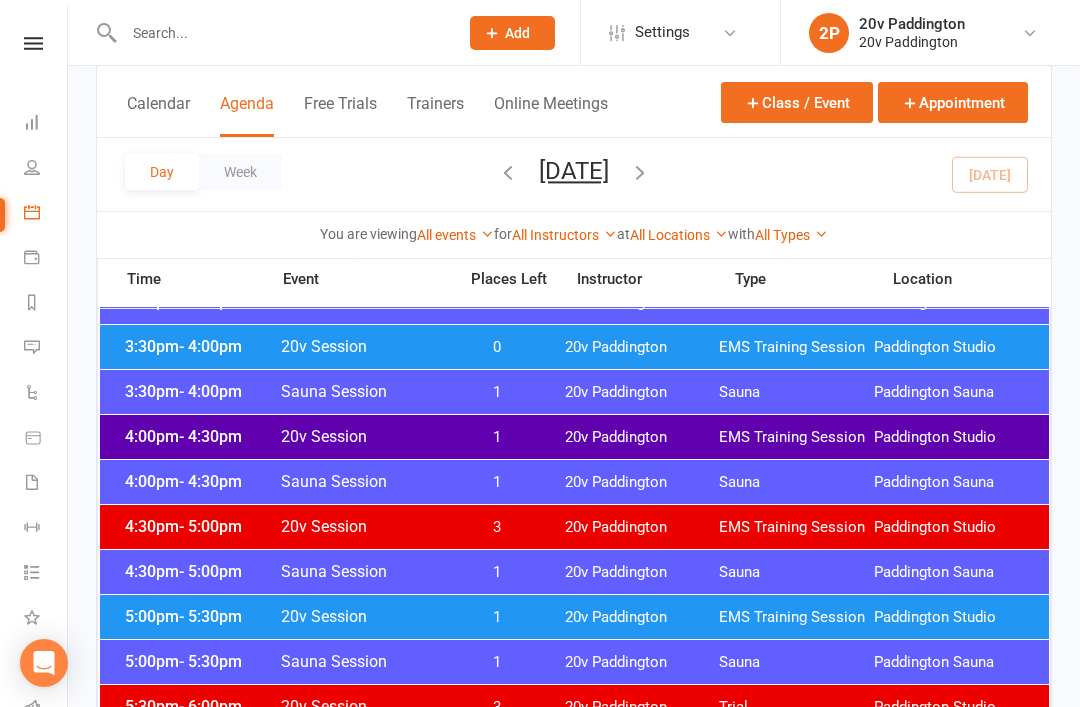 click on "20v Paddington" at bounding box center (642, 617) 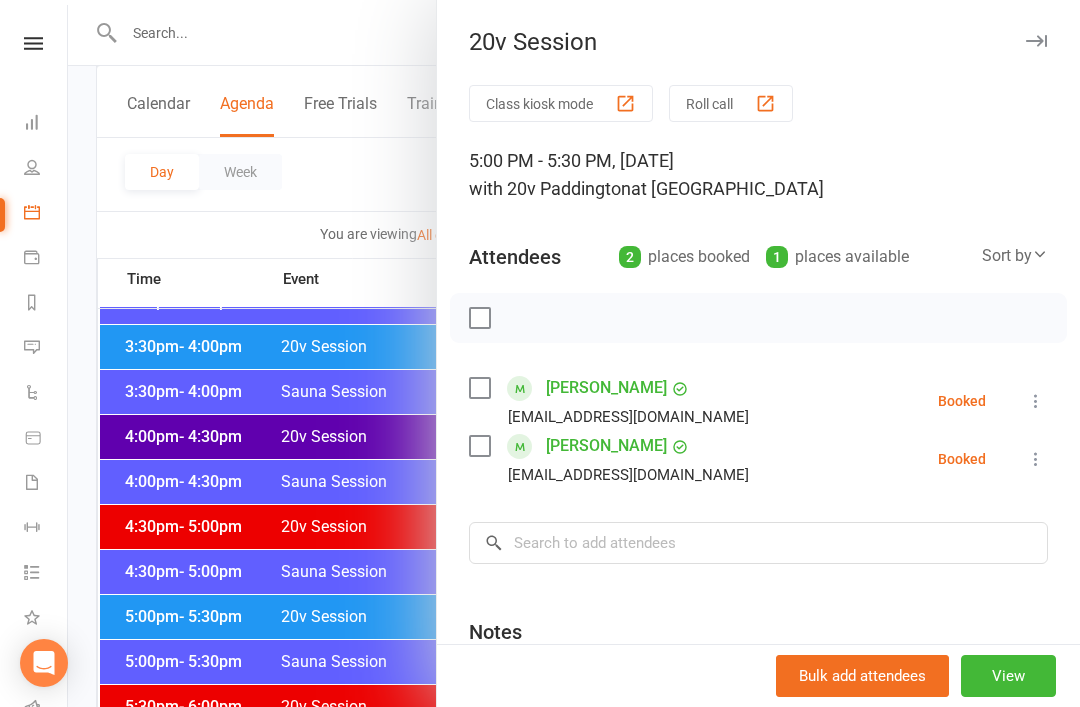 click at bounding box center (574, 353) 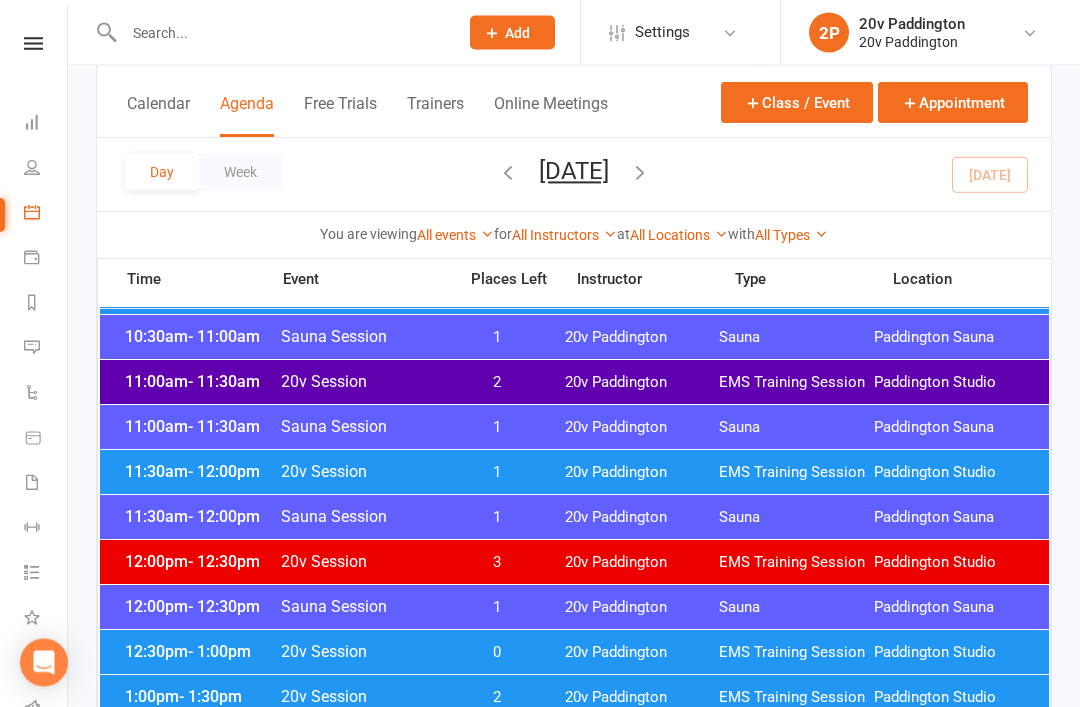 scroll, scrollTop: 1031, scrollLeft: 0, axis: vertical 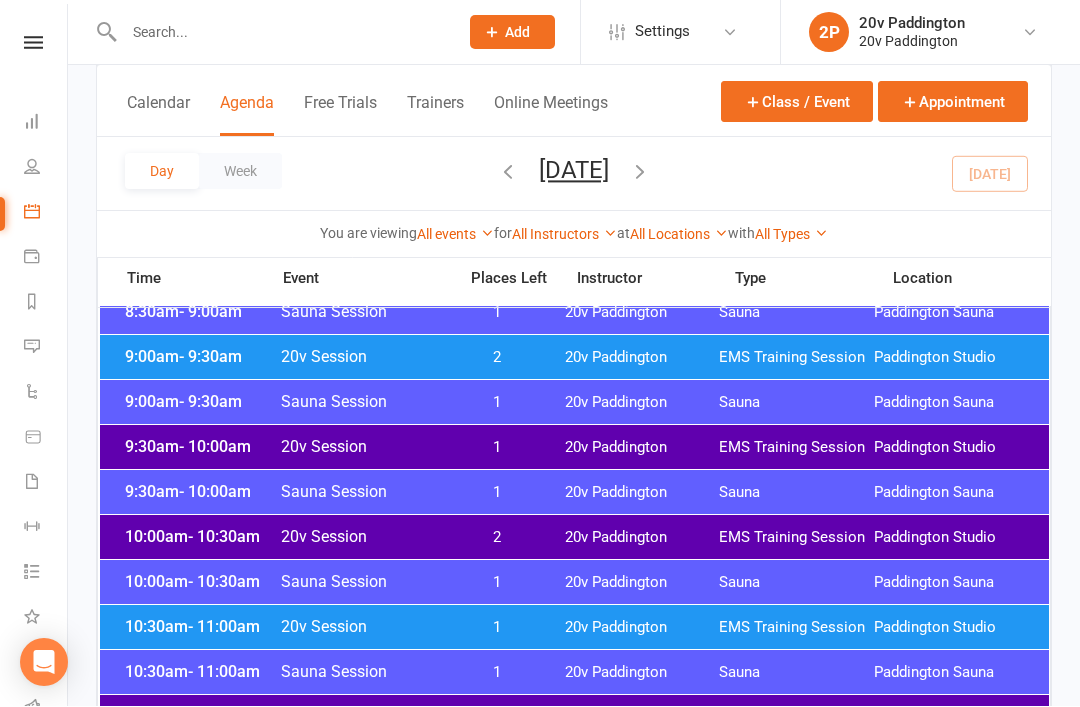 click on "9:30am  - 10:00am 20v Session 1 20v Paddington EMS Training Session [GEOGRAPHIC_DATA]" at bounding box center [574, 448] 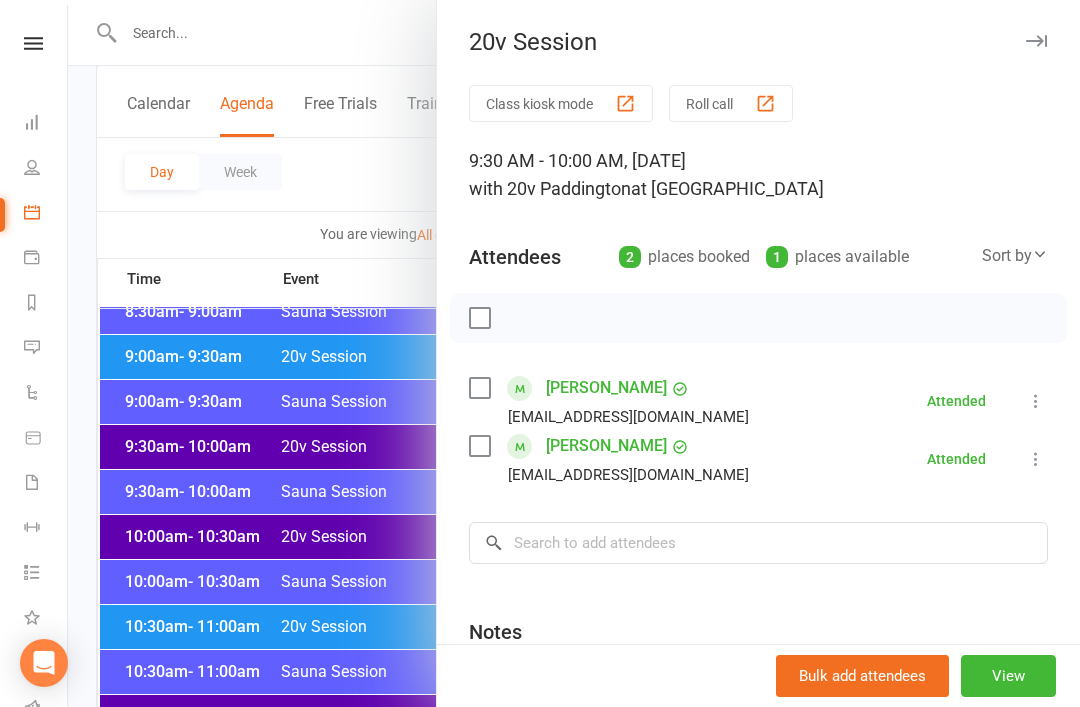 click at bounding box center (574, 353) 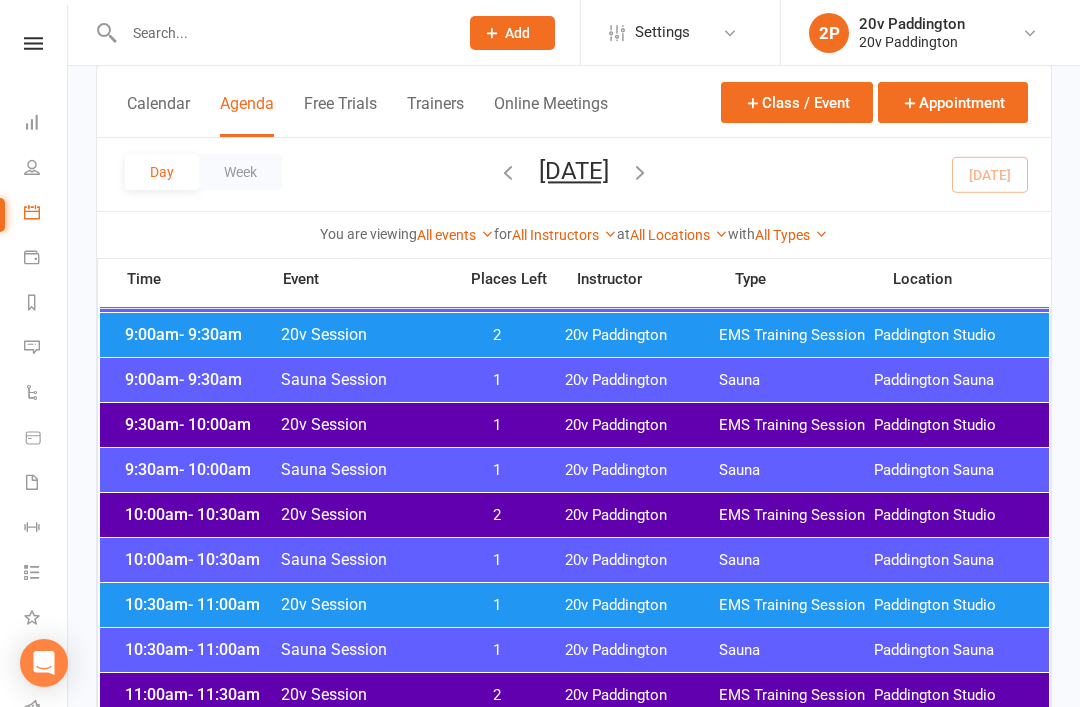 scroll, scrollTop: 685, scrollLeft: 0, axis: vertical 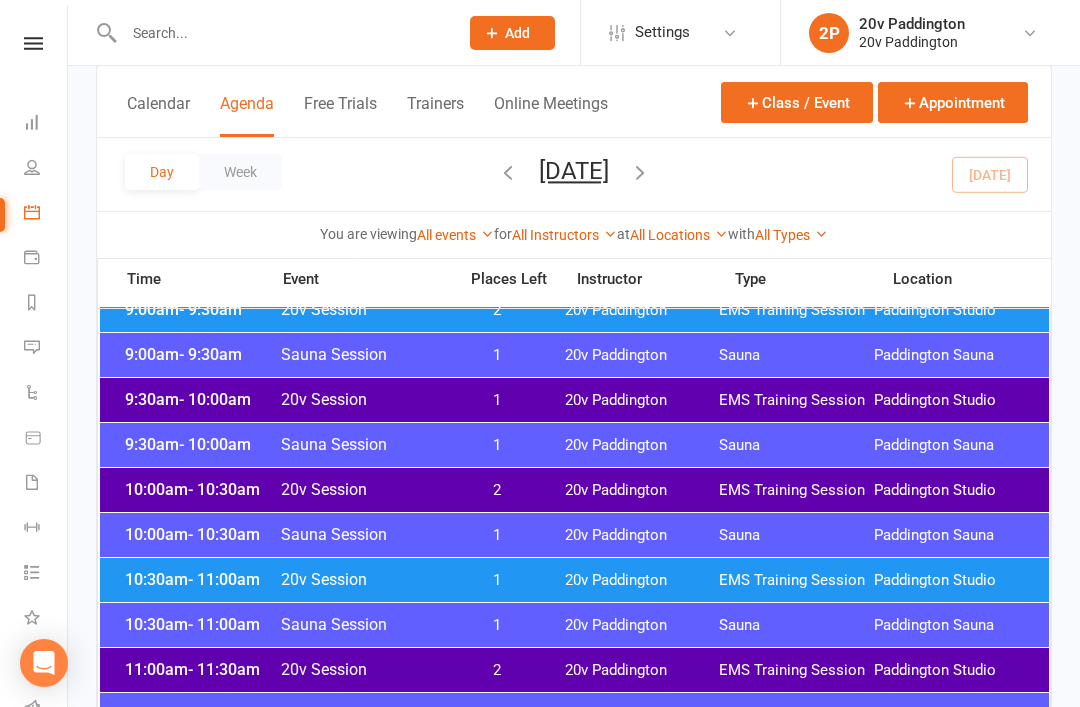click on "20v Paddington" at bounding box center [642, 580] 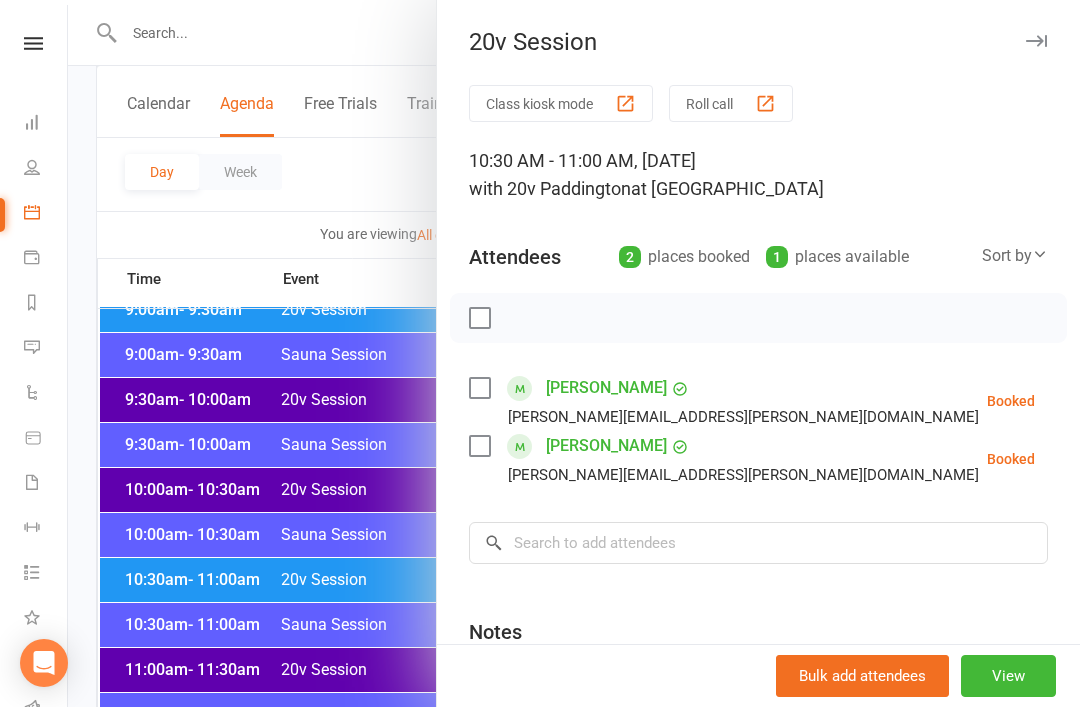 click at bounding box center [574, 353] 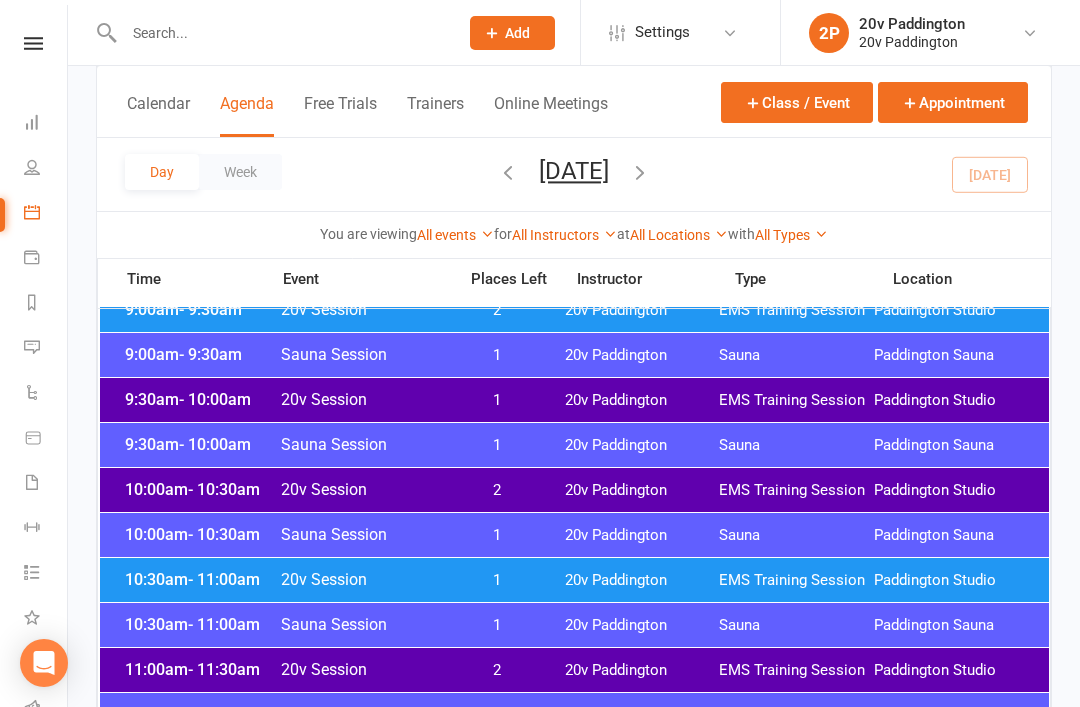 click on "10:00am  - 10:30am 20v Session 2 20v Paddington EMS Training Session Paddington Studio" at bounding box center [574, 490] 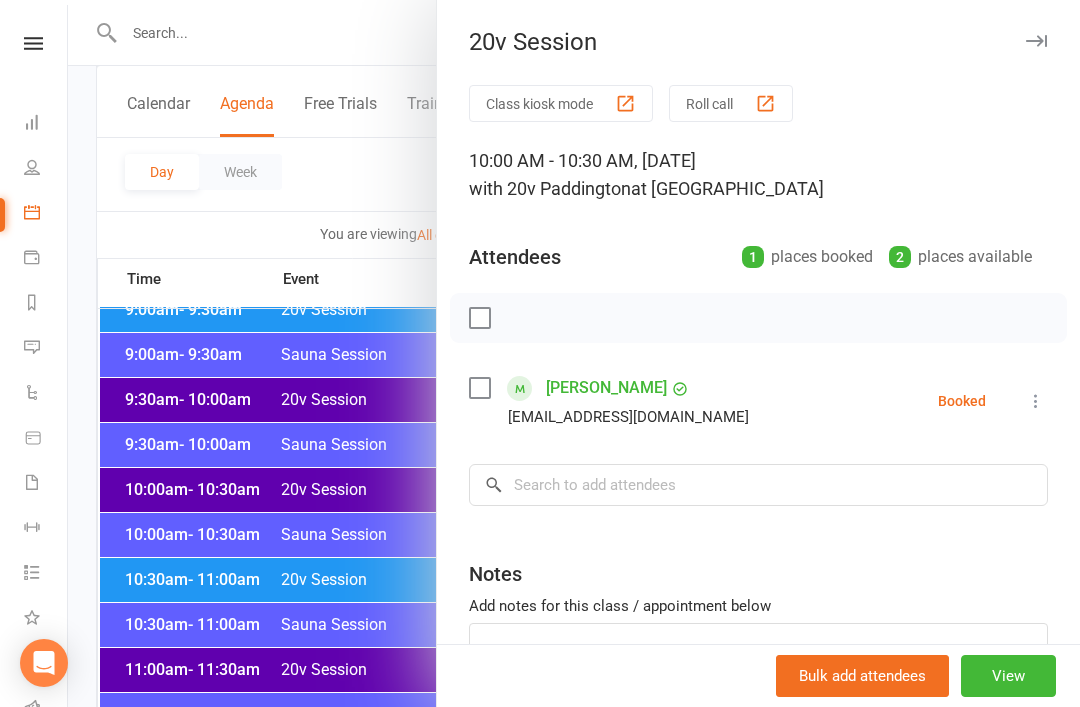 click at bounding box center (1036, 401) 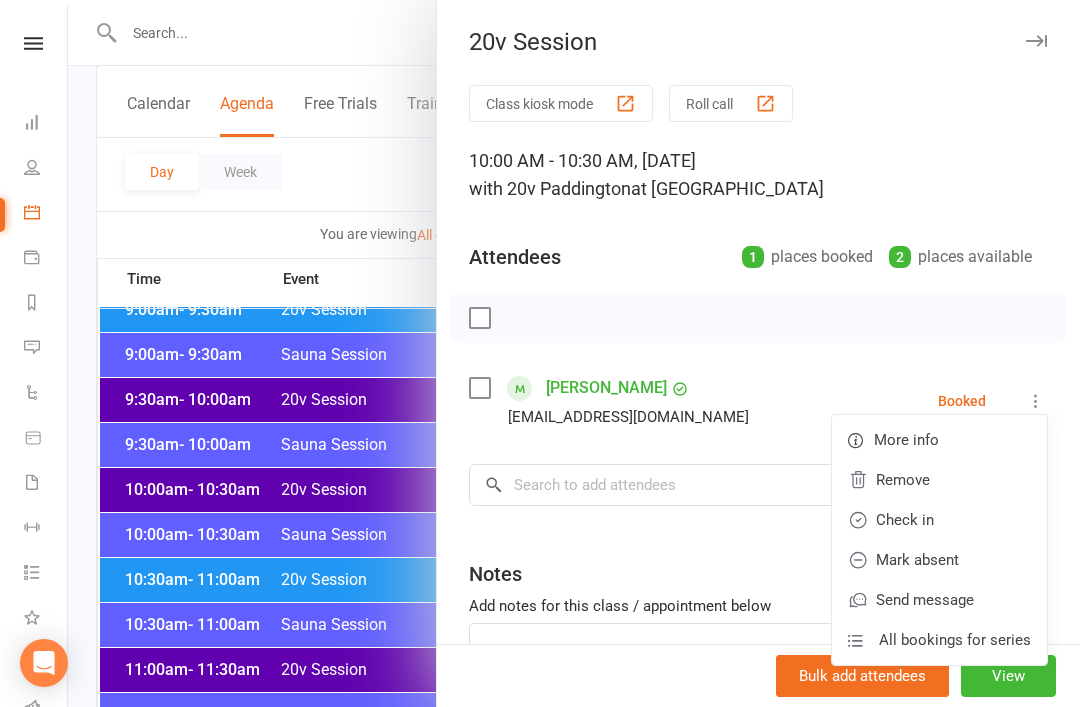 click on "Check in" at bounding box center (939, 520) 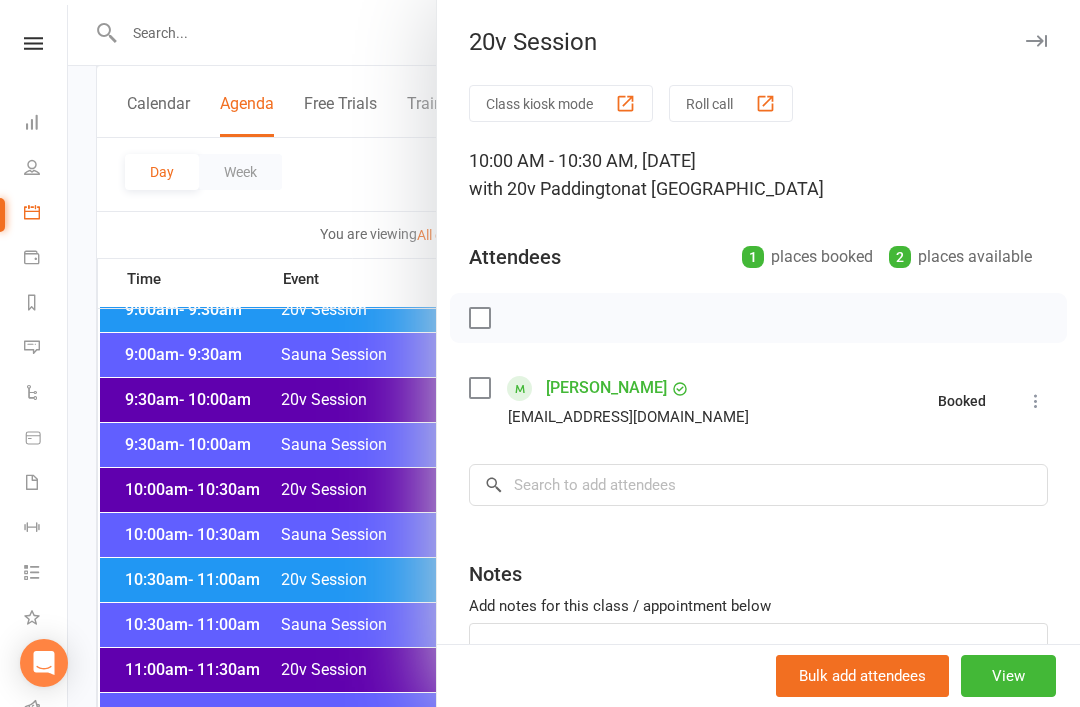 click at bounding box center (574, 353) 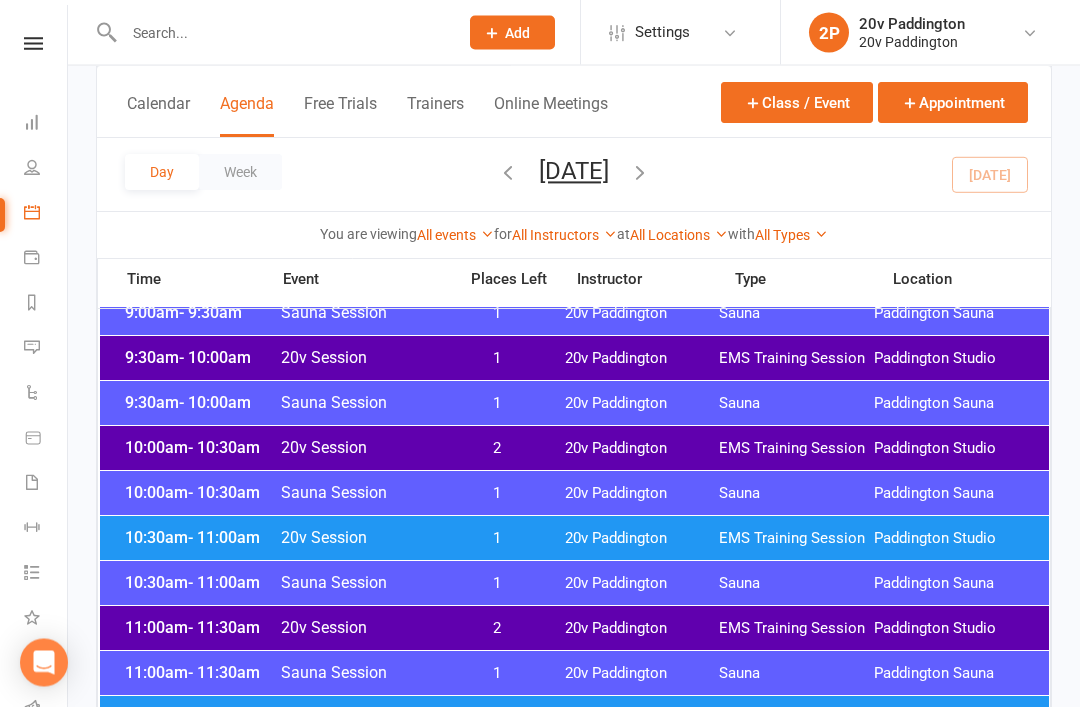 scroll, scrollTop: 729, scrollLeft: 0, axis: vertical 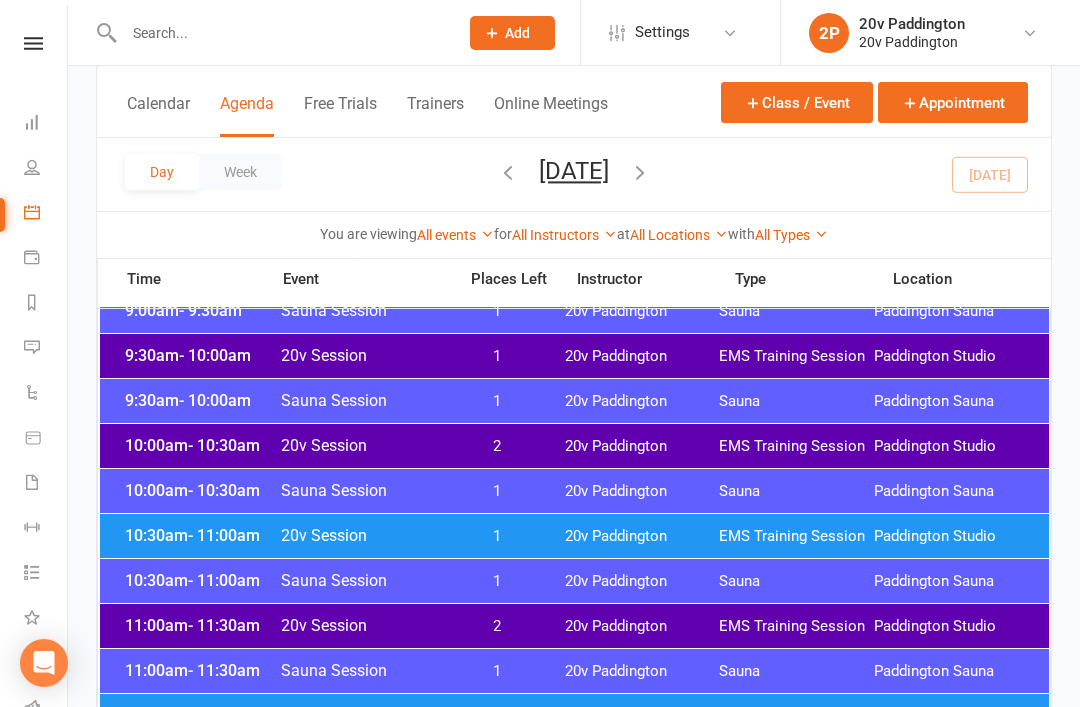 click on "EMS Training Session" at bounding box center [796, 536] 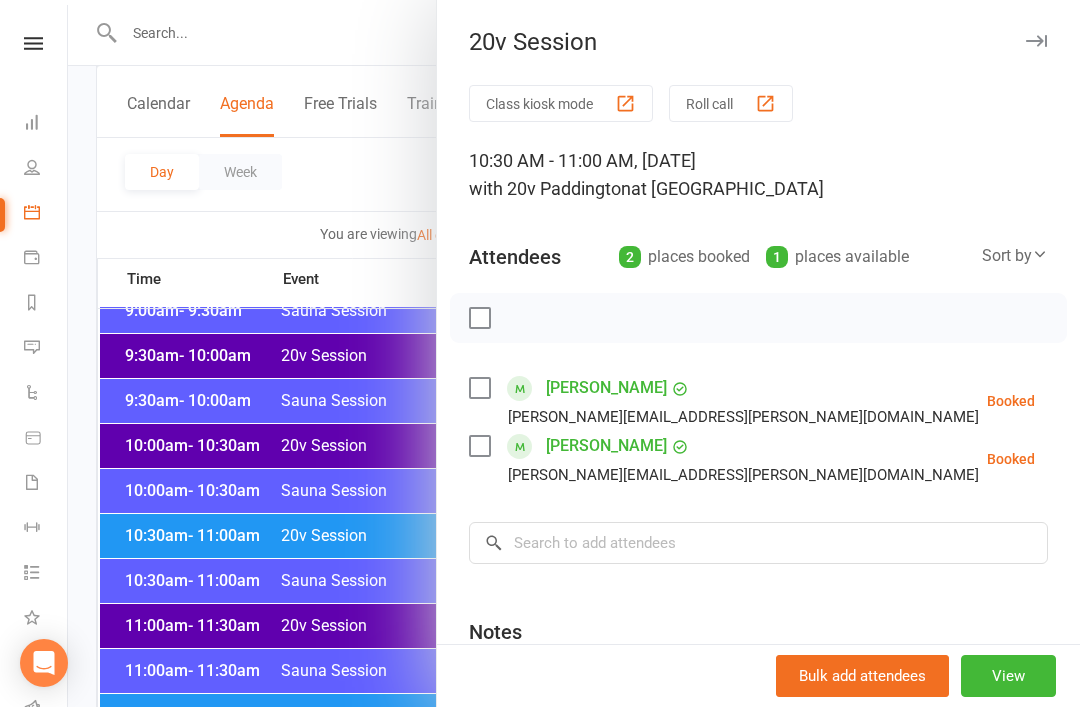 click at bounding box center [574, 353] 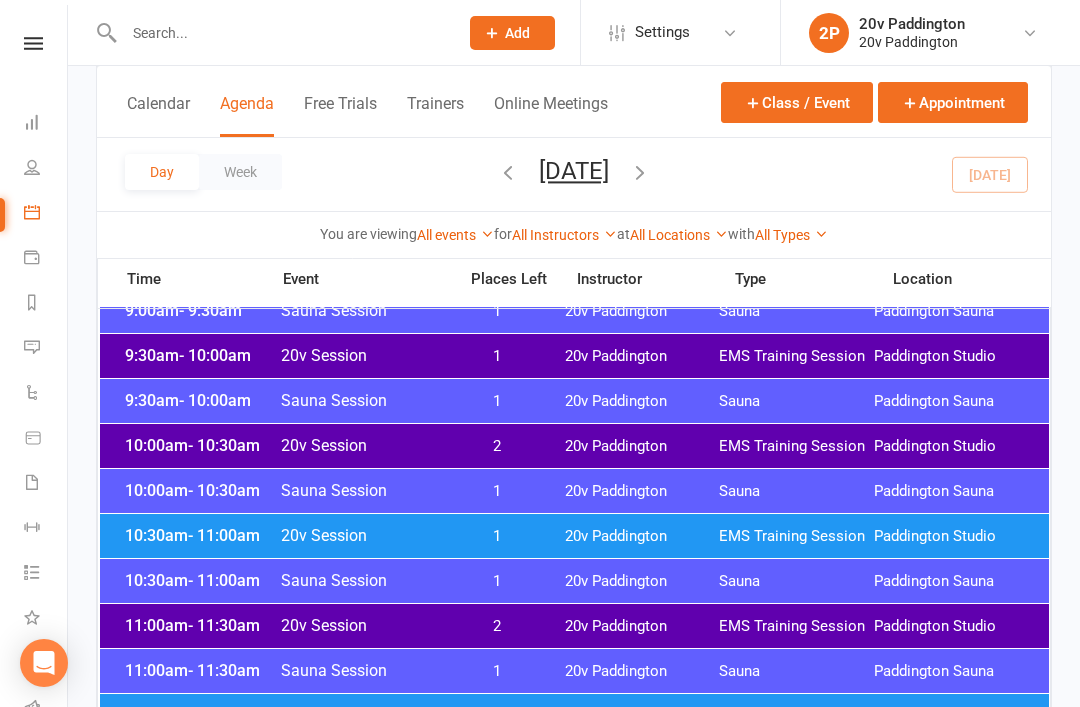 click on "EMS Training Session" at bounding box center [796, 536] 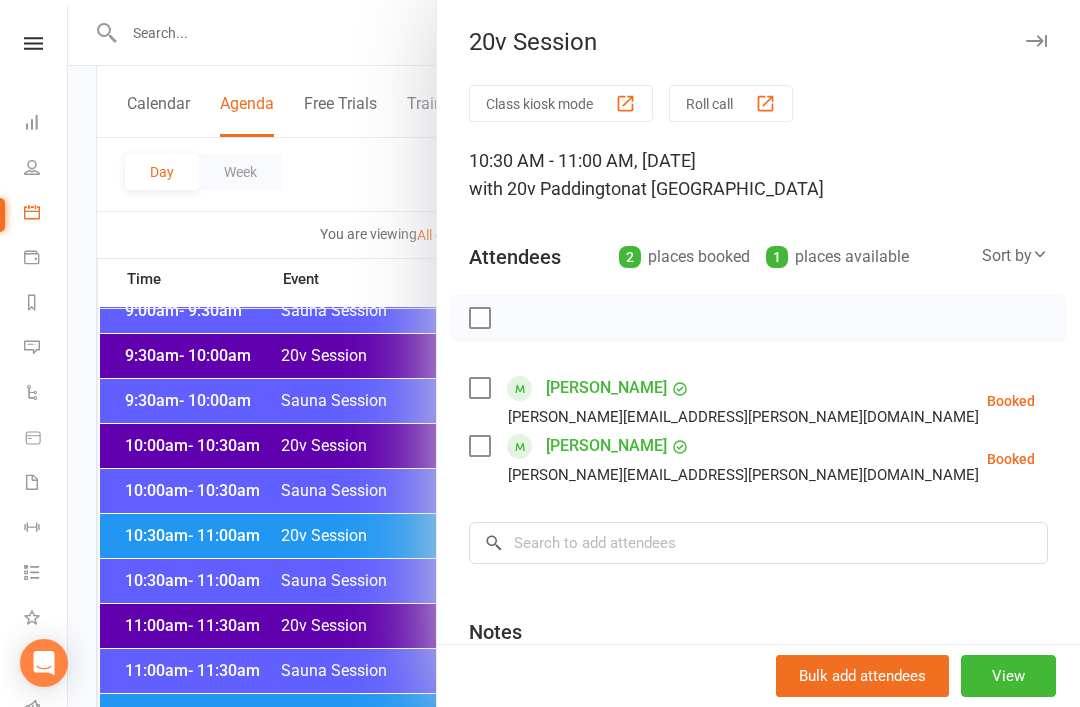 click at bounding box center (574, 353) 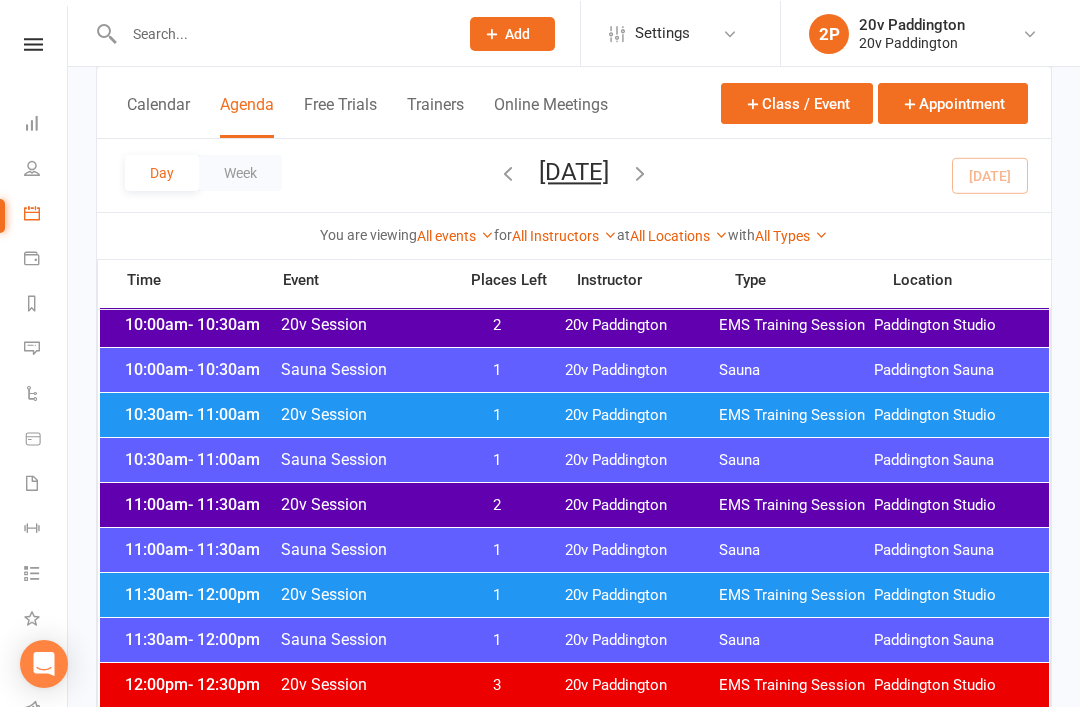 click on "10:30am  - 11:00am 20v Session 1 20v Paddington EMS Training Session Paddington Studio" at bounding box center [574, 414] 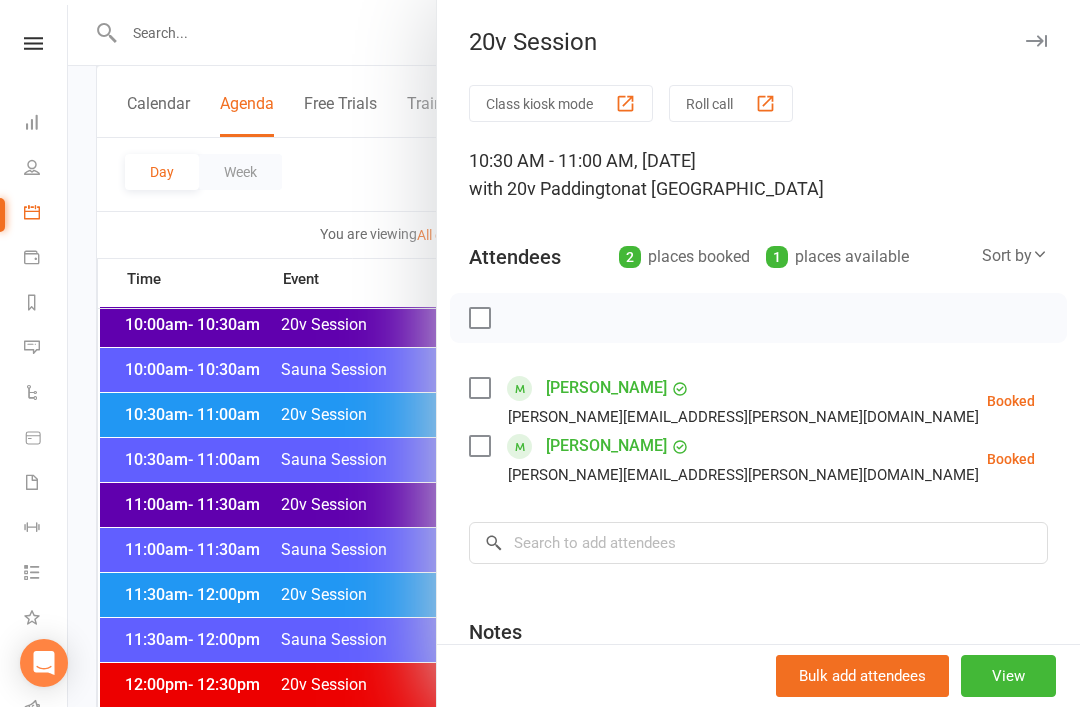 click at bounding box center (574, 353) 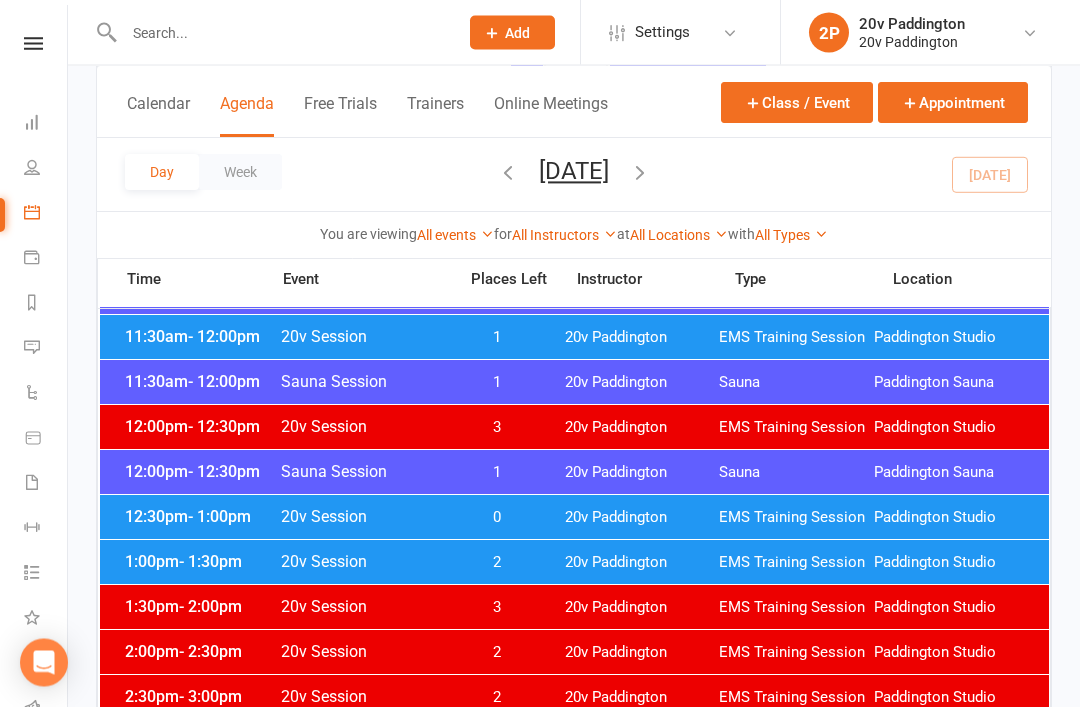 scroll, scrollTop: 1107, scrollLeft: 0, axis: vertical 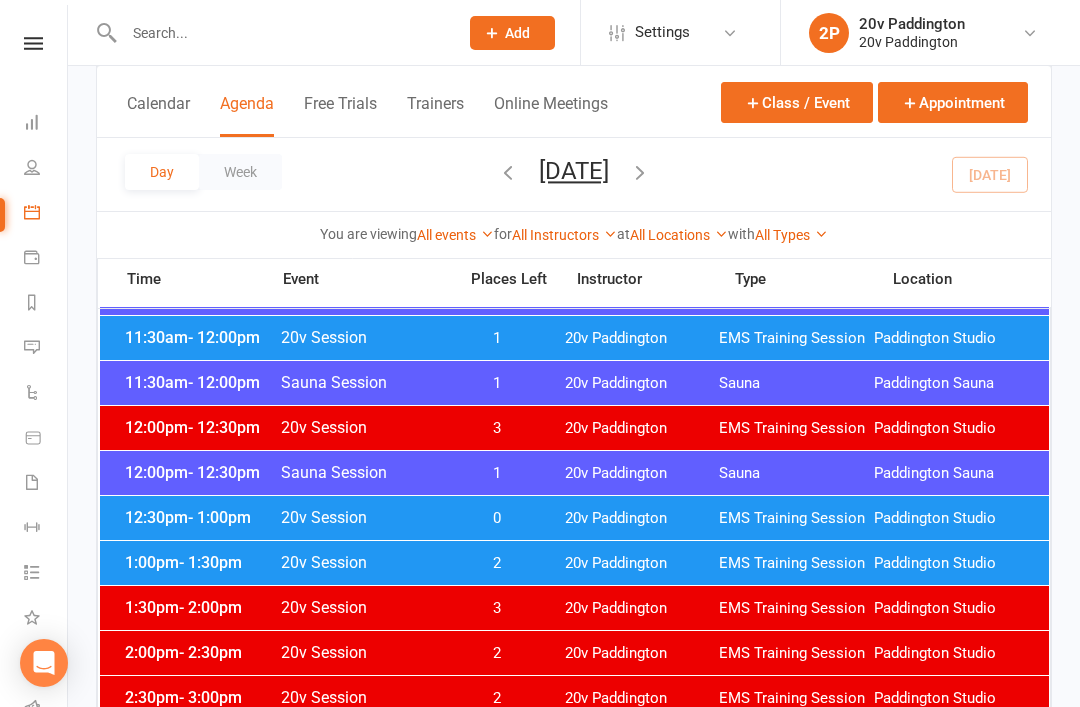 click on "EMS Training Session" at bounding box center (796, 518) 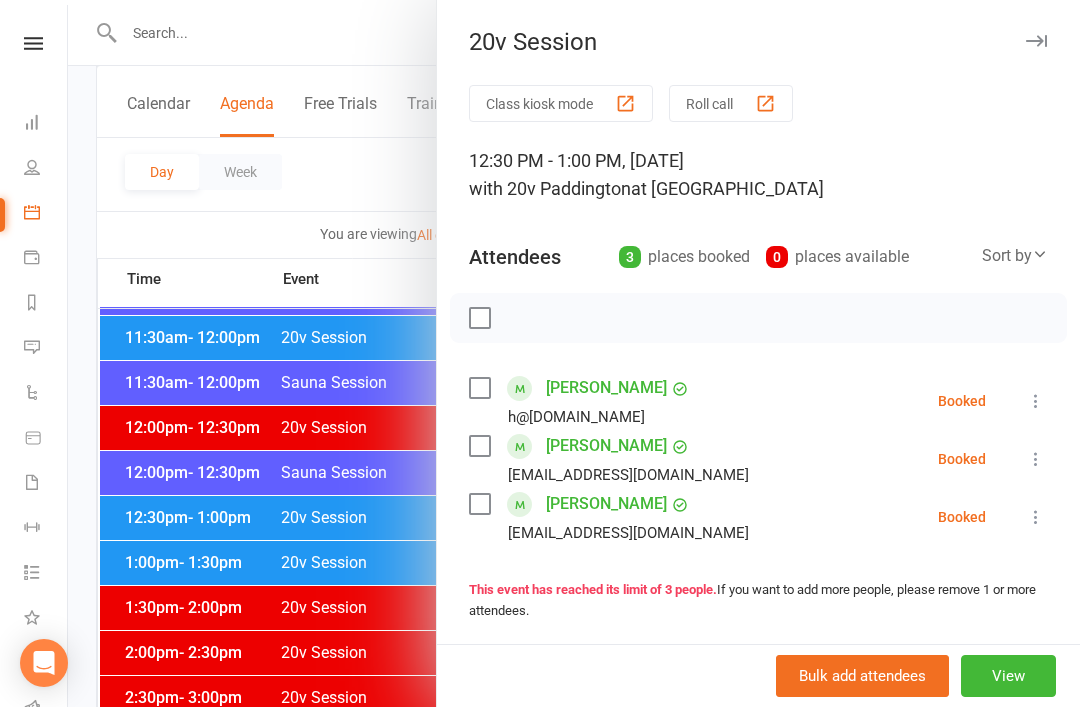 click at bounding box center (1036, 459) 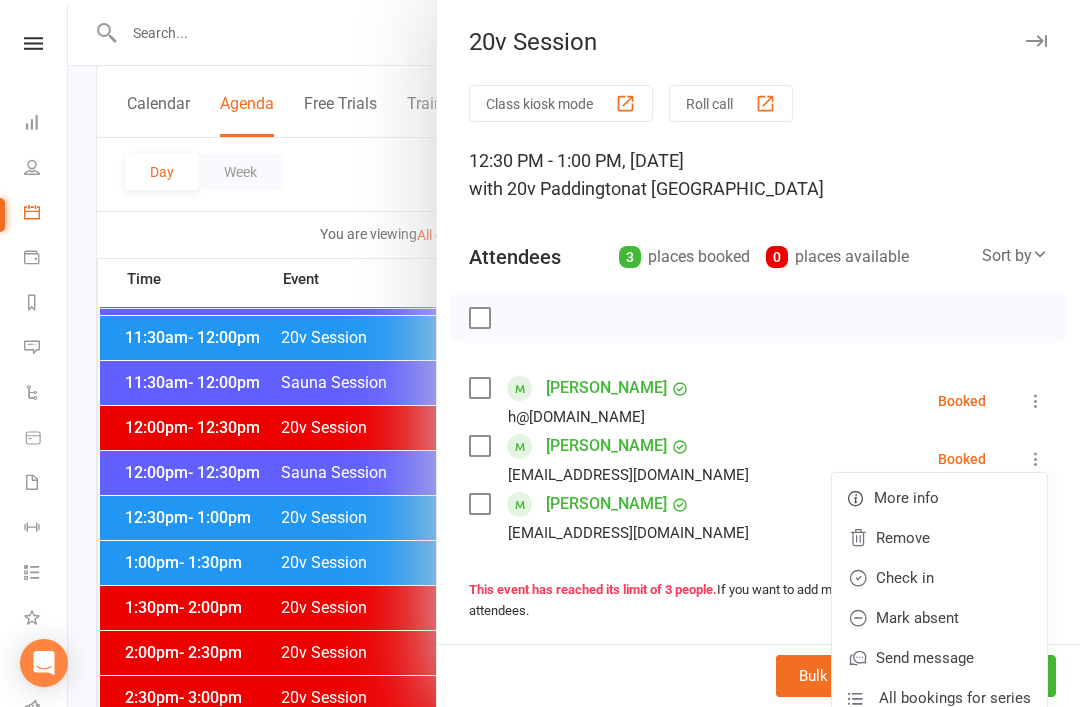 click on "Remove" at bounding box center (939, 538) 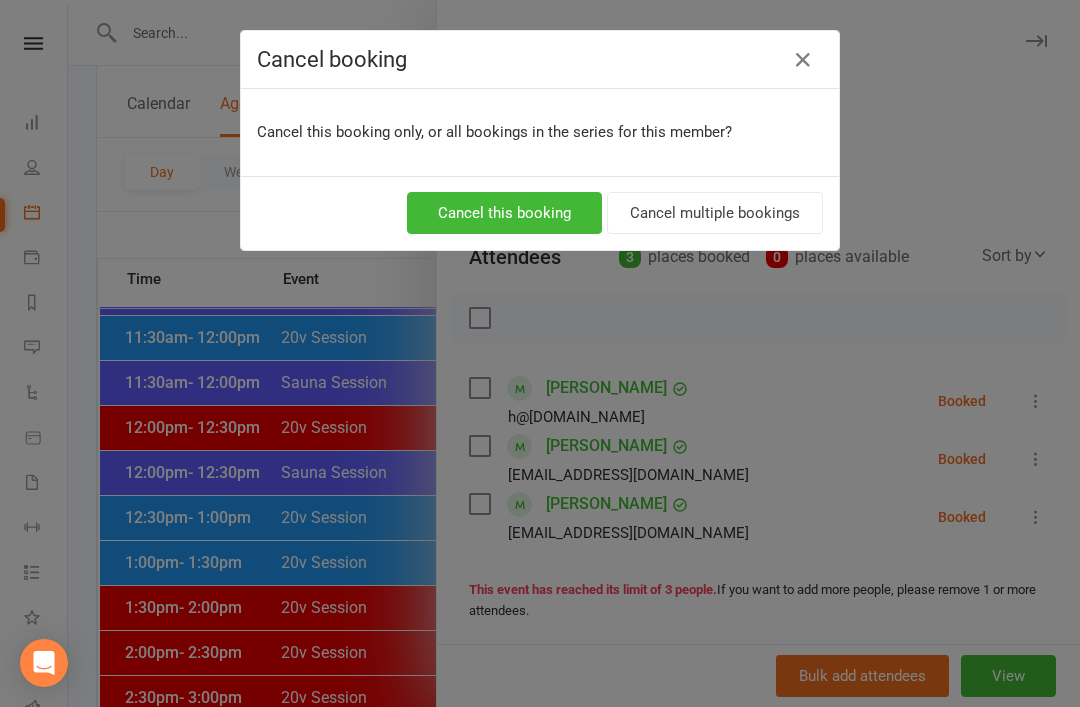 click on "Cancel this booking" at bounding box center [504, 213] 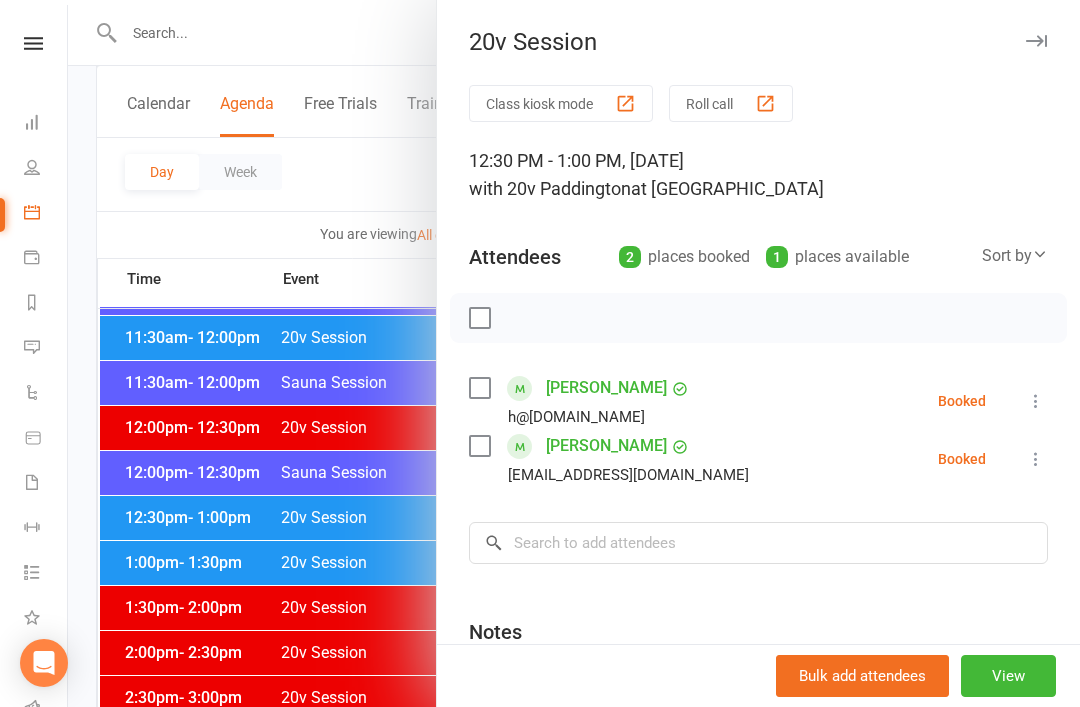 click at bounding box center (574, 353) 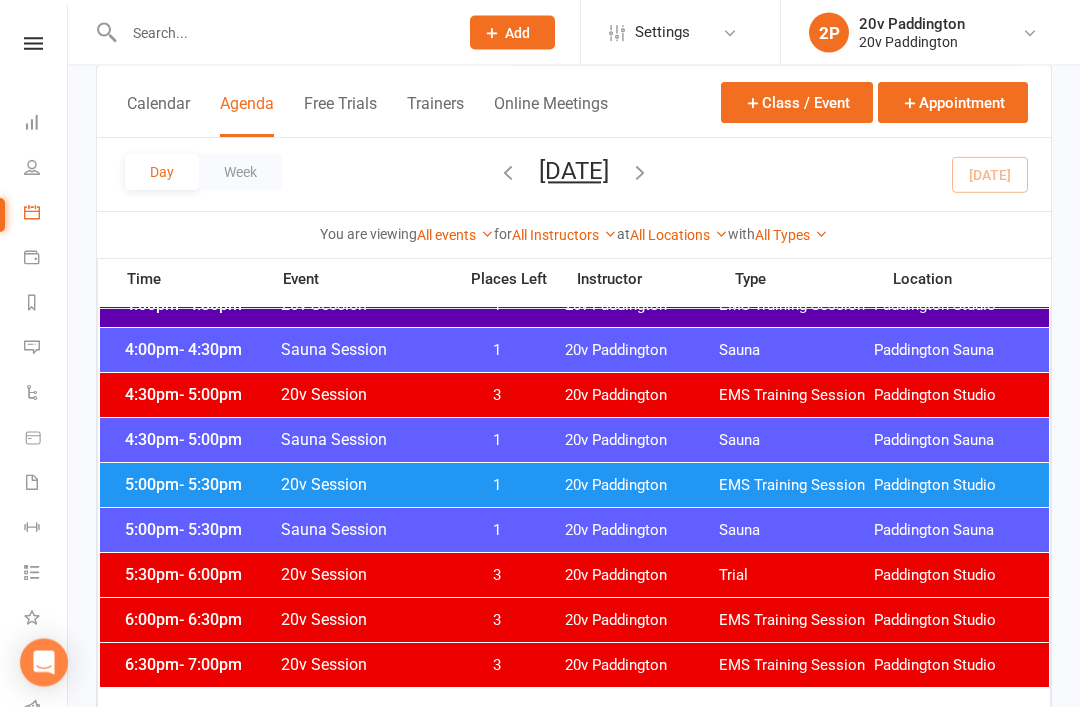 click on "5:00pm  - 5:30pm 20v Session 1 20v Paddington EMS Training Session Paddington Studio" at bounding box center [574, 486] 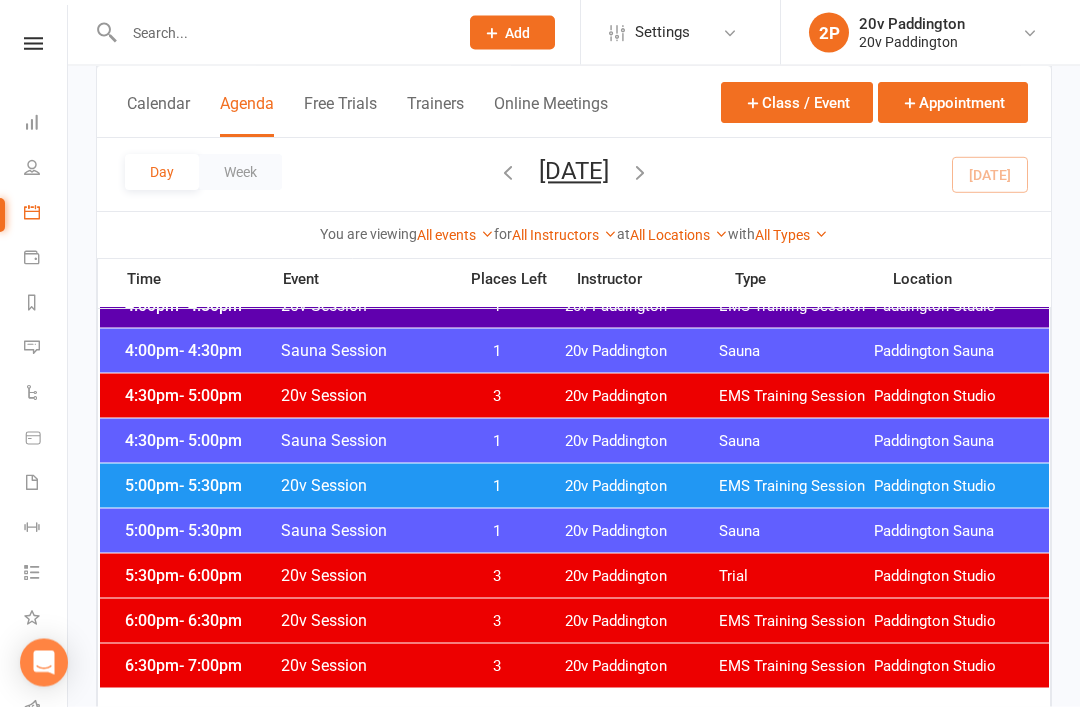 scroll, scrollTop: 1725, scrollLeft: 0, axis: vertical 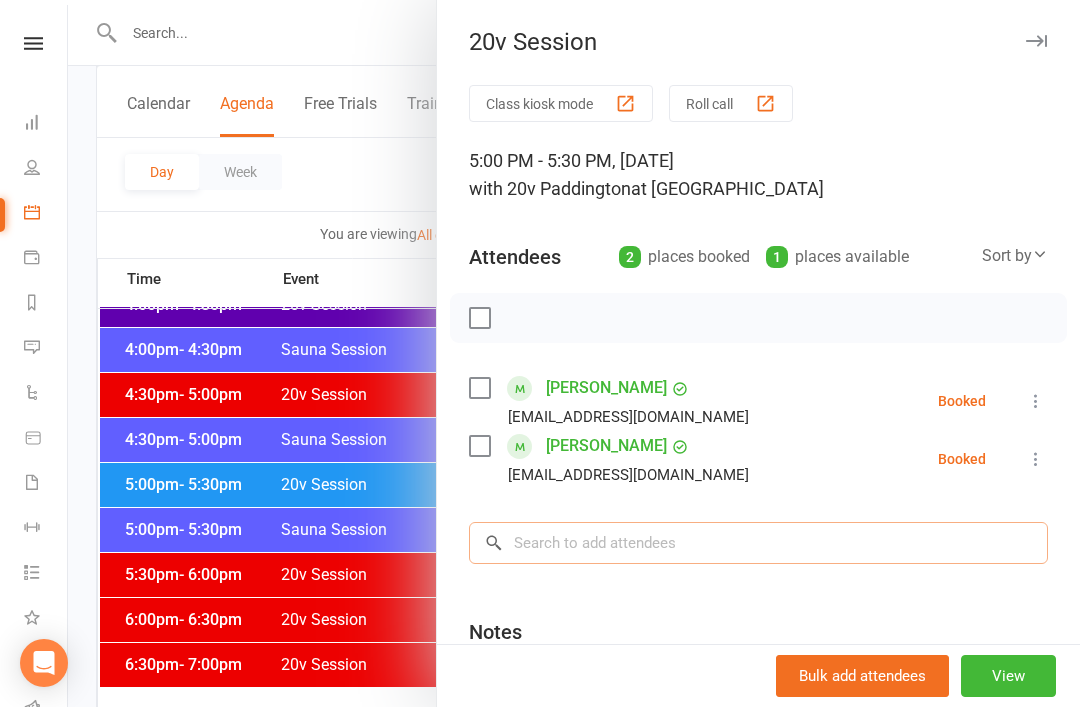 click at bounding box center [758, 543] 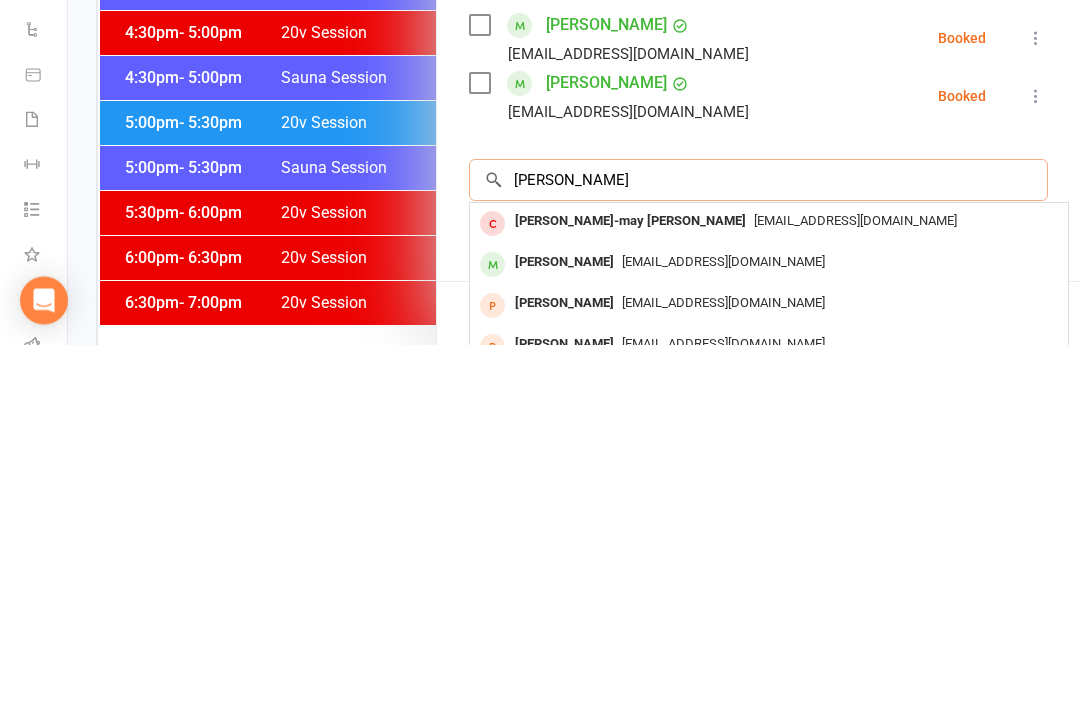 type on "Donna" 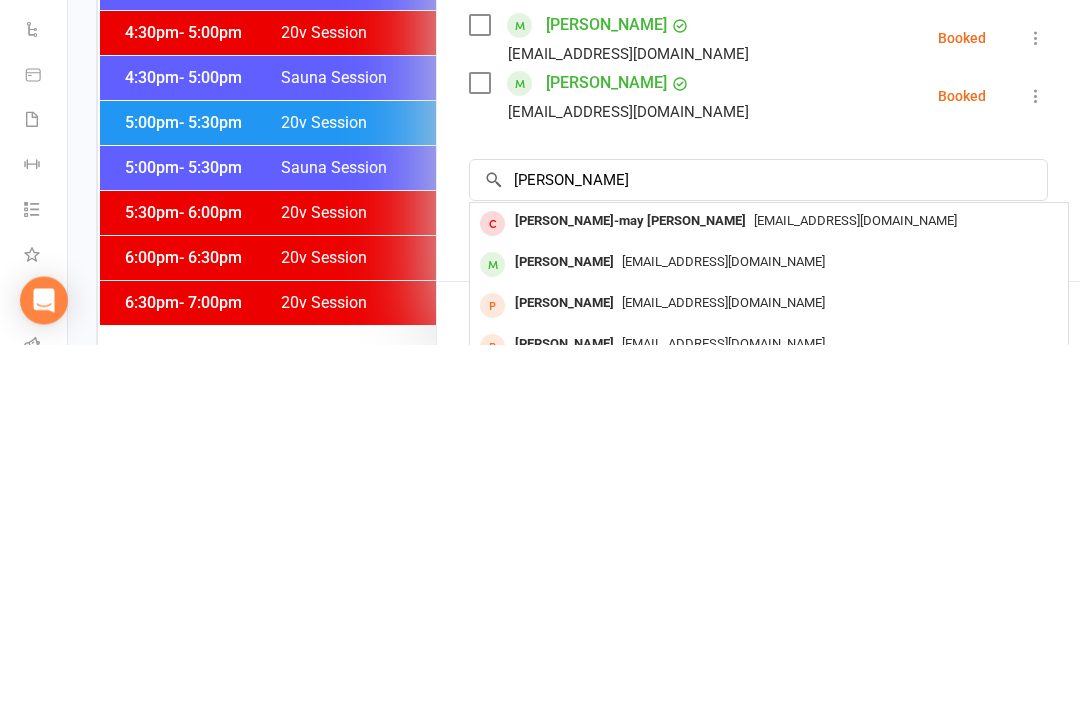 click on "Koalaloder@gmail.com" at bounding box center [769, 625] 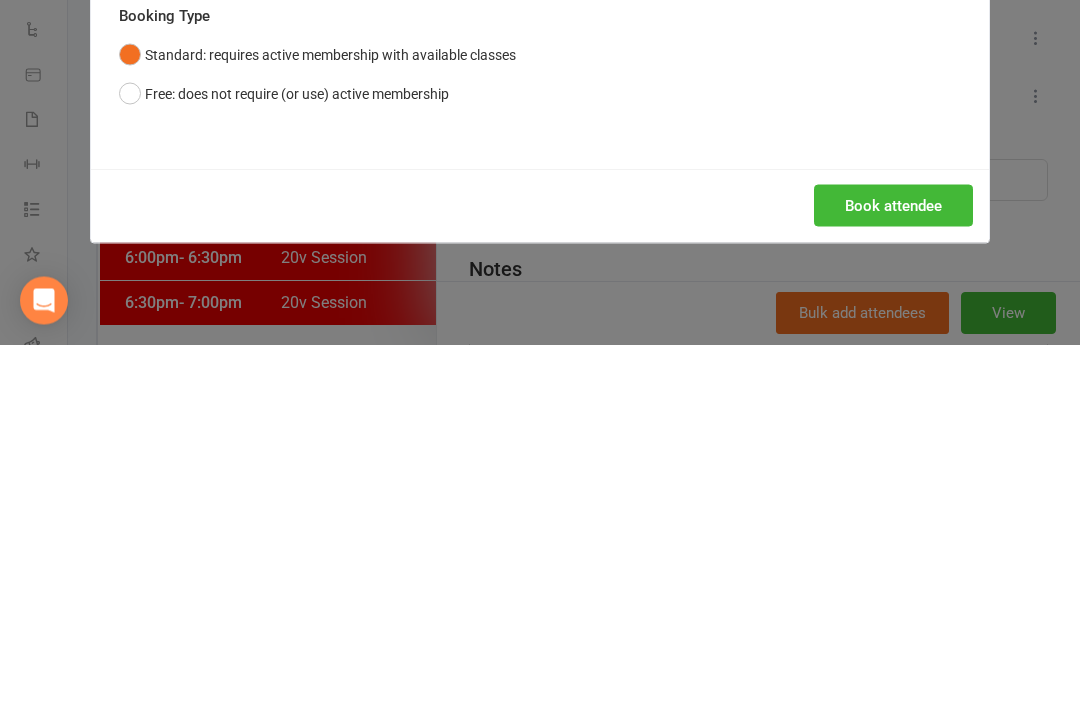 type 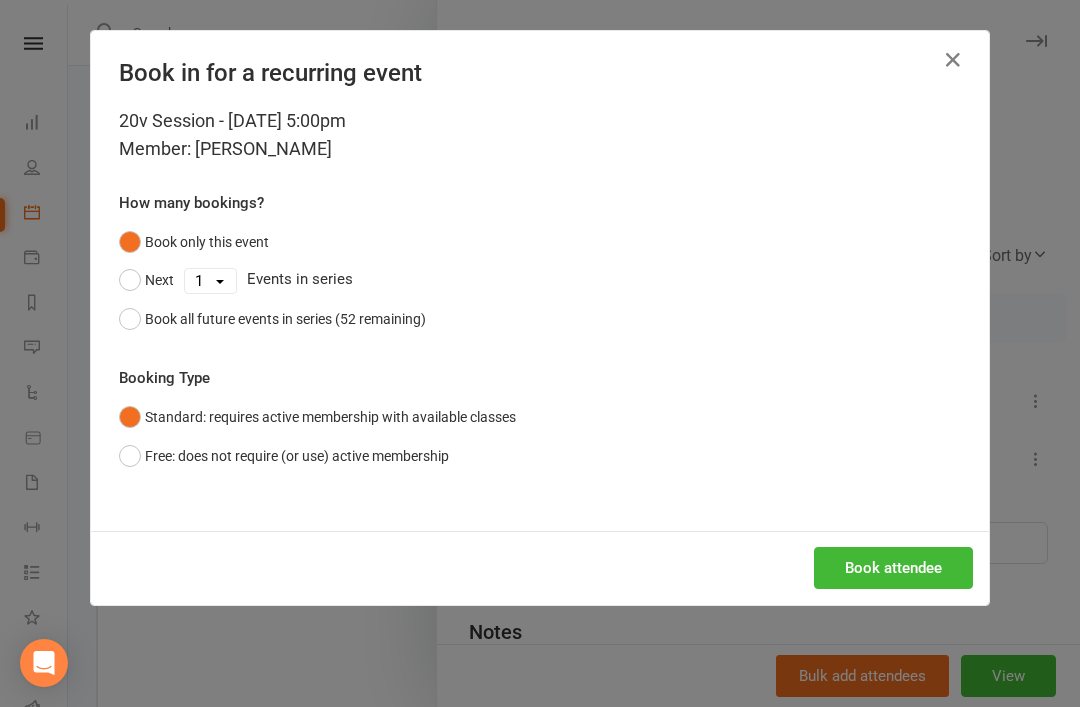 click on "Book attendee" at bounding box center (893, 568) 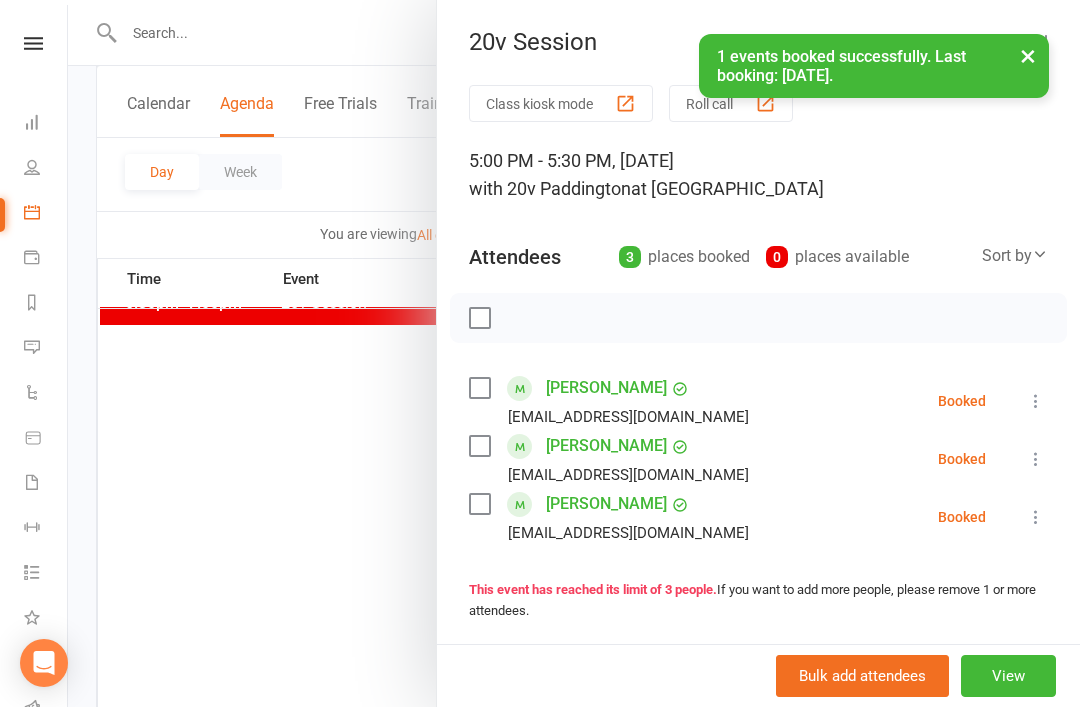 click at bounding box center (574, 353) 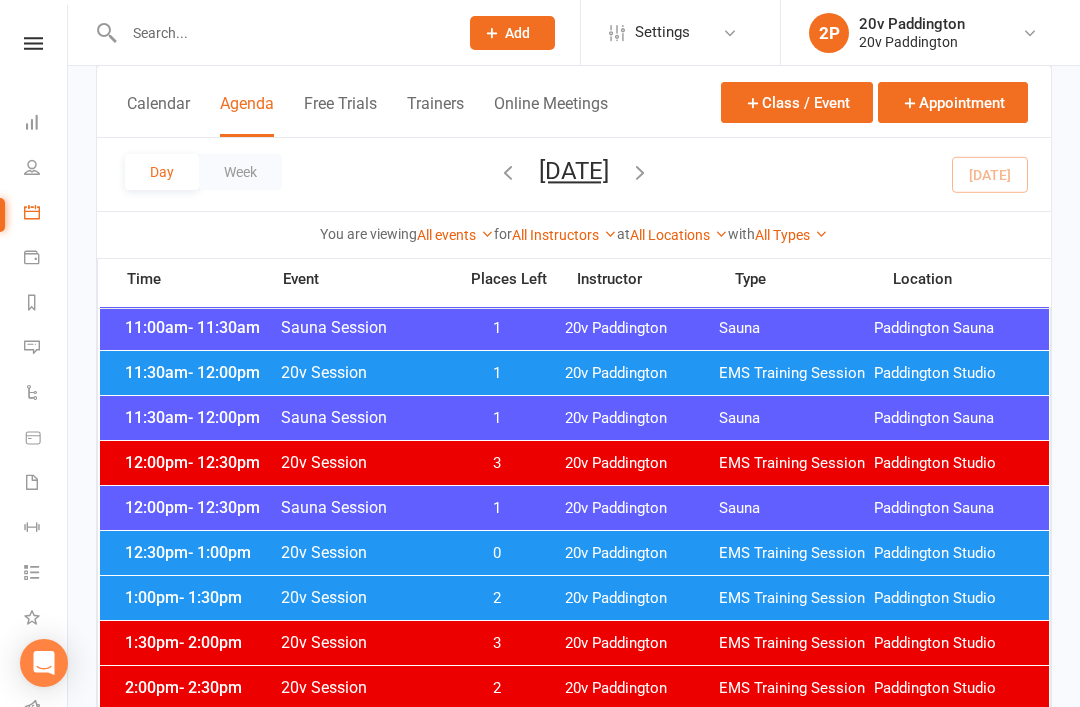 scroll, scrollTop: 1071, scrollLeft: 0, axis: vertical 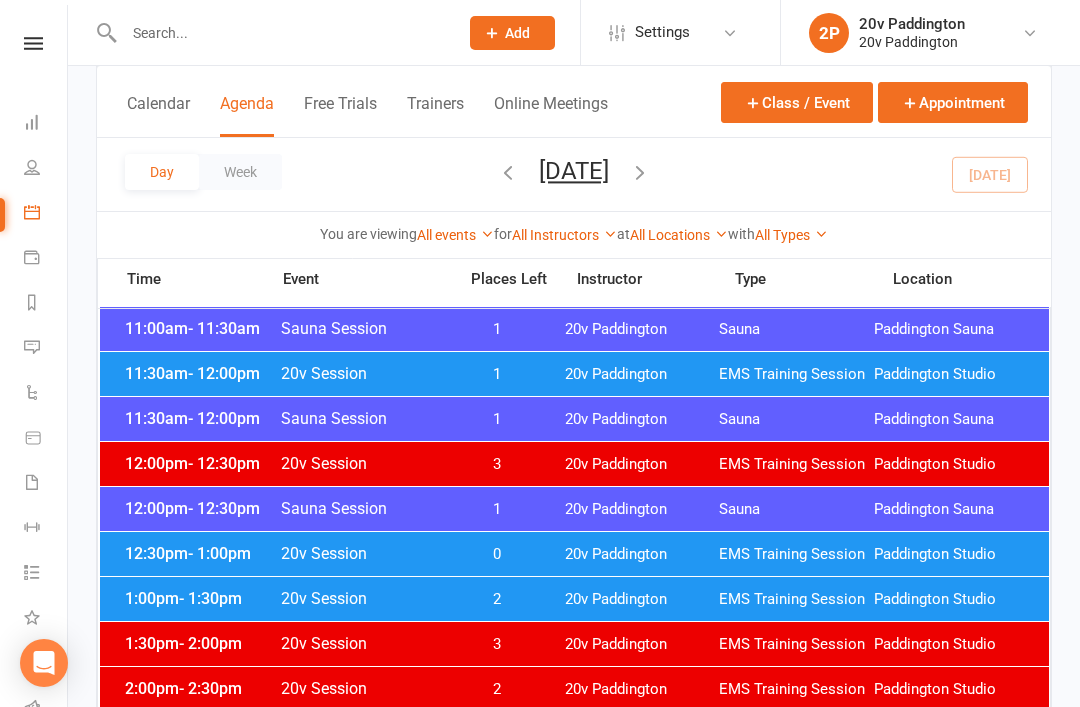 click on "11:00am  - 11:30am Sauna Session 1 20v Paddington Sauna Paddington Sauna" at bounding box center [574, 329] 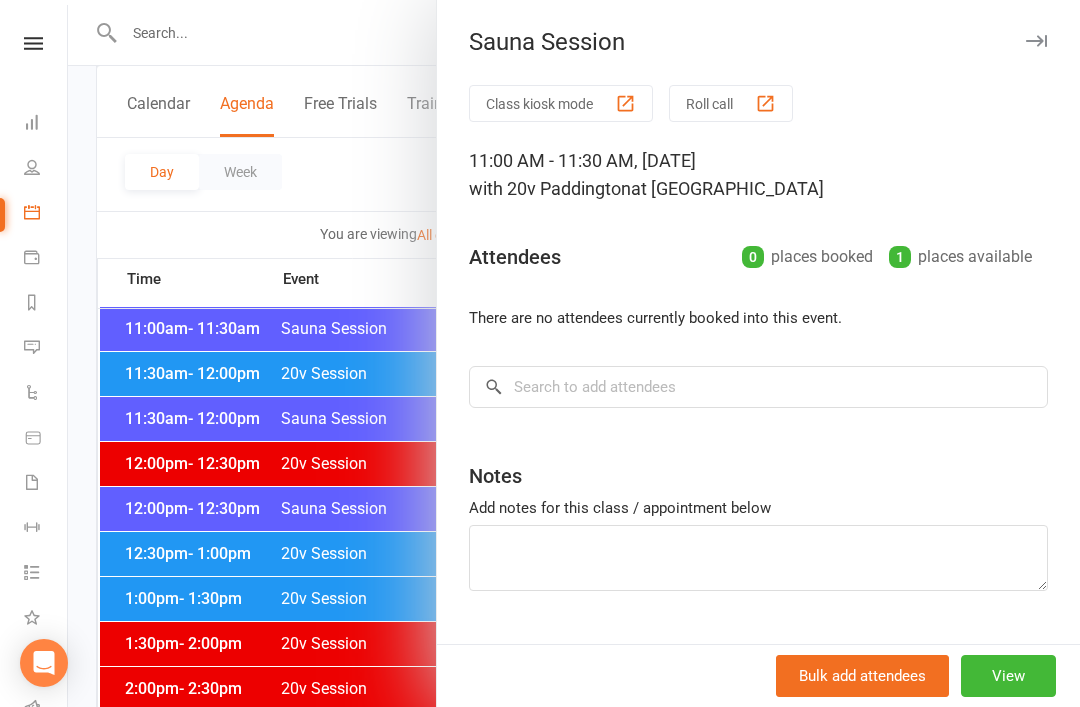 click at bounding box center (574, 353) 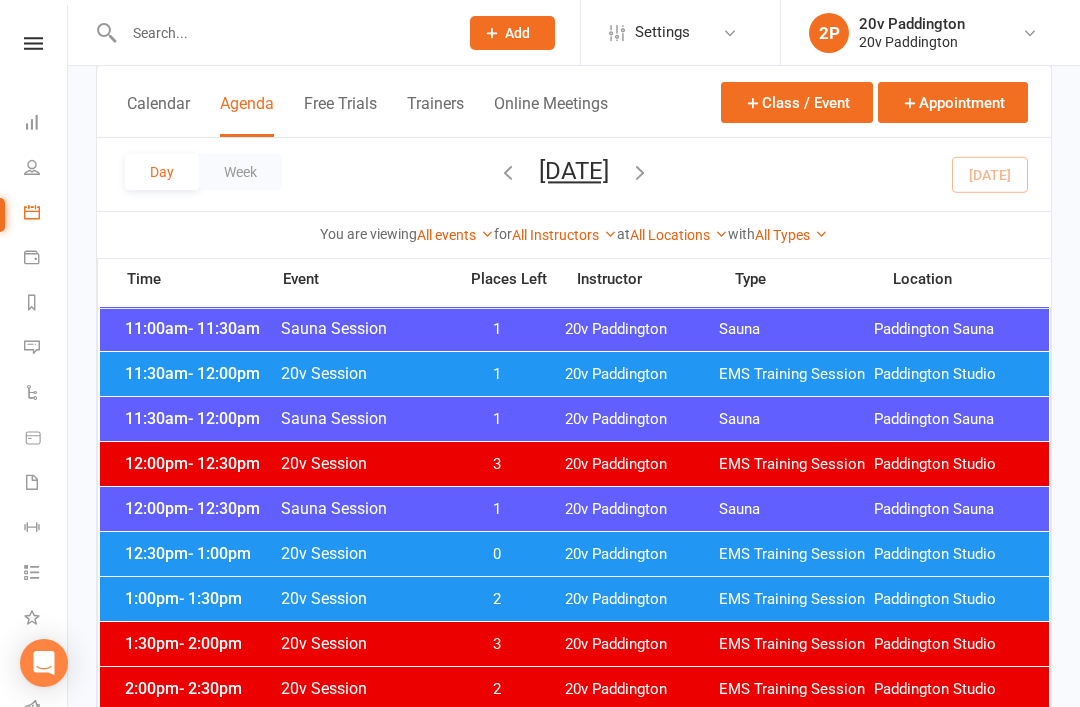 click on "20v Paddington" at bounding box center [642, 374] 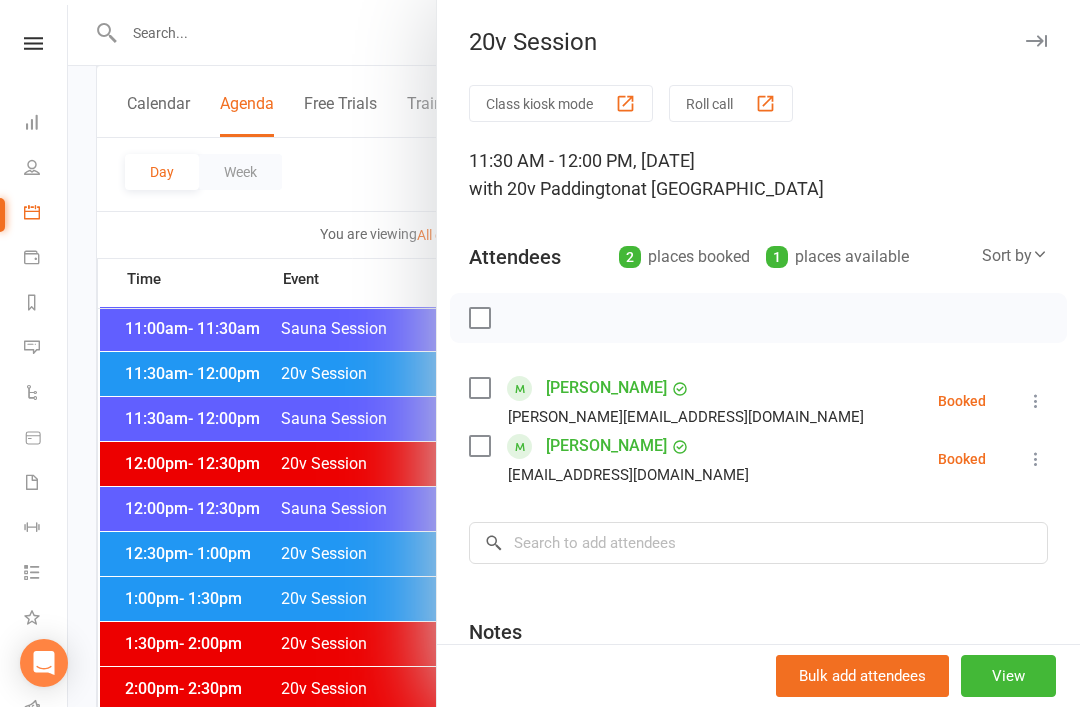 click at bounding box center (574, 353) 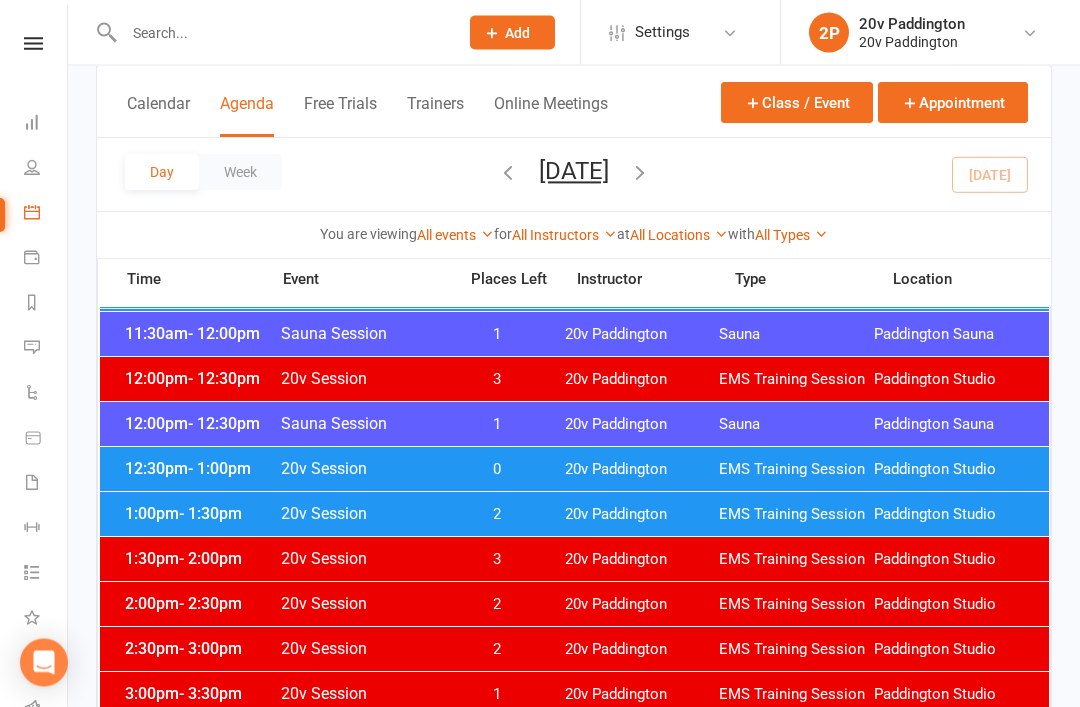 scroll, scrollTop: 1150, scrollLeft: 0, axis: vertical 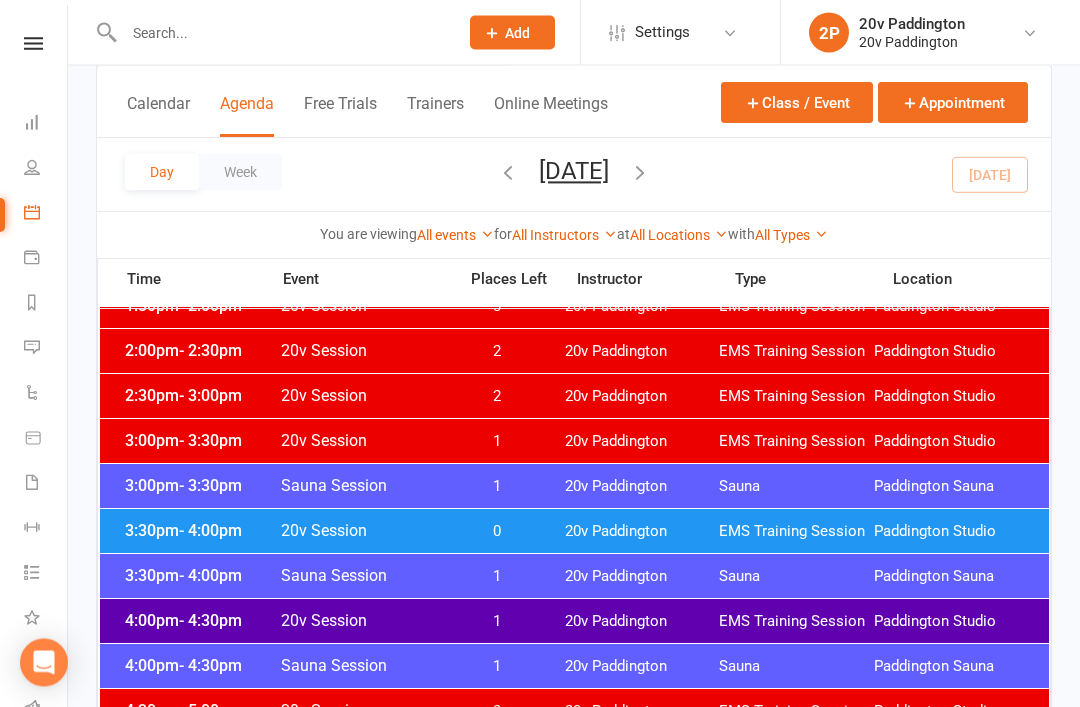 click on "20v Paddington" at bounding box center [642, 532] 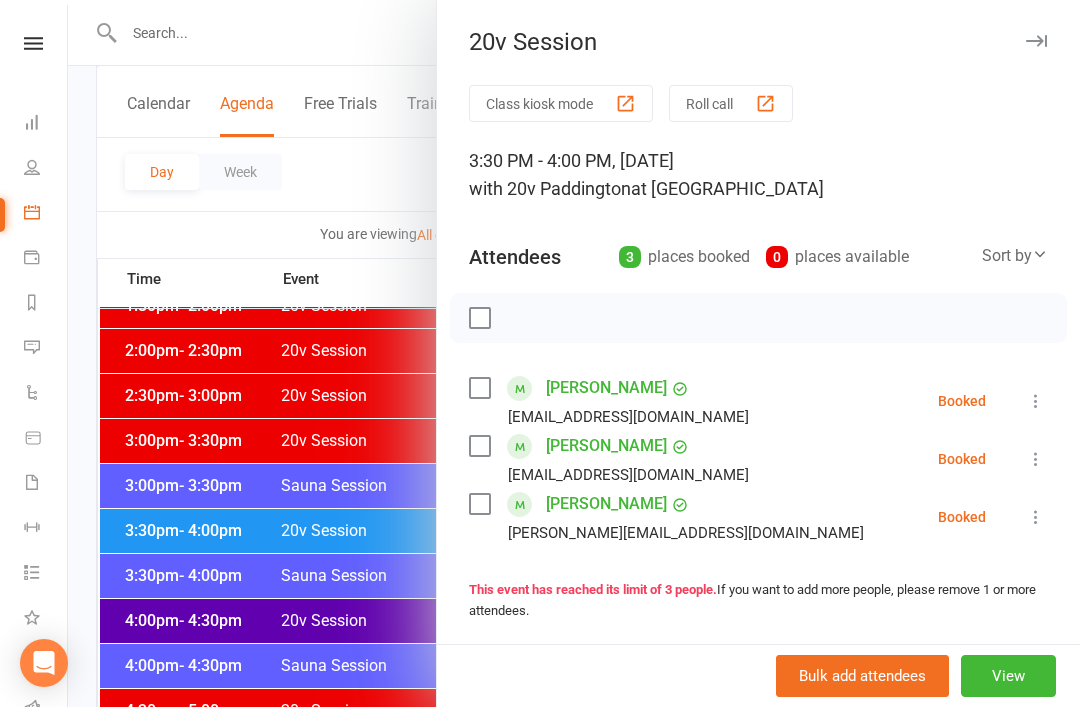 click at bounding box center (574, 353) 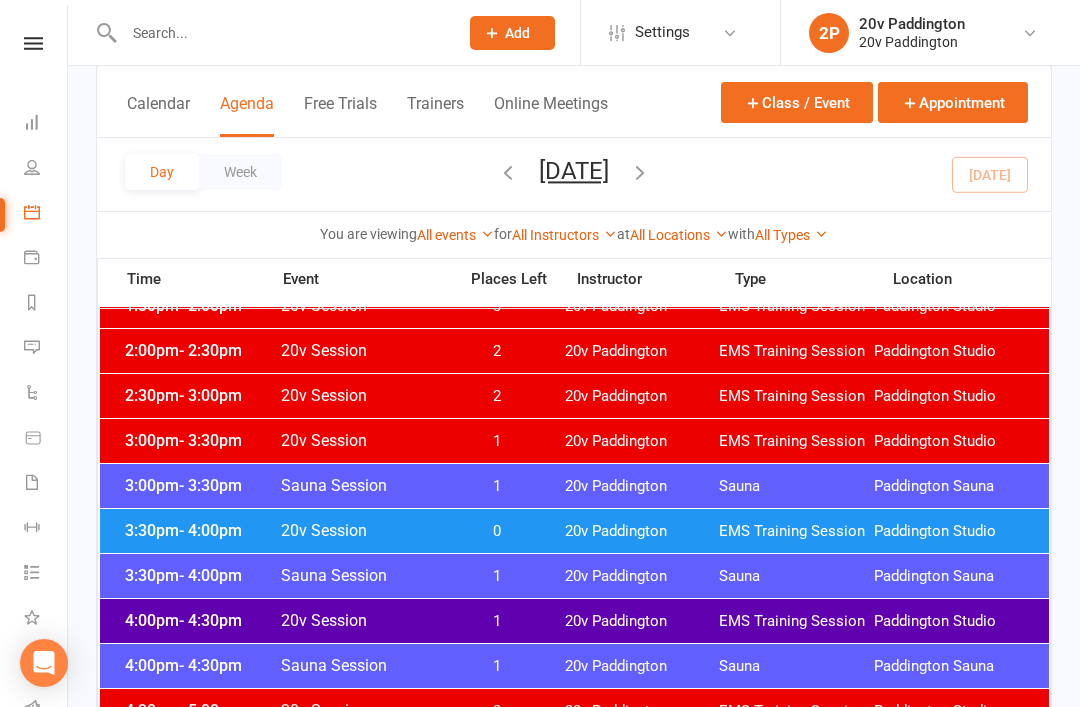 click on "4:00pm  - 4:30pm 20v Session 1 20v Paddington EMS Training Session Paddington Studio" at bounding box center (574, 621) 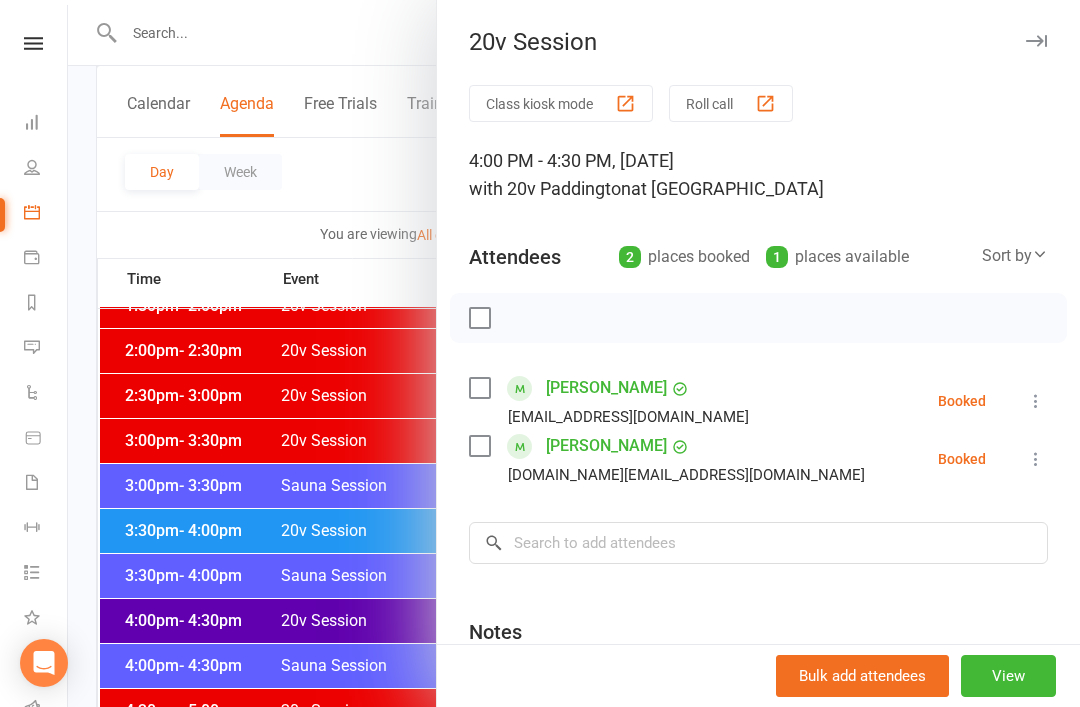 click at bounding box center [574, 353] 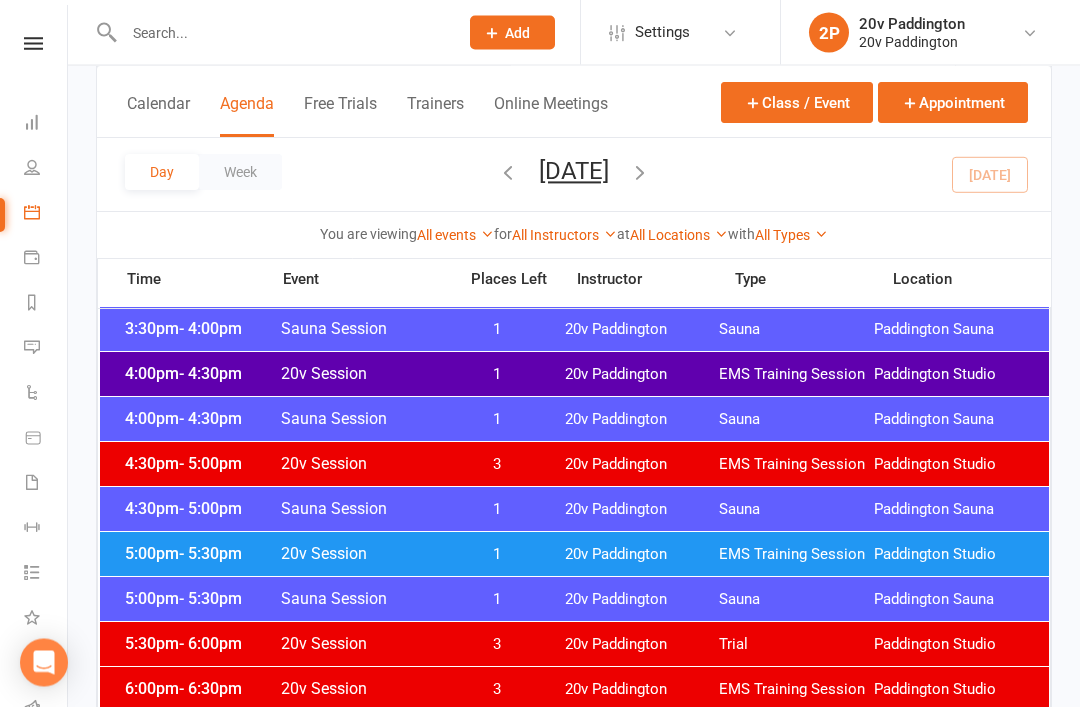 scroll, scrollTop: 1656, scrollLeft: 0, axis: vertical 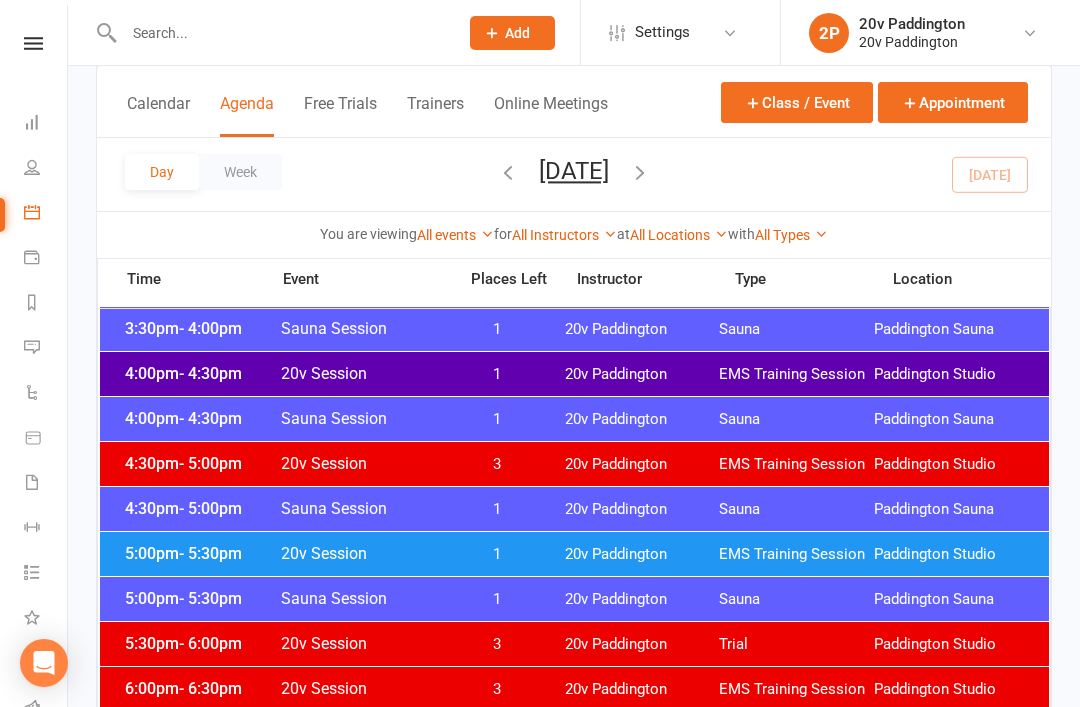 click on "5:00pm  - 5:30pm 20v Session 1 20v Paddington EMS Training Session Paddington Studio" at bounding box center [574, 554] 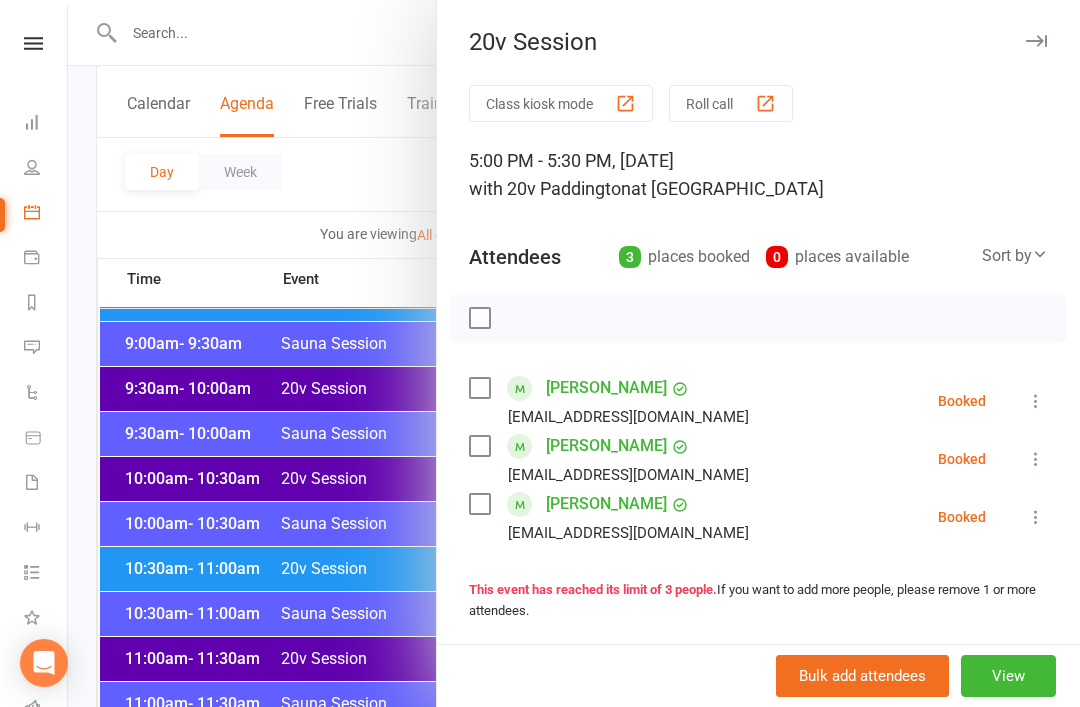 scroll, scrollTop: 688, scrollLeft: 0, axis: vertical 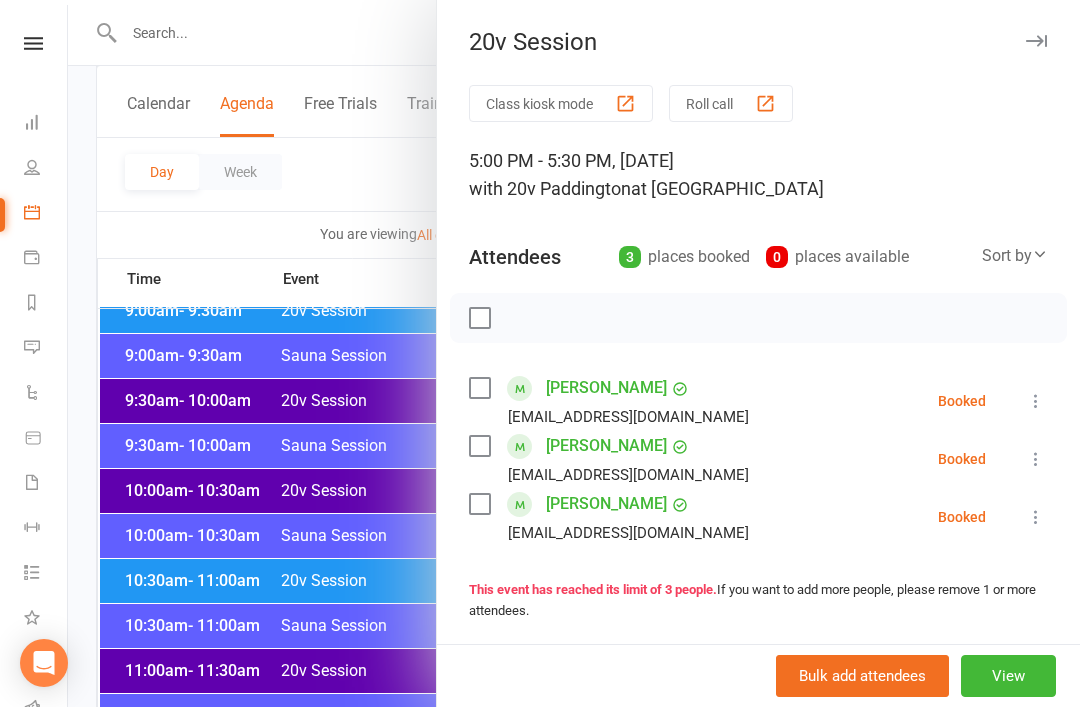 click at bounding box center (574, 353) 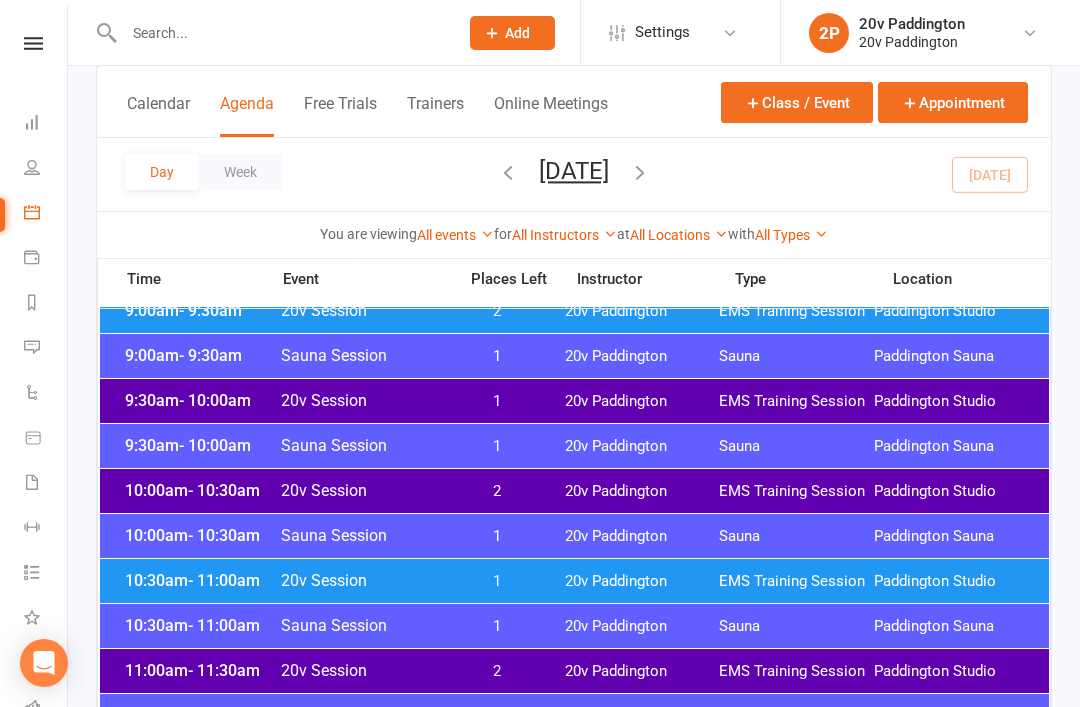 scroll, scrollTop: 0, scrollLeft: 0, axis: both 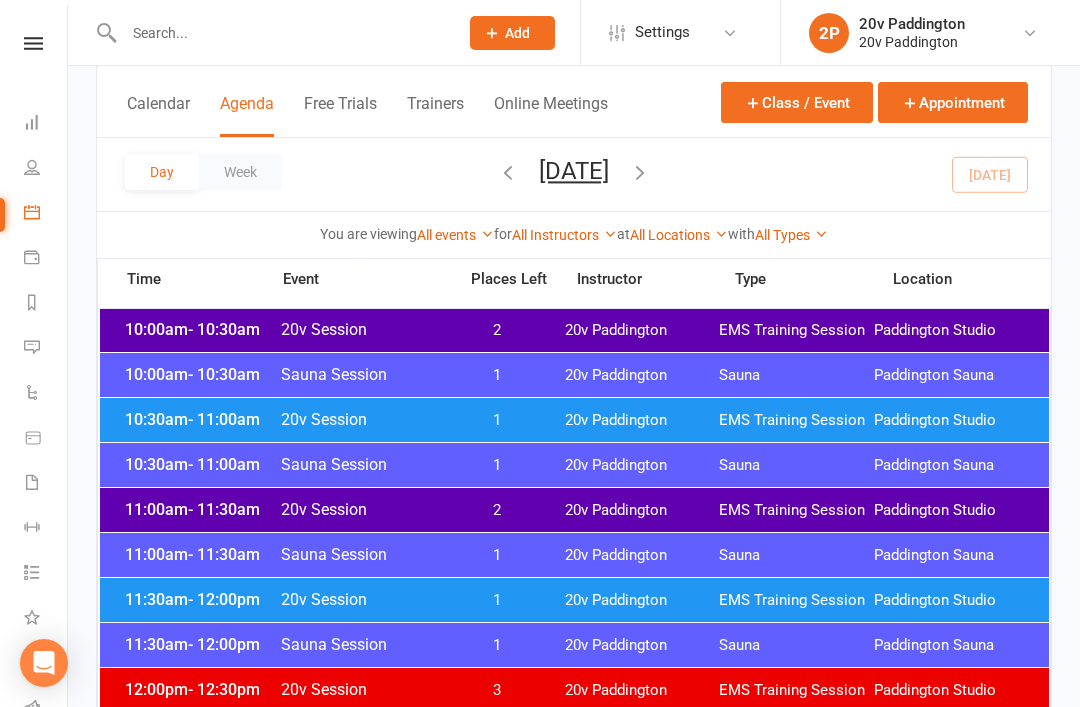 click on "11:00am  - 11:30am Sauna Session 1 20v Paddington Sauna Paddington Sauna" at bounding box center (574, 555) 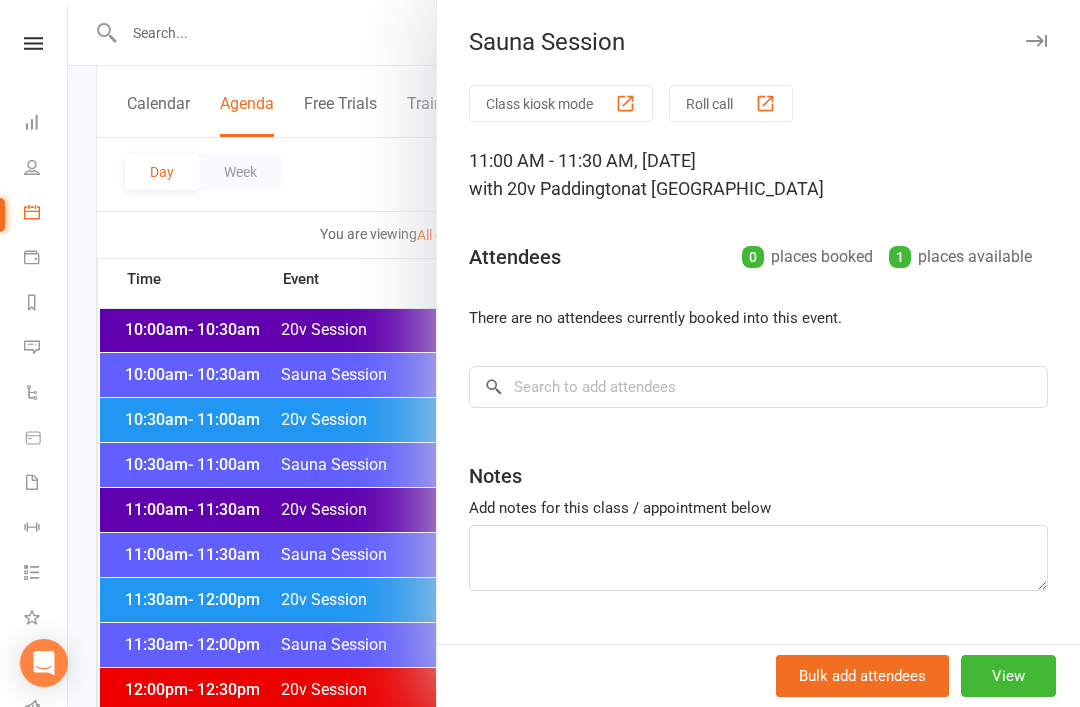 click at bounding box center [574, 353] 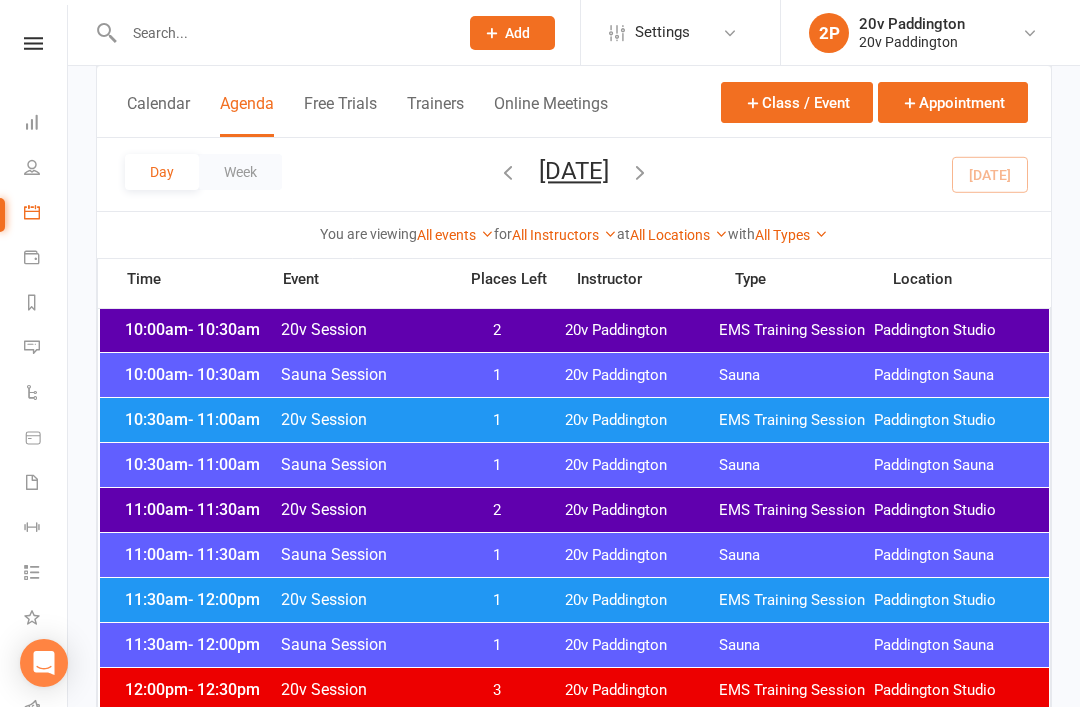 click on "2" at bounding box center [497, 510] 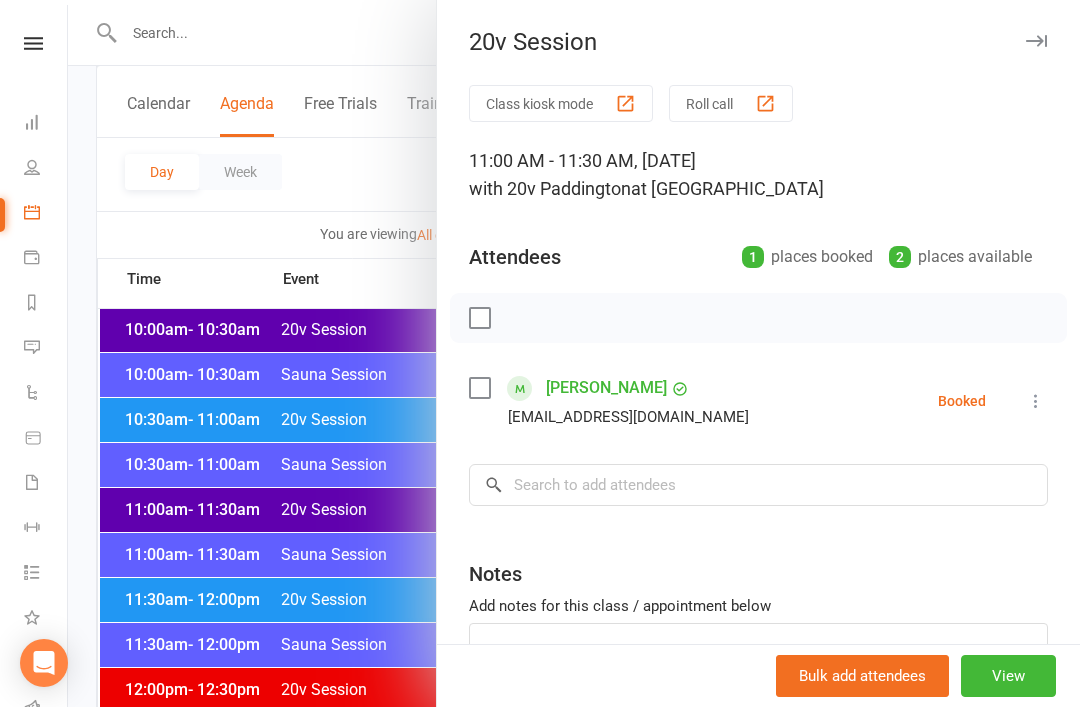 click at bounding box center [574, 353] 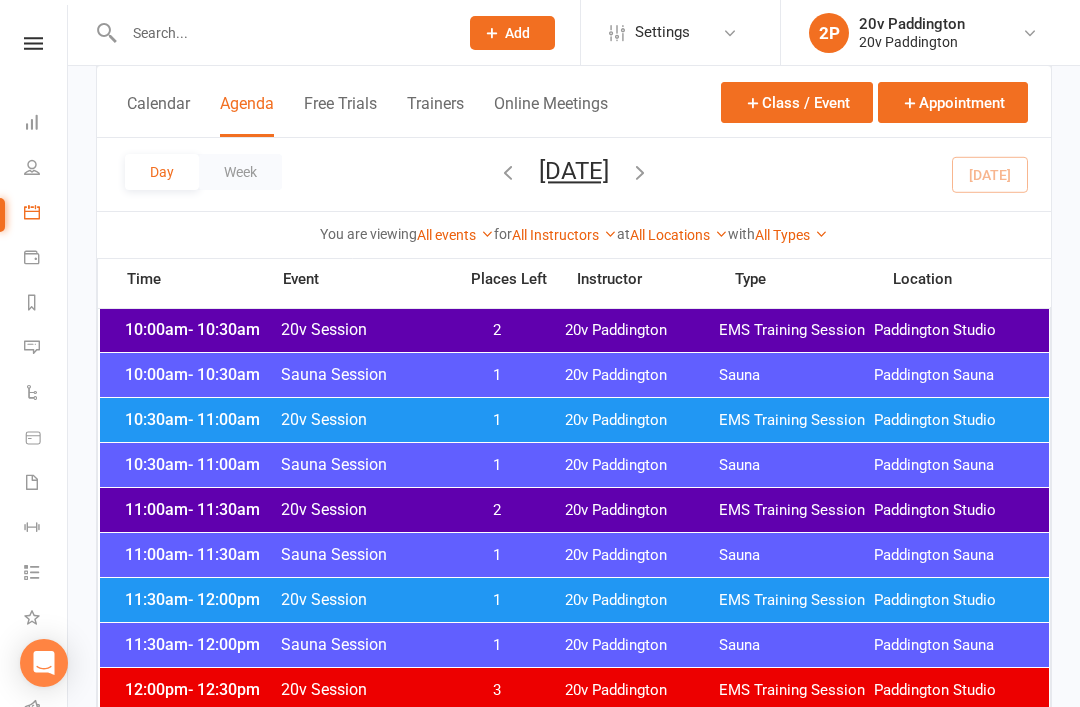 scroll, scrollTop: 0, scrollLeft: 0, axis: both 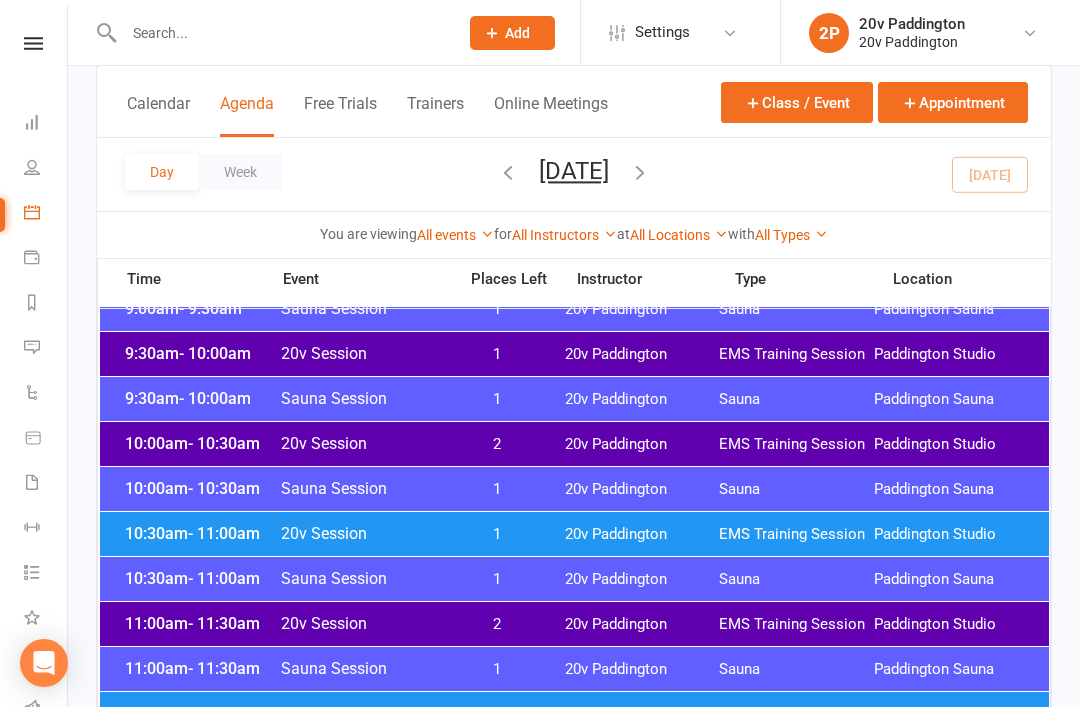click on "10:00am  - 10:30am 20v Session 2 20v Paddington EMS Training Session Paddington Studio" at bounding box center (574, 444) 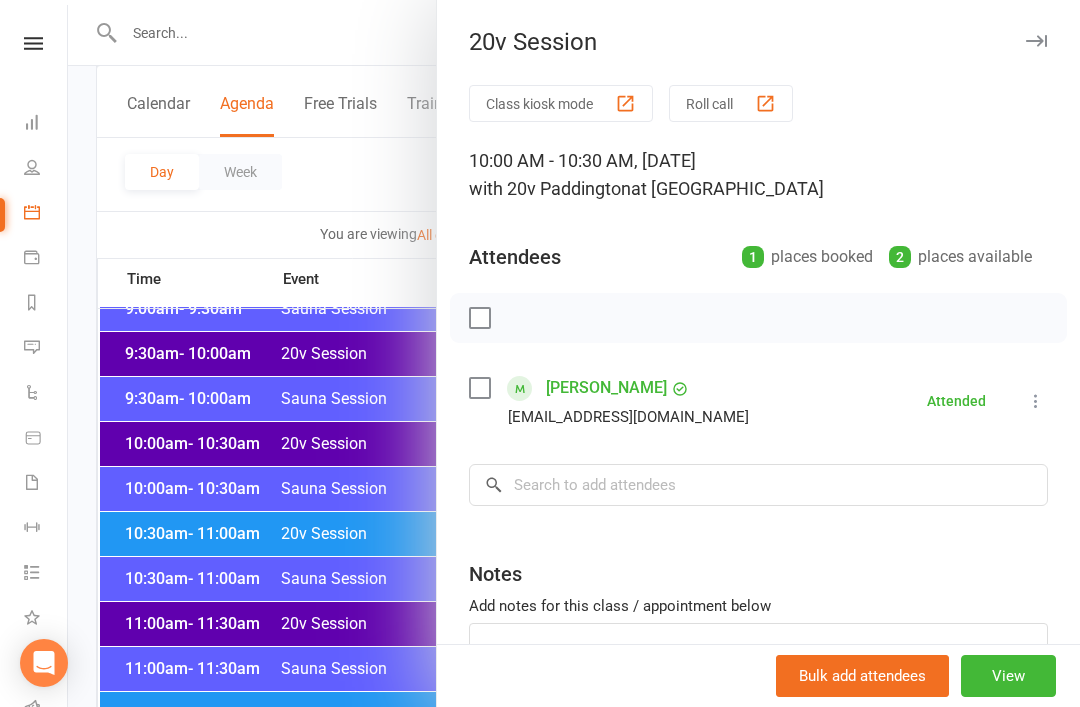 click at bounding box center [574, 353] 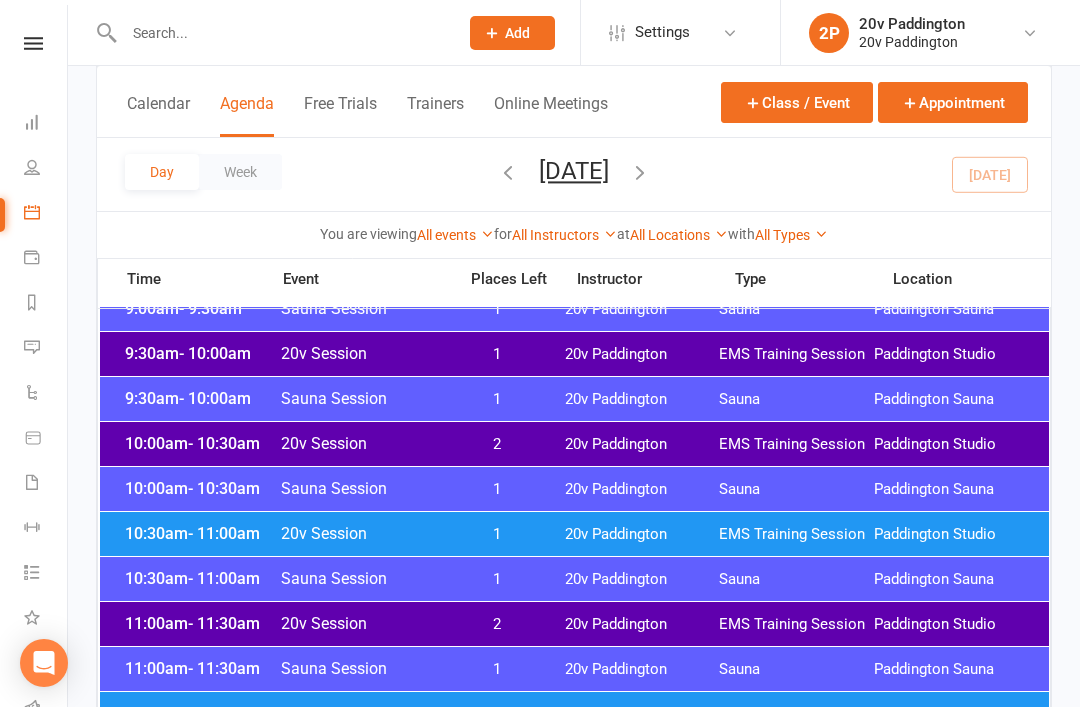 click on "1" at bounding box center [497, 534] 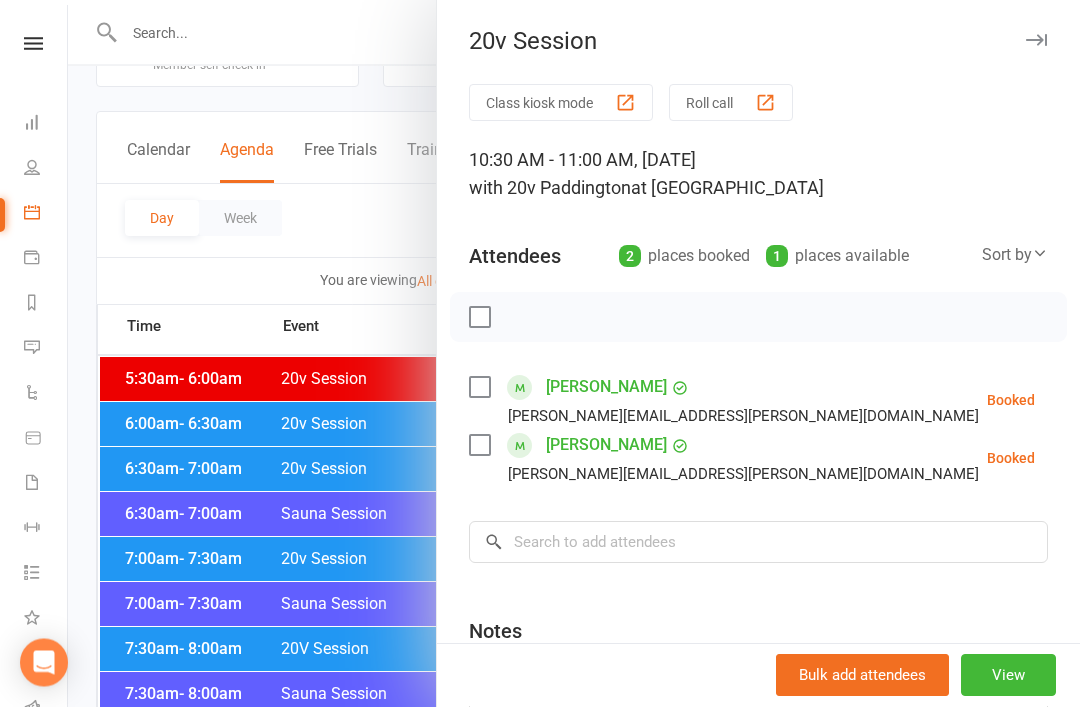 scroll, scrollTop: 0, scrollLeft: 0, axis: both 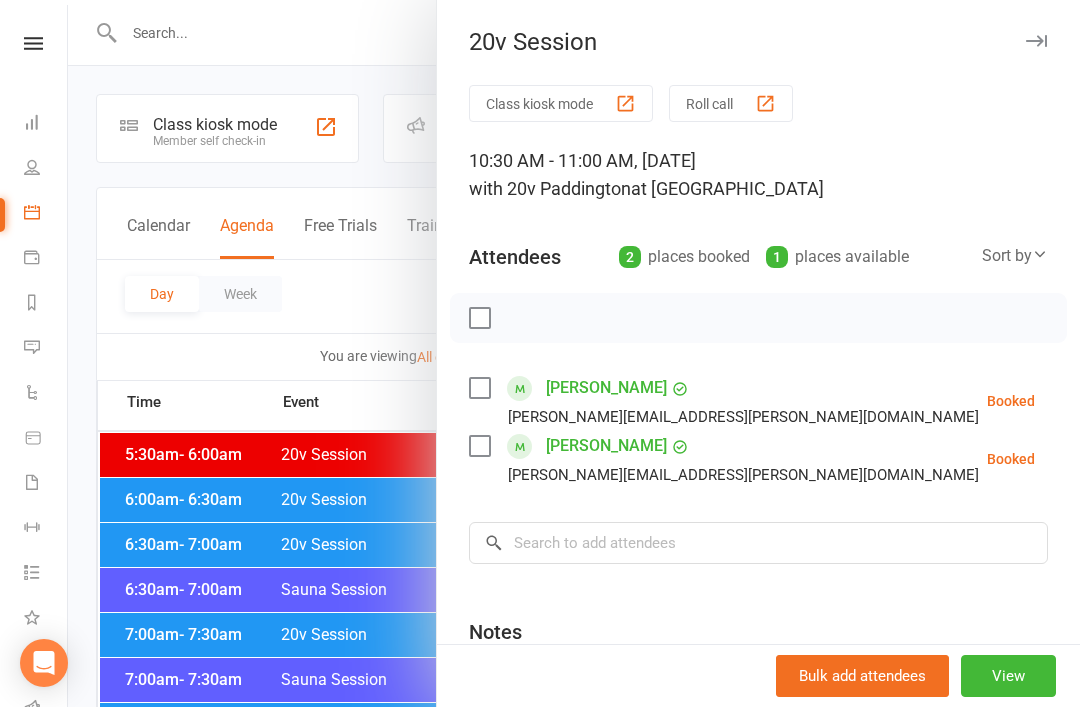 click at bounding box center [1085, 401] 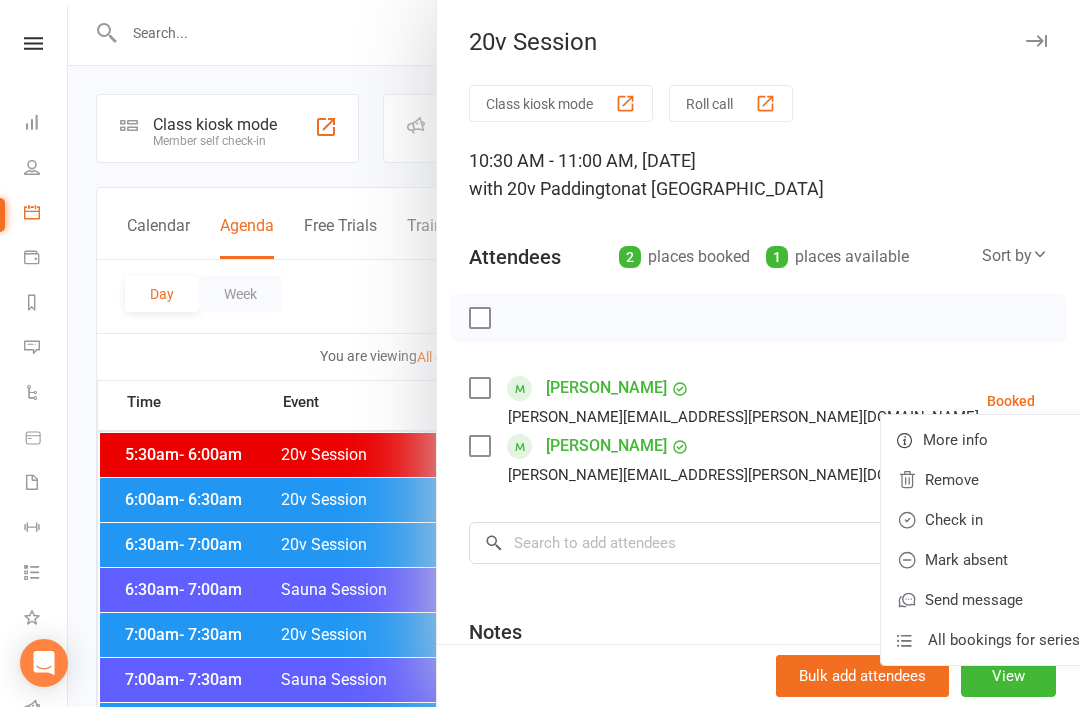 click on "Check in" at bounding box center [988, 520] 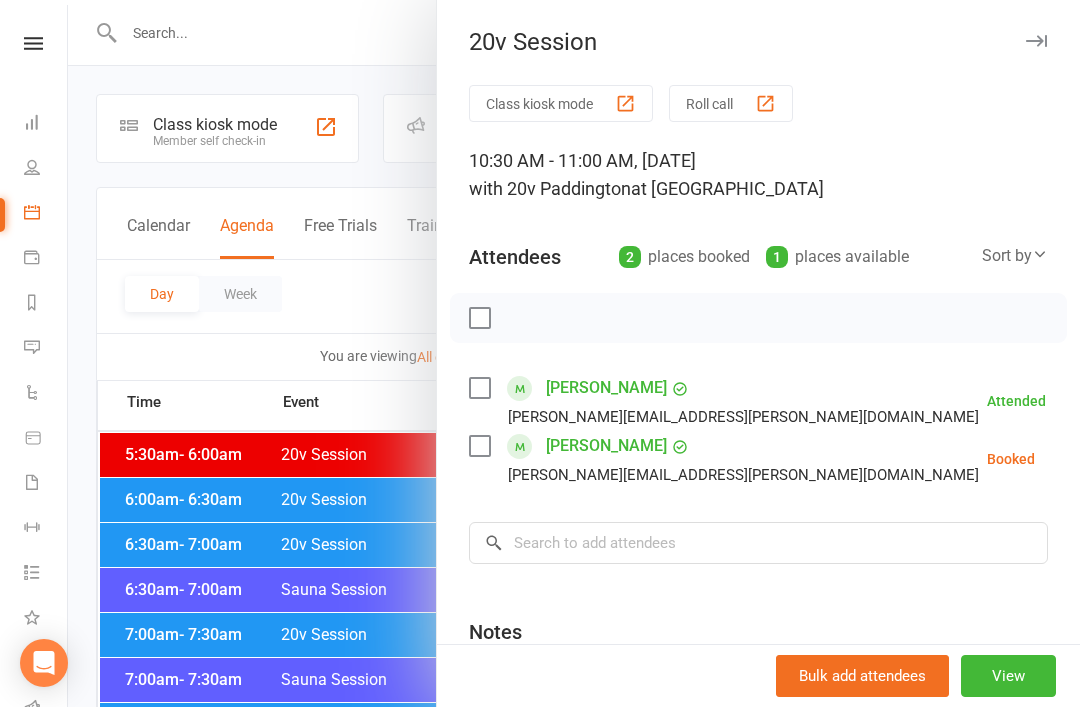 click at bounding box center [574, 353] 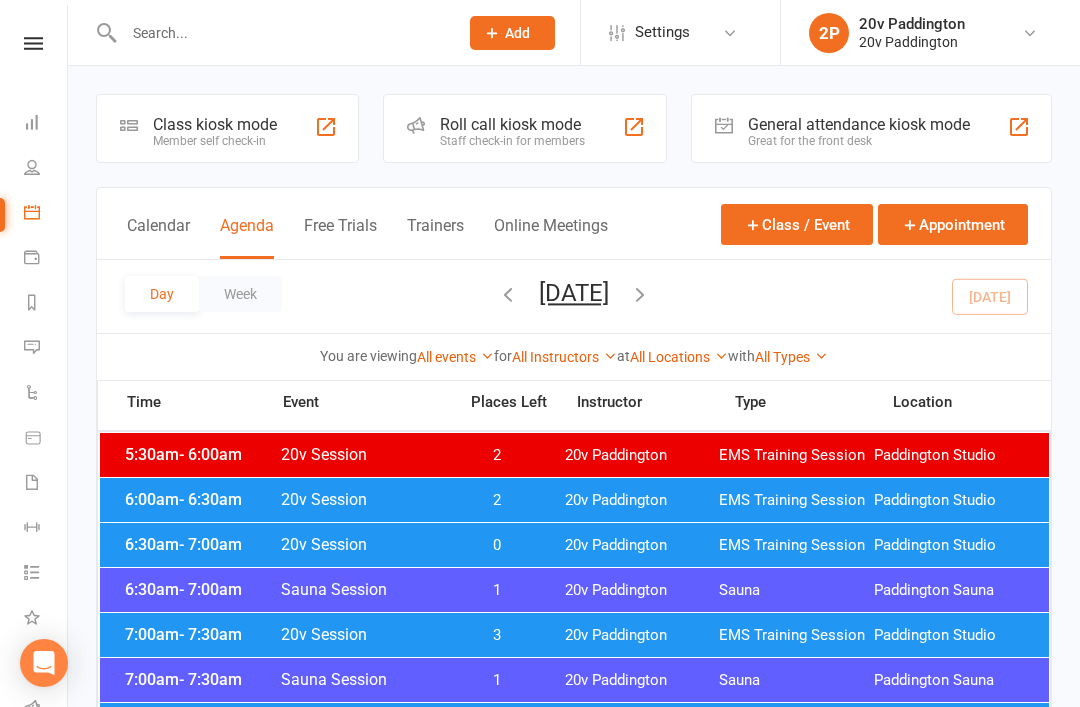 scroll, scrollTop: 0, scrollLeft: 0, axis: both 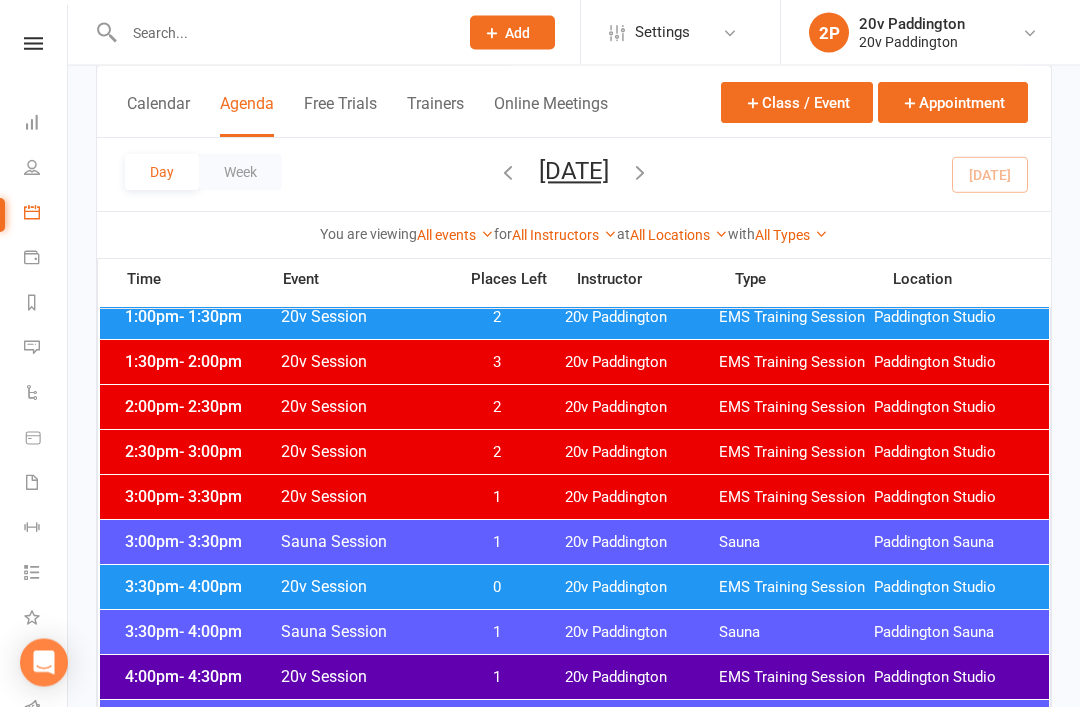 click on "3:00pm  - 3:30pm 20v Session 1 20v Paddington EMS Training Session Paddington Studio" at bounding box center [574, 498] 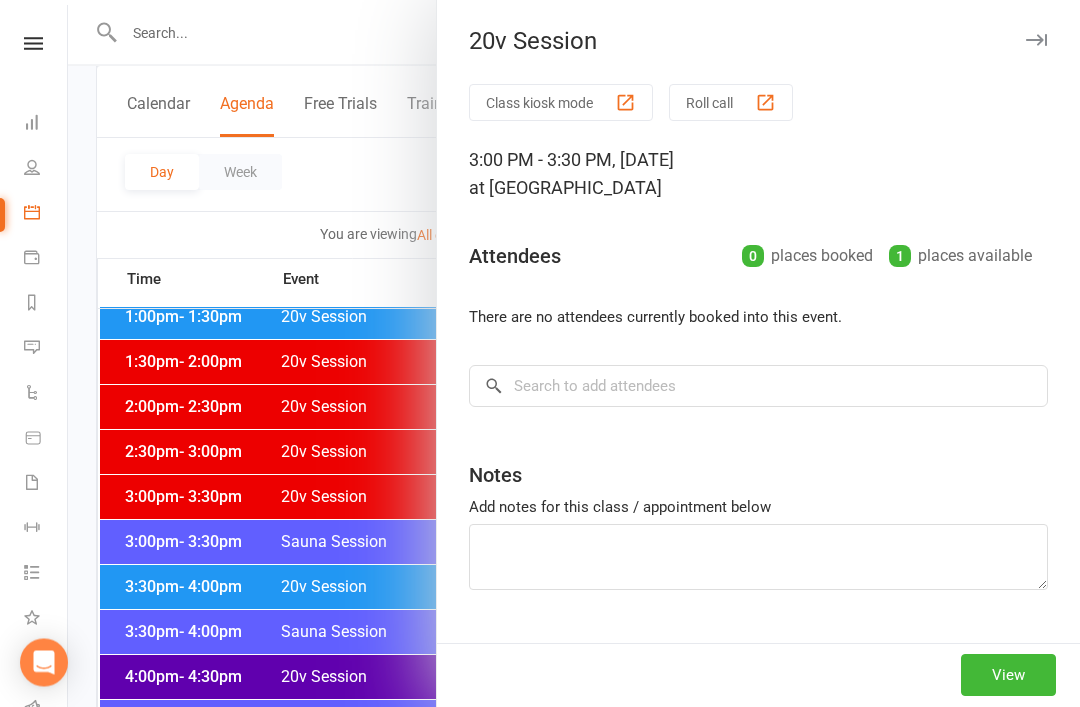 scroll, scrollTop: 1353, scrollLeft: 0, axis: vertical 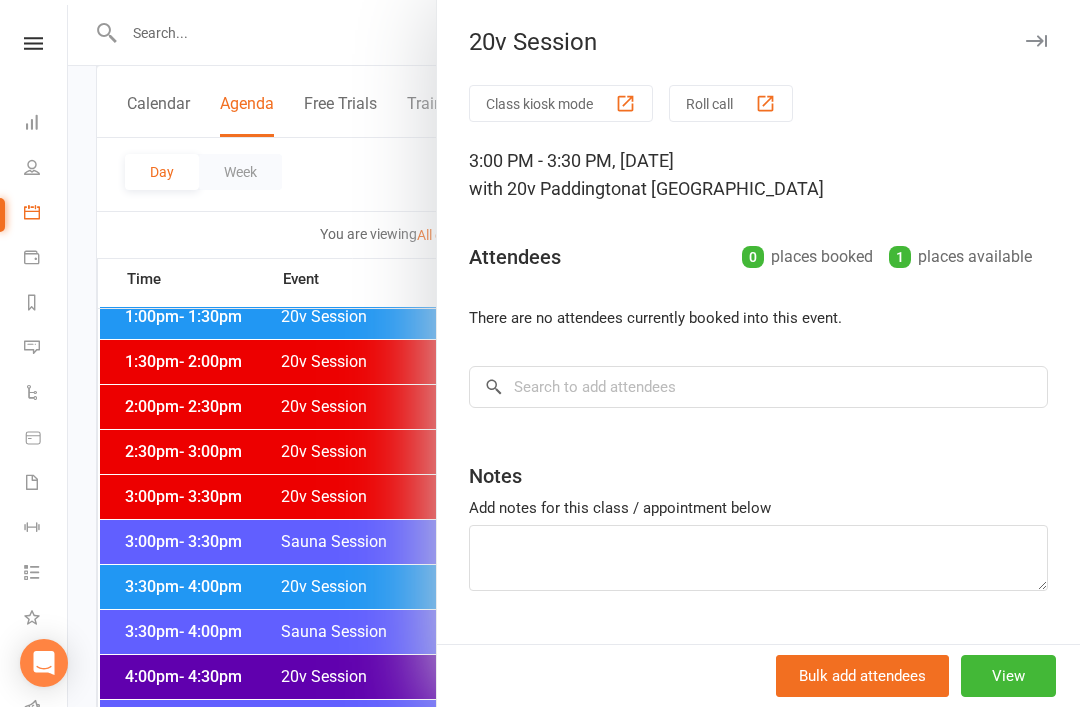 click at bounding box center (574, 353) 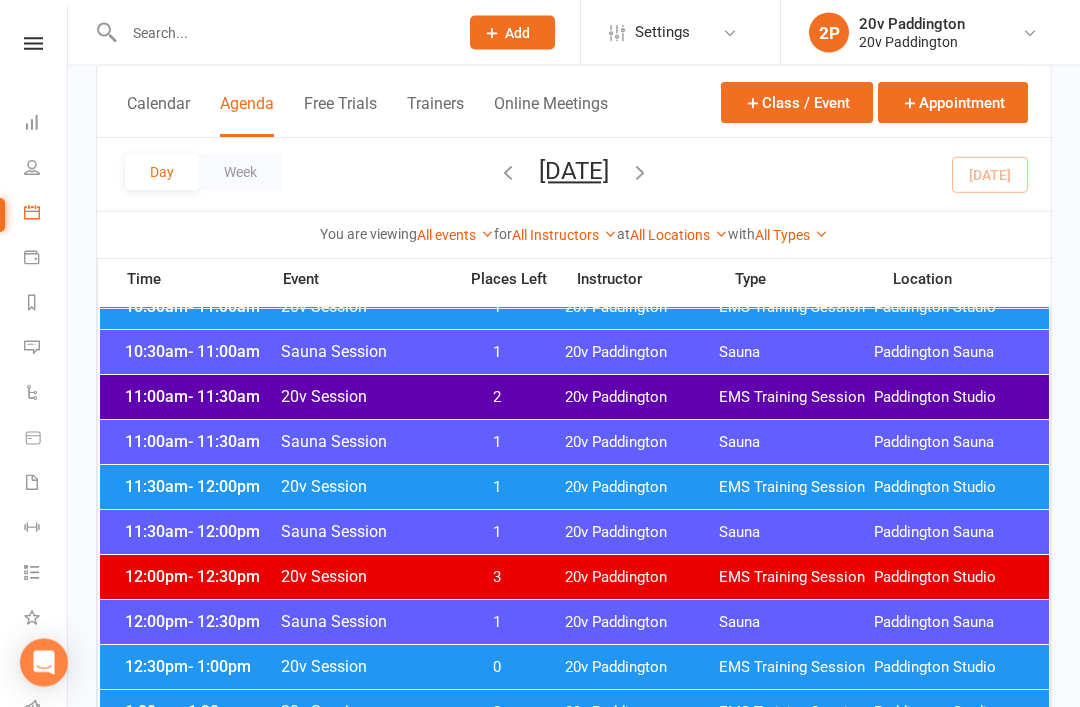 scroll, scrollTop: 890, scrollLeft: 0, axis: vertical 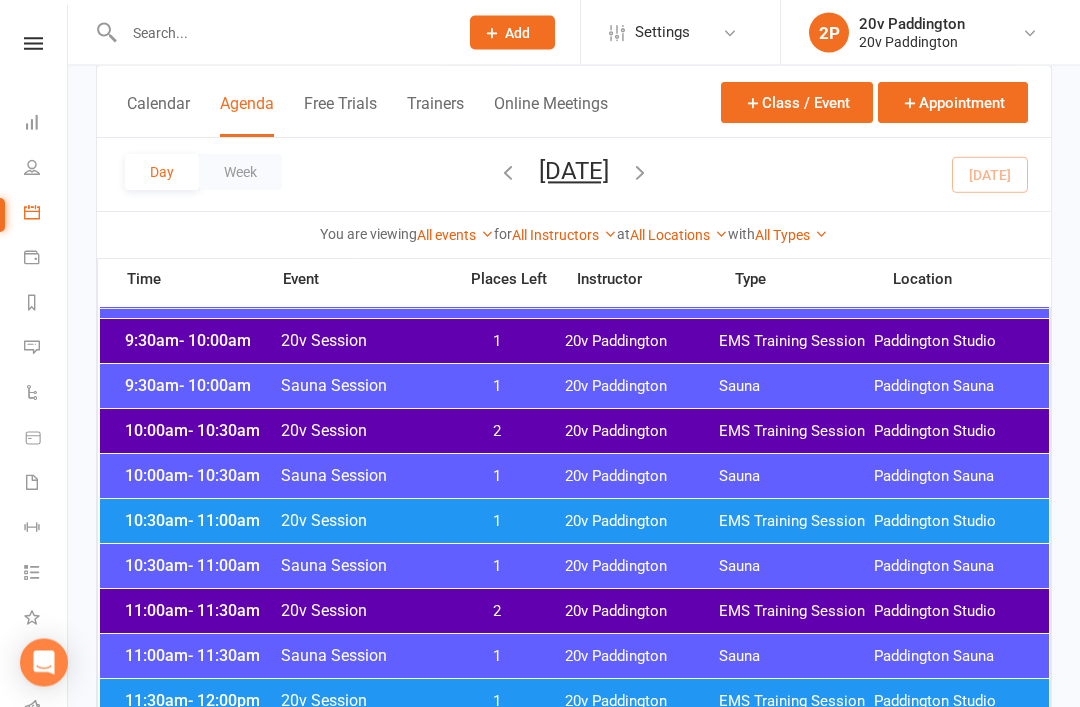 click on "10:30am  - 11:00am 20v Session 1 20v Paddington EMS Training Session Paddington Studio" at bounding box center (574, 522) 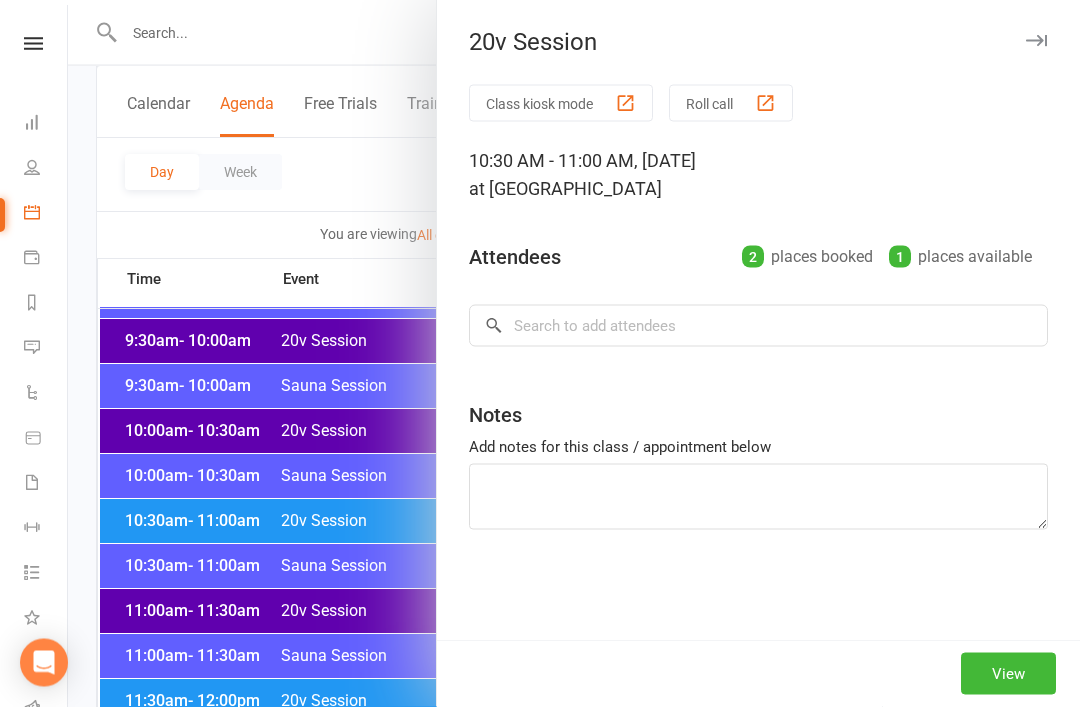 scroll, scrollTop: 744, scrollLeft: 0, axis: vertical 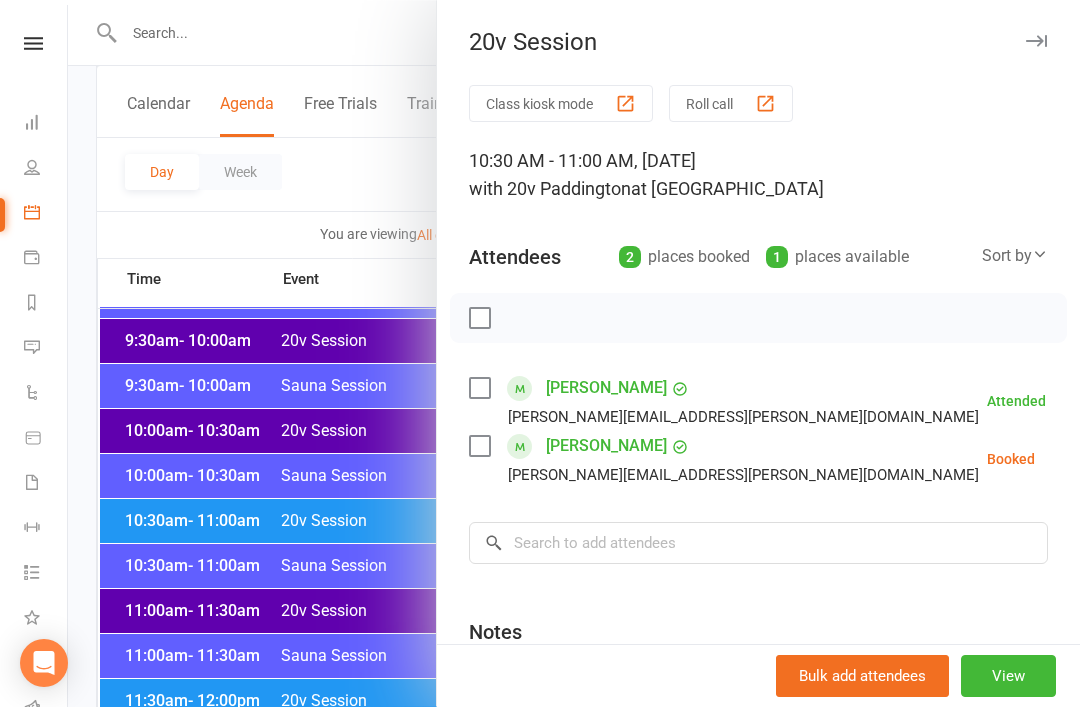 click at bounding box center [1085, 459] 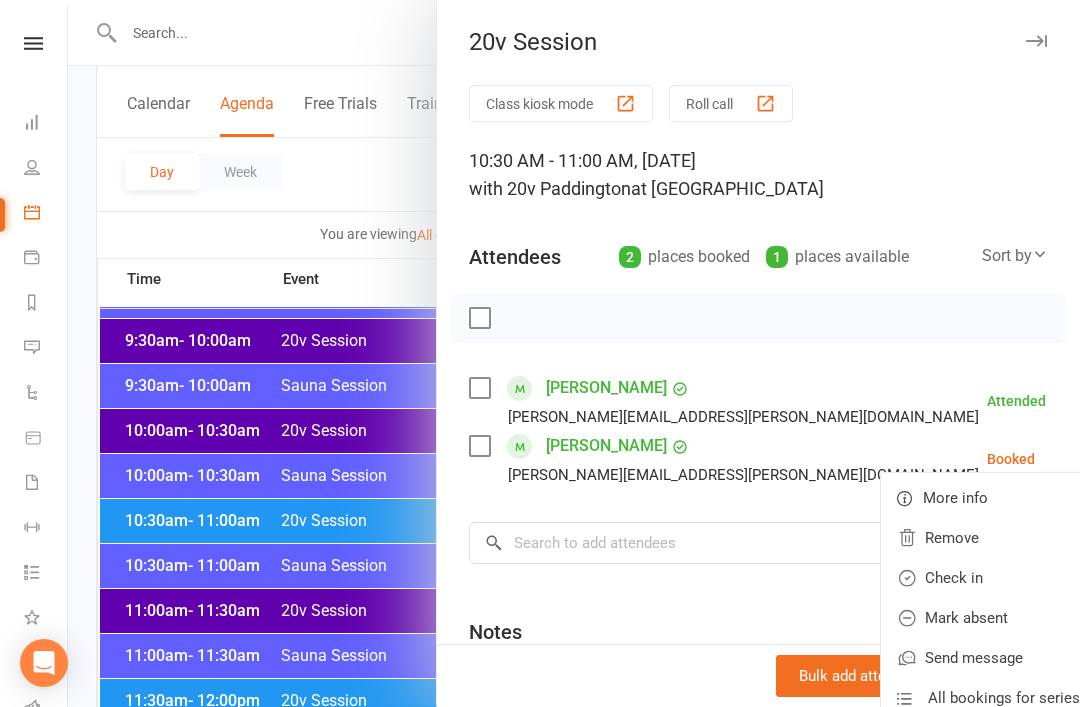 click on "Check in" at bounding box center [988, 578] 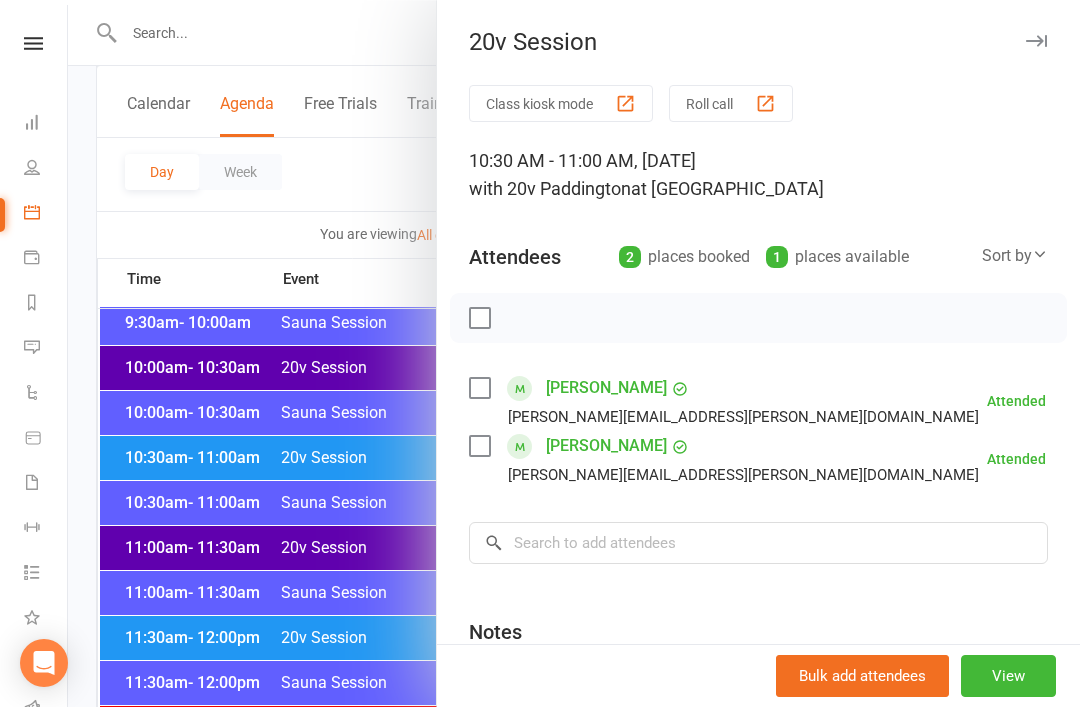 scroll, scrollTop: 808, scrollLeft: 0, axis: vertical 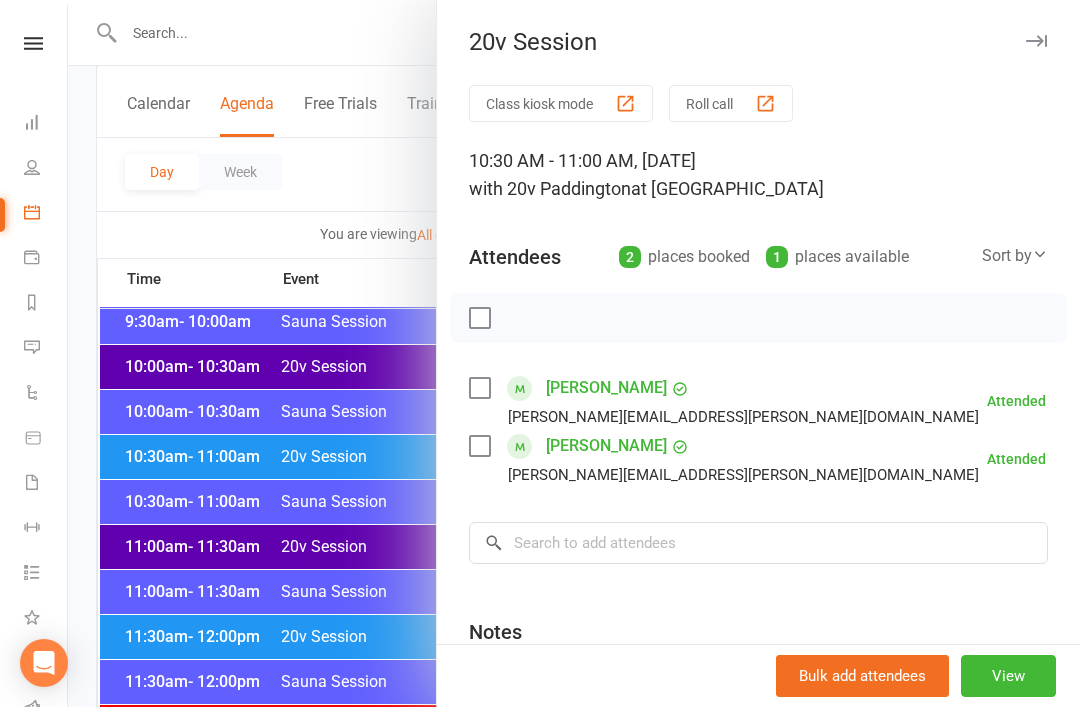 click at bounding box center [574, 353] 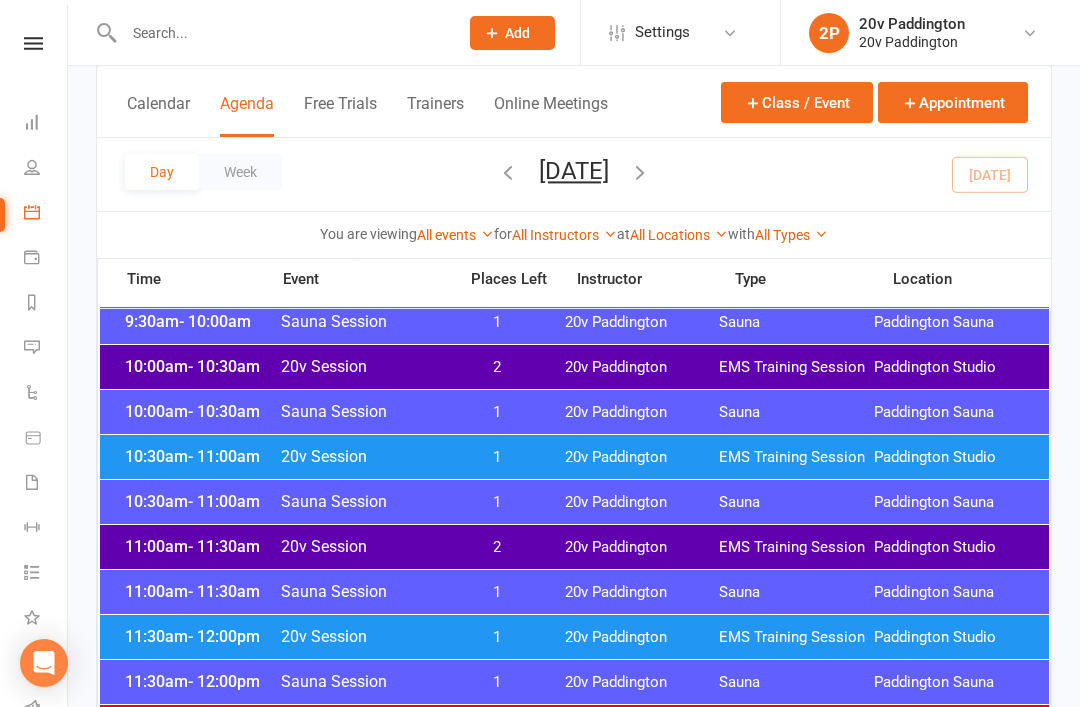 click on "Friday, Jul 11, 2025" at bounding box center (574, 171) 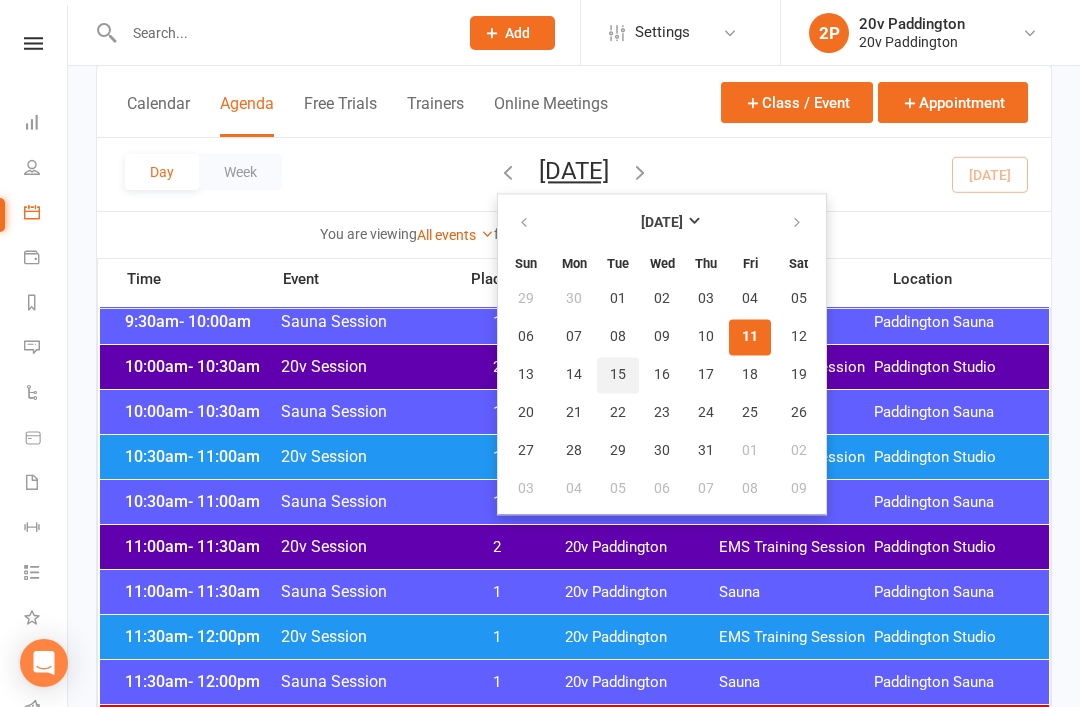 click on "15" at bounding box center [618, 375] 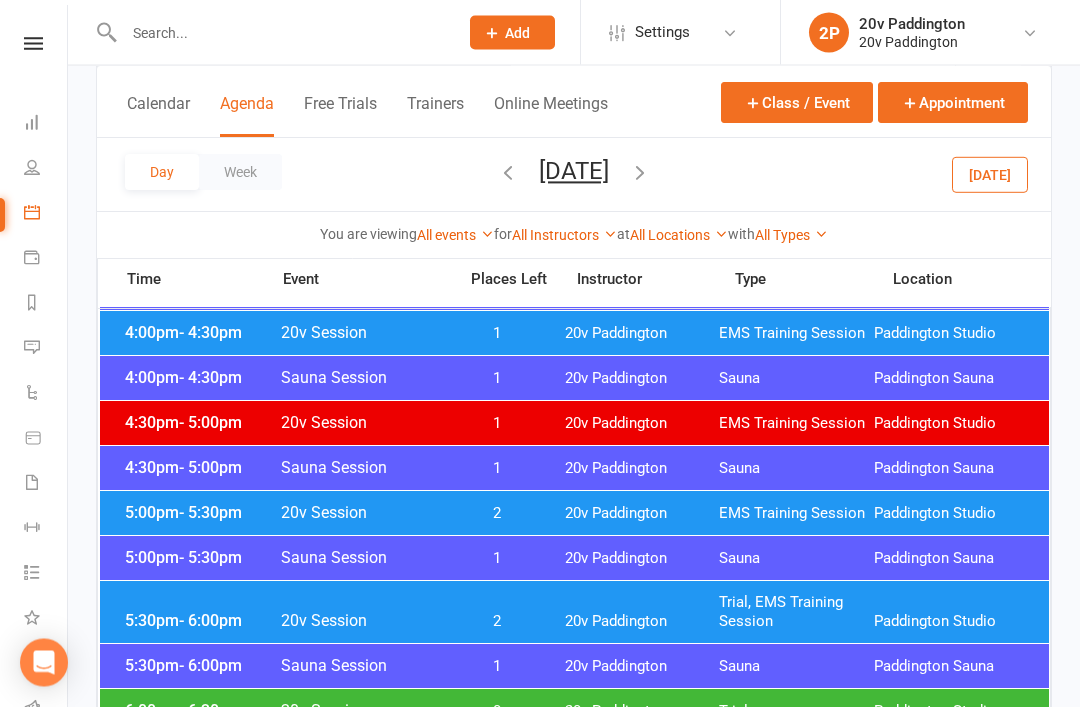 click on "Trial, EMS Training Session" at bounding box center [796, 613] 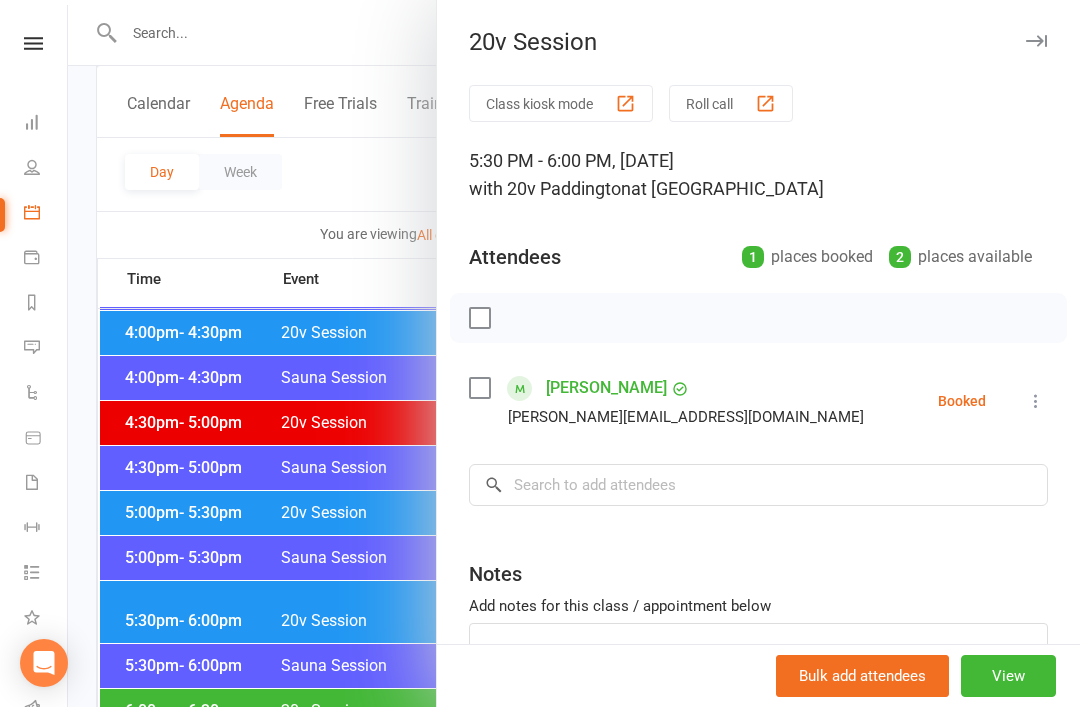 click at bounding box center (574, 353) 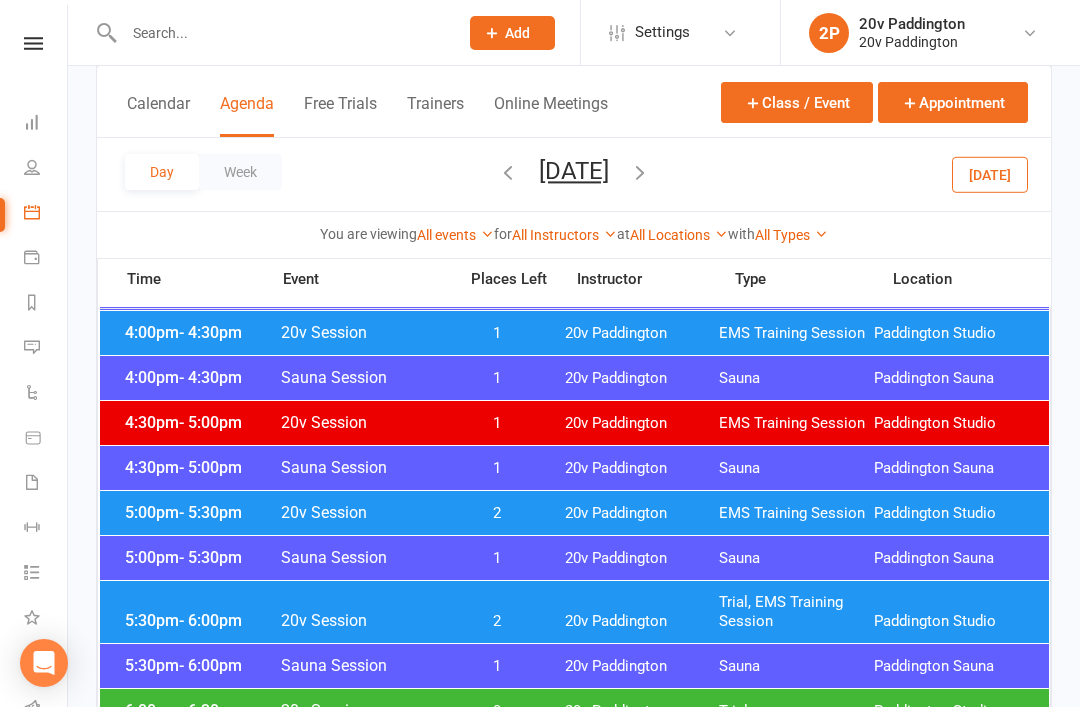 click on "2" at bounding box center (497, 513) 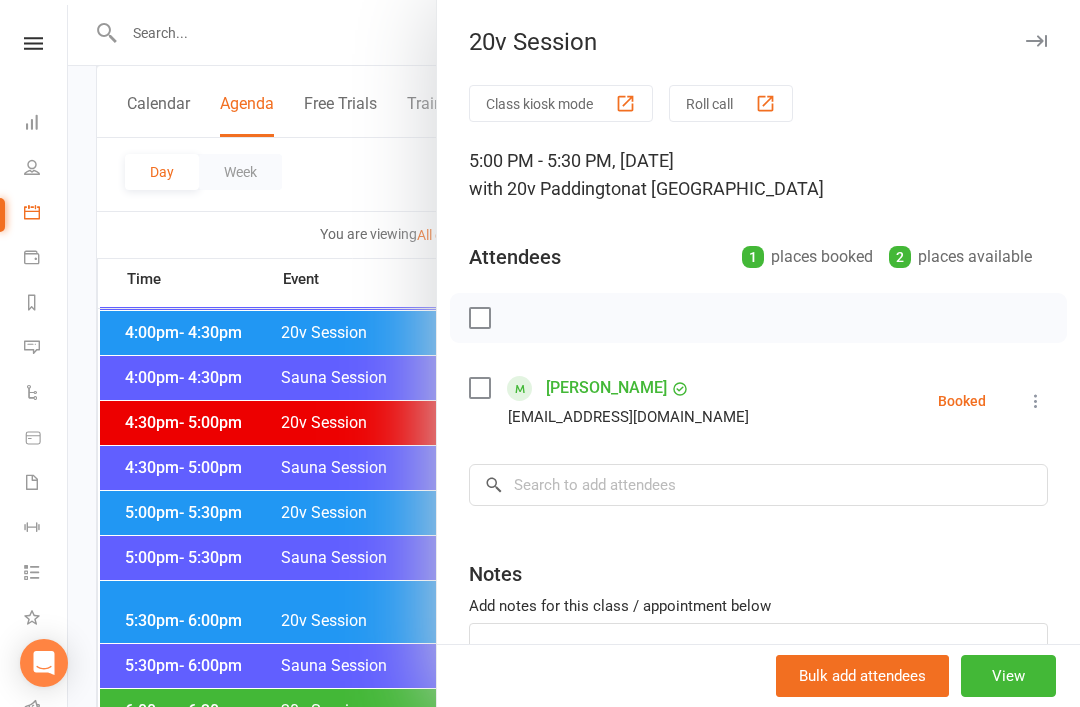 click at bounding box center [574, 353] 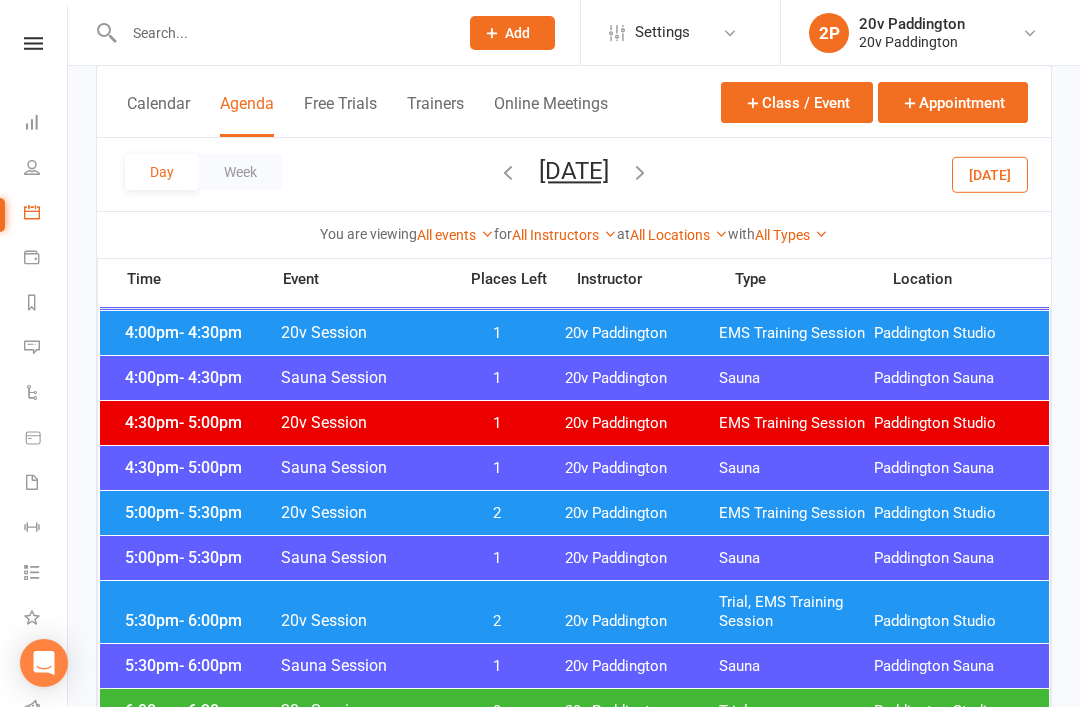 scroll, scrollTop: 0, scrollLeft: 0, axis: both 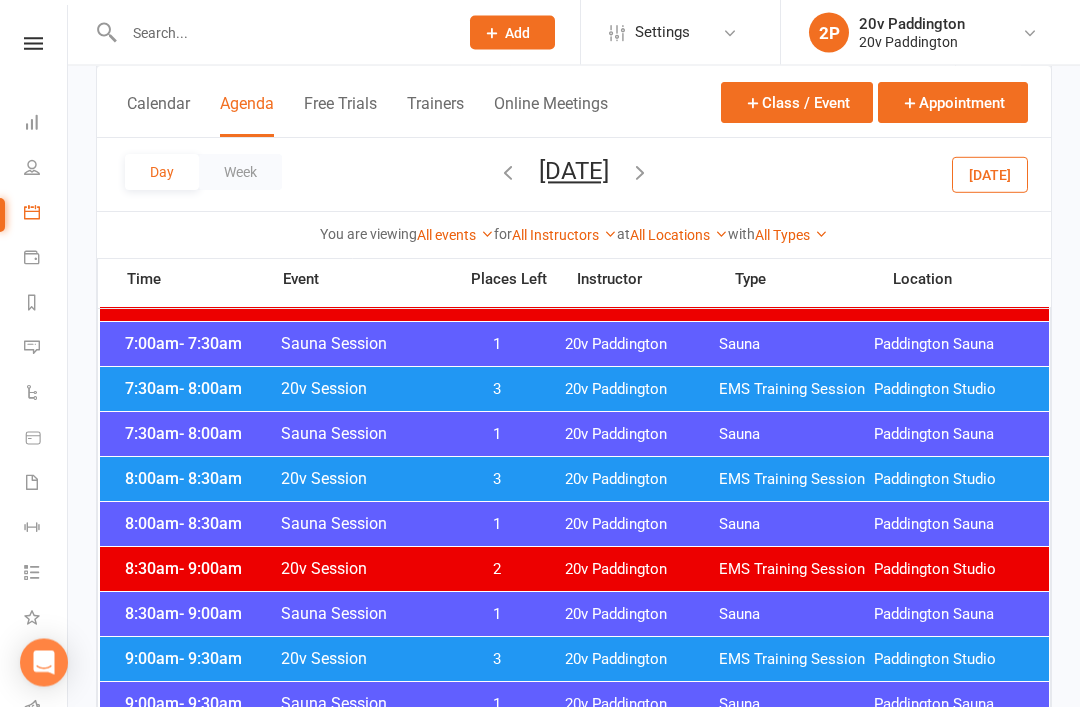 click on "Tuesday, Jul 15, 2025" at bounding box center [574, 171] 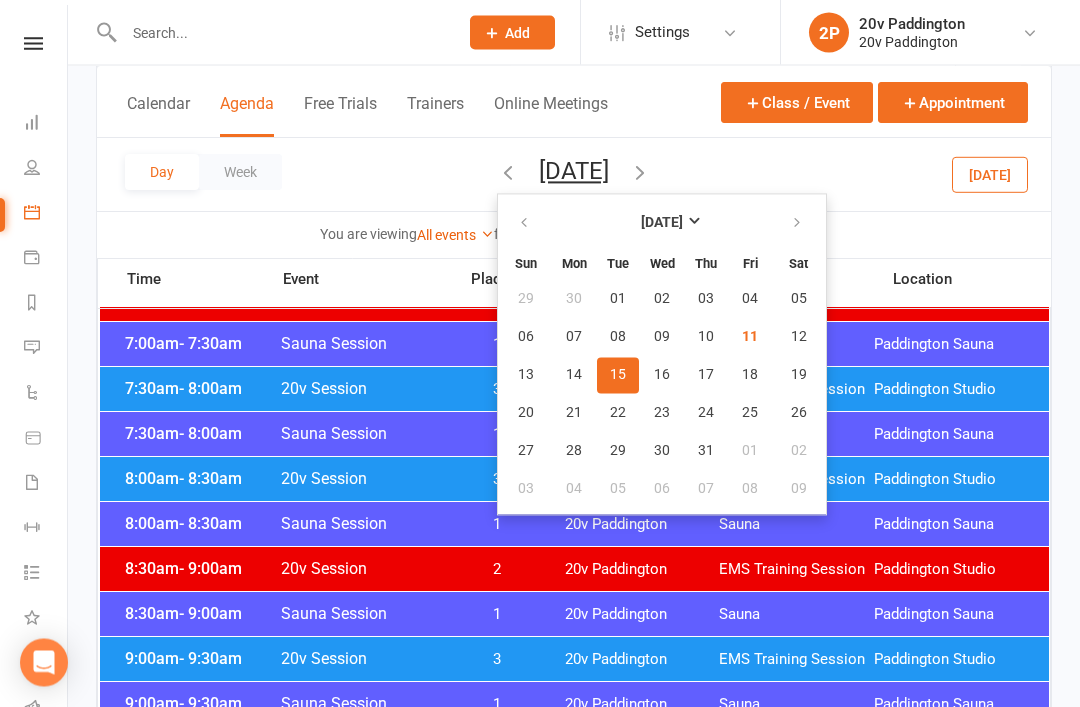 scroll, scrollTop: 336, scrollLeft: 0, axis: vertical 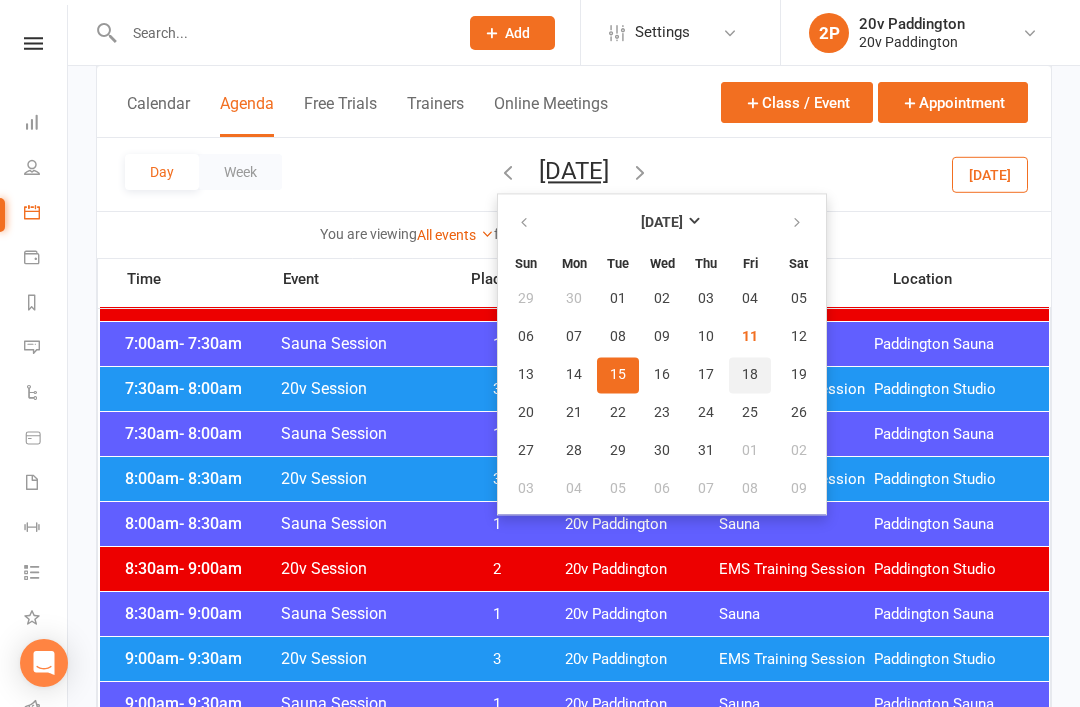 click on "18" at bounding box center (750, 375) 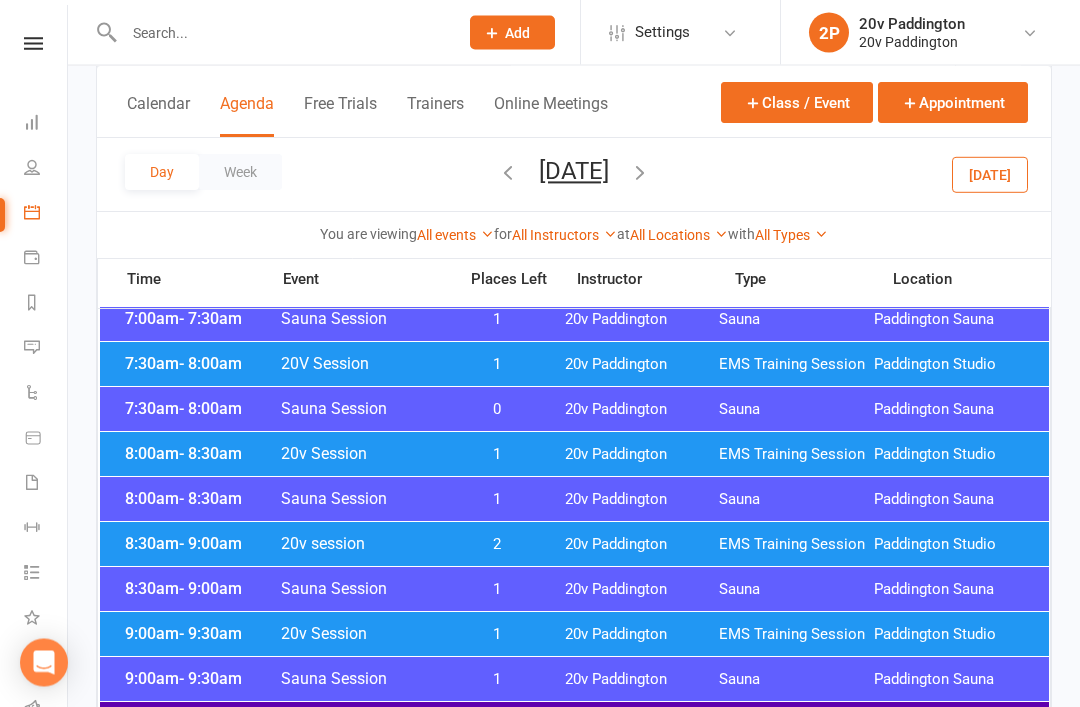 scroll, scrollTop: 365, scrollLeft: 0, axis: vertical 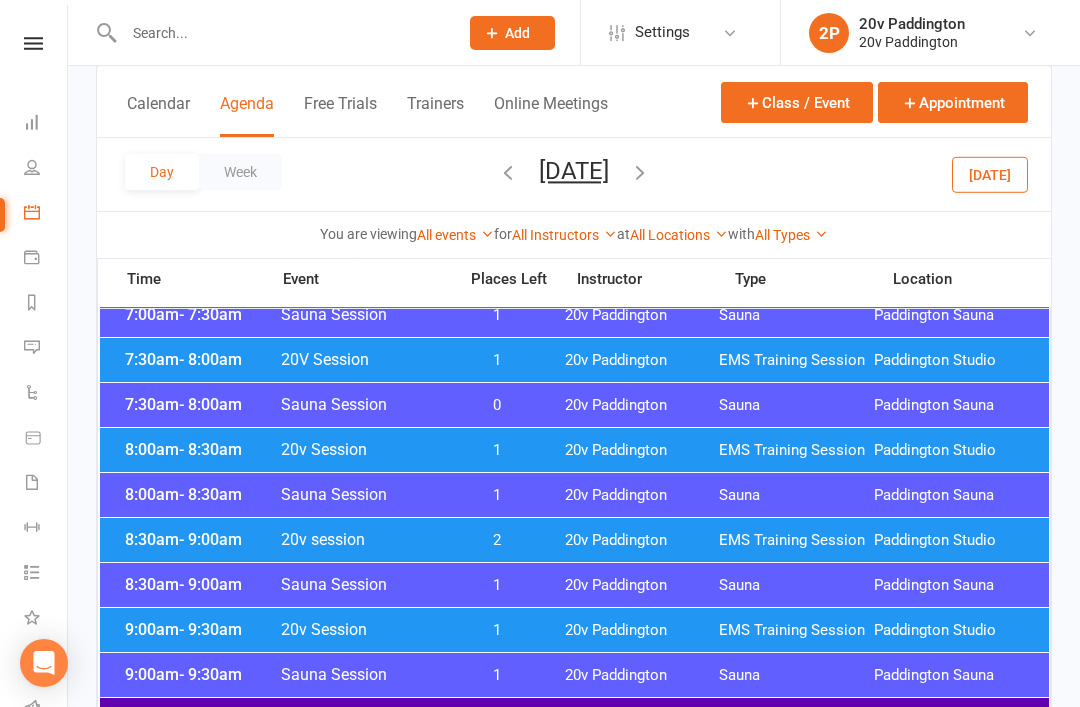 click on "20v Paddington" at bounding box center [642, 630] 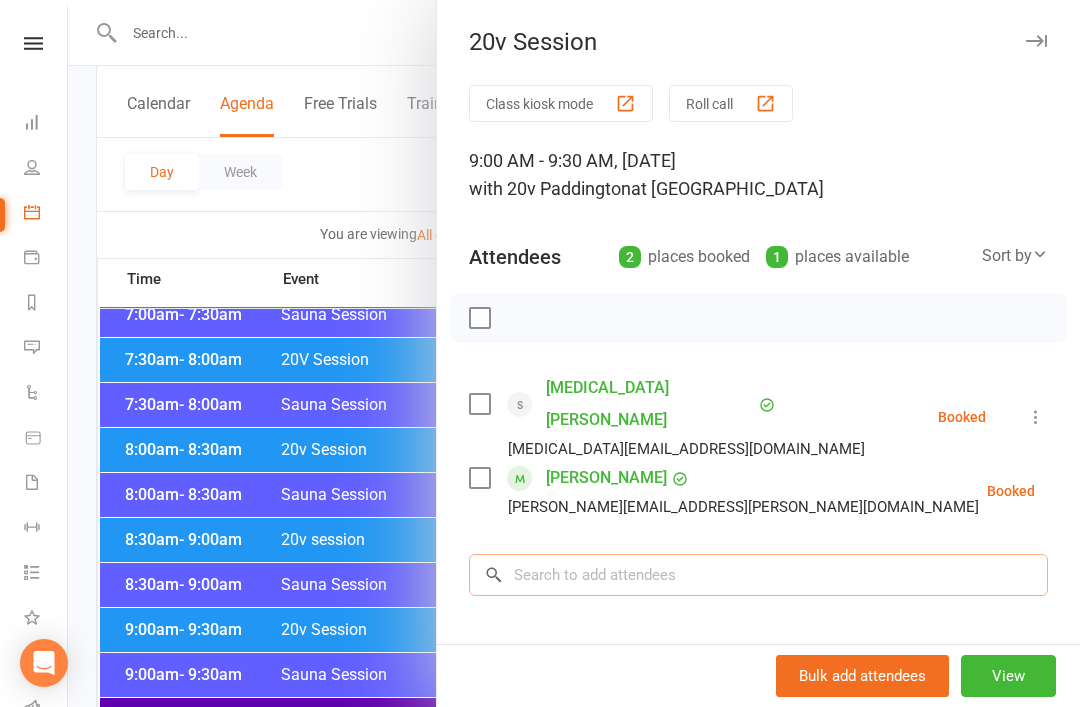 click at bounding box center (758, 575) 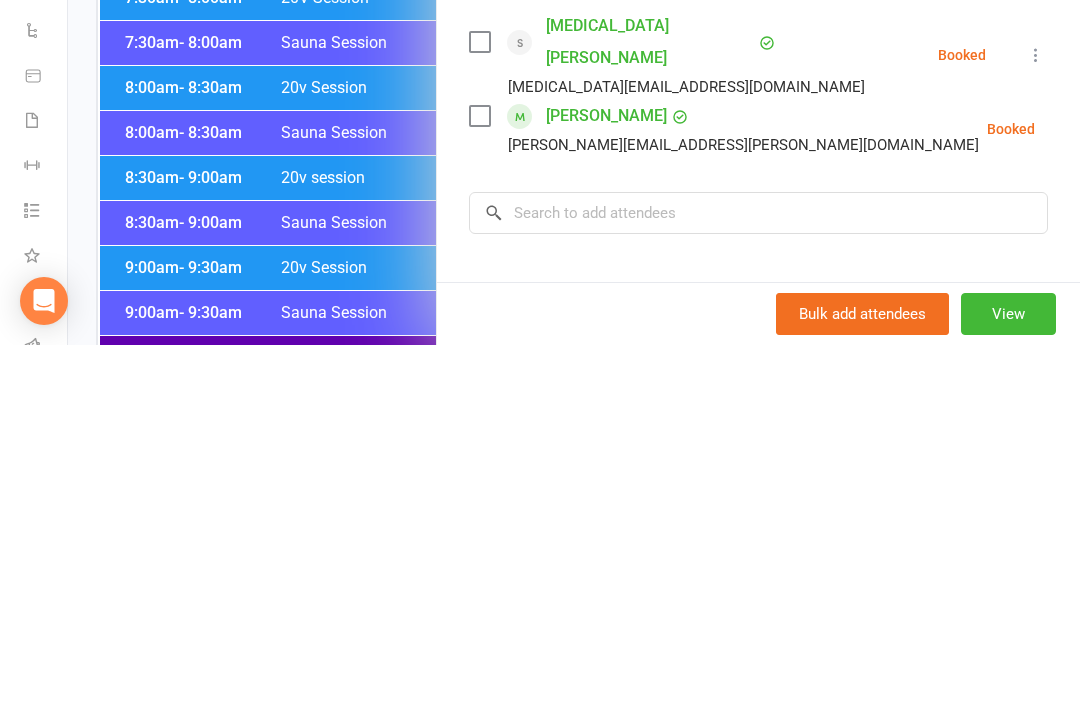 click on "Notes" at bounding box center [758, 659] 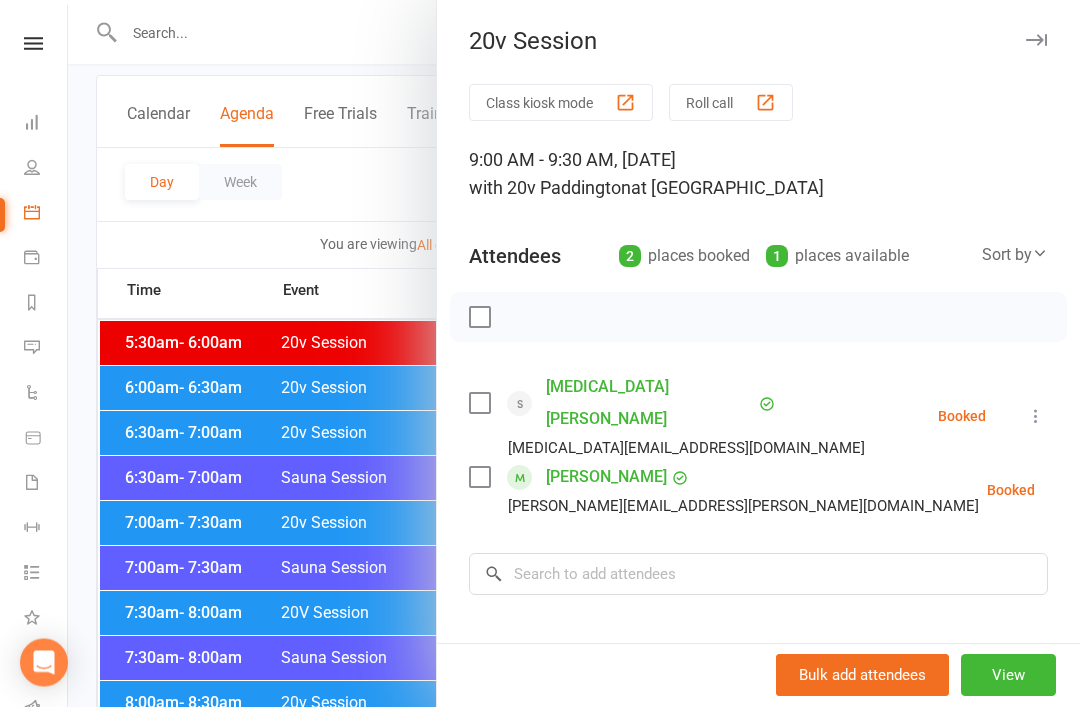scroll, scrollTop: 0, scrollLeft: 0, axis: both 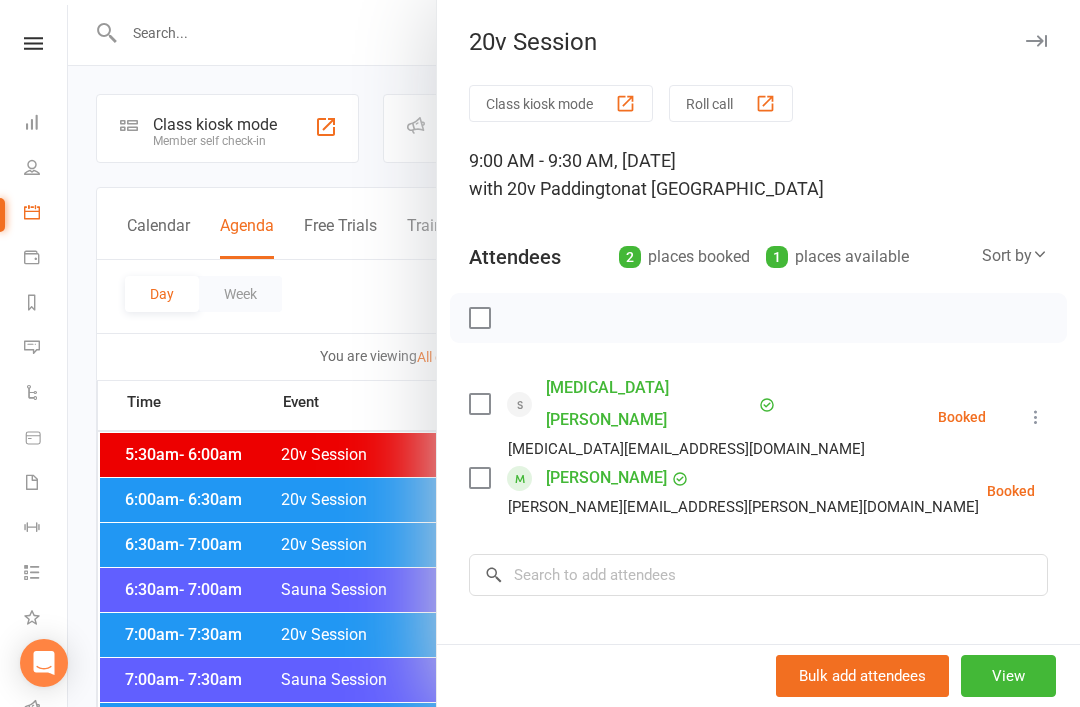 click at bounding box center (574, 353) 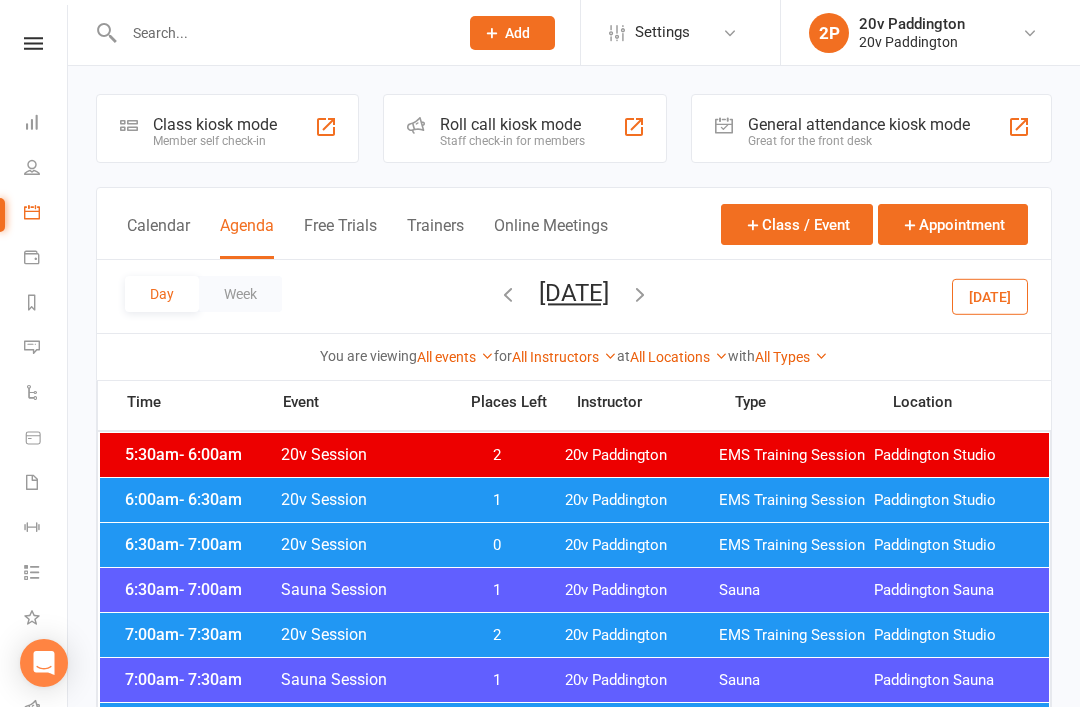 click on "Friday, Jul 18, 2025" at bounding box center [574, 293] 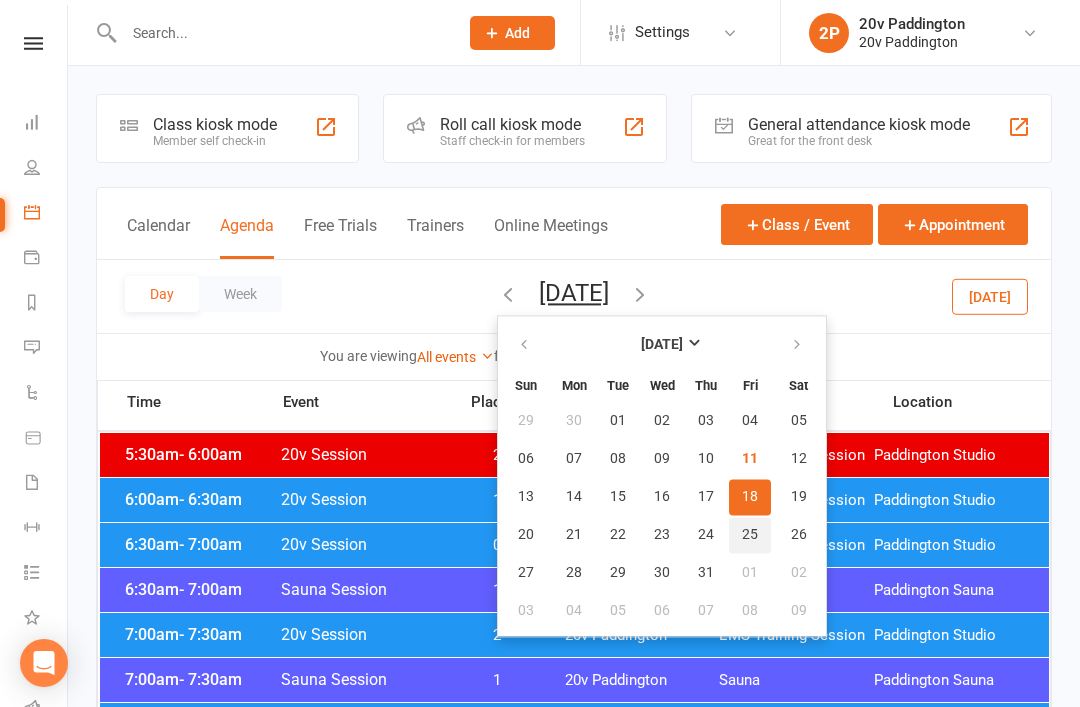 click on "25" at bounding box center (750, 535) 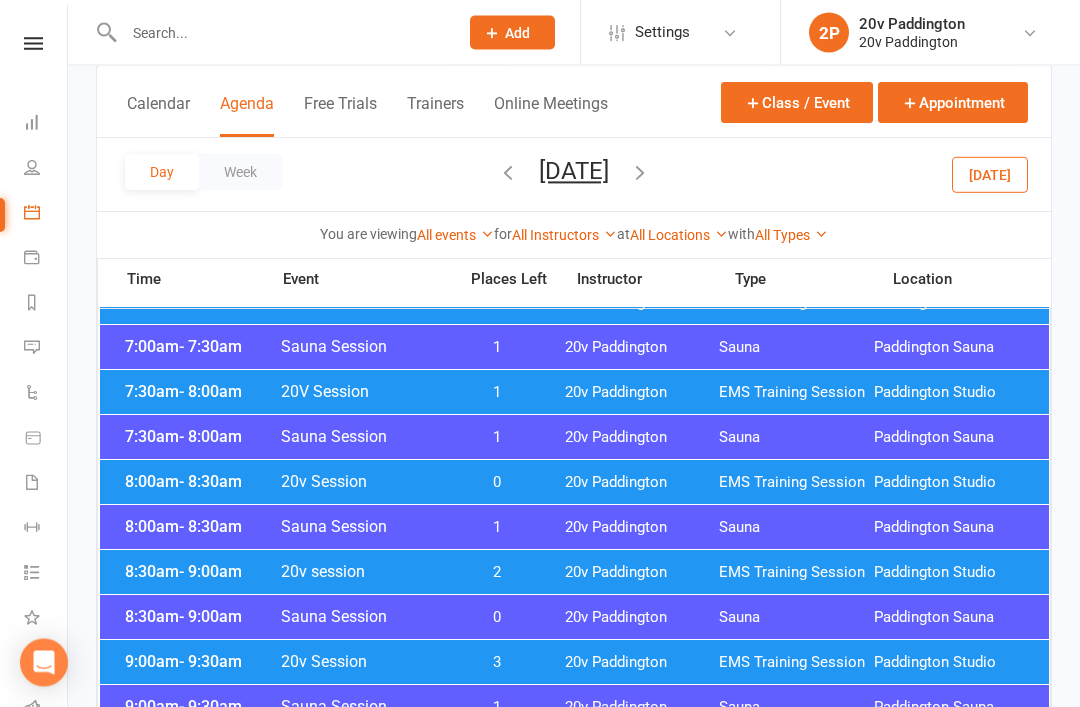 scroll, scrollTop: 333, scrollLeft: 0, axis: vertical 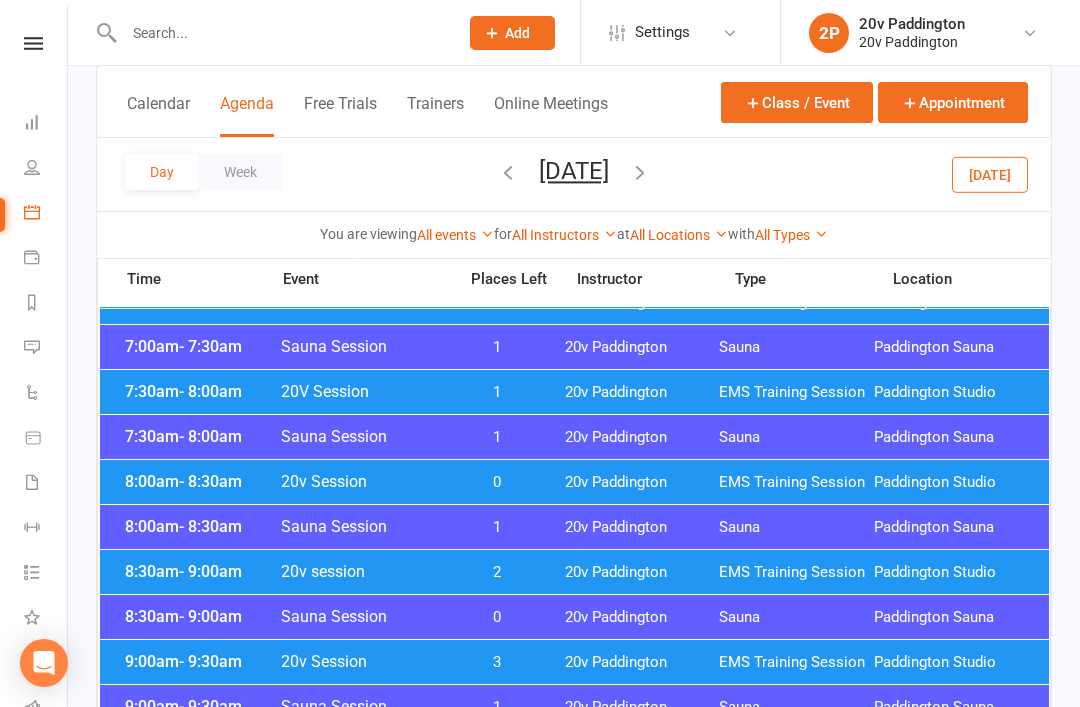 click on "20v Paddington" at bounding box center [642, 662] 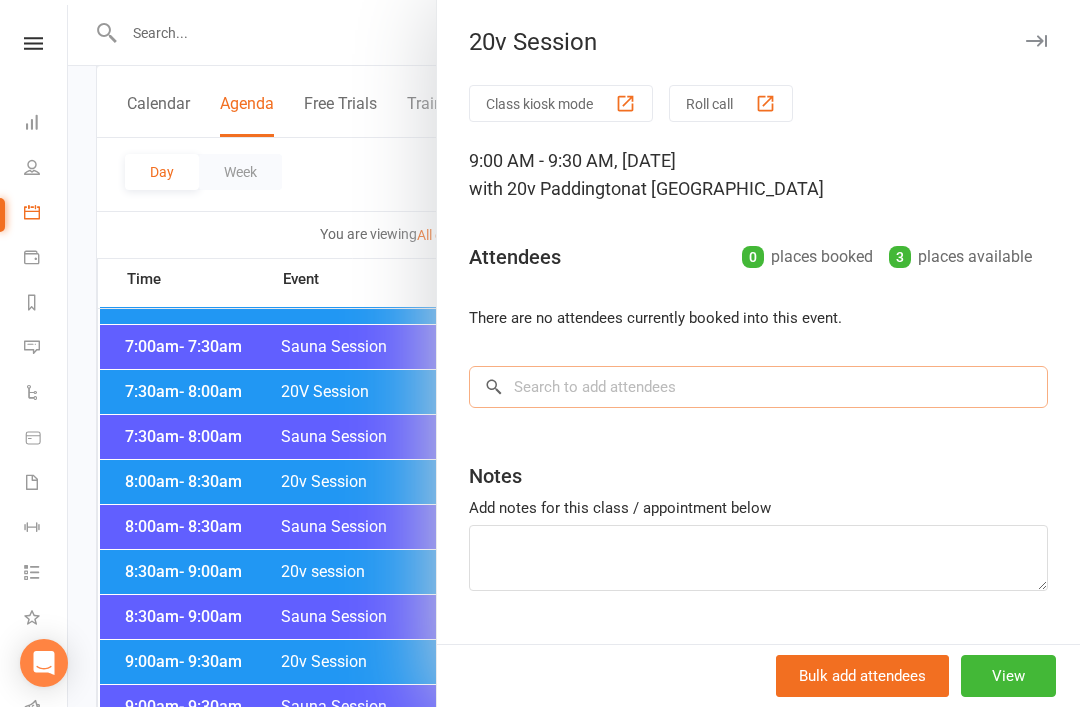 click at bounding box center (758, 387) 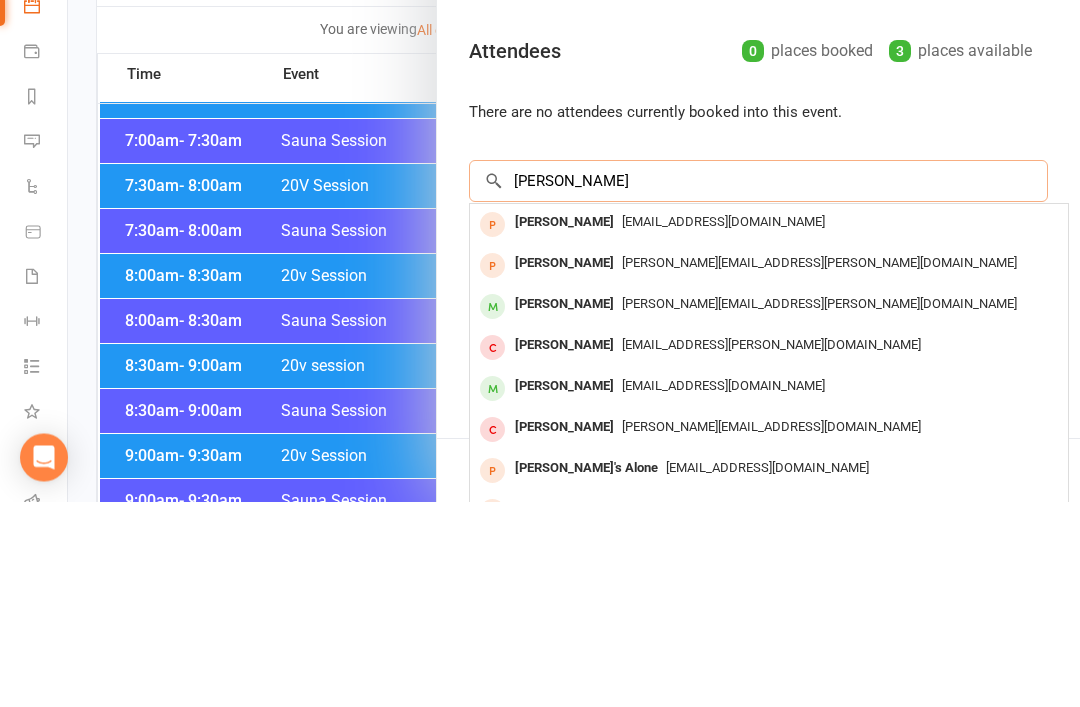 type on "Paul" 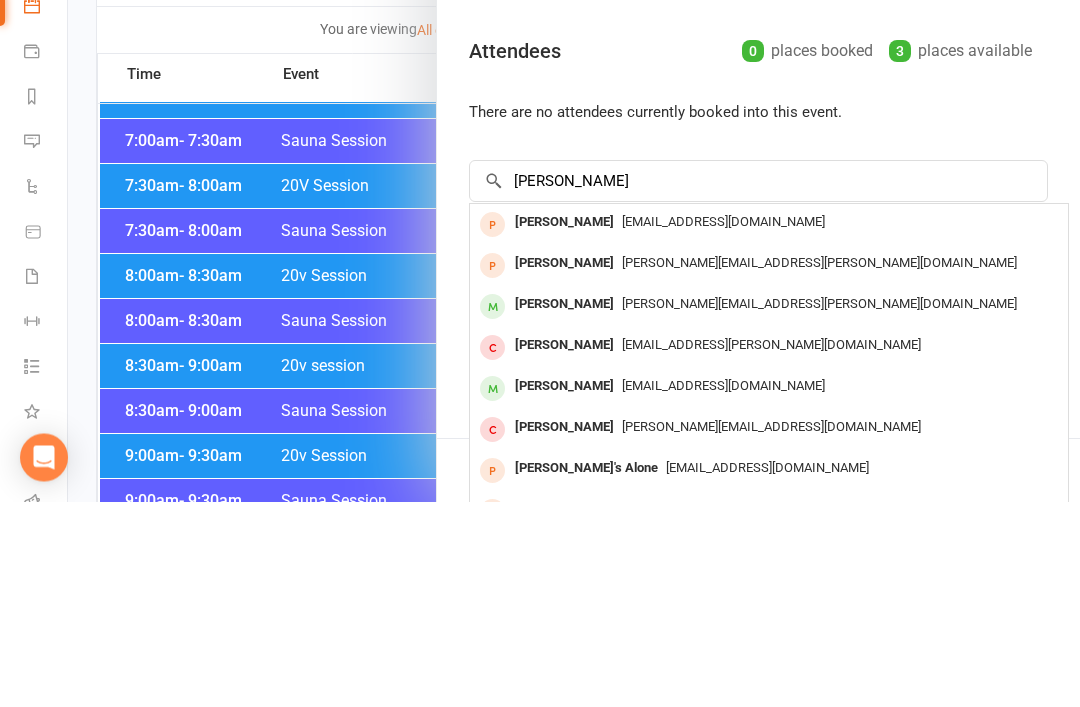 click on "Paul Almond almond.paul@hotmail.com" at bounding box center (769, 553) 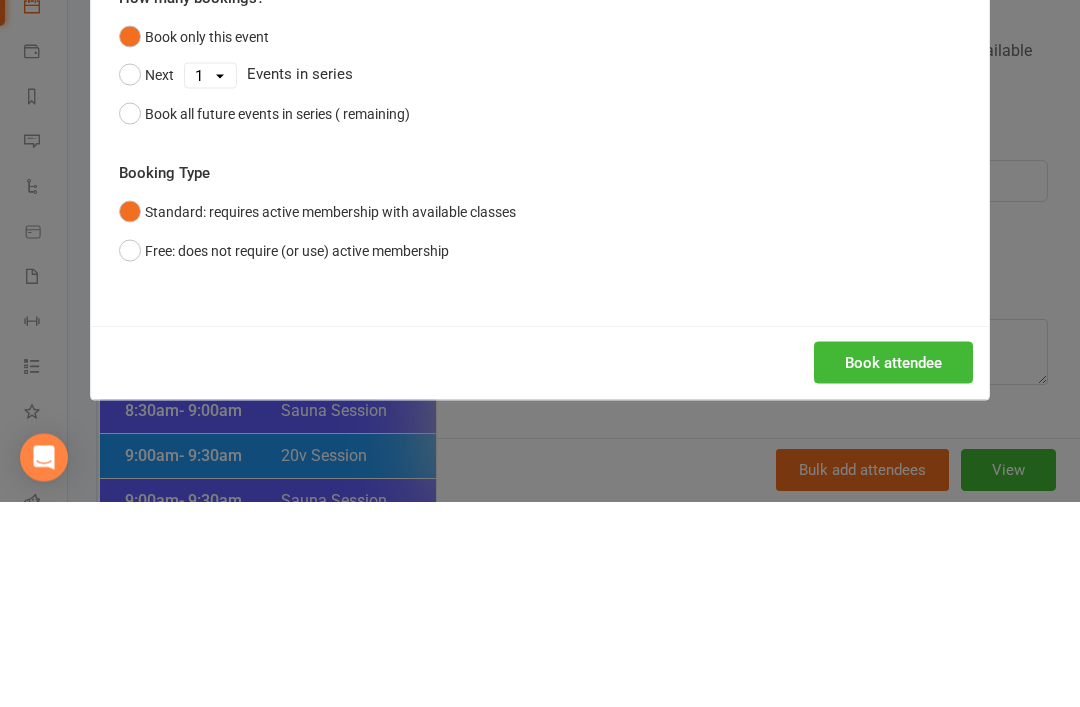 scroll, scrollTop: 539, scrollLeft: 0, axis: vertical 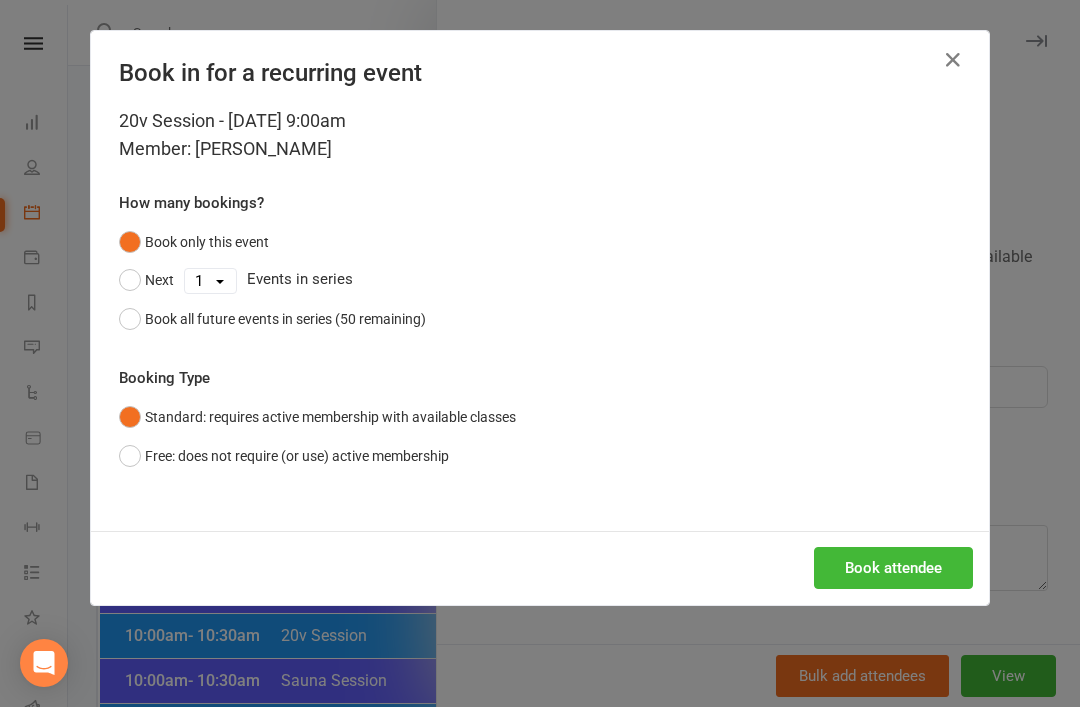 click at bounding box center (953, 60) 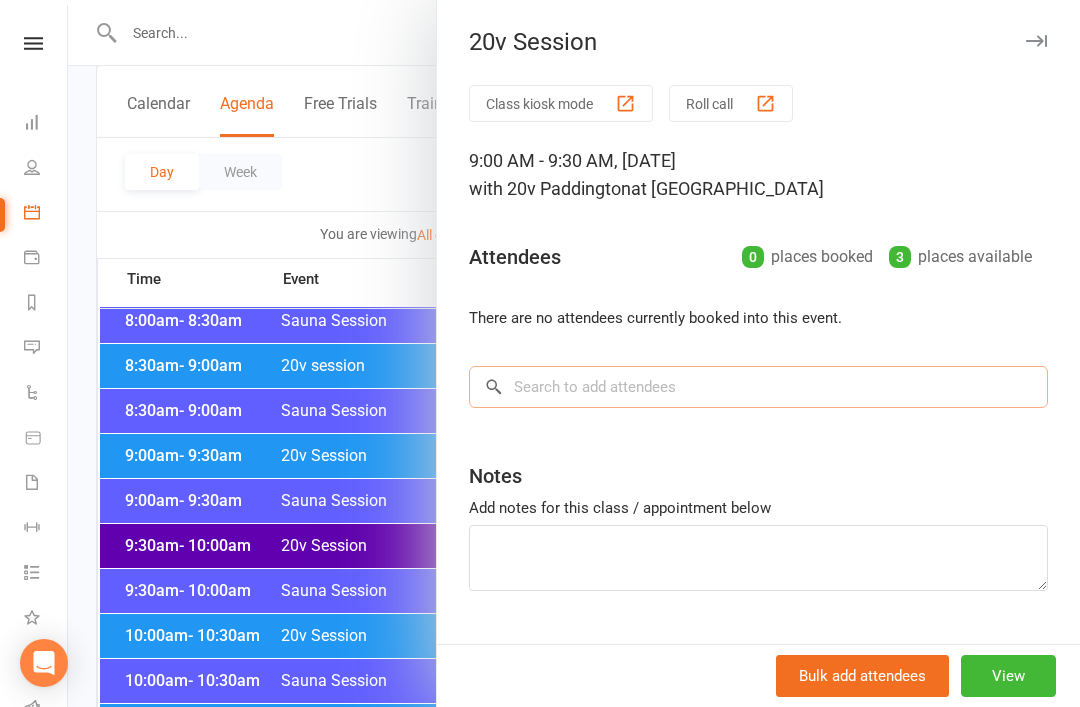 click at bounding box center (758, 387) 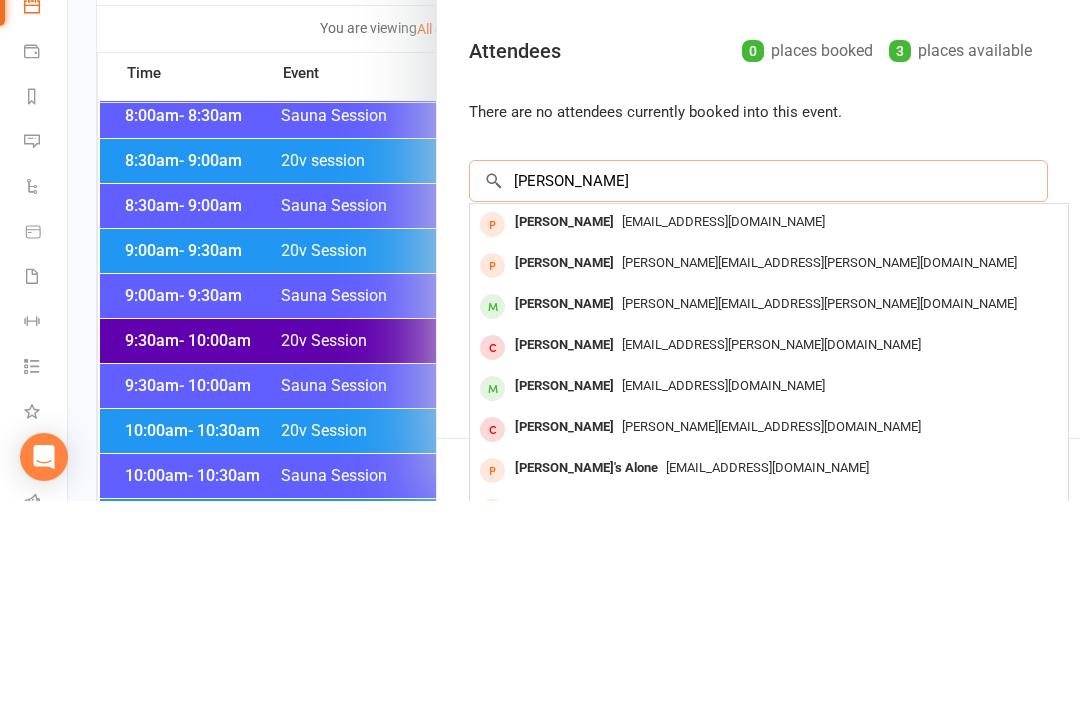 type on "Paul" 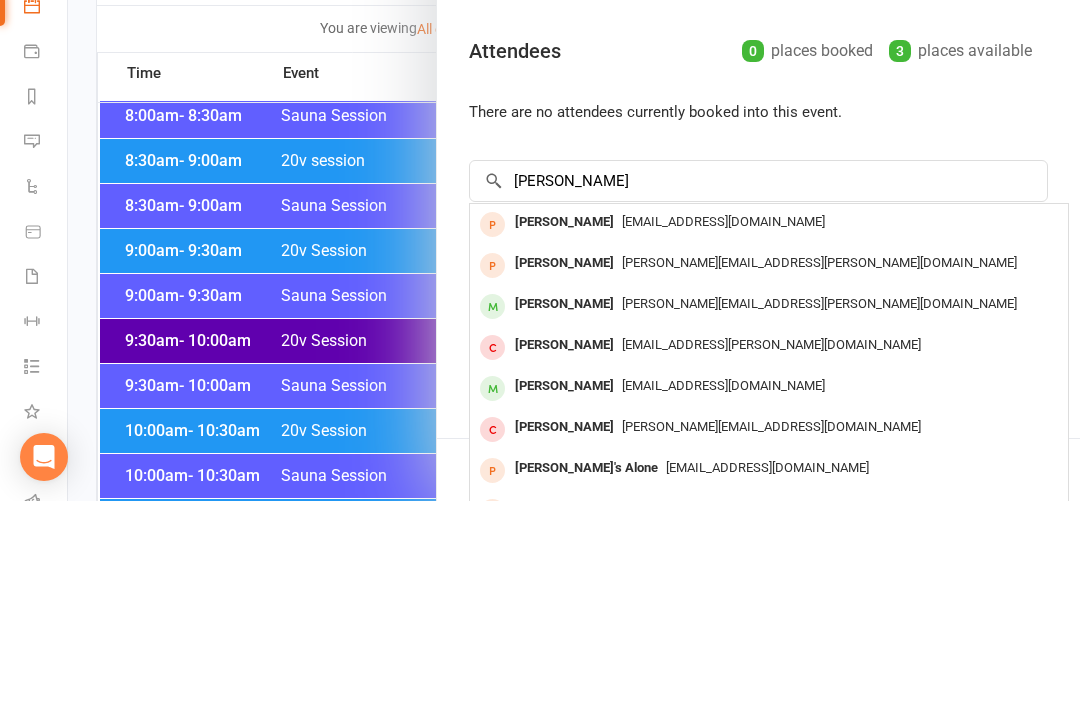 click on "paul.wilson@live.com.au" at bounding box center [819, 509] 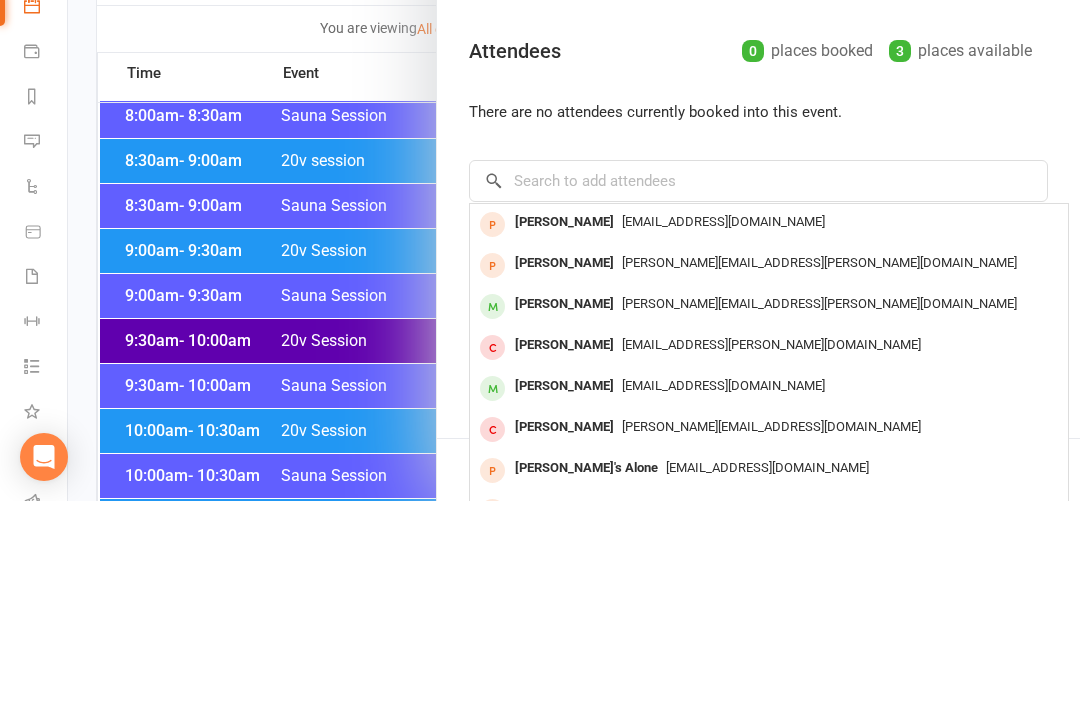 scroll, scrollTop: 745, scrollLeft: 0, axis: vertical 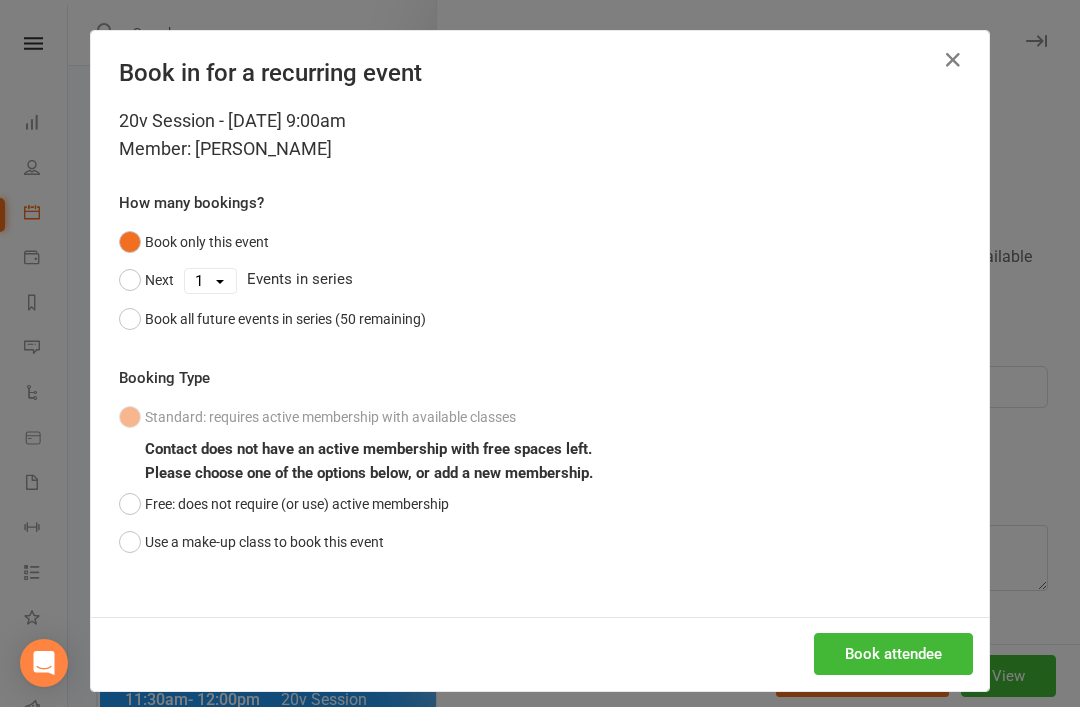 click on "Free: does not require (or use) active membership" at bounding box center [284, 504] 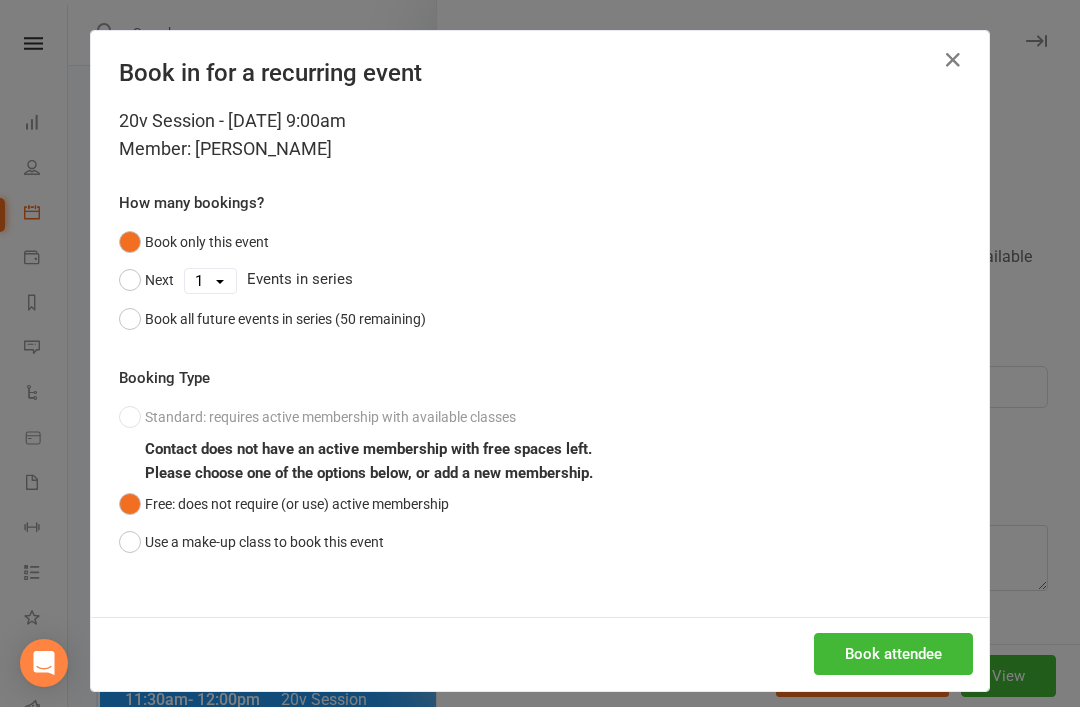 click on "Use a make-up class to book this event" at bounding box center (251, 542) 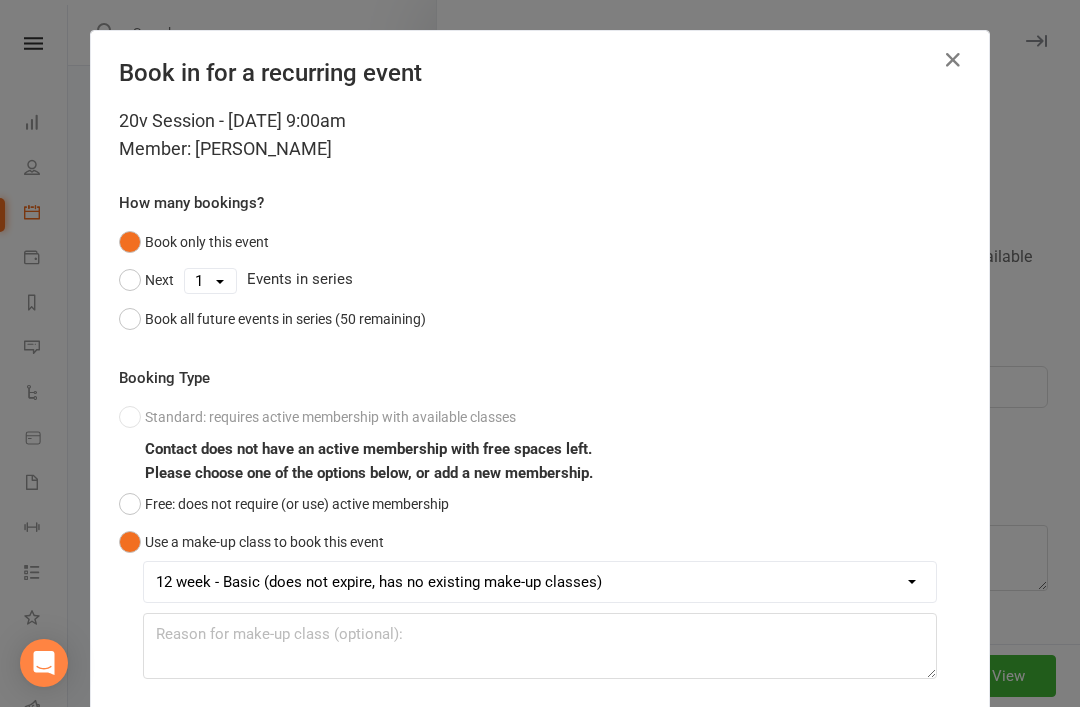 click on "Book attendee" at bounding box center [893, 772] 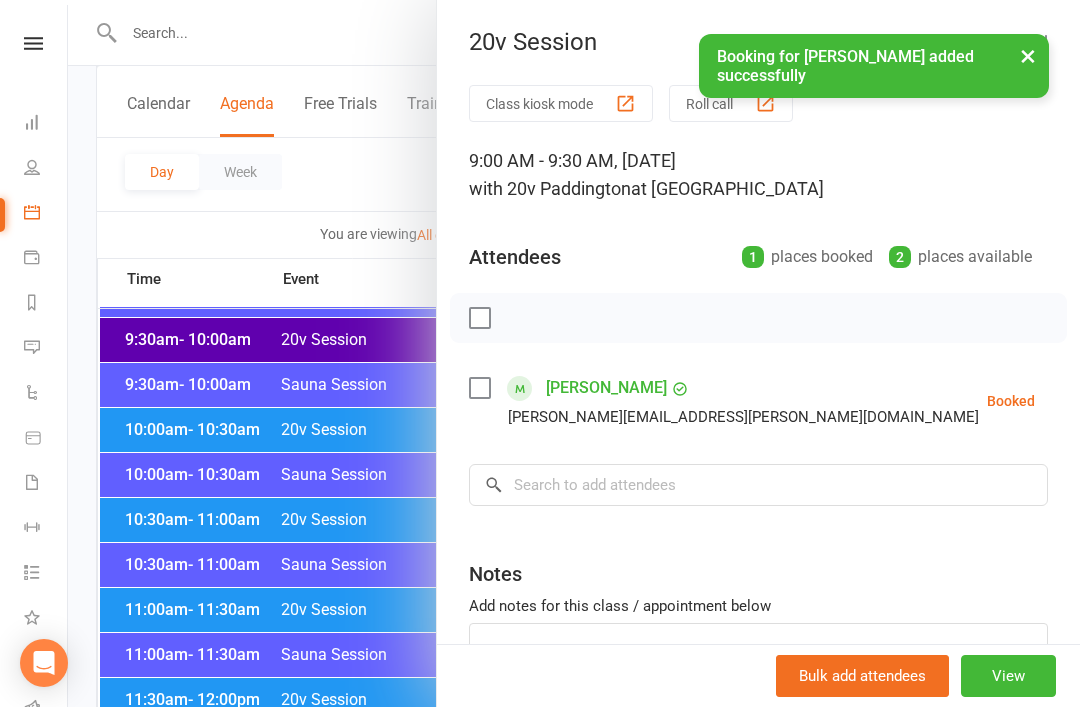 click at bounding box center [574, 353] 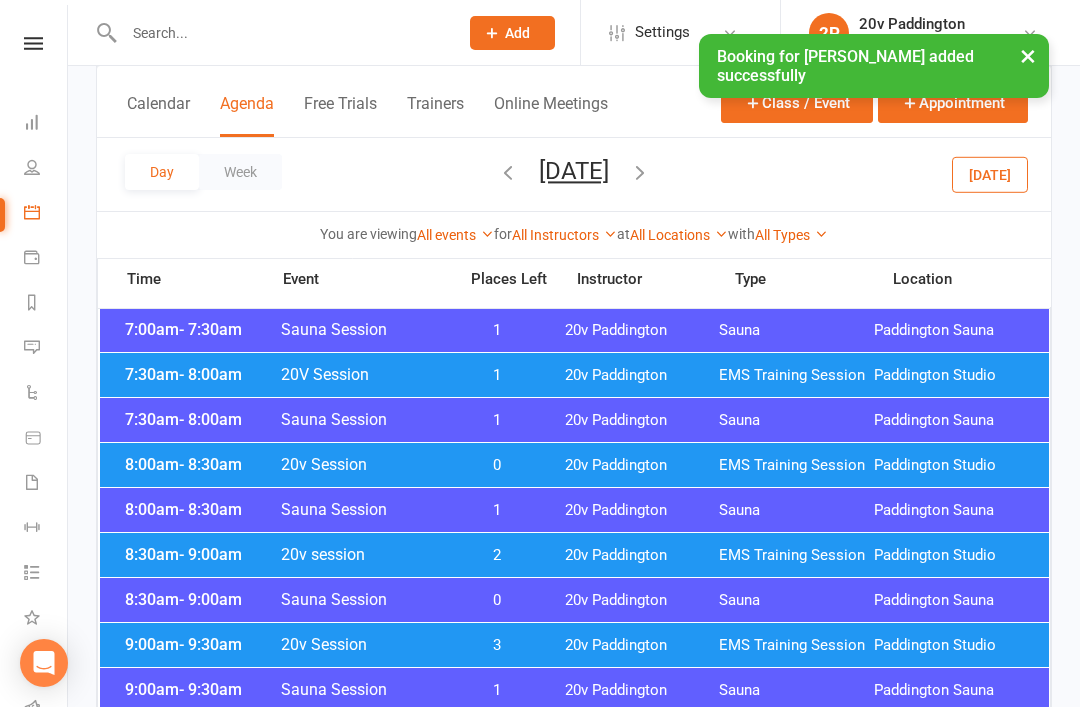 scroll, scrollTop: 339, scrollLeft: 0, axis: vertical 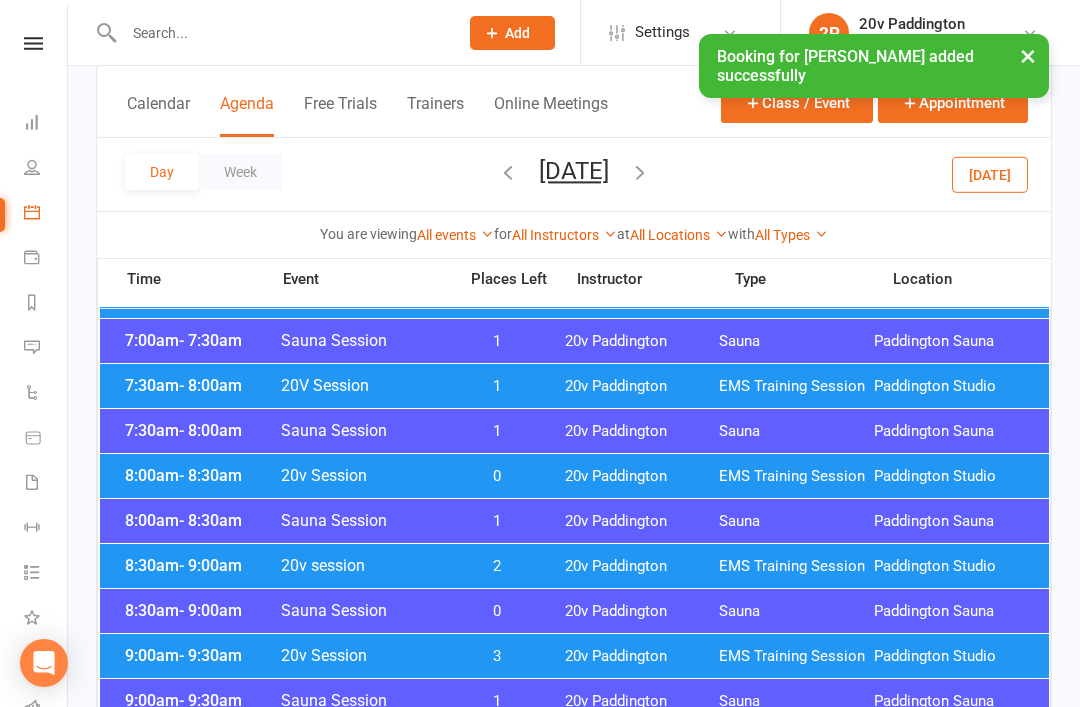 click on "Friday, Jul 25, 2025" at bounding box center [574, 171] 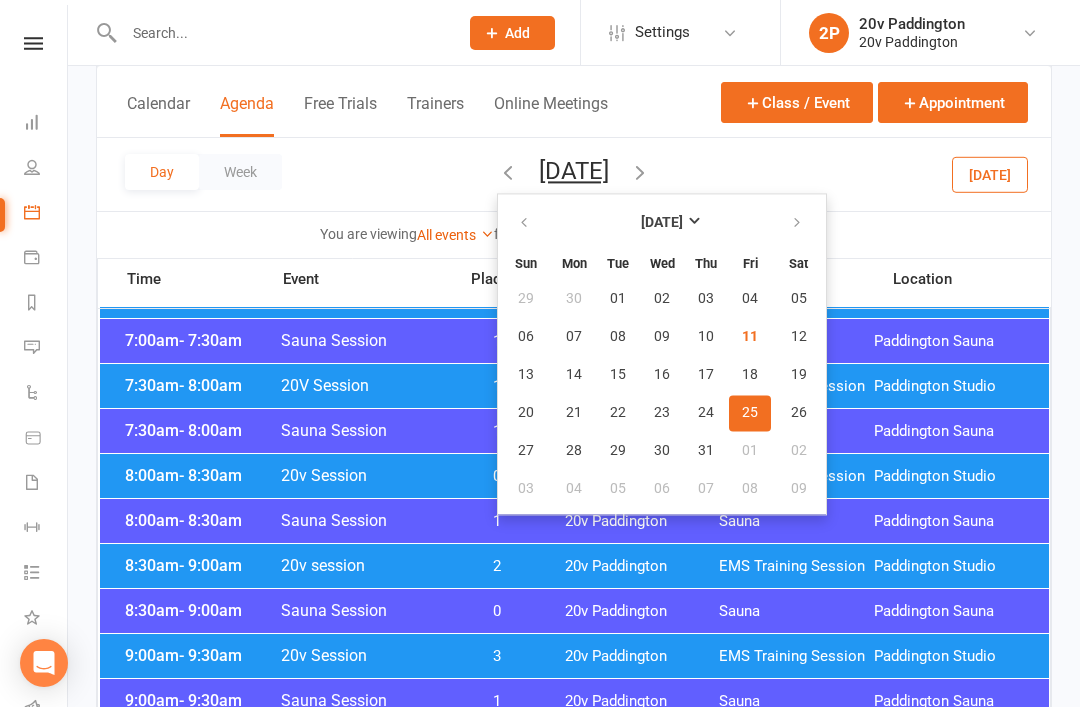 click on "Day Week Friday, Jul 25, 2025
July 2025
Sun Mon Tue Wed Thu Fri Sat
29
30
01
02
03
04
05
06
07
08
09
10
11
12
13
14
15
16
17
18
19
20
21
22
23
24
25
26
27
28
29
30
31
01
02" at bounding box center [574, 174] 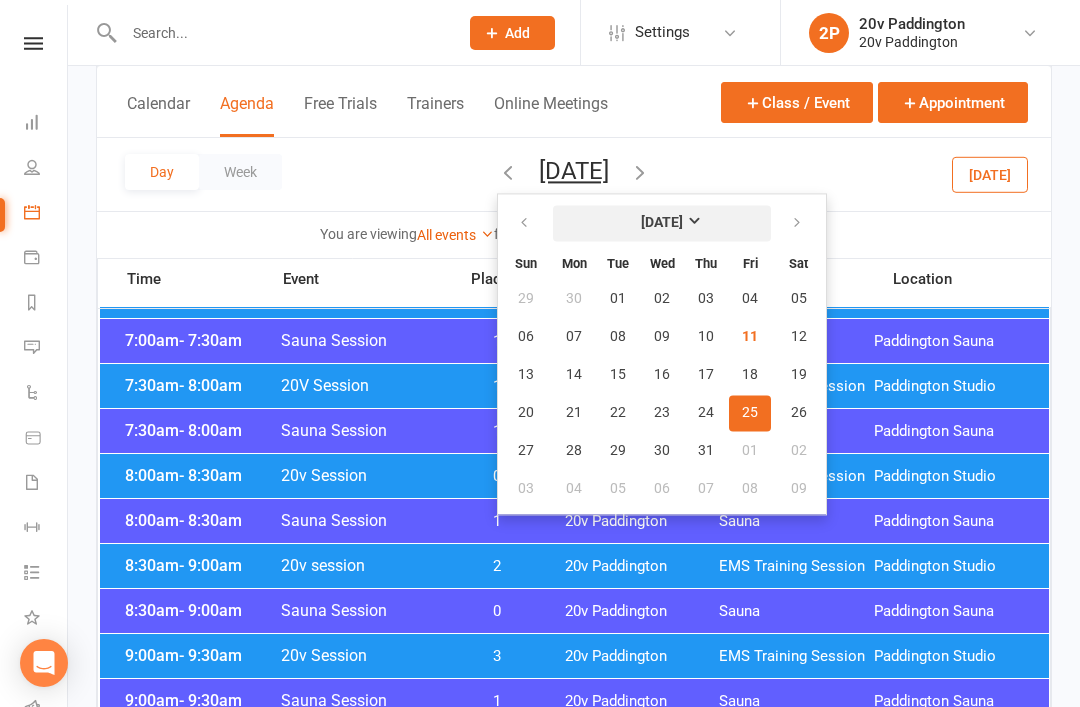 click on "[DATE]" at bounding box center (662, 223) 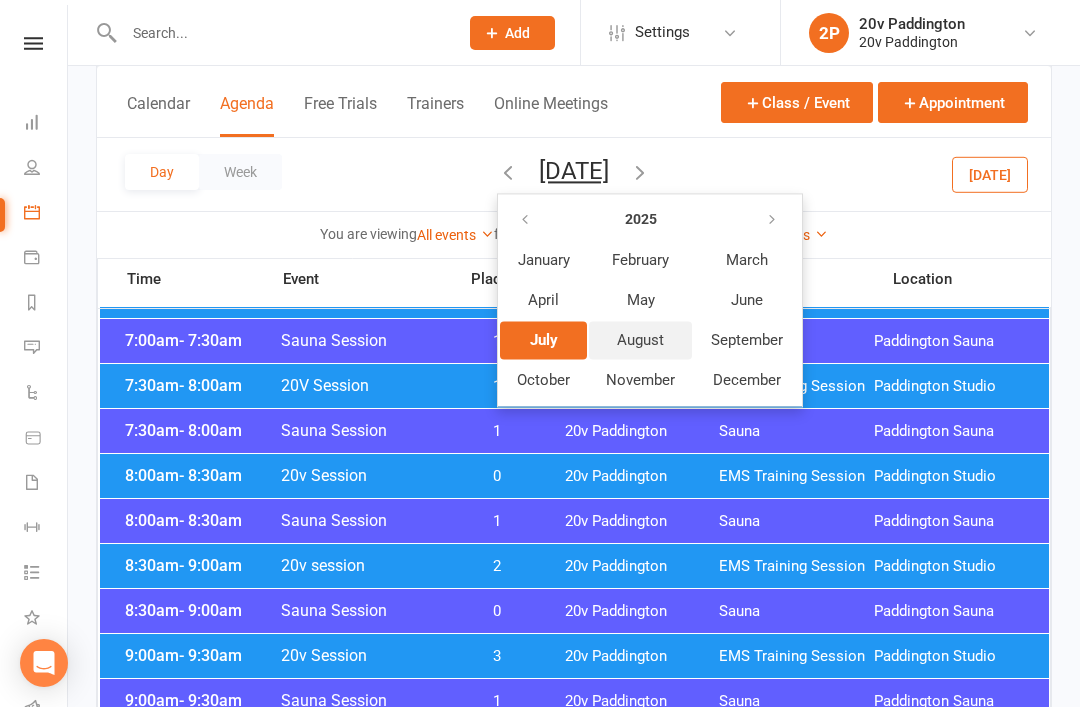click on "August" at bounding box center (640, 340) 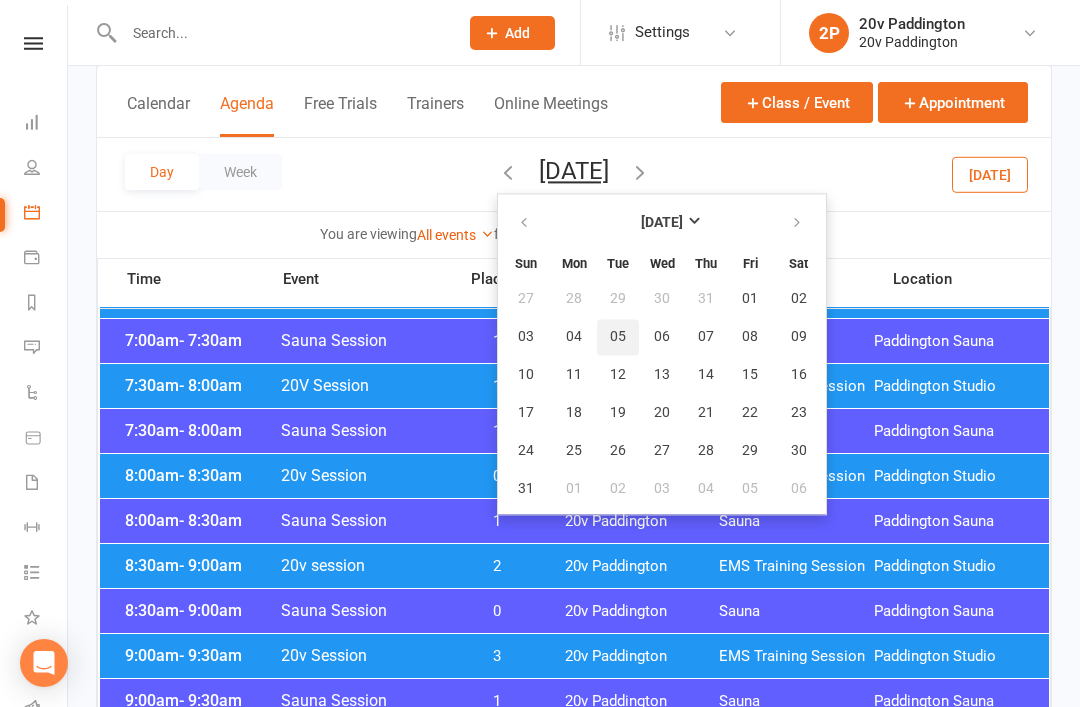 click on "05" at bounding box center [618, 337] 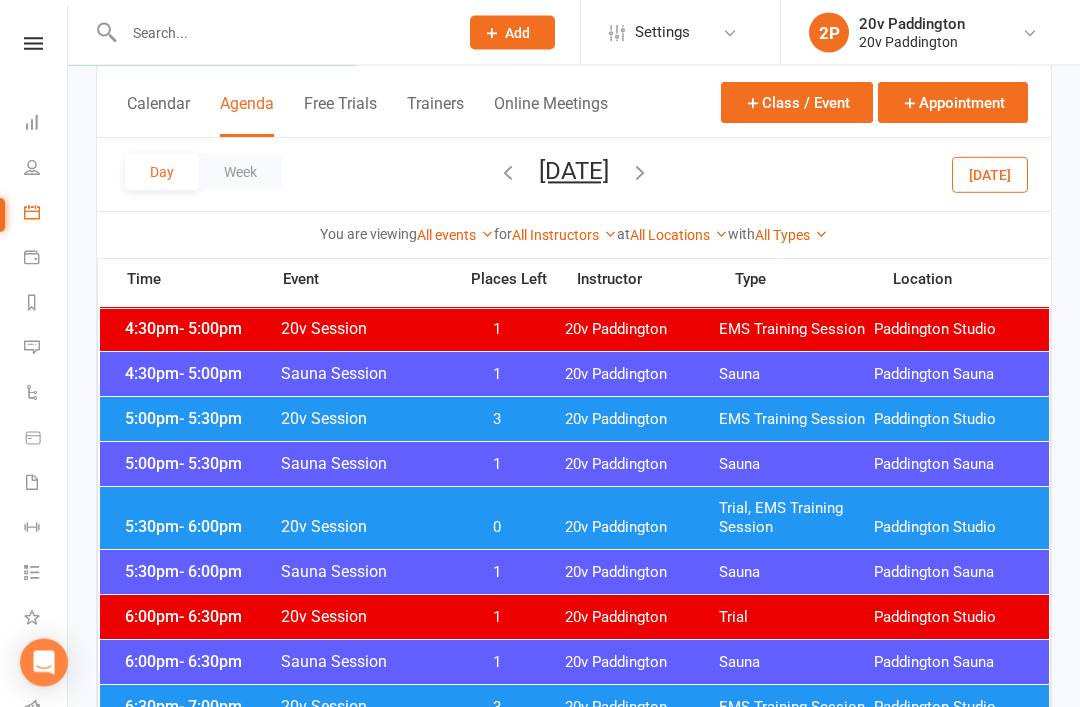 click on "20v Paddington" at bounding box center (642, 528) 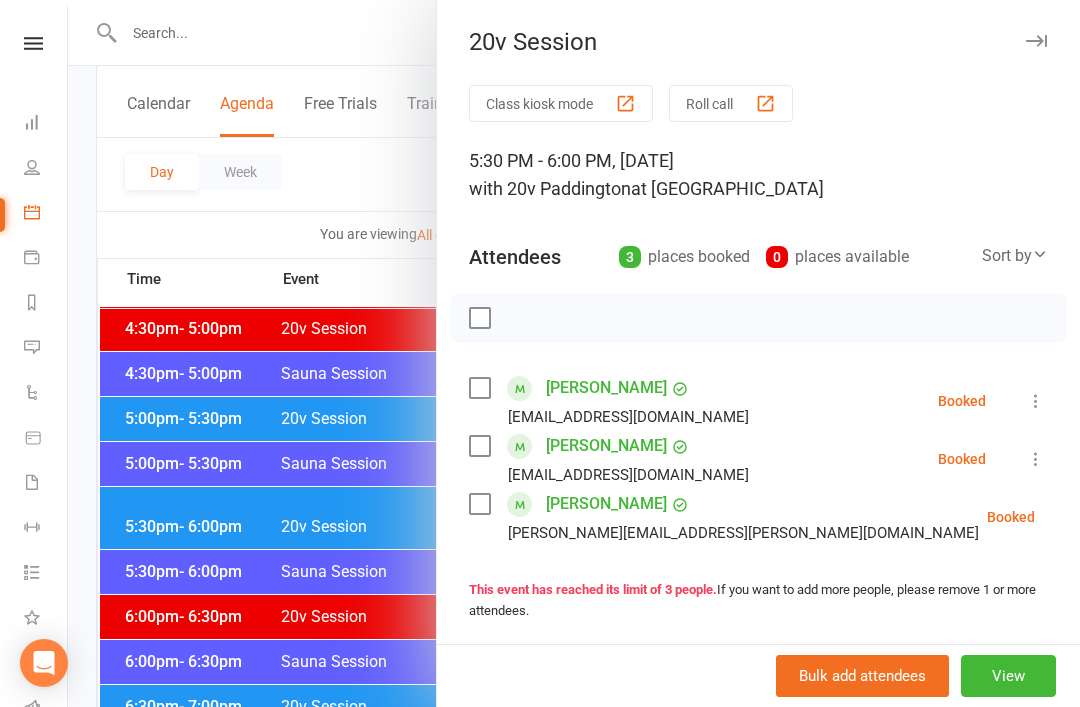 click at bounding box center [1036, 459] 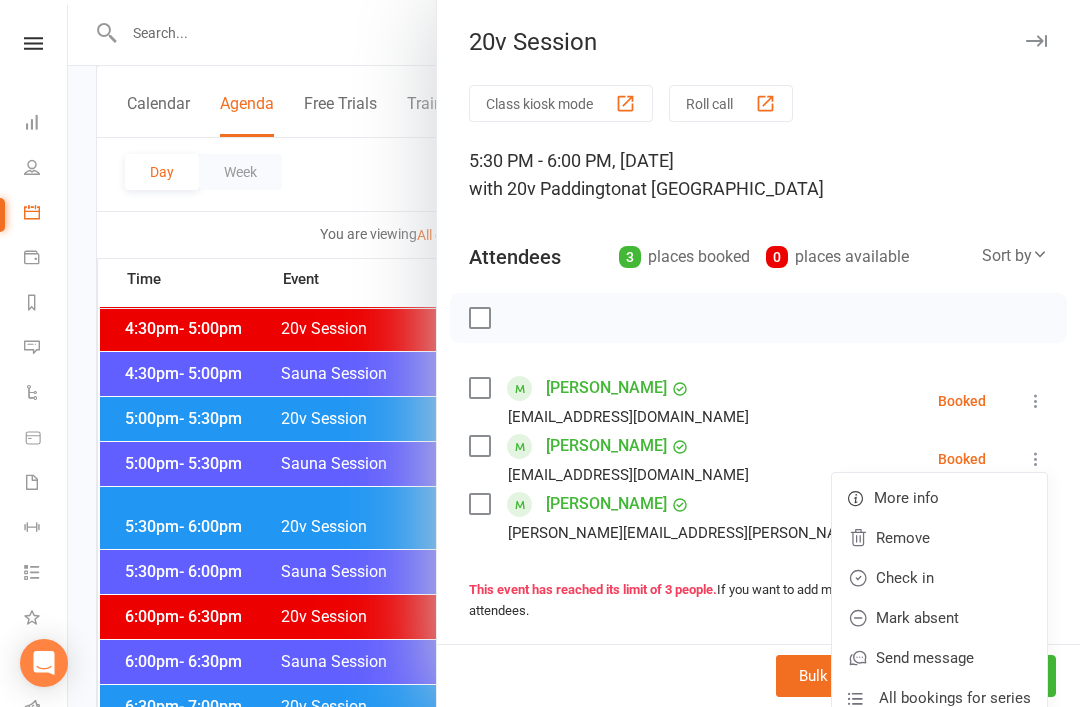click on "Remove" at bounding box center (939, 538) 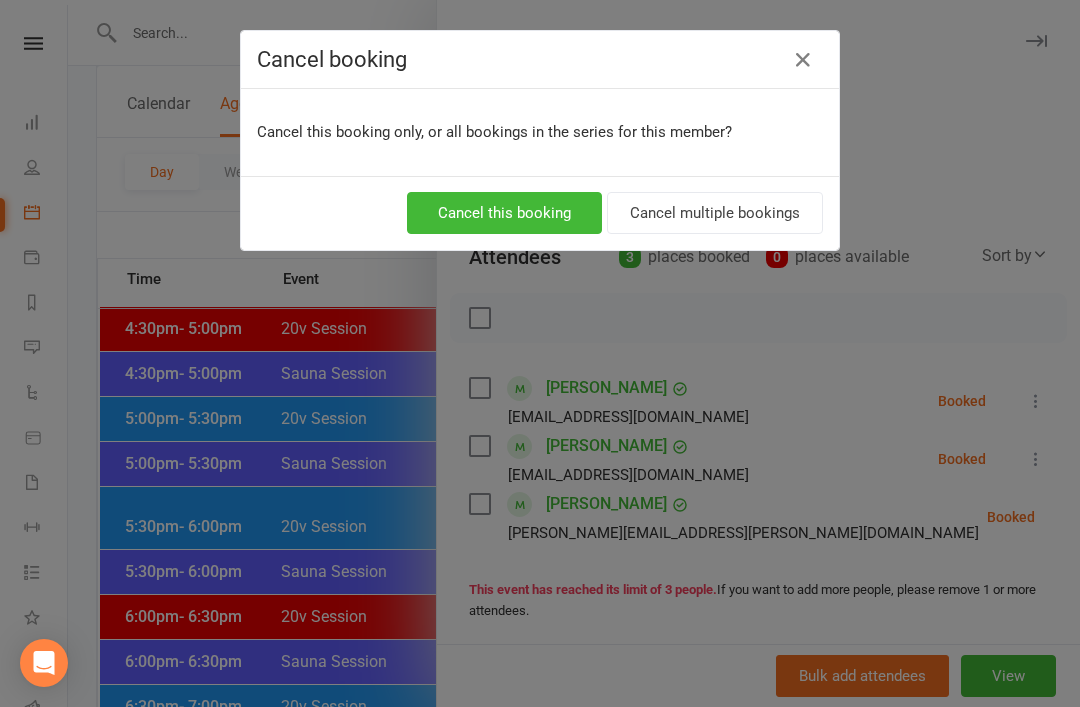click on "Cancel this booking" at bounding box center (504, 213) 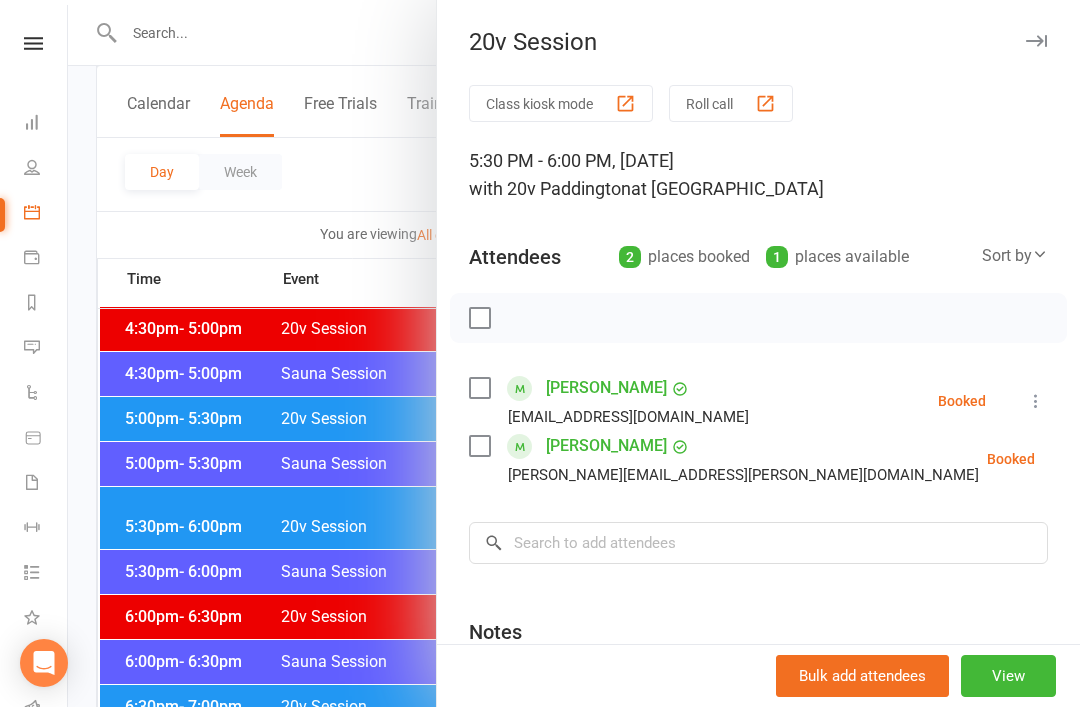 click at bounding box center (574, 353) 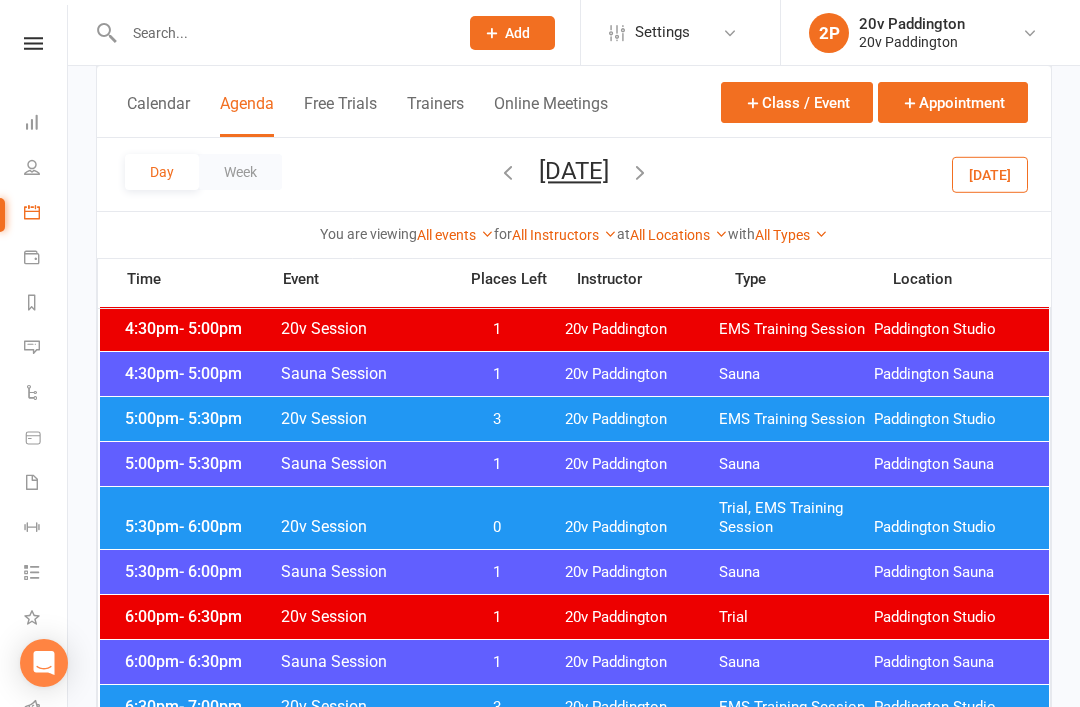 click on "Tuesday, Aug 5, 2025" at bounding box center [574, 171] 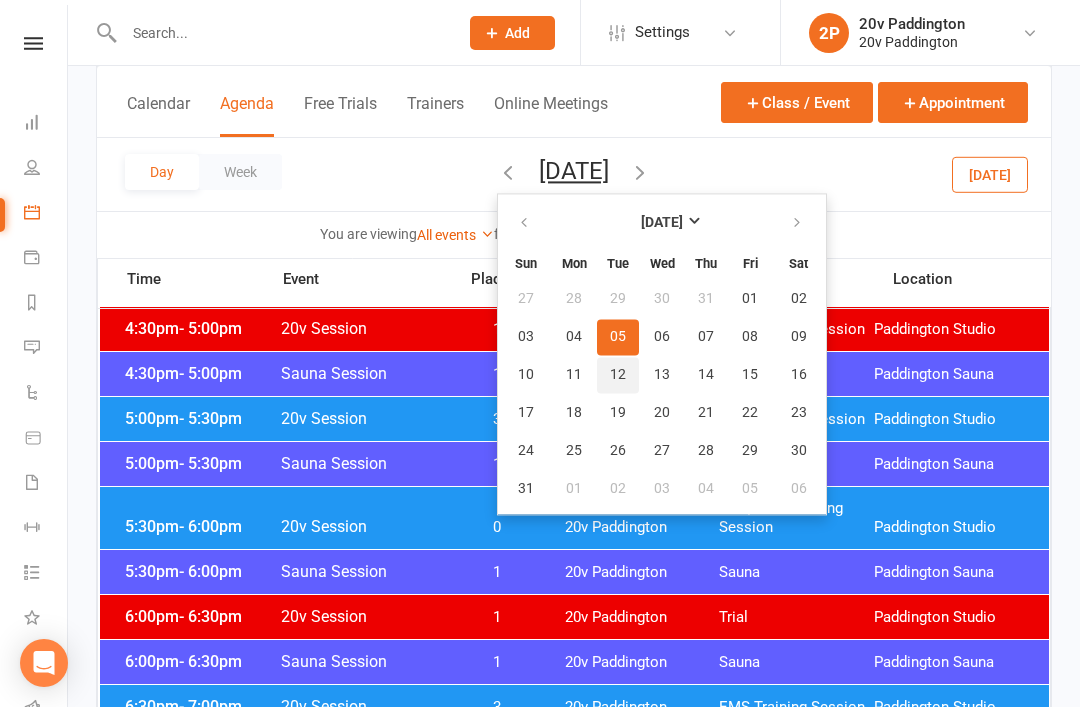 click on "12" at bounding box center [618, 375] 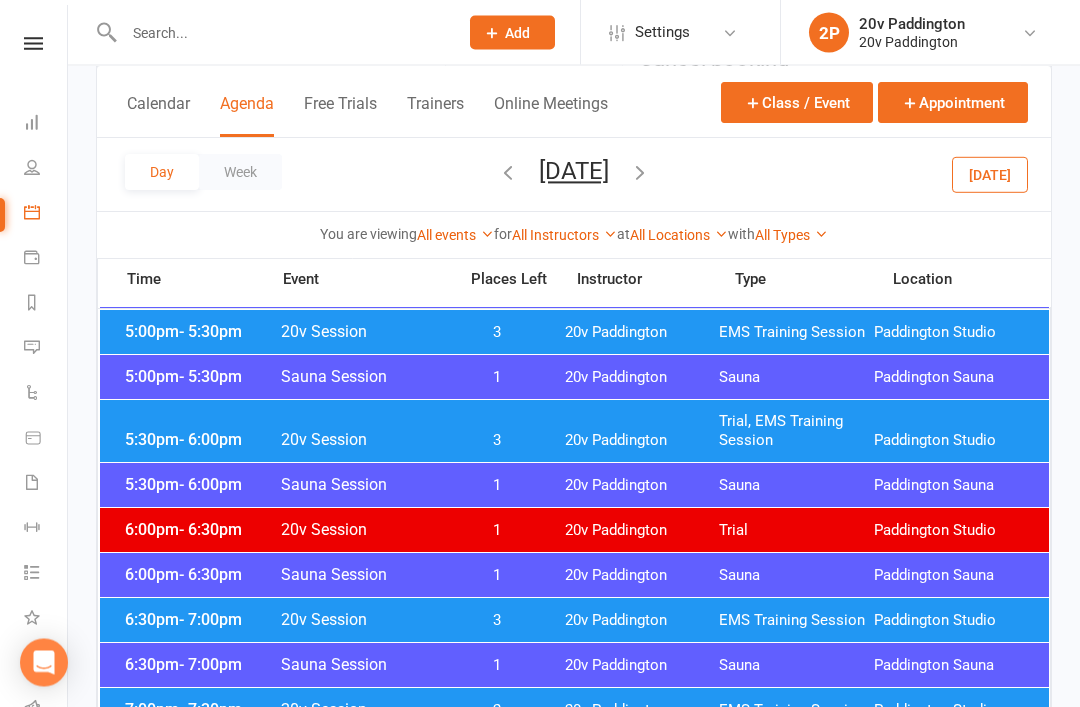 click on "20v Paddington" at bounding box center (642, 441) 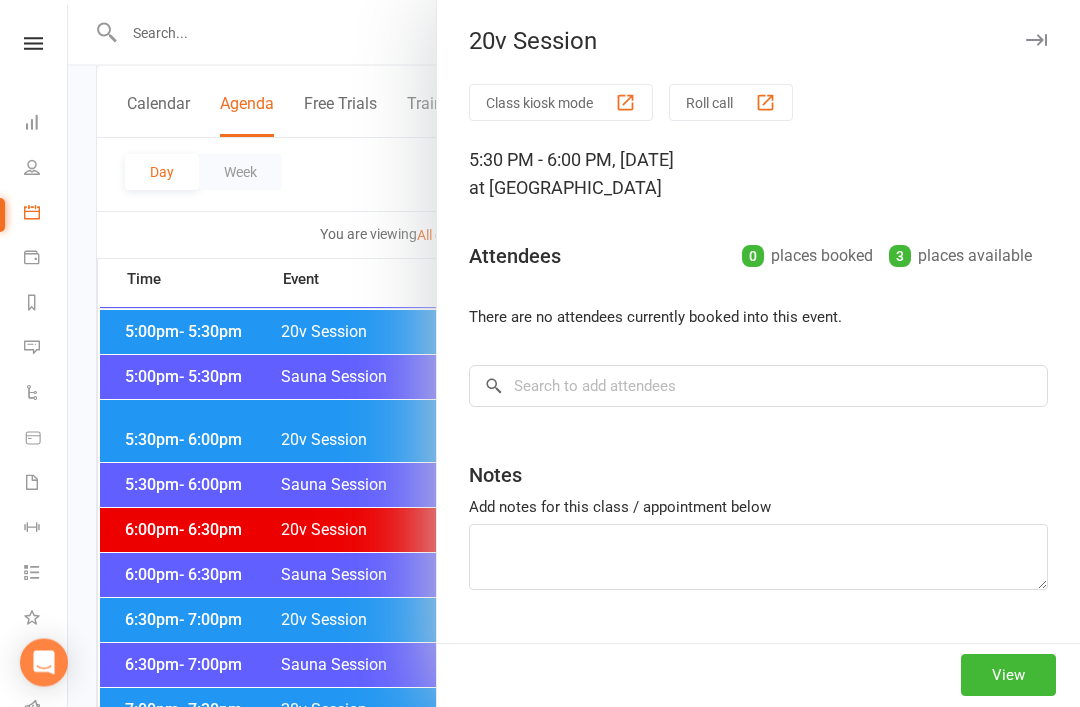 scroll, scrollTop: 1878, scrollLeft: 0, axis: vertical 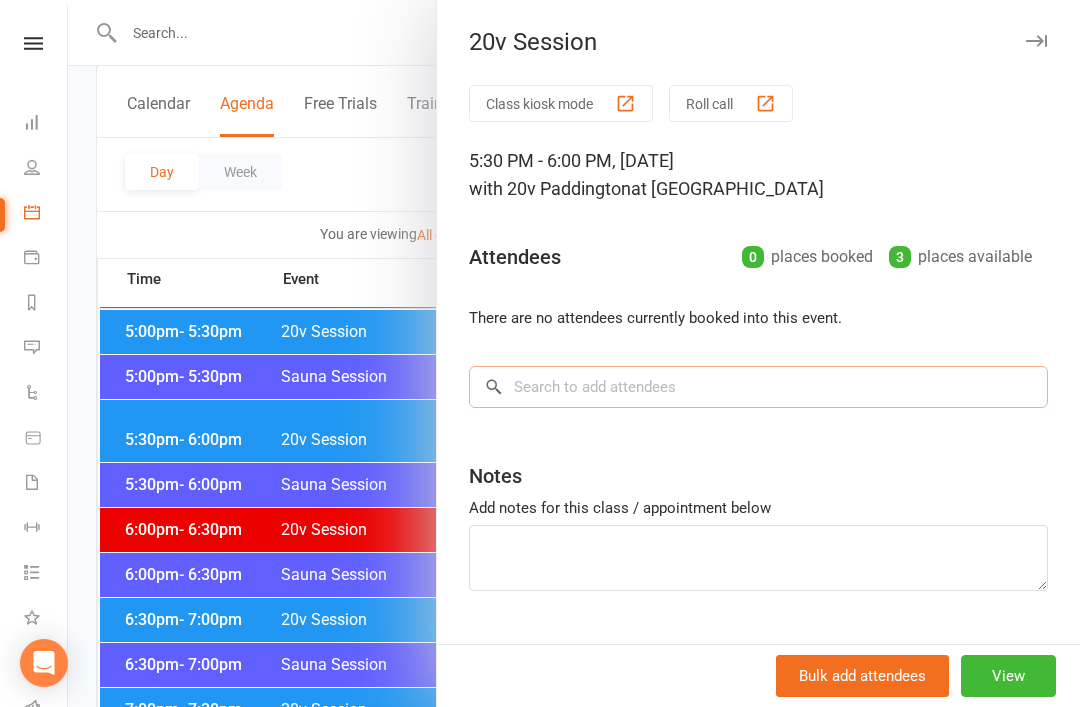click at bounding box center (758, 387) 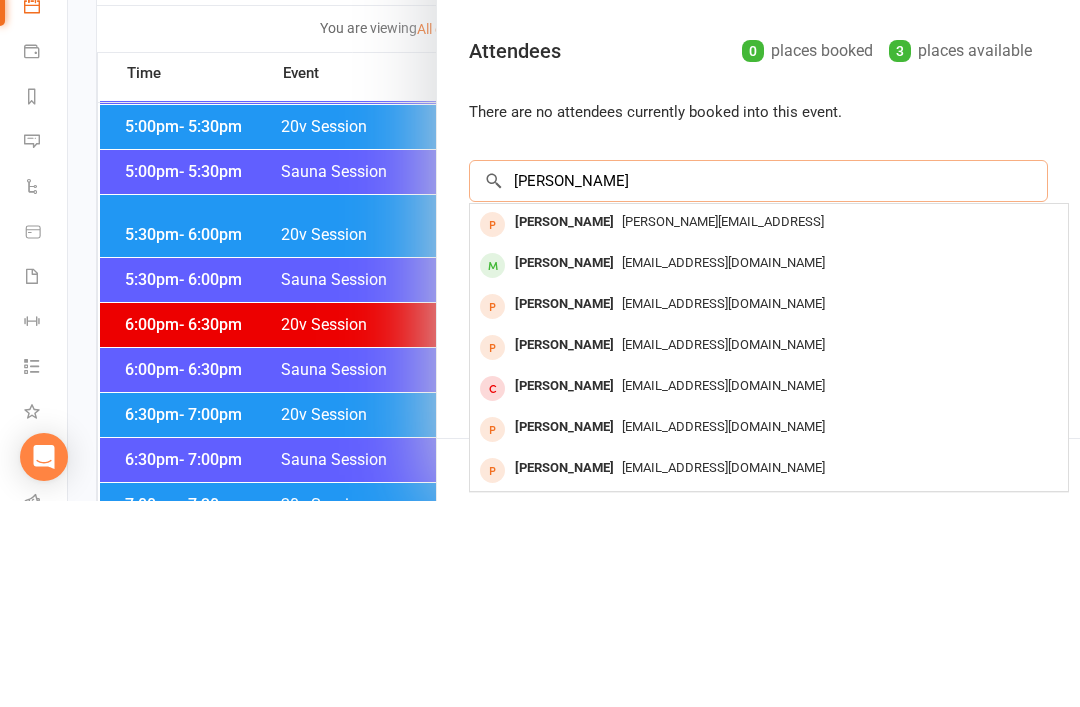 type on "Eliza" 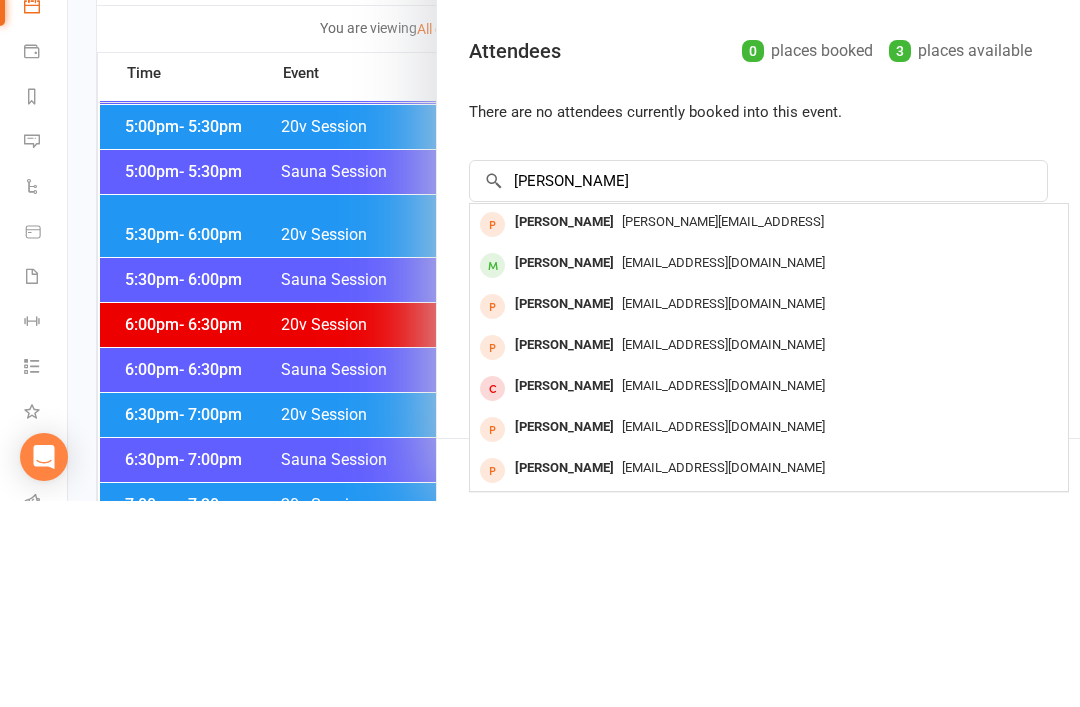 click on "elizaforeman@hotmail.com" at bounding box center [769, 469] 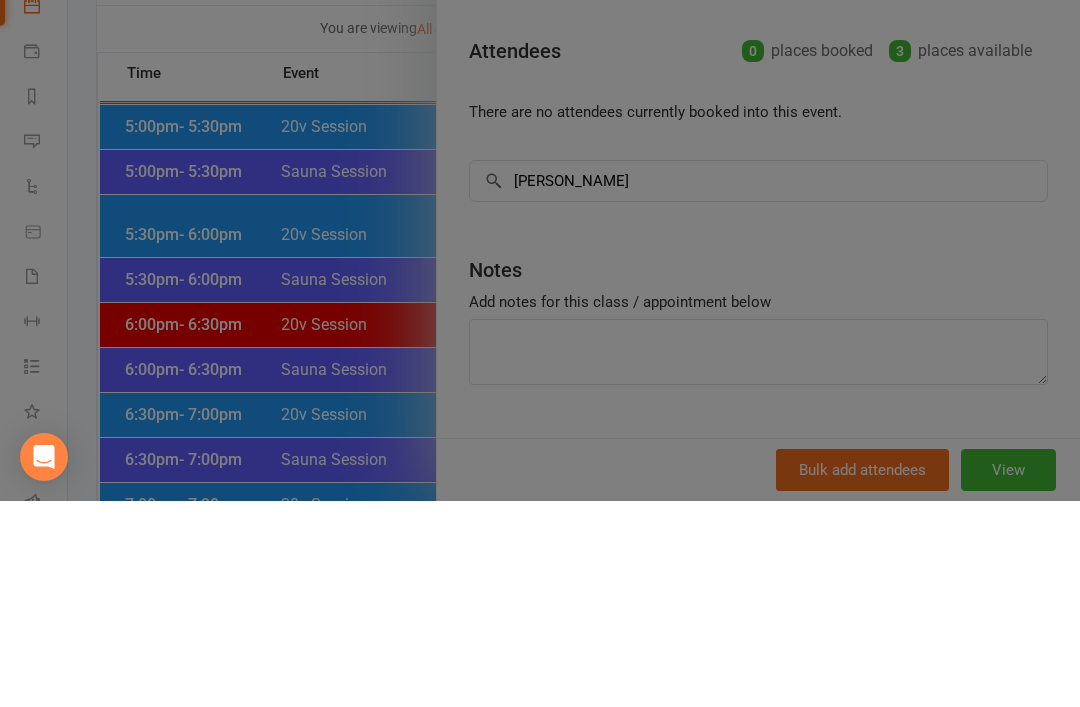 type 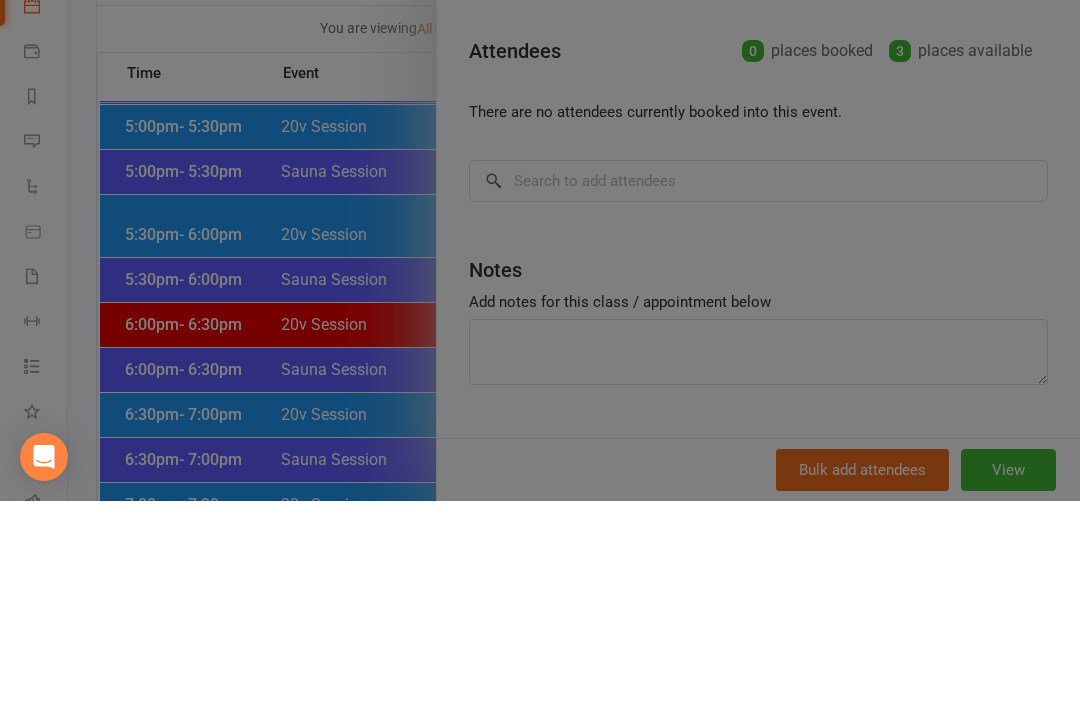 scroll, scrollTop: 2084, scrollLeft: 0, axis: vertical 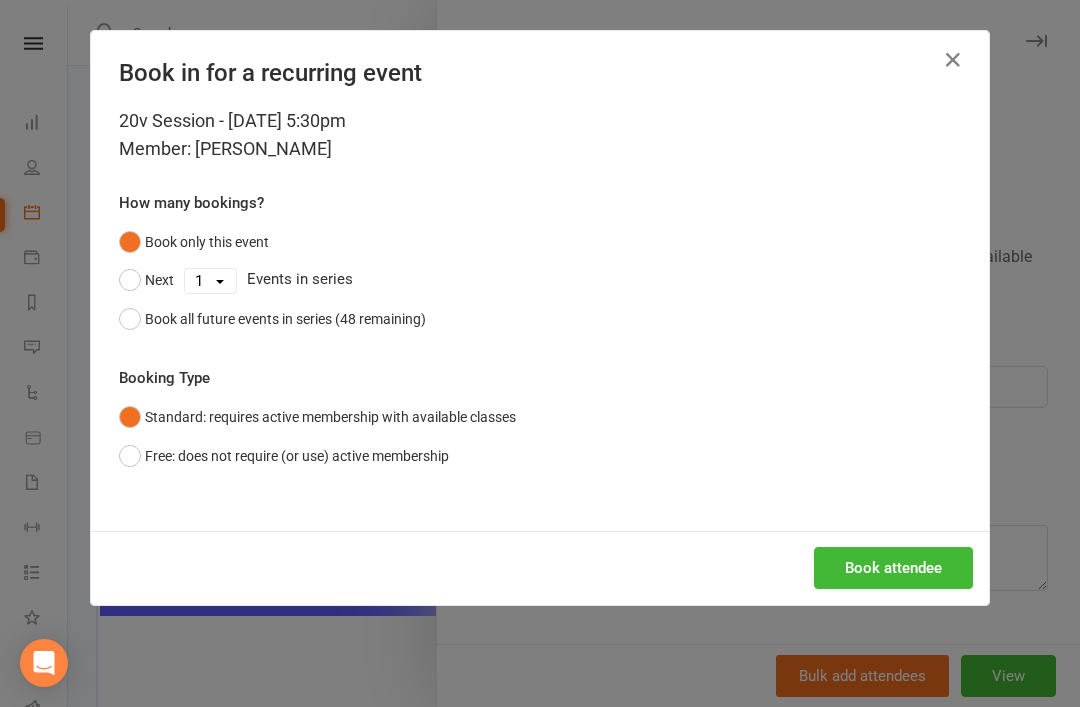 click on "Book attendee" at bounding box center (893, 568) 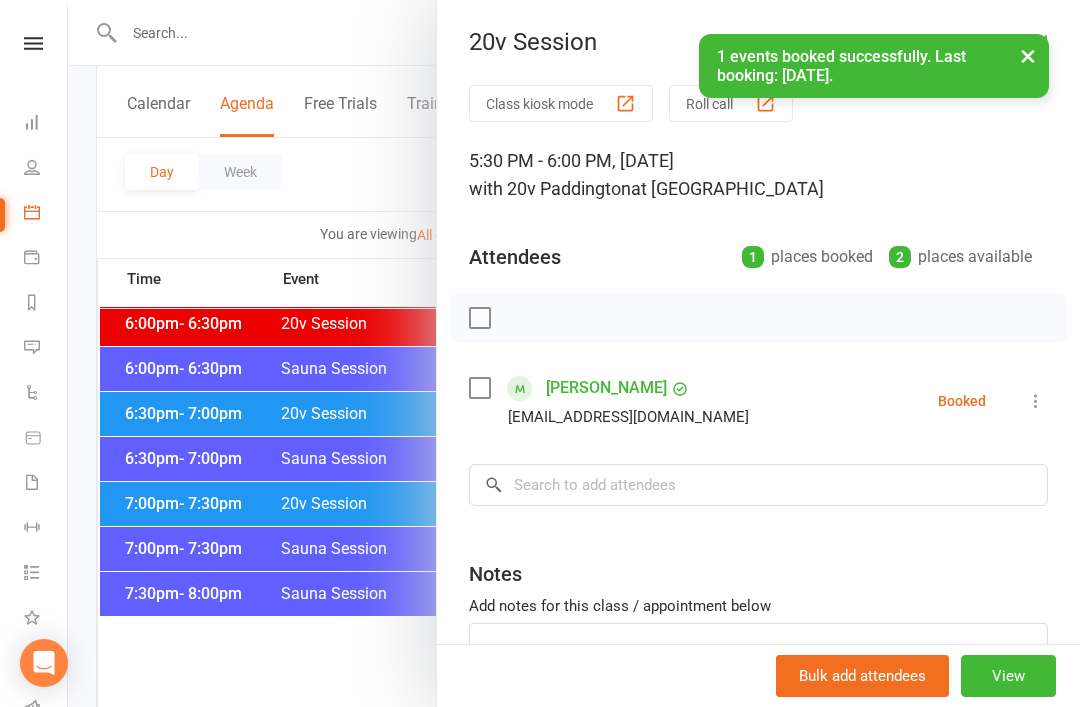 click at bounding box center [574, 353] 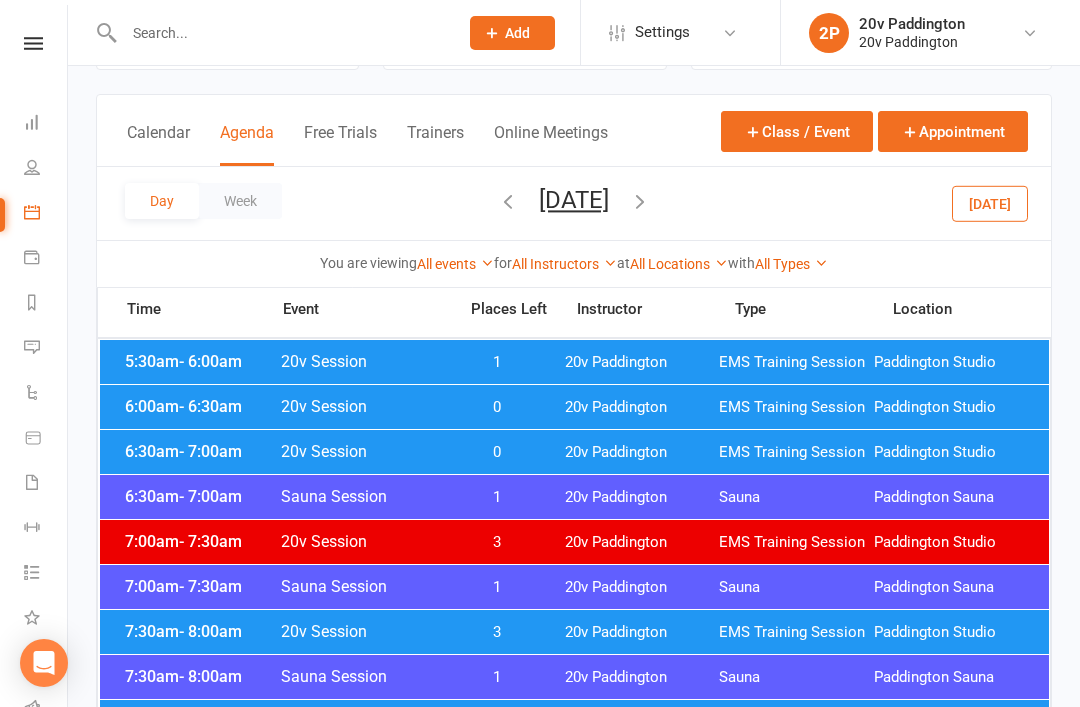 scroll, scrollTop: 90, scrollLeft: 0, axis: vertical 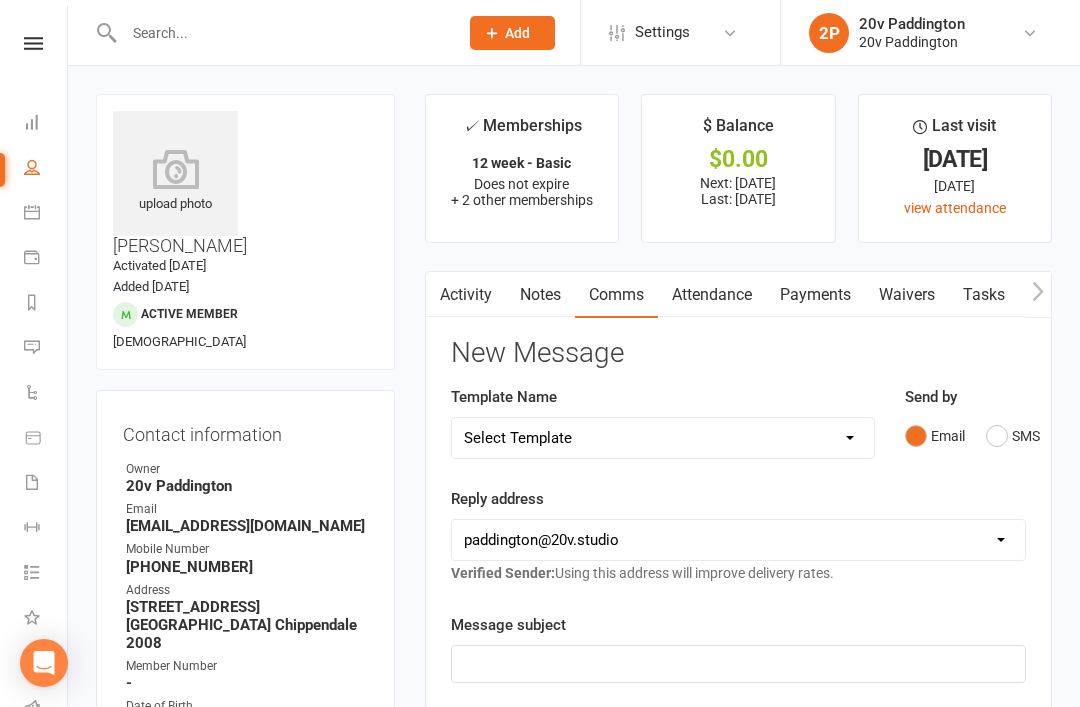 click on "Calendar" at bounding box center (46, 214) 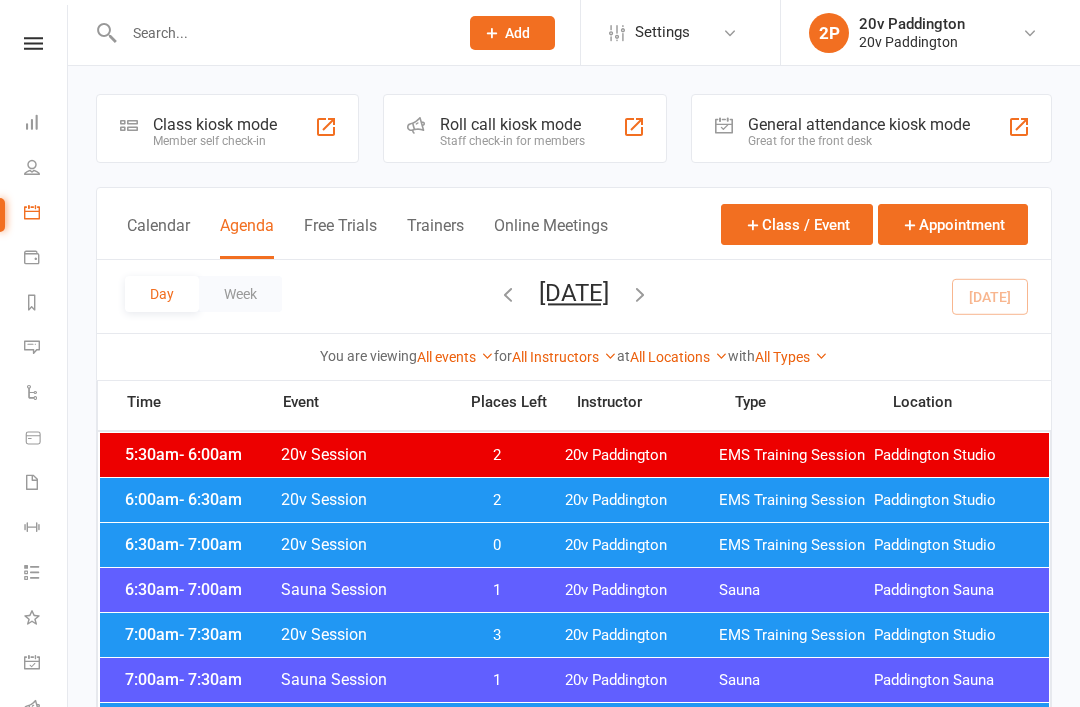 scroll, scrollTop: 0, scrollLeft: 0, axis: both 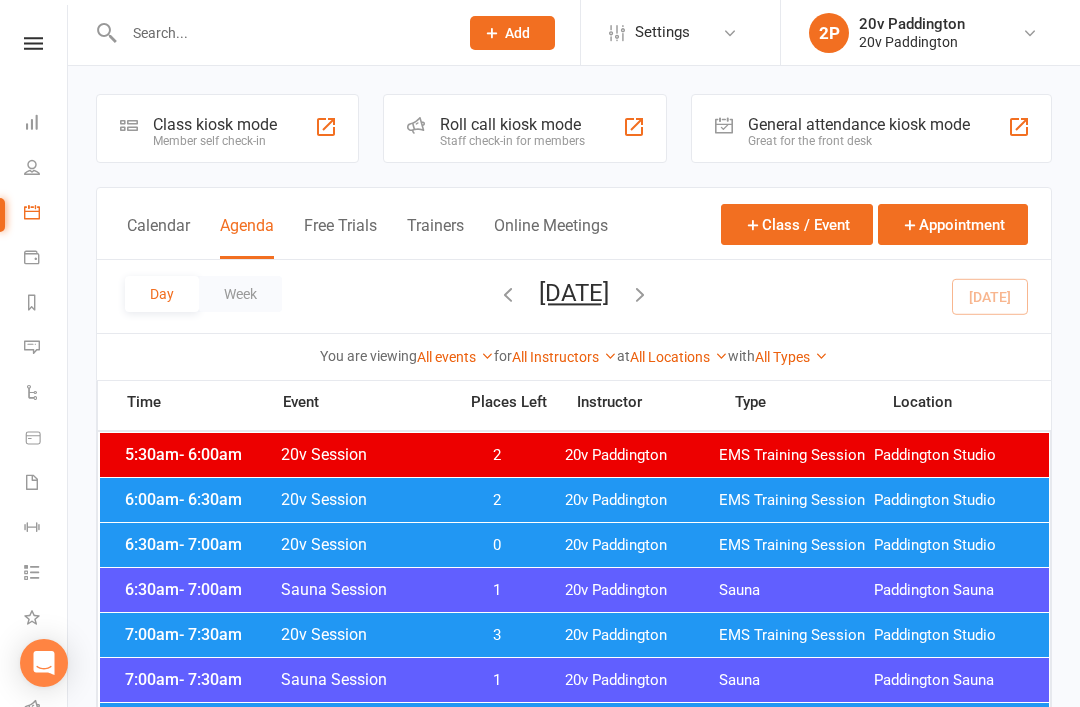 click on "Messages" at bounding box center [46, 349] 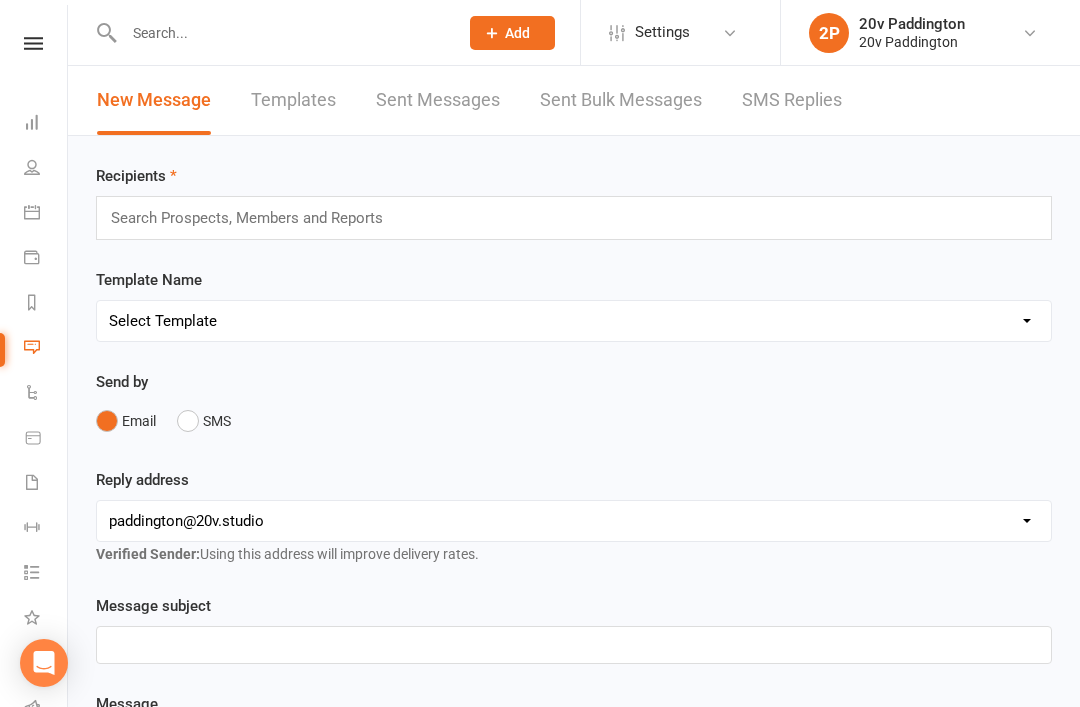 click on "SMS Replies" at bounding box center [792, 100] 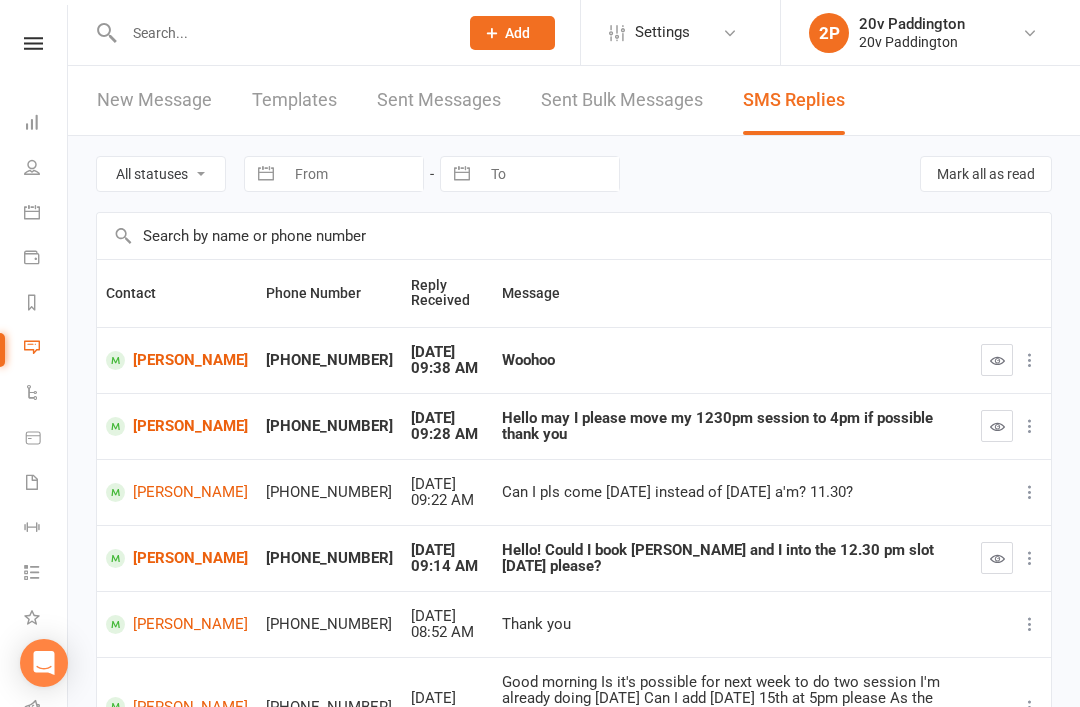 click at bounding box center [997, 360] 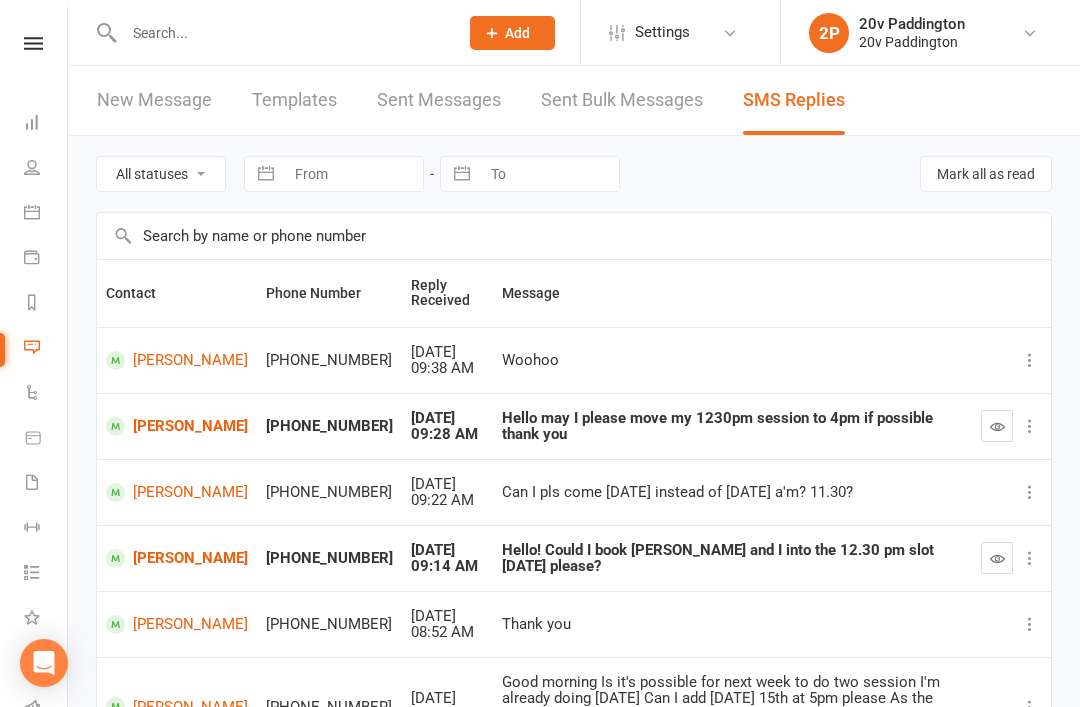 click at bounding box center (997, 558) 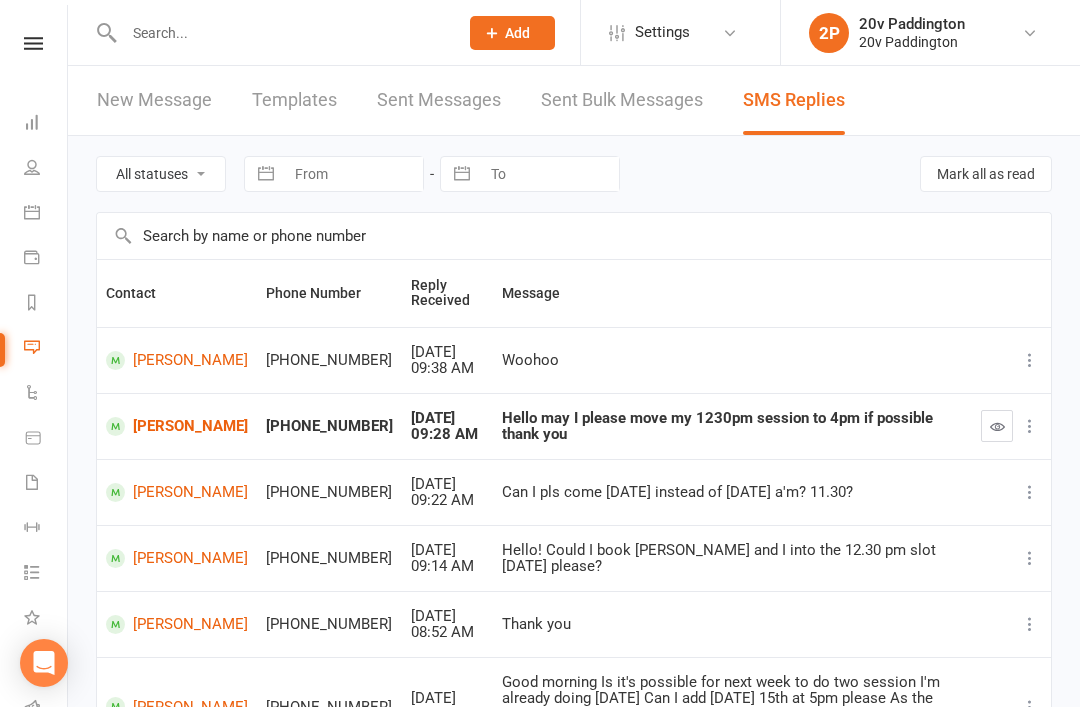 click on "[PERSON_NAME]" at bounding box center (177, 426) 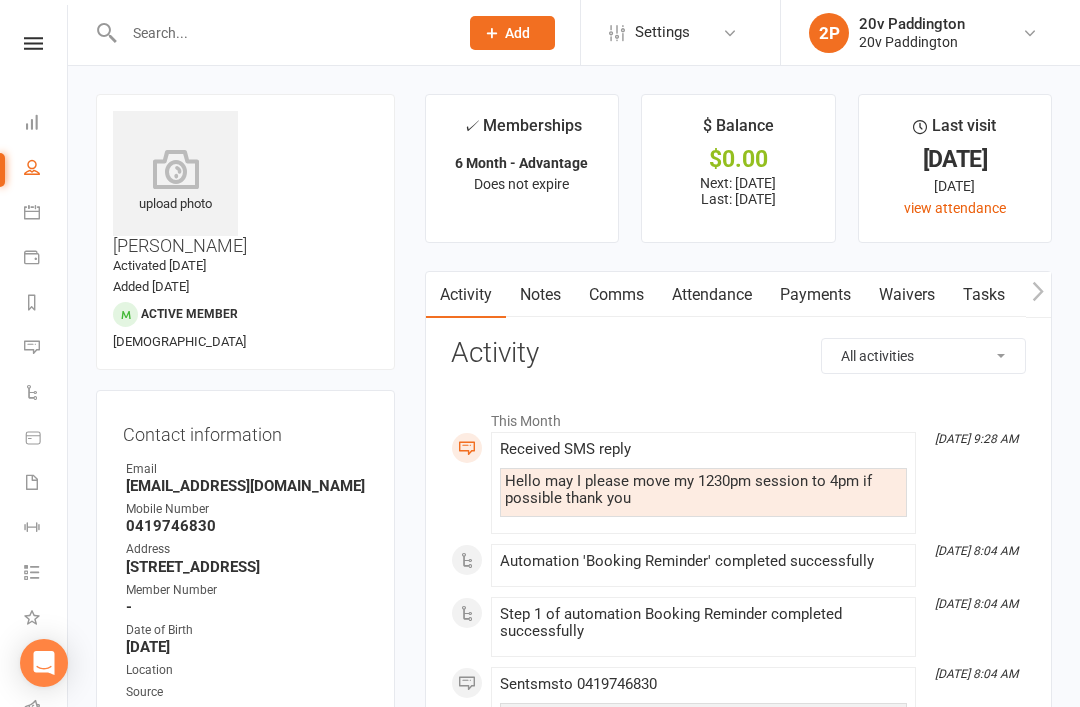 click on "Comms" at bounding box center (616, 295) 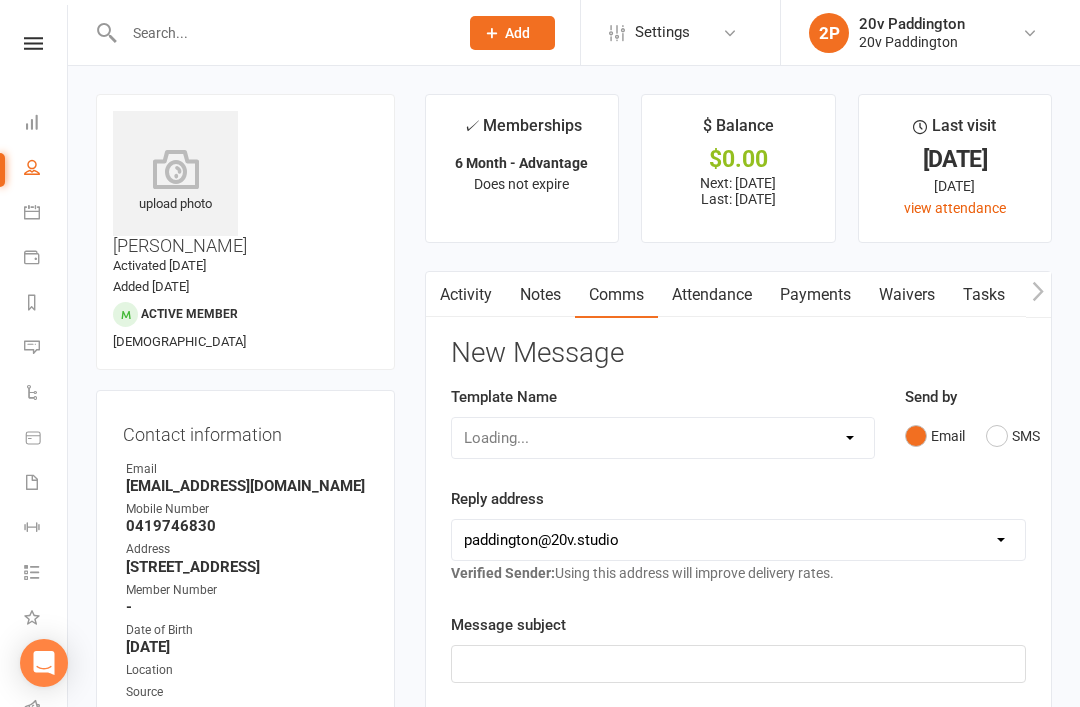 click on "SMS" at bounding box center (1013, 436) 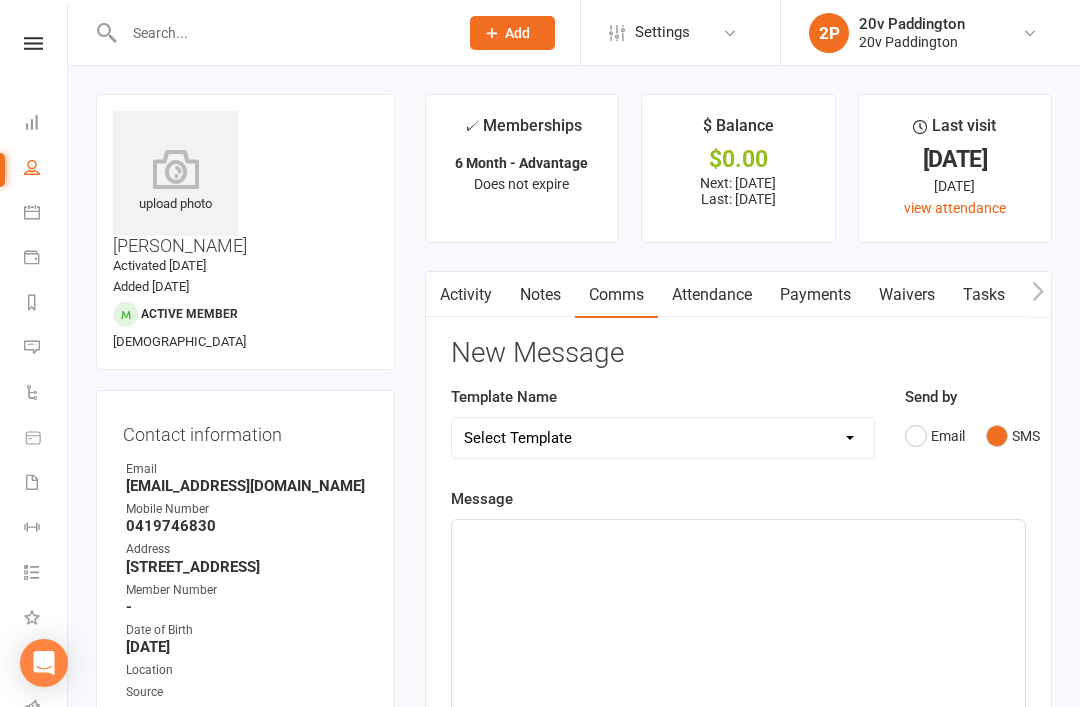 click on "﻿" 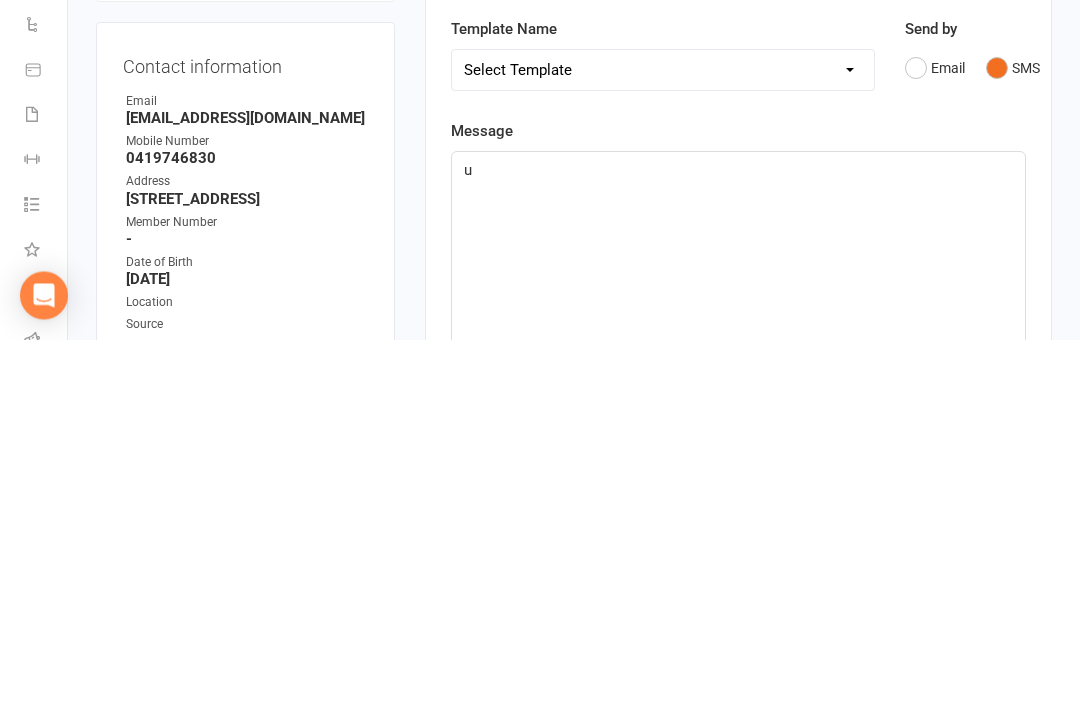 type 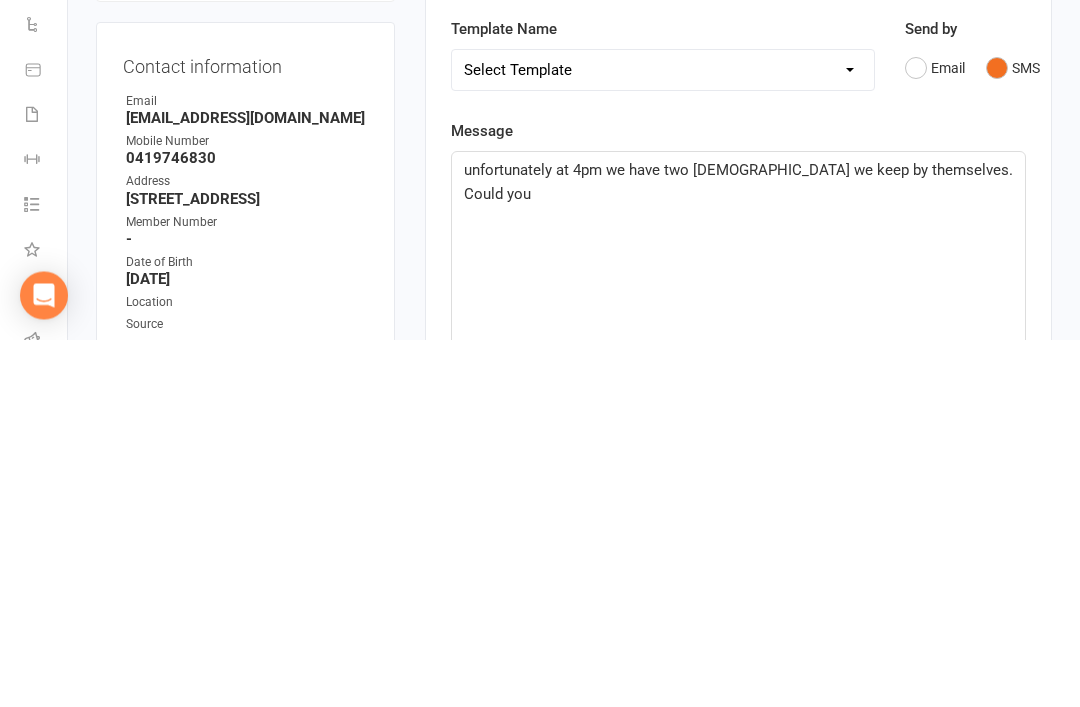 click on "unfortunately at 4pm we have two ladies we keep by themselves. Could you" 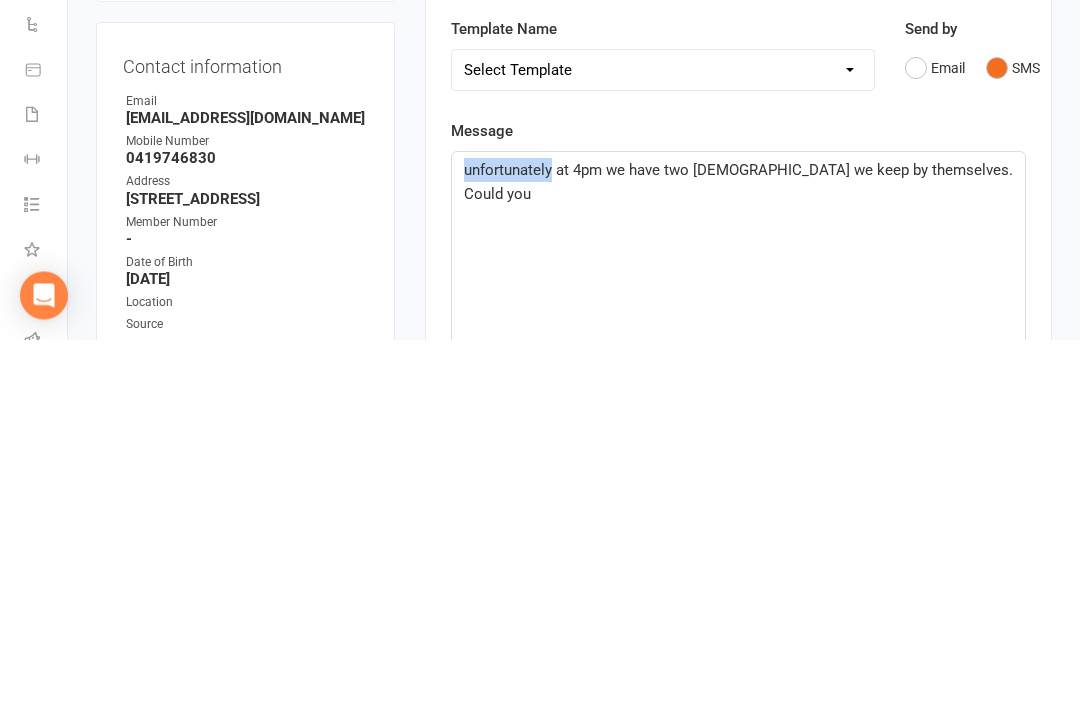 click on "unfortunately at 4pm we have two ladies we keep by themselves. Could you" 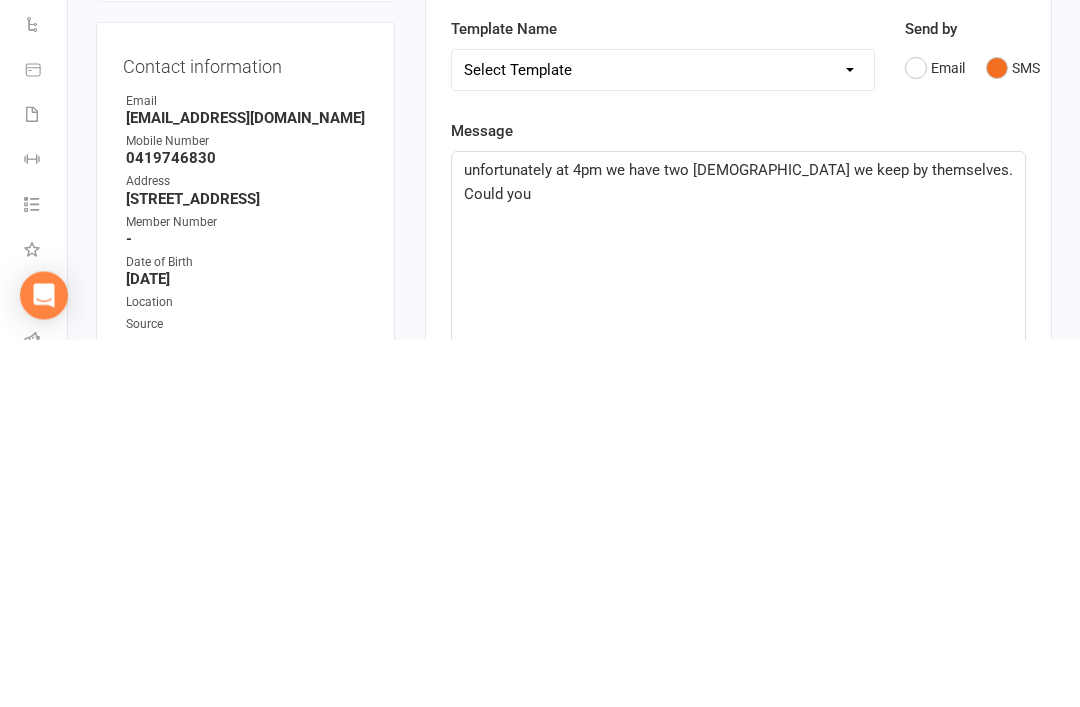 click on "unfortunately at 4pm we have two ladies we keep by themselves. Could you" 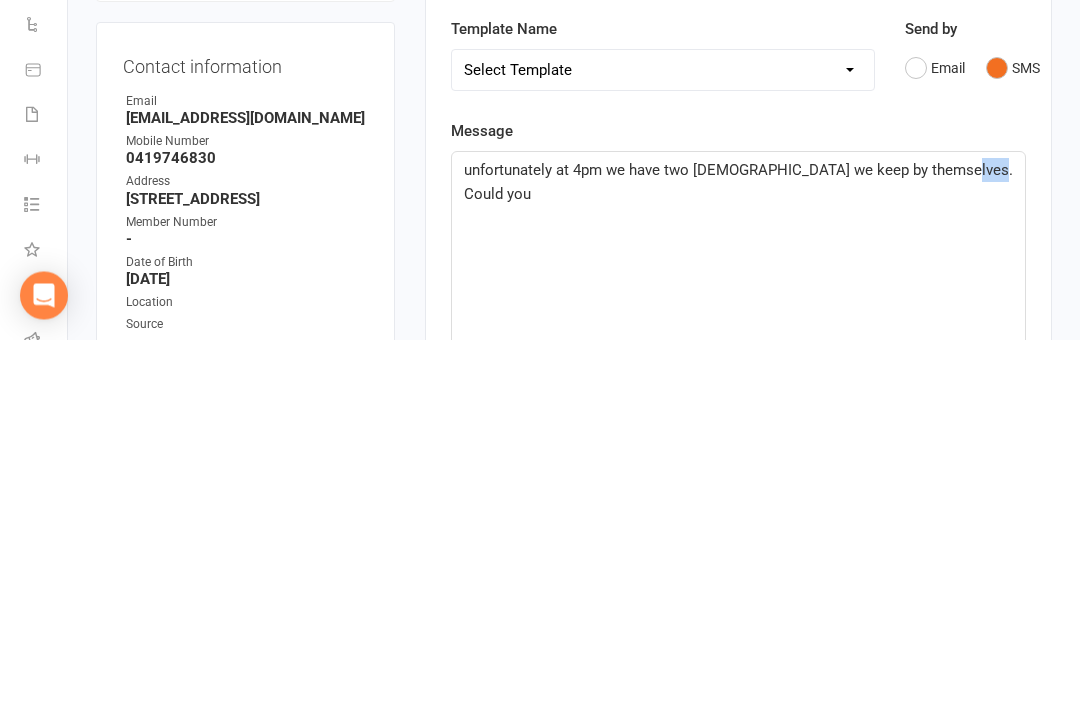click on "unfortunately at 4pm we have two ladies we keep by themselves. Could you" 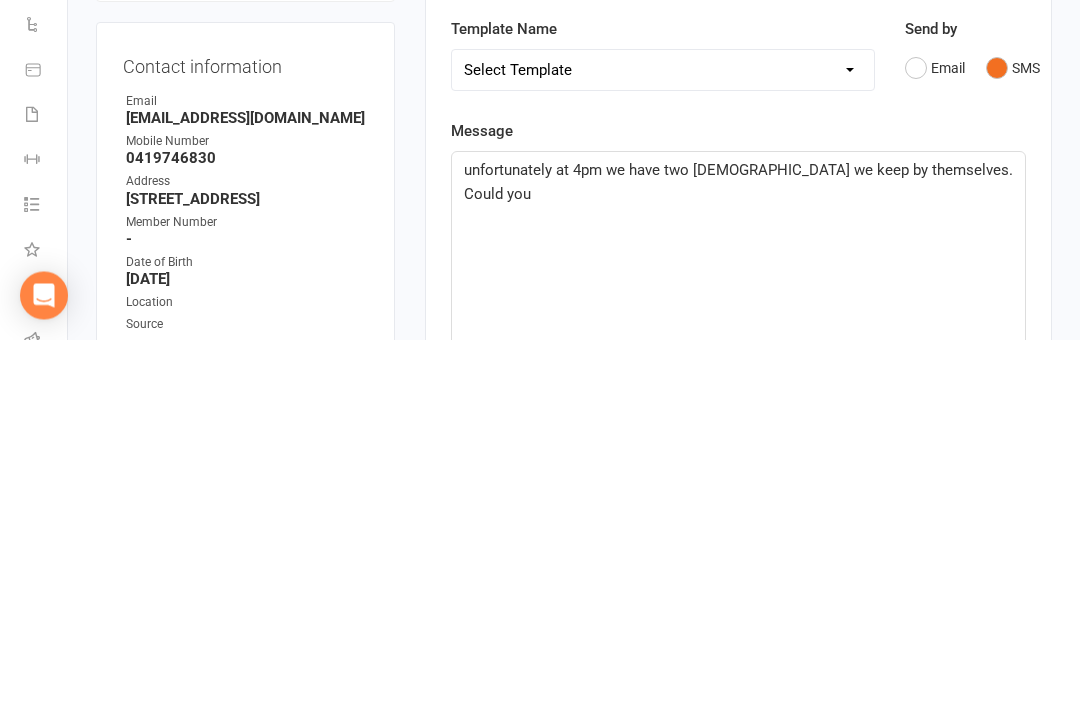 click on "unfortunately at 4pm we have two ladies we keep by themselves. Could you" 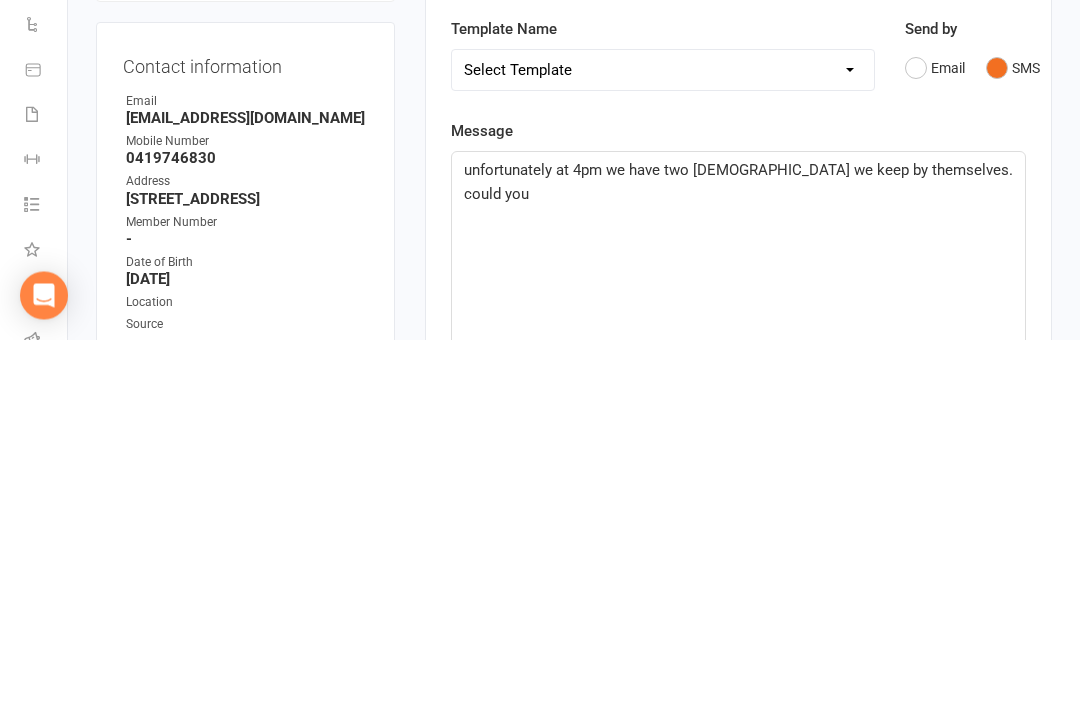click on "unfortunately at 4pm we have two ladies we keep by themselves. could you" 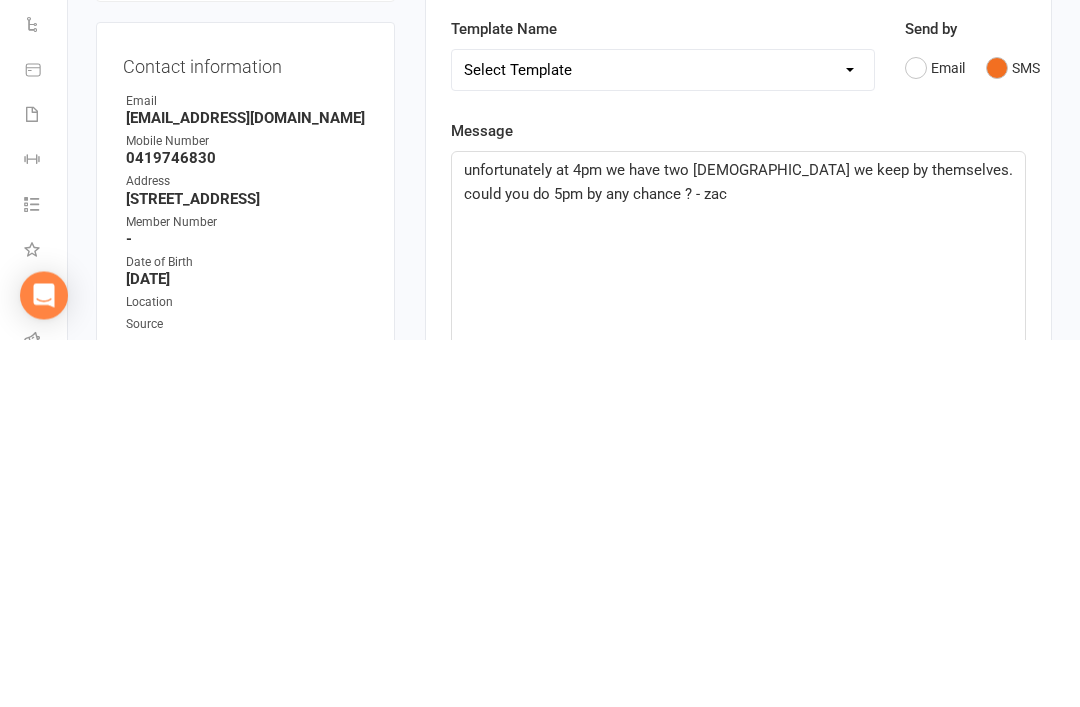 click on "upload photo Donna Loder Activated 12 April, 2025 Added 8 April, 2025   Active member 54 years old  Contact information Owner   Email  Koalaloder@gmail.com
Mobile Number  0419746830
Address  21 centennial ave Randwick Nsw 2031
Member Number  -
Date of Birth  June 18, 1971
Location
Source  -
Primary Studio  -
Occupation  -
HQ Sales Support  -
Membership Sold By  -
If referred by a member, who?  Want to book class with friend Lia
Instagram Handle  -
Update Contact Details Flag Archive Manage Comms Settings
Wallet Credit card Donna M Loder  xxxx xxxx xxxx 5831  11/2027
Add / Edit Payment Method
Membership      6 Month - Advantage Apr 12 2025 — Never This  week Booked: 2 Attended: 1 0 classes remaining    Cancel membership Upgrade / Downgrade Add new membership
Family Members  No relationships found. Add link to existing contact  Add link to new contact
Suspensions  No active suspensions found. Add new suspension
Email / SMS Subscriptions  edit Unsubscribed from Emails No" at bounding box center [574, 1375] 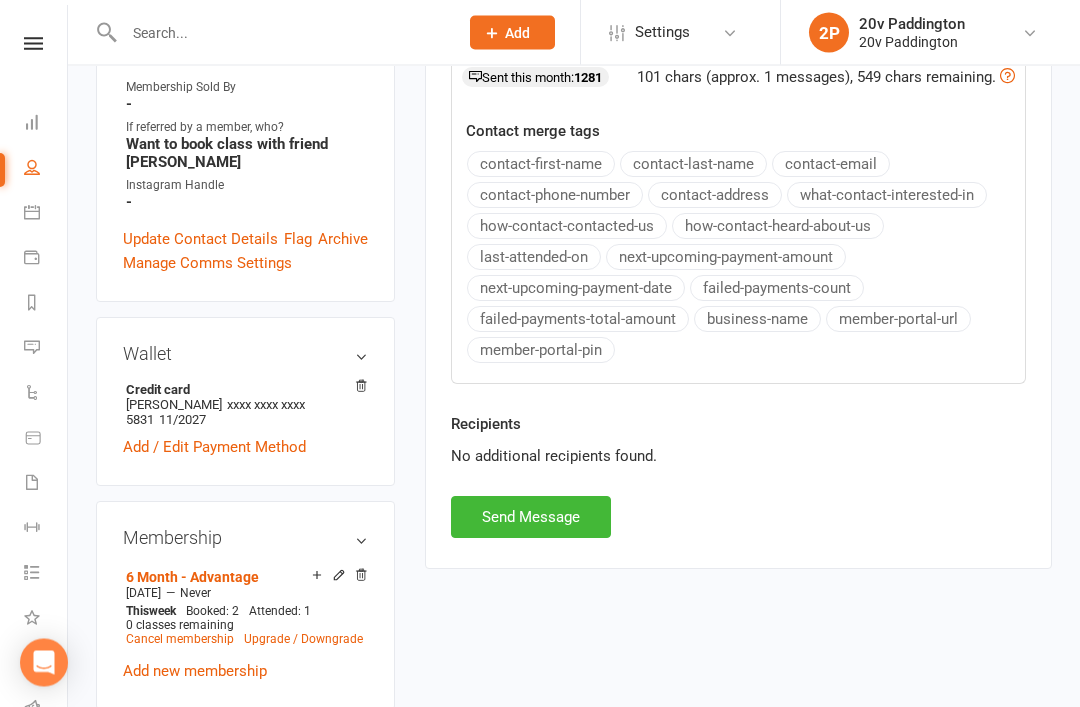 click on "Send Message" at bounding box center [531, 518] 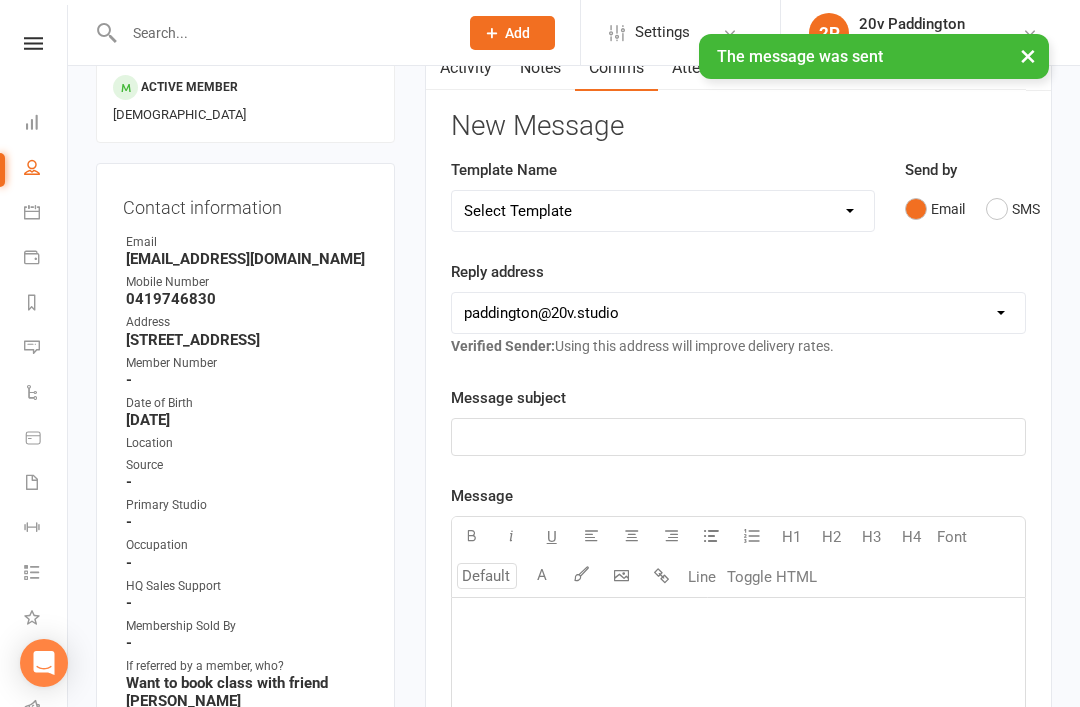scroll, scrollTop: 0, scrollLeft: 0, axis: both 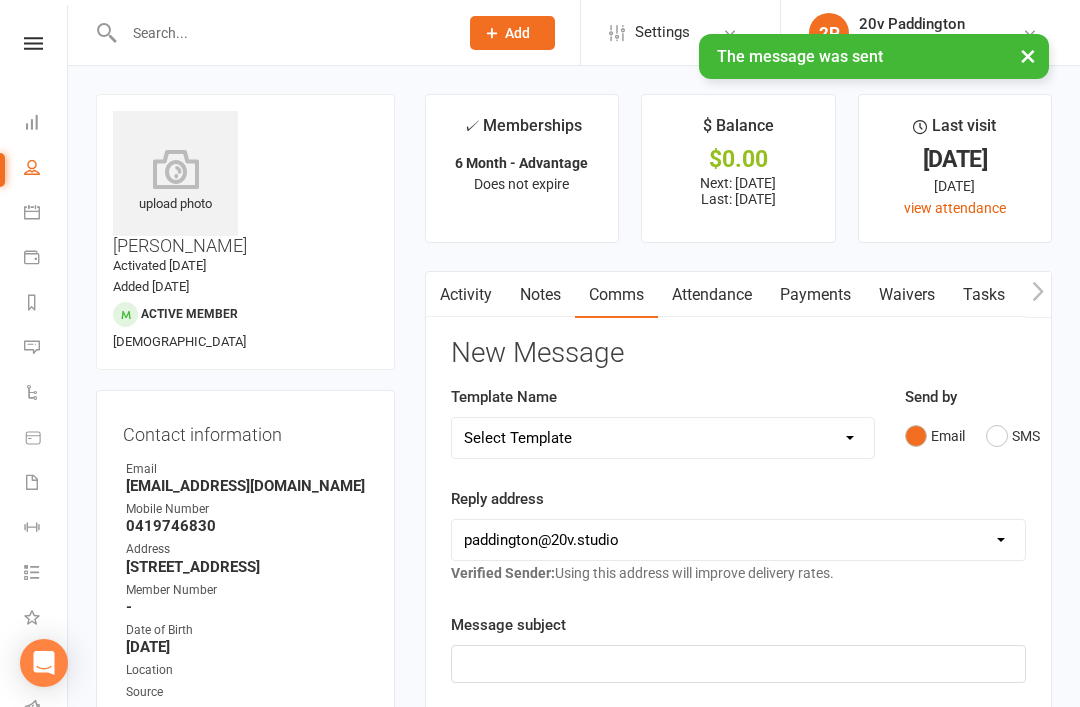 click at bounding box center (32, 347) 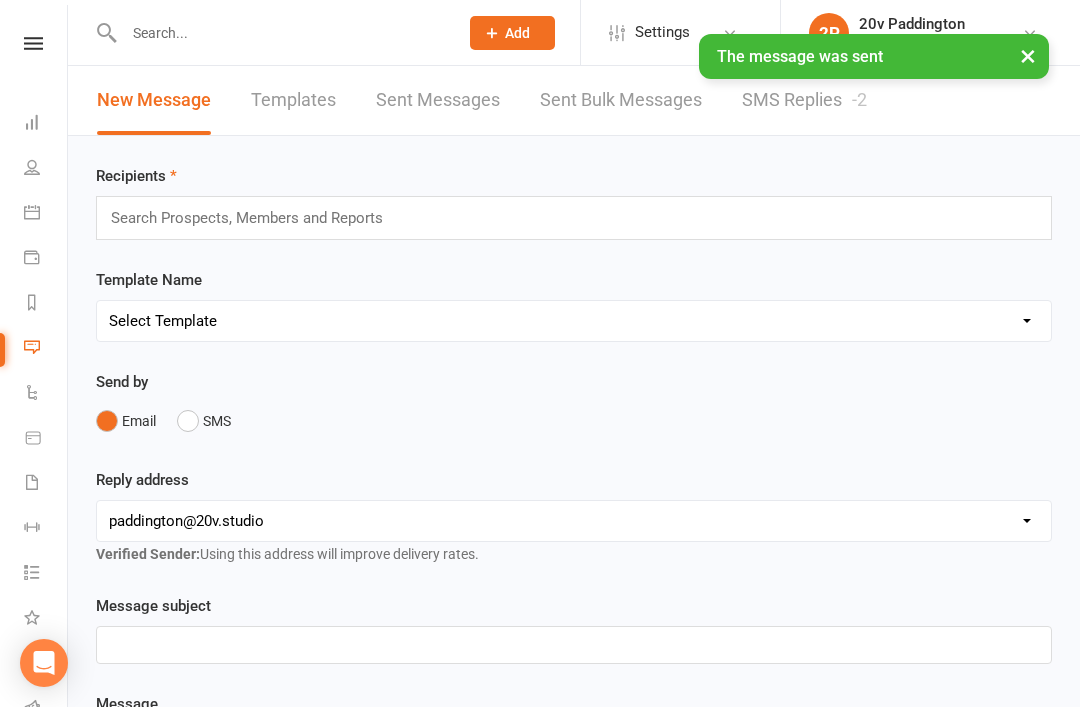 click on "SMS Replies  -2" at bounding box center [804, 100] 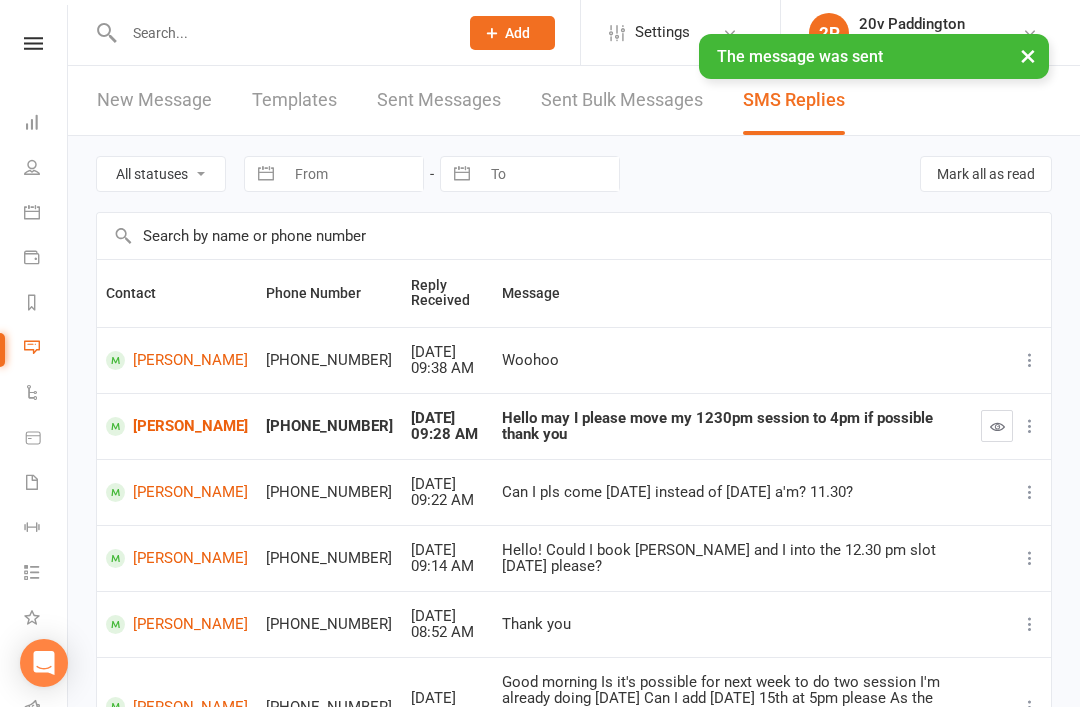 click at bounding box center (997, 426) 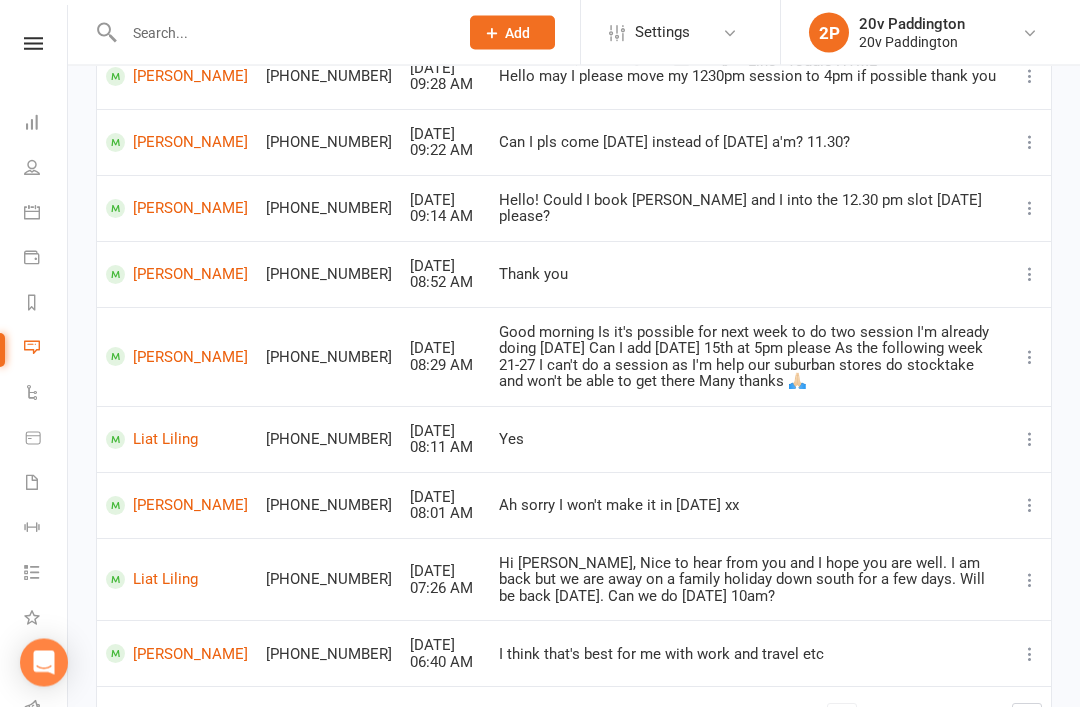 scroll, scrollTop: 0, scrollLeft: 0, axis: both 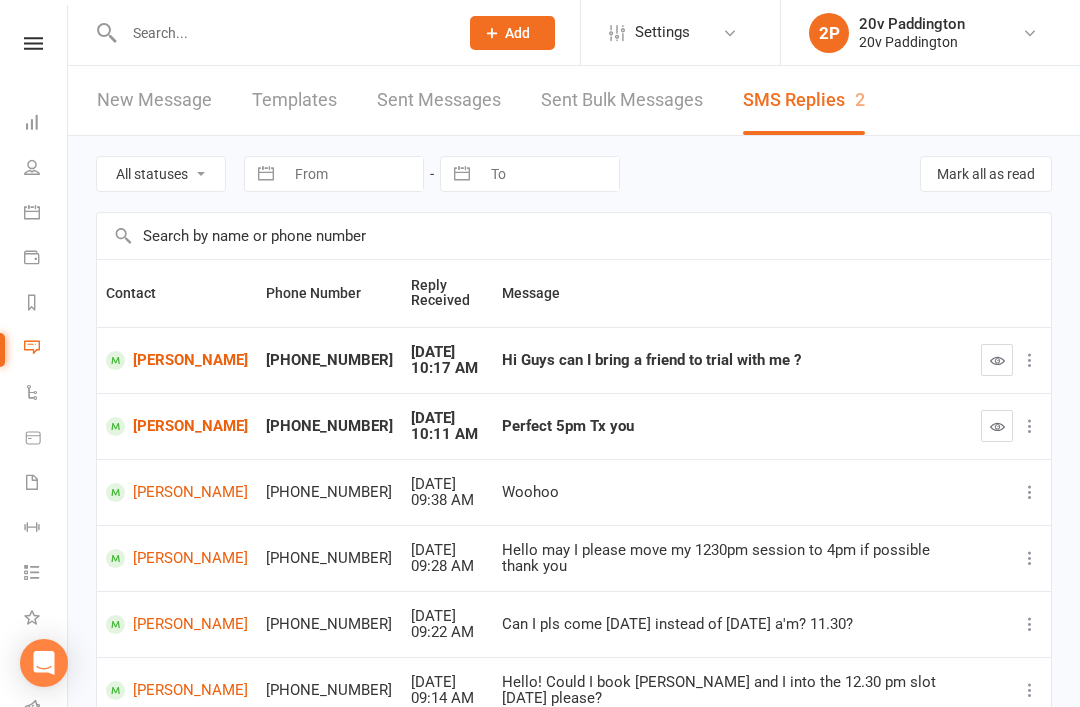 click at bounding box center [997, 426] 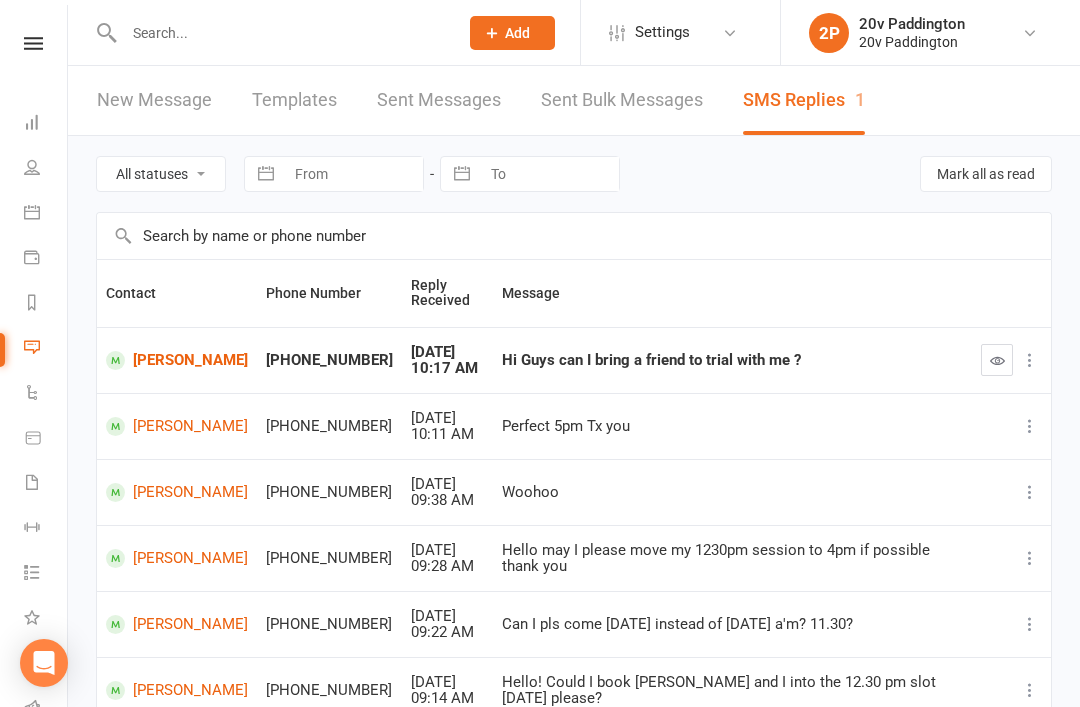 click on "[PERSON_NAME]" at bounding box center [177, 360] 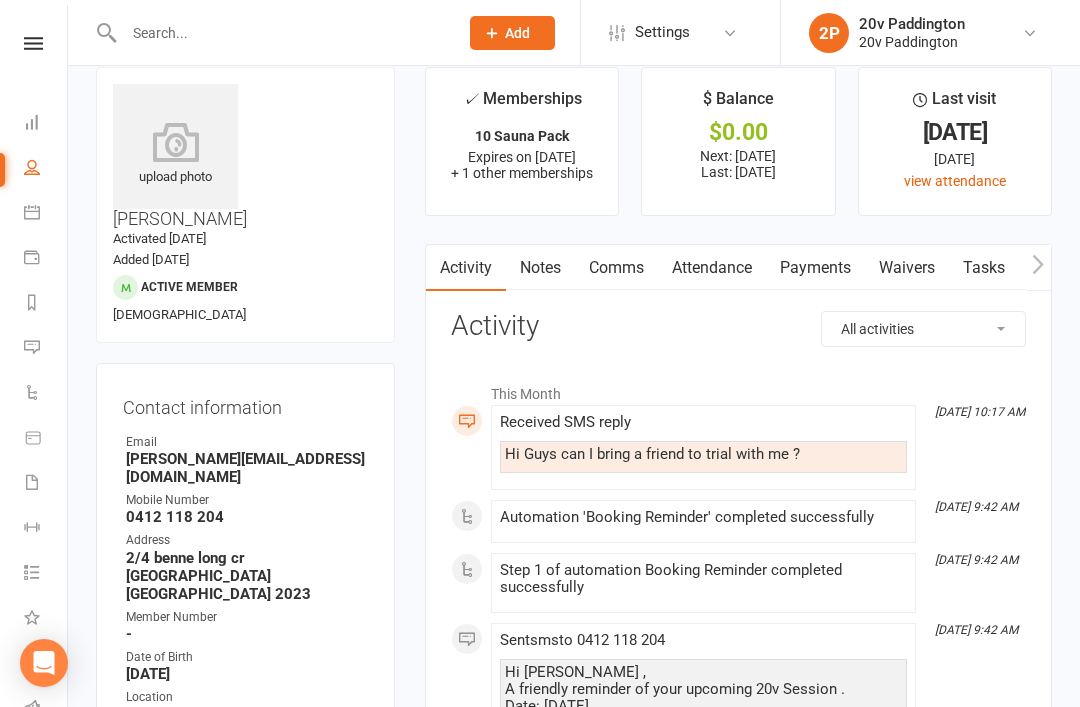 scroll, scrollTop: 0, scrollLeft: 0, axis: both 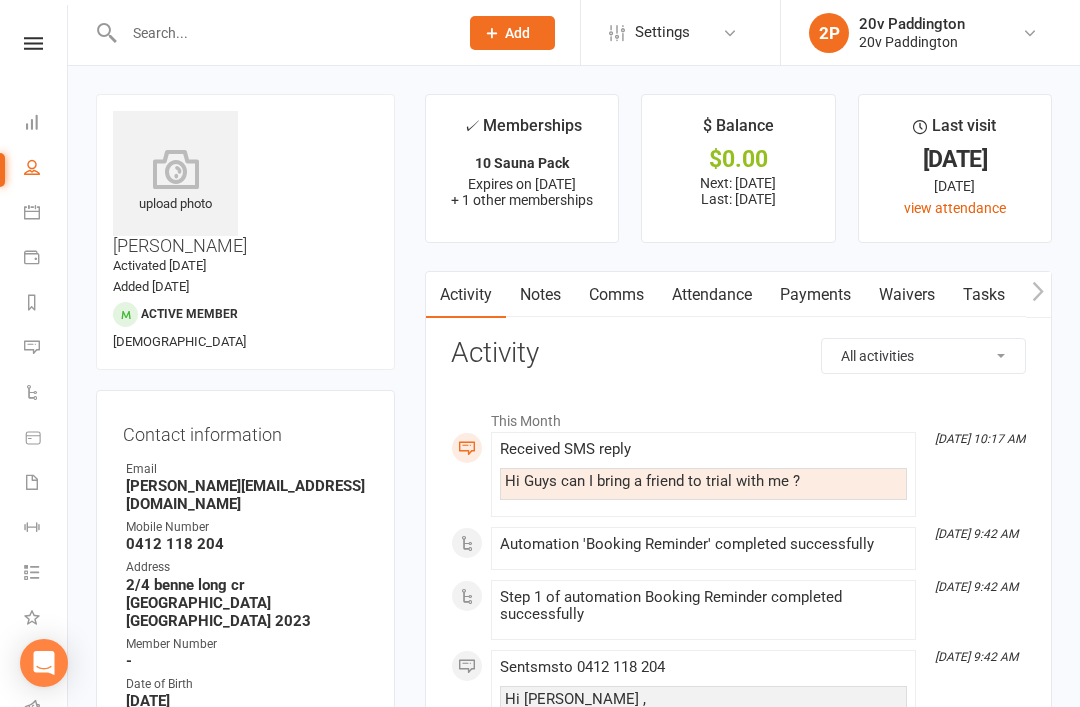 click at bounding box center [32, 347] 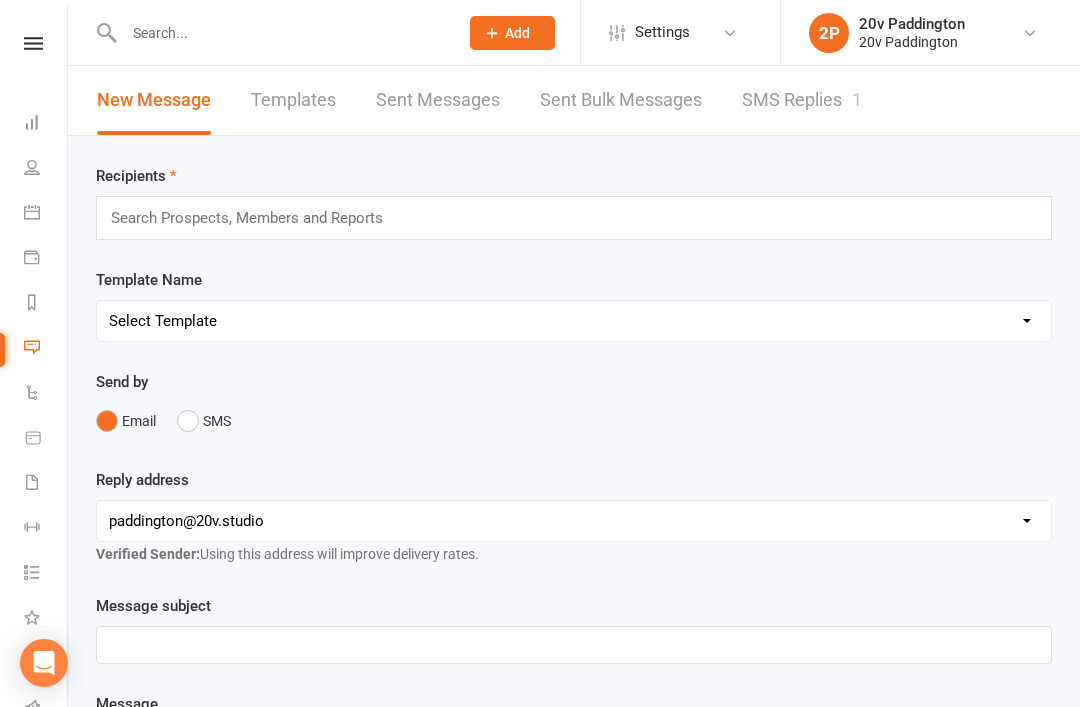 click on "Prospect
Member
Non-attending contact
Class / event
Appointment
Task
Membership plan
Bulk message
Add" 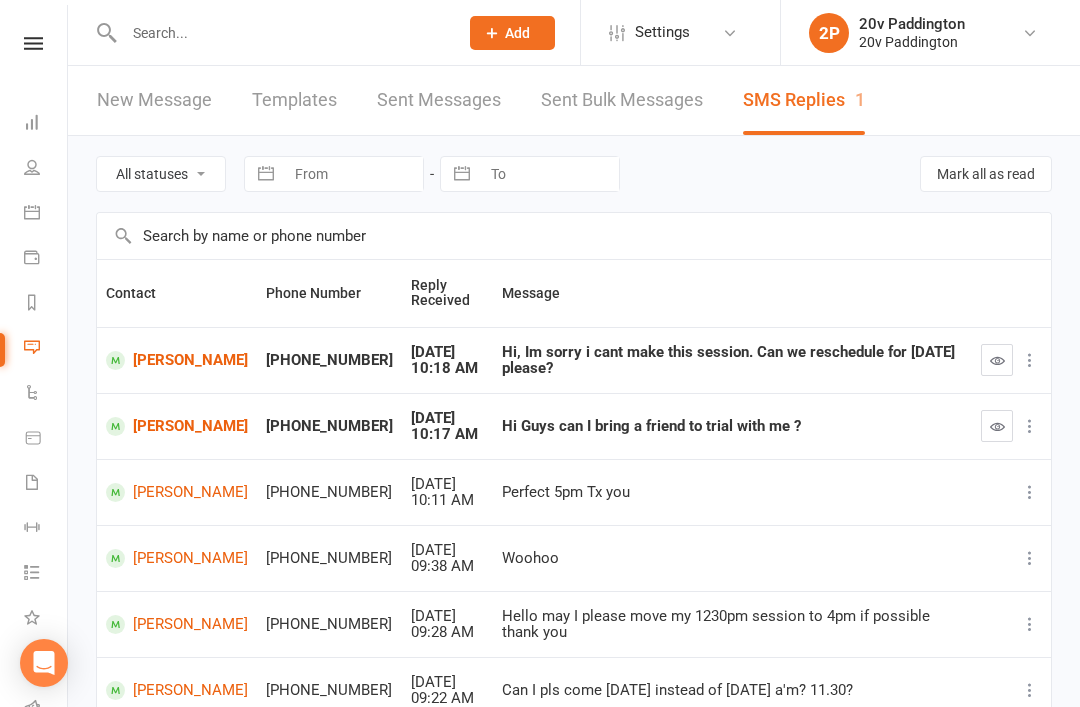 click on "[PERSON_NAME]" at bounding box center (177, 426) 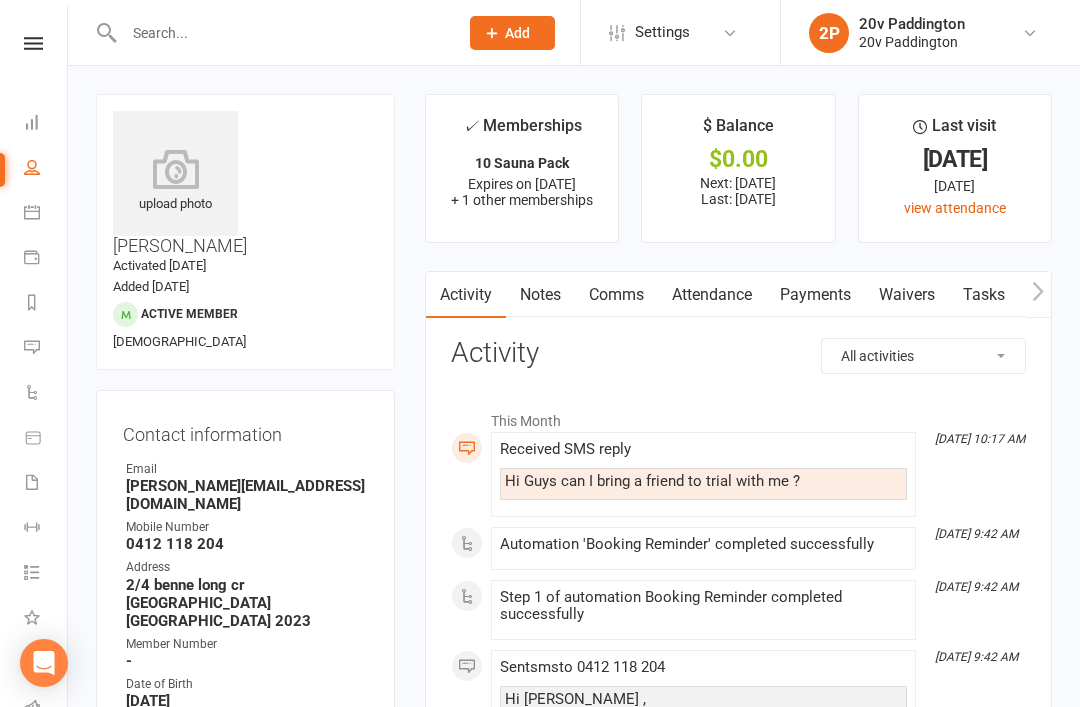 click on "$ Balance $0.00 Next: 17 Jul 2025 Last: 17 Jun 2025" at bounding box center (738, 168) 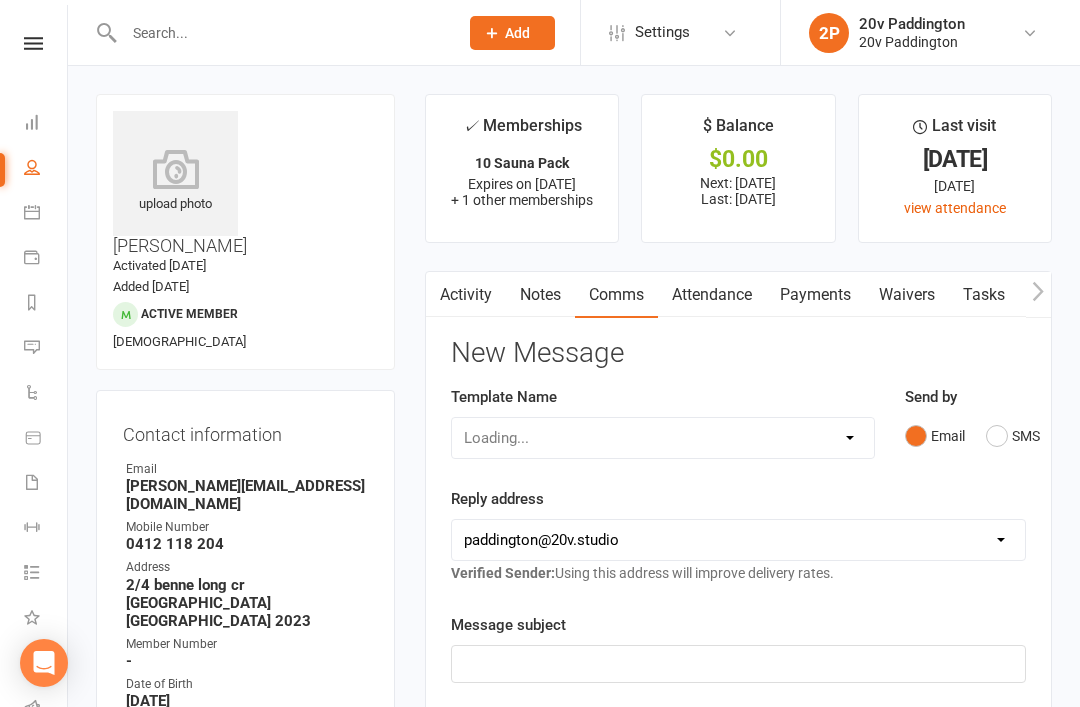 click on "SMS" at bounding box center [1013, 436] 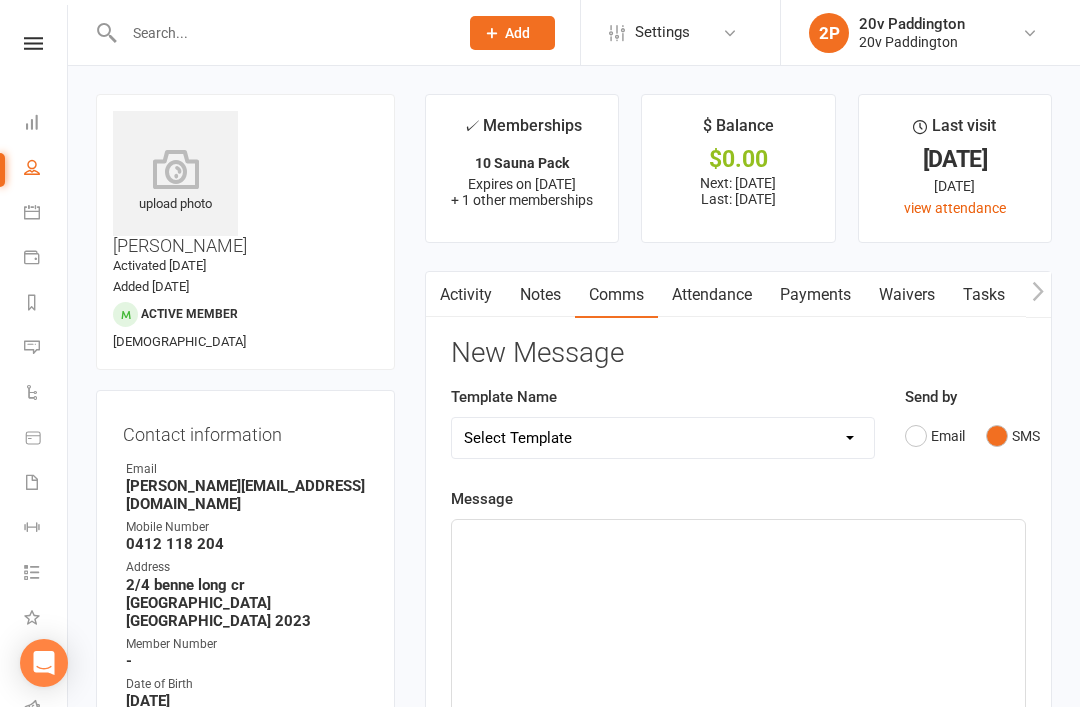 click on "﻿" 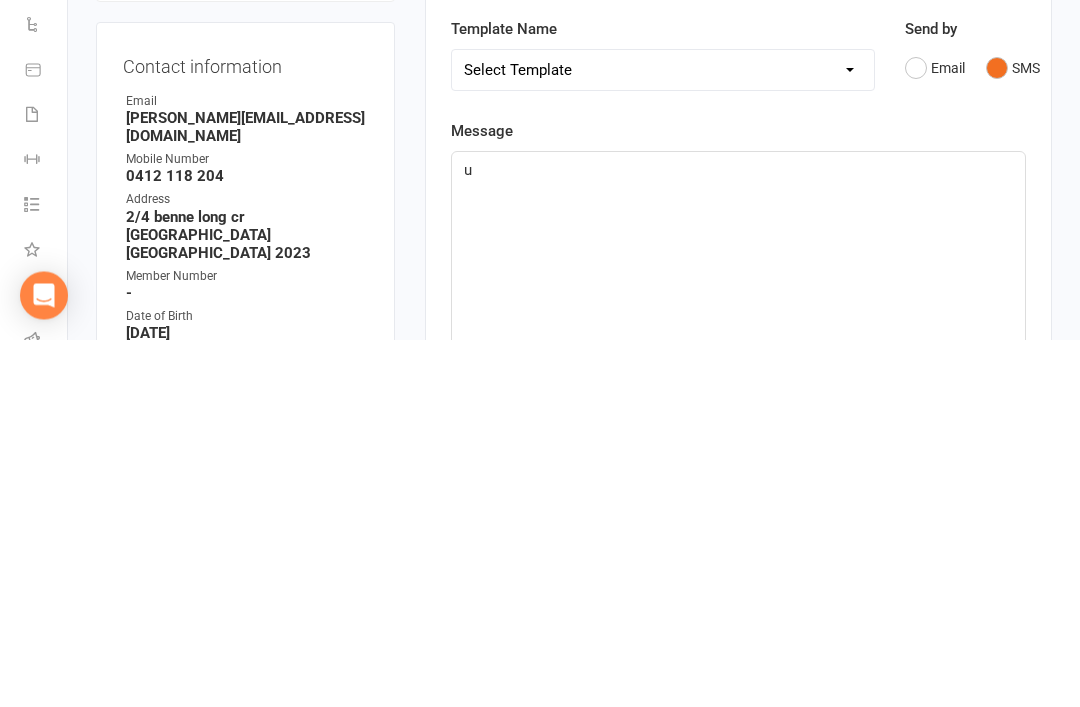 type 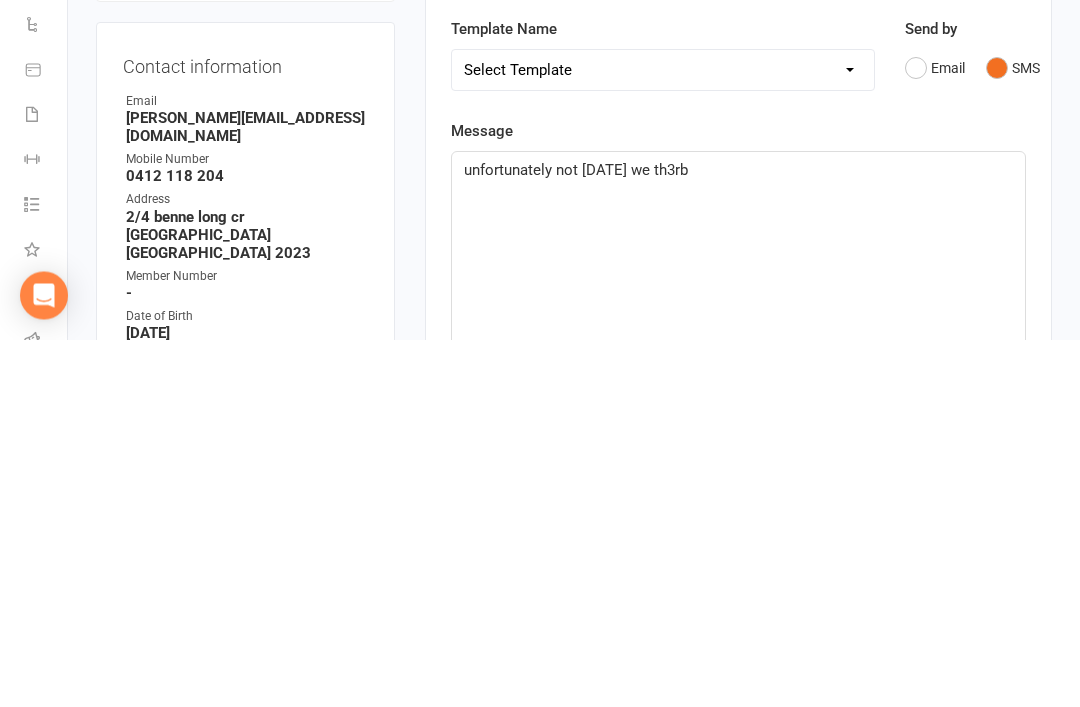 click on "unfortunately not today we th3rb" 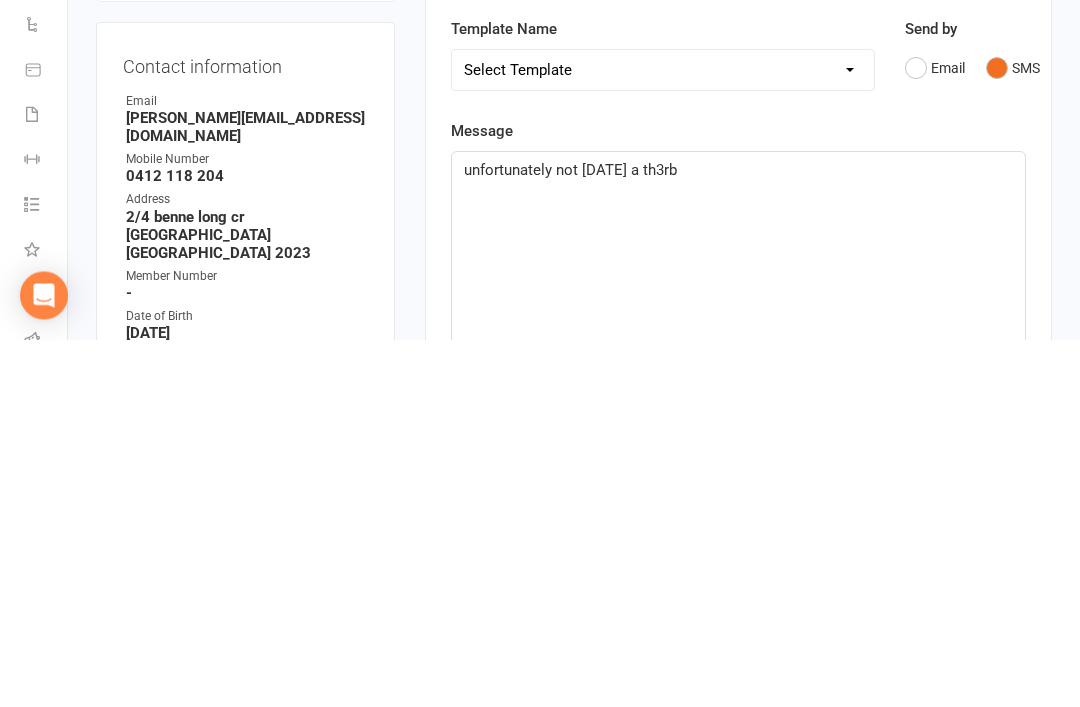click on "unfortunately not today a th3rb" 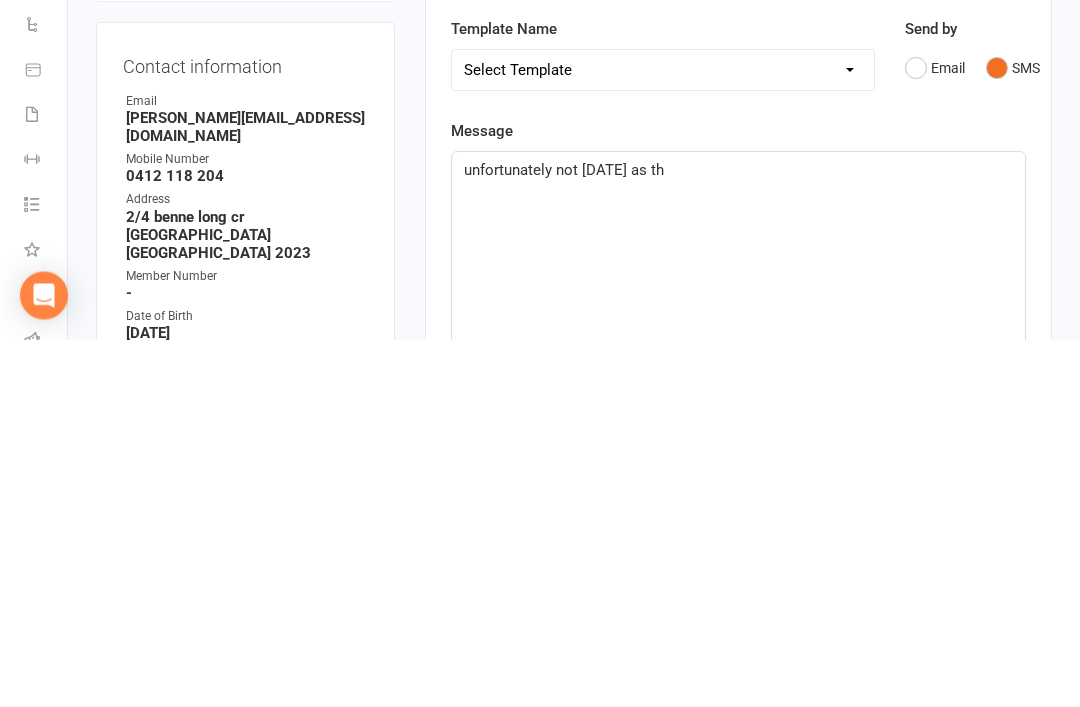 click on "What's New" at bounding box center [33, 619] 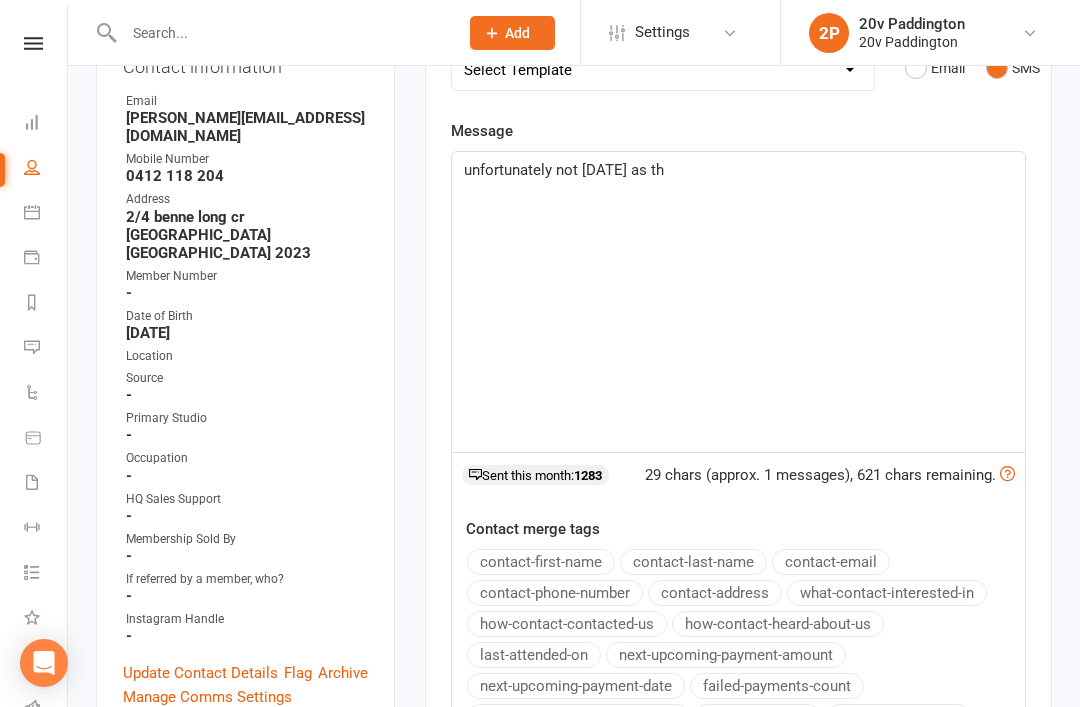 click on "unfortunately not today as th" 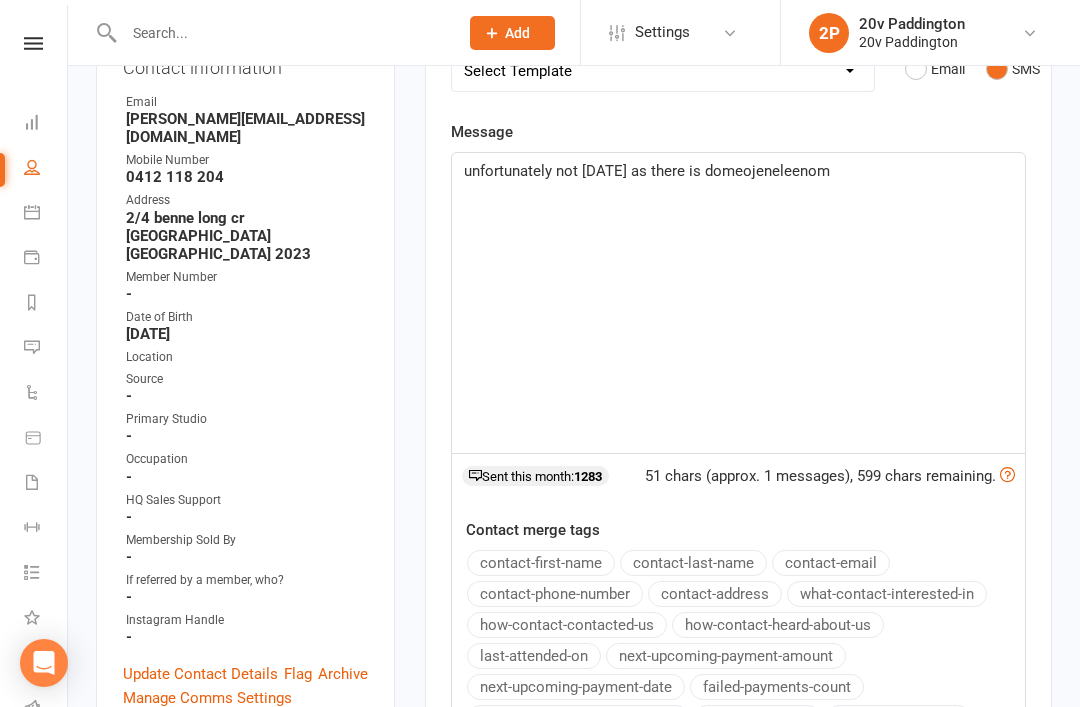 click on "unfortunately not today as there is domeojeneleenom" 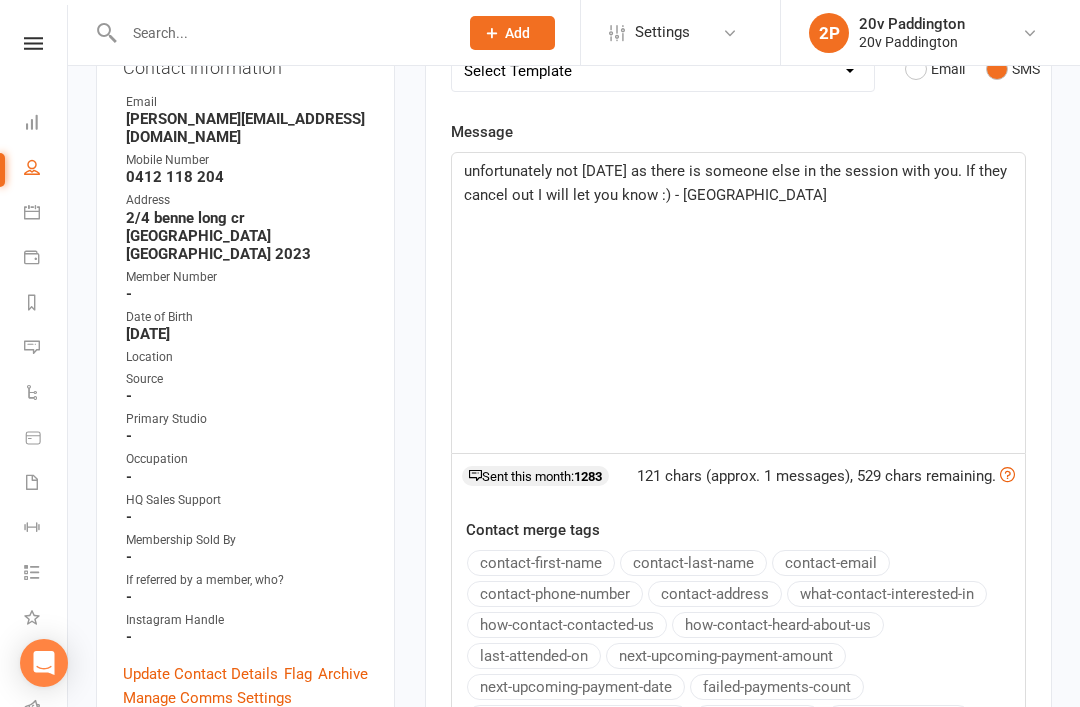 click on "Activity Notes Comms Attendance Payments Waivers Tasks Automations Workouts Assessments Credit balance
New Message Template Name Select Template [SMS] Haven’t heard back from trial [SMS] No answer to Kickstart Call [SMS] Ready for trial [SMS] Still interested text to in communication [SMS] Trial same day confirmation text  [Email] 20v Referral Bonus [SMS] Free Trial Link Send by Email SMS Message unfortunately not today as there is someone else in the session with you. If they cancel out I will let you know :) - Zac  121 chars (approx. 1 messages), 529 chars remaining.    Sent this month: 1283 Contact merge tags contact-first-name contact-last-name contact-email contact-phone-number contact-address what-contact-interested-in how-contact-contacted-us how-contact-heard-about-us last-attended-on next-upcoming-payment-amount next-upcoming-payment-date failed-payments-count failed-payments-total-amount business-name member-portal-url member-portal-pin
Recipients No additional recipients found." at bounding box center (738, 435) 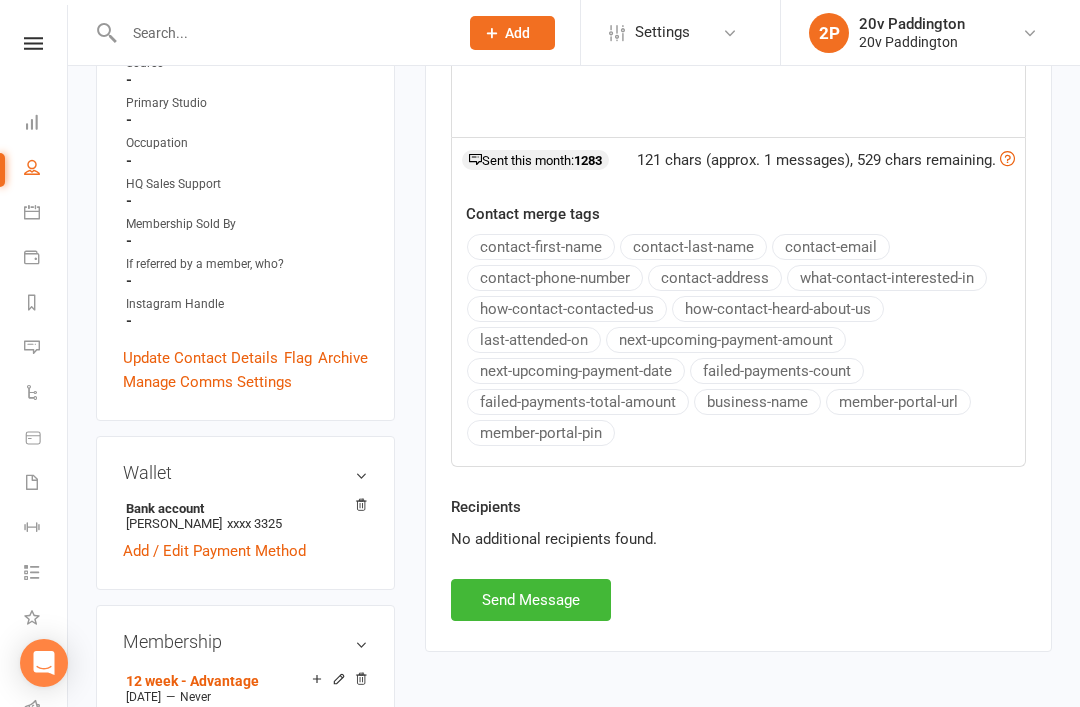 scroll, scrollTop: 684, scrollLeft: 0, axis: vertical 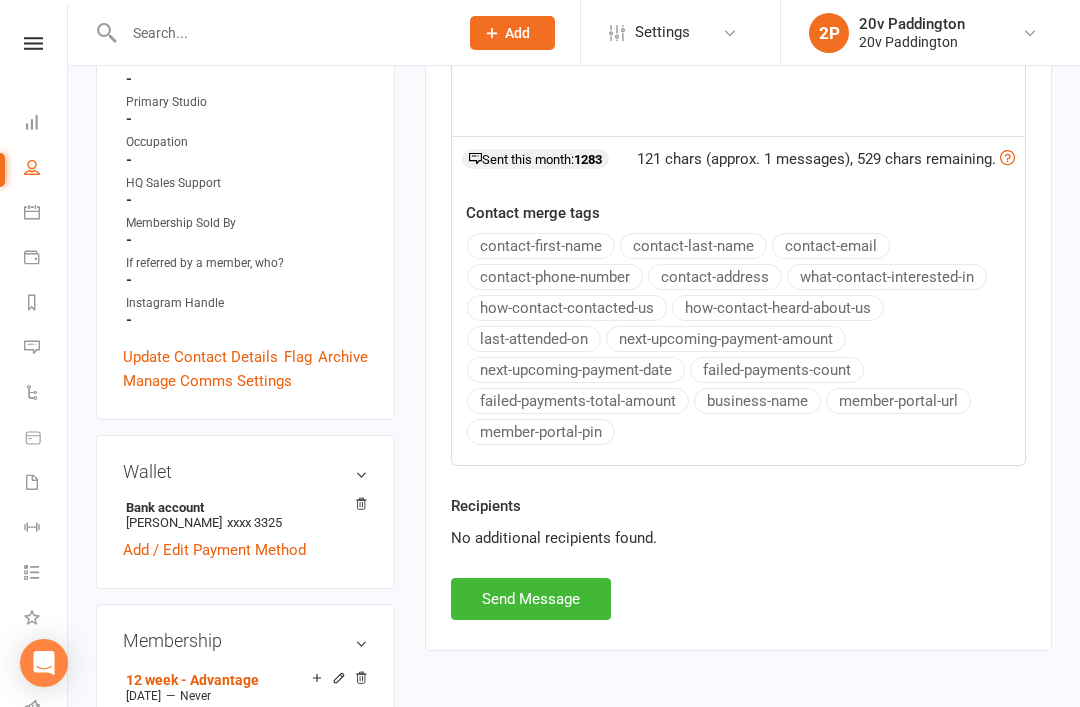 click on "Send Message" at bounding box center [531, 599] 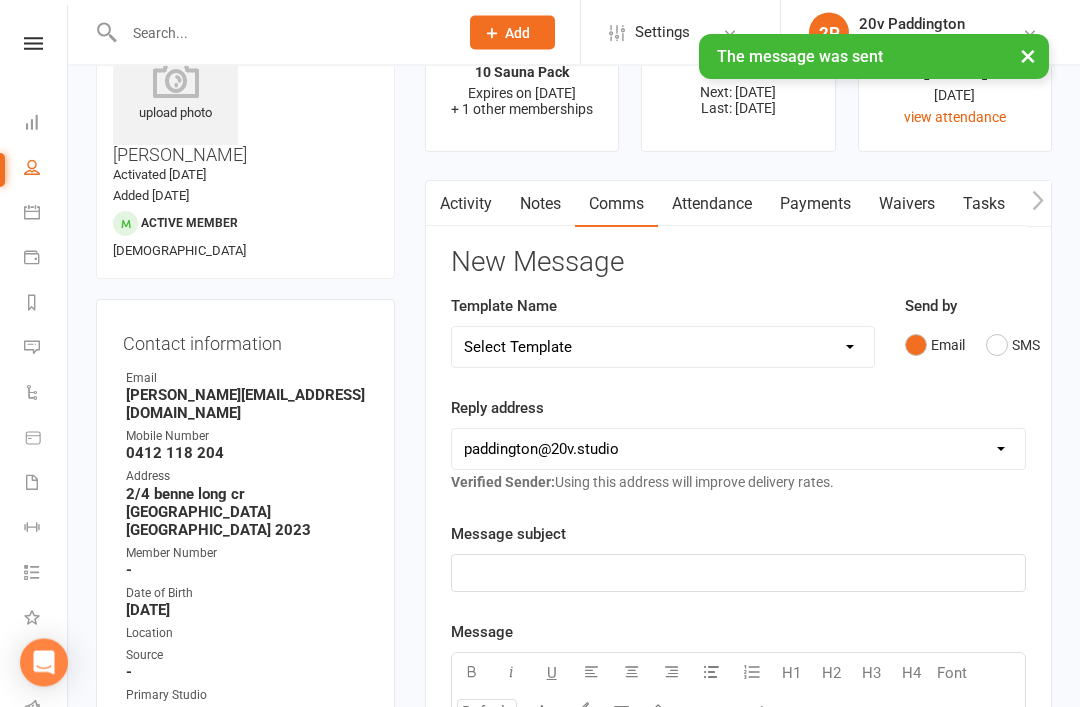 scroll, scrollTop: 0, scrollLeft: 0, axis: both 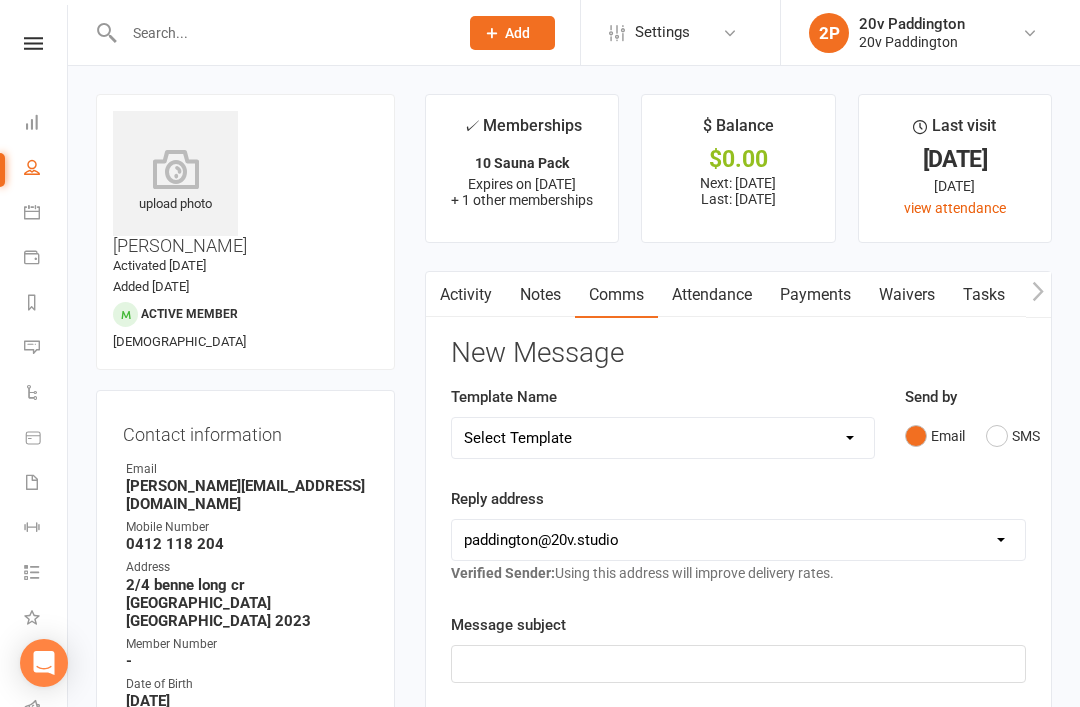 click on "Messages   2" at bounding box center (46, 349) 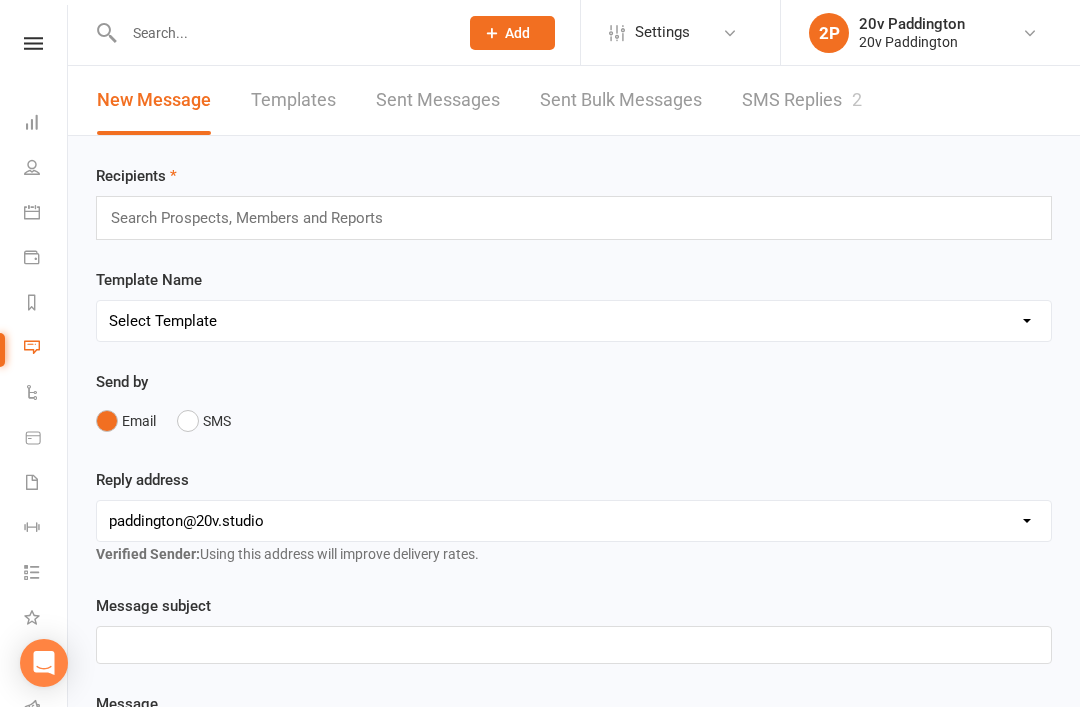 click on "SMS Replies  2" at bounding box center [802, 100] 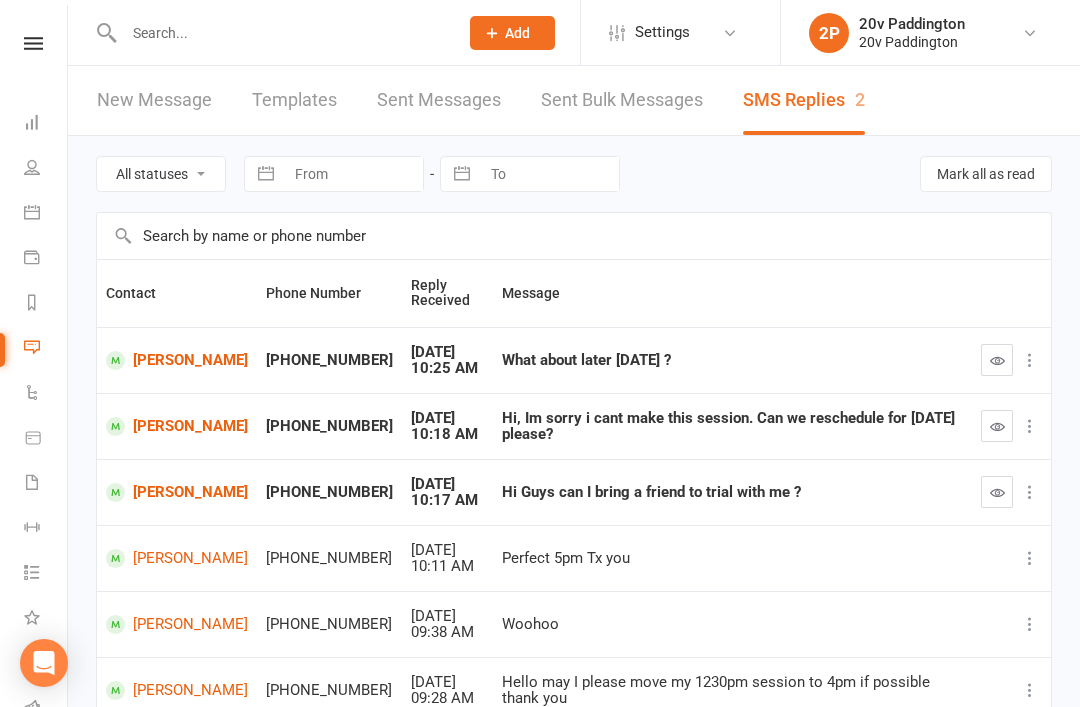click on "[PERSON_NAME]" at bounding box center (177, 360) 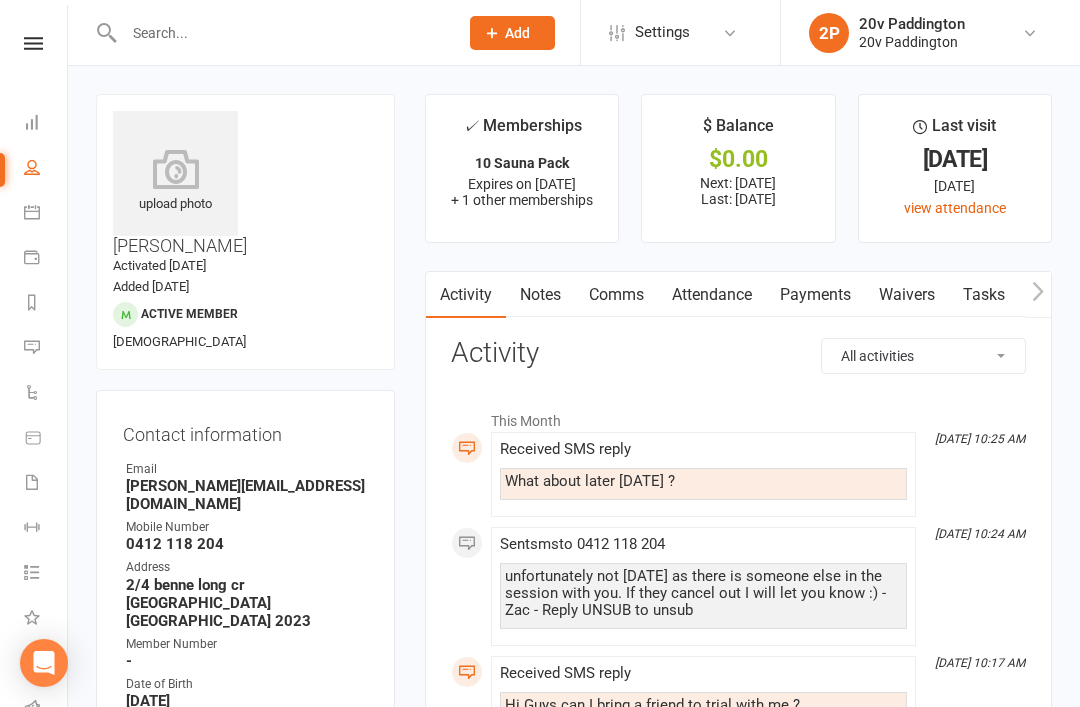 click on "Comms" at bounding box center (616, 295) 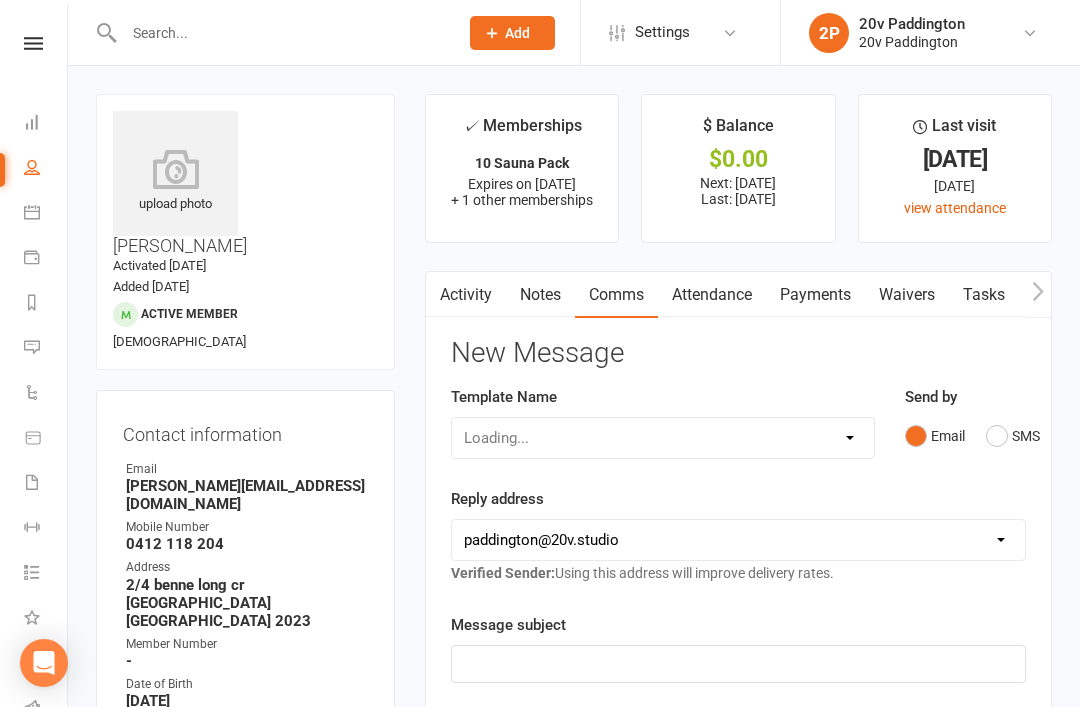 click on "Send by Email SMS" at bounding box center [965, 420] 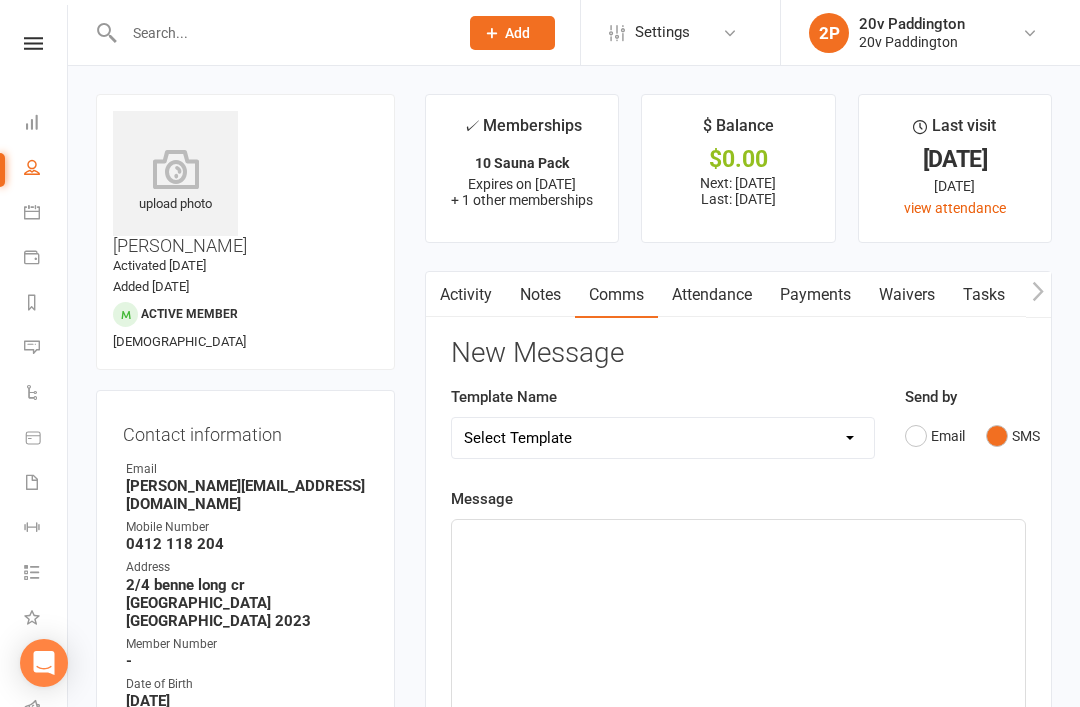 click on "﻿" 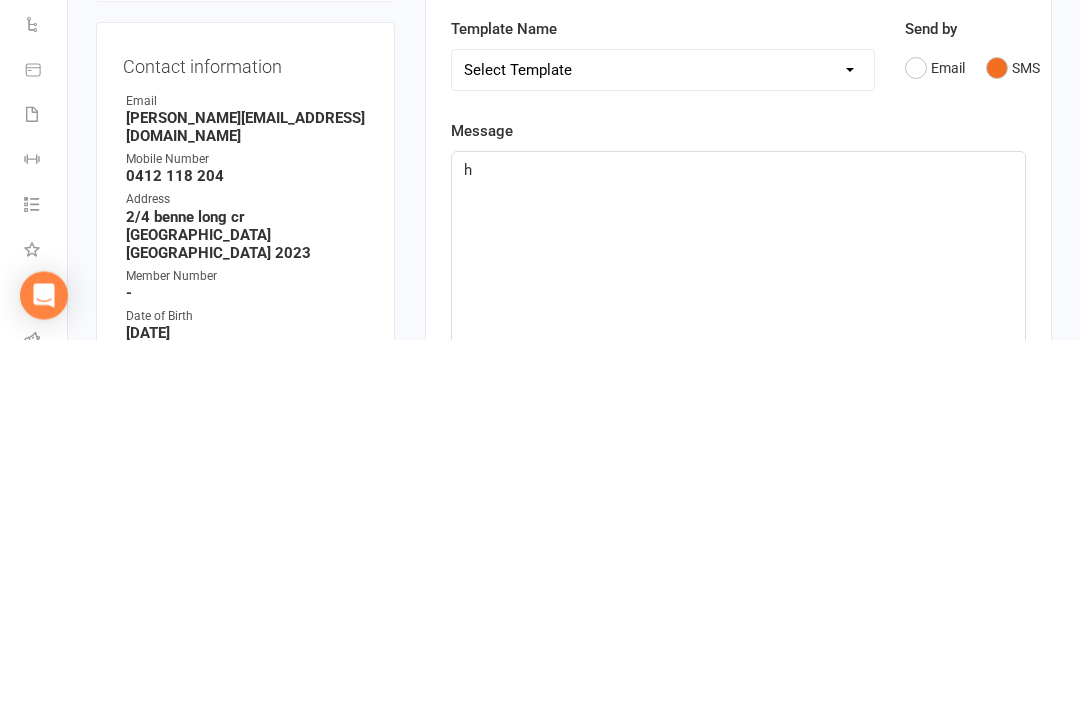 type 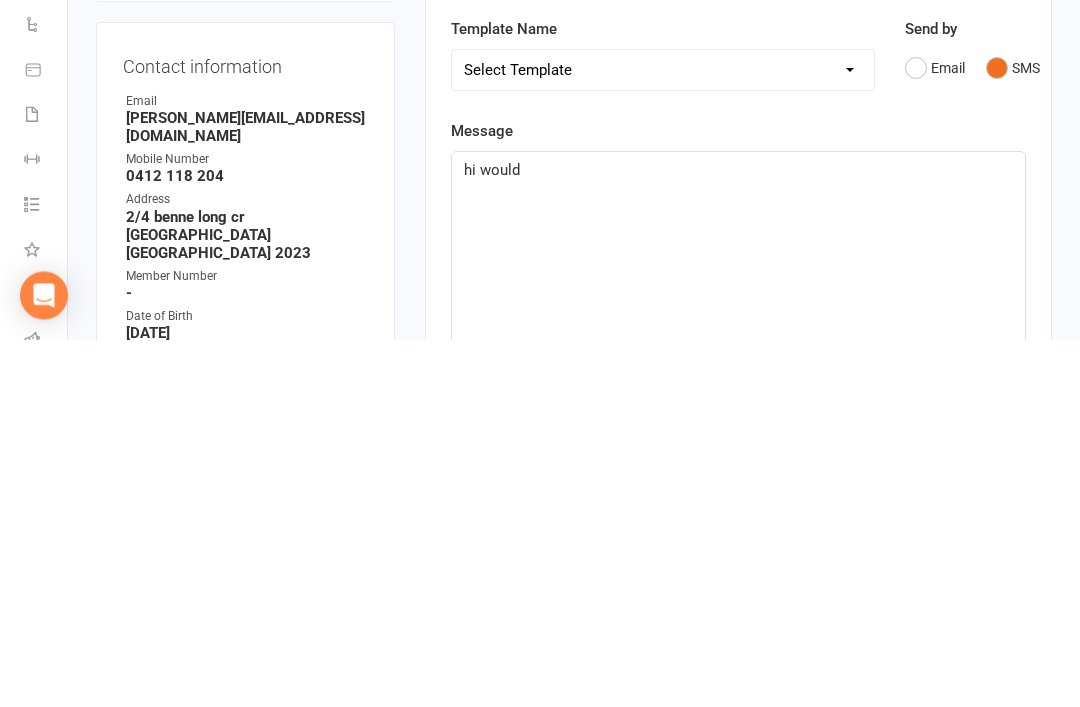 click on "hi would" 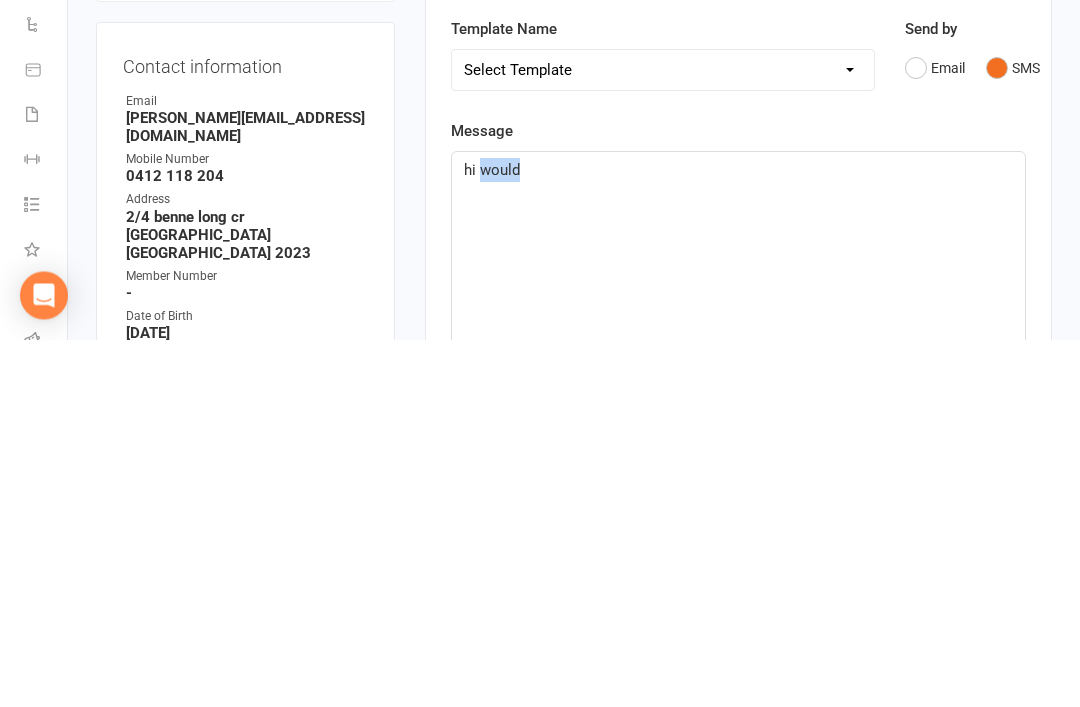 click on "hi would" 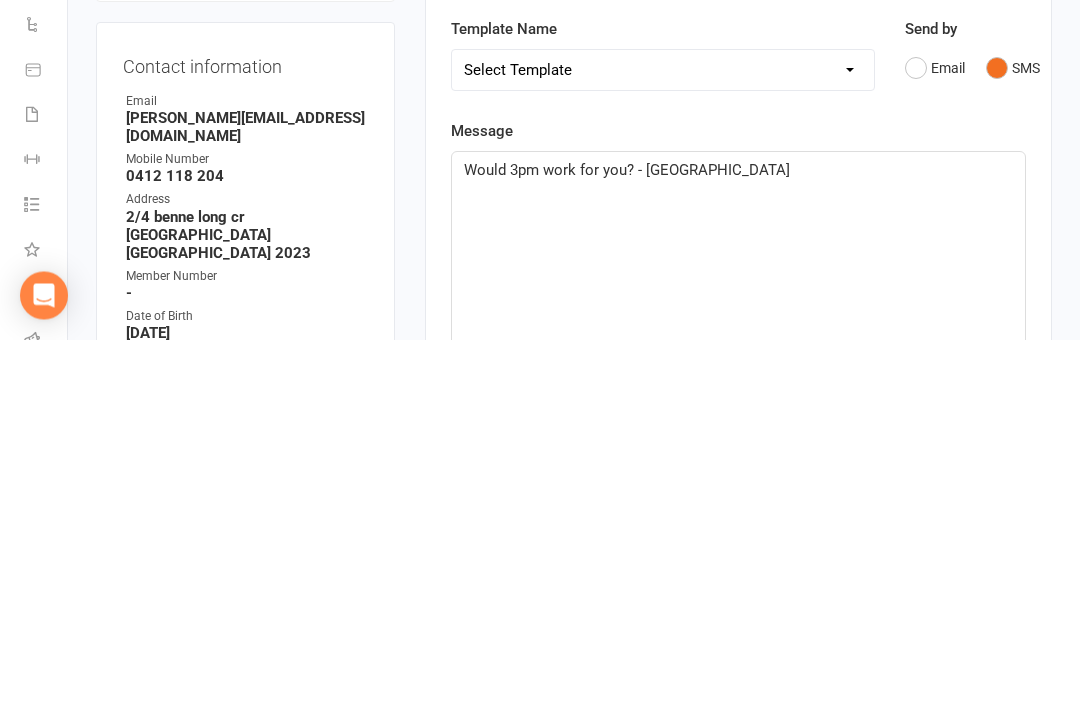 click on "Activity Notes Comms Attendance Payments Waivers Tasks Automations Workouts Assessments Credit balance
New Message Template Name Select Template [SMS] Haven’t heard back from trial [SMS] No answer to Kickstart Call [SMS] Ready for trial [SMS] Still interested text to in communication [SMS] Trial same day confirmation text  [Email] 20v Referral Bonus [SMS] Free Trial Link Send by Email SMS Message Would 3pm work for you? - Zac 29 chars (approx. 1 messages), 621 chars remaining.    Sent this month: 1284 Contact merge tags contact-first-name contact-last-name contact-email contact-phone-number contact-address what-contact-interested-in how-contact-contacted-us how-contact-heard-about-us last-attended-on next-upcoming-payment-amount next-upcoming-payment-date failed-payments-count failed-payments-total-amount business-name member-portal-url member-portal-pin
Recipients No additional recipients found. Send Message" at bounding box center [738, 802] 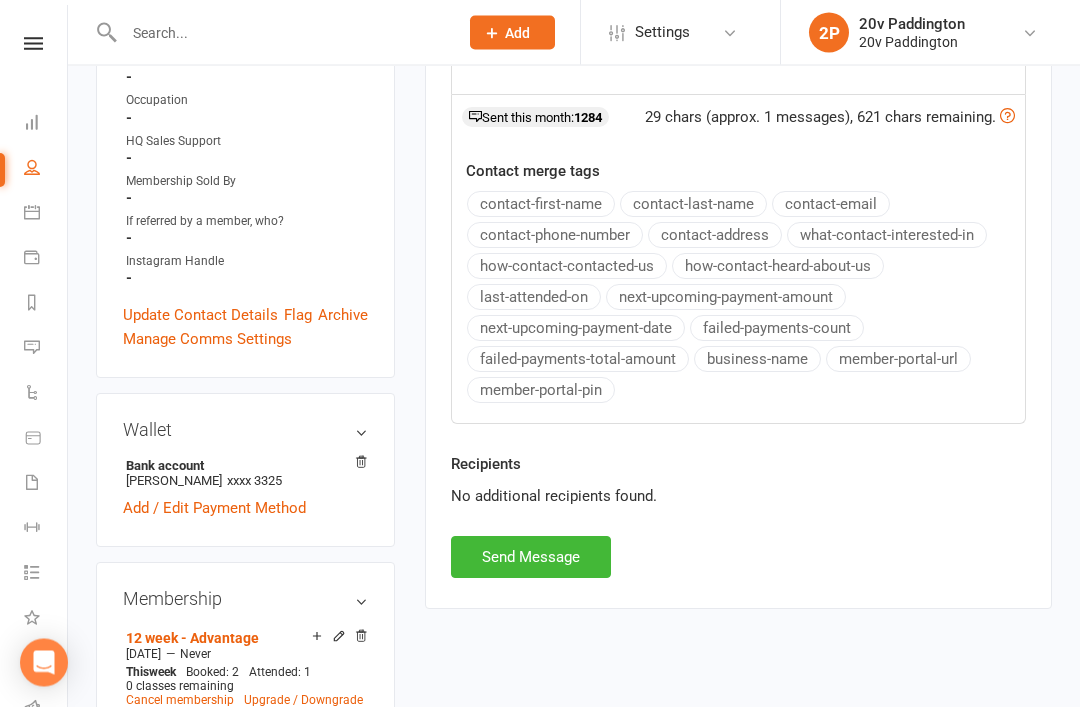 scroll, scrollTop: 726, scrollLeft: 0, axis: vertical 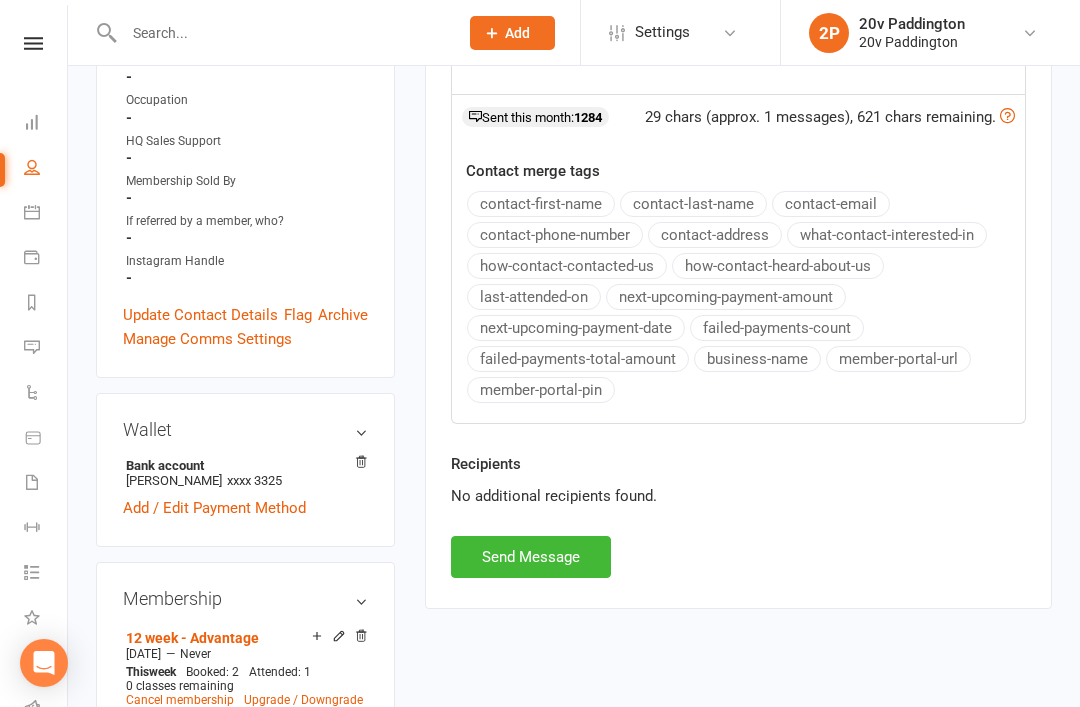 click on "Send Message" at bounding box center (531, 557) 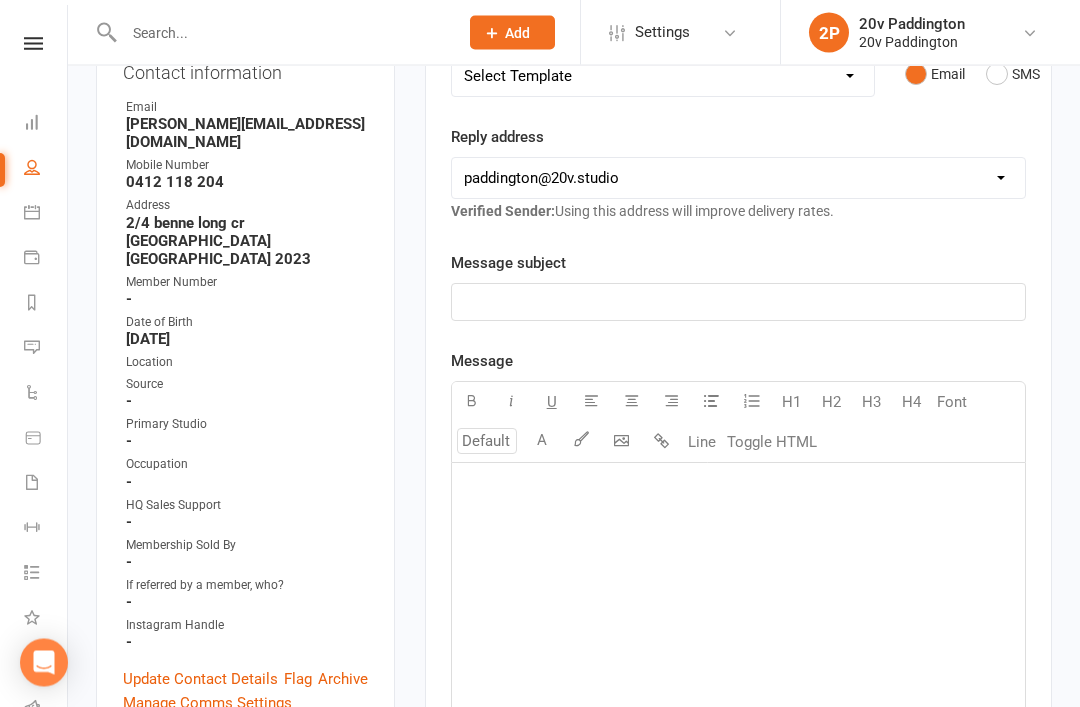 scroll, scrollTop: 0, scrollLeft: 0, axis: both 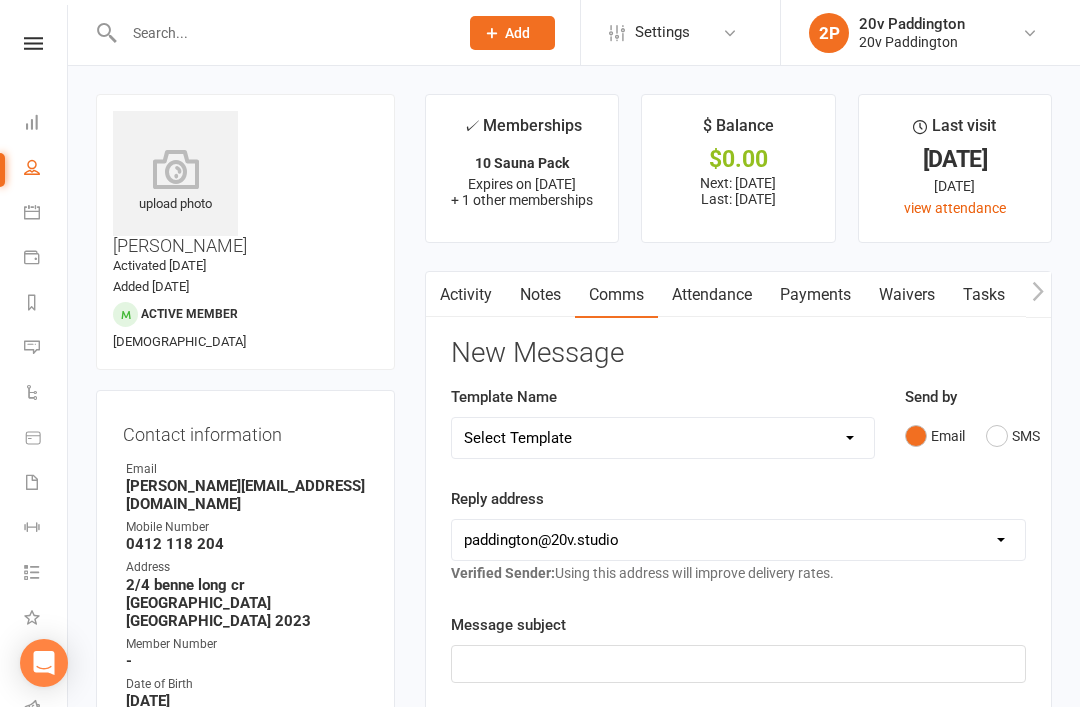click on "Messages   2" at bounding box center [46, 349] 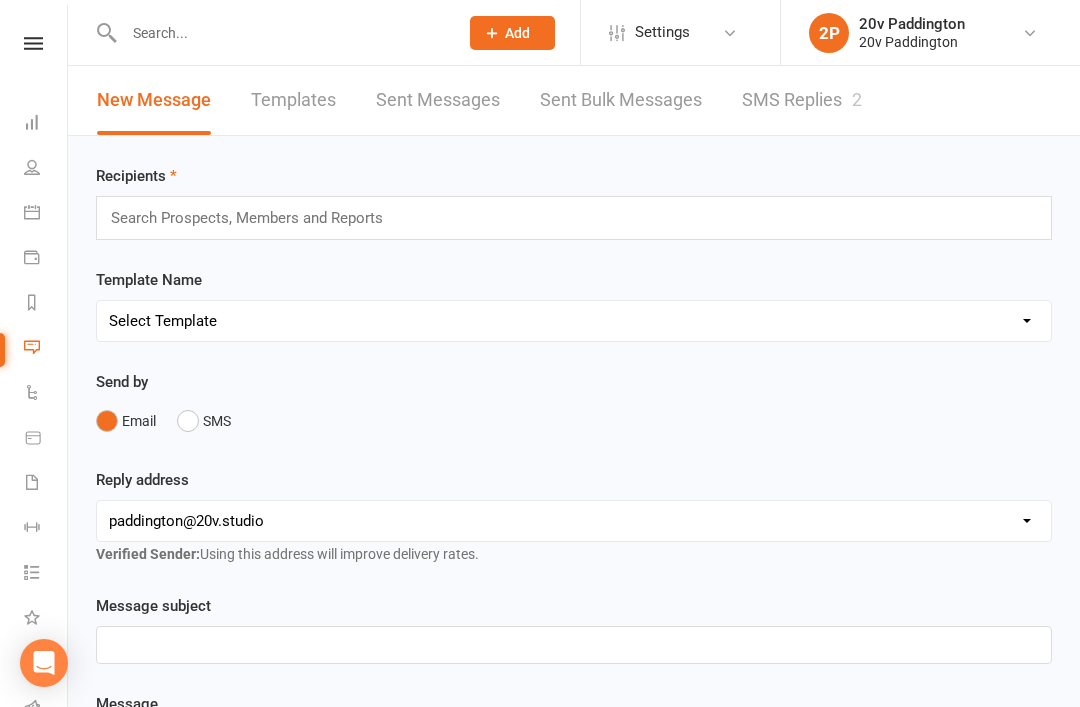 click on "SMS Replies  2" at bounding box center [802, 100] 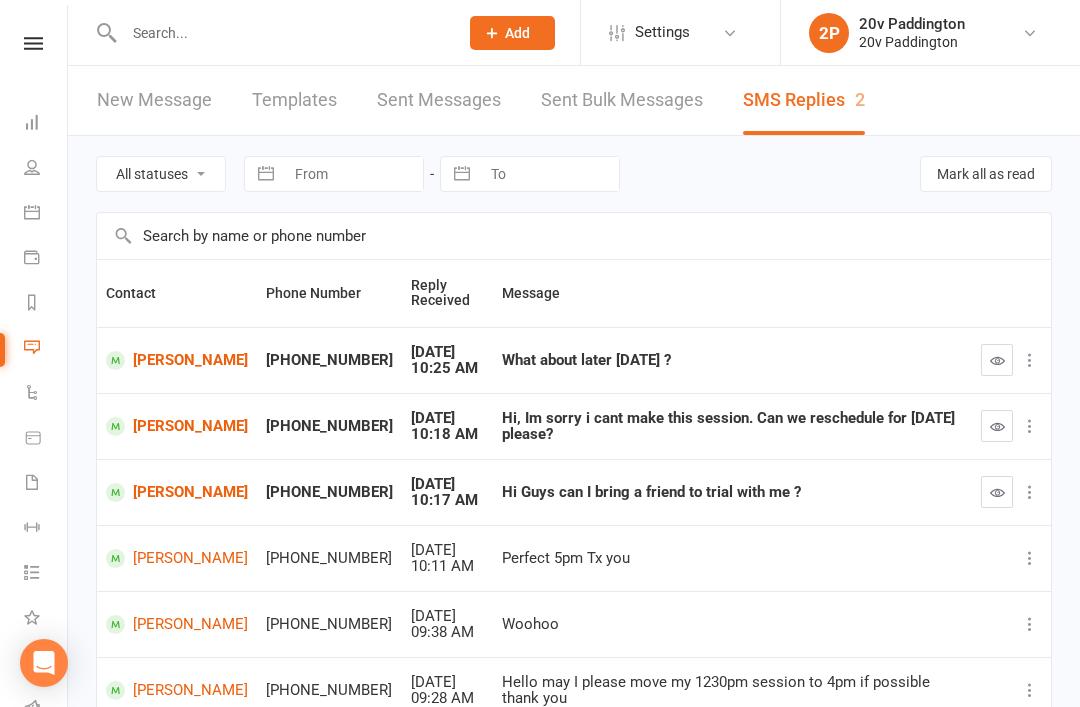 scroll, scrollTop: 0, scrollLeft: 0, axis: both 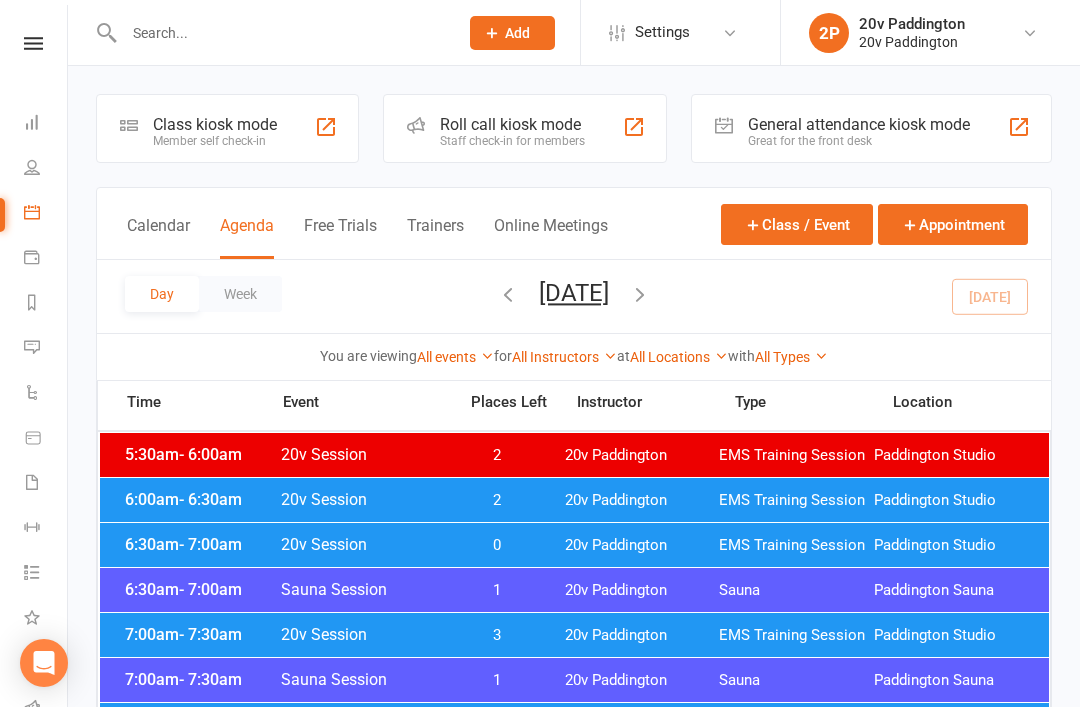 click on "Messages   2" at bounding box center [46, 349] 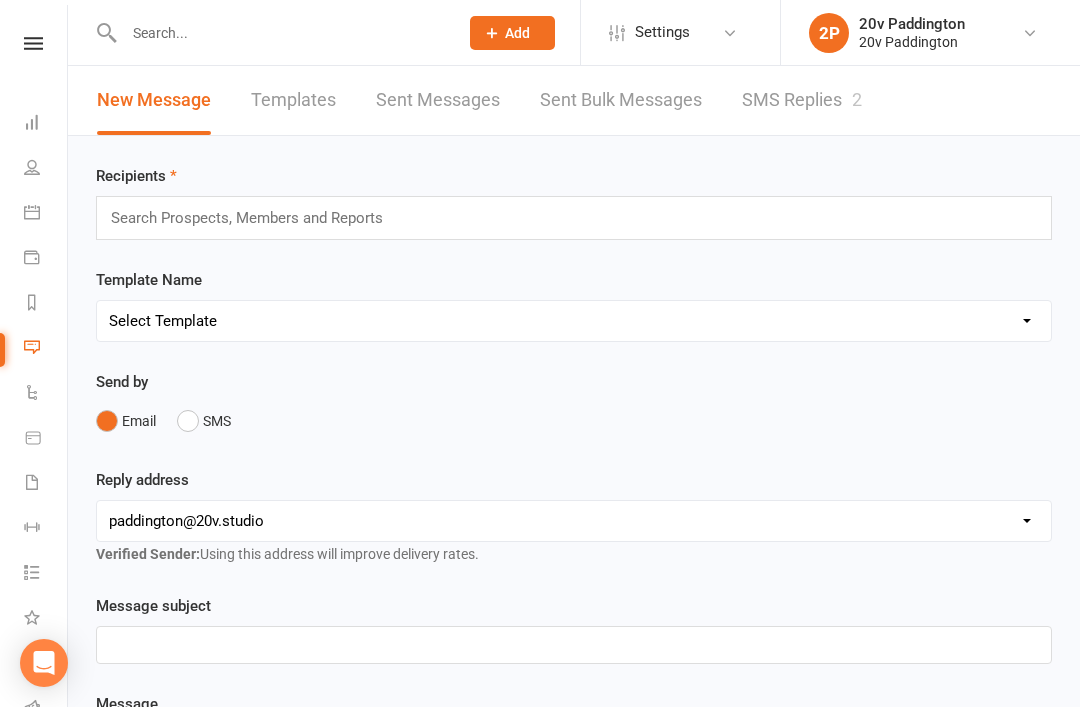 click on "SMS Replies  2" at bounding box center [802, 100] 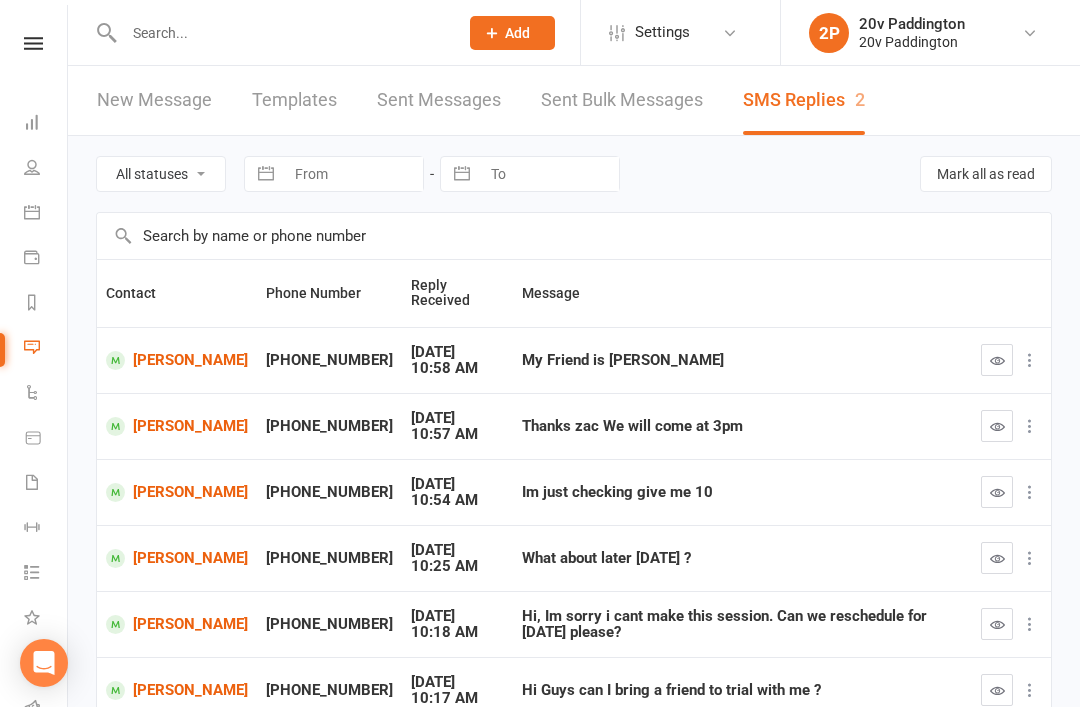 click on "[PERSON_NAME]" at bounding box center [177, 360] 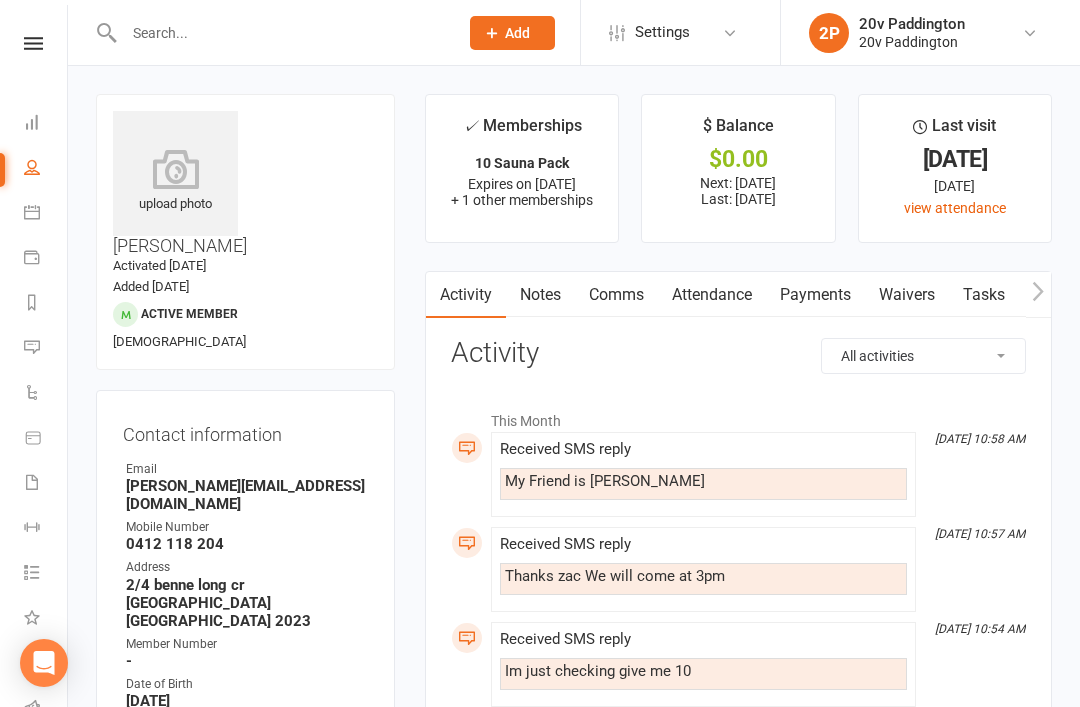 click on "Comms" at bounding box center (616, 295) 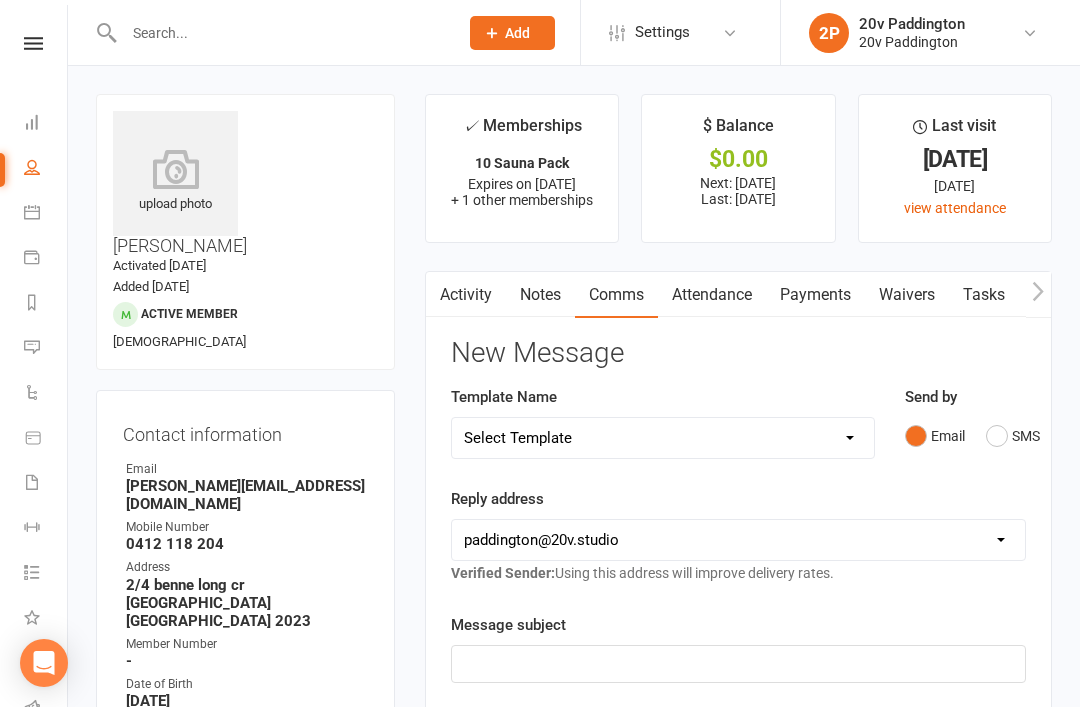 click on "SMS" at bounding box center (1013, 436) 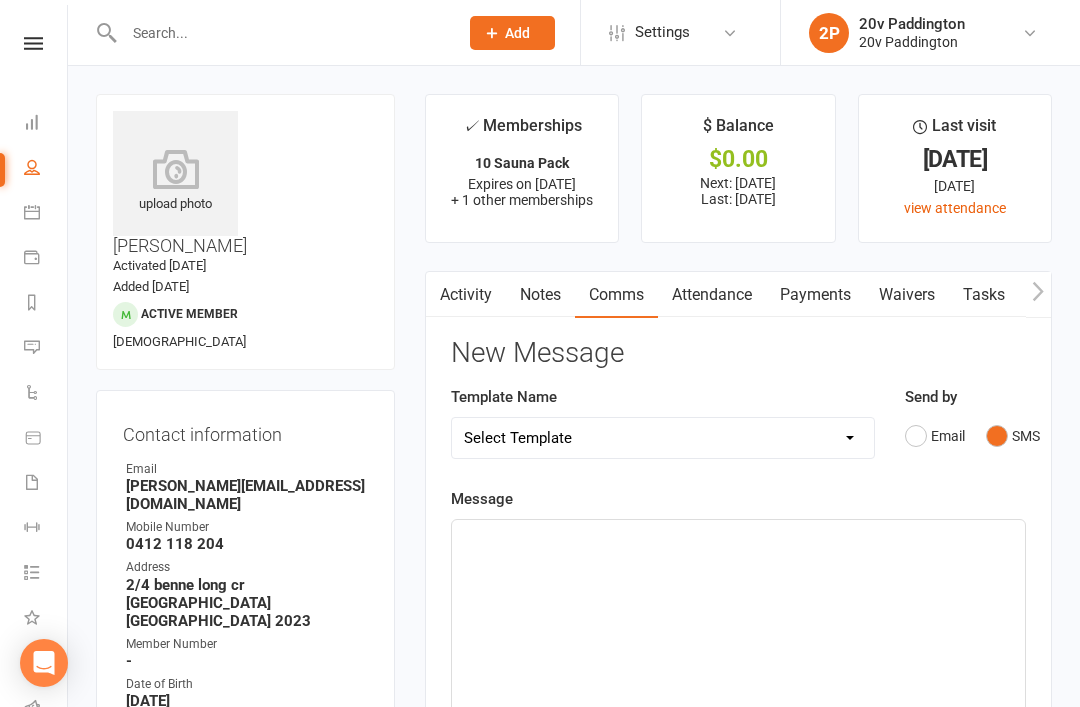 click on "Message ﻿ 0 chars (approx. 1 messages), 650 chars remaining.    Sent this month: 1307 Contact merge tags contact-first-name contact-last-name contact-email contact-phone-number contact-address what-contact-interested-in how-contact-contacted-us how-contact-heard-about-us last-attended-on next-upcoming-payment-amount next-upcoming-payment-date failed-payments-count failed-payments-total-amount business-name member-portal-url member-portal-pin" 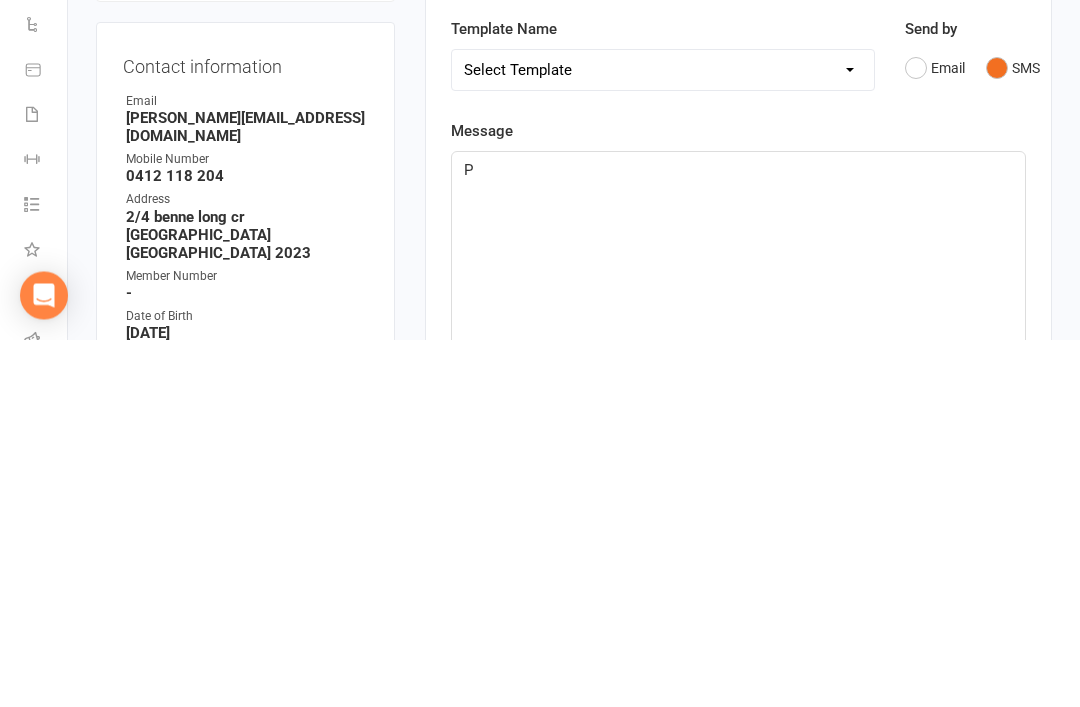 type 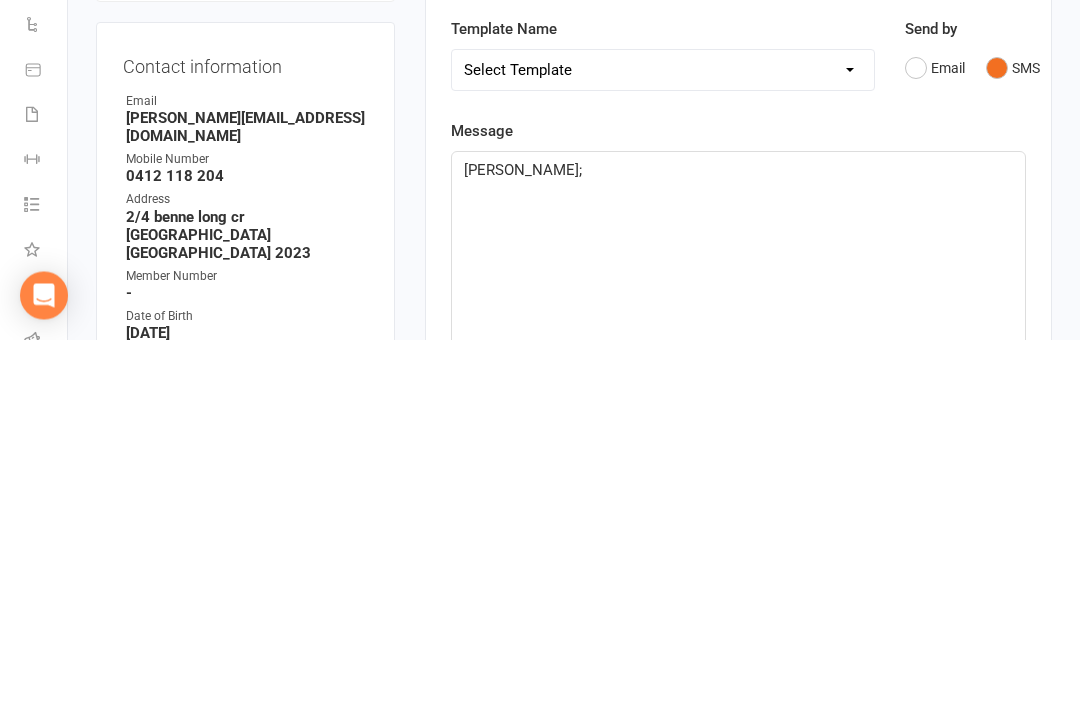 scroll, scrollTop: 368, scrollLeft: 0, axis: vertical 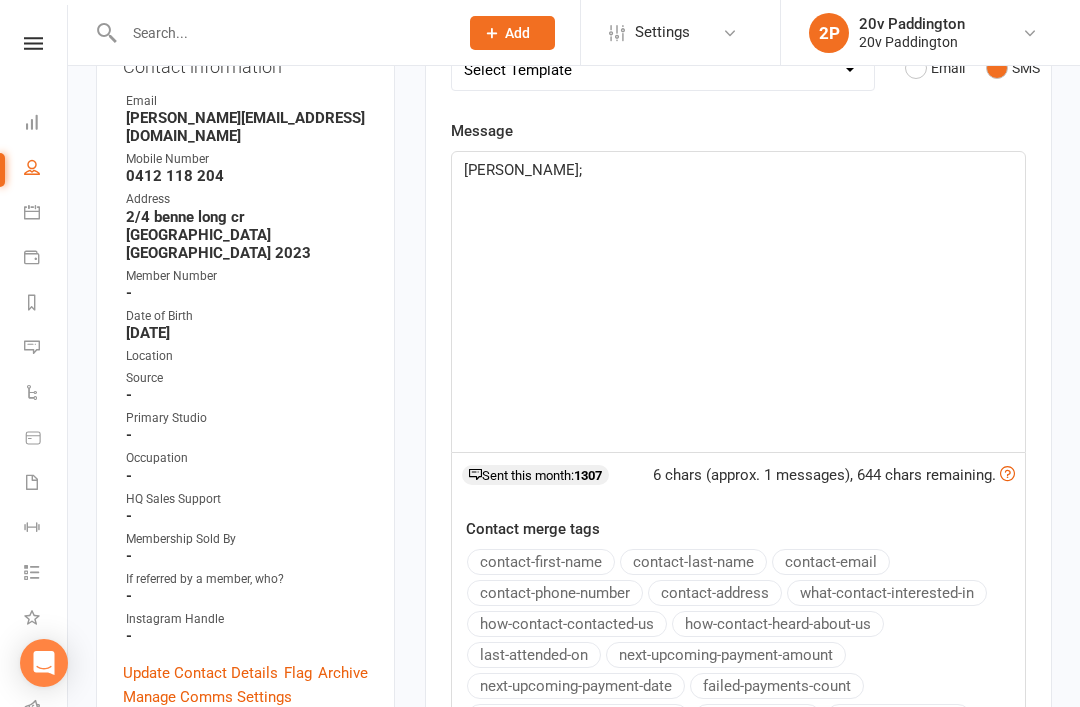 click on "Pedro;" 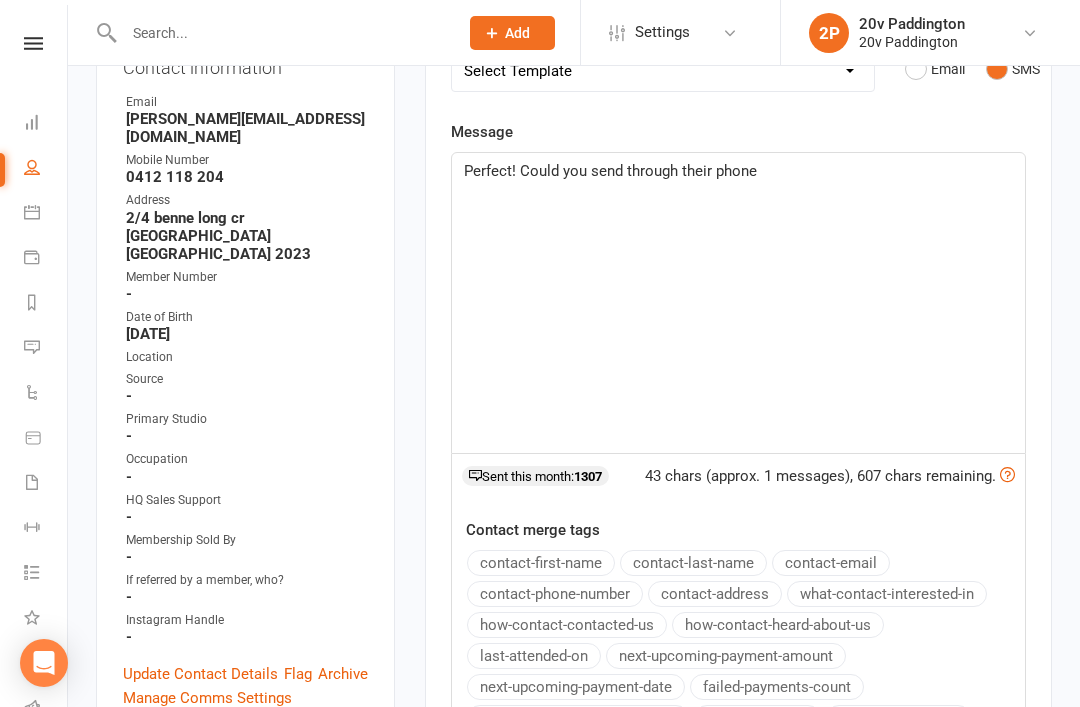 scroll, scrollTop: 368, scrollLeft: 0, axis: vertical 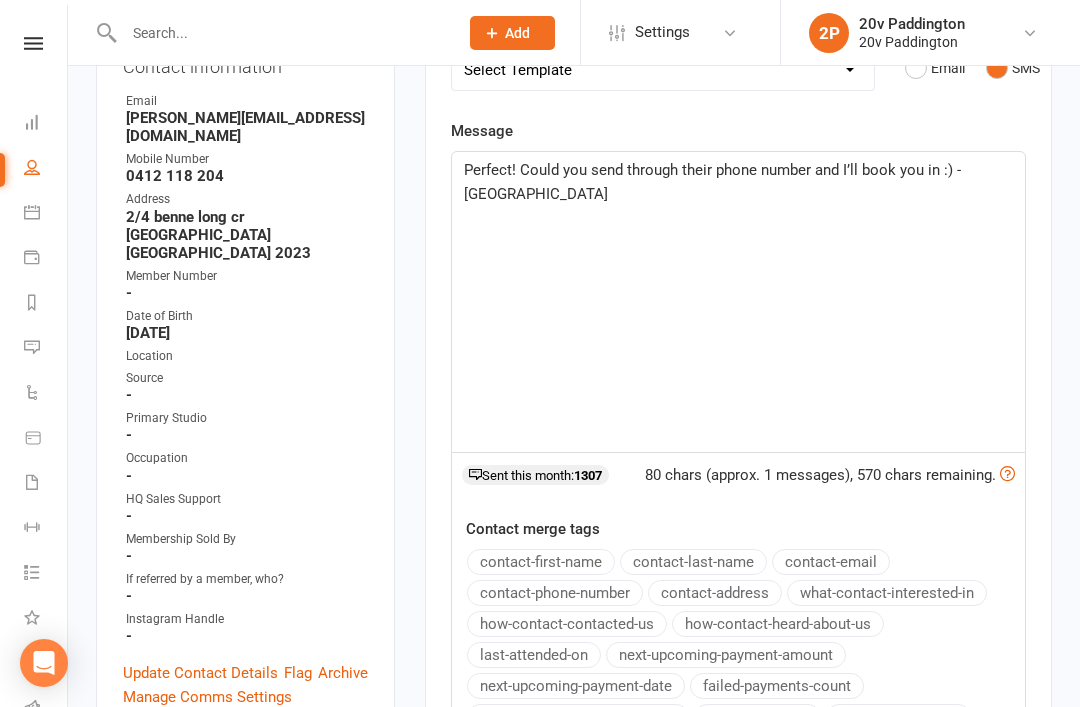 click on "Prospect
Member
Non-attending contact
Class / event
Appointment
Task
Membership plan
Bulk message
Add
Settings Membership Plans Event Templates Appointment Types Website Image Library Customize Contacts Bulk Imports Access Control Users Account Profile Clubworx API 2P 20v Paddington 20v Paddington My profile My subscription Help Terms & conditions  Privacy policy  Sign out Clubworx Dashboard People Calendar Payments Reports Messages   2 Automations   Product Sales Waivers   Workouts   Tasks   83 What's New Check-in Kiosk modes General attendance Roll call Class check-in × × × upload photo Jamila Dlala Activated 10 October, 2024 Added 30 January, 2024   Active member 50 years old  Contact information Owner   Email  jamila.dlala@dhl.com
Mobile Number  0412 118 204" at bounding box center (540, 1095) 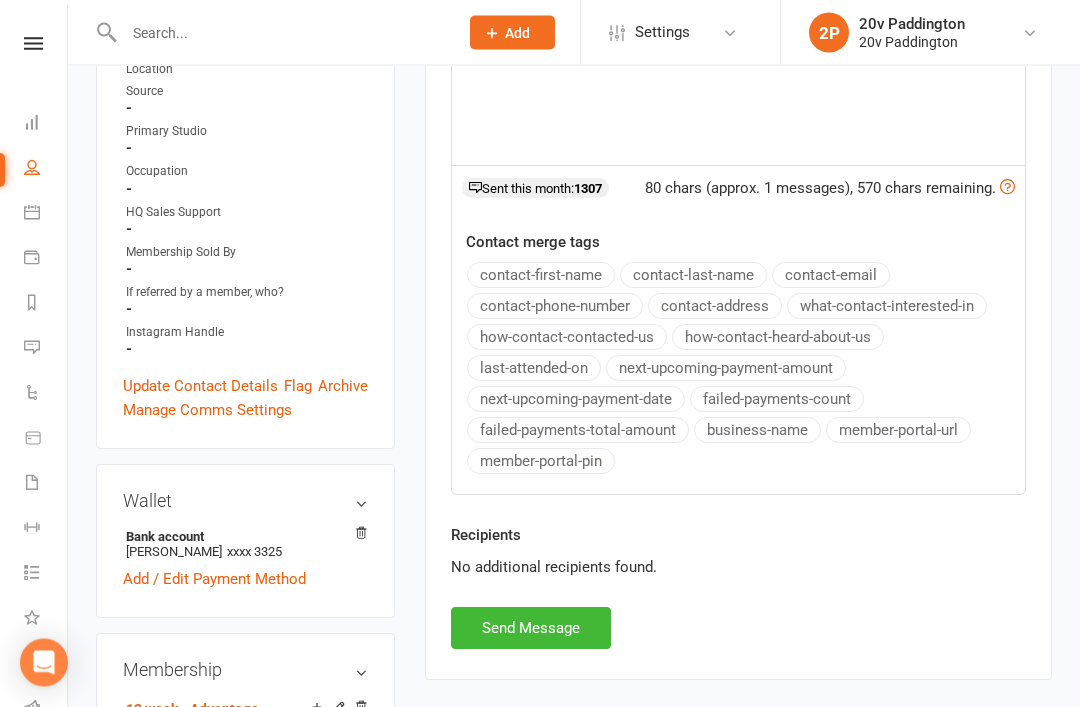 click on "Send Message" at bounding box center [531, 629] 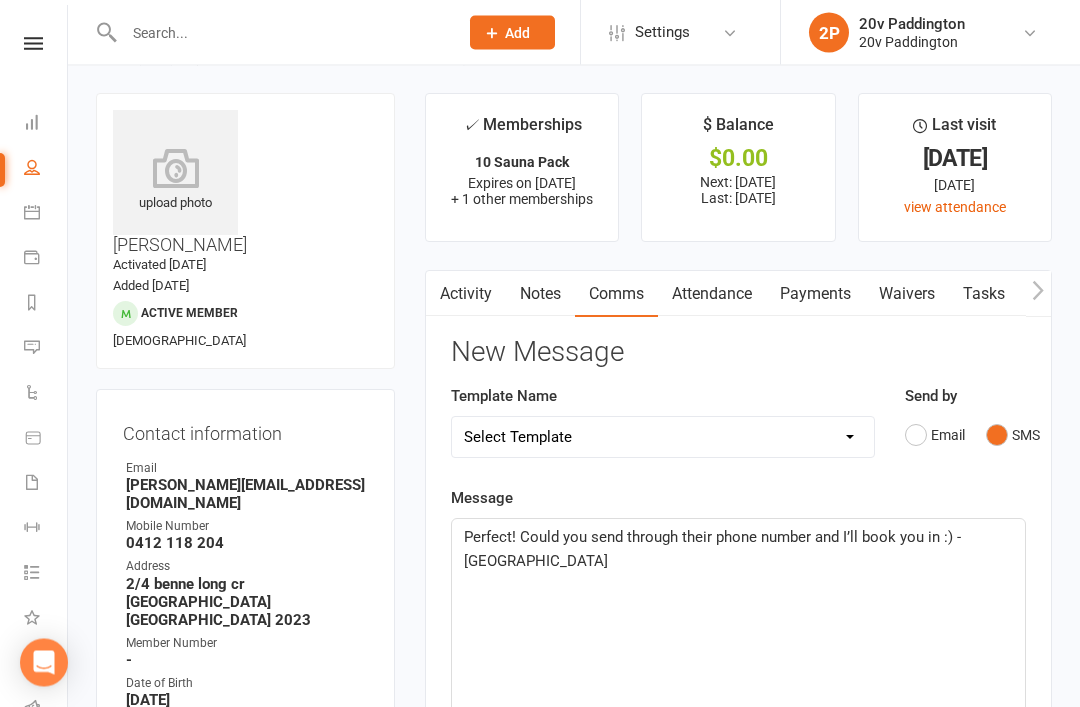 scroll, scrollTop: 0, scrollLeft: 0, axis: both 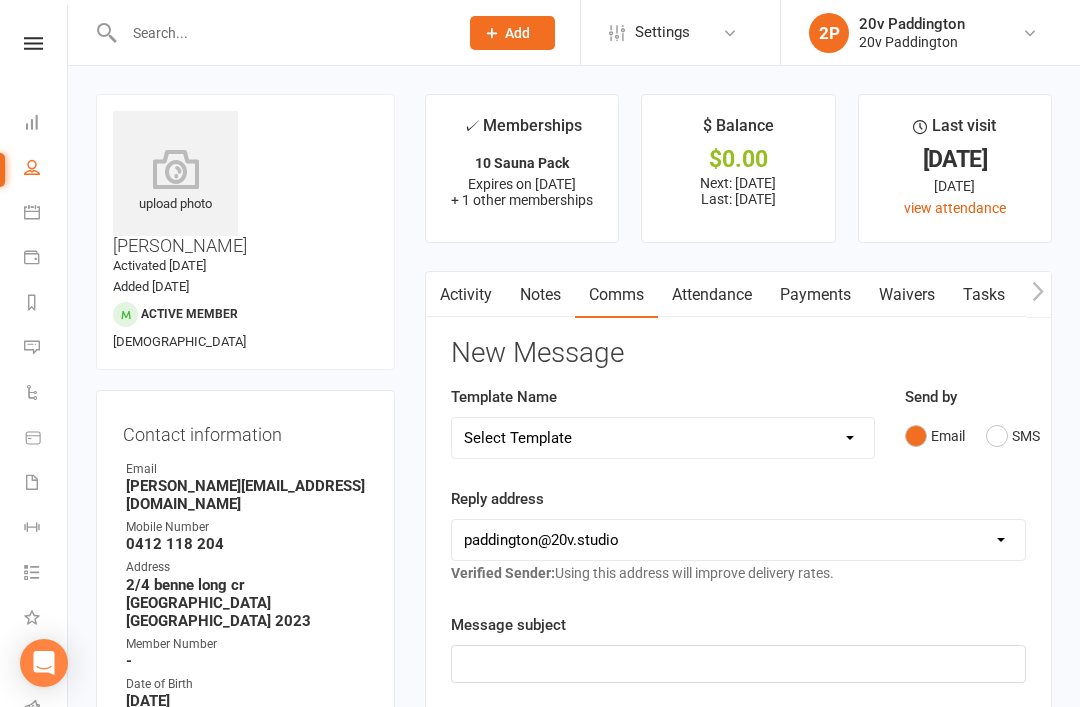 click at bounding box center (281, 33) 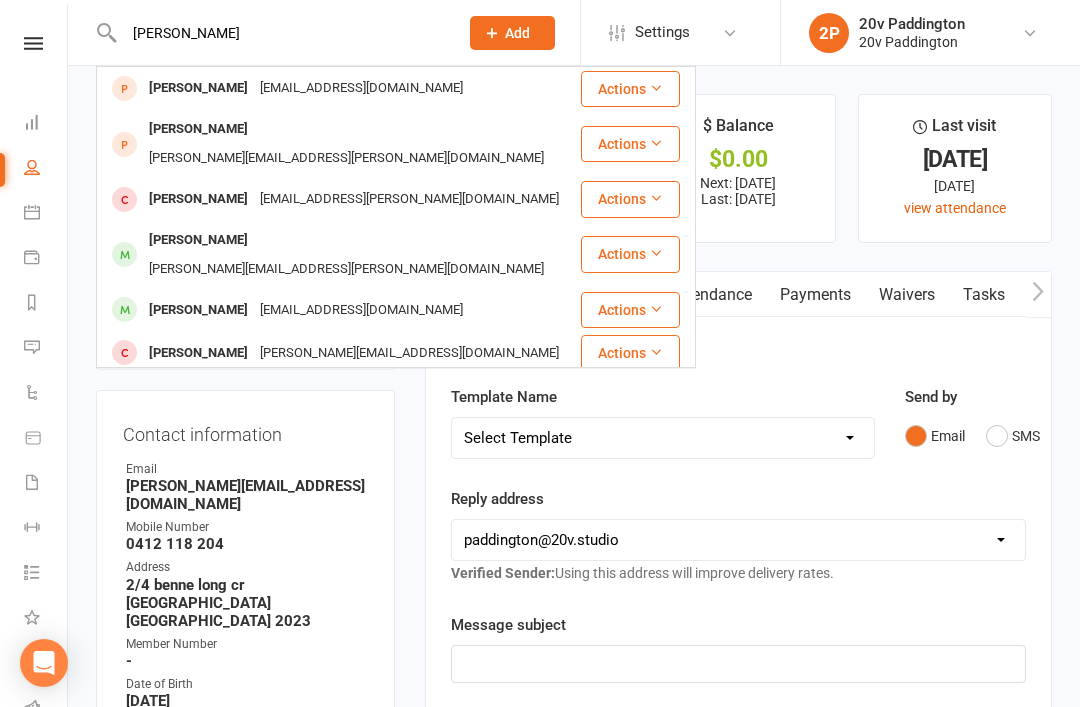 type on "Paul" 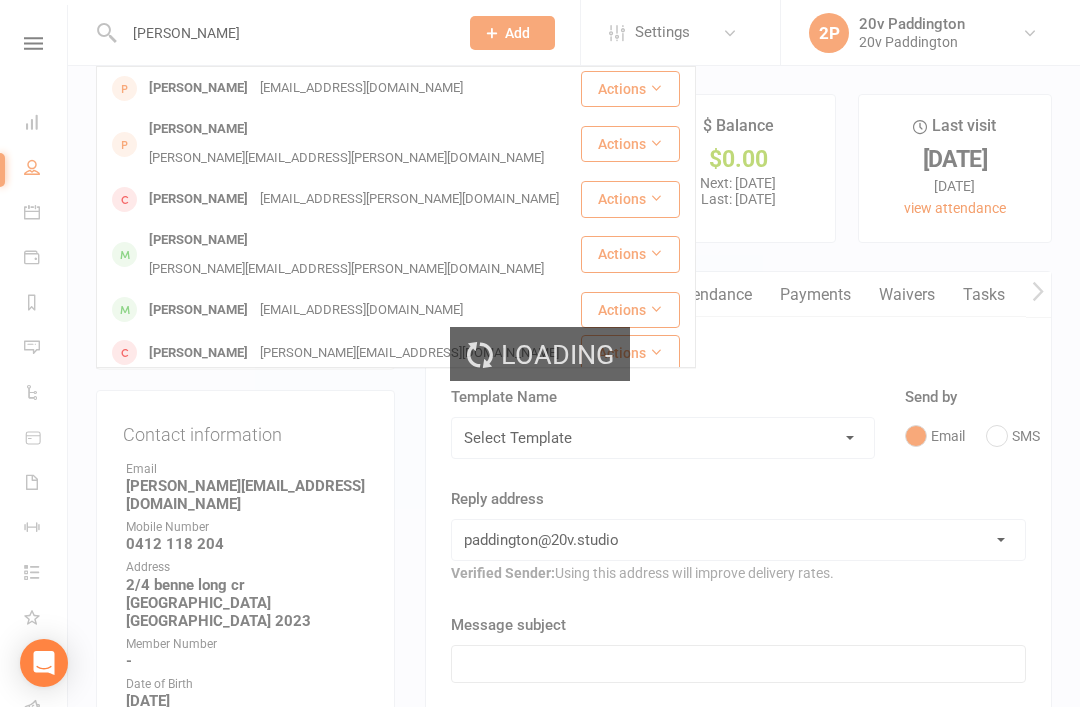 type 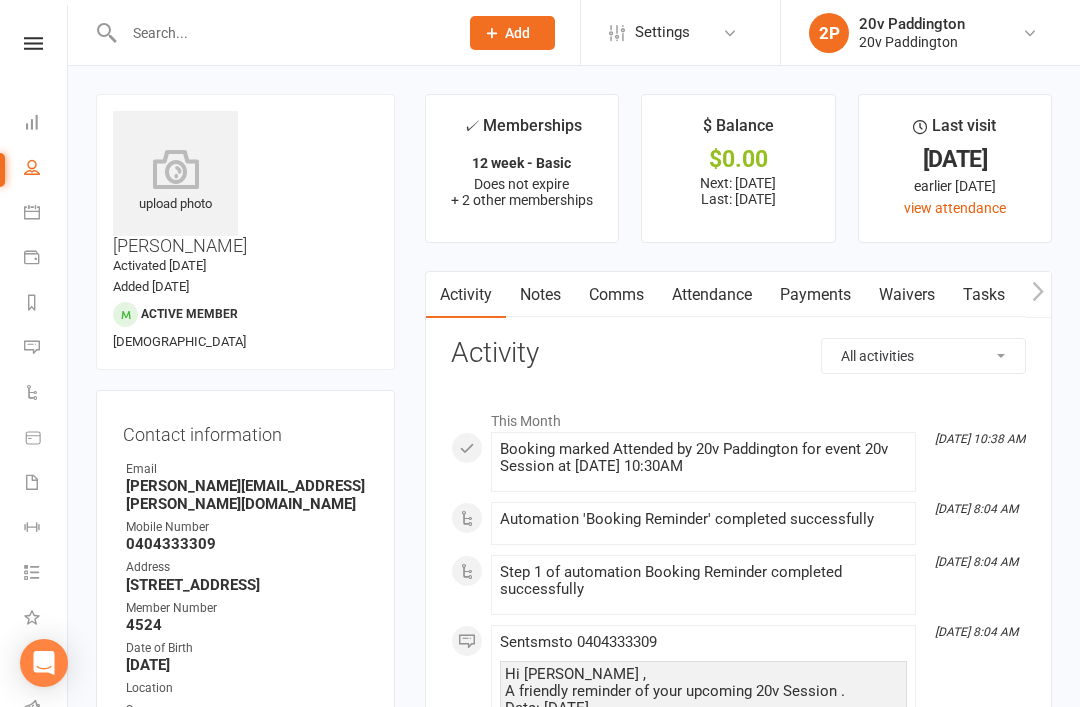 click on "Attendance" at bounding box center [712, 295] 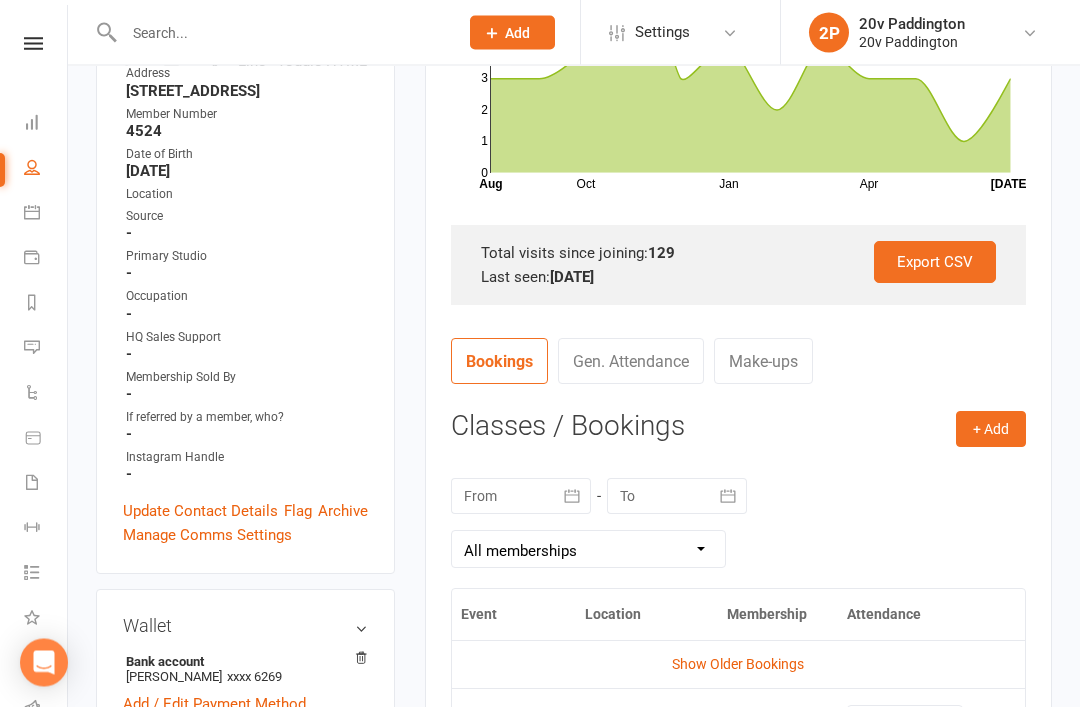 scroll, scrollTop: 494, scrollLeft: 0, axis: vertical 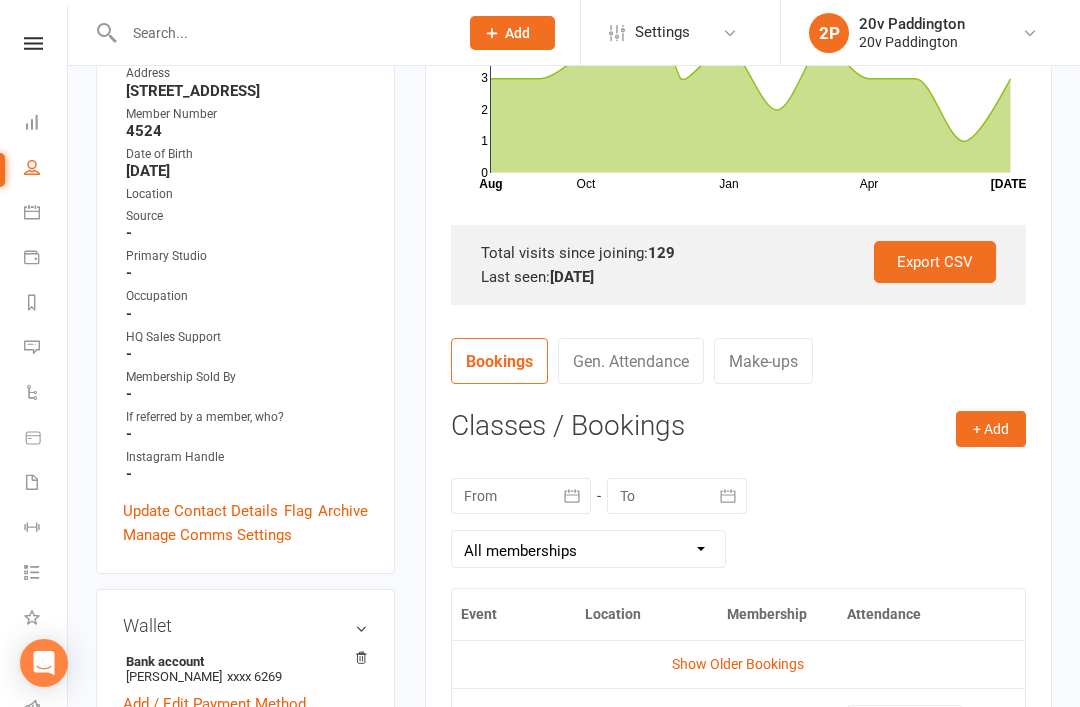 click on "Messages   2" at bounding box center [46, 349] 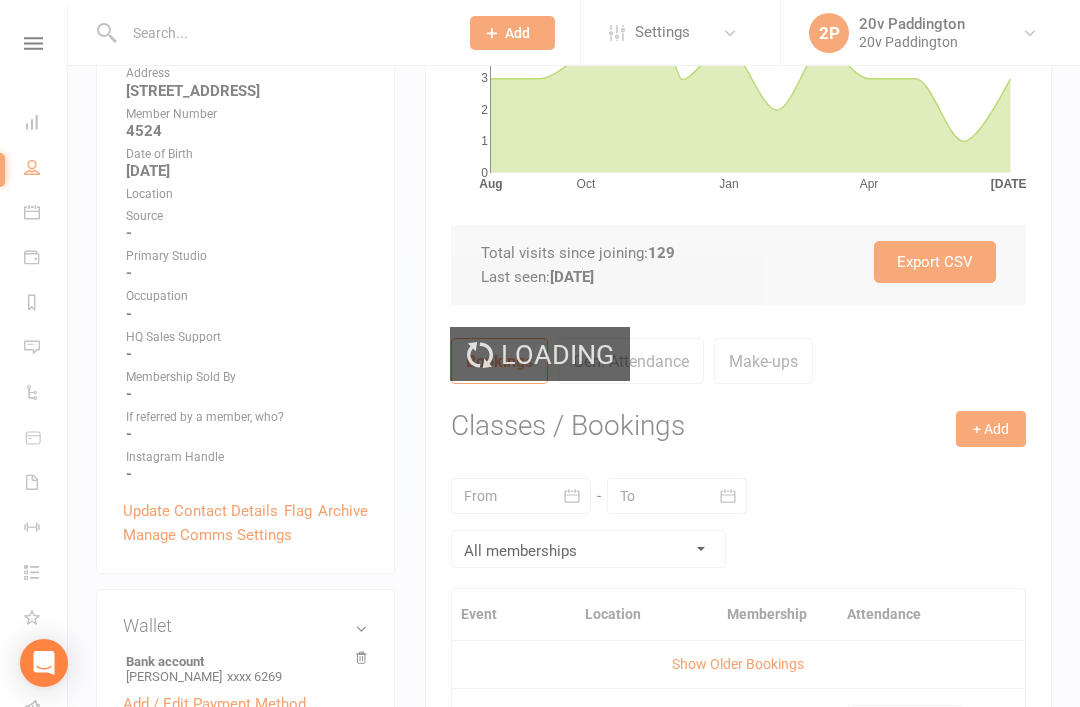 scroll, scrollTop: 0, scrollLeft: 0, axis: both 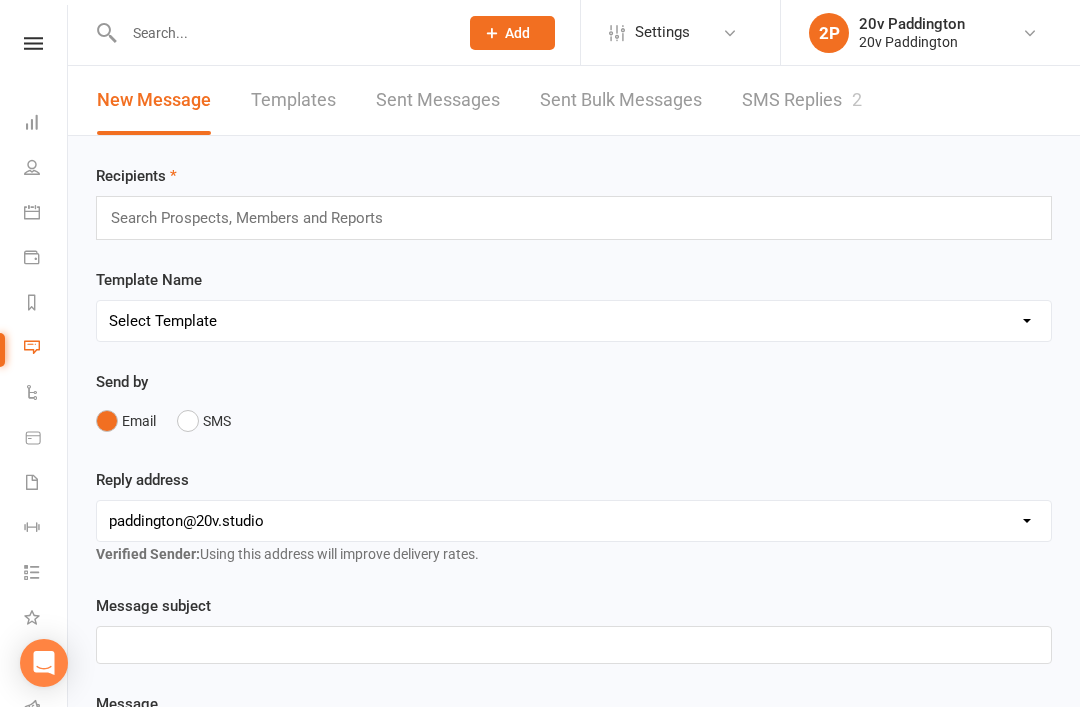 click on "SMS Replies  2" at bounding box center (802, 100) 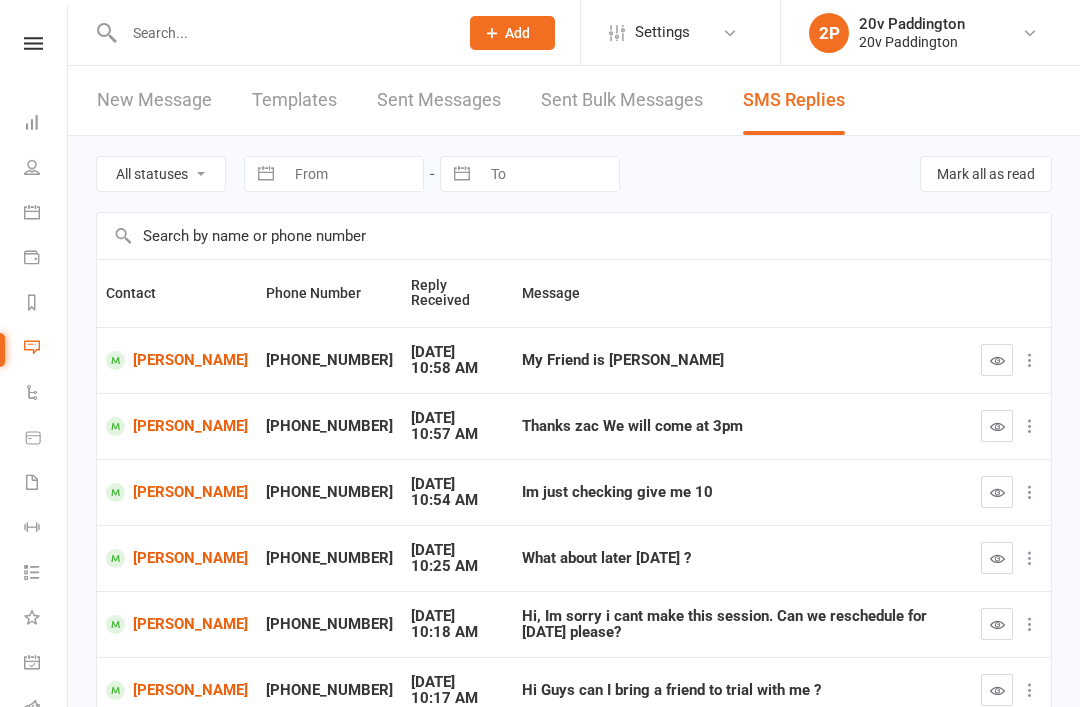 scroll, scrollTop: 0, scrollLeft: 0, axis: both 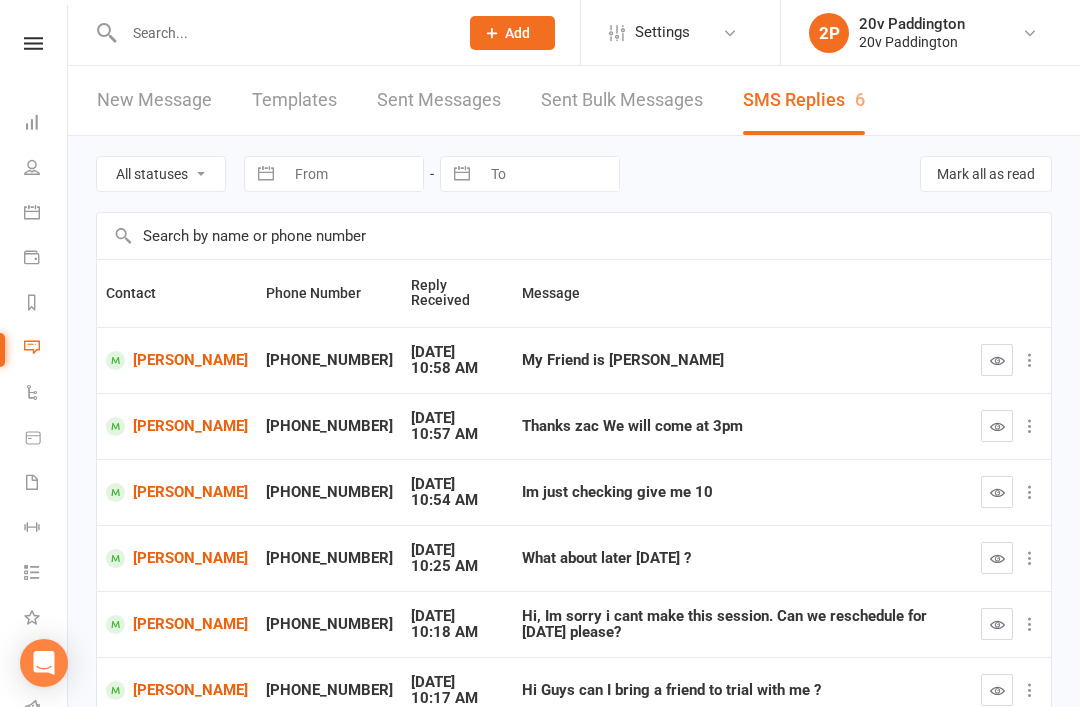 click on "[PERSON_NAME]" at bounding box center (177, 360) 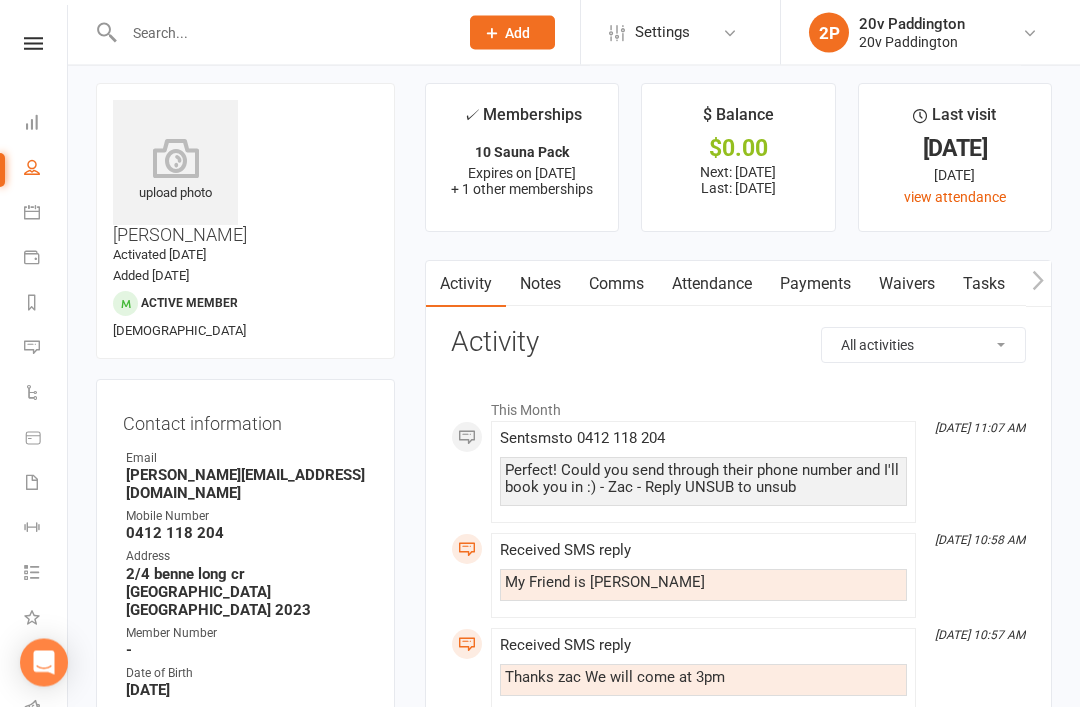 scroll, scrollTop: 0, scrollLeft: 0, axis: both 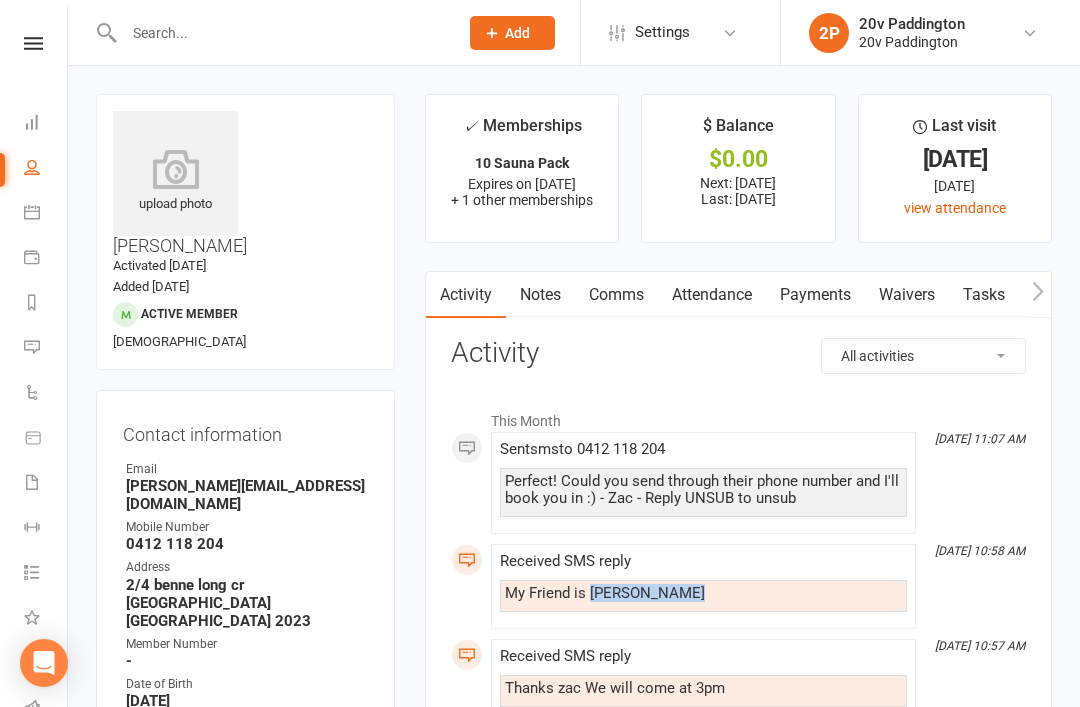 click on "[DATE] 10:58 AM Received SMS reply   My Friend is [PERSON_NAME]" at bounding box center [703, 586] 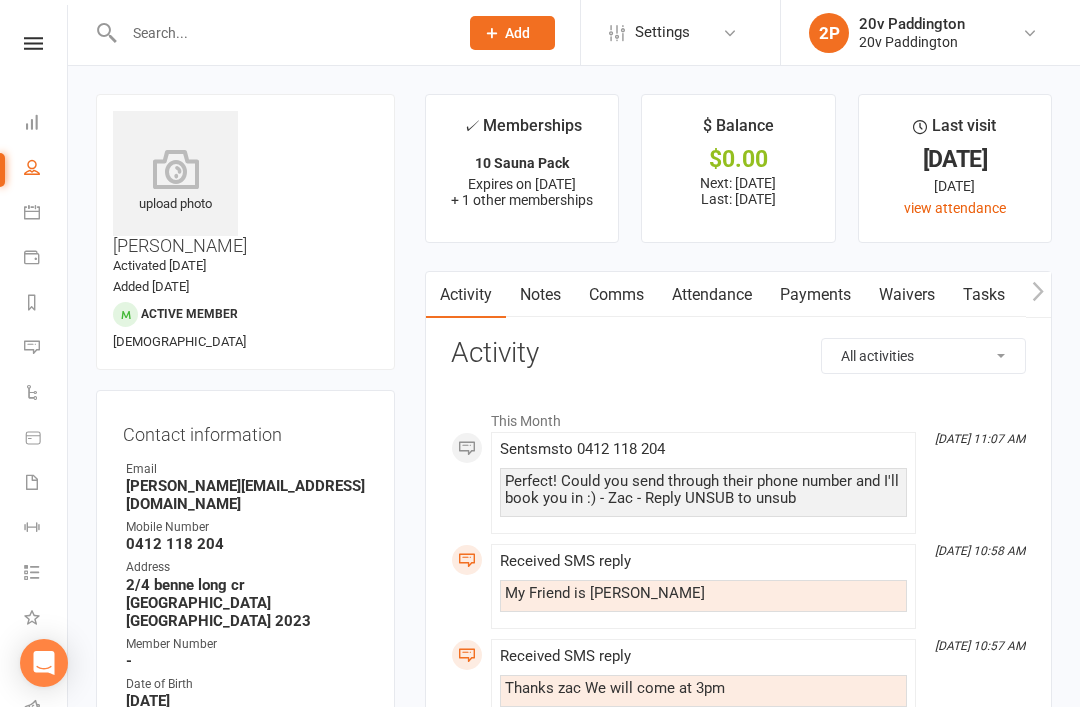 click on "Calendar" at bounding box center (46, 214) 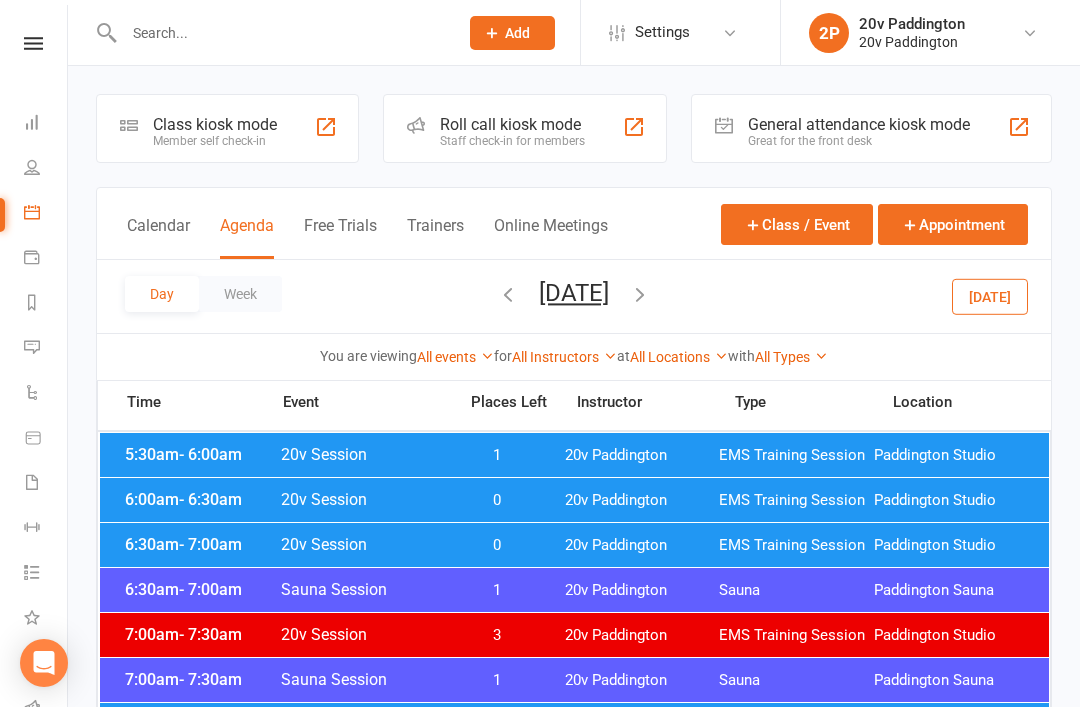click on "[DATE]" at bounding box center [990, 296] 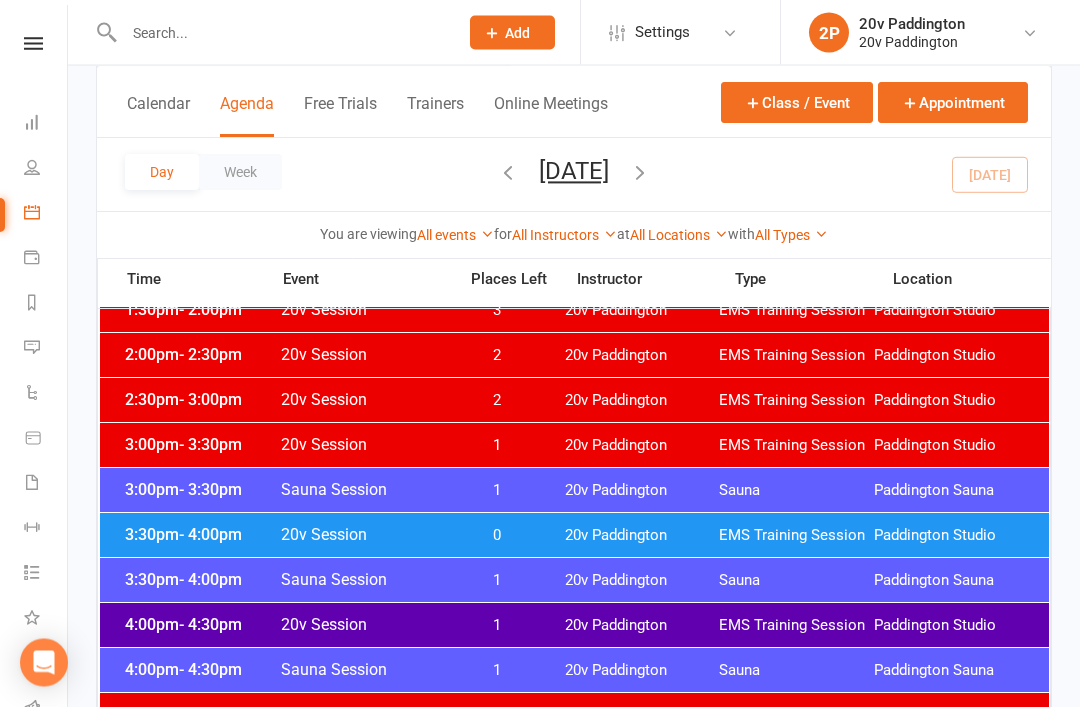 scroll, scrollTop: 1408, scrollLeft: 0, axis: vertical 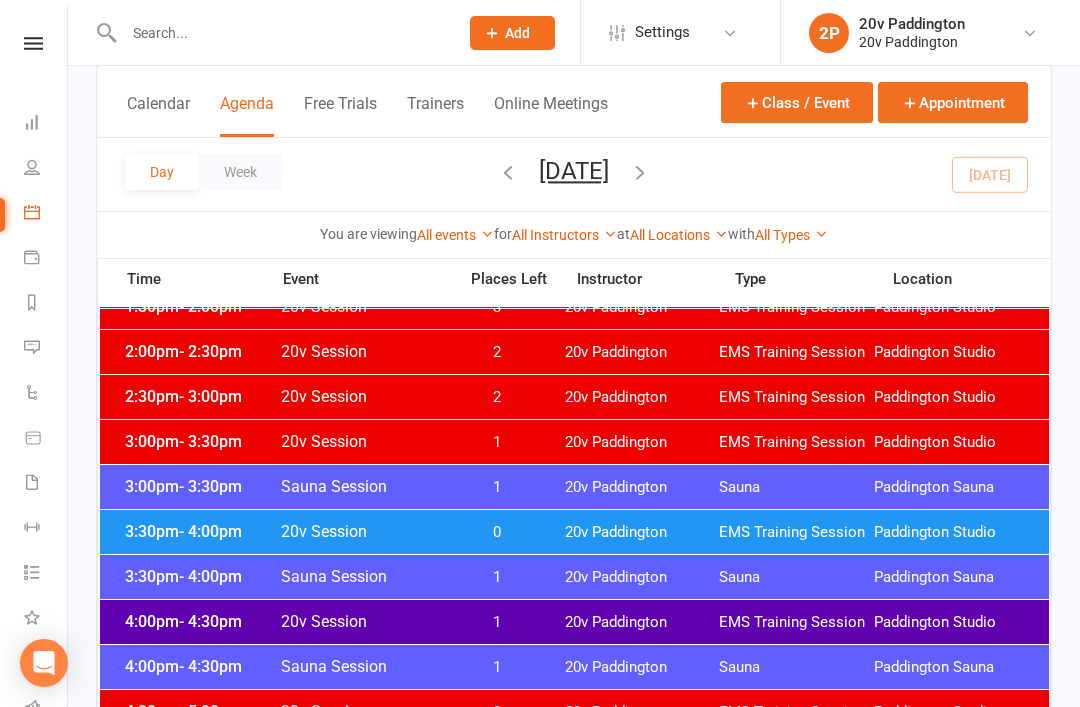 click on "20v Paddington" at bounding box center [642, 442] 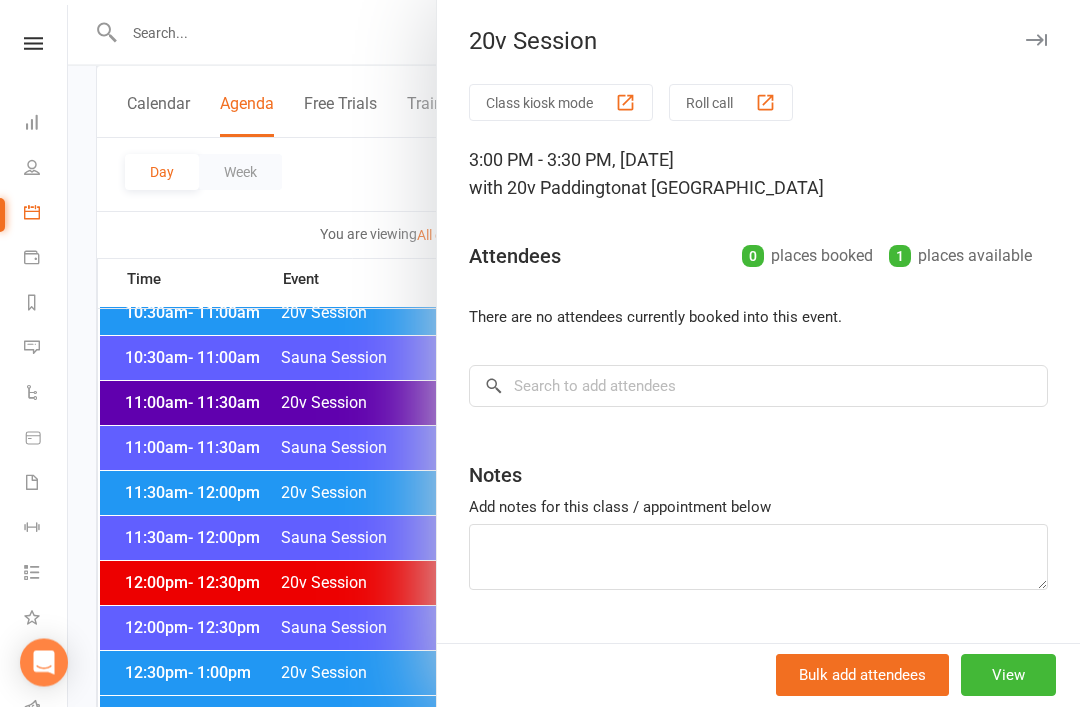 scroll, scrollTop: 929, scrollLeft: 0, axis: vertical 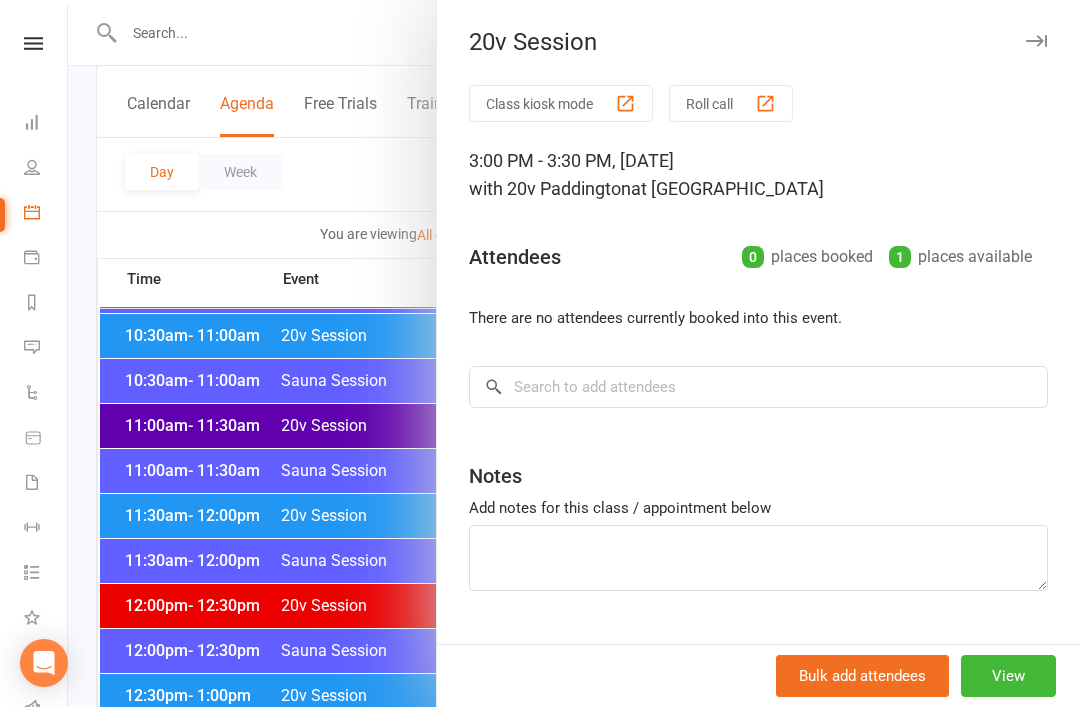 click at bounding box center (574, 353) 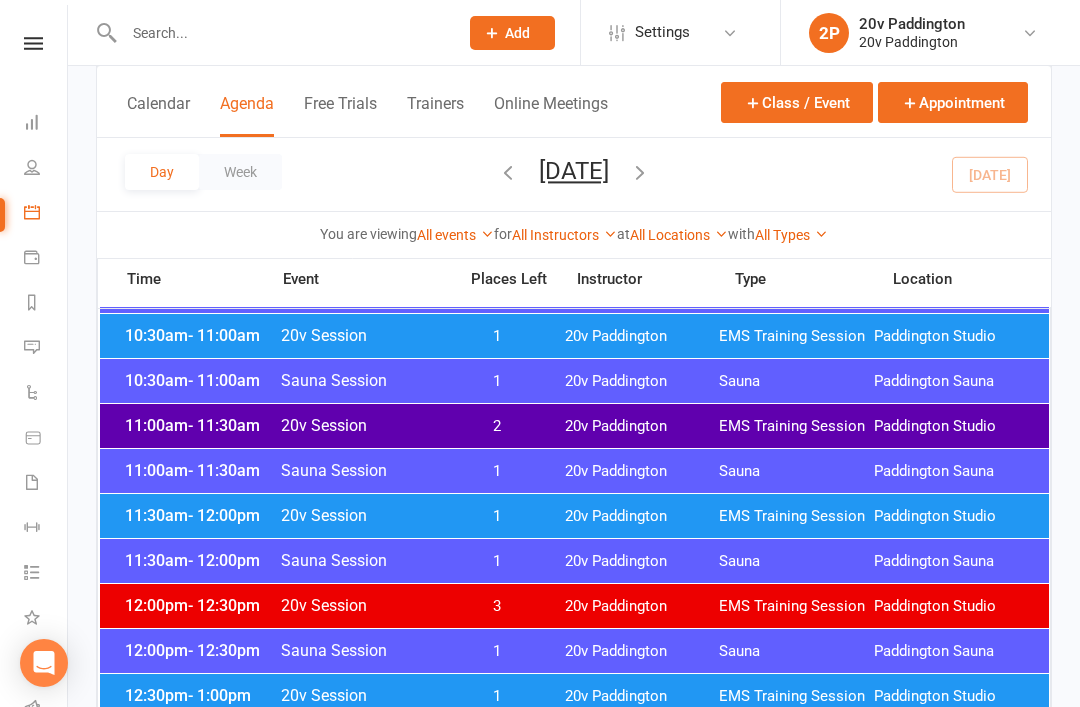 click on "11:30am  - 12:00pm 20v Session 1 20v Paddington EMS Training Session Paddington Studio" at bounding box center (574, 516) 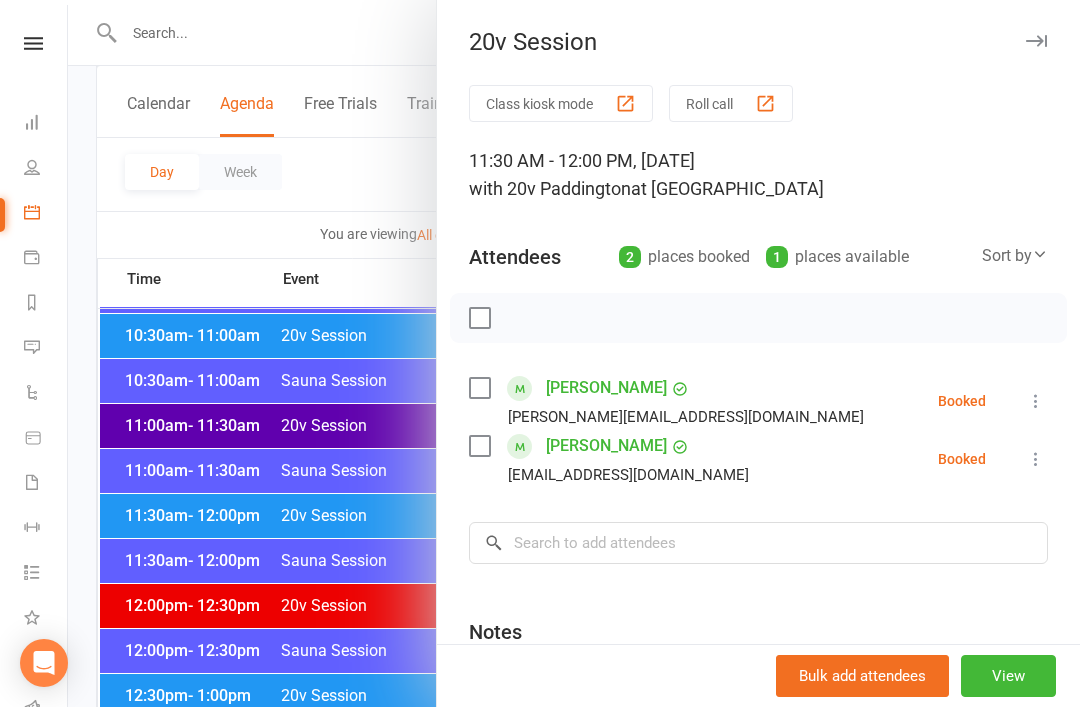 click at bounding box center [1036, 459] 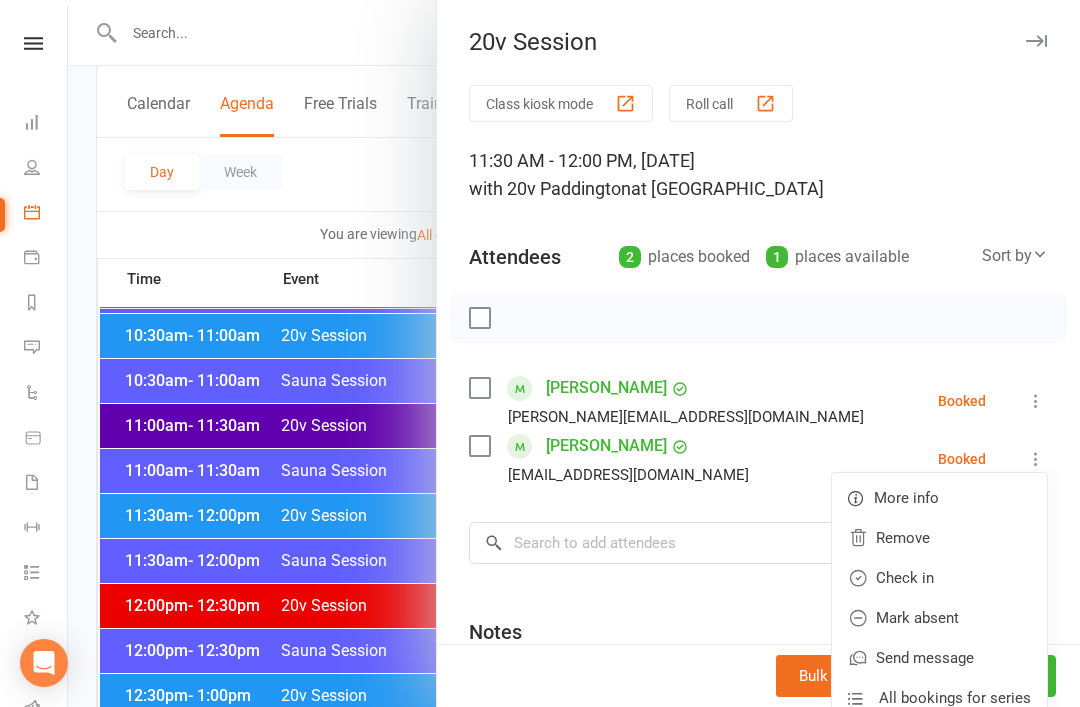 click on "Remove" at bounding box center (939, 538) 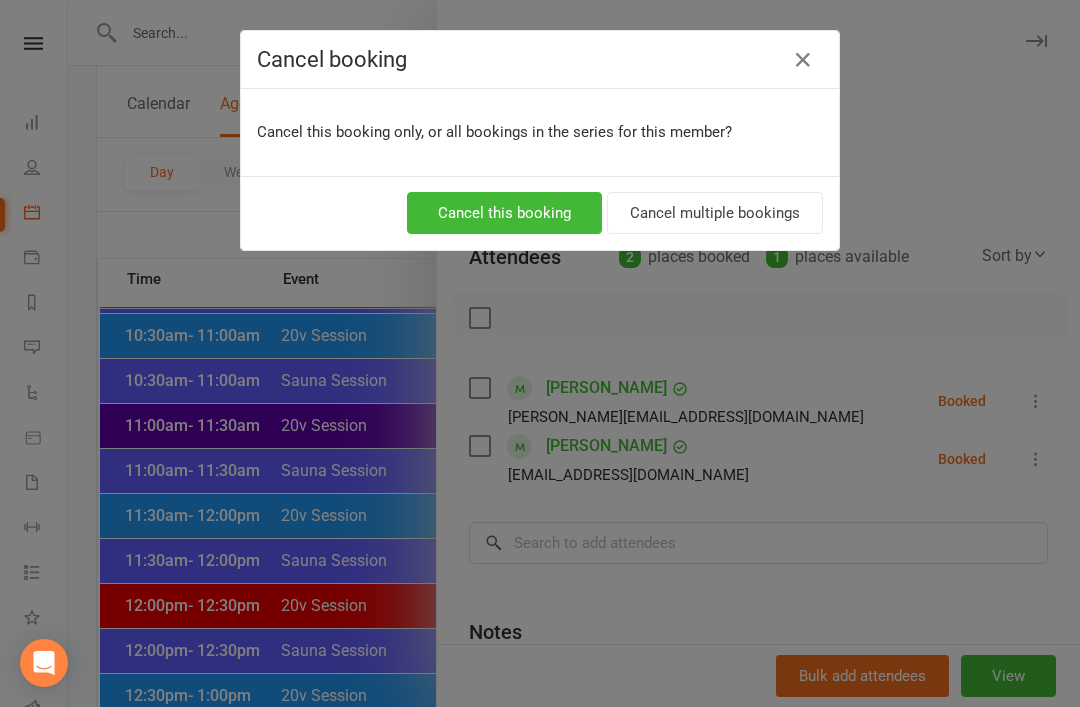 click on "Cancel this booking" at bounding box center [504, 213] 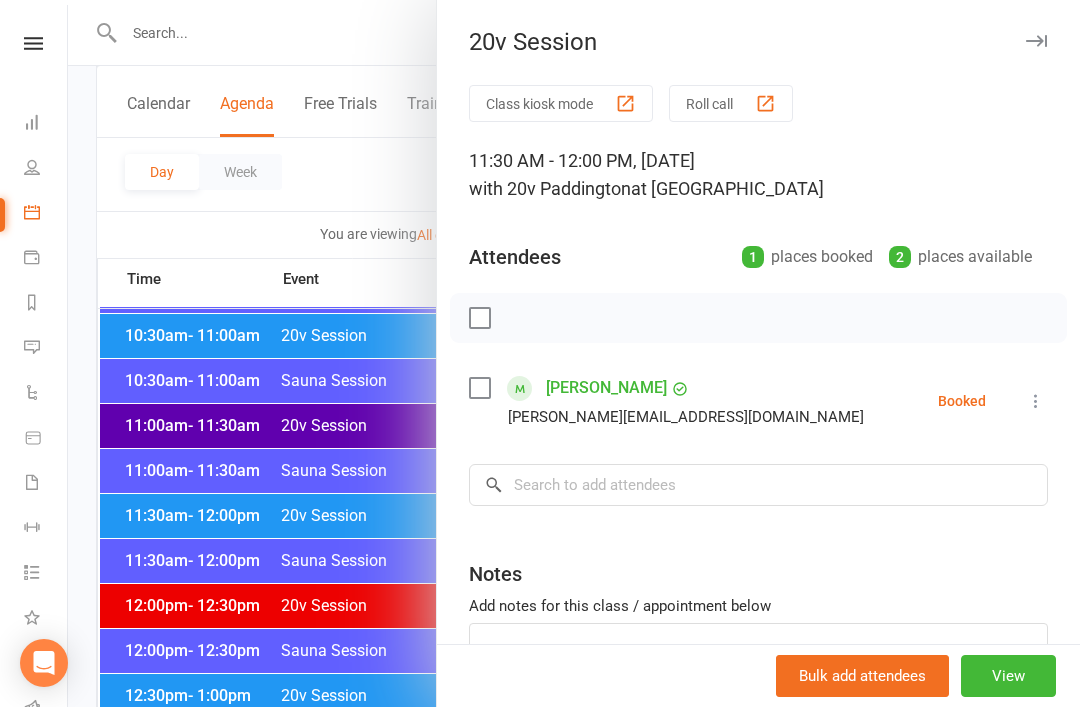 click at bounding box center (1036, 401) 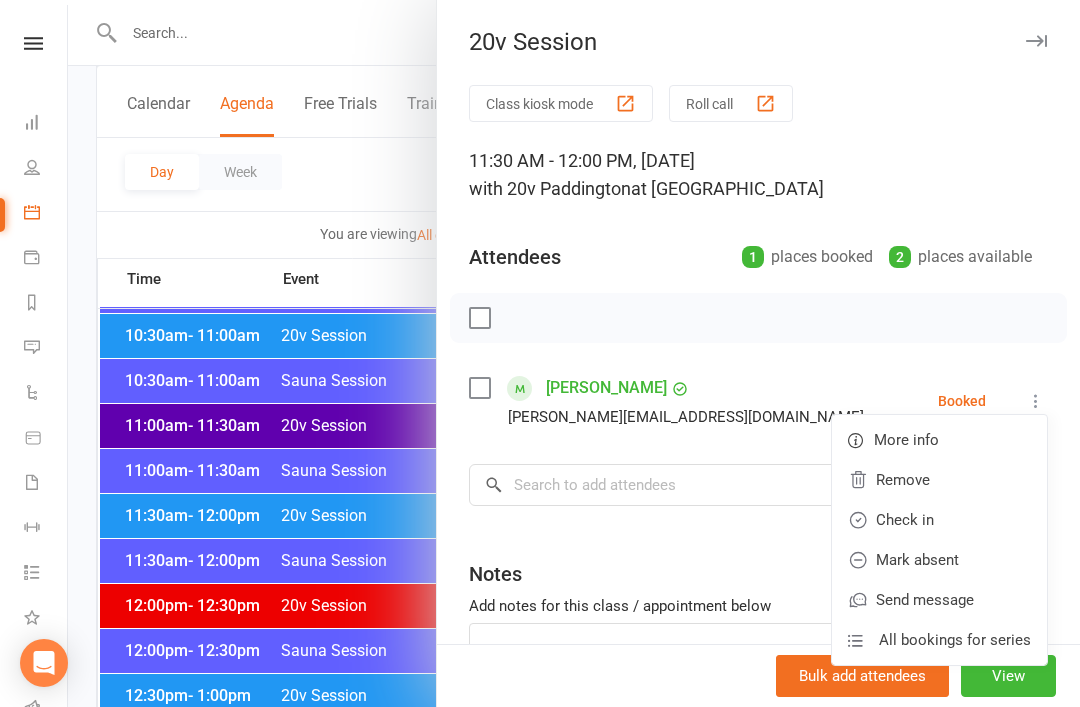 click on "Remove" at bounding box center (939, 480) 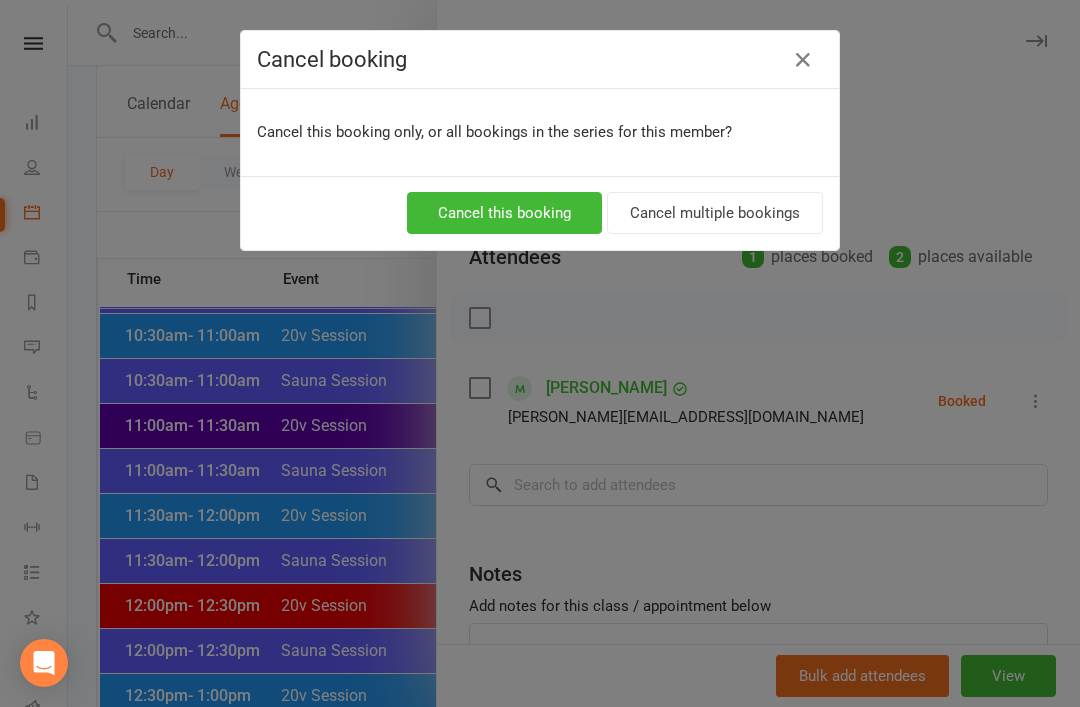 click on "Cancel this booking" at bounding box center [504, 213] 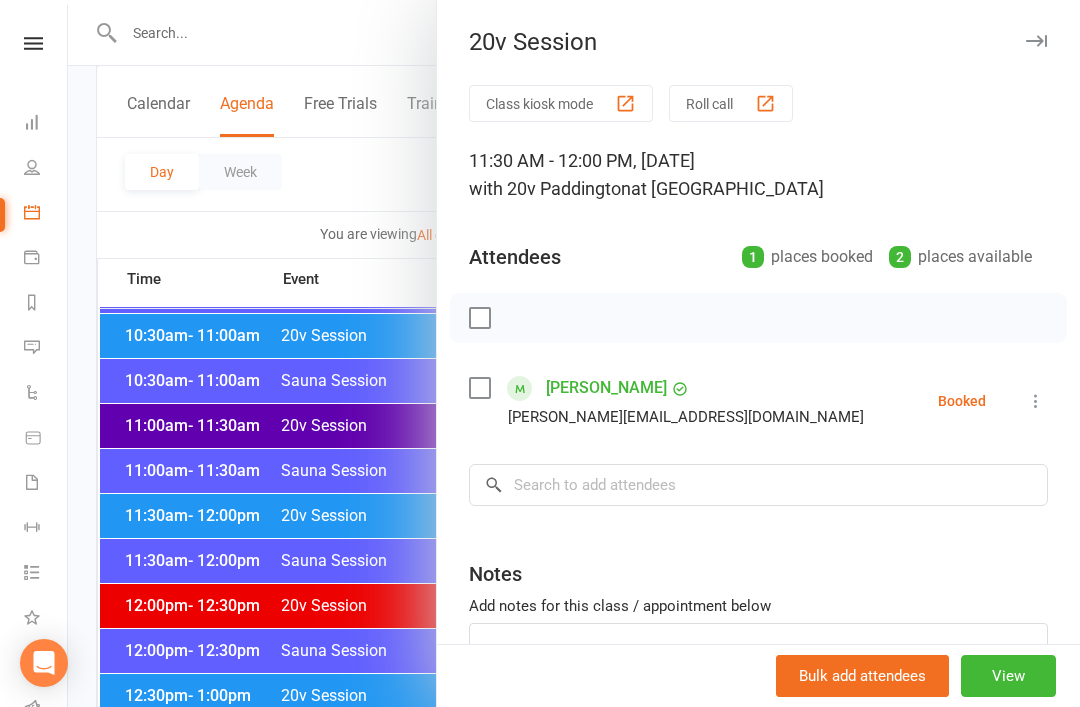 click at bounding box center (574, 353) 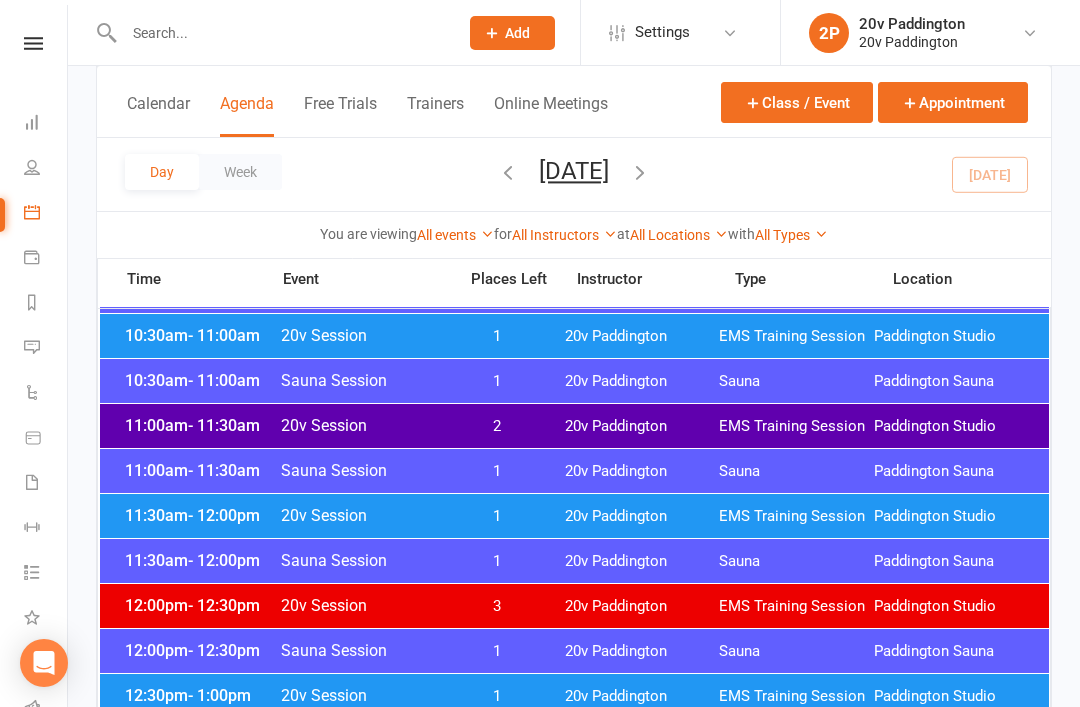 scroll, scrollTop: 0, scrollLeft: 0, axis: both 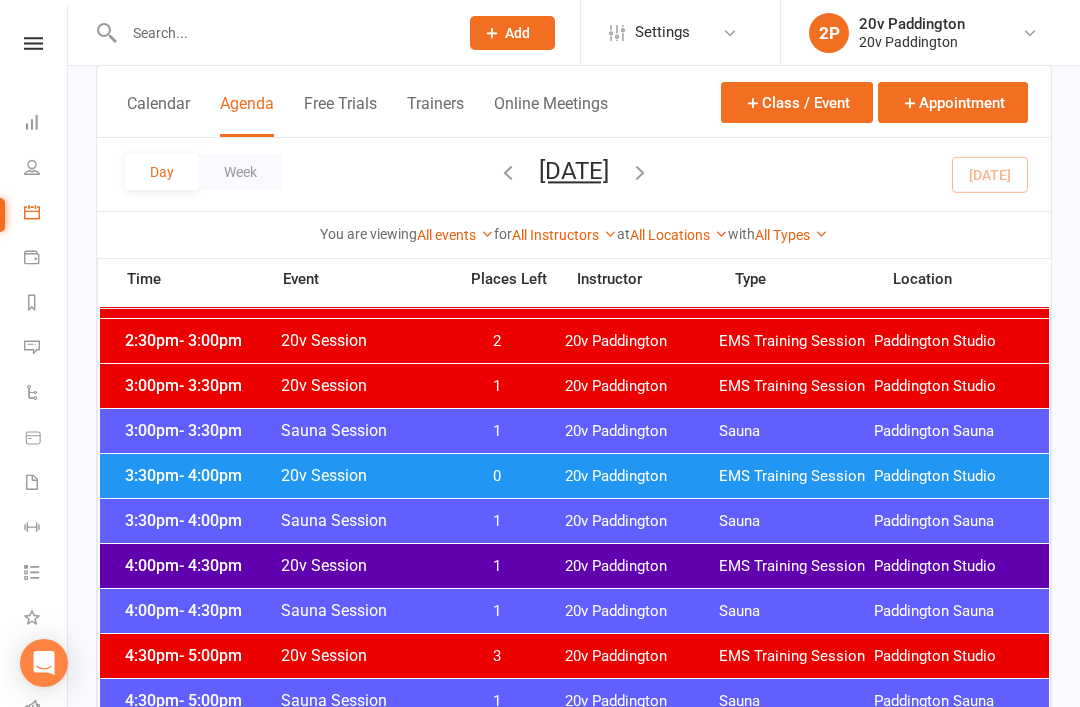 click on "20v Paddington" at bounding box center (642, 386) 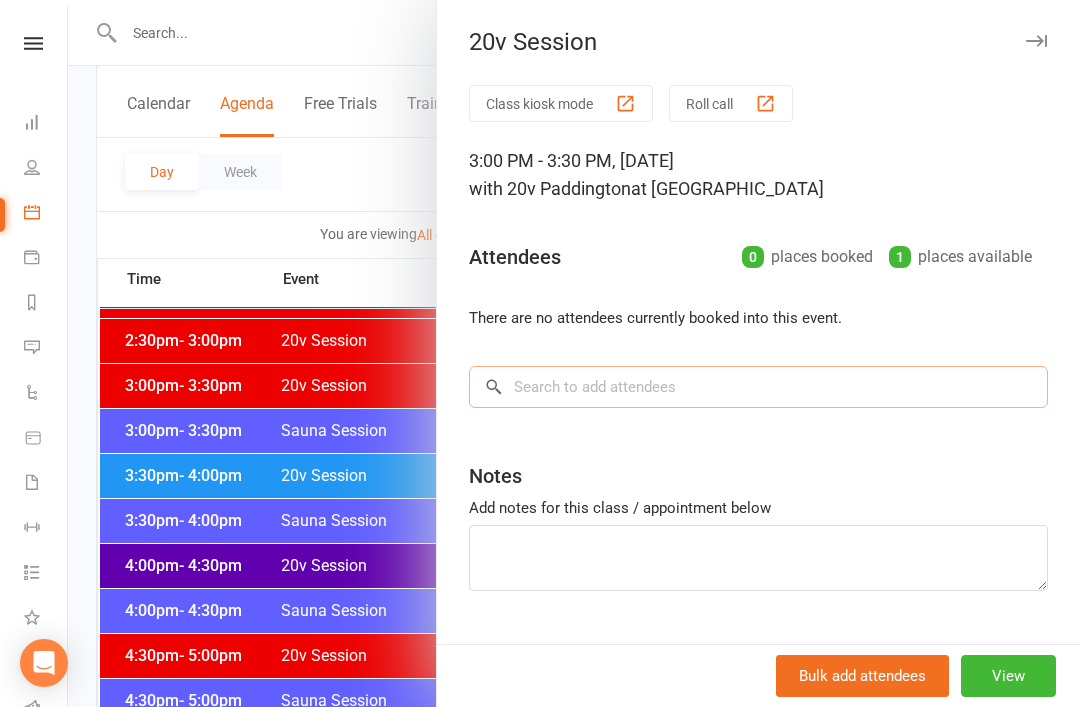 click at bounding box center [758, 387] 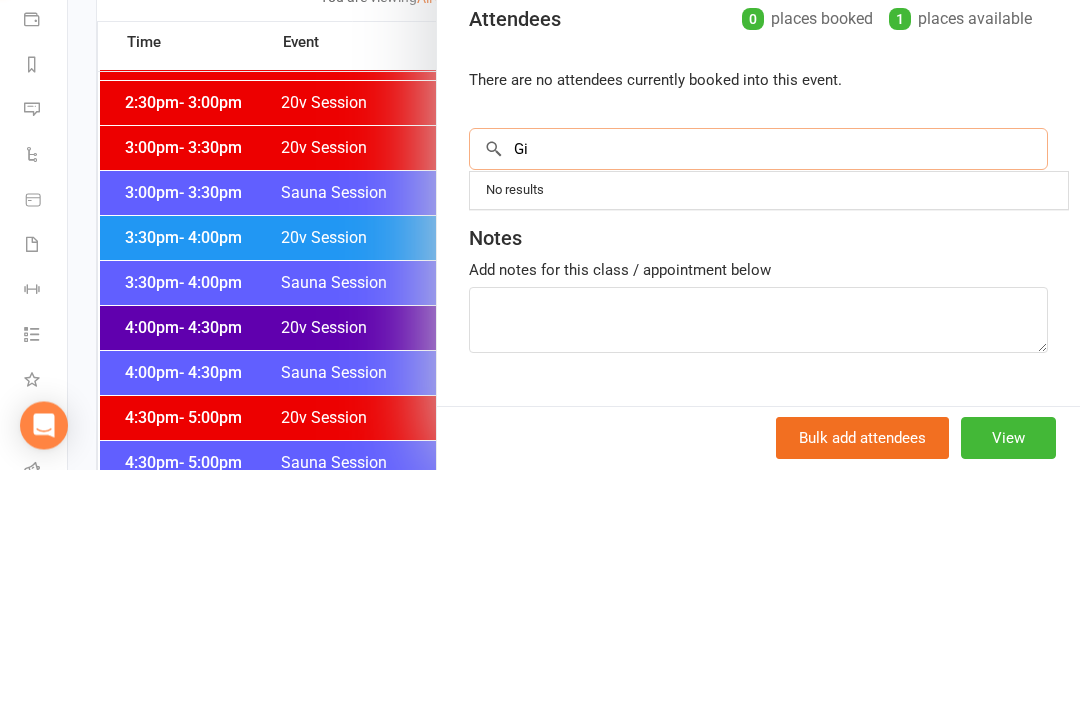 type on "G" 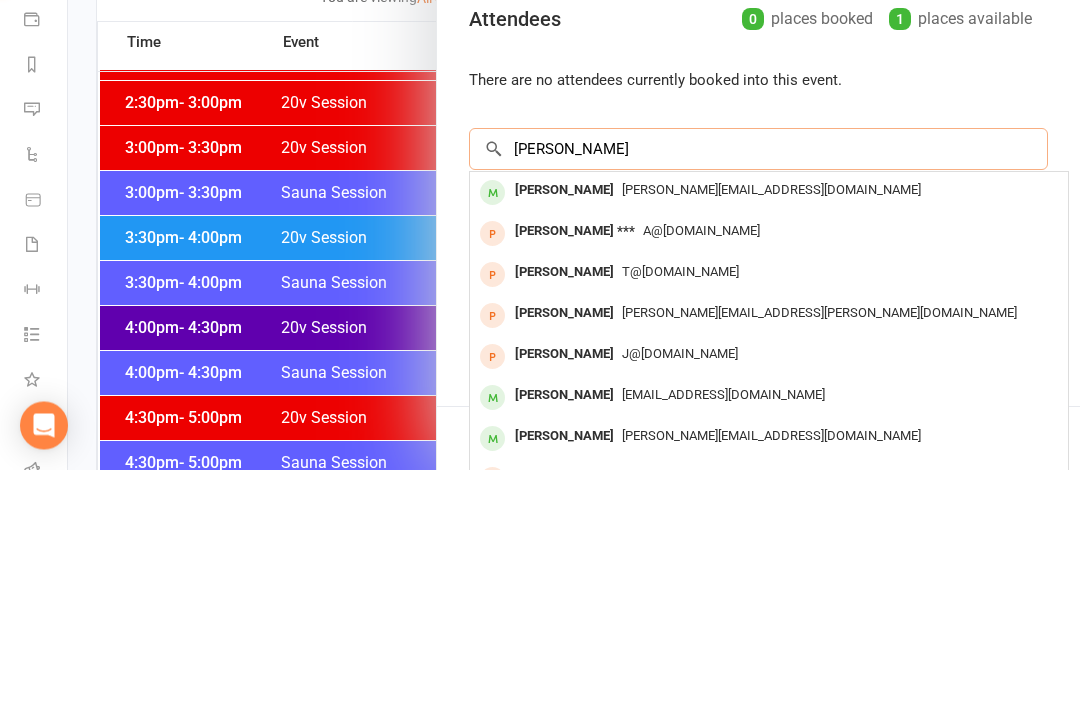 type on "Jamila" 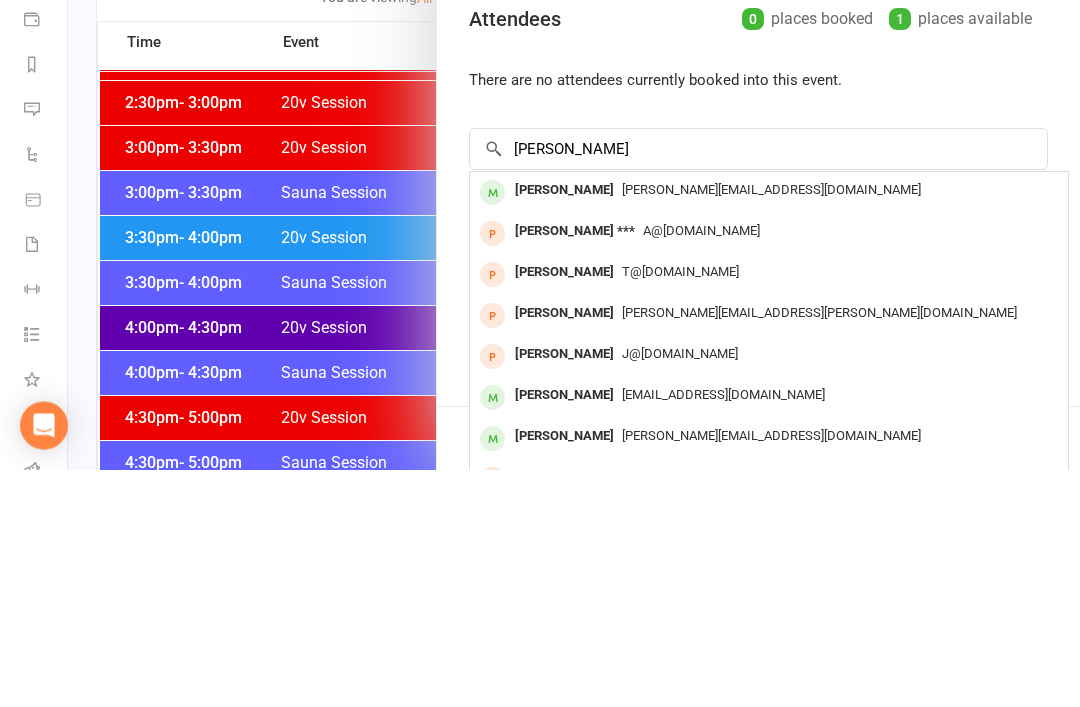 click on "jamila.dlala@dhl.com" at bounding box center [769, 428] 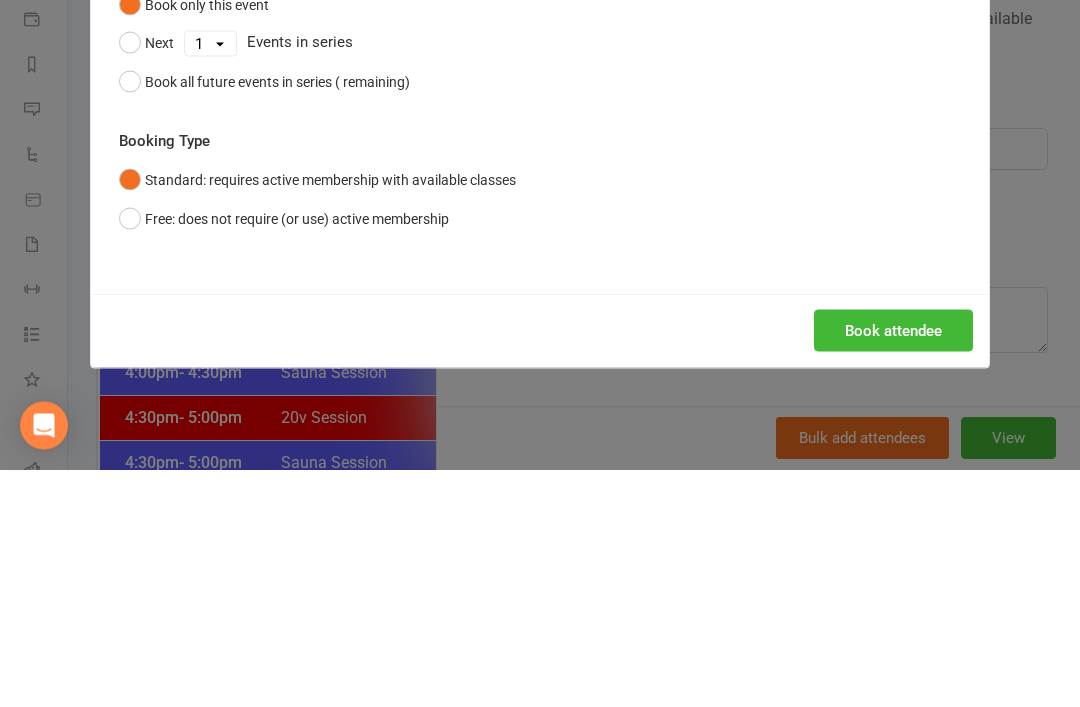 scroll, scrollTop: 1702, scrollLeft: 0, axis: vertical 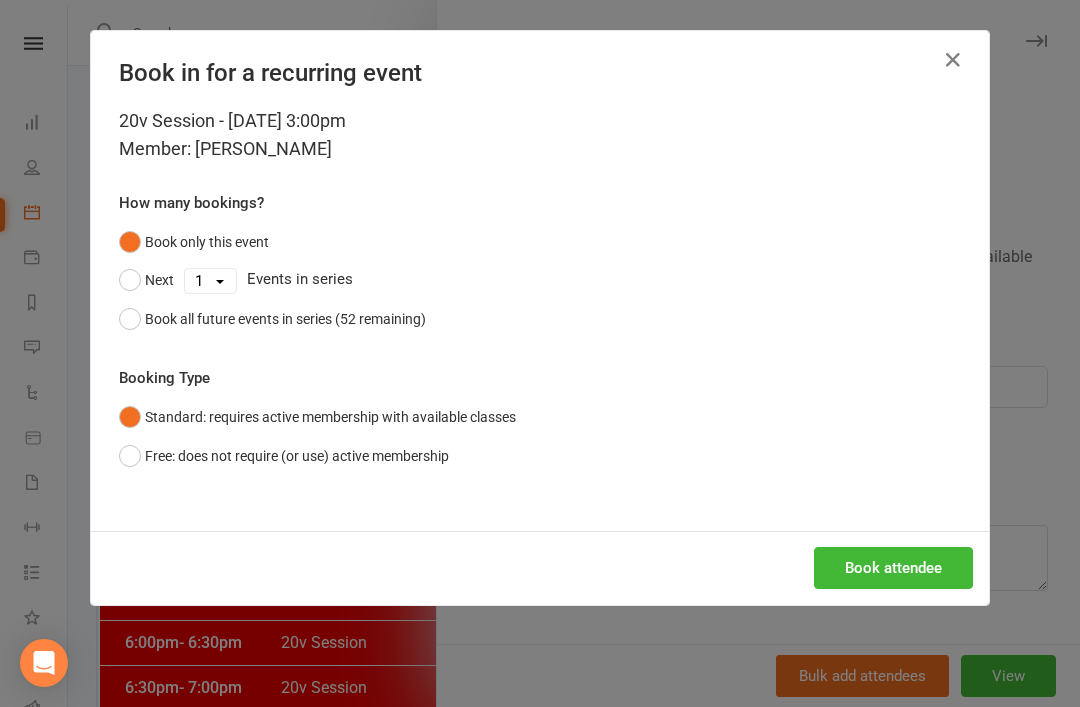 click on "Book attendee" at bounding box center [893, 568] 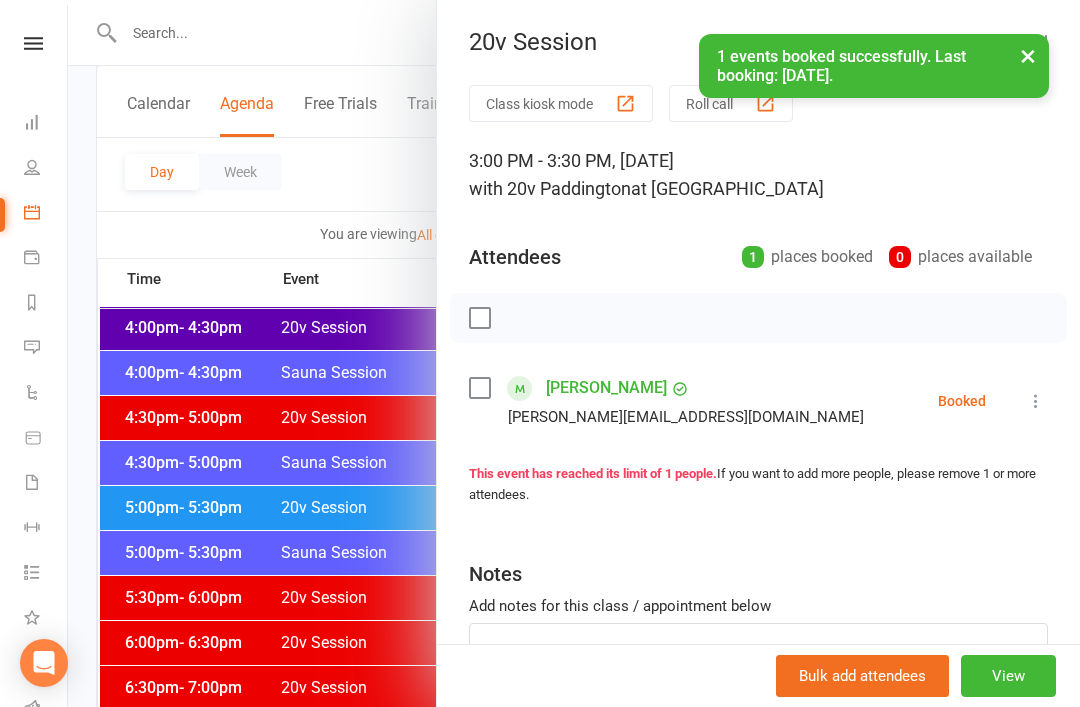 click at bounding box center (574, 353) 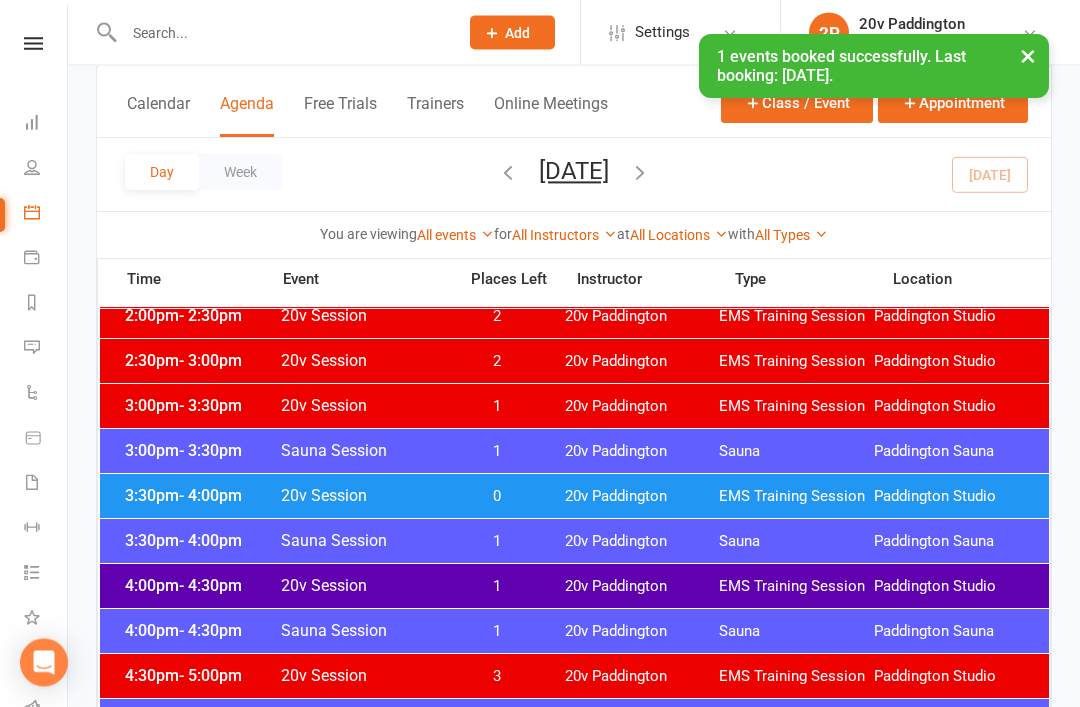 scroll, scrollTop: 1422, scrollLeft: 0, axis: vertical 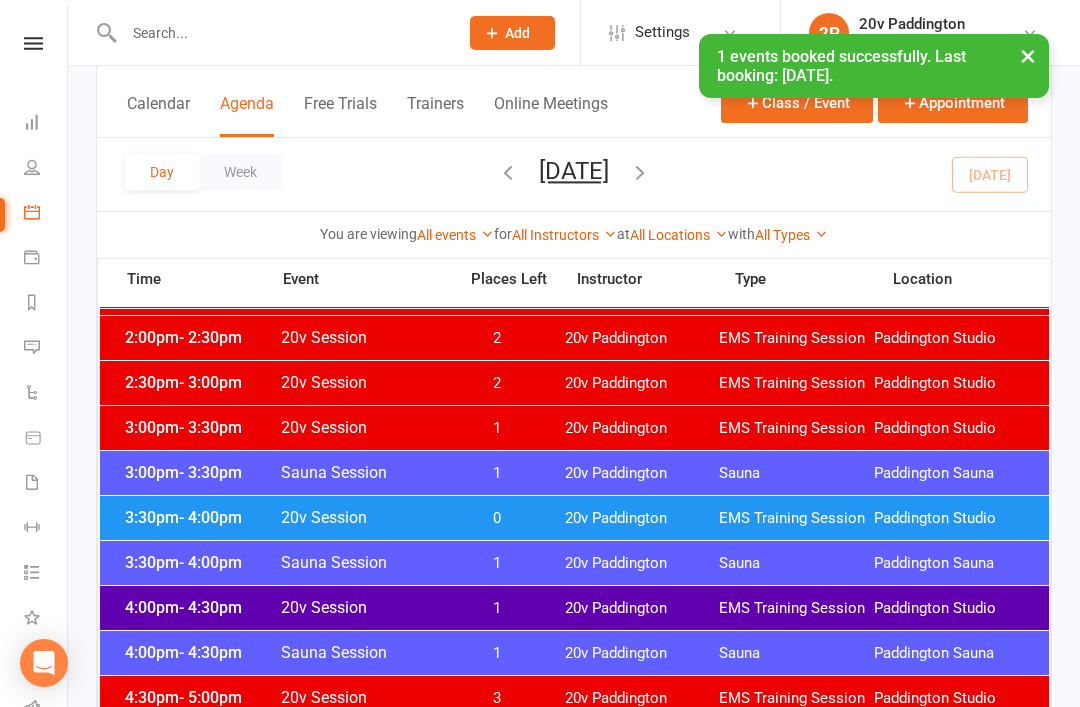 click on "EMS Training Session" at bounding box center [796, 518] 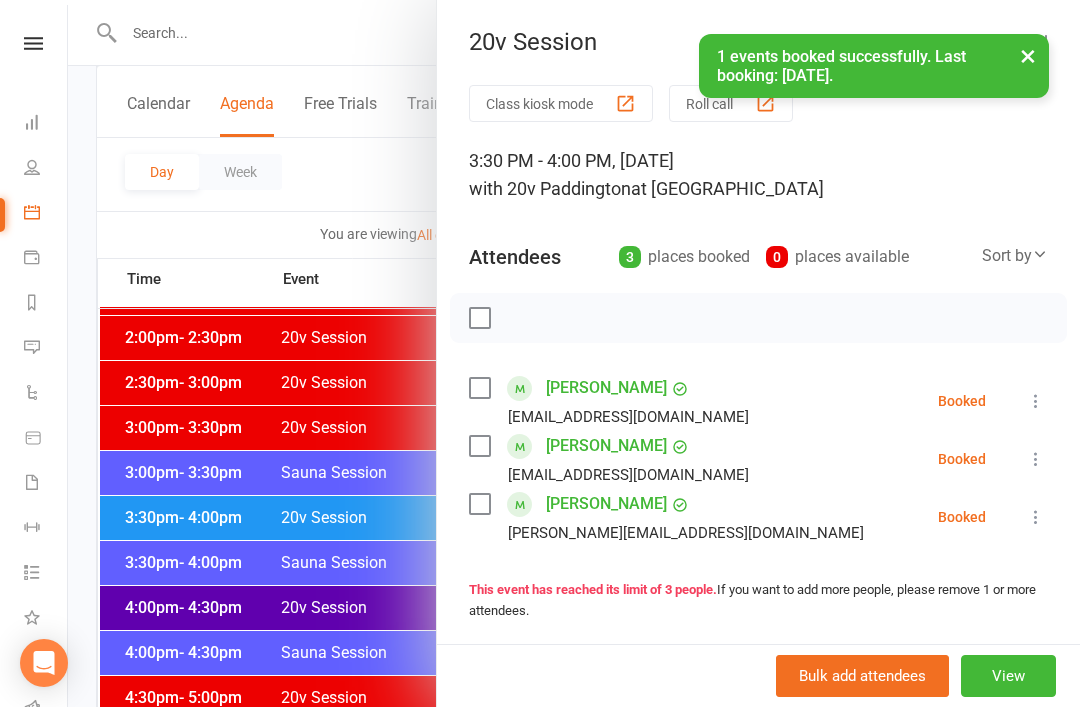 click at bounding box center [574, 353] 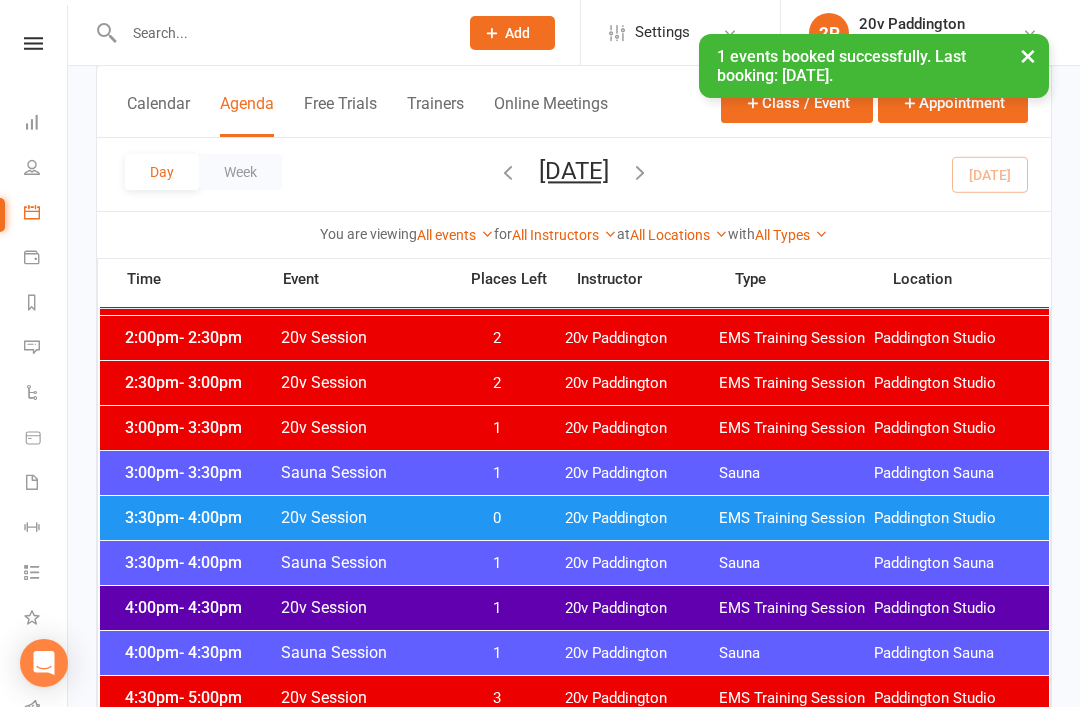 click on "1" at bounding box center (497, 428) 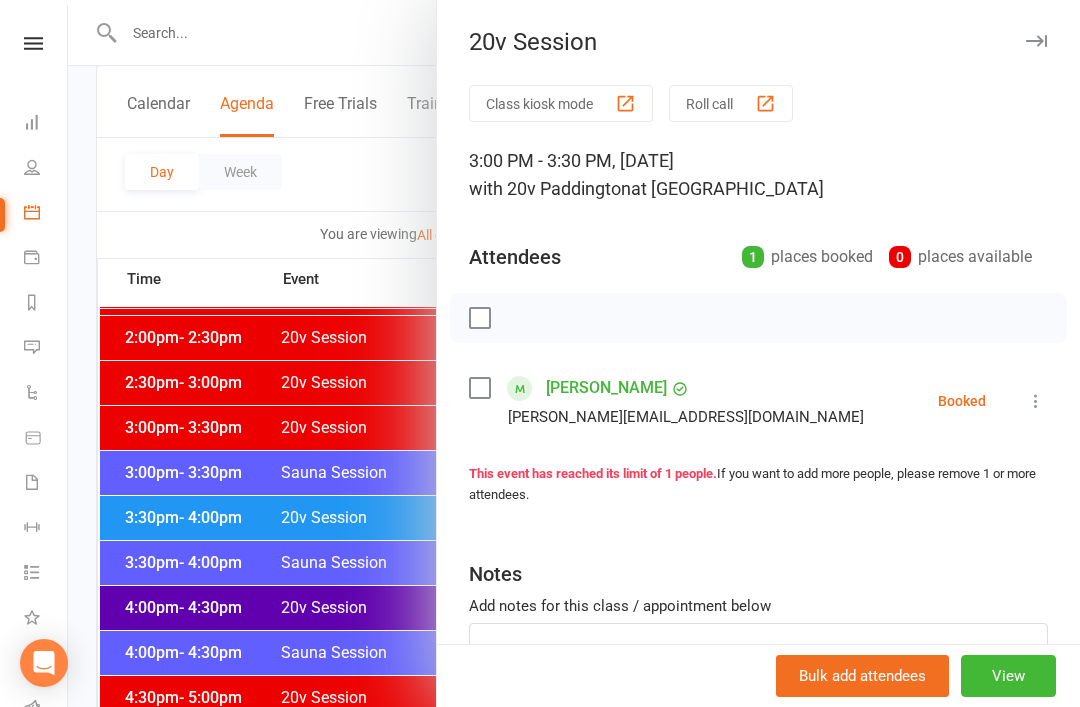 click on "View" at bounding box center (1008, 676) 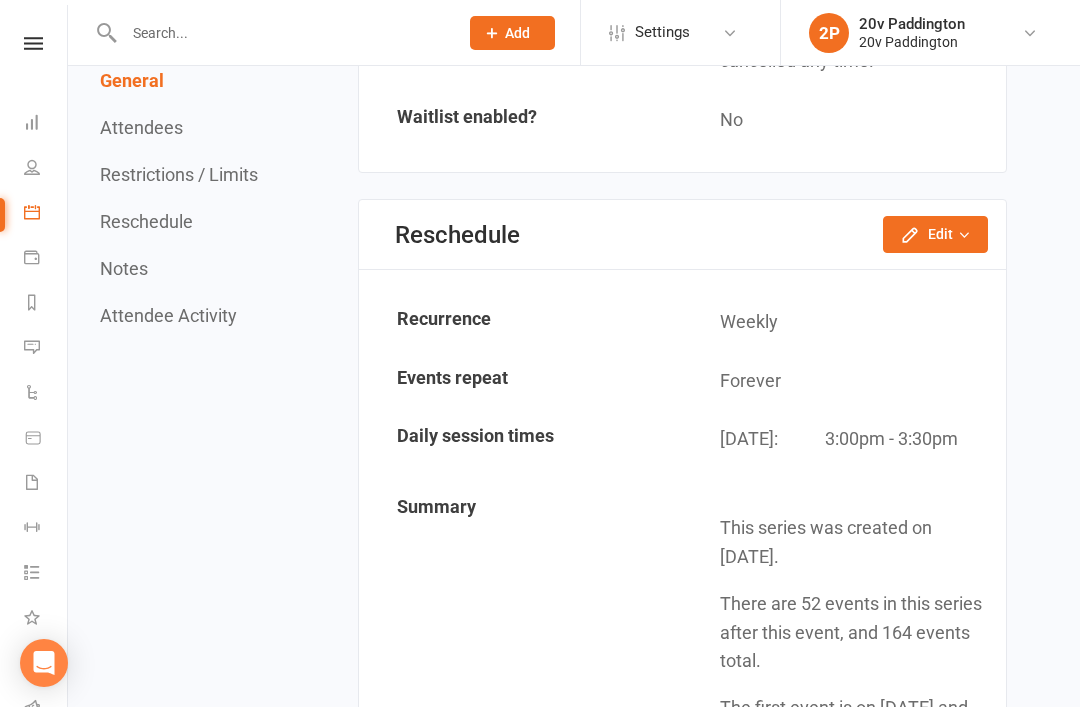 scroll, scrollTop: 0, scrollLeft: 0, axis: both 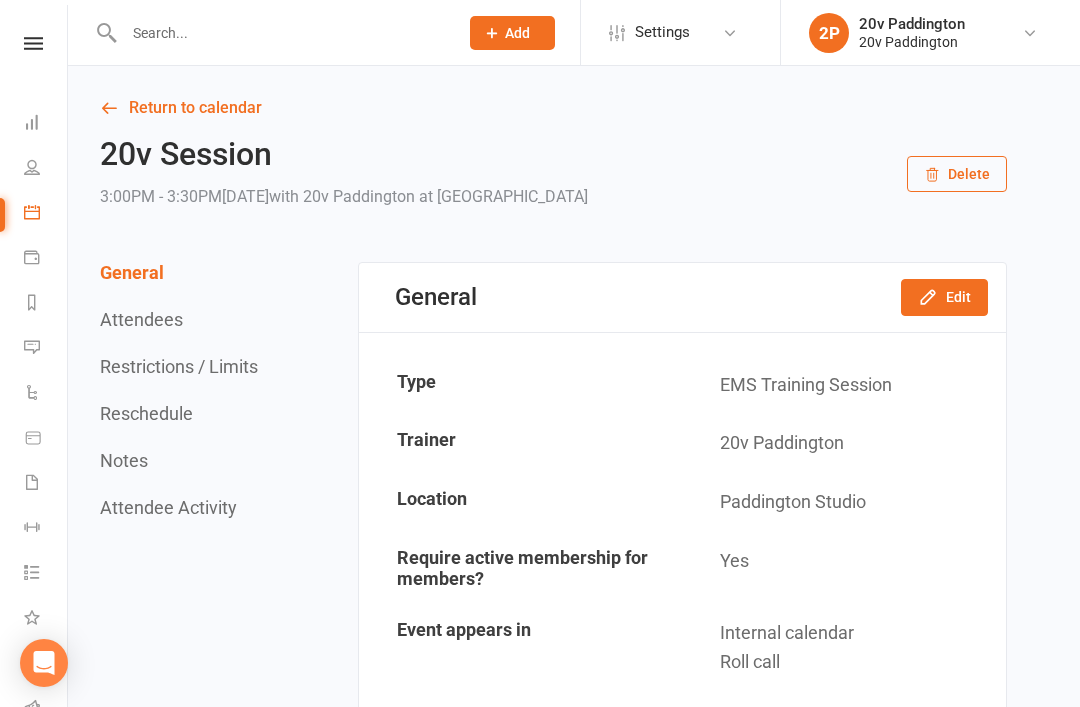 click on "Edit" at bounding box center [944, 297] 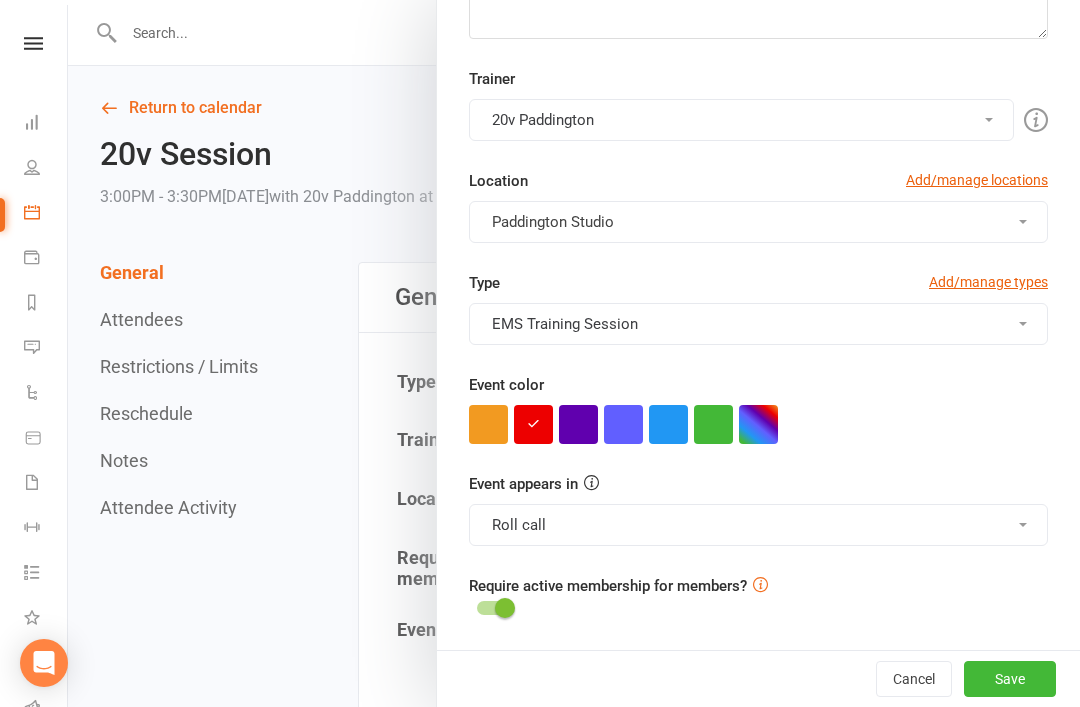scroll, scrollTop: 370, scrollLeft: 0, axis: vertical 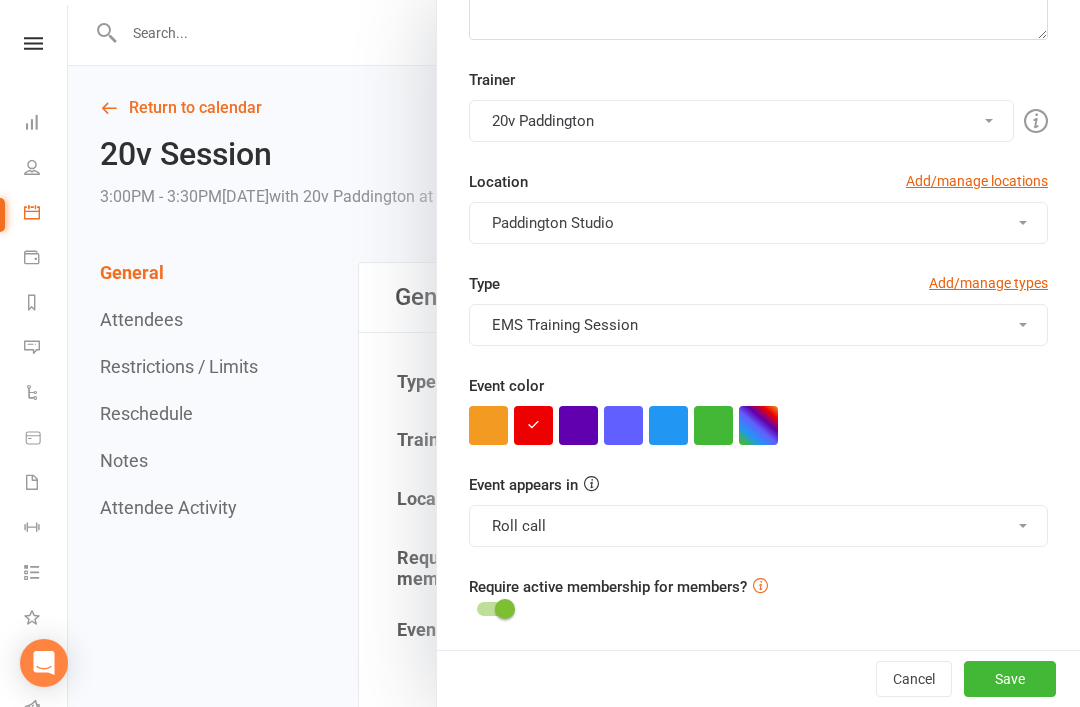 click at bounding box center [713, 425] 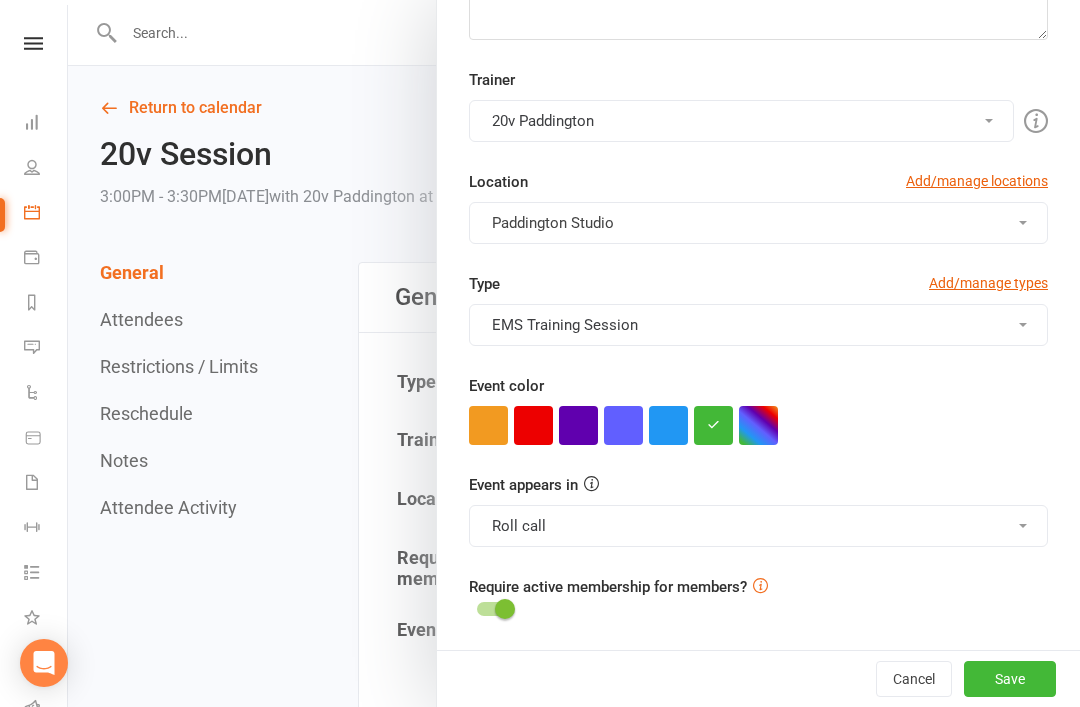 click on "Save" at bounding box center [1010, 679] 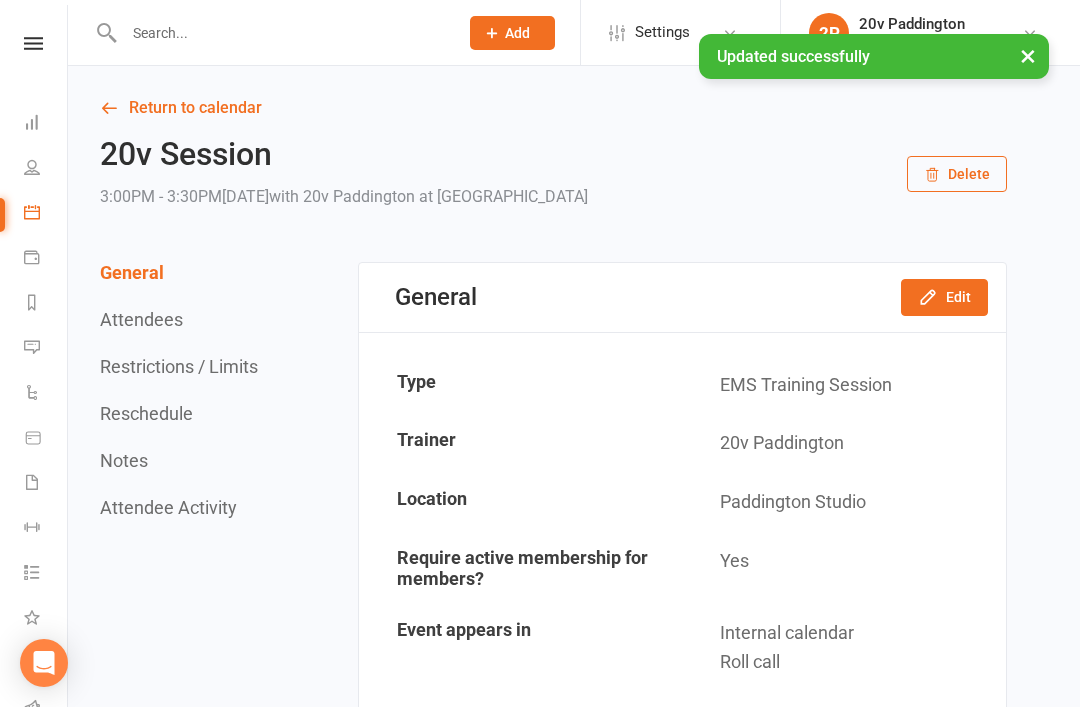 click at bounding box center (270, 32) 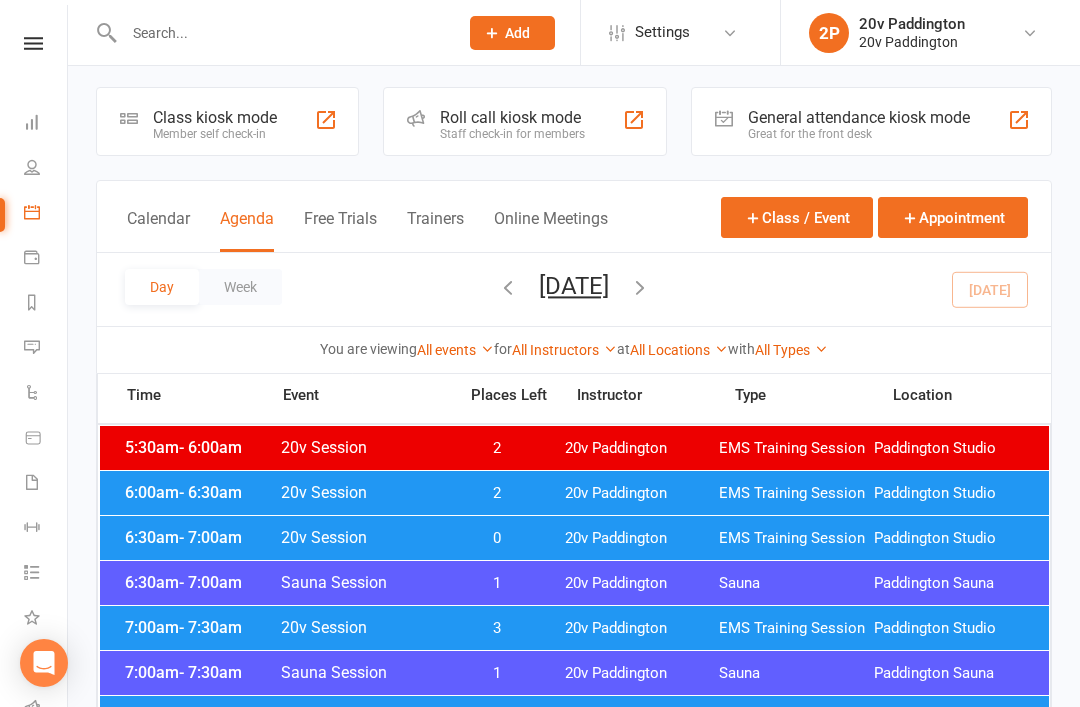 scroll, scrollTop: 9, scrollLeft: 0, axis: vertical 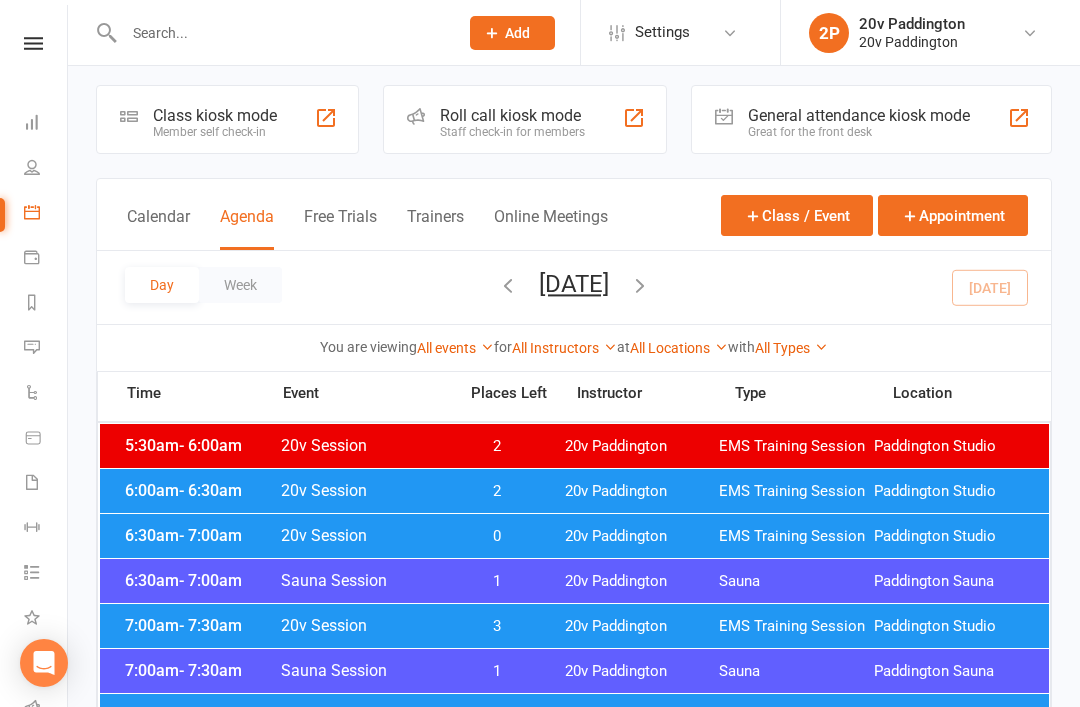 click on "Friday, Jul 11, 2025" at bounding box center [574, 284] 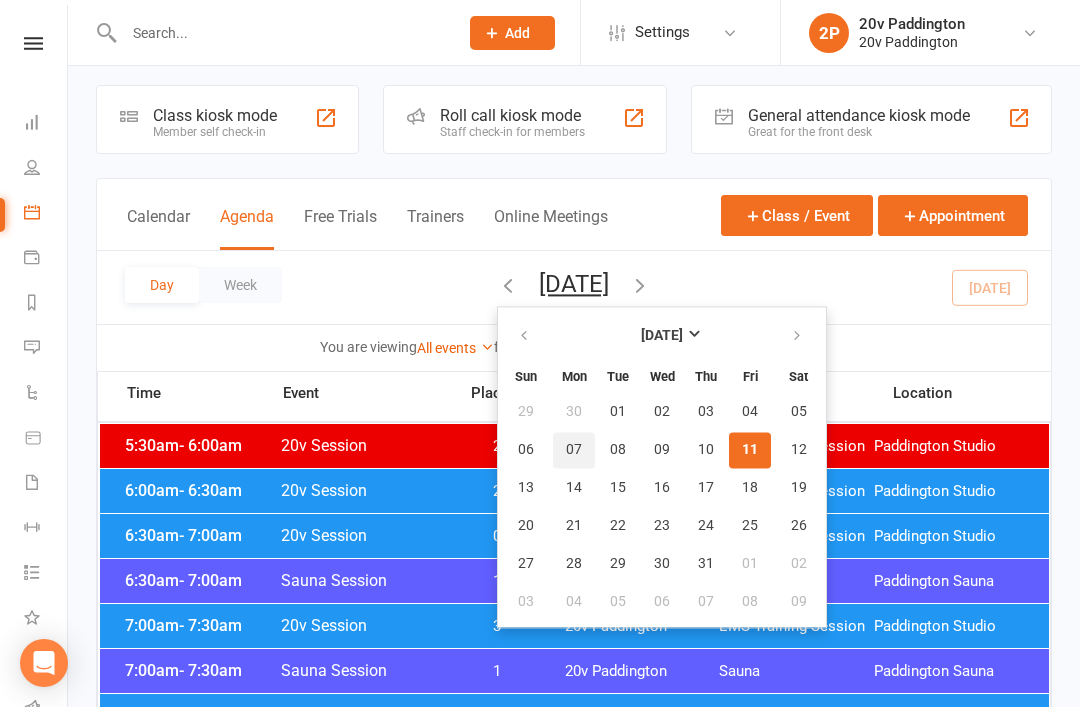 click on "07" at bounding box center (574, 450) 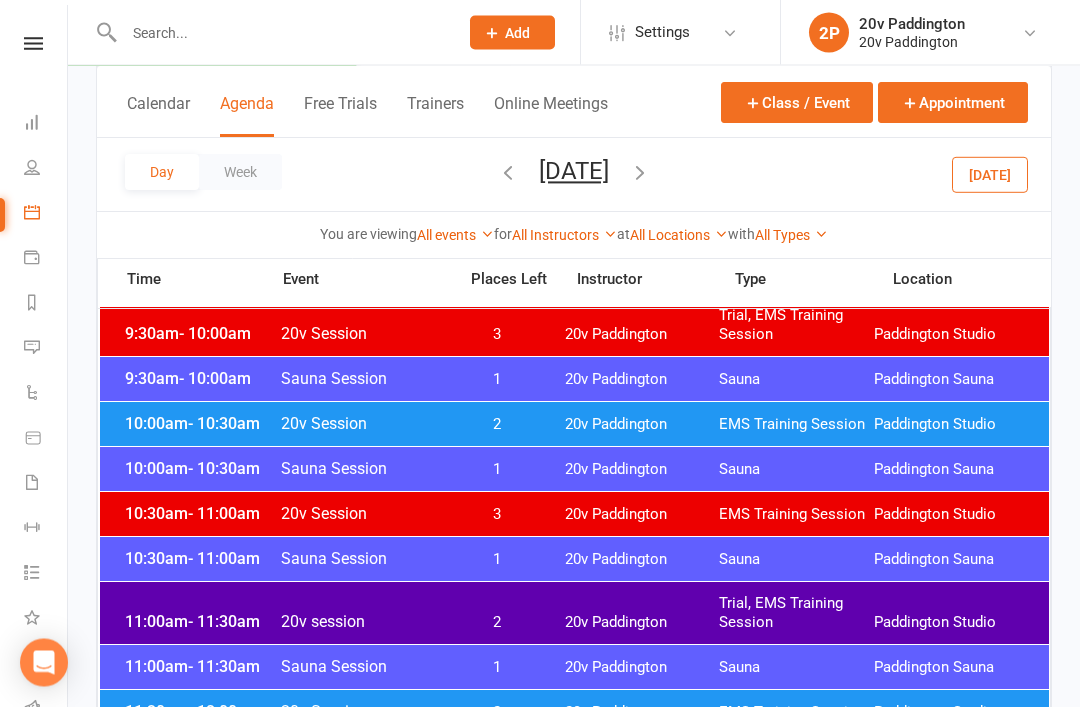 scroll, scrollTop: 801, scrollLeft: 0, axis: vertical 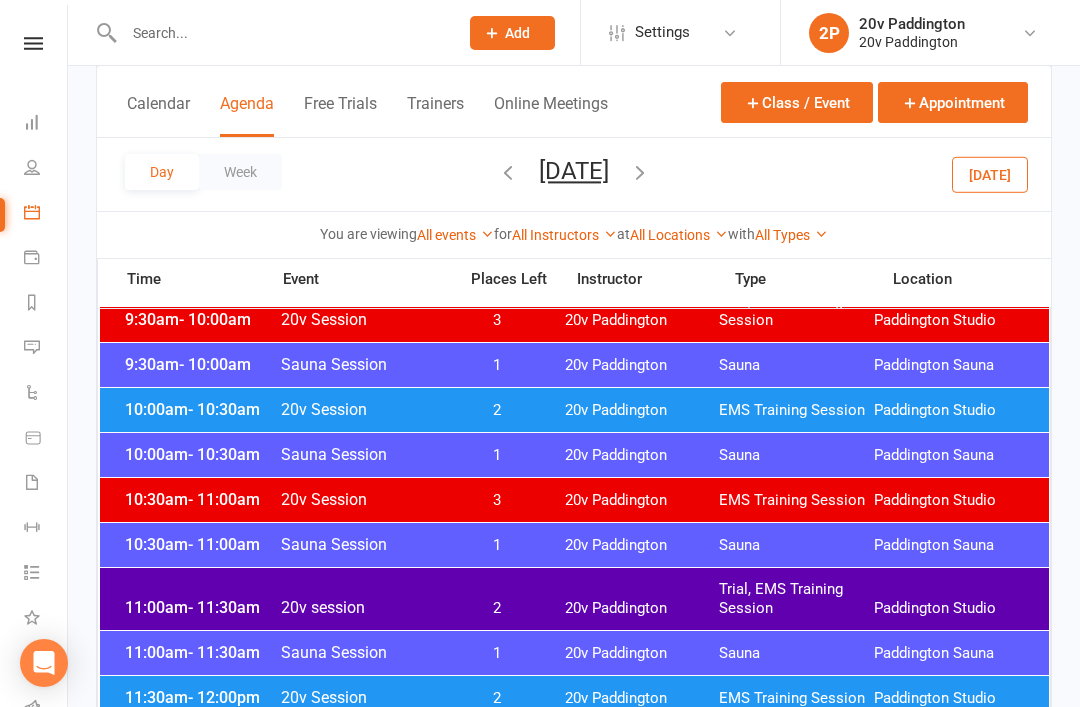 click on "Trial, EMS Training Session" at bounding box center (796, 599) 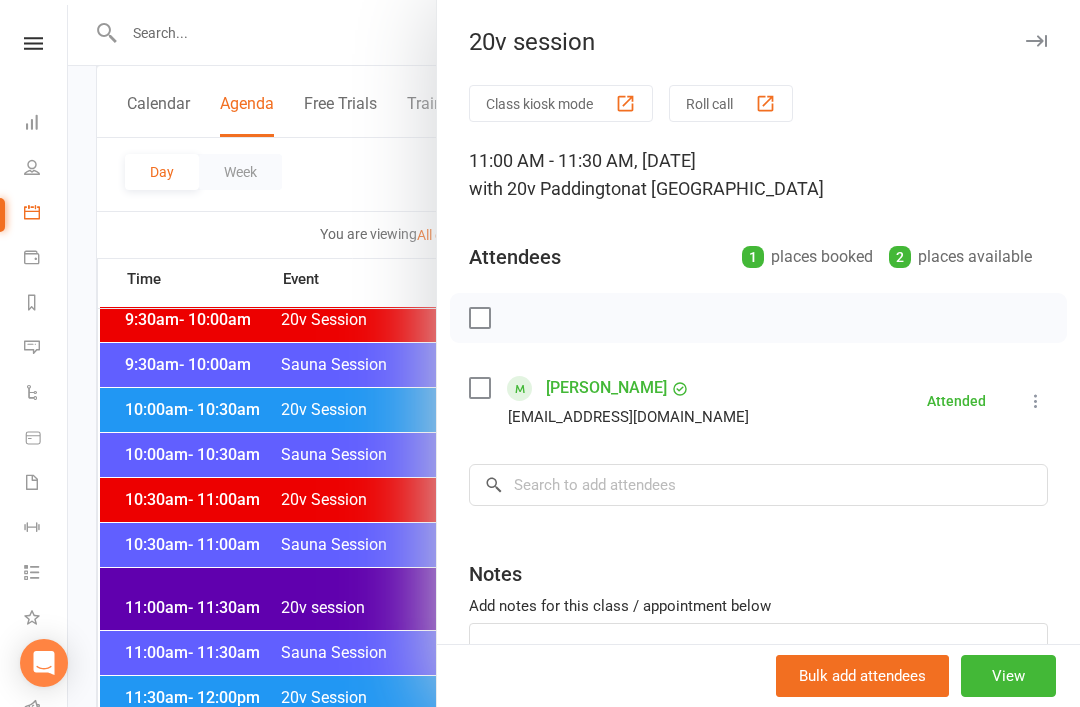 click at bounding box center [574, 353] 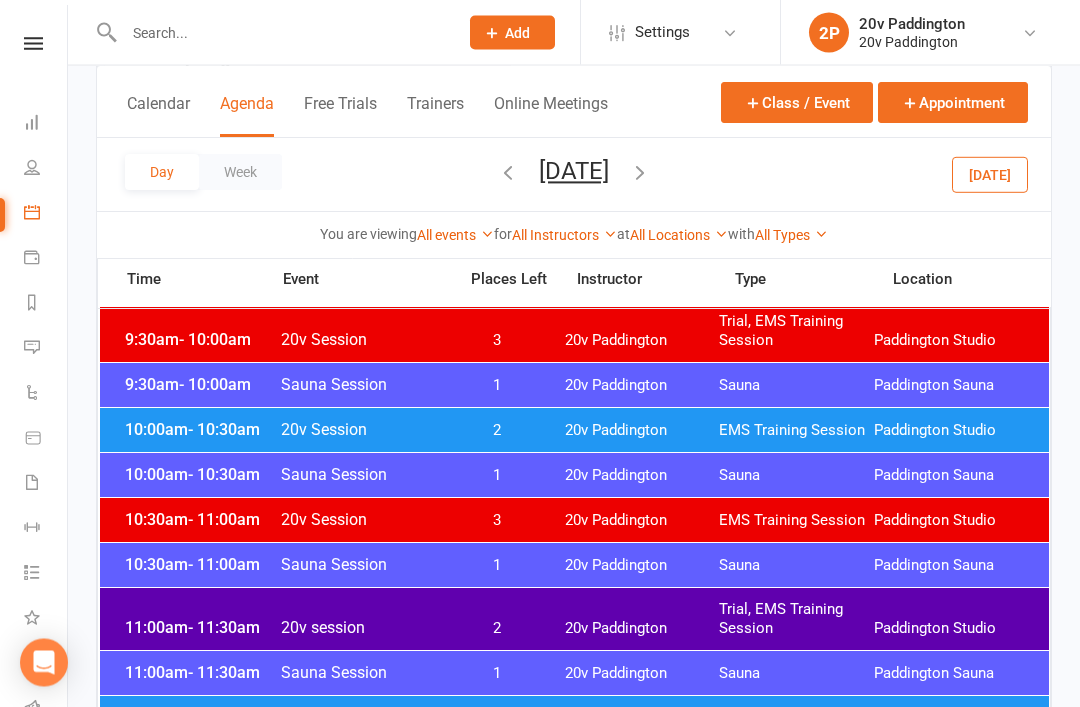 click on "Monday, Jul 7, 2025" at bounding box center [574, 171] 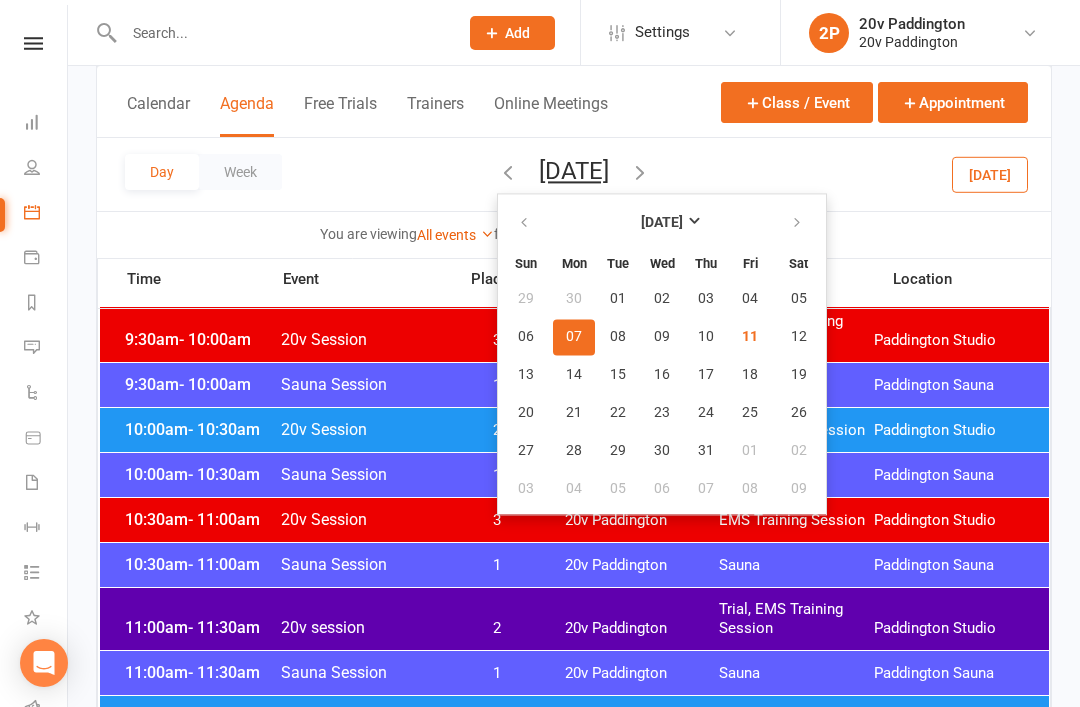 click on "10:00am  - 10:30am Sauna Session 1 20v Paddington Sauna Paddington Sauna" at bounding box center (574, 475) 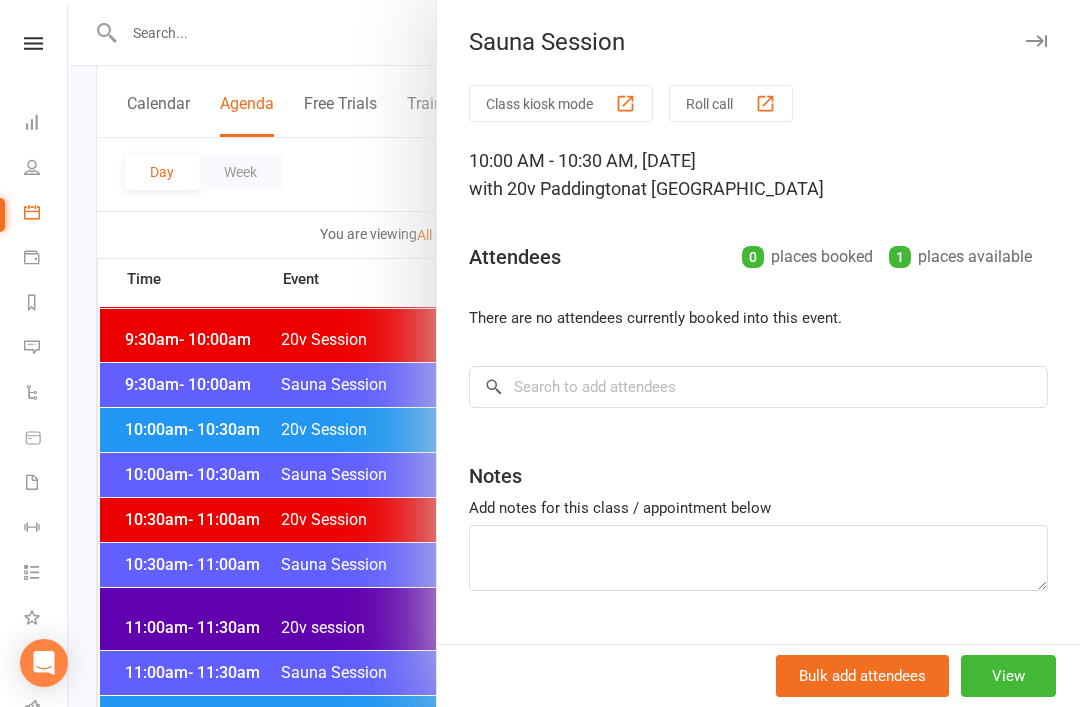 click at bounding box center [574, 353] 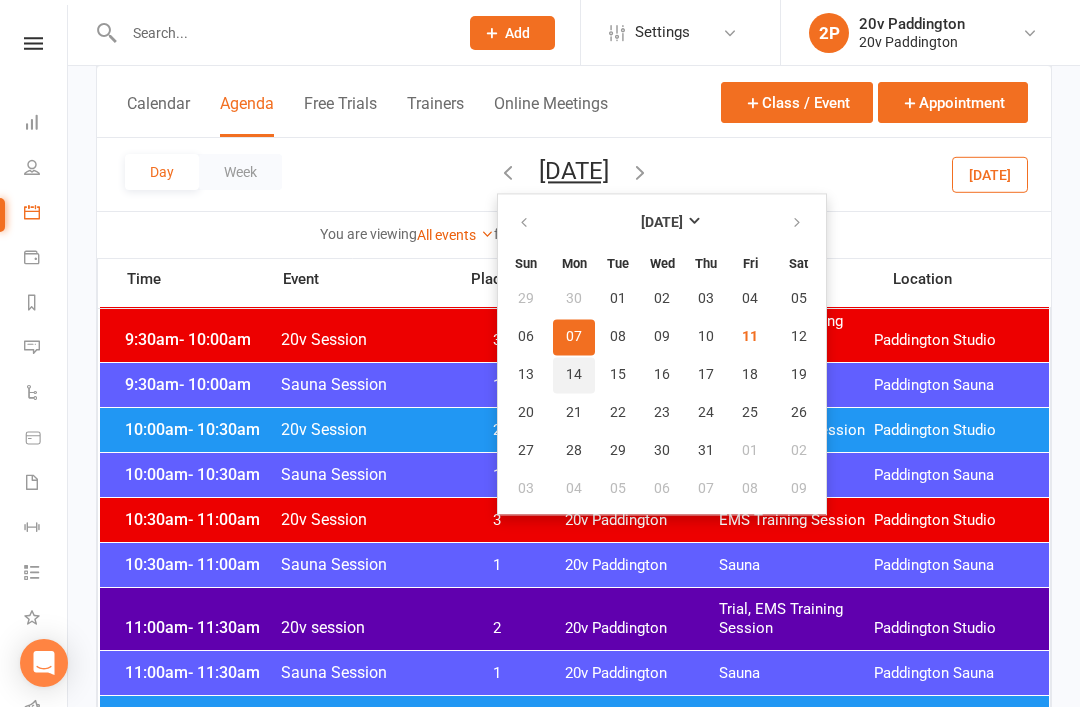 click on "14" at bounding box center (574, 375) 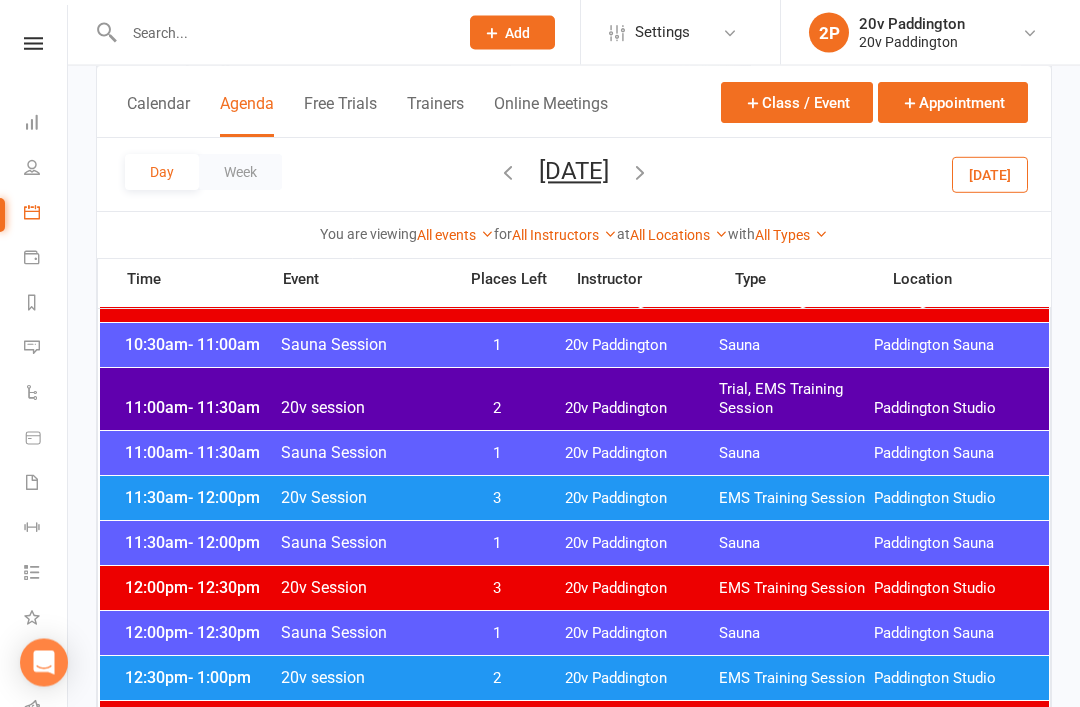 click on "Monday, Jul 14, 2025" at bounding box center (574, 171) 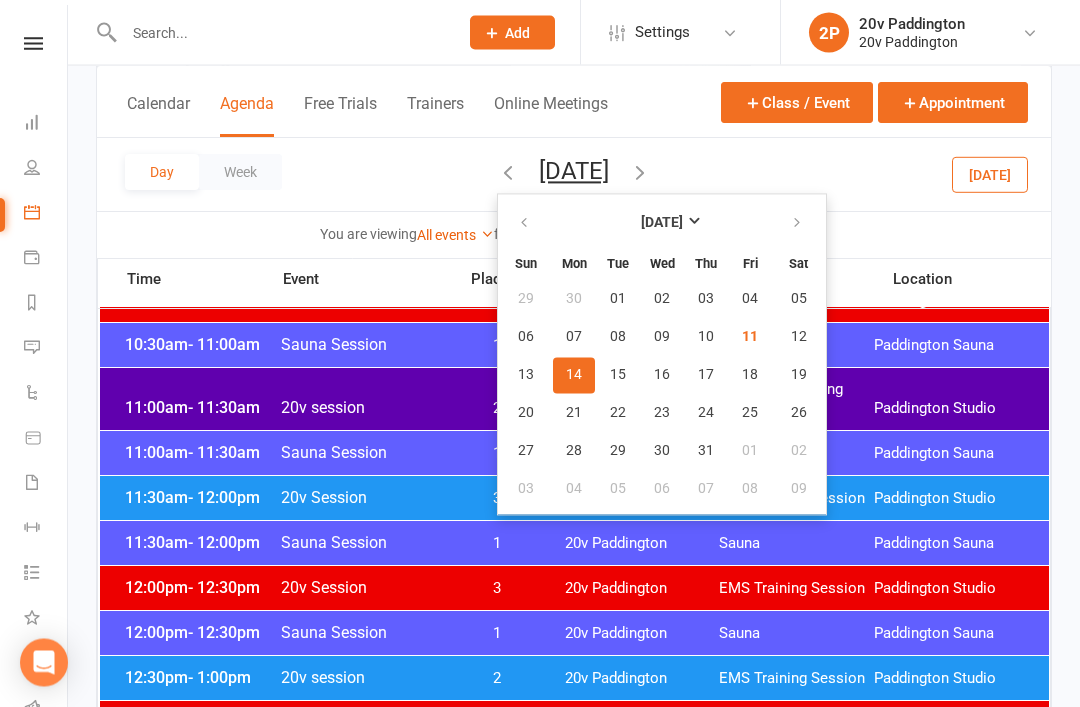scroll, scrollTop: 983, scrollLeft: 0, axis: vertical 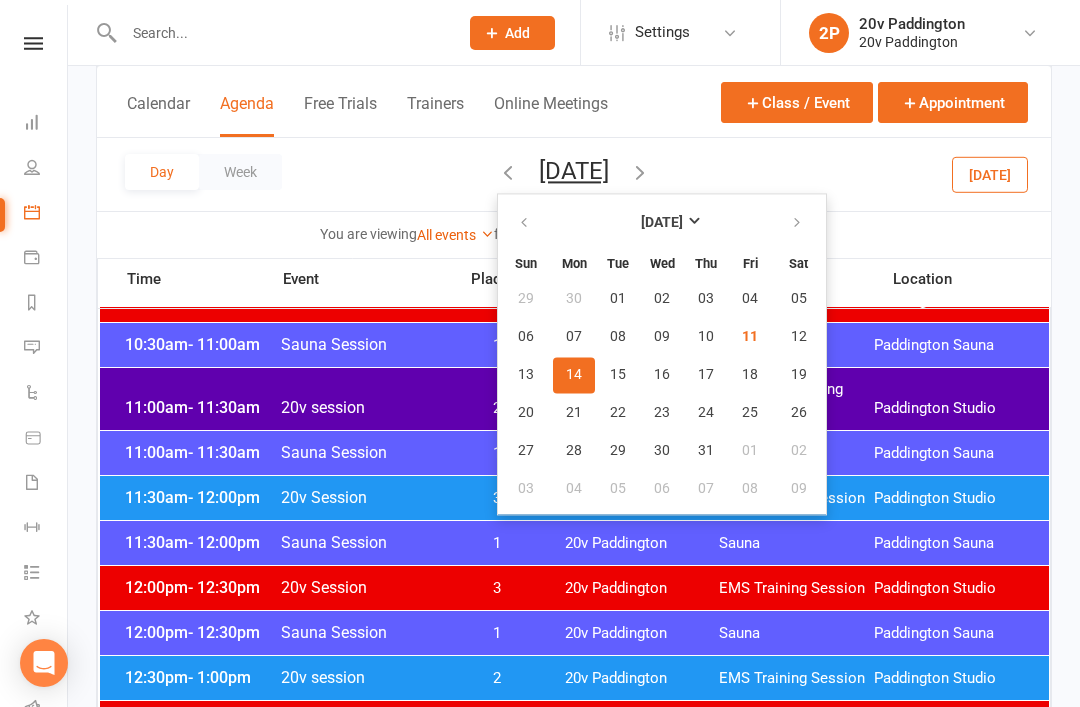 click on "17" at bounding box center [706, 375] 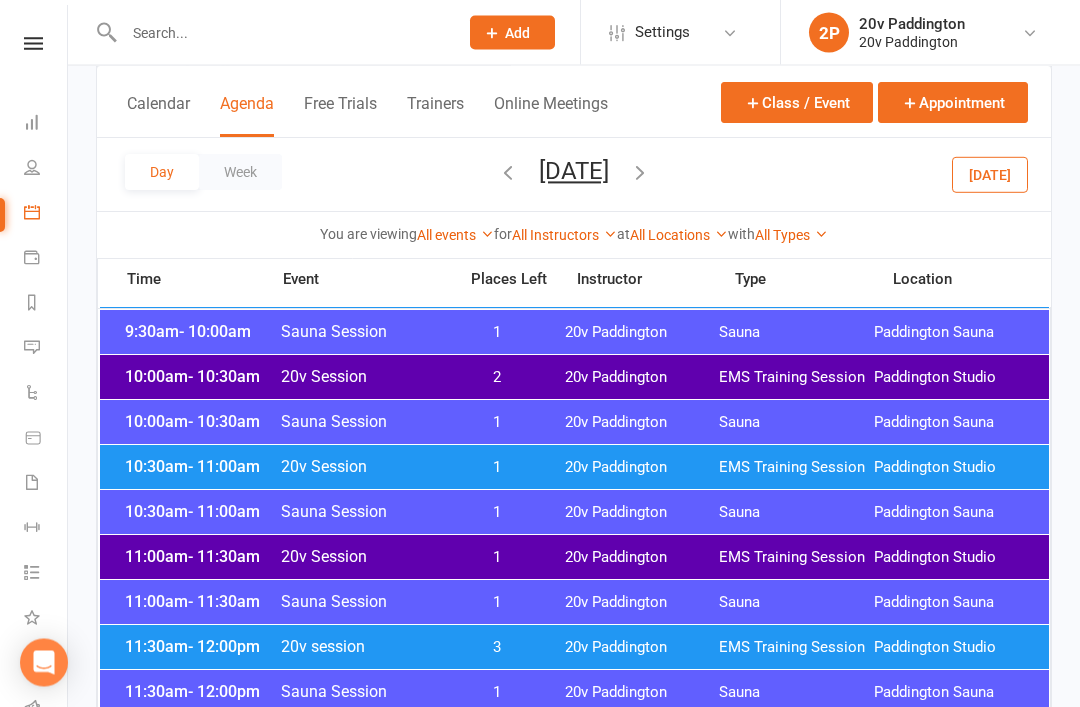 click on "20v Paddington" at bounding box center (642, 378) 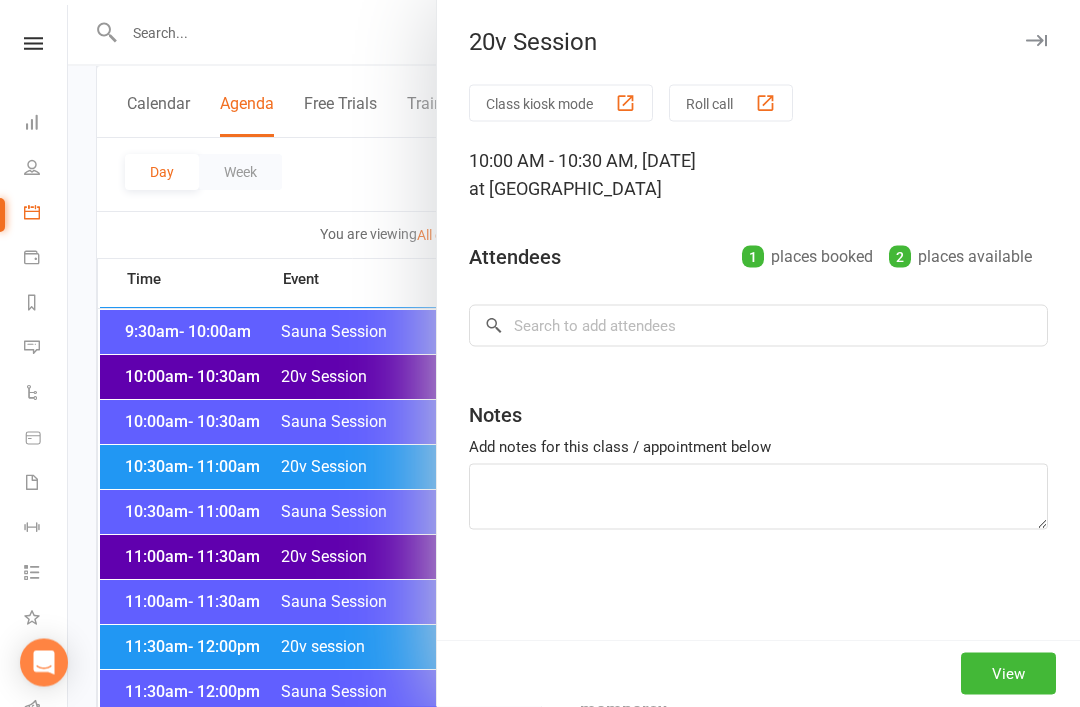 scroll, scrollTop: 753, scrollLeft: 0, axis: vertical 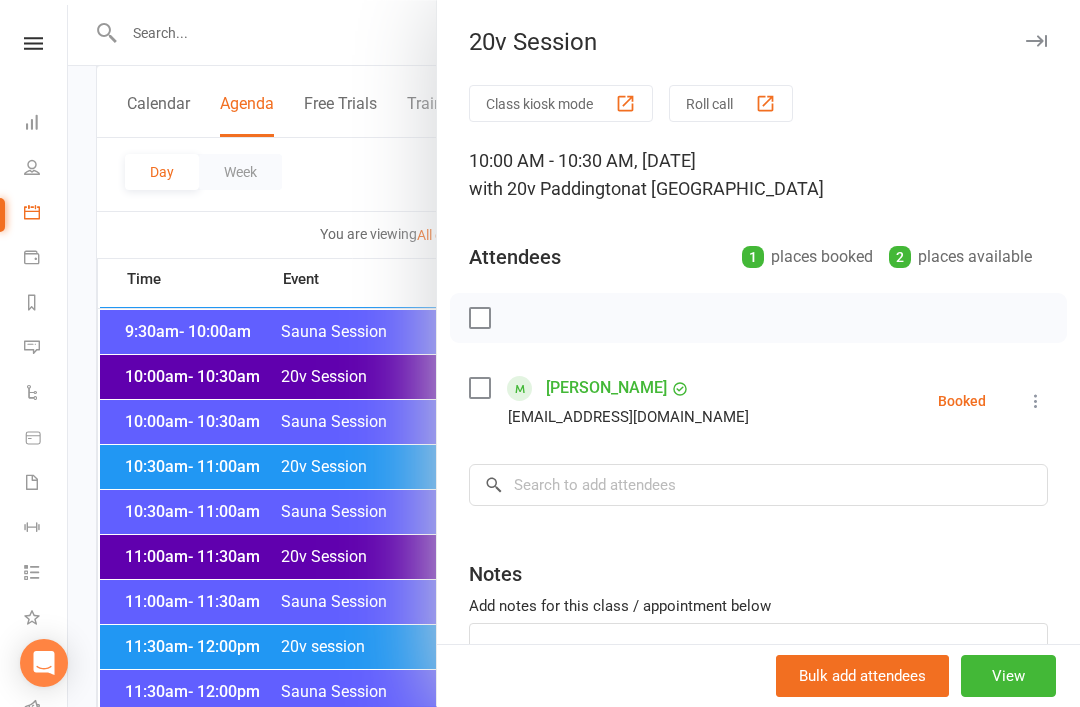 click at bounding box center (574, 353) 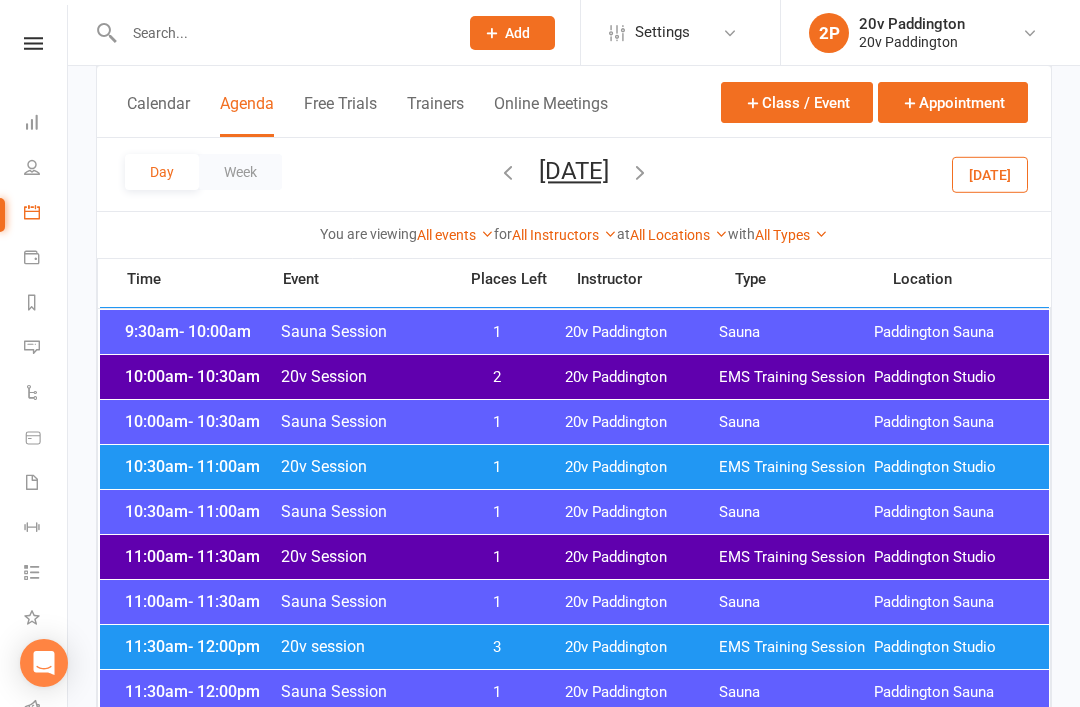 click on "Thursday, Jul 17, 2025" at bounding box center (574, 171) 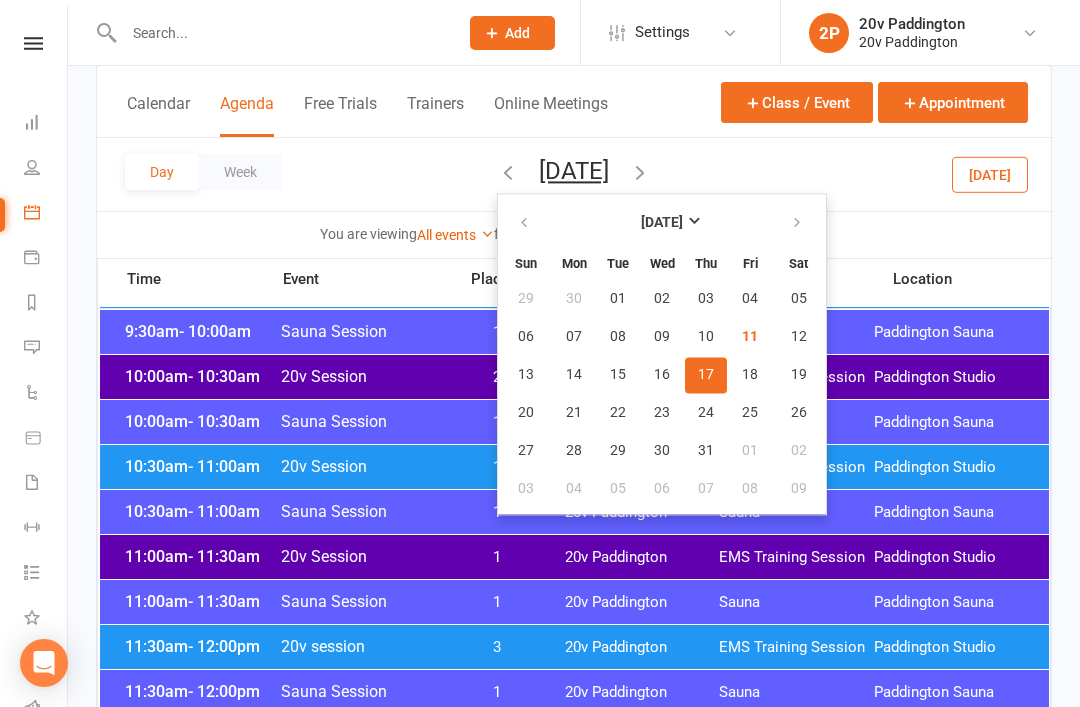 click on "Class kiosk mode Member self check-in Roll call kiosk mode Staff check-in for members General attendance kiosk mode Great for the front desk Kiosk modes:  General attendance  General attendance Class Roll call
Calendar Agenda Free Trials Trainers Online Meetings
Class / Event  Appointment Day Week Thursday, Jul 17, 2025
July 2025
Sun Mon Tue Wed Thu Fri Sat
29
30
01
02
03
04
05
06
07
08
09
10
11
12
13
14
15
16
17
18
19
20
21
22 23 24" at bounding box center (574, 4489) 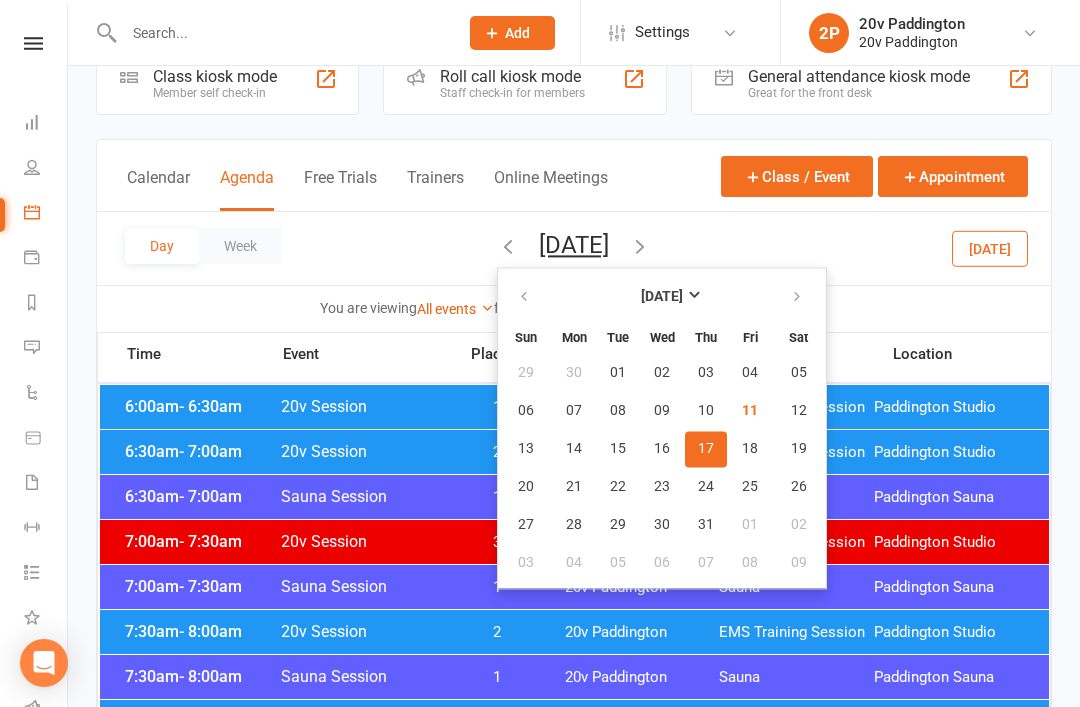 scroll, scrollTop: 0, scrollLeft: 0, axis: both 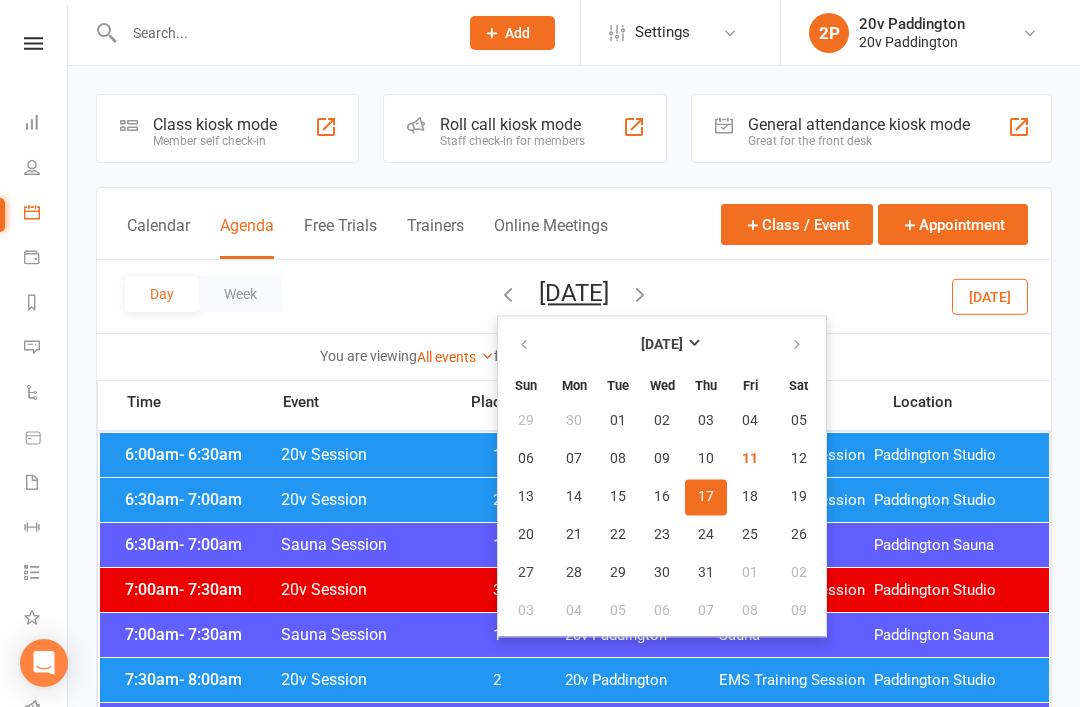 click on "People" at bounding box center [46, 169] 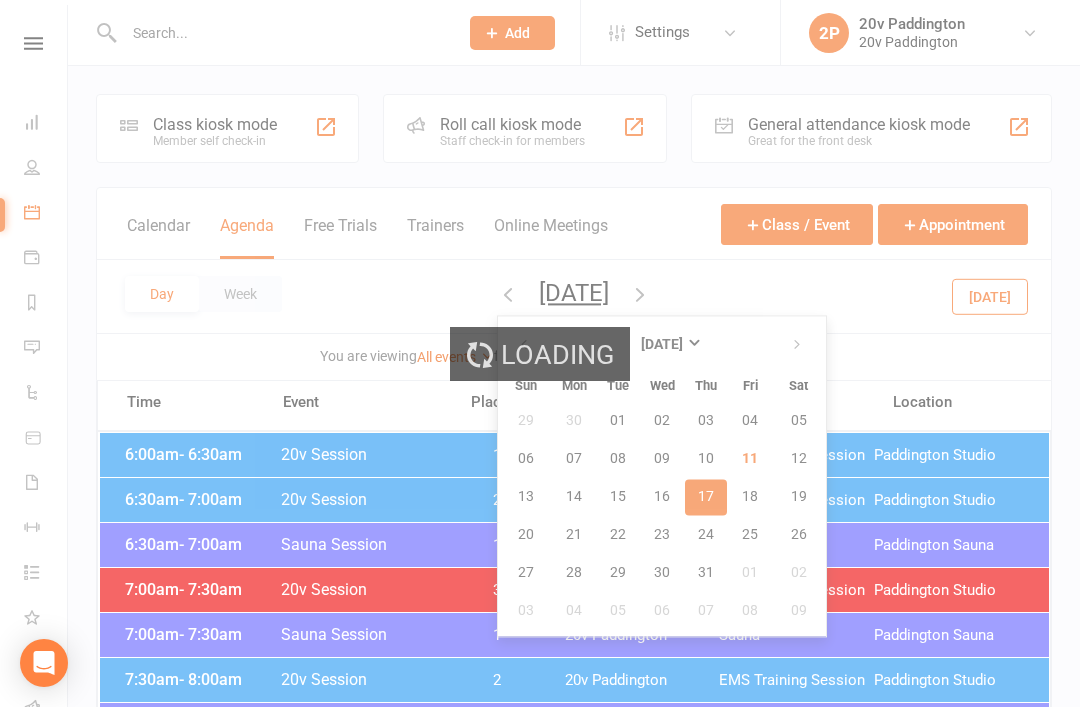 select on "100" 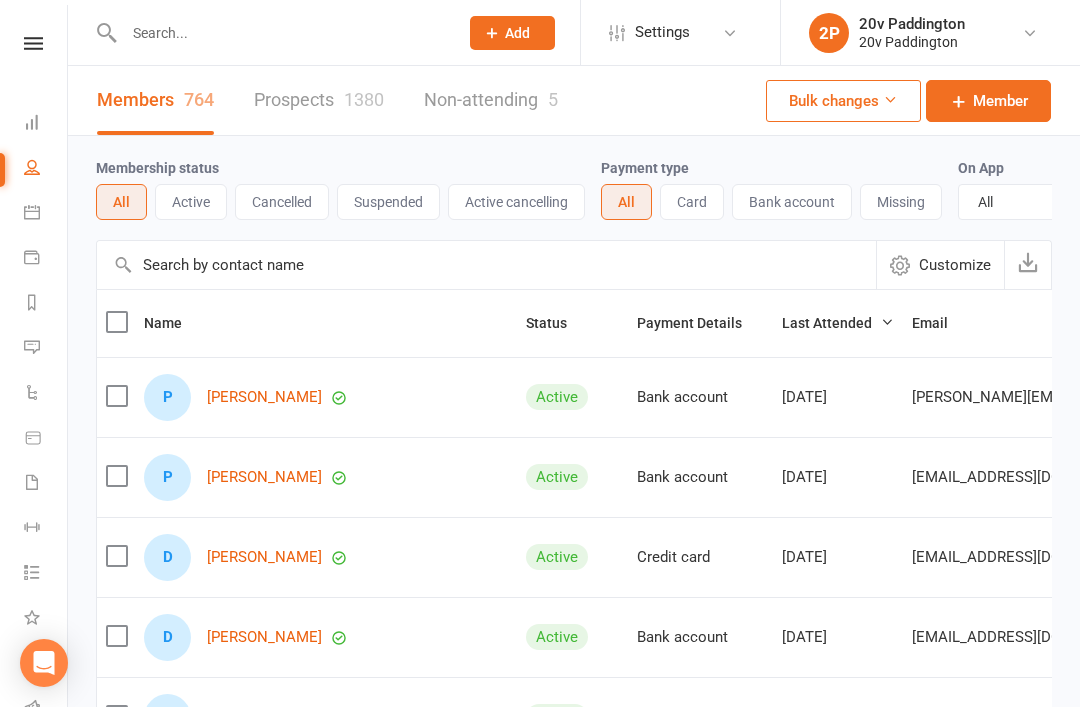 click on "Prospects 1380" at bounding box center [319, 100] 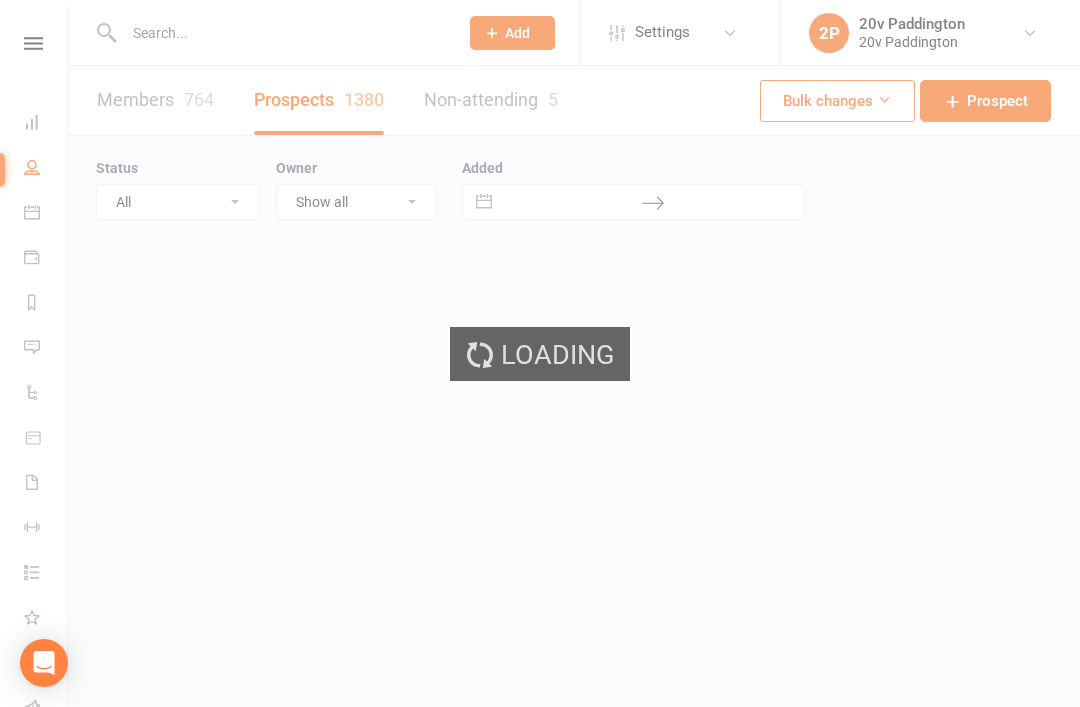 select on "100" 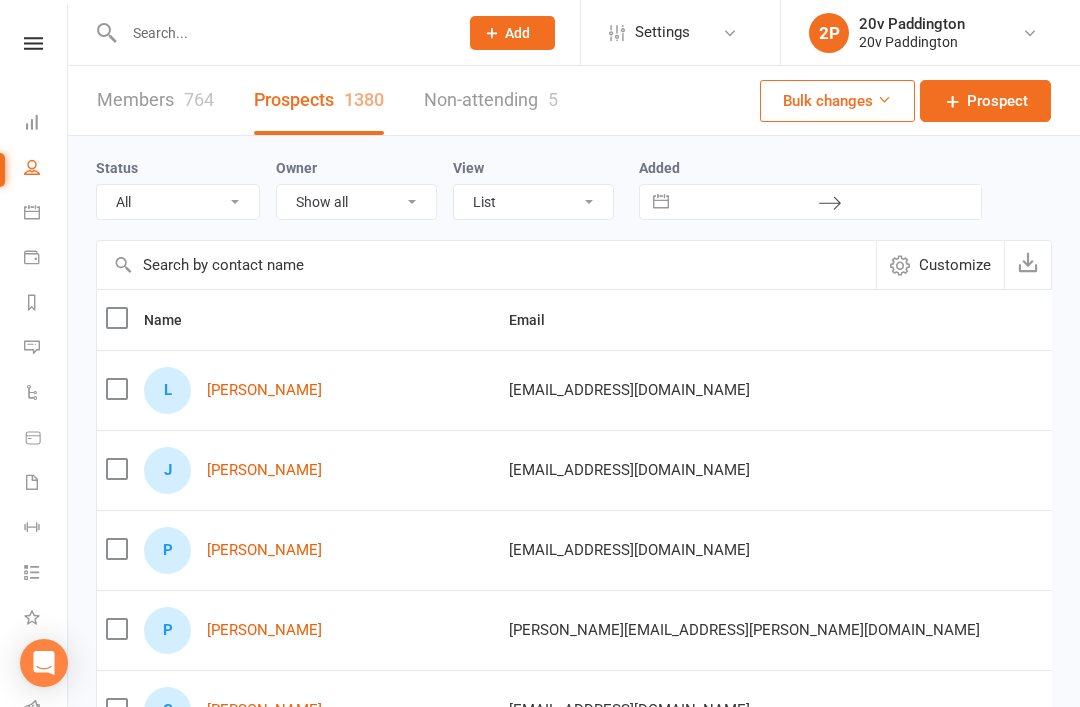 scroll, scrollTop: 0, scrollLeft: 0, axis: both 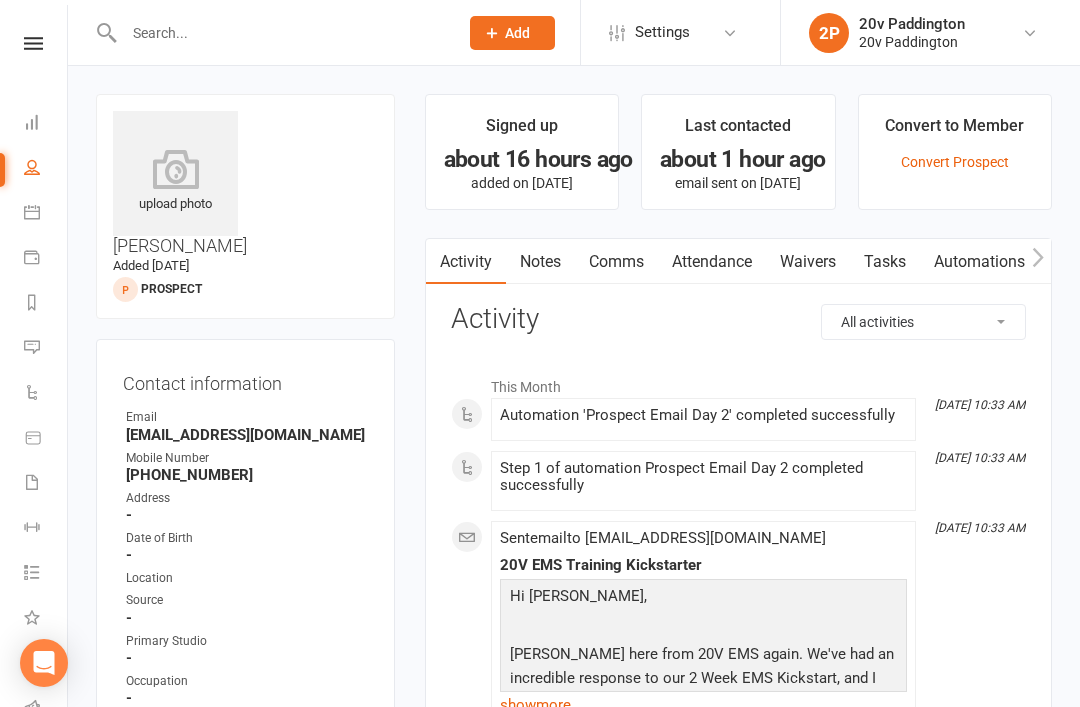click on "Calendar" at bounding box center [33, 214] 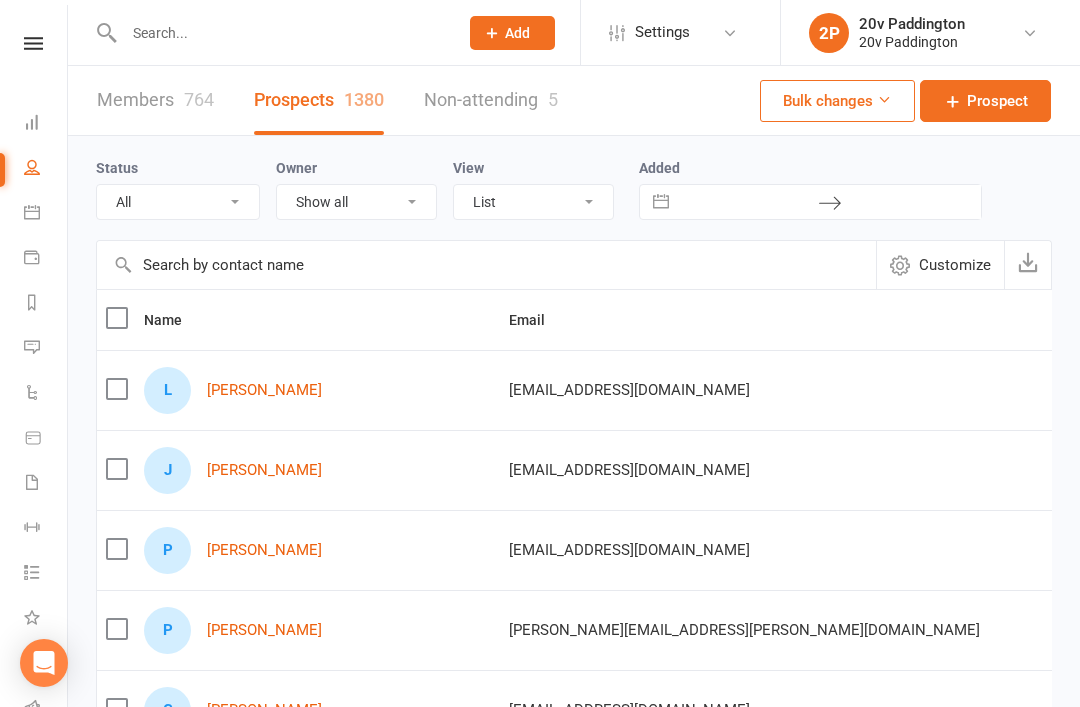 click on "Prospect" at bounding box center [985, 101] 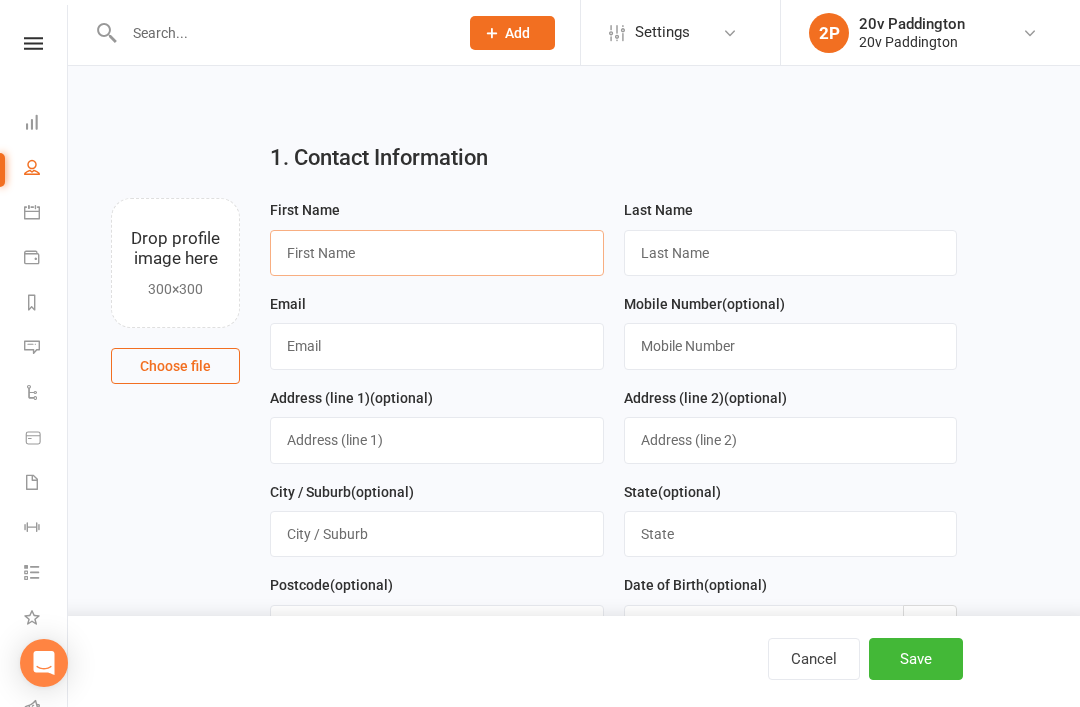 click at bounding box center [437, 253] 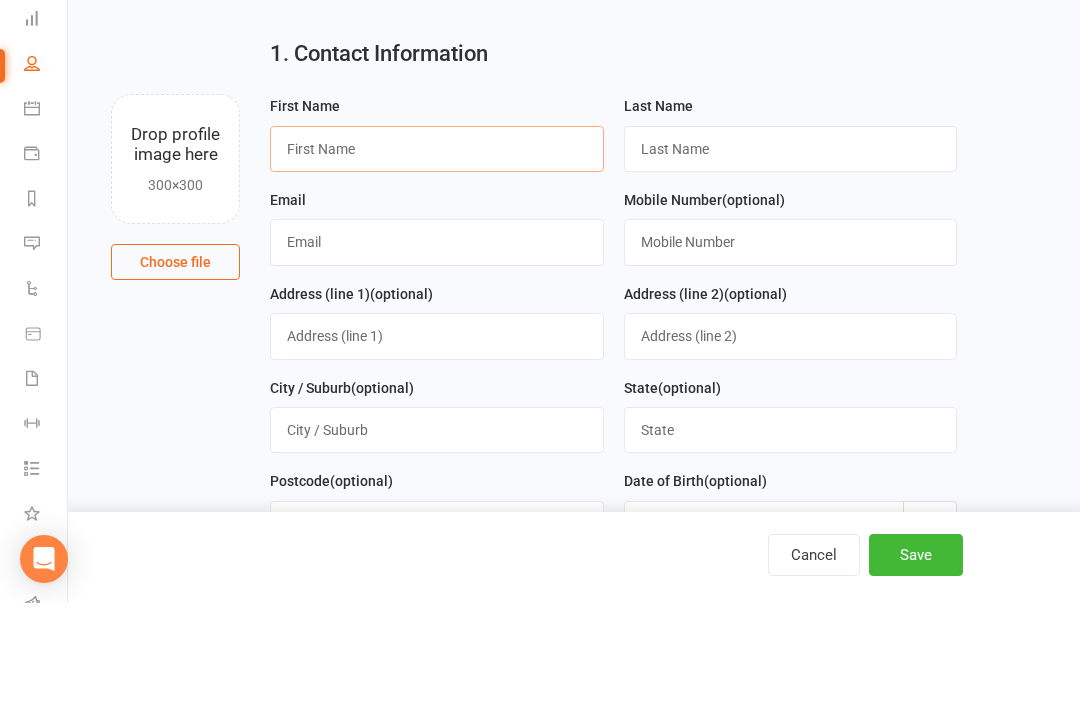 click at bounding box center (437, 253) 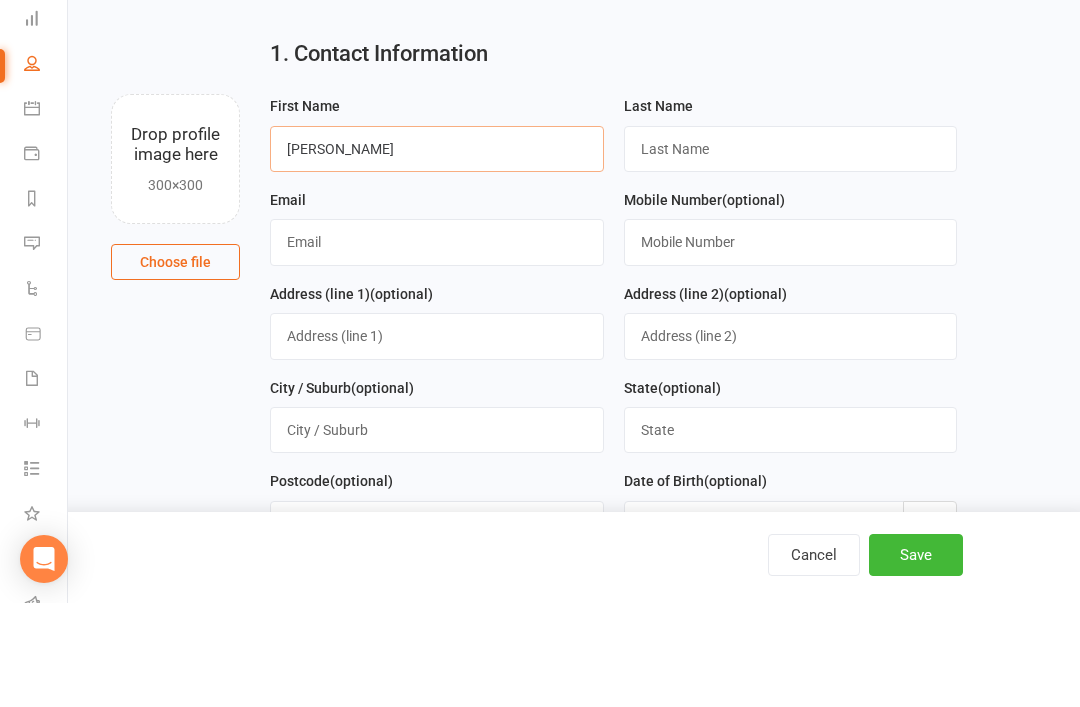 click on "Dipen Rughani" at bounding box center (437, 253) 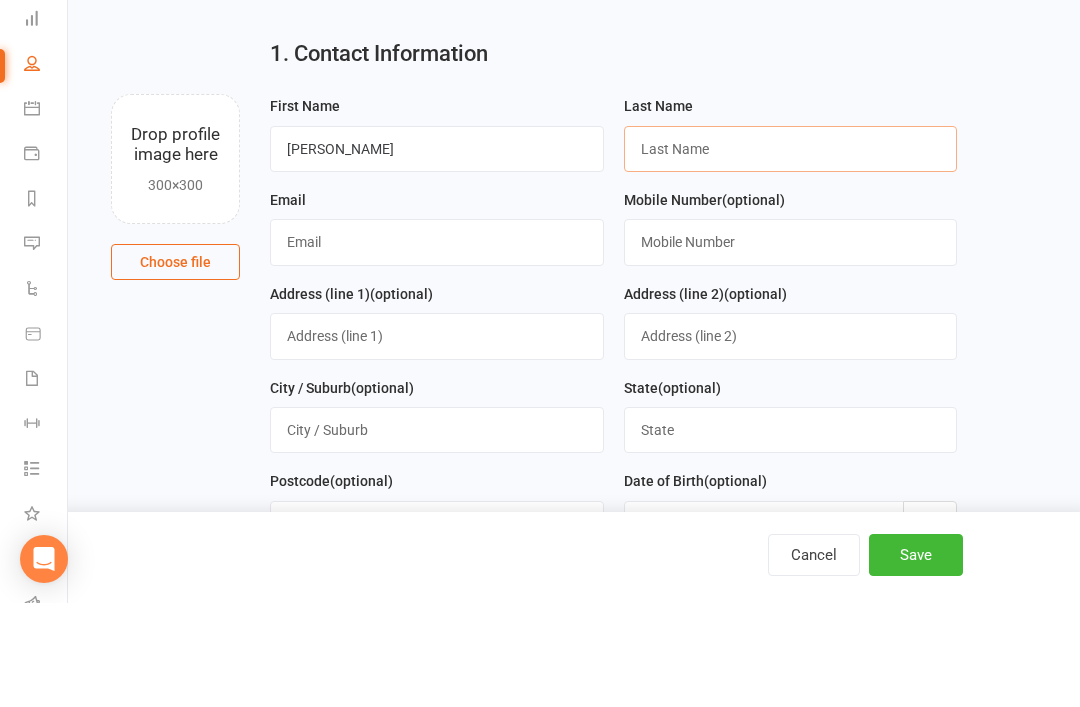 click at bounding box center (791, 253) 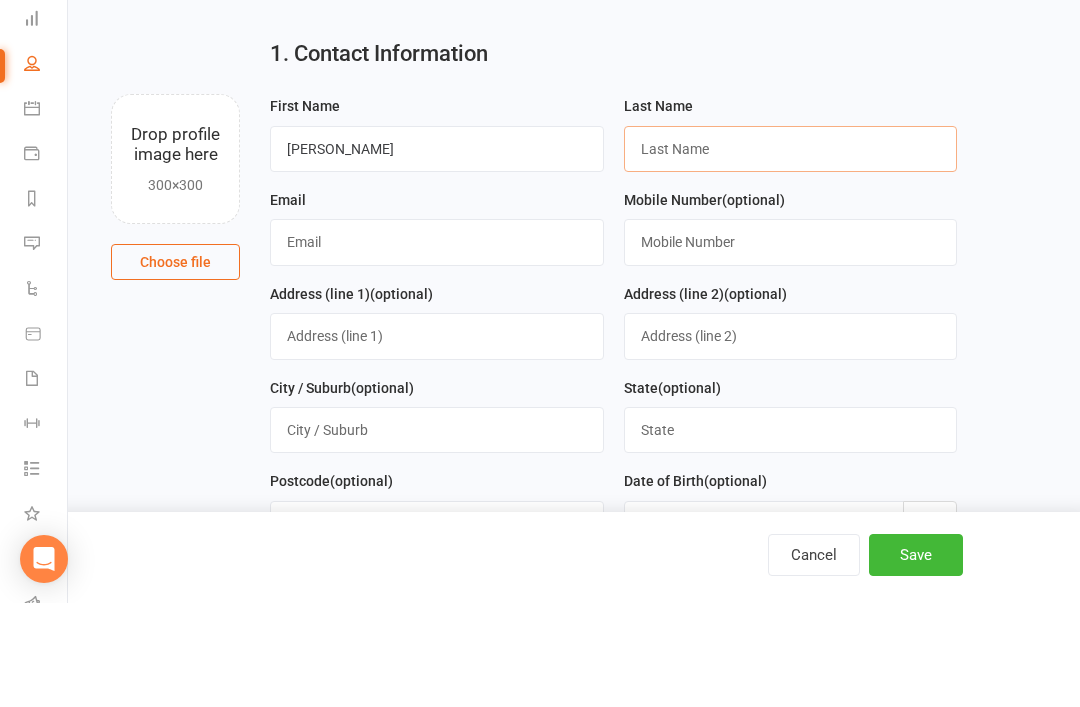 paste on "Rughani" 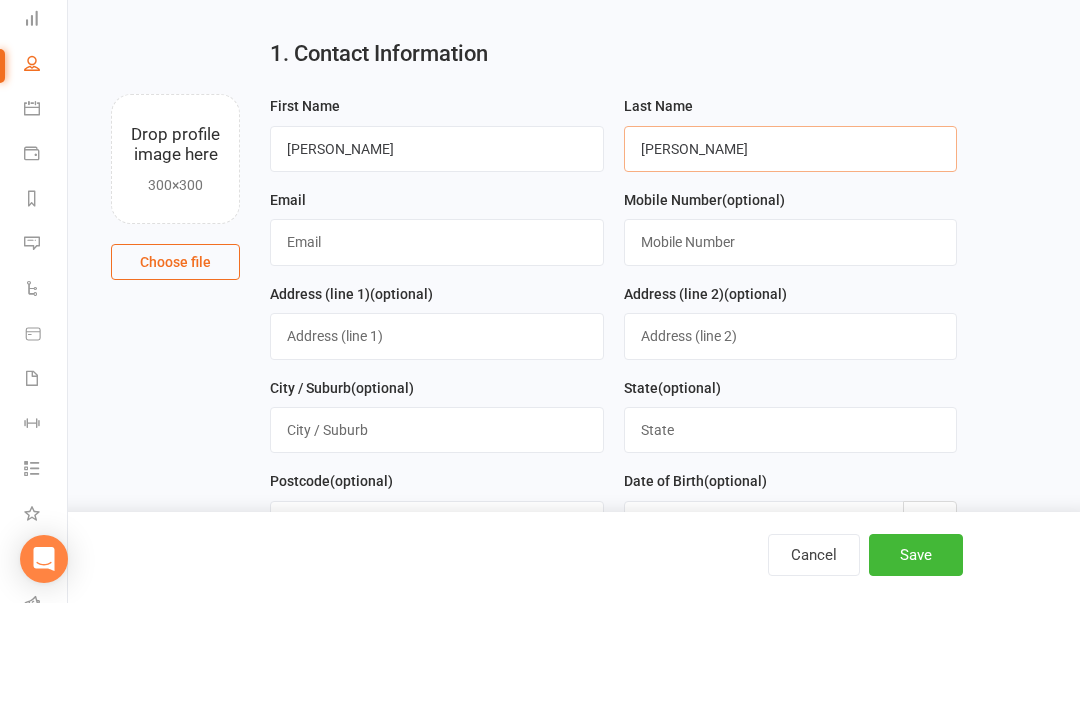 type on "Rughani" 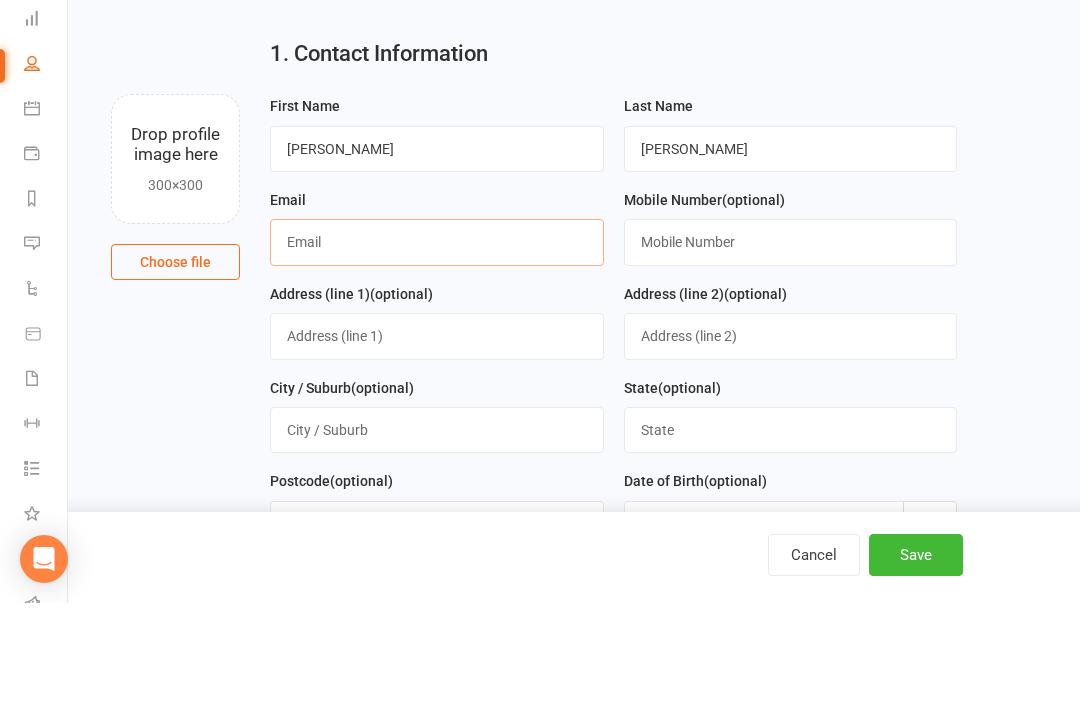 click at bounding box center [437, 346] 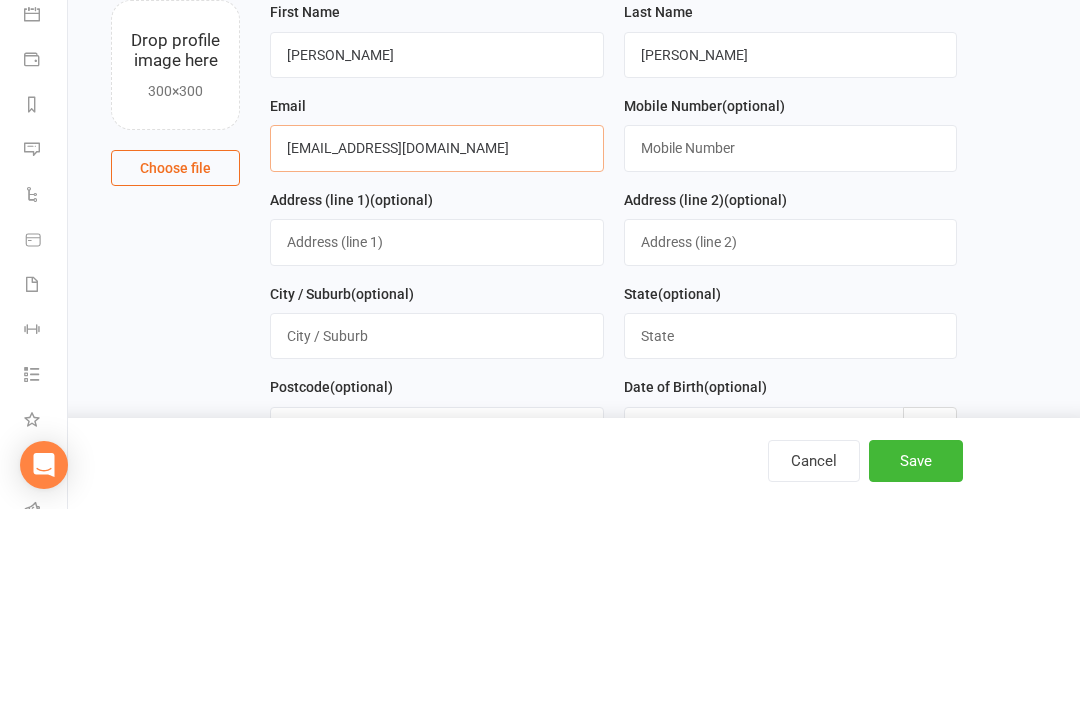 type on "No@mail.com" 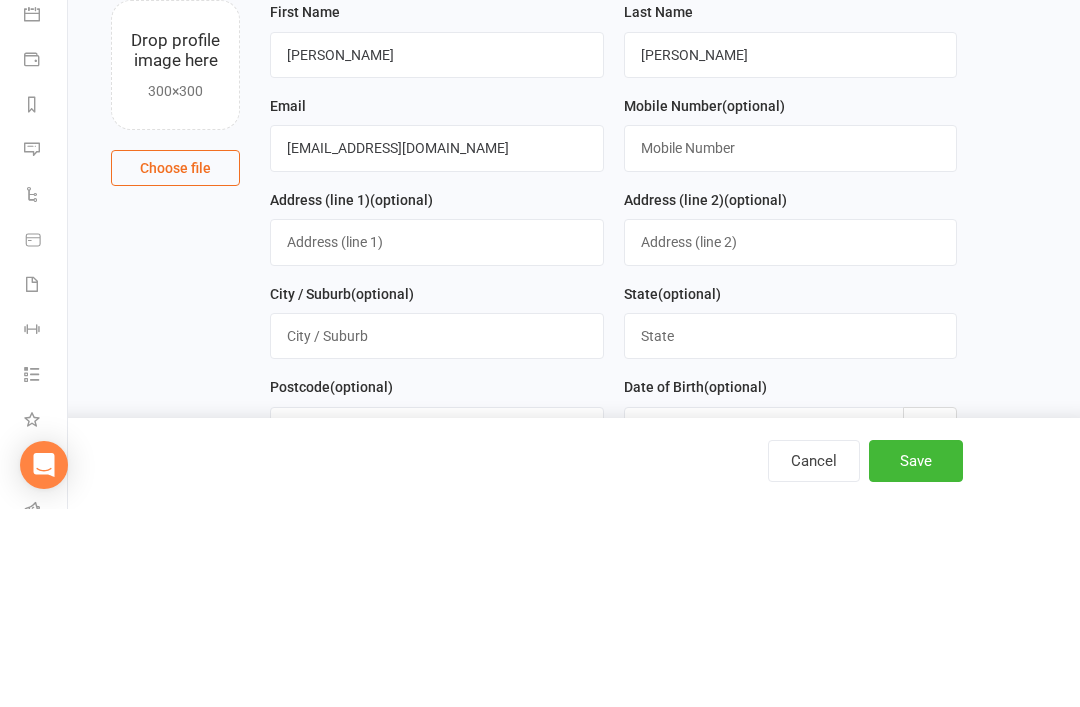 click on "1. Contact Information  Drop profile image here 300×300 Choose file
First Name  Dipen
Last Name  Rughani
Email  No@mail.com
Mobile Number  (optional)
Address (line 1)  (optional)
Address (line 2)  (optional)
City / Suburb  (optional)
State  (optional)
Postcode  (optional)
Date of Birth  (optional)
2021 - 2040
2021
2022
2023
2024
2025
2026
2027
2028
2029
2030
2031
2032
2033
2034
2035
2036
2037
2038
2039
2040
Owner  (optional) Select Owner Byron Kruger Daniel Pearson Eds Rabelleza 20v Paddington" at bounding box center (574, 1410) 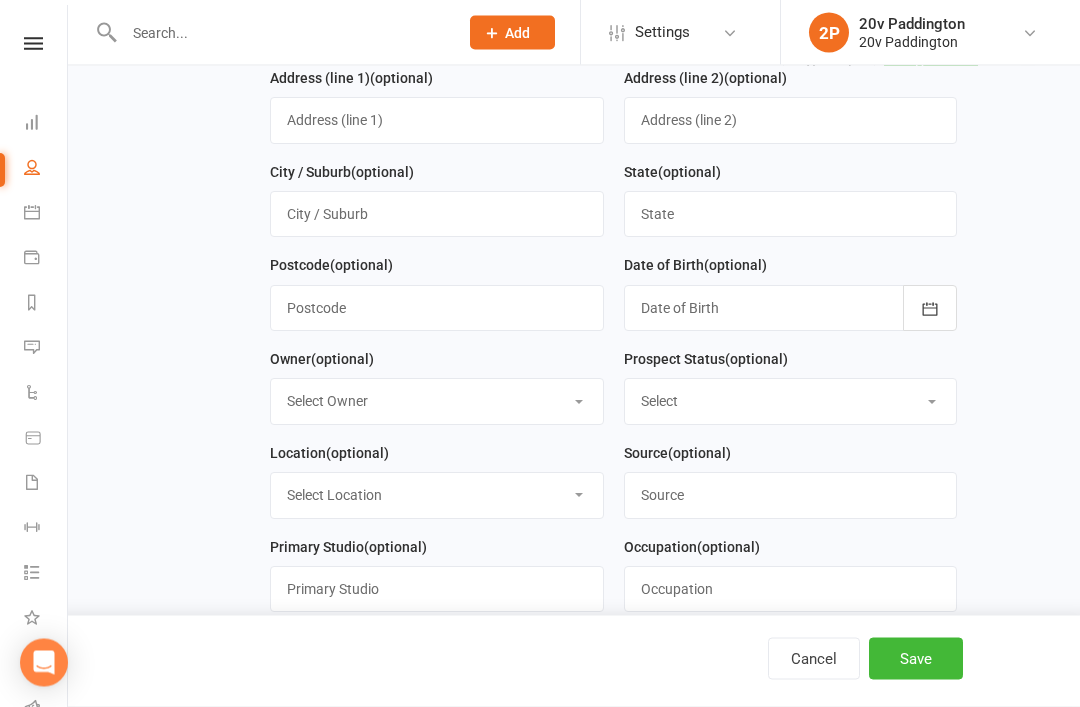 scroll, scrollTop: 351, scrollLeft: 0, axis: vertical 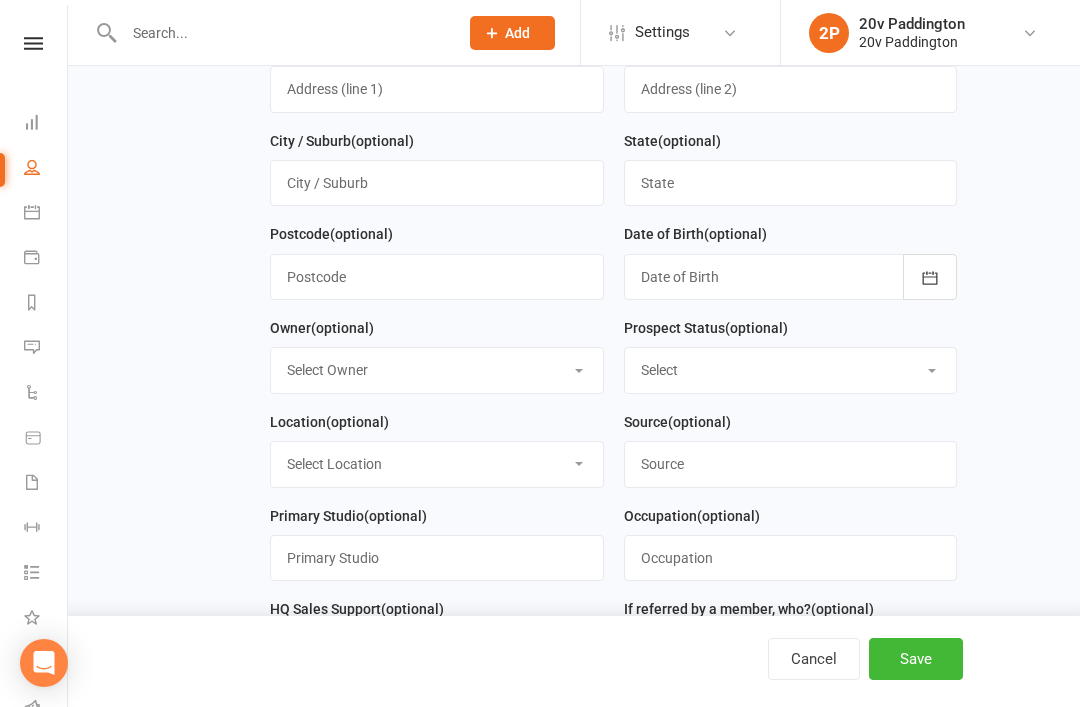 click on "Save" at bounding box center [916, 659] 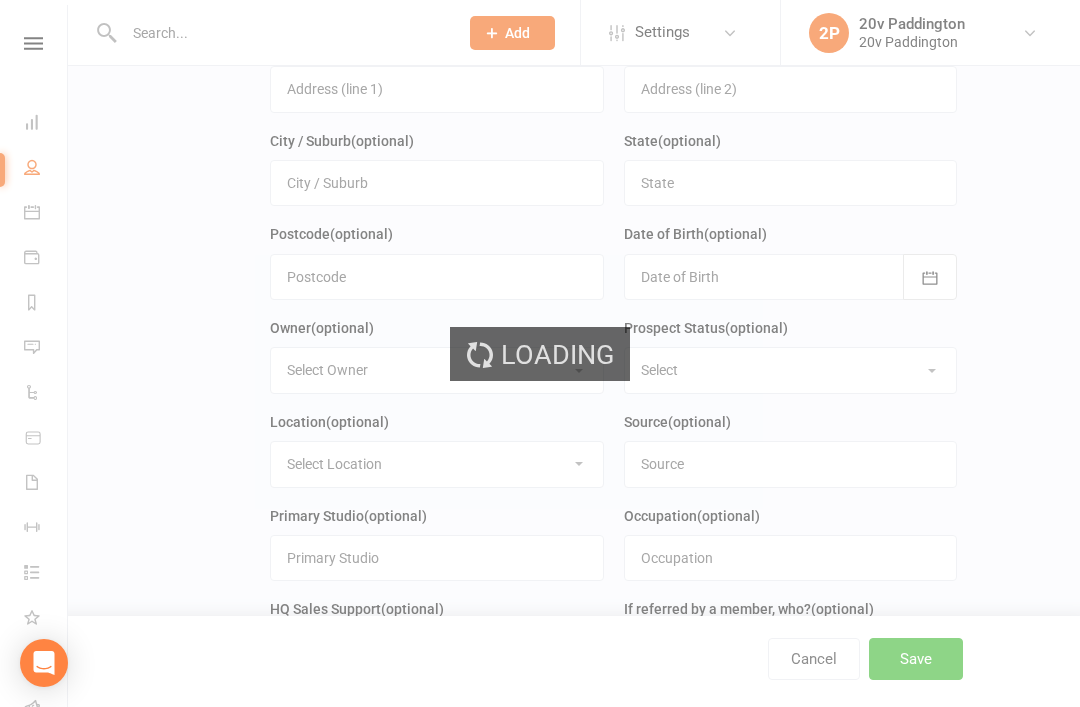 scroll, scrollTop: 0, scrollLeft: 0, axis: both 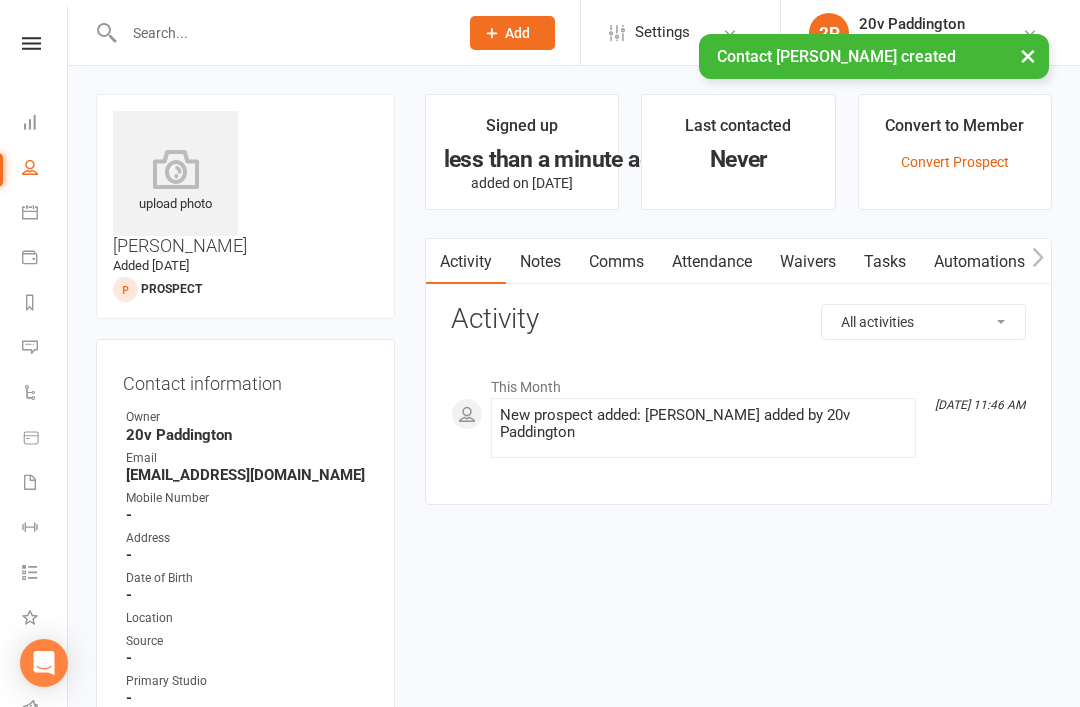 click on "Calendar" at bounding box center (31, 214) 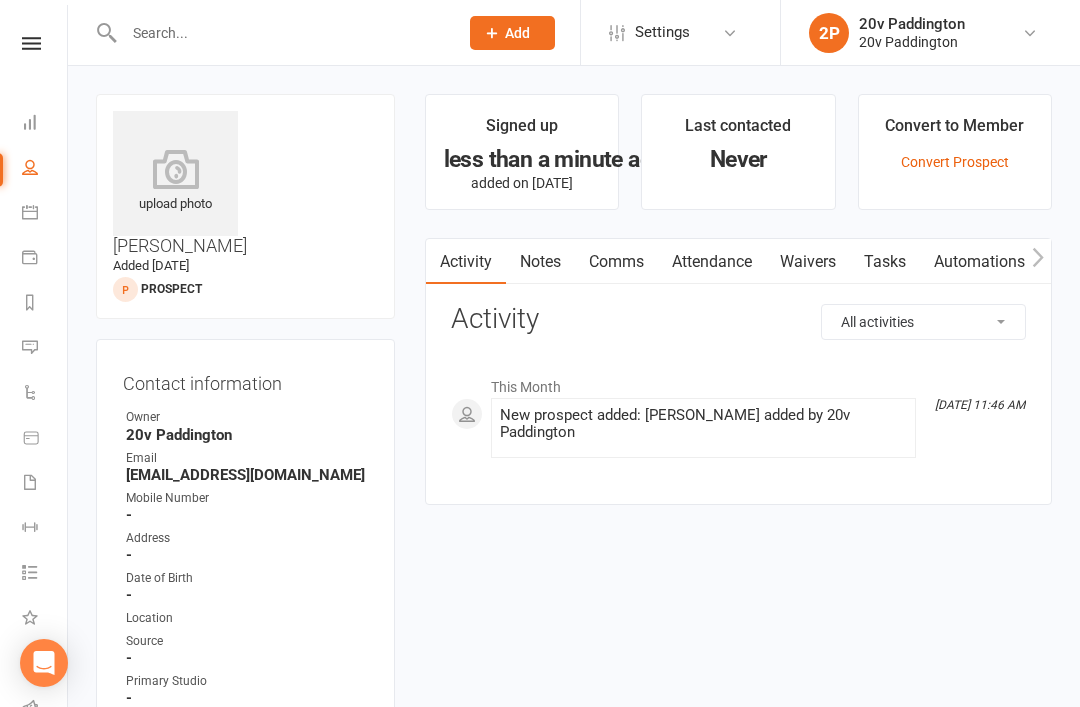 click on "Calendar" at bounding box center (31, 214) 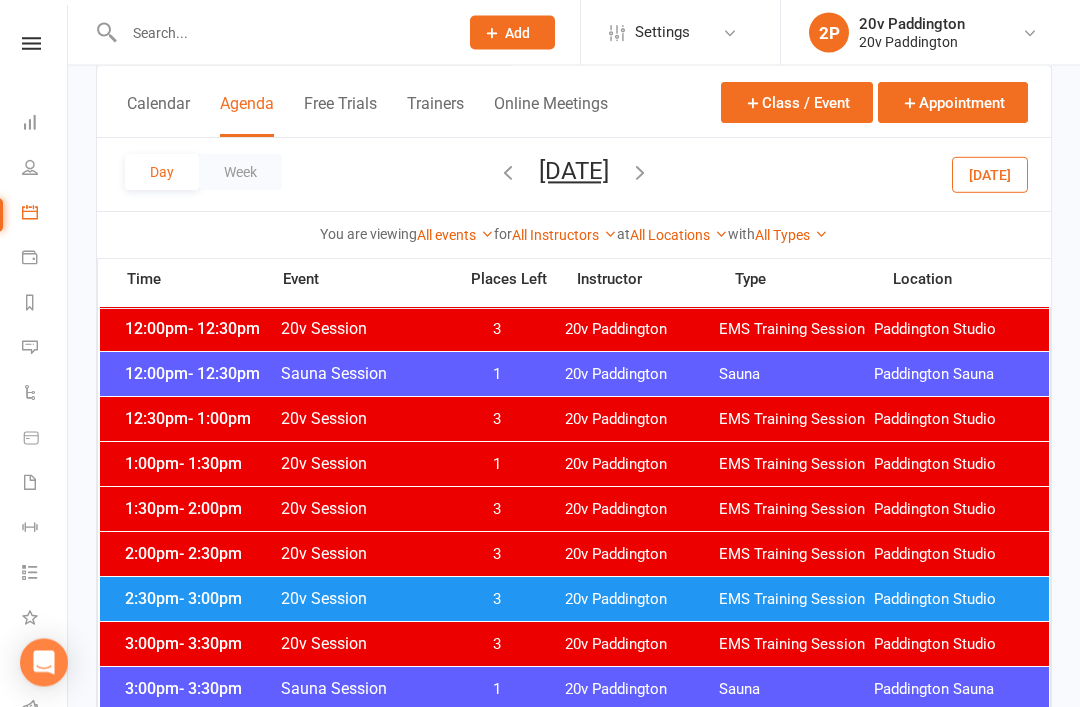 scroll, scrollTop: 1158, scrollLeft: 0, axis: vertical 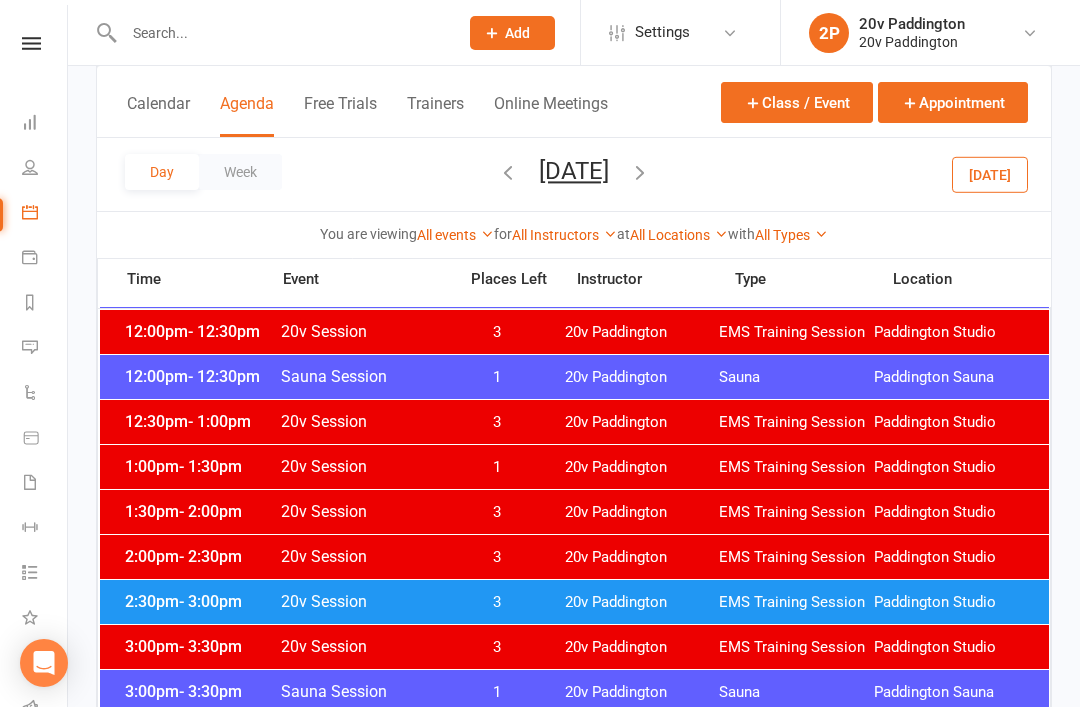 click on "20v Paddington" at bounding box center [642, 602] 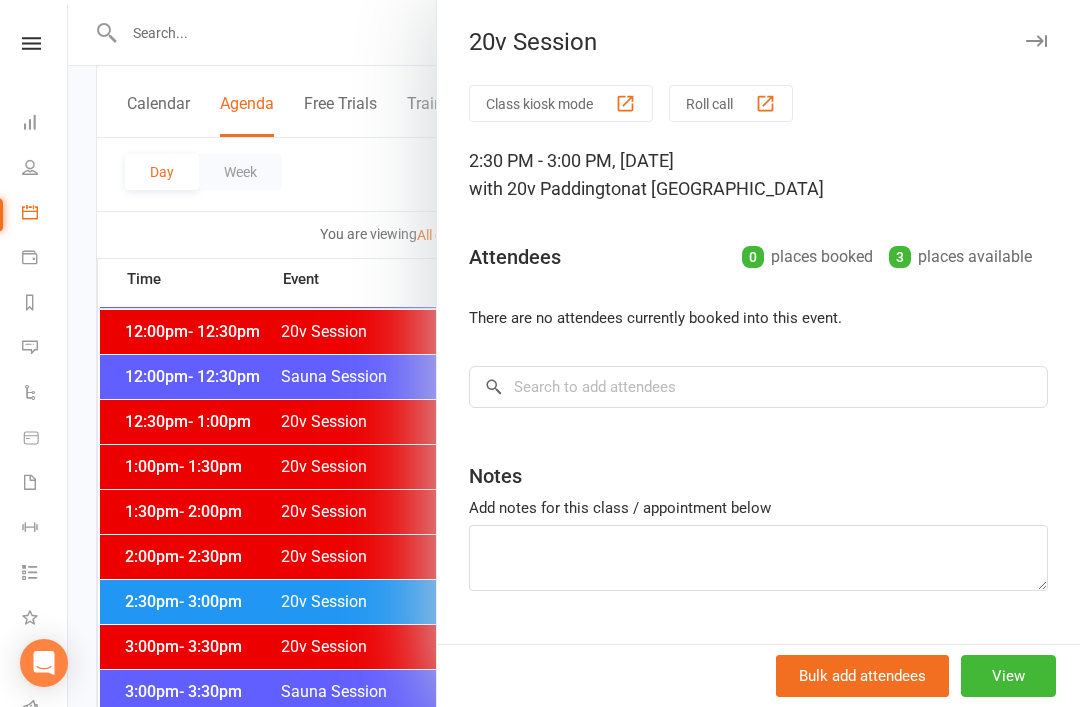 click at bounding box center (574, 353) 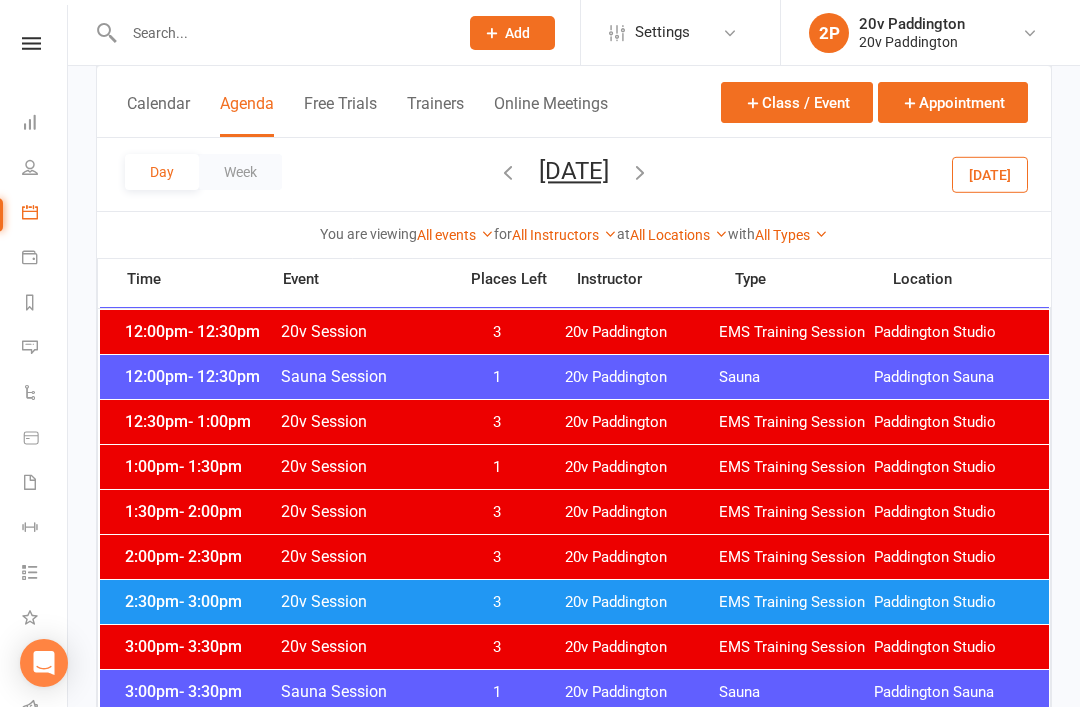 click on "Today" at bounding box center (990, 174) 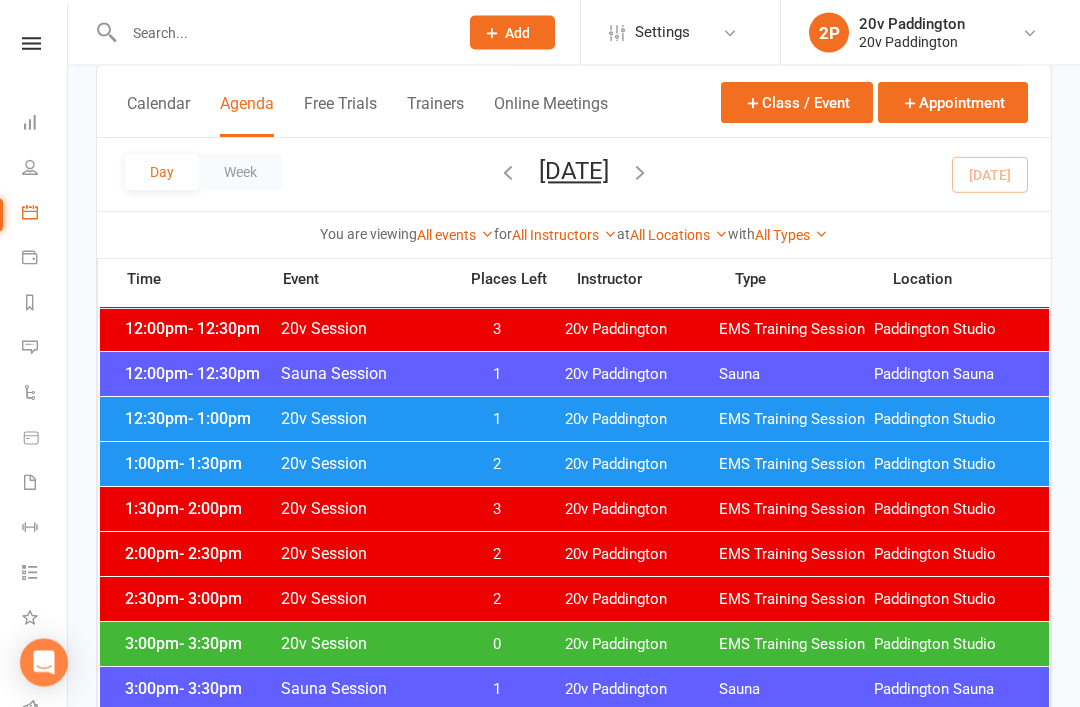 scroll, scrollTop: 1205, scrollLeft: 0, axis: vertical 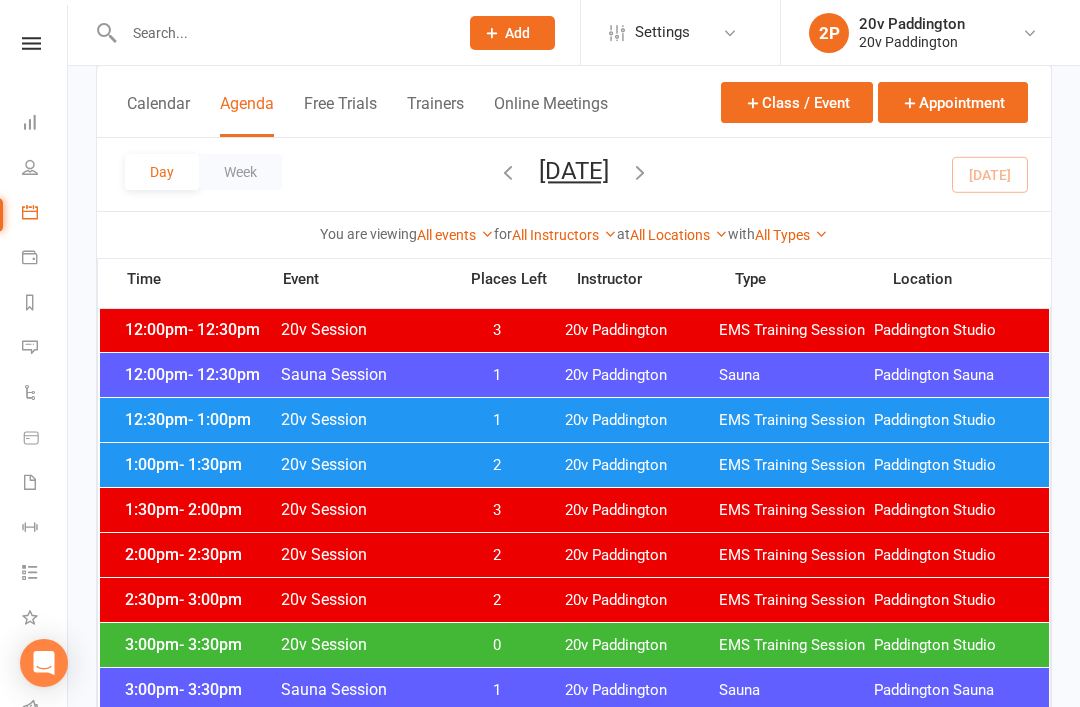 click on "20v Paddington" at bounding box center (642, 645) 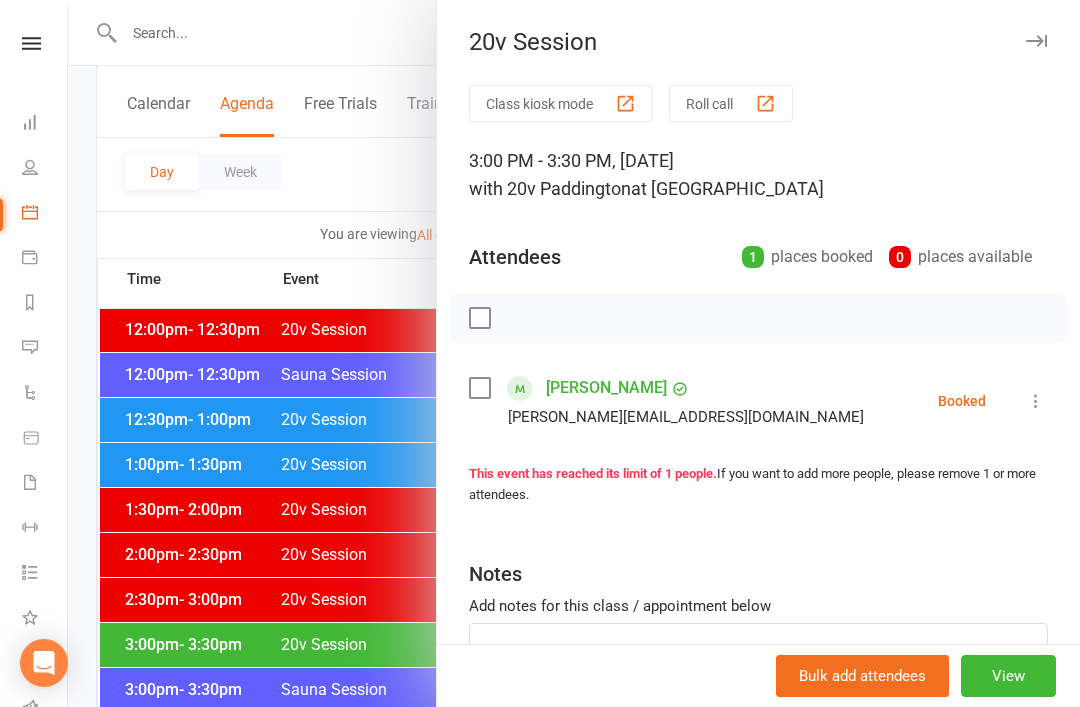 click on "View" at bounding box center (1008, 676) 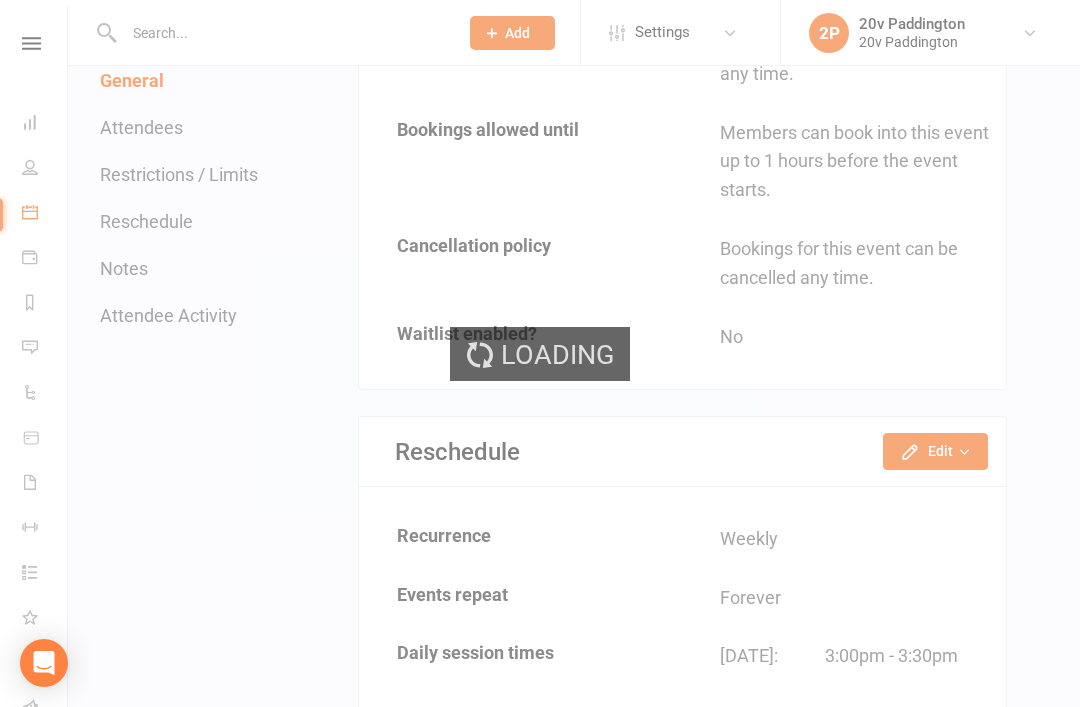 scroll, scrollTop: 0, scrollLeft: 0, axis: both 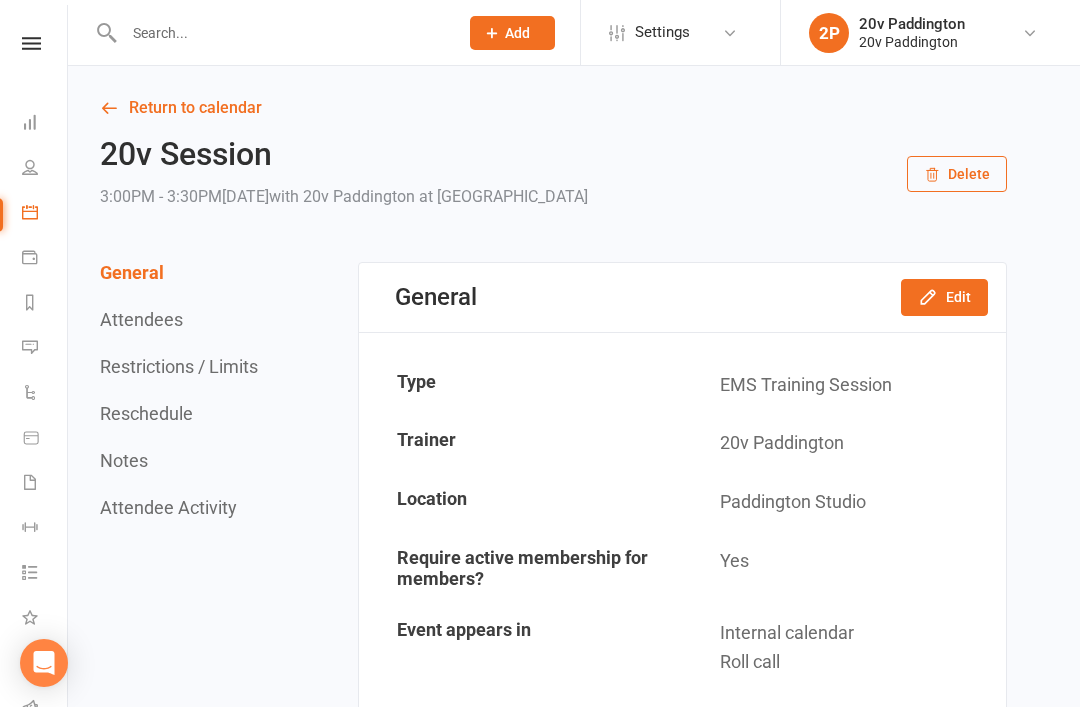 click on "Return to calendar" at bounding box center [553, 108] 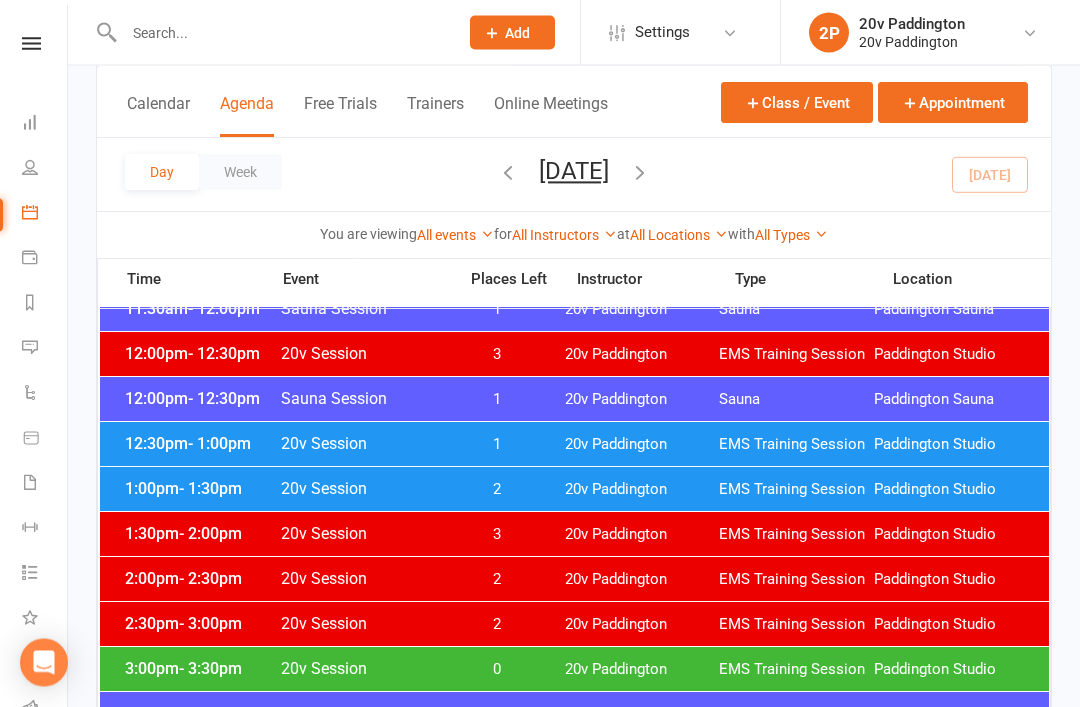 scroll, scrollTop: 1189, scrollLeft: 0, axis: vertical 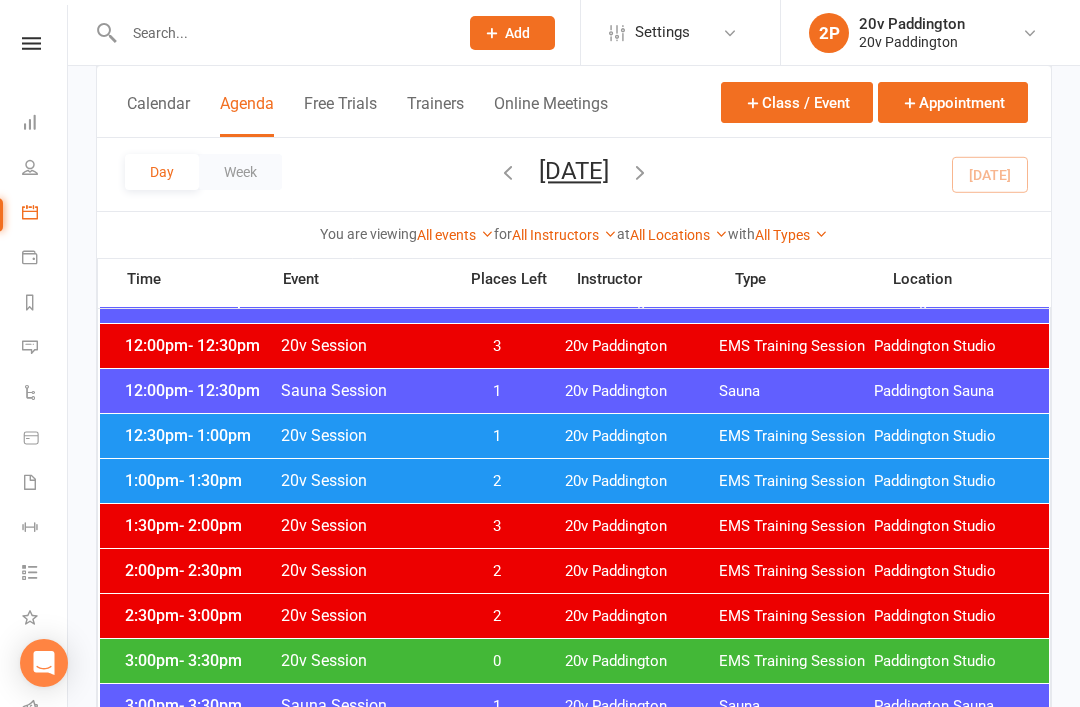 click on "2:30pm  - 3:00pm 20v Session 2 20v Paddington EMS Training Session Paddington Studio" at bounding box center (574, 616) 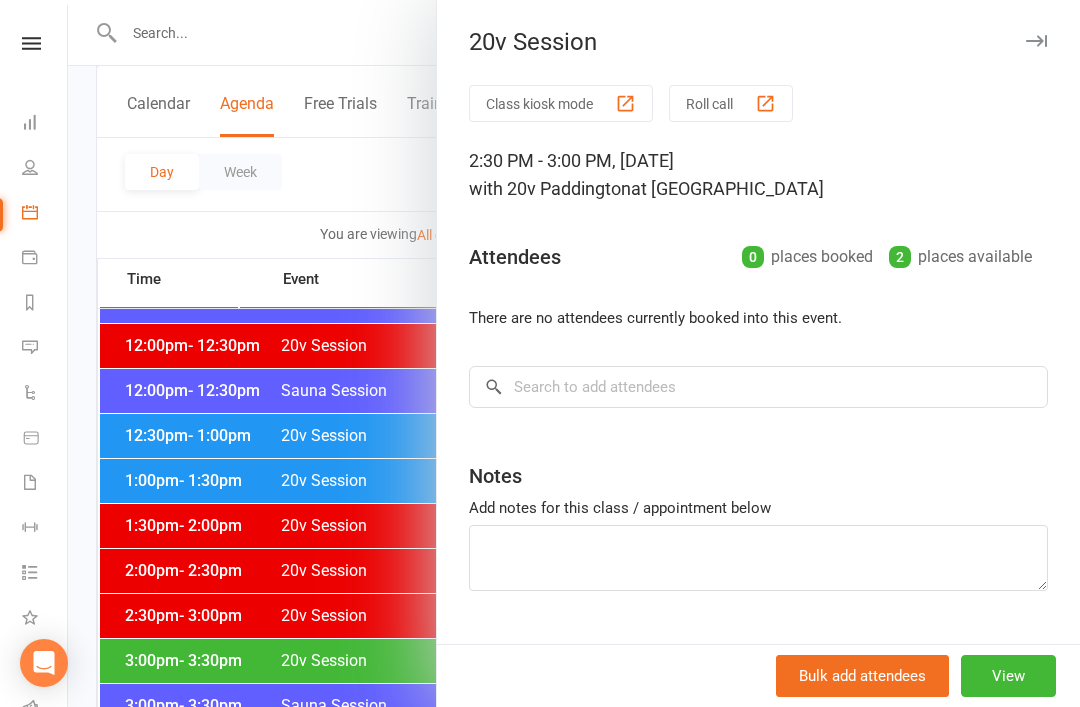 click on "View" at bounding box center (1008, 676) 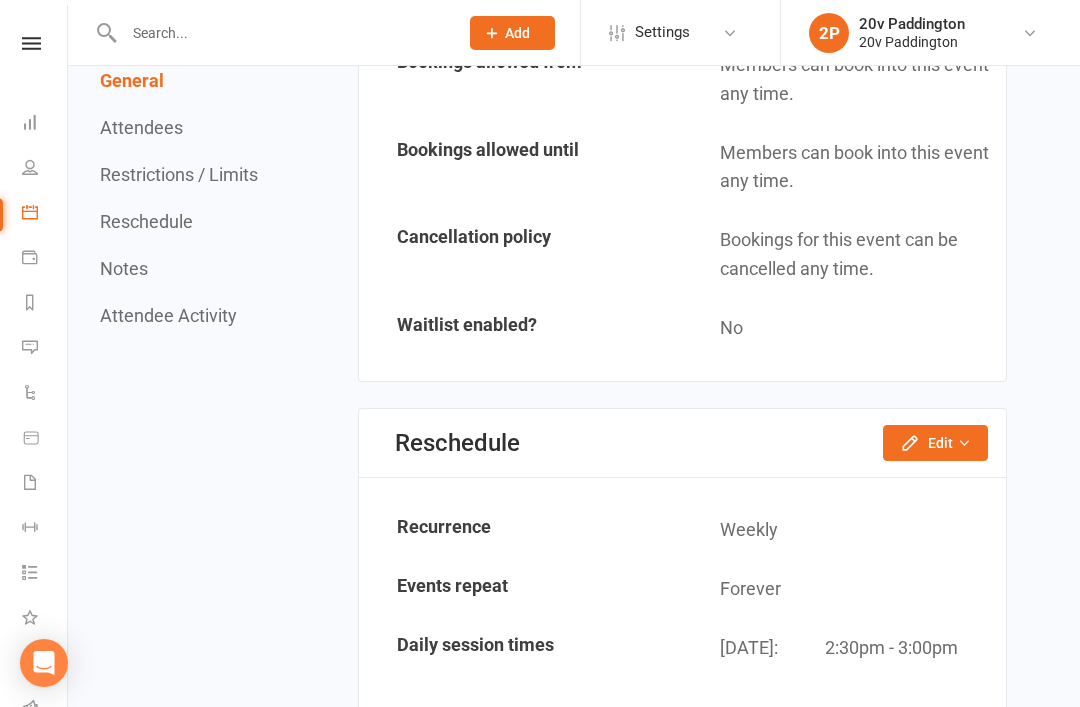 scroll, scrollTop: 0, scrollLeft: 0, axis: both 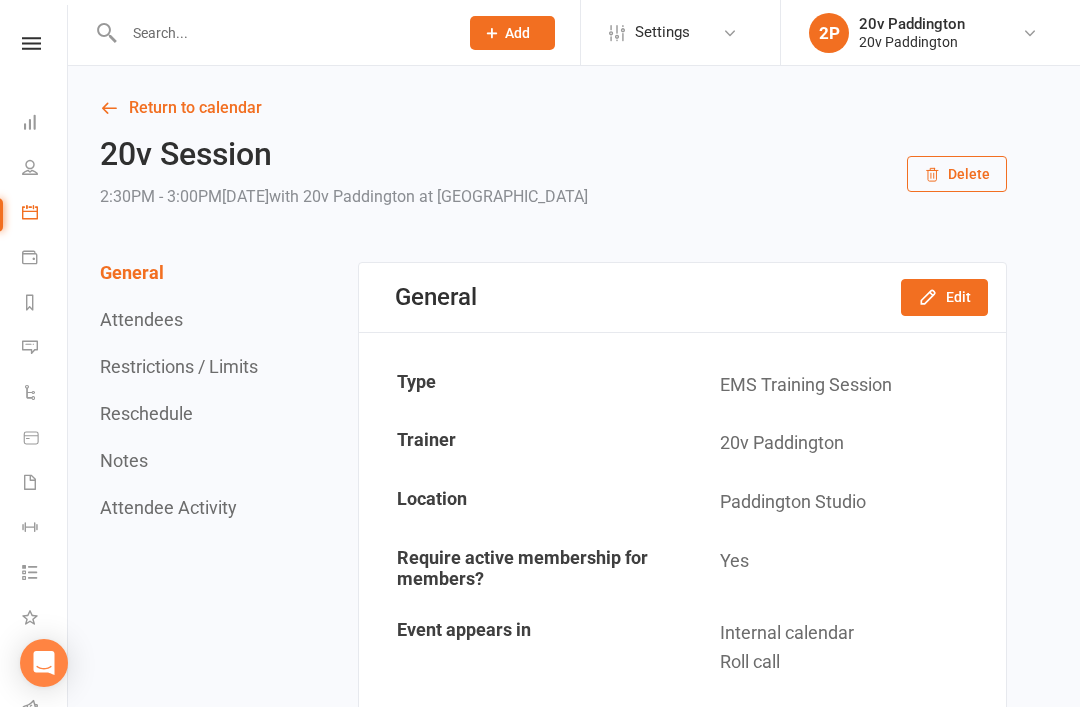click on "Return to calendar" at bounding box center (553, 108) 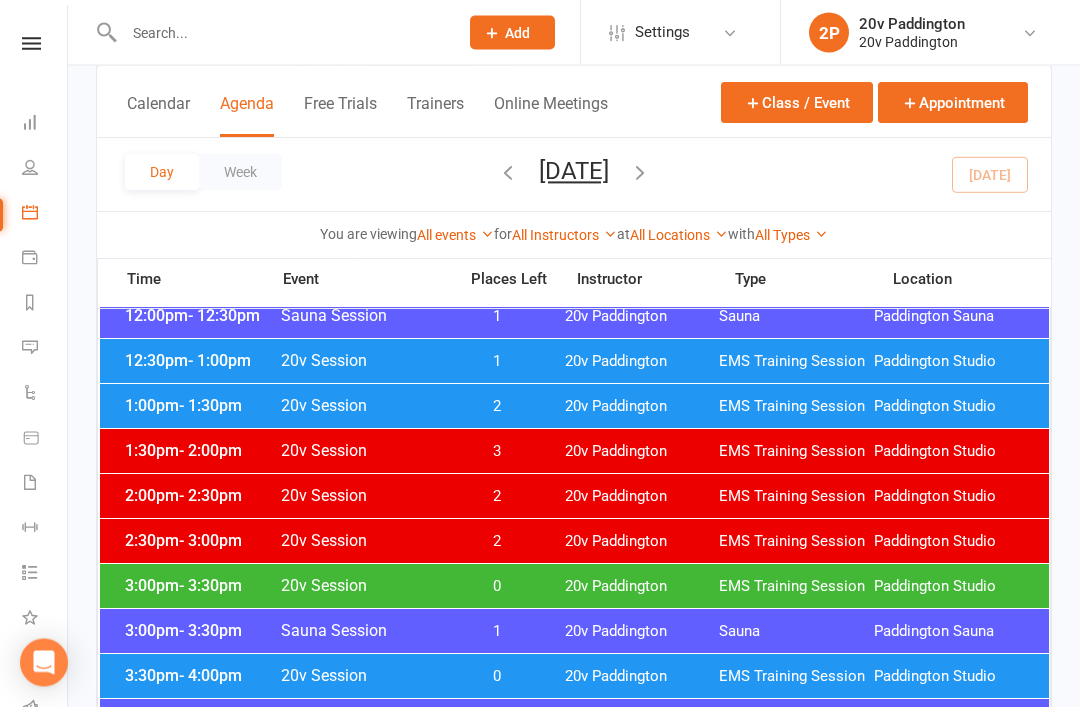 click on "3:00pm  - 3:30pm 20v Session 0 20v Paddington EMS Training Session Paddington Studio" at bounding box center [574, 587] 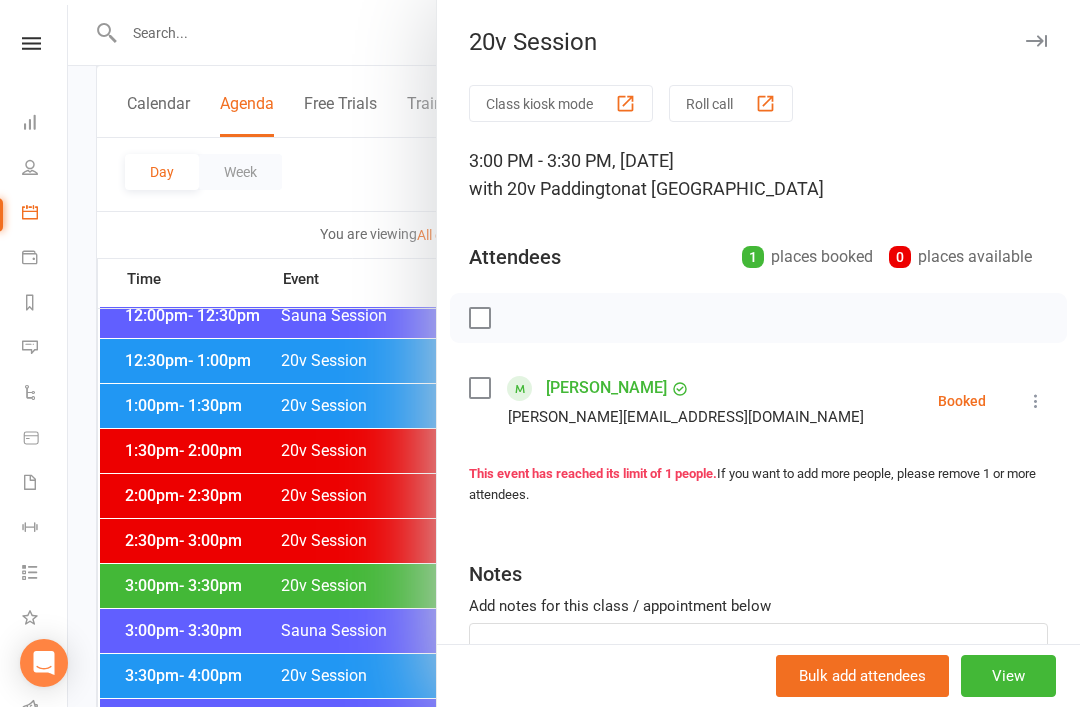 click on "View" at bounding box center (1008, 676) 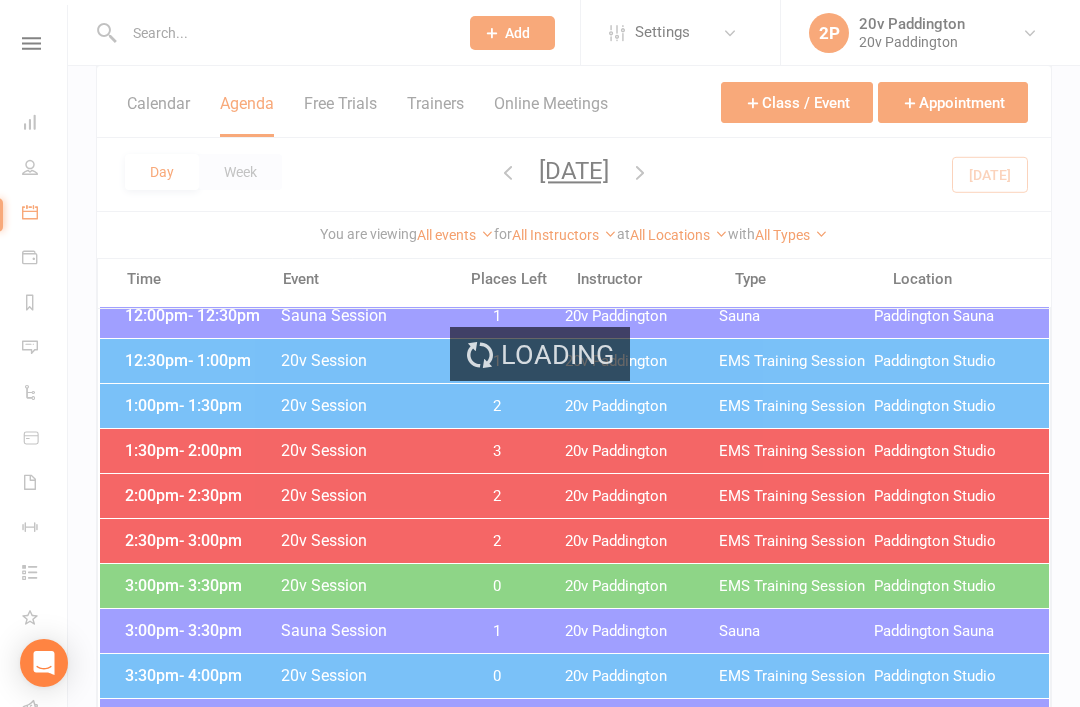 scroll, scrollTop: 0, scrollLeft: 0, axis: both 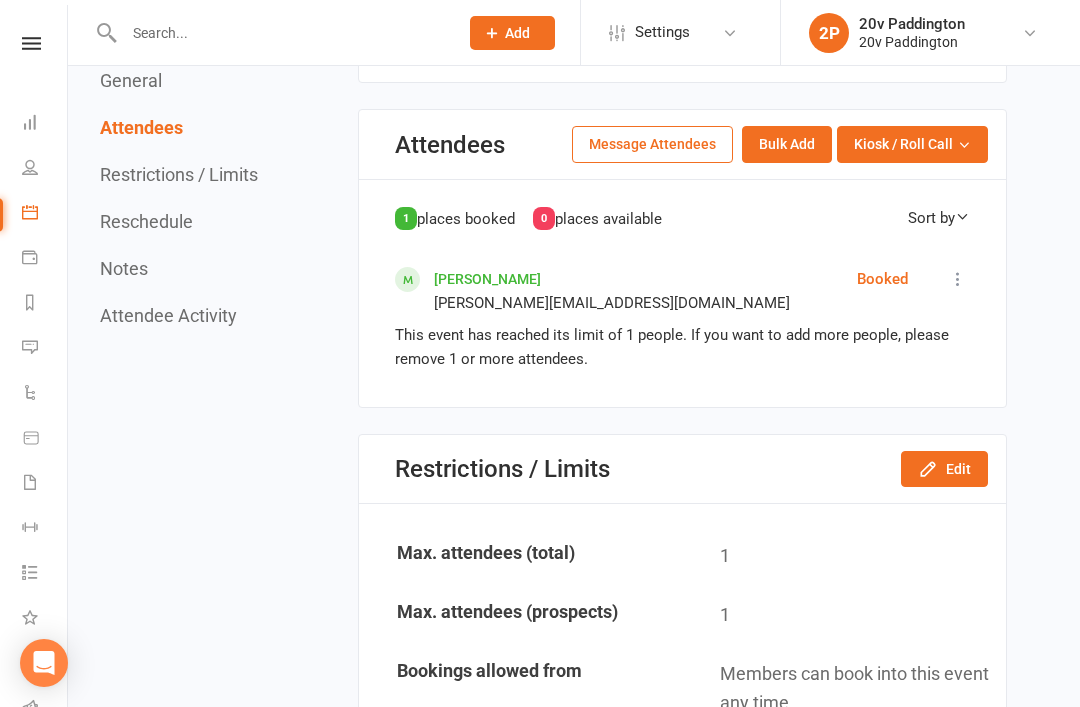 click on "Restrictions / Limits Edit Max. attendees (total) 1 Max. attendees (prospects) 1 Bookings allowed from Members can book into this event any time. Bookings allowed until Members can book into this event up to 1 hours before the event starts. Cancellation policy Bookings for this event can be cancelled any time. Waitlist enabled? No" 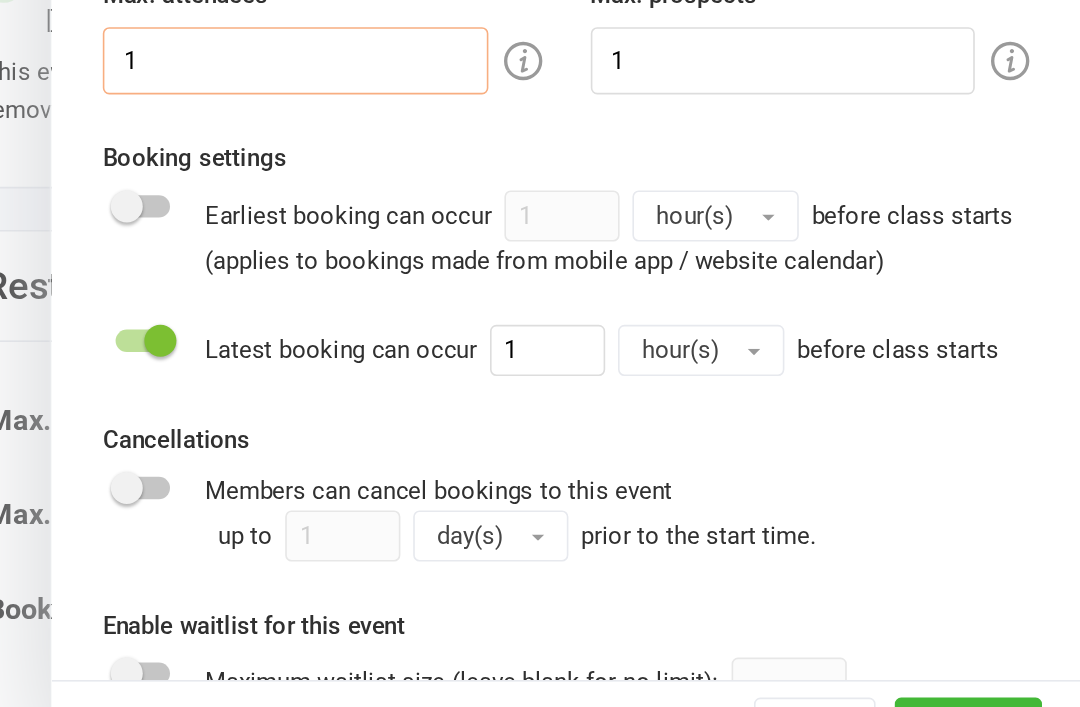 click on "1" at bounding box center (589, 263) 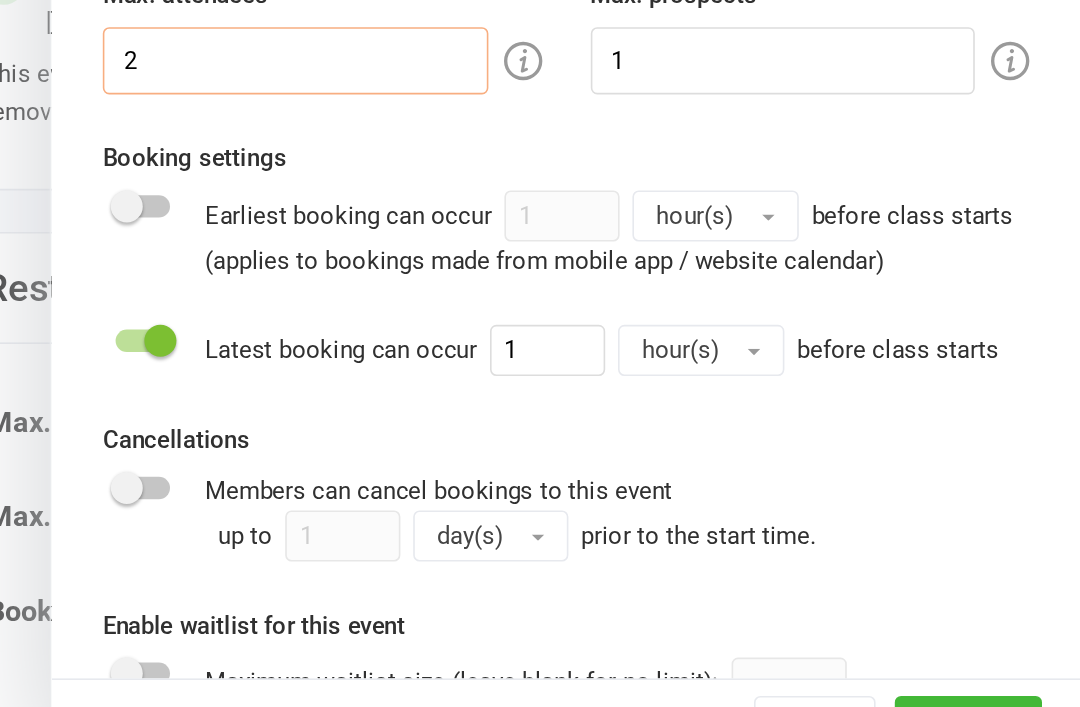 type on "2" 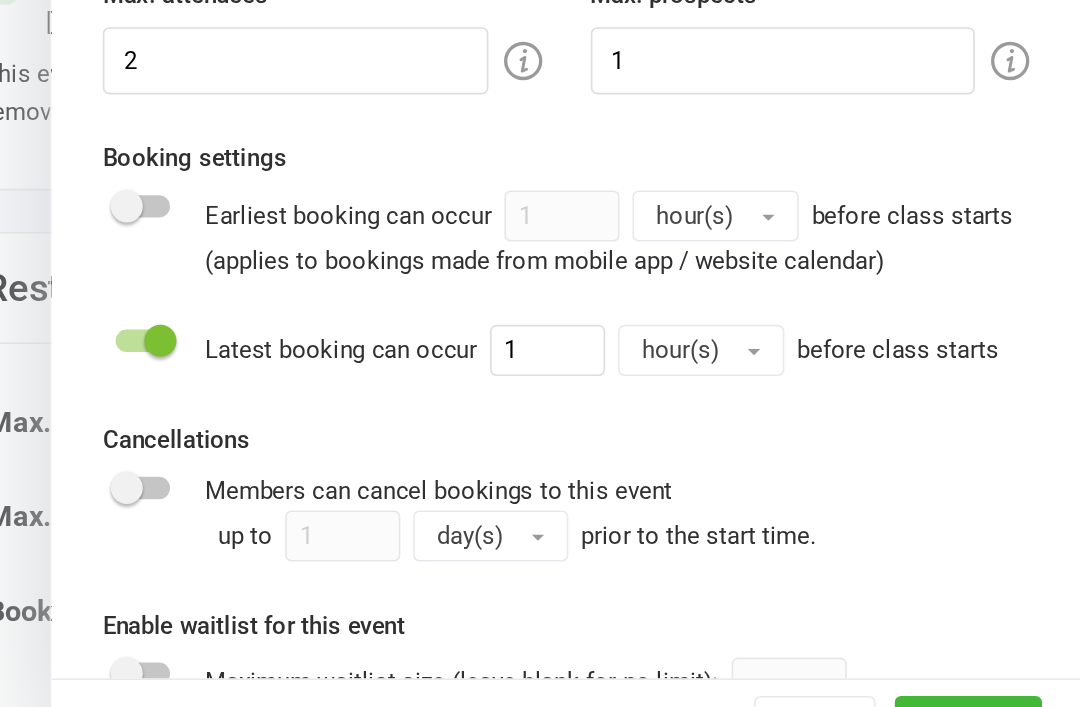 click on "Booking settings
Earliest booking can occur 1
hour(s)
before class starts (applies to bookings made from mobile app / website calendar)" at bounding box center (758, 356) 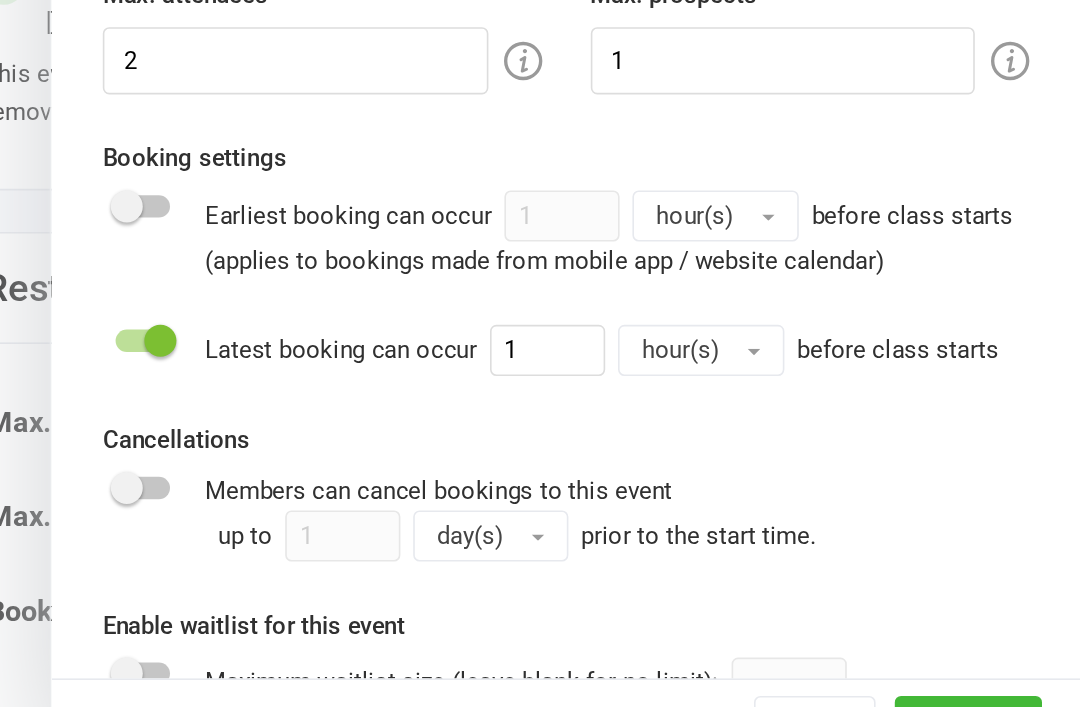 click on "Save" at bounding box center (1010, 679) 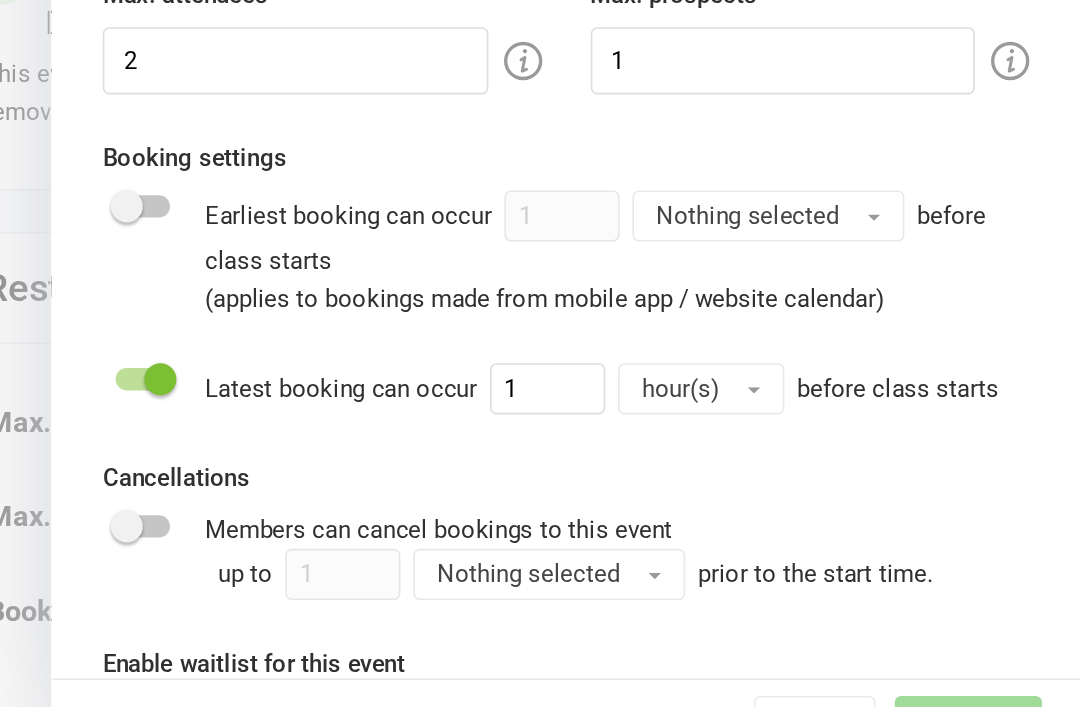 type 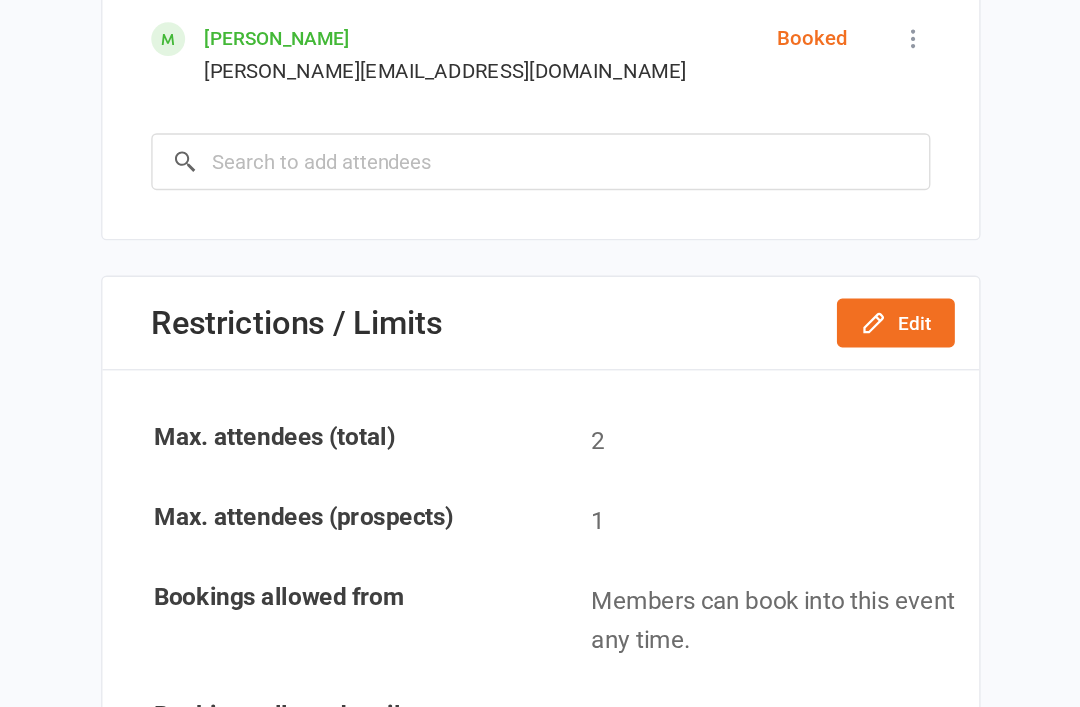 scroll, scrollTop: 868, scrollLeft: 155, axis: both 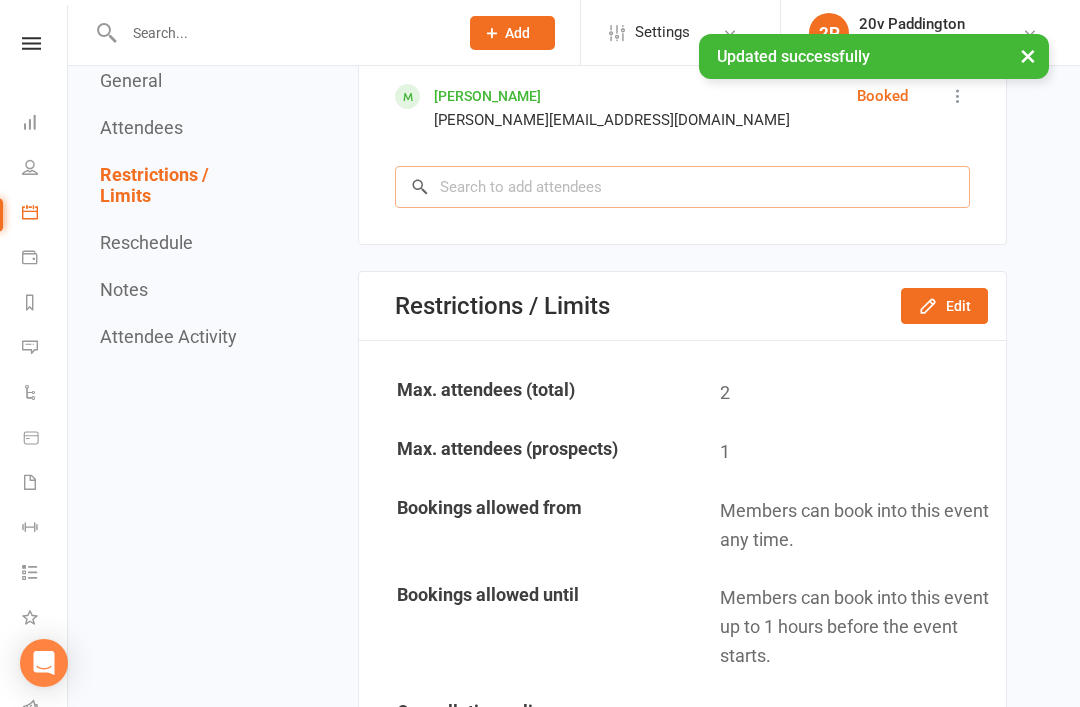 click at bounding box center [682, 187] 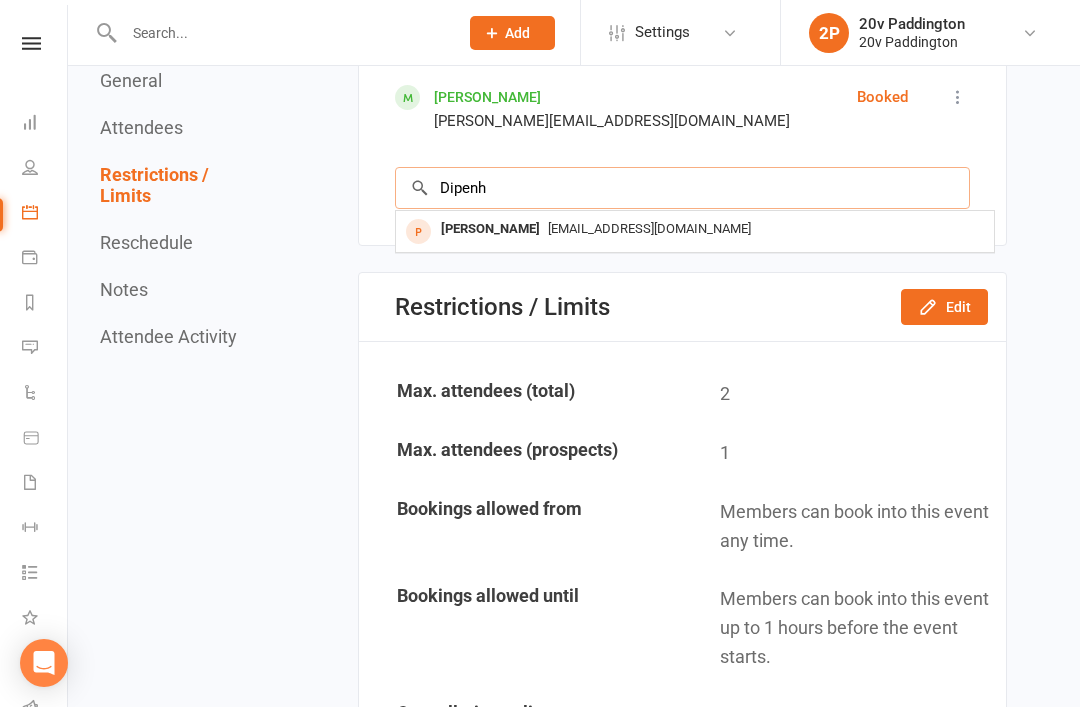 type on "Dipenh" 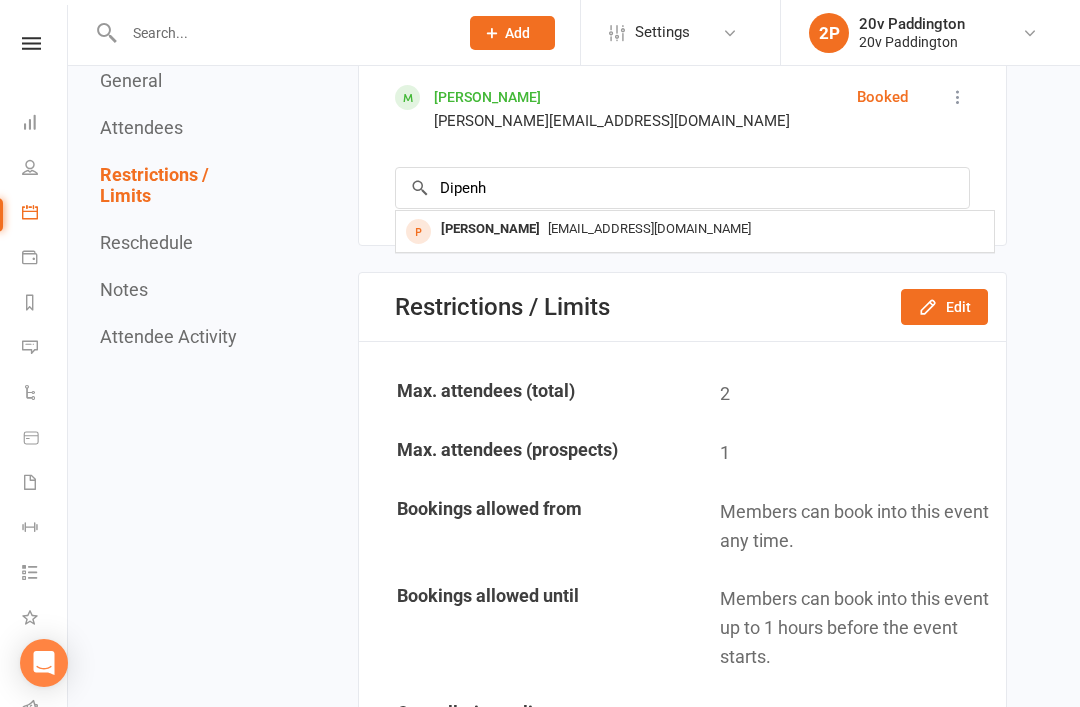 click on "No@mail.com" at bounding box center [695, 229] 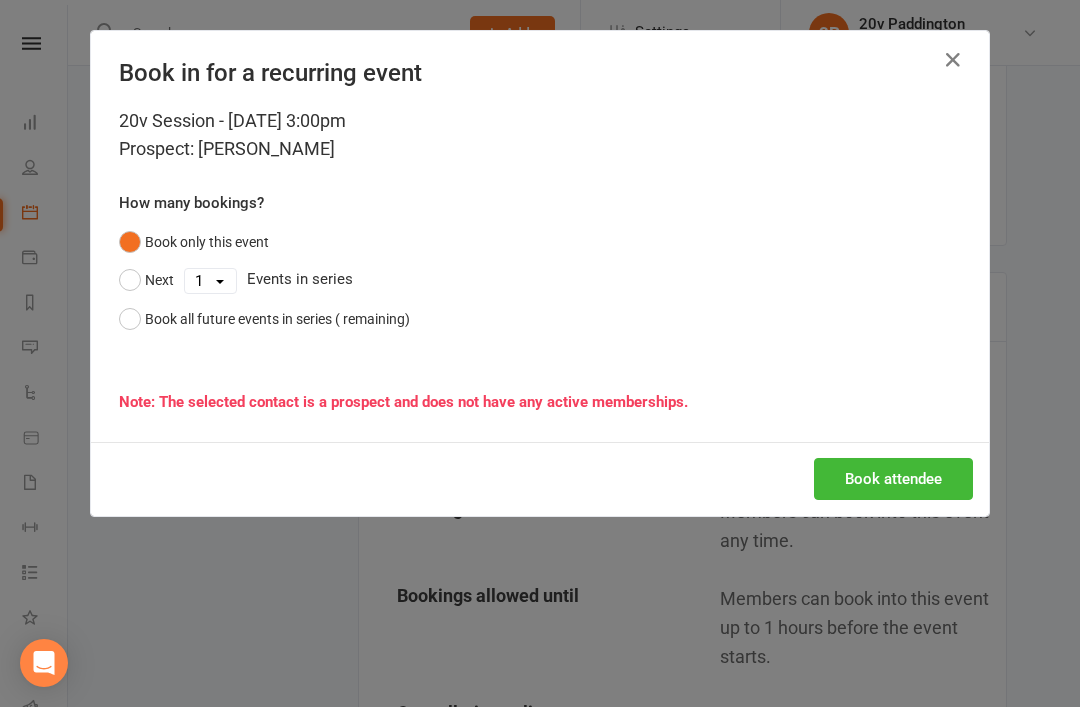 scroll, scrollTop: 874, scrollLeft: 0, axis: vertical 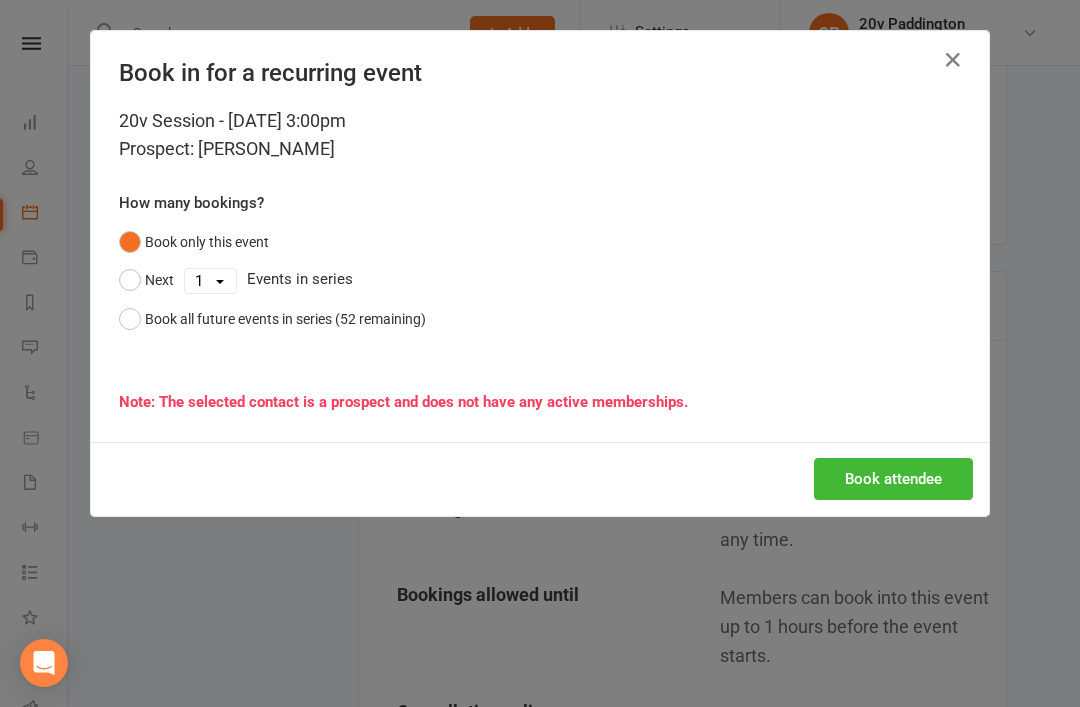 click on "Book attendee" at bounding box center [893, 479] 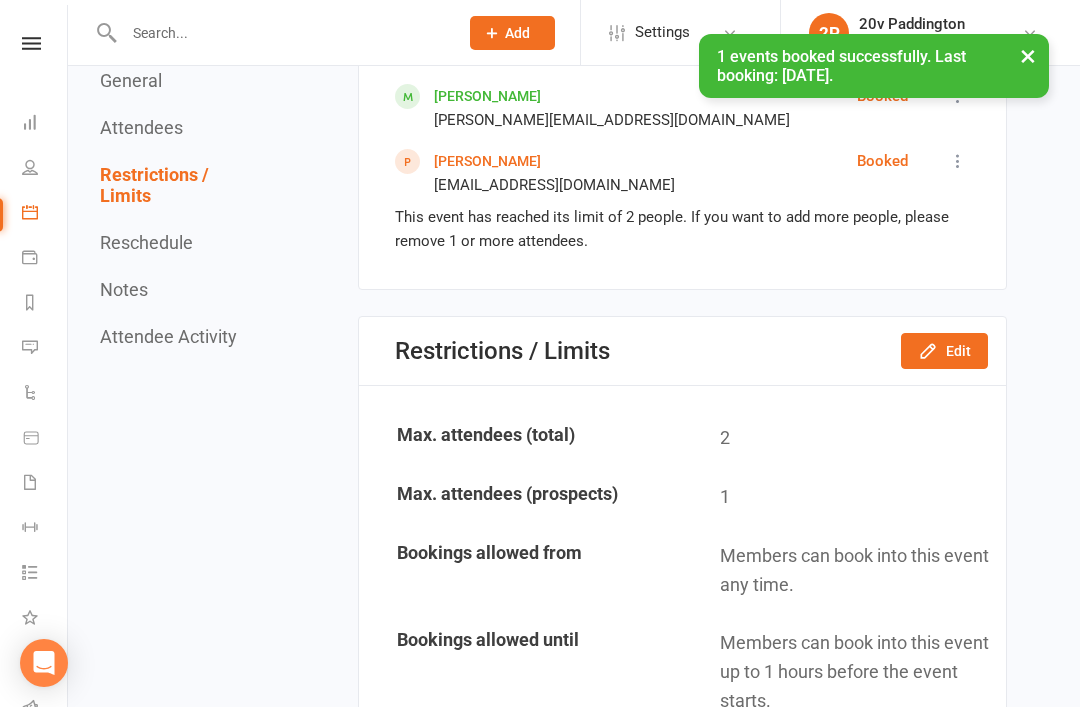 click on "General Attendees Restrictions / Limits Reschedule Notes Attendee Activity" at bounding box center (181, 972) 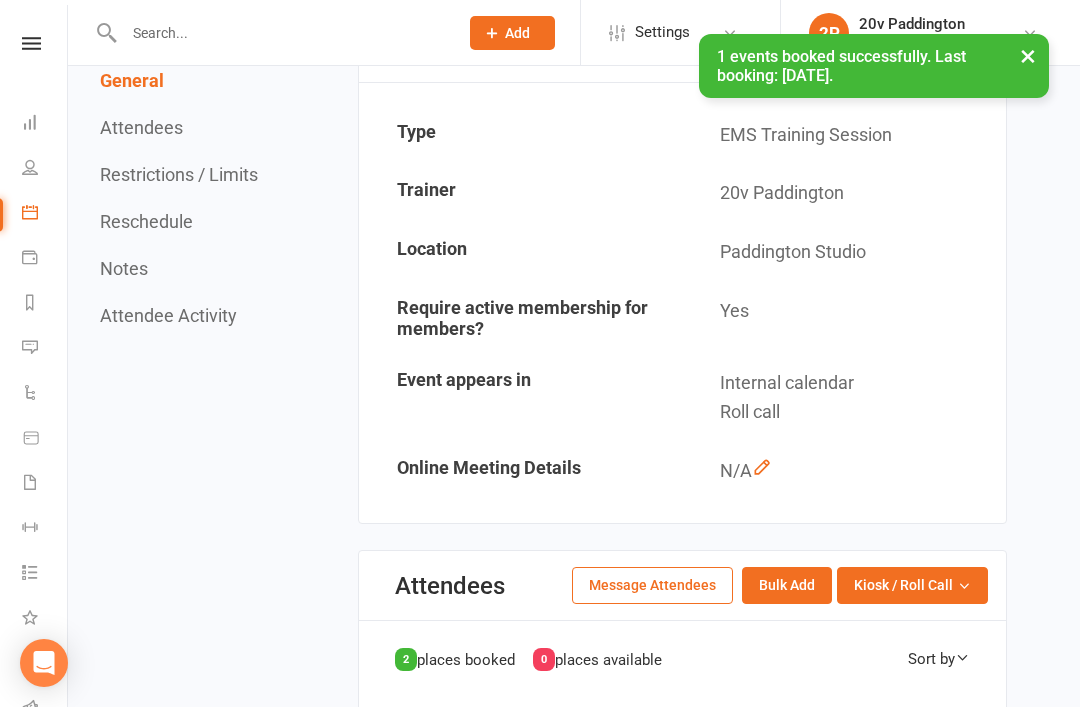 scroll, scrollTop: 242, scrollLeft: 0, axis: vertical 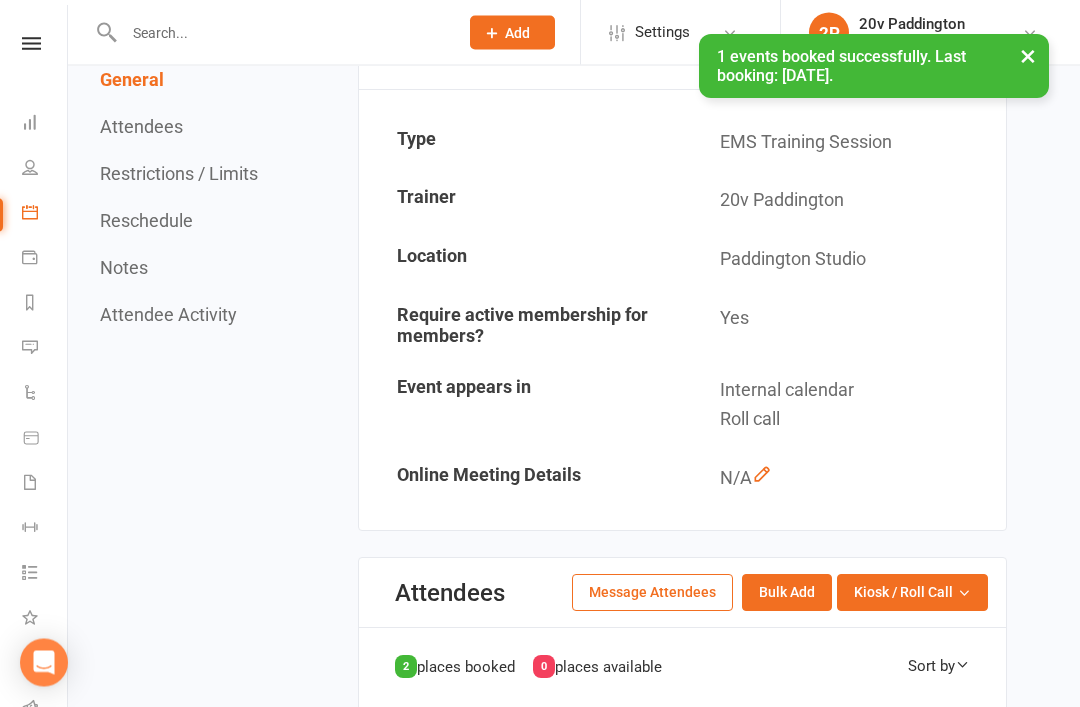 click on "Calendar" at bounding box center [44, 214] 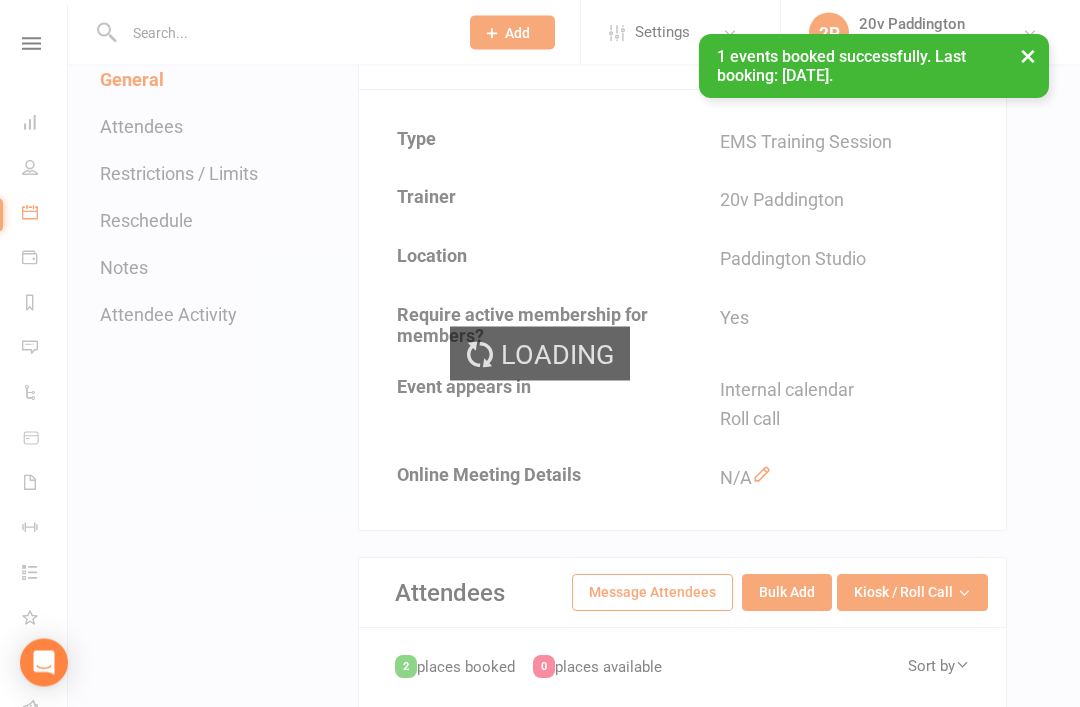 scroll, scrollTop: 243, scrollLeft: 0, axis: vertical 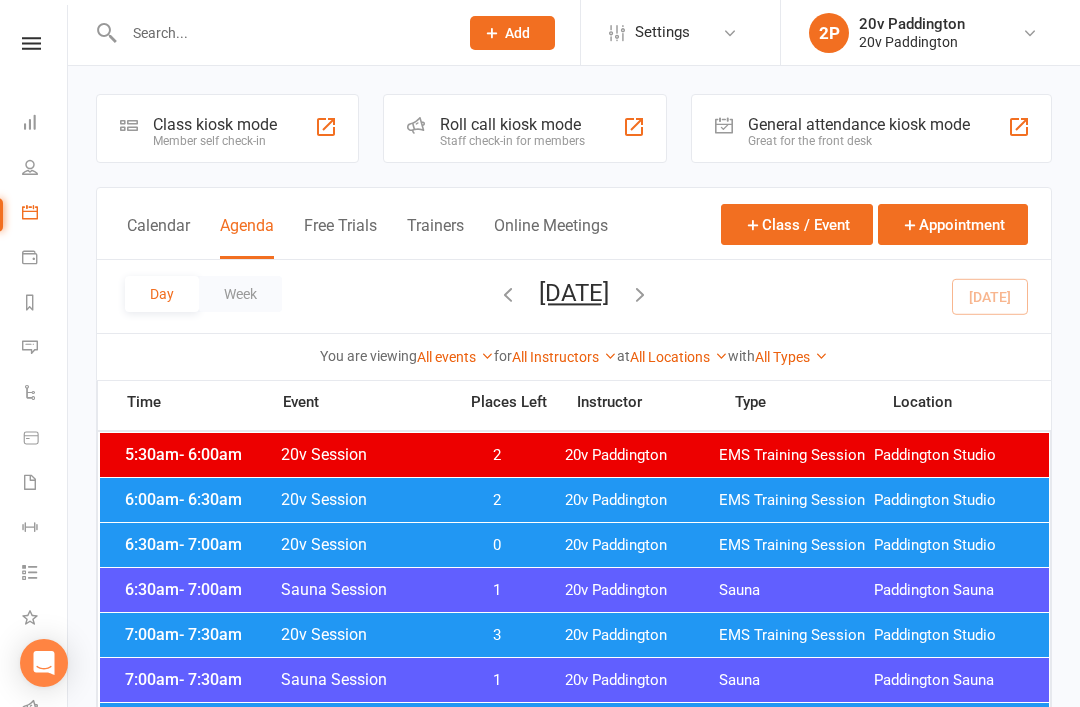 click on "2P 20v Paddington 20v Paddington My profile My subscription Help Terms & conditions  Privacy policy  Sign out" at bounding box center (930, 32) 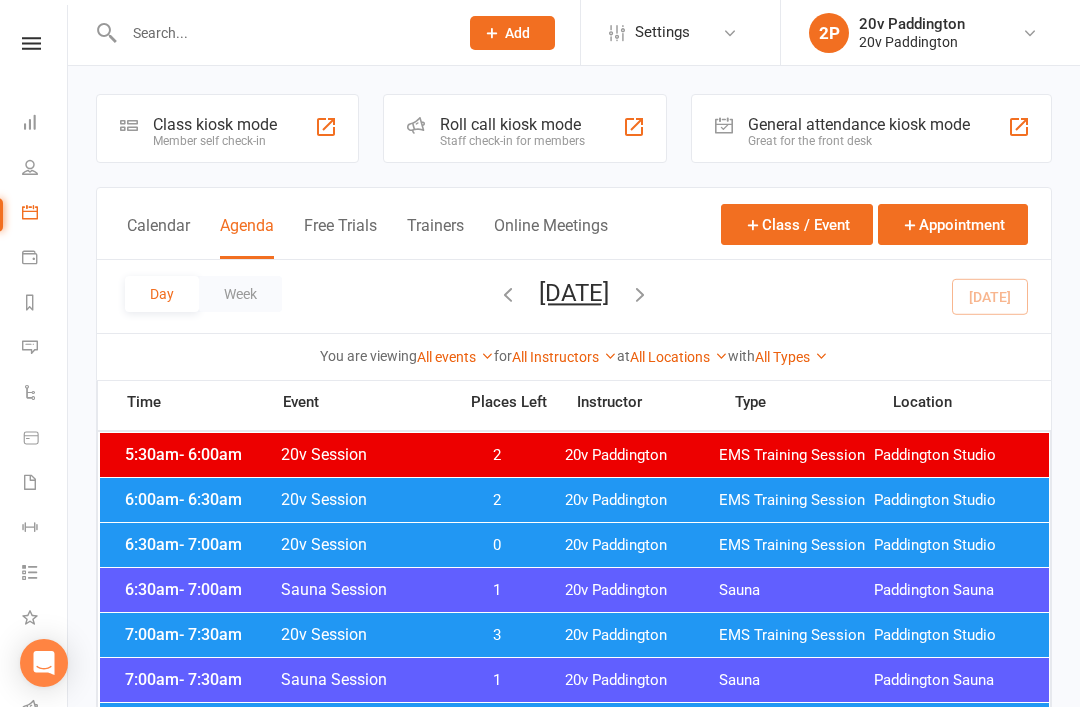 click on "Settings Membership Plans Event Templates Appointment Types Website Image Library Customize Contacts Bulk Imports Access Control Users Account Profile Clubworx API" at bounding box center (680, 32) 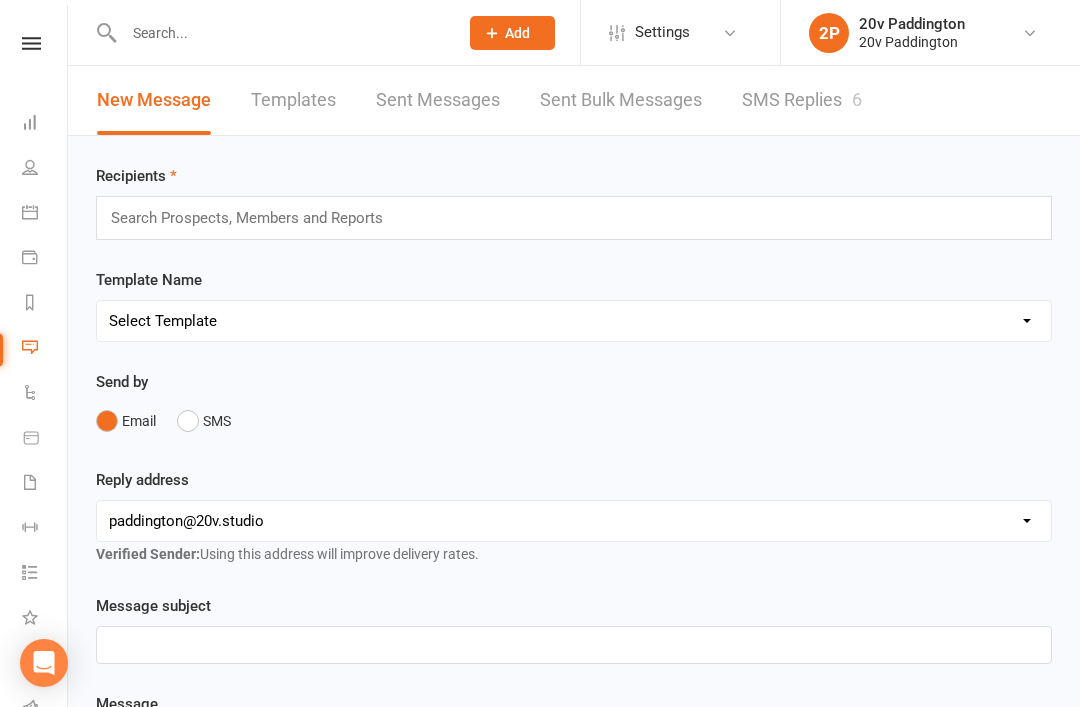 click on "Calendar" at bounding box center [44, 214] 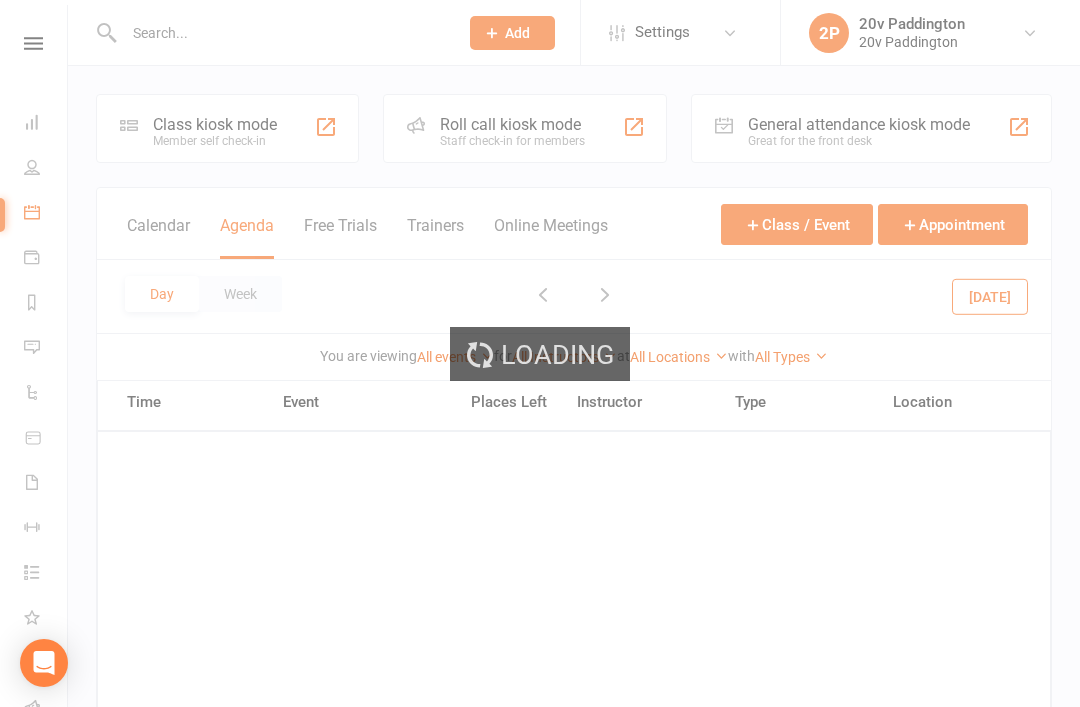 scroll, scrollTop: 89, scrollLeft: 0, axis: vertical 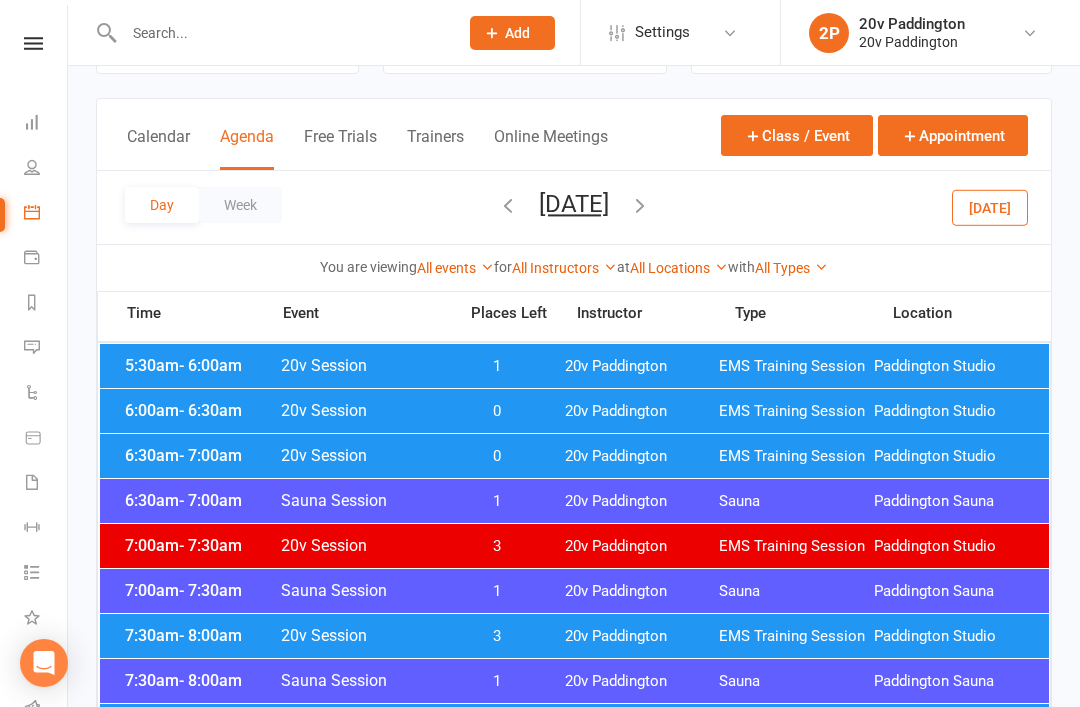 click at bounding box center (32, 347) 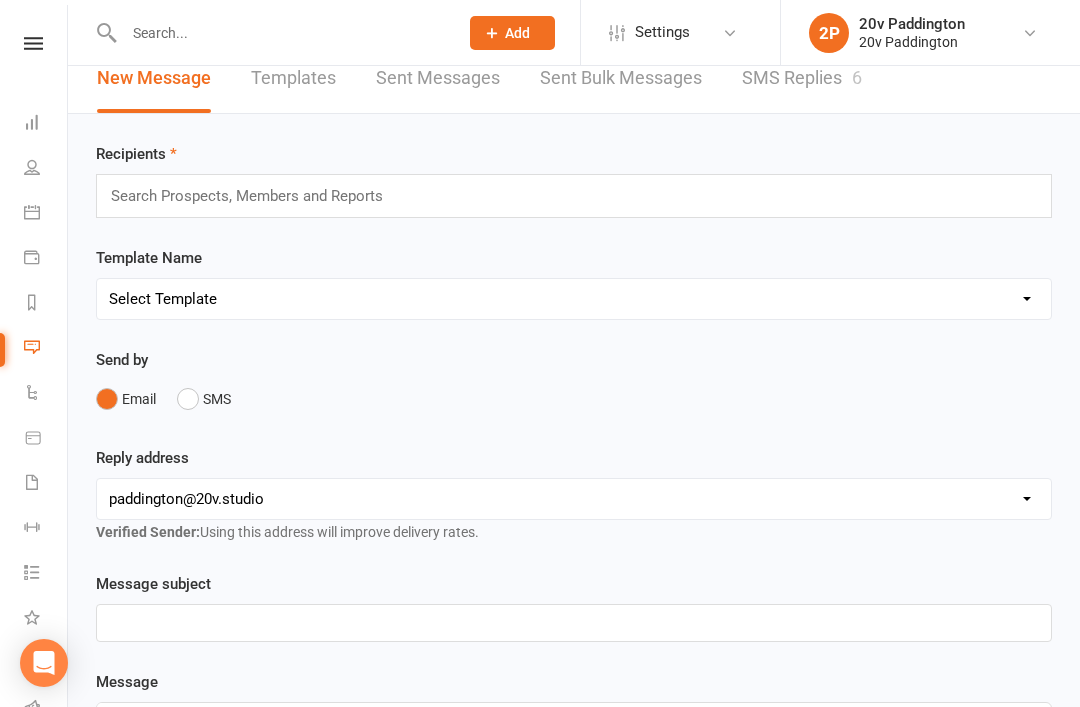 scroll, scrollTop: 0, scrollLeft: 0, axis: both 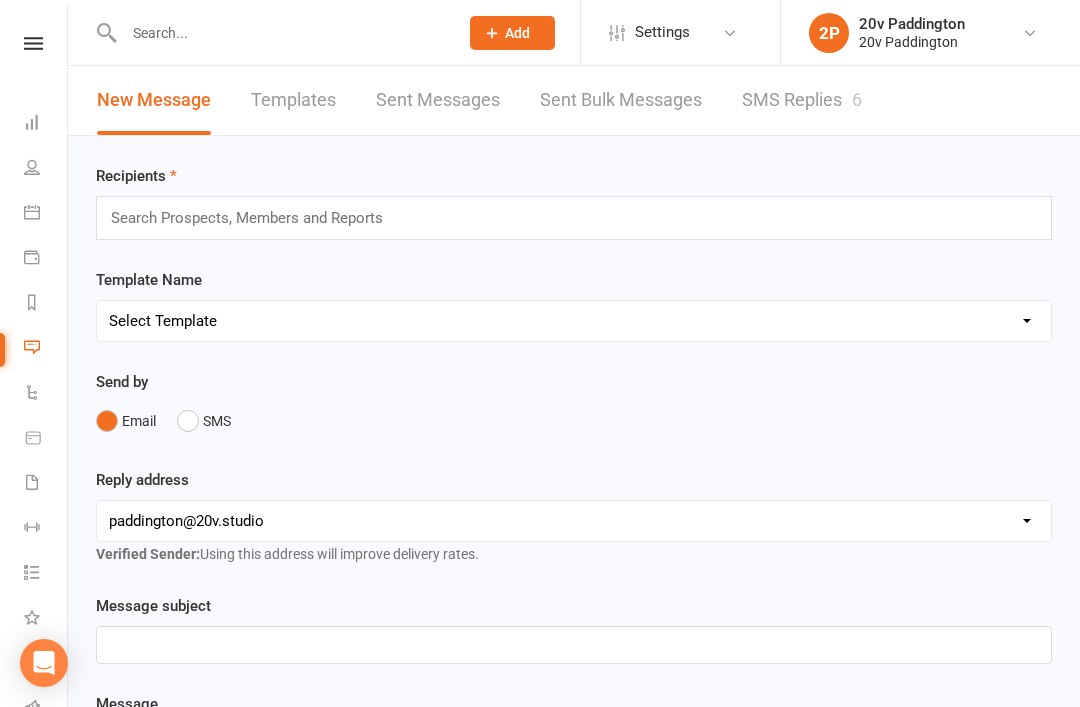 click on "Calendar" at bounding box center (33, 214) 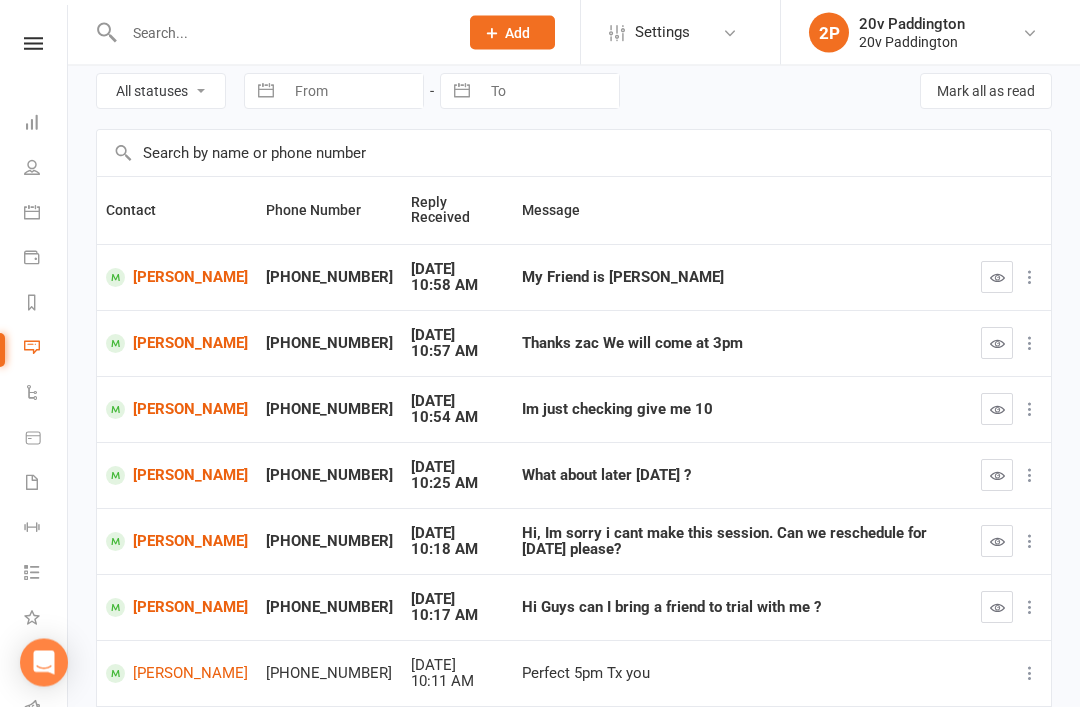scroll, scrollTop: 83, scrollLeft: 0, axis: vertical 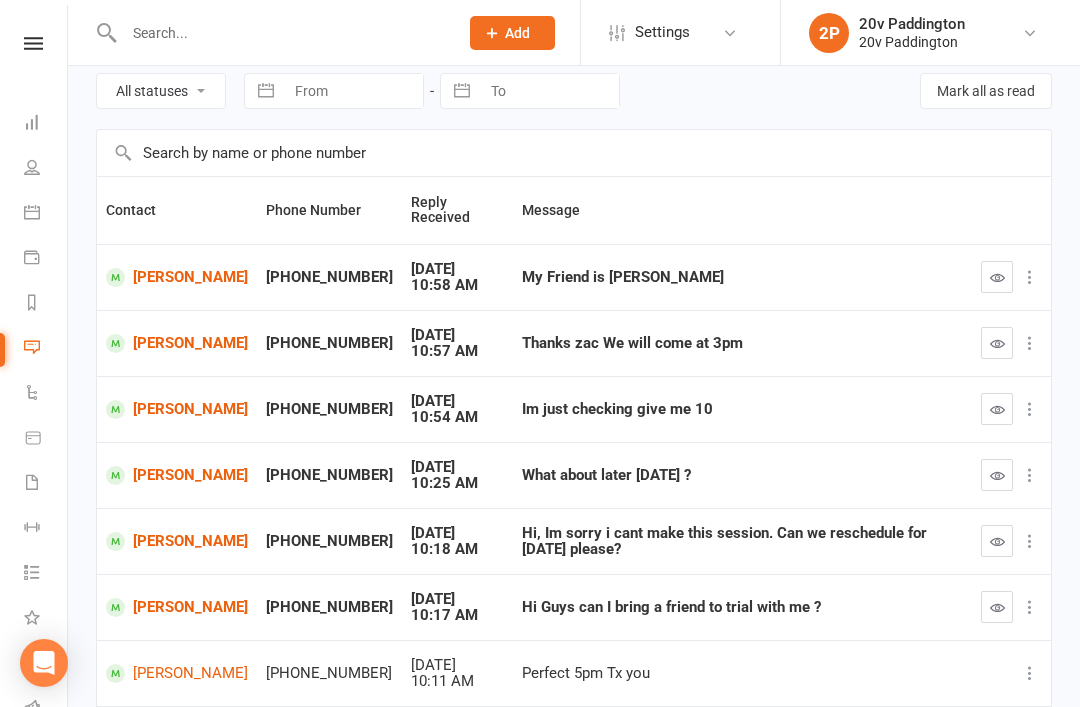 click on "[PERSON_NAME]" at bounding box center [177, 277] 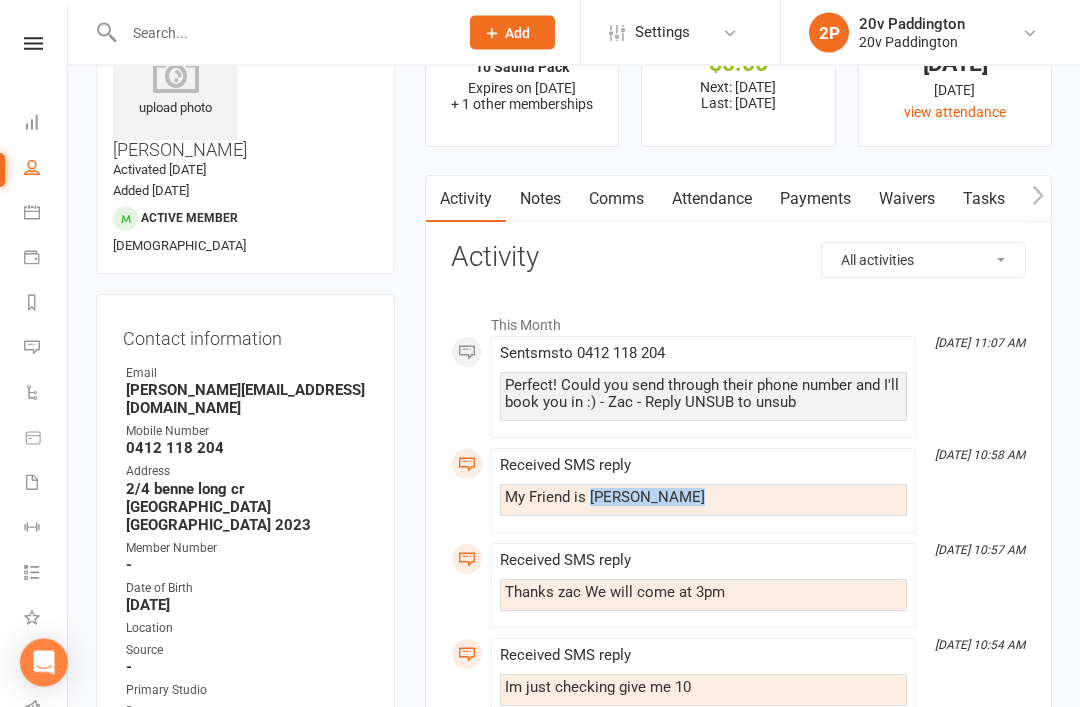 scroll, scrollTop: 0, scrollLeft: 0, axis: both 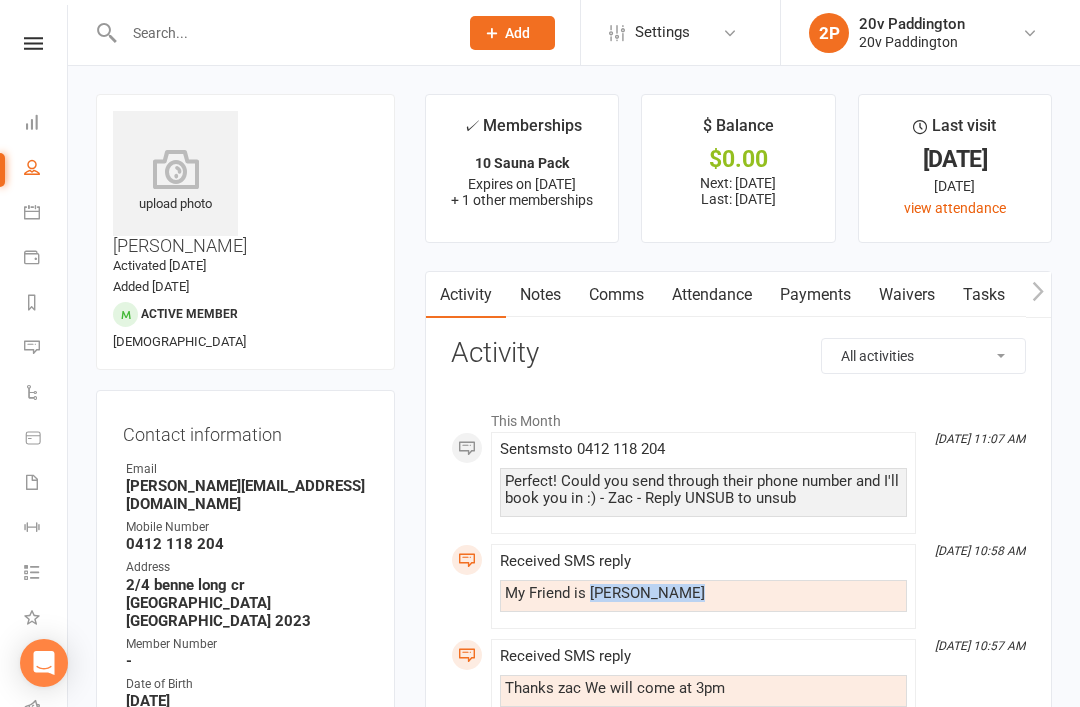 click at bounding box center [32, 347] 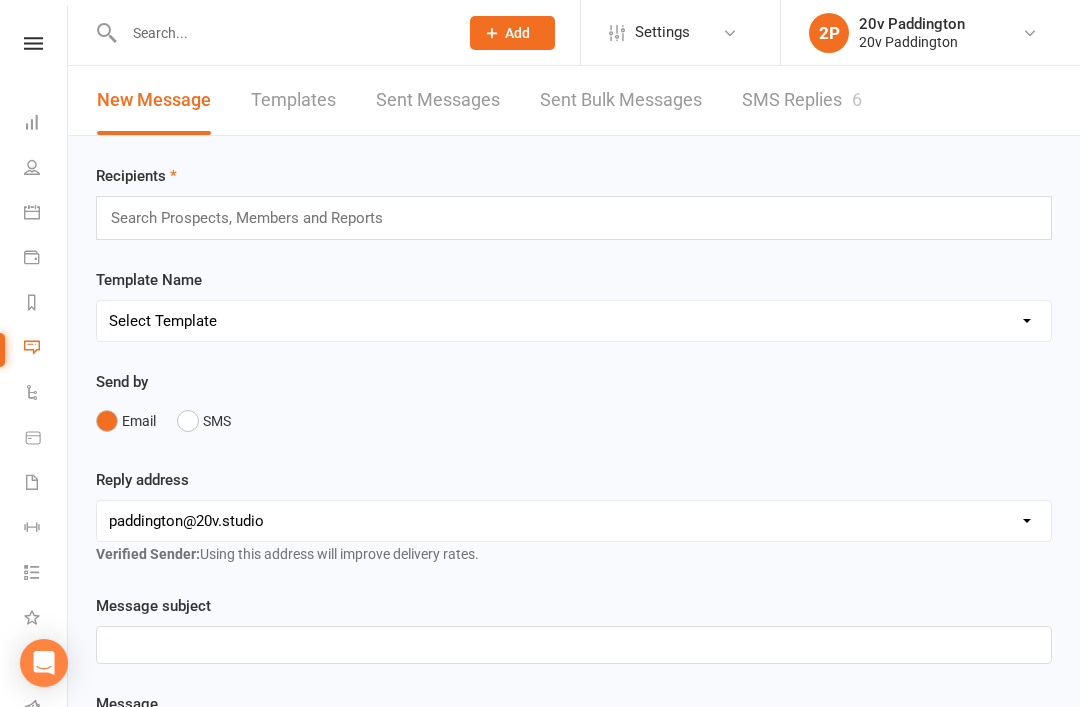 click on "SMS Replies  6" at bounding box center (802, 100) 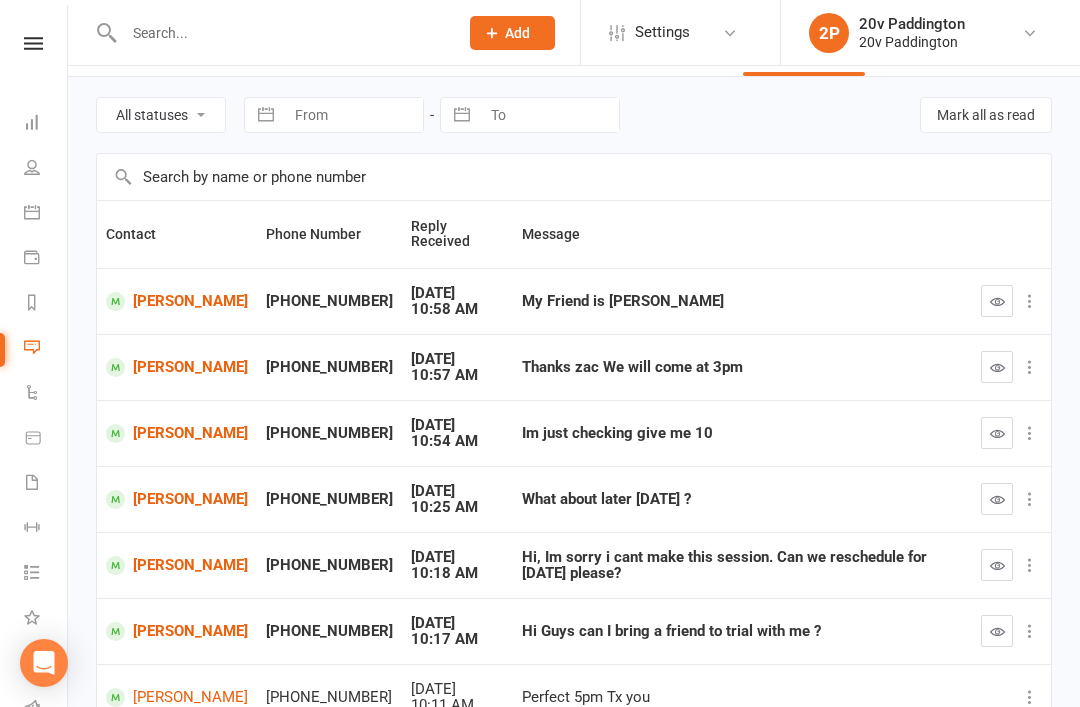 scroll, scrollTop: 60, scrollLeft: 0, axis: vertical 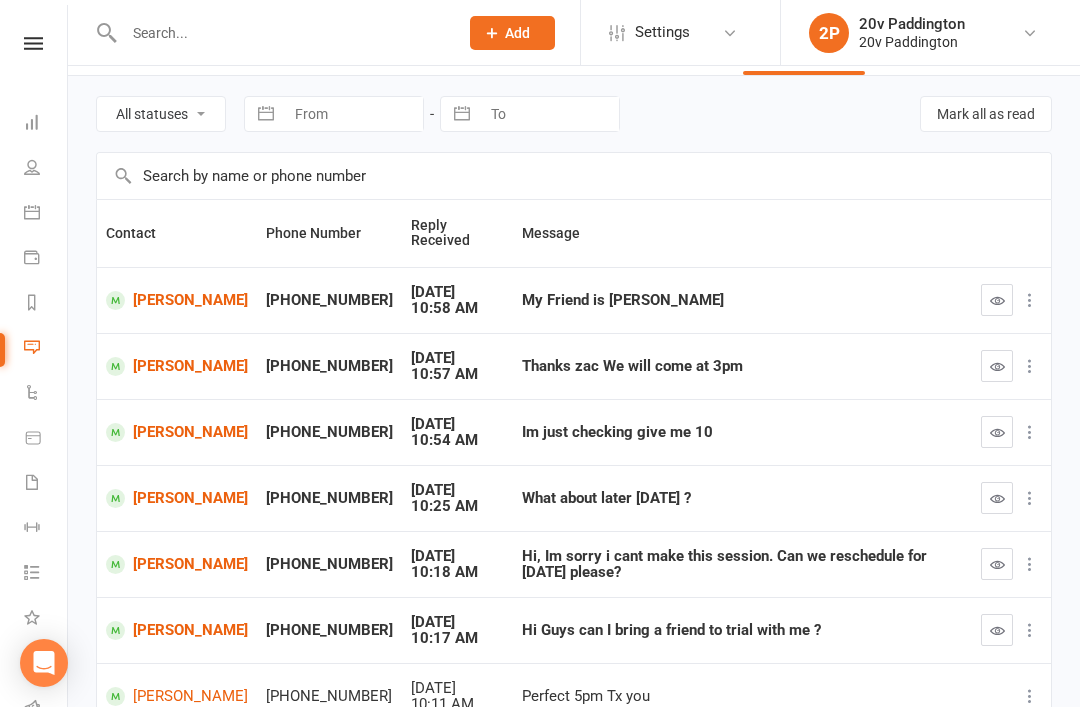 click at bounding box center (1011, 630) 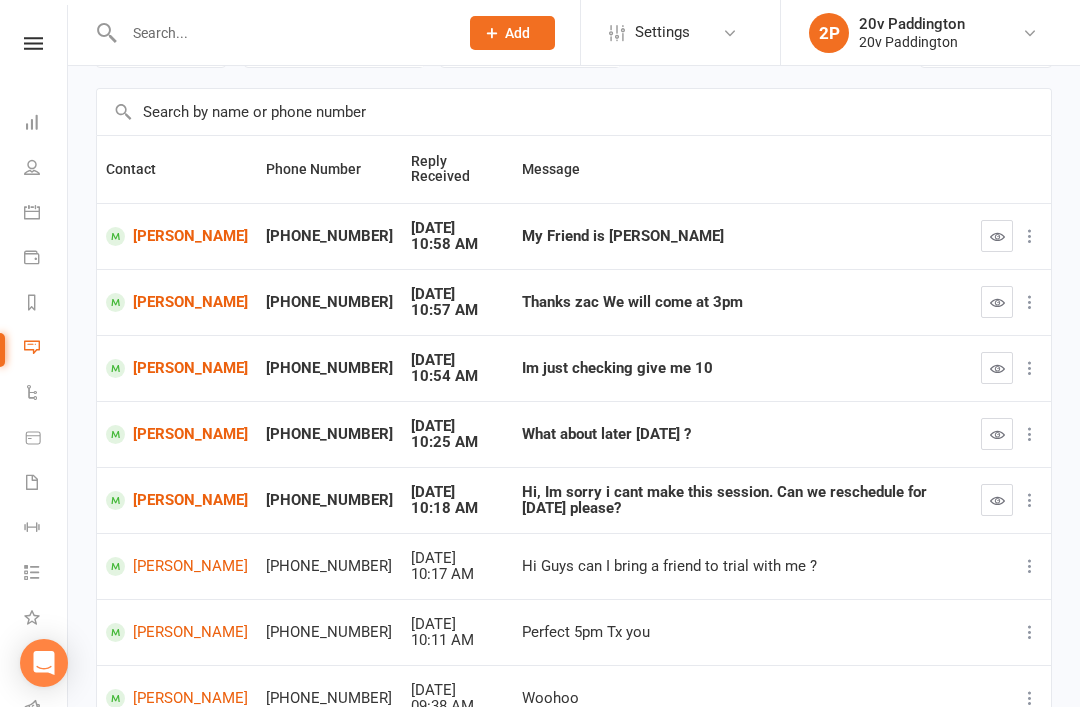 click at bounding box center (997, 434) 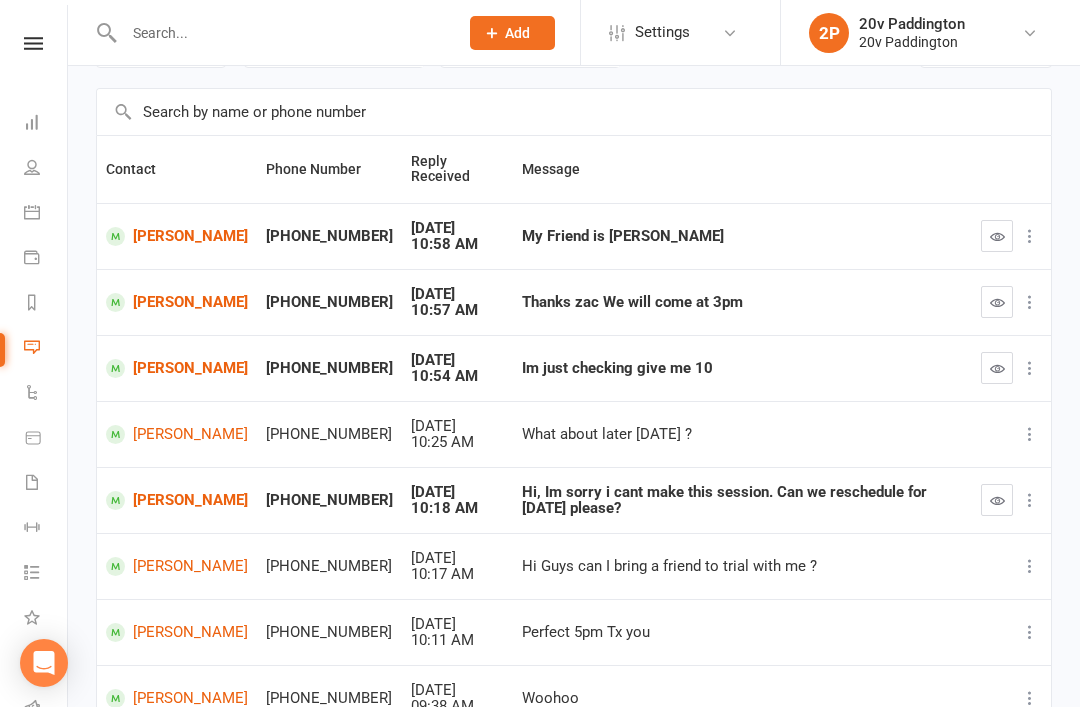 click at bounding box center [997, 368] 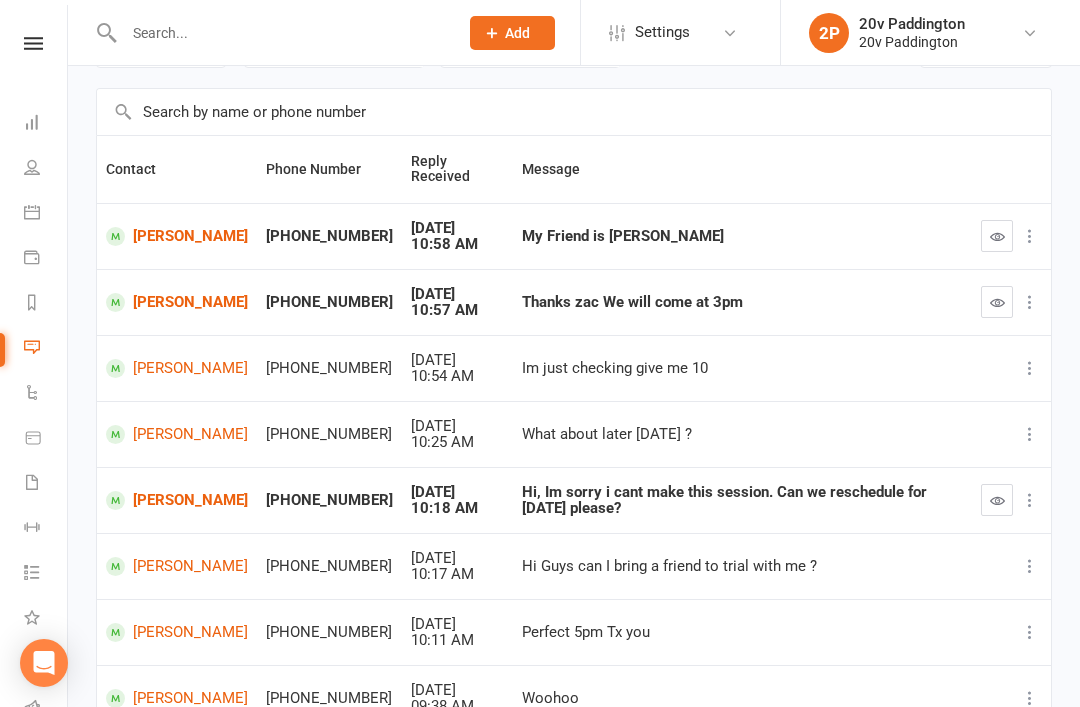 click at bounding box center (997, 302) 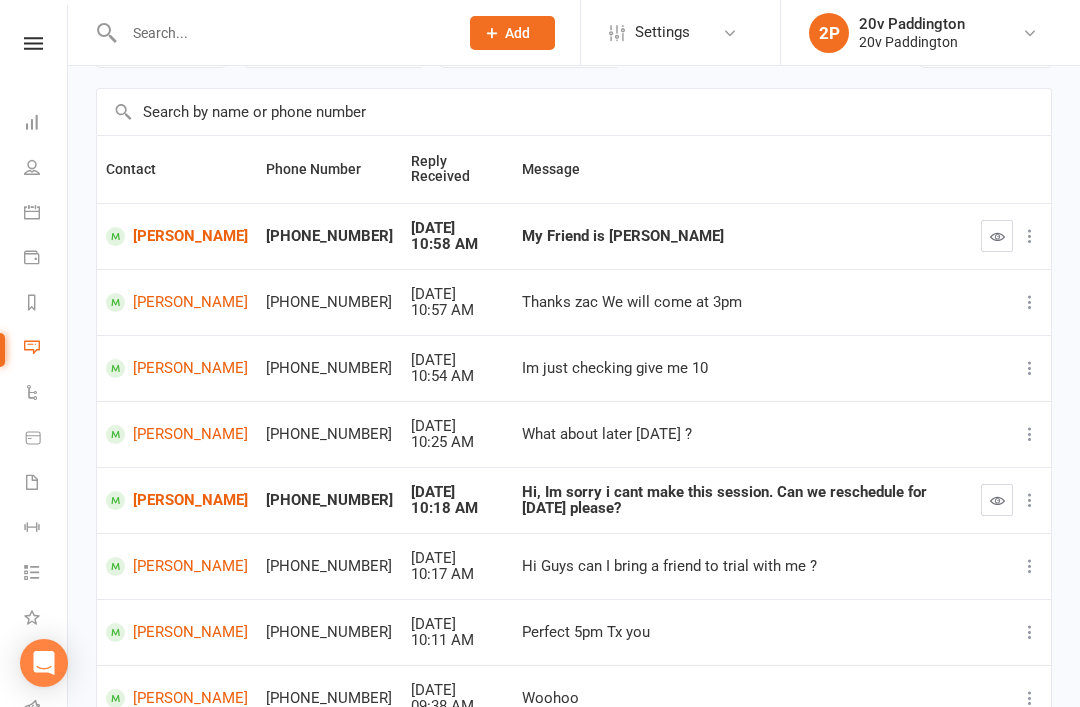 click on "[PERSON_NAME]" at bounding box center (177, 500) 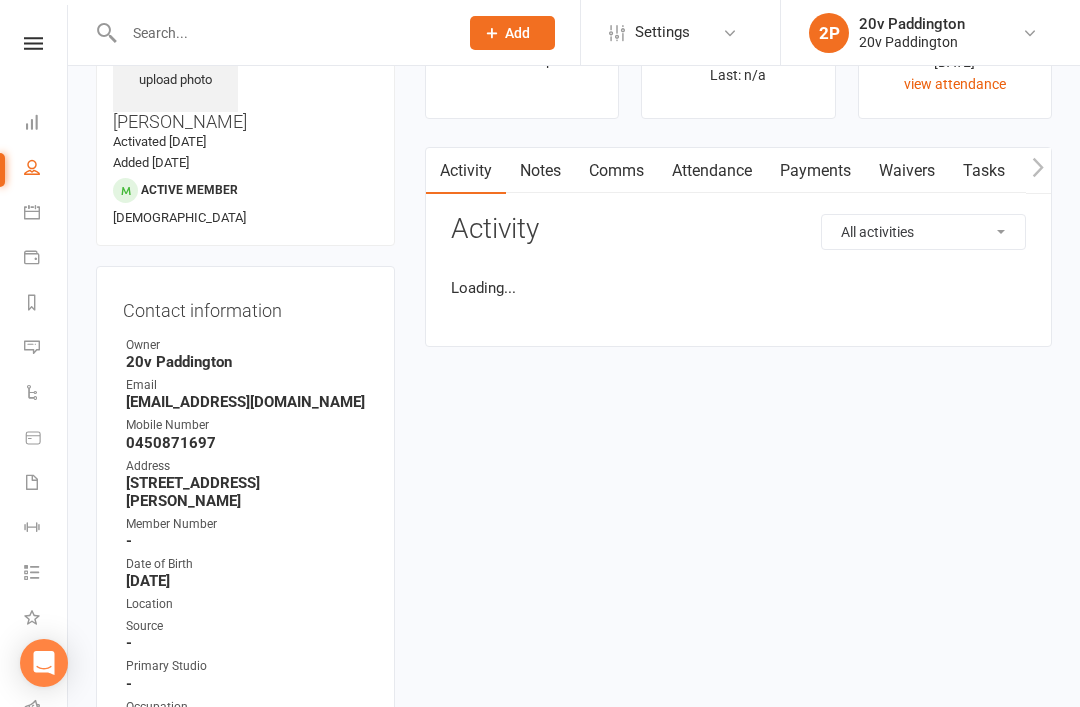 scroll, scrollTop: 0, scrollLeft: 0, axis: both 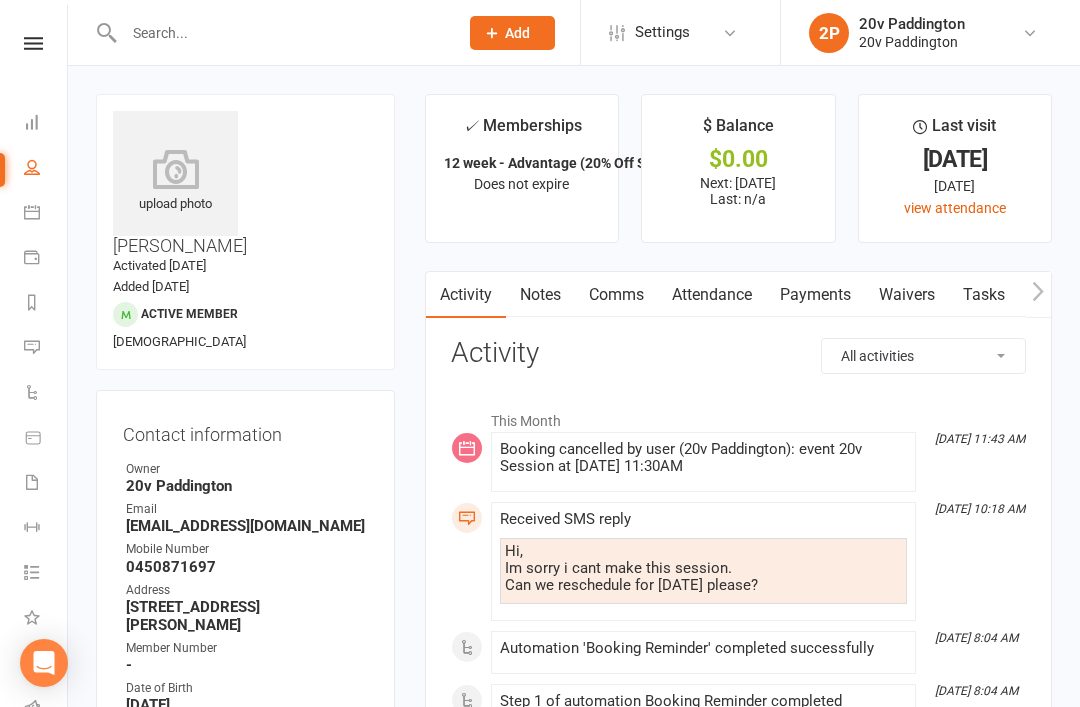 click on "Comms" at bounding box center (616, 295) 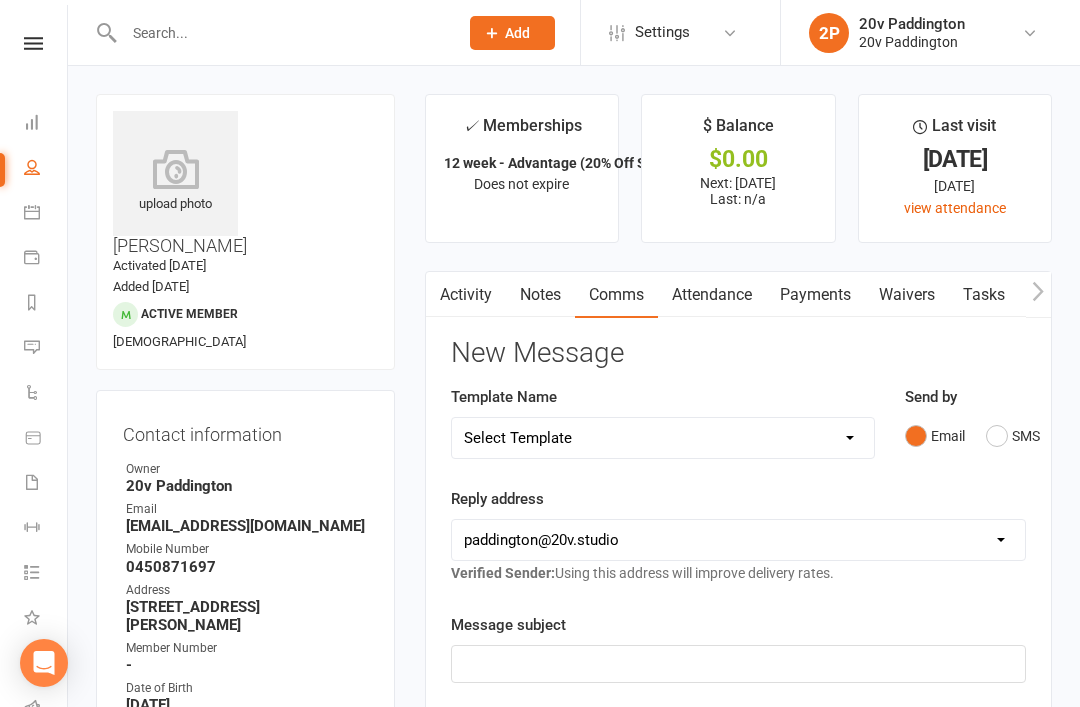 click on "SMS" at bounding box center [1013, 436] 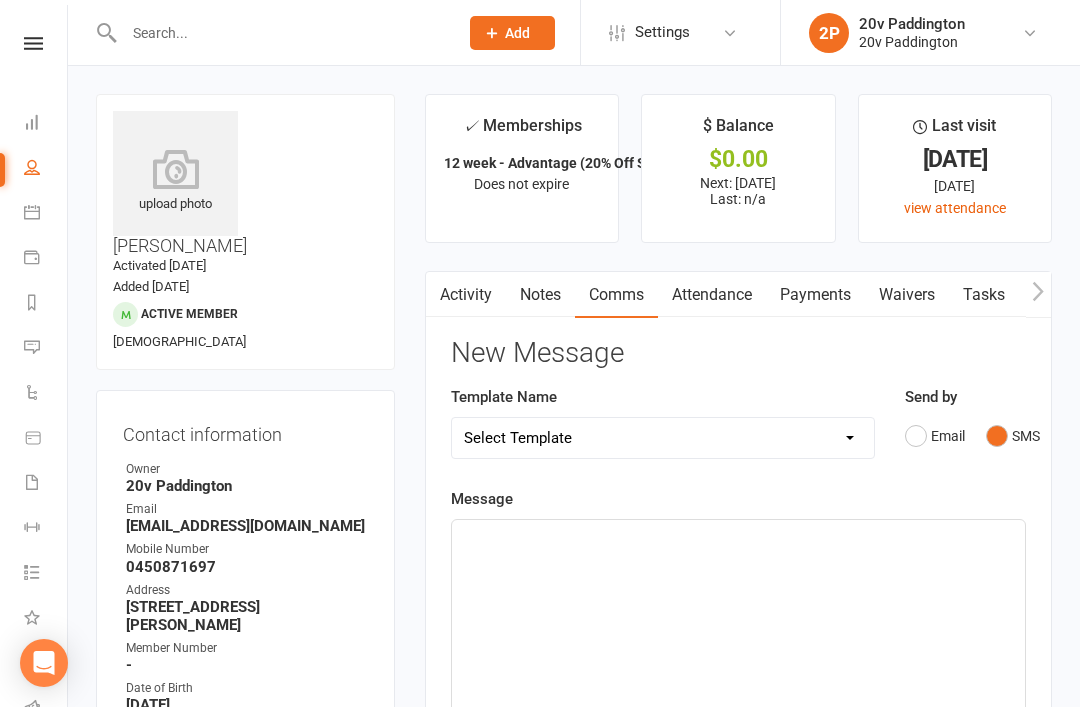 click on "﻿" 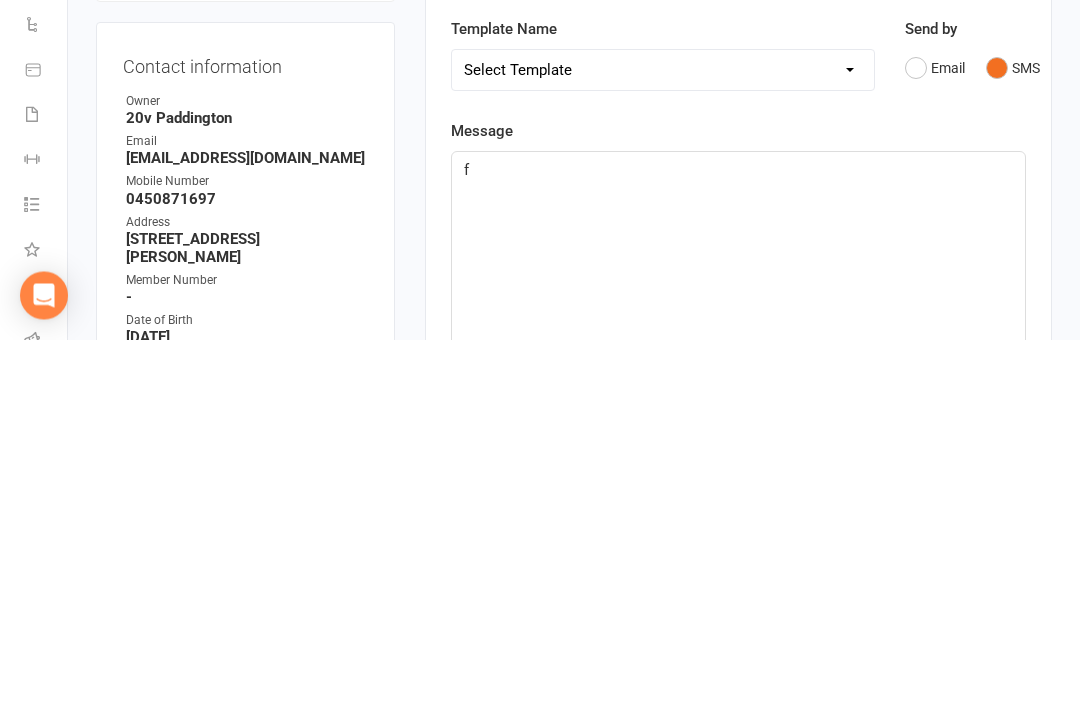 type 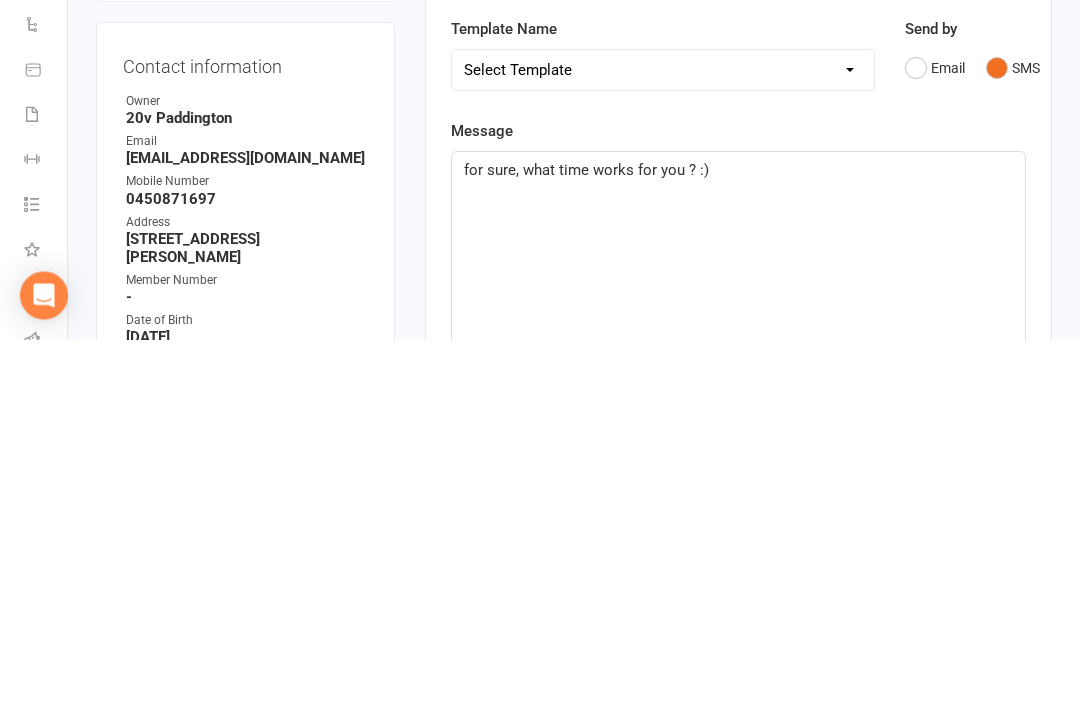 click on "for sure, what time works for you ? :)" 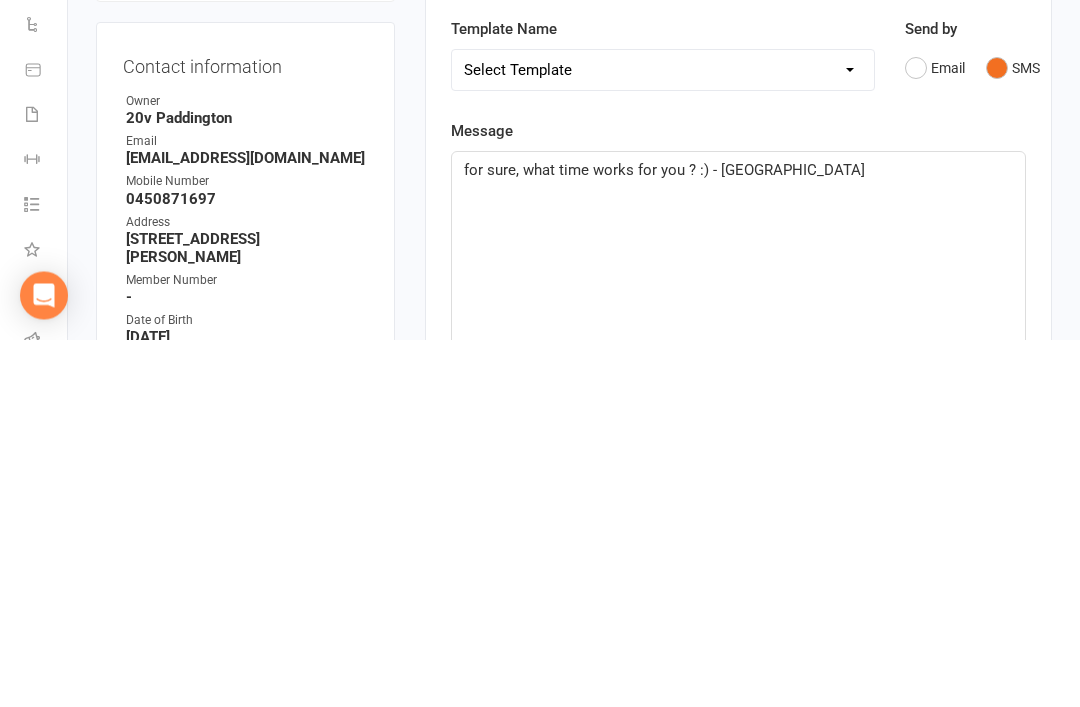 click on "Prospect
Member
Non-attending contact
Class / event
Appointment
Task
Membership plan
Bulk message
Add
Settings Membership Plans Event Templates Appointment Types Website Image Library Customize Contacts Bulk Imports Access Control Users Account Profile Clubworx API 2P 20v Paddington 20v Paddington My profile My subscription Help Terms & conditions  Privacy policy  Sign out Clubworx Dashboard People Calendar Payments Reports Messages   2 Automations   Product Sales Waivers   Workouts   Tasks   83 What's New Check-in Kiosk modes General attendance Roll call Class check-in × × × upload photo Giselle Vieira Activated 8 July, 2025 Added 1 July, 2025   Active member 44 years old  Contact information Owner   20v Paddington Email  gisellevieira33@icloud.com
Mobile Number" at bounding box center (540, 1401) 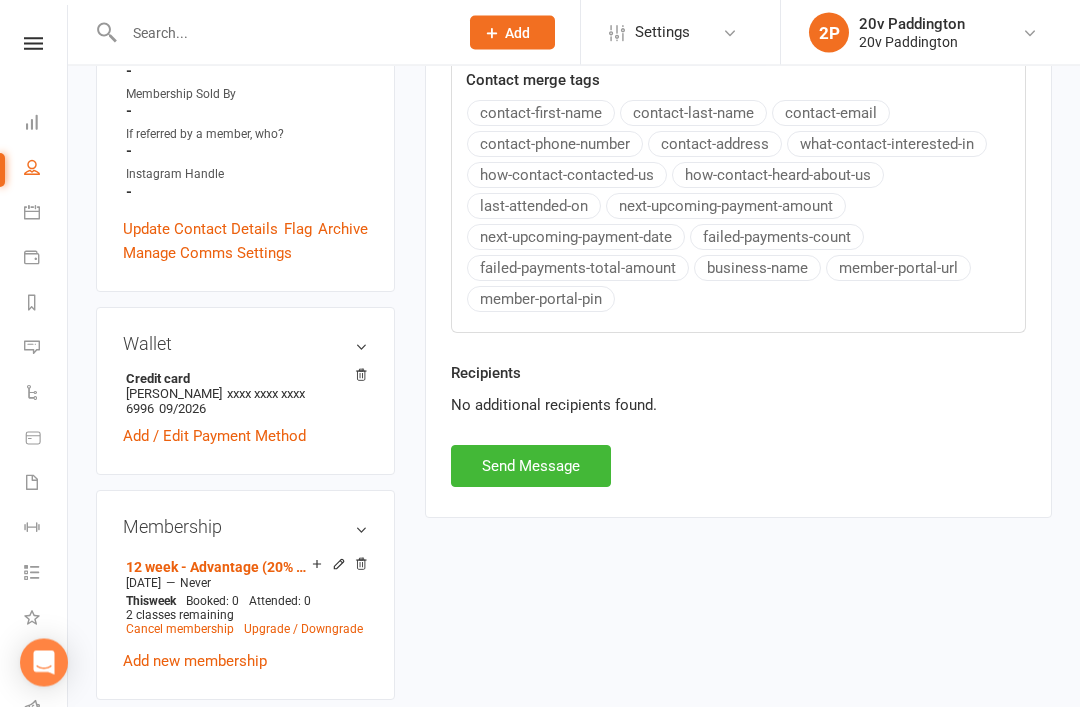 scroll, scrollTop: 814, scrollLeft: 0, axis: vertical 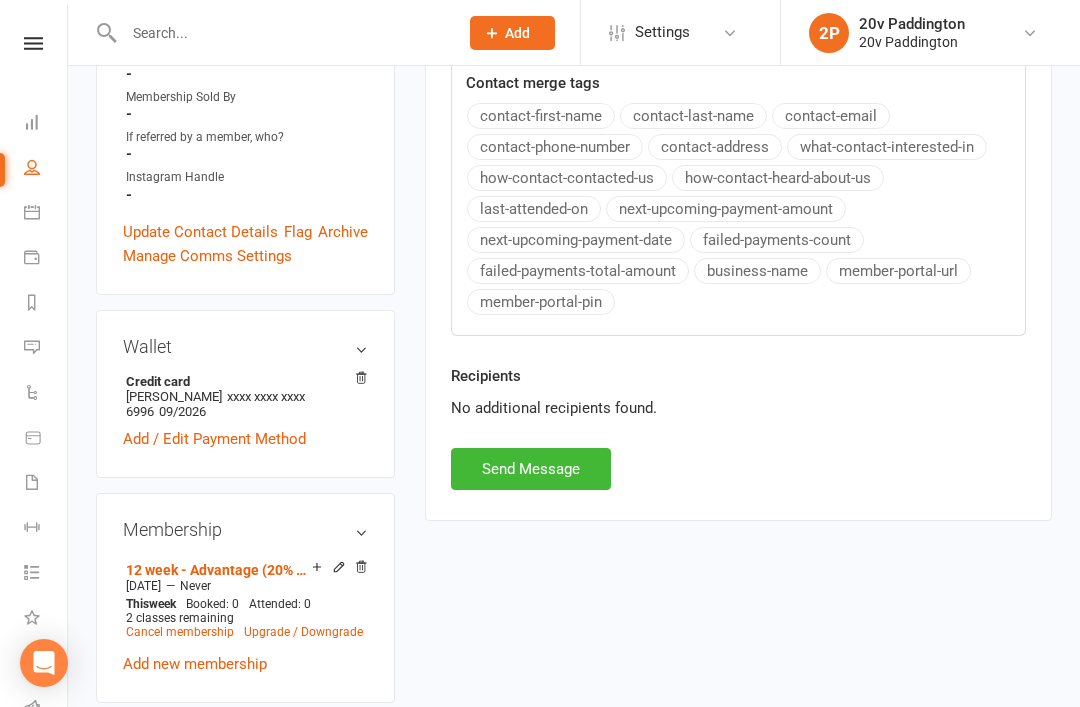 click on "Activity Notes Comms Attendance Payments Waivers Tasks Automations Workouts Assessments Credit balance
New Message Template Name Select Template [SMS] Haven’t heard back from trial [SMS] No answer to Kickstart Call [SMS] Ready for trial [SMS] Still interested text to in communication [SMS] Trial same day confirmation text  [Email] 20v Referral Bonus [SMS] Free Trial Link Send by Email SMS Message for sure, what time works for you ? :) - Zac 44 chars (approx. 1 messages), 606 chars remaining.    Sent this month: 1310 Contact merge tags contact-first-name contact-last-name contact-email contact-phone-number contact-address what-contact-interested-in how-contact-contacted-us how-contact-heard-about-us last-attended-on next-upcoming-payment-amount next-upcoming-payment-date failed-payments-count failed-payments-total-amount business-name member-portal-url member-portal-pin
Recipients No additional recipients found. Send Message" at bounding box center [738, -12] 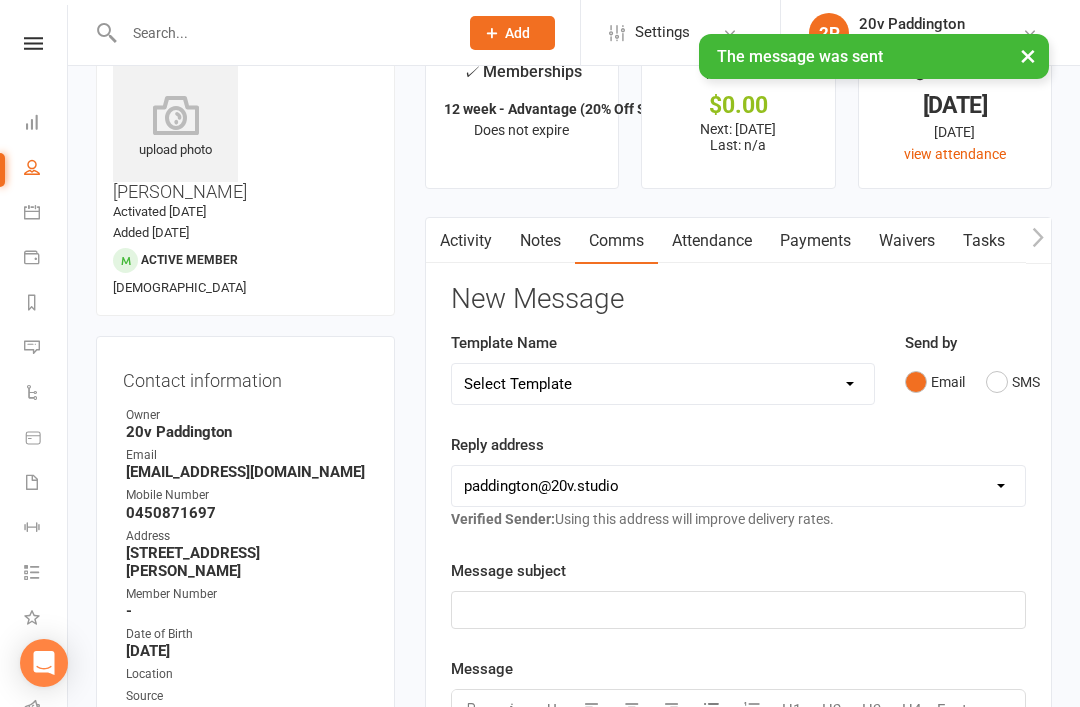 scroll, scrollTop: 0, scrollLeft: 0, axis: both 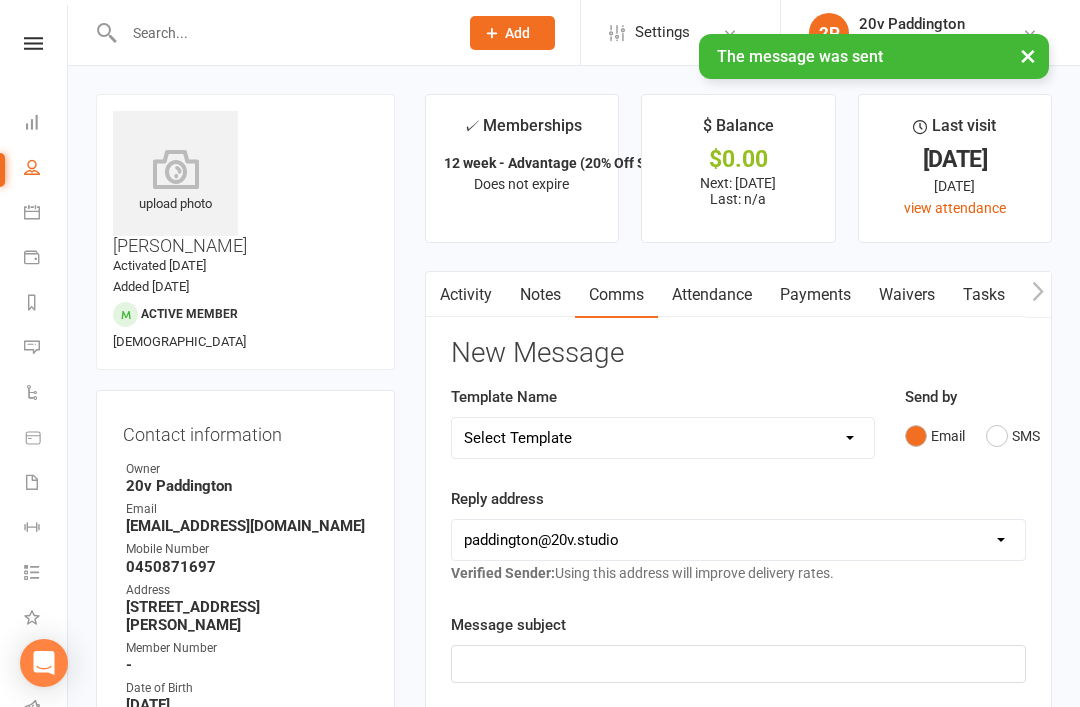 click on "Messages   2" at bounding box center (33, 349) 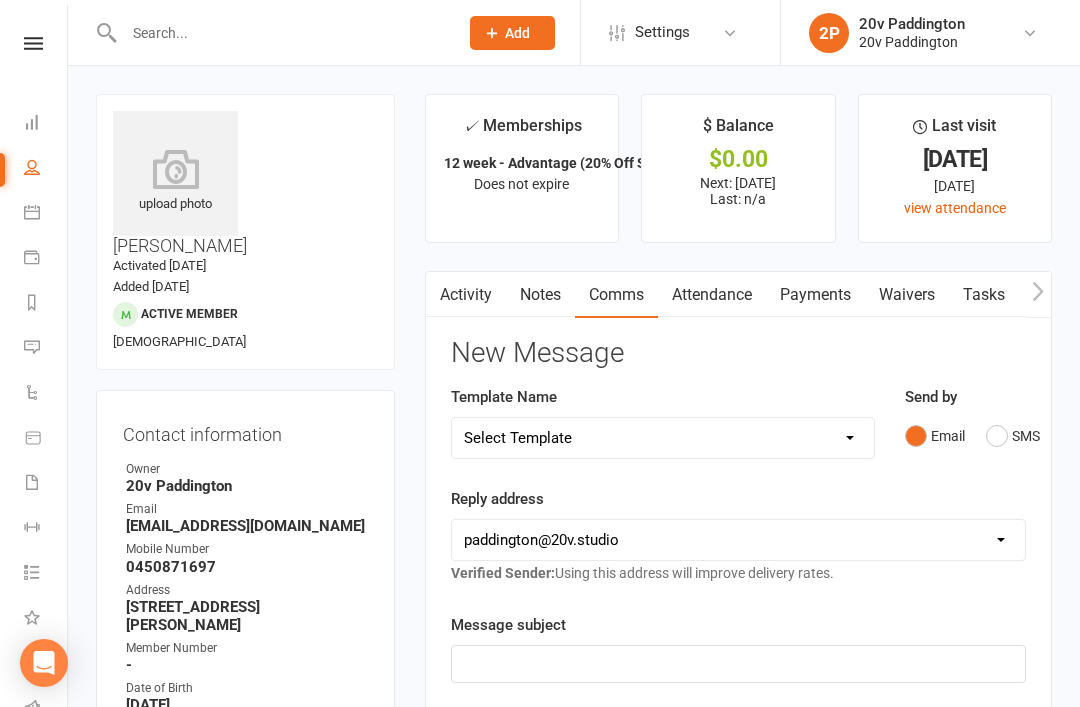 click on "Messages   2" at bounding box center [33, 349] 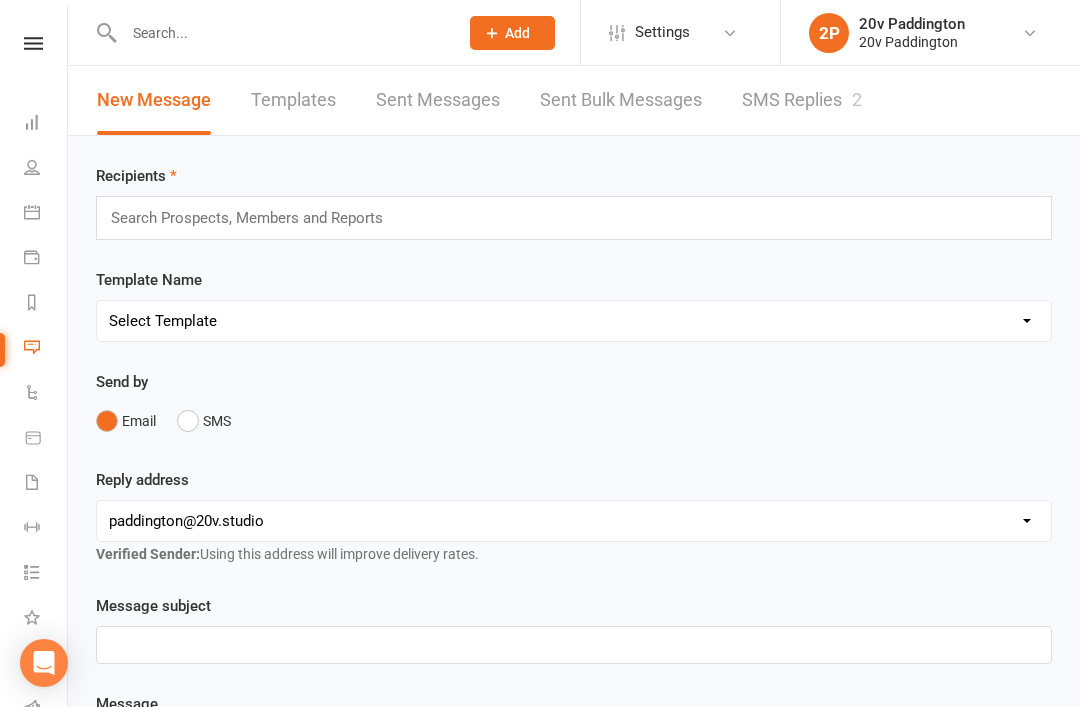 click on "Recipients Search Prospects, Members and Reports Template Name Select Template [SMS] Haven’t heard back from trial [SMS] No answer to Kickstart Call [SMS] Ready for trial [SMS] Still interested text to in communication [SMS] Trial same day confirmation text  [Email] 20v Referral Bonus [SMS] Free Trial Link Send by Email SMS Reply address hello@clubworx.com paddington@20v.studio byron@20v.studio dan@flytech.solutions eds@inchub.com.au yu@20v.studio graham@20v.studio hello@20v.studio alisha@flytech.solutions Verified Sender:   Using this address will improve delivery rates. Message subject ﻿ Message U H1 H2 H3 H4 Font A Line Toggle HTML ﻿ Contact merge tags contact-first-name contact-last-name contact-email contact-phone-number contact-address what-contact-interested-in how-contact-contacted-us how-contact-heard-about-us last-attended-on next-upcoming-payment-amount next-upcoming-payment-date failed-payments-count failed-payments-total-amount business-name member-portal-url member-portal-pin" at bounding box center (574, 767) 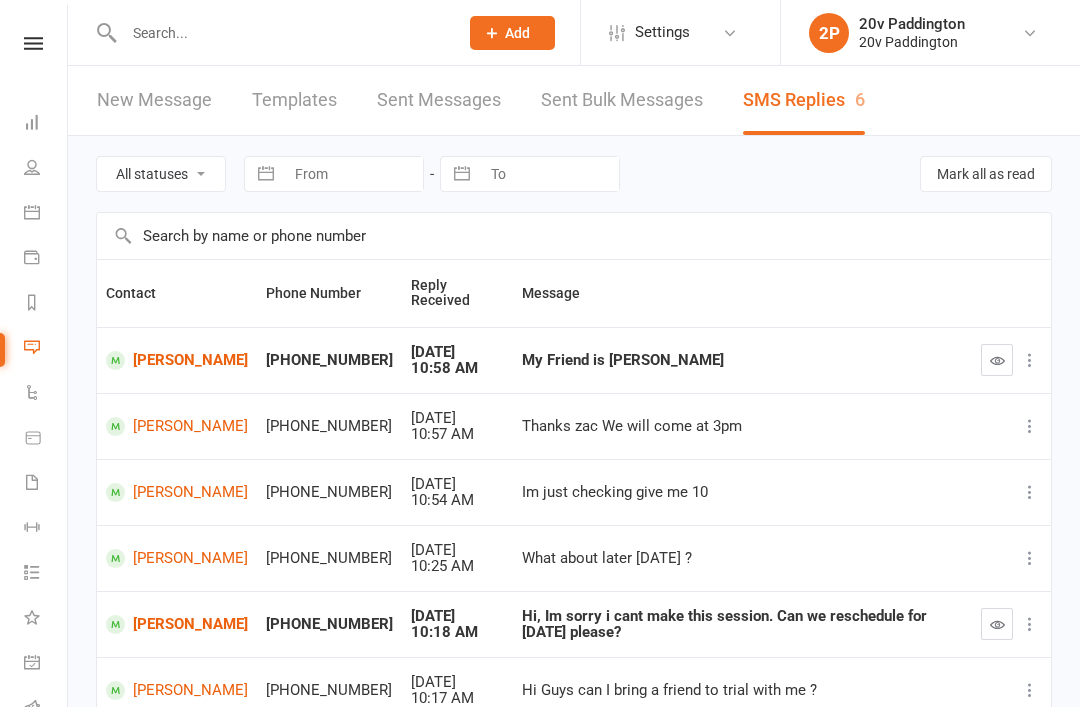 scroll, scrollTop: 0, scrollLeft: 0, axis: both 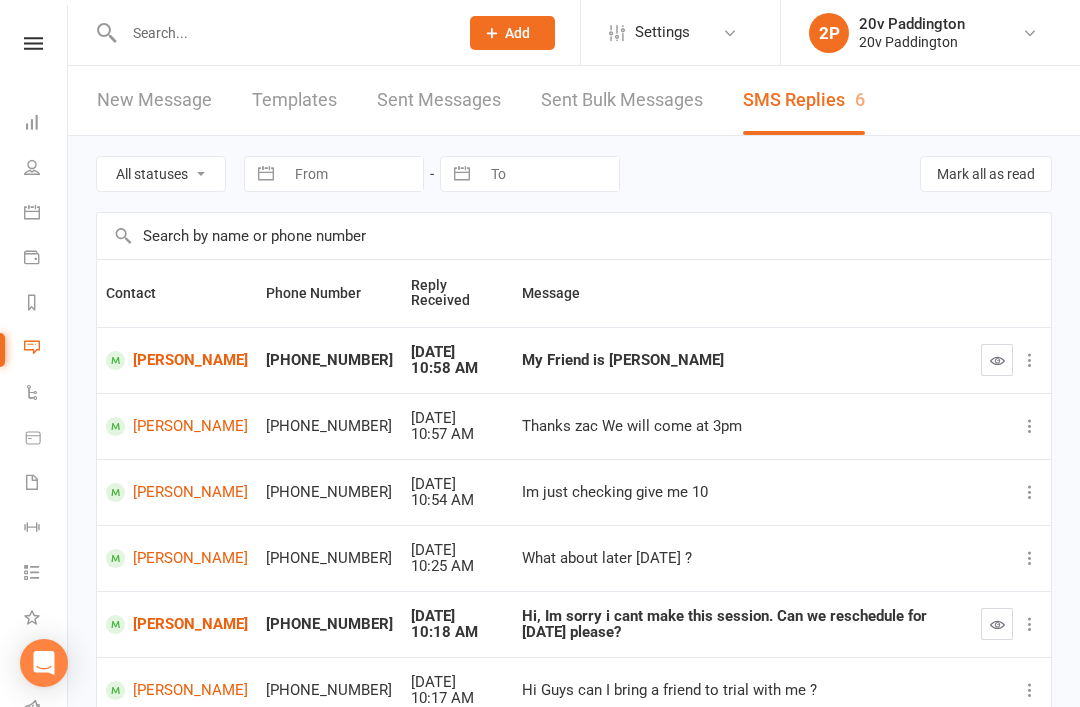 click at bounding box center (997, 624) 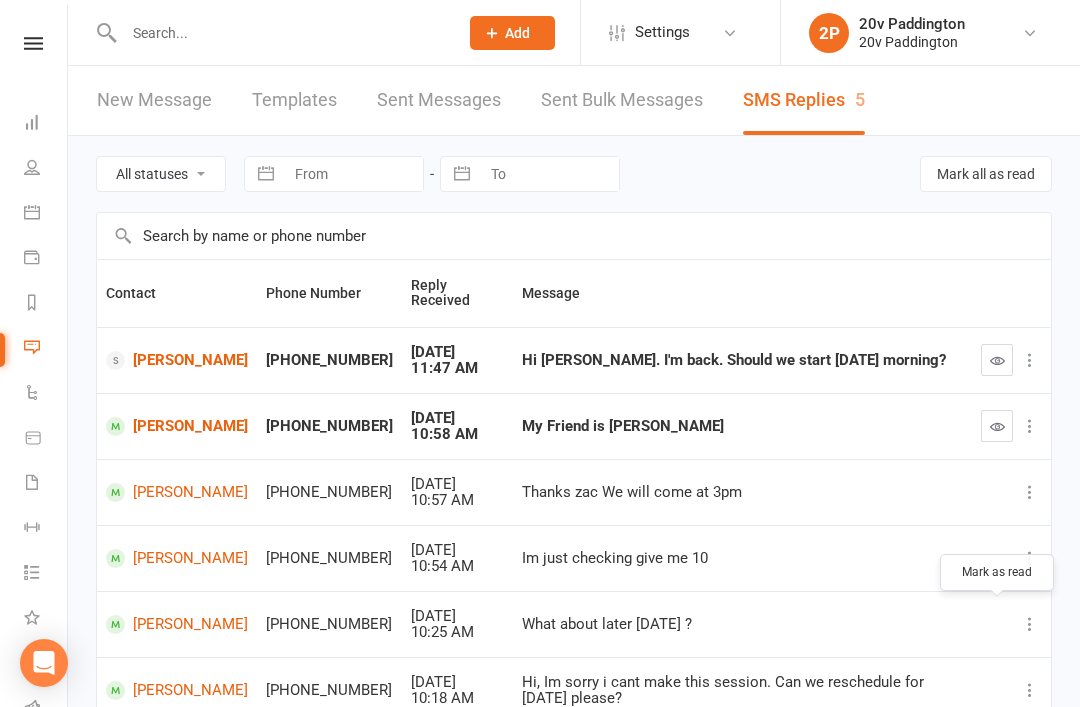 click at bounding box center (997, 360) 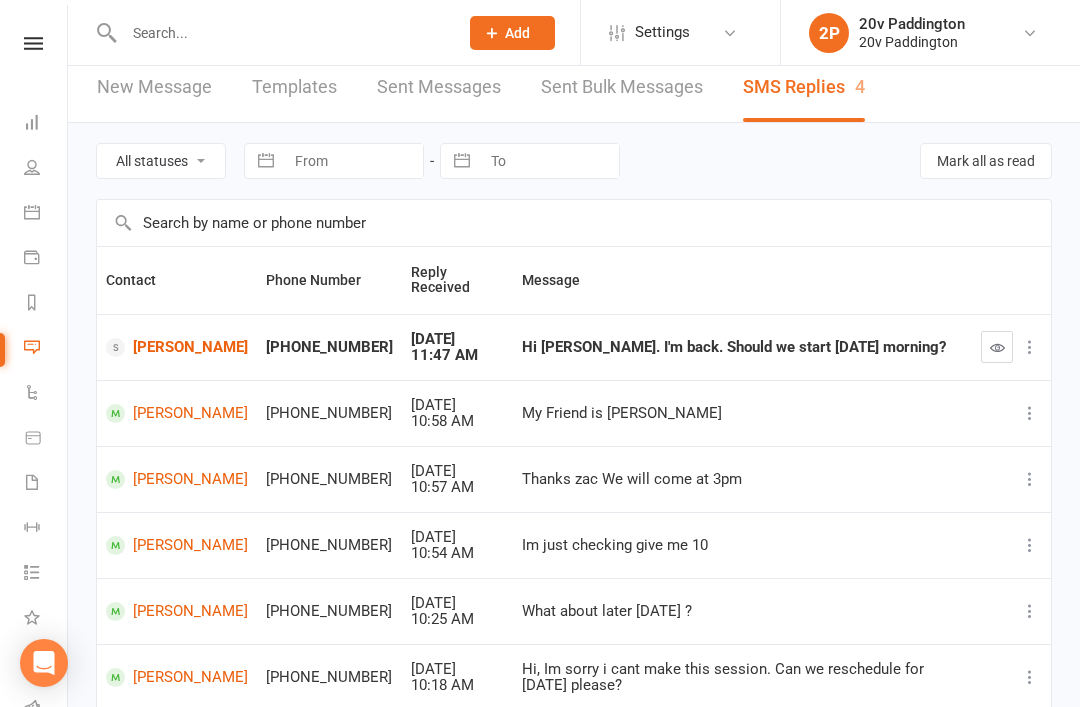 scroll, scrollTop: 0, scrollLeft: 0, axis: both 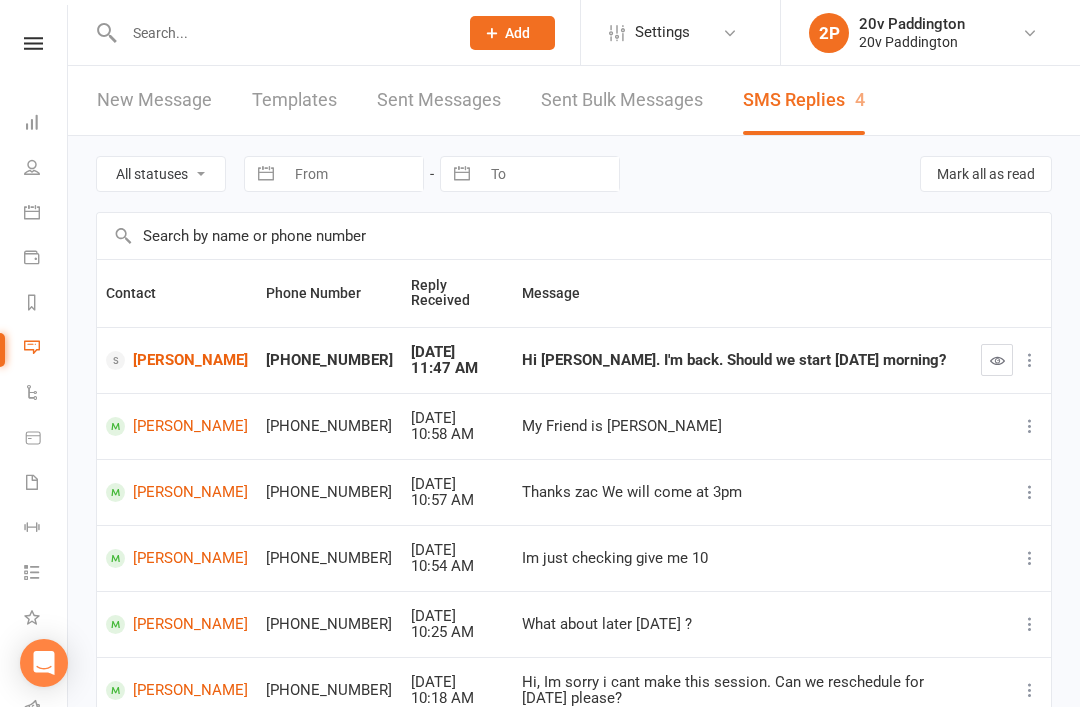 click on "[PERSON_NAME]" at bounding box center [177, 360] 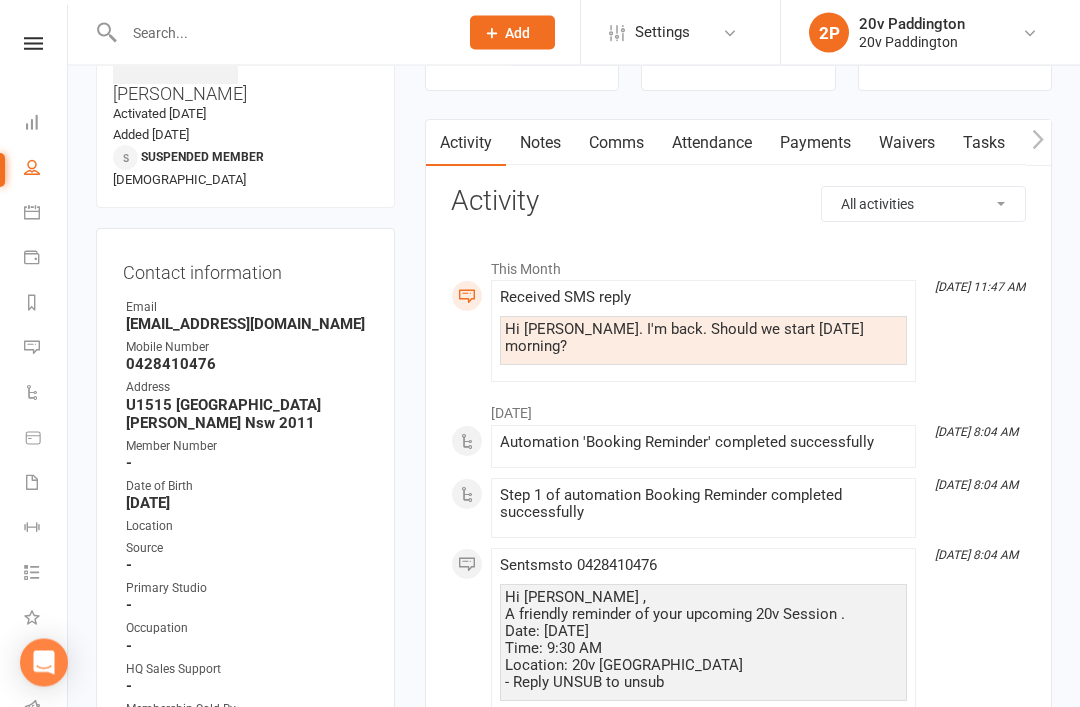scroll, scrollTop: 0, scrollLeft: 0, axis: both 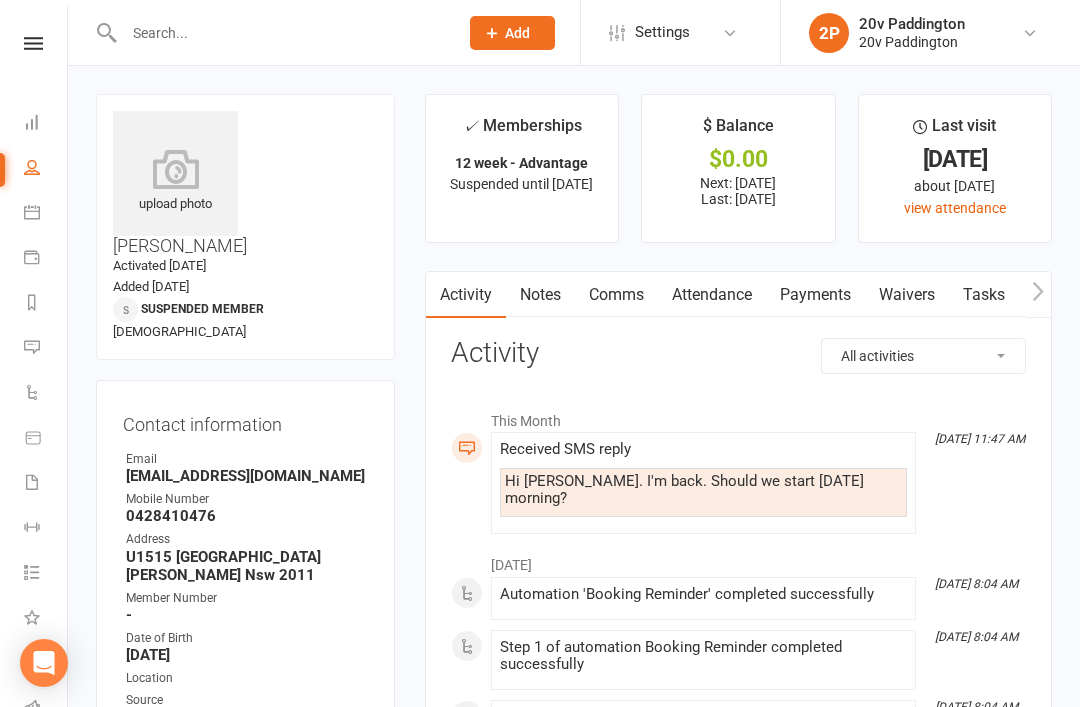 click on "Payments" at bounding box center (815, 295) 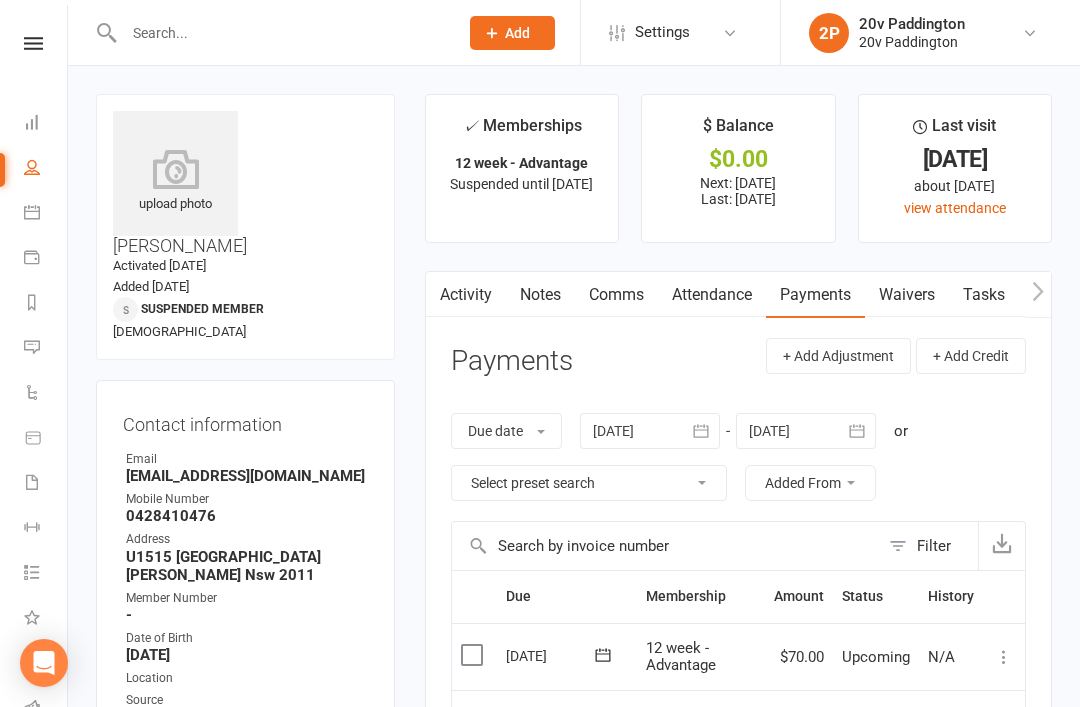 click on "Attendance" at bounding box center [712, 295] 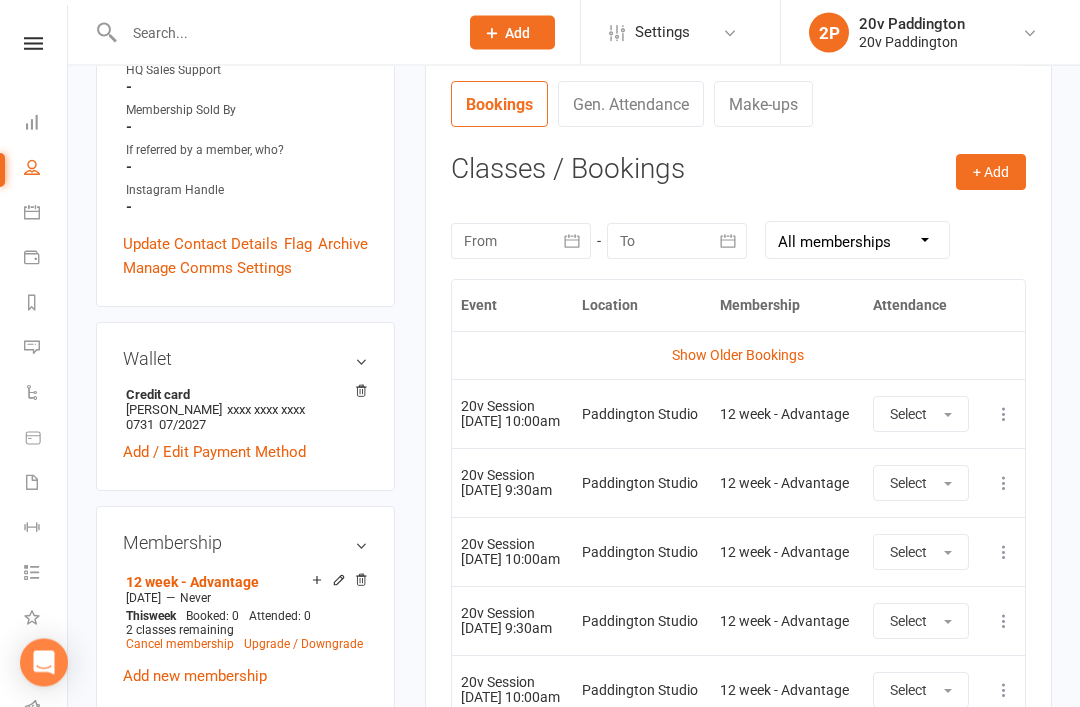scroll, scrollTop: 751, scrollLeft: 0, axis: vertical 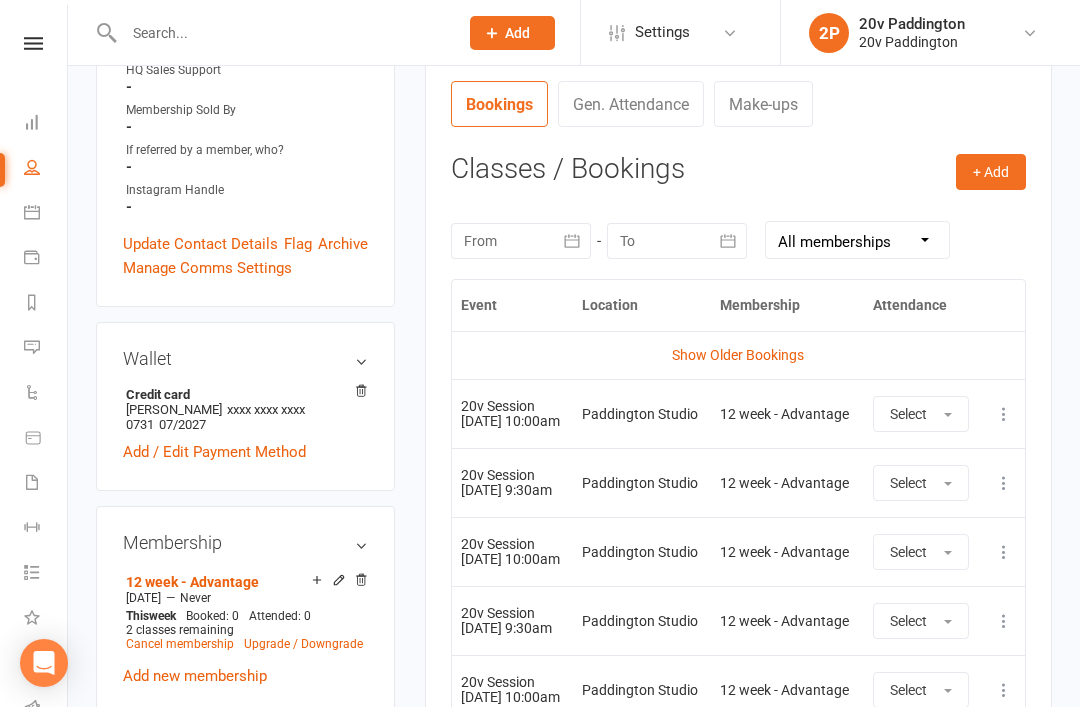 click at bounding box center [1004, 414] 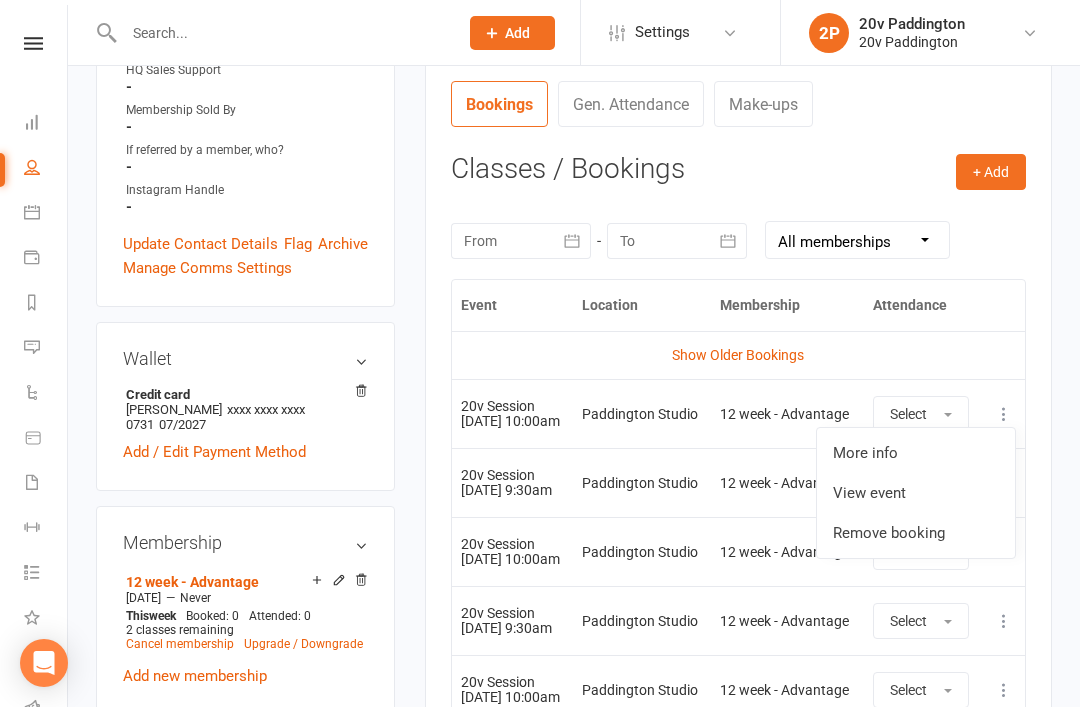click on "View event" at bounding box center [916, 493] 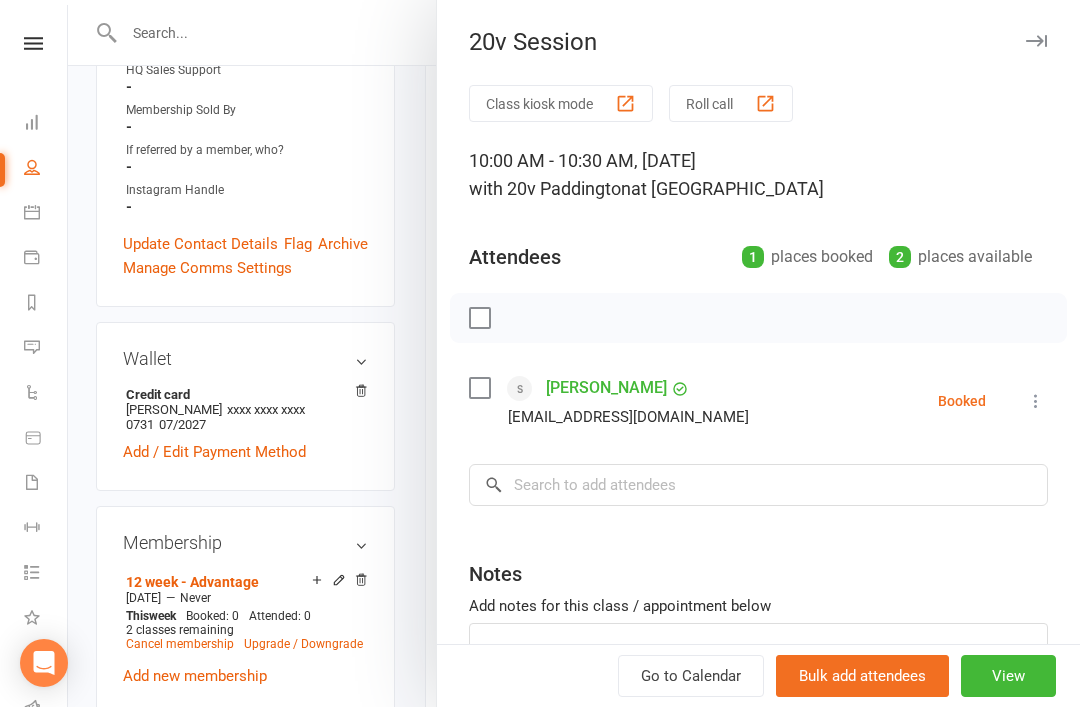 click at bounding box center (574, 353) 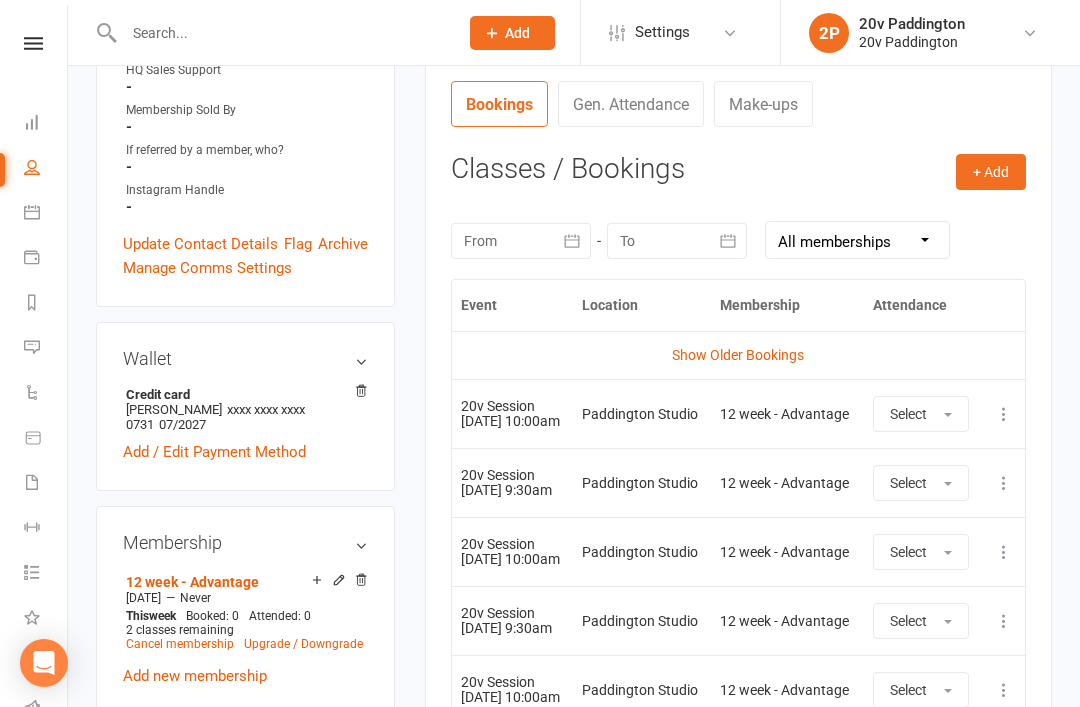 scroll, scrollTop: 0, scrollLeft: 0, axis: both 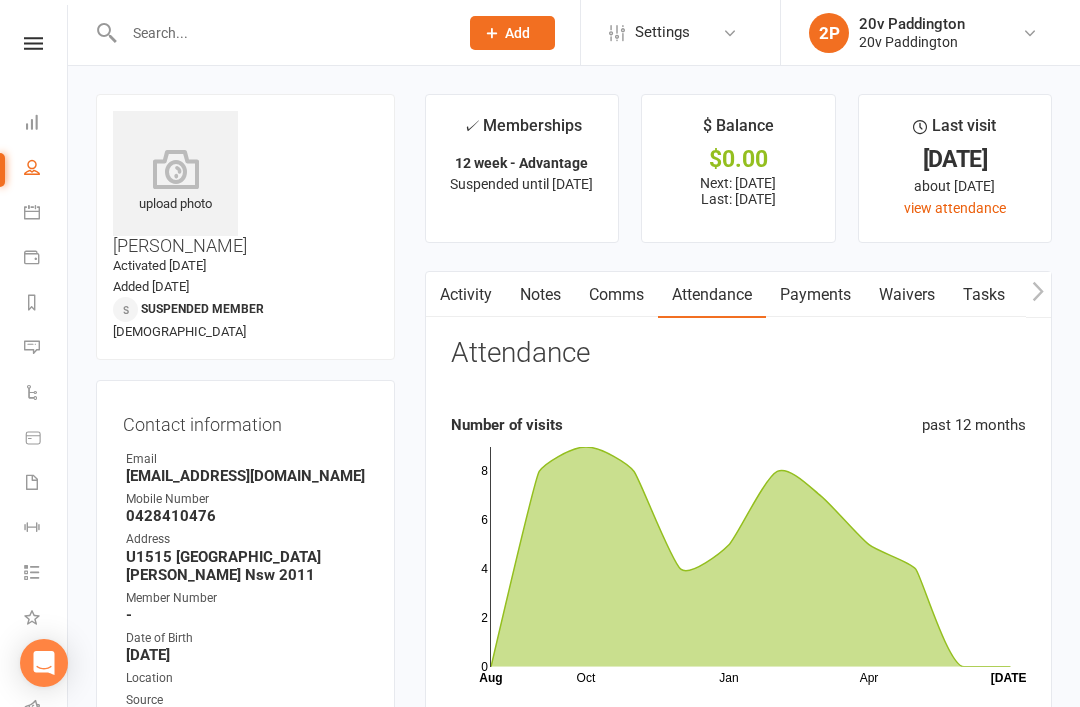 click at bounding box center (32, 347) 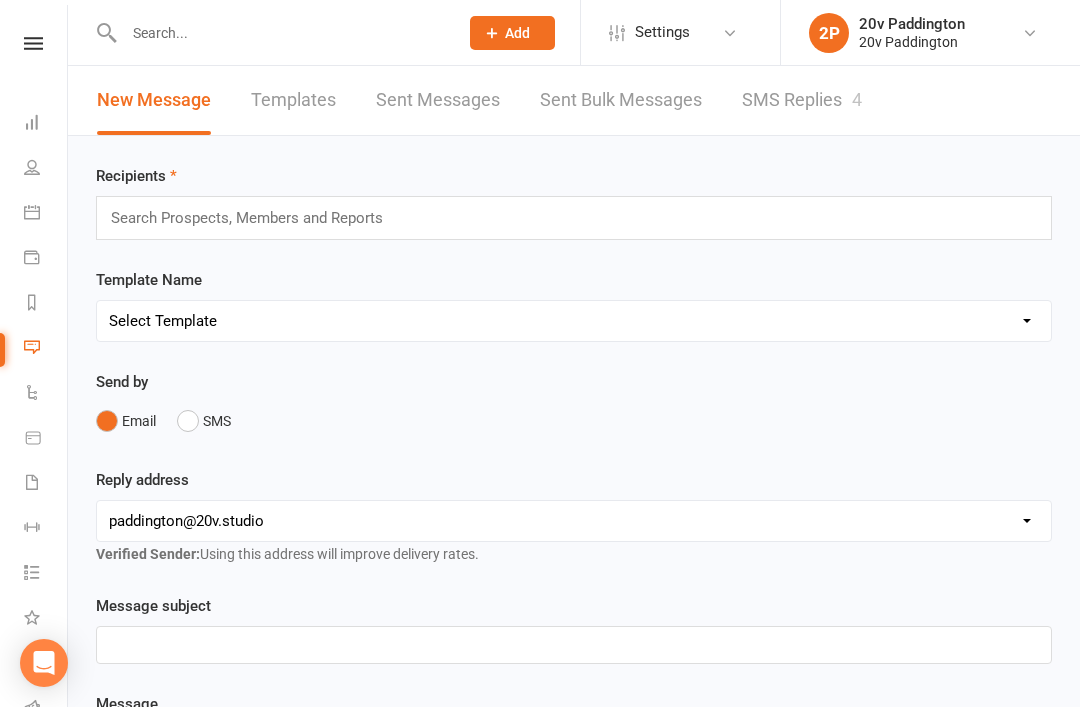 click on "SMS Replies  4" at bounding box center [802, 100] 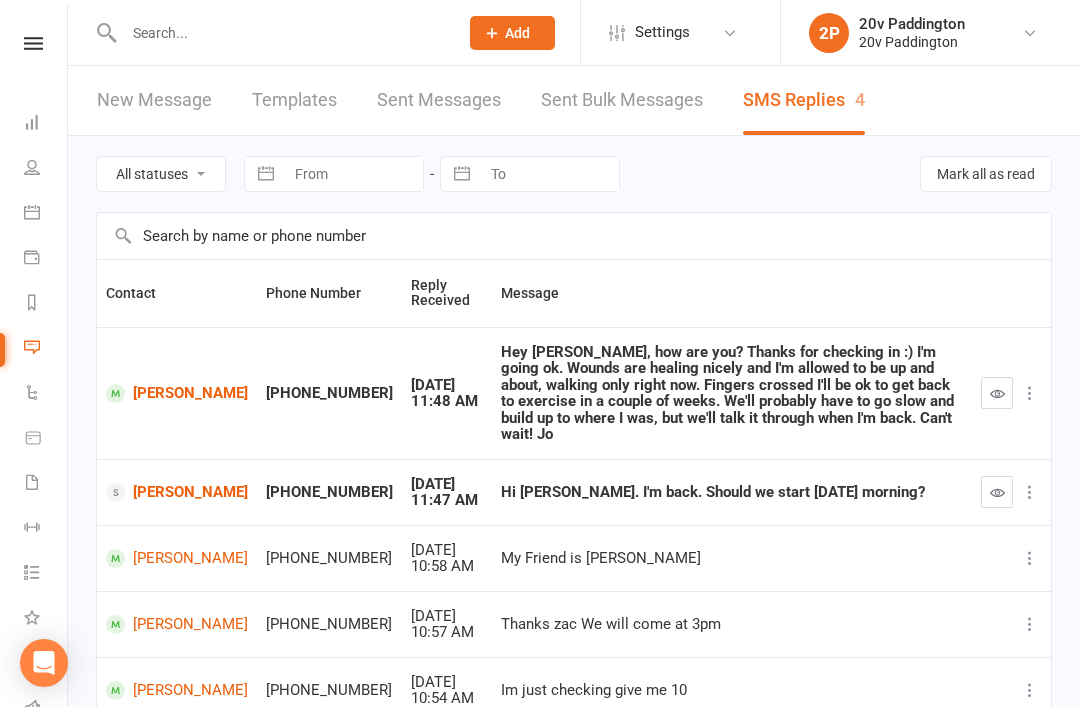 click on "[PERSON_NAME]" at bounding box center (177, 492) 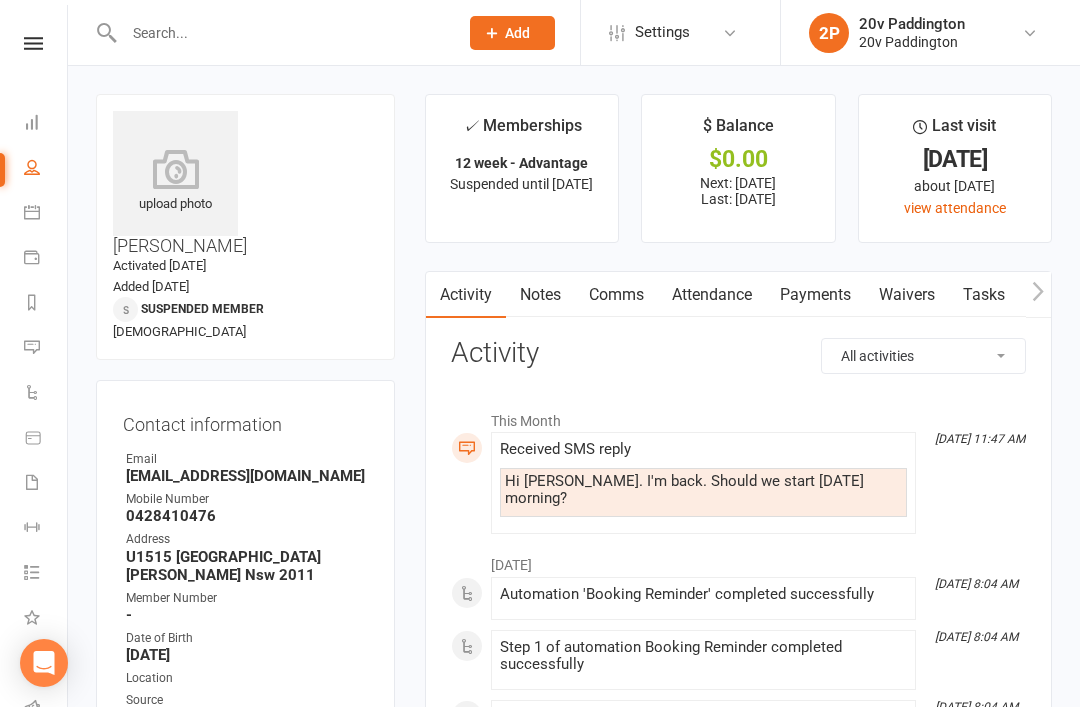 click on "Comms" at bounding box center (616, 295) 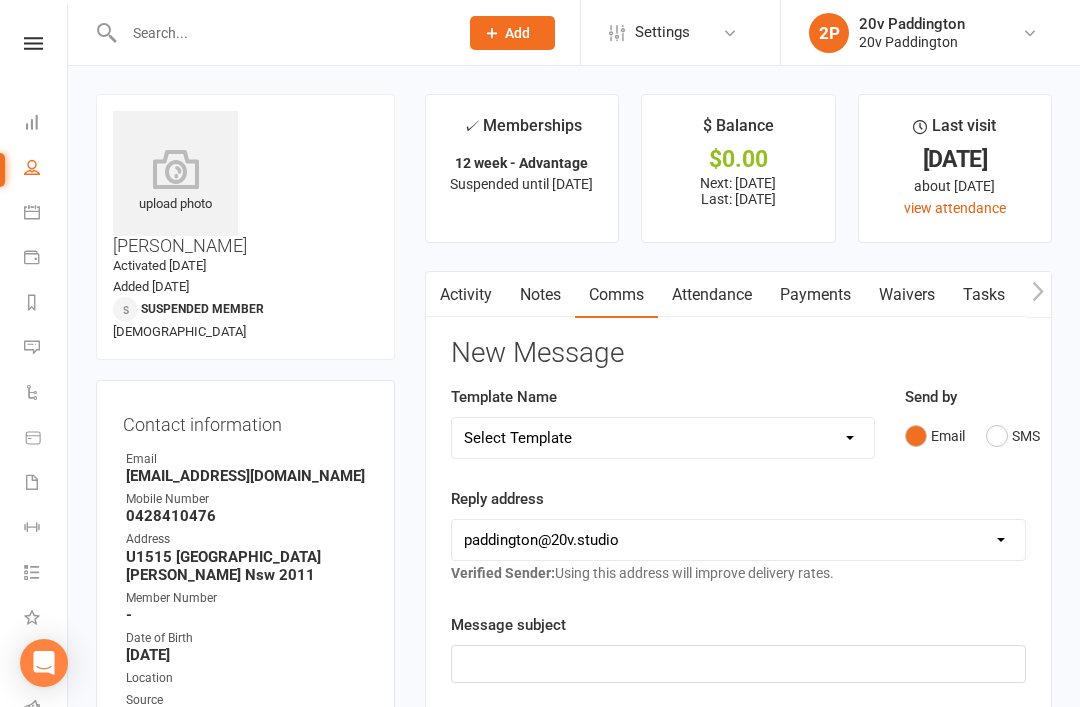 click on "Send by Email SMS" at bounding box center [965, 420] 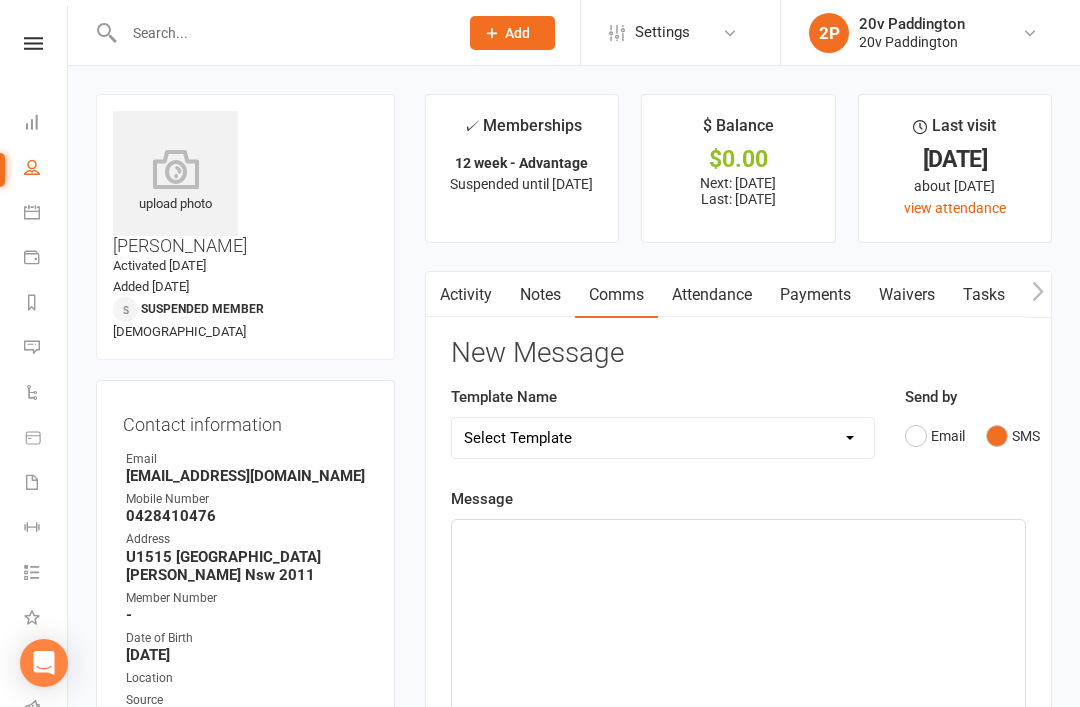 click on "﻿" 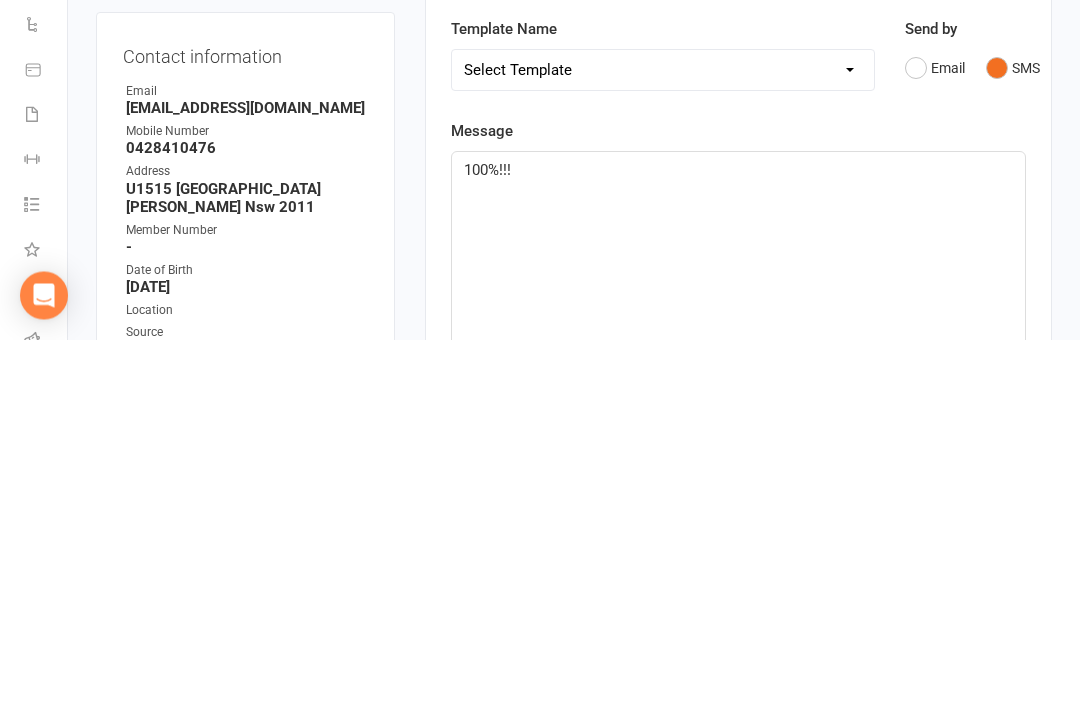 type 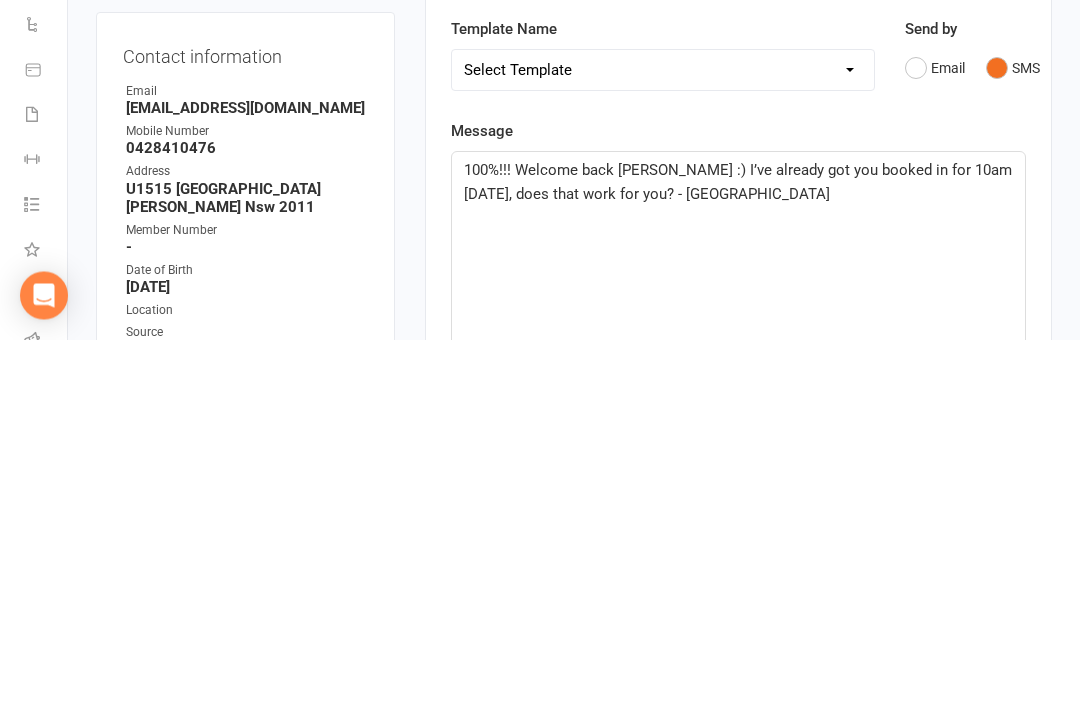 click on "Prospect
Member
Non-attending contact
Class / event
Appointment
Task
Membership plan
Bulk message
Add
Settings Membership Plans Event Templates Appointment Types Website Image Library Customize Contacts Bulk Imports Access Control Users Account Profile Clubworx API 2P 20v Paddington 20v Paddington My profile My subscription Help Terms & conditions  Privacy policy  Sign out Clubworx Dashboard People Calendar Payments Reports Messages   4 Automations   Product Sales Waivers   Workouts   Tasks   83 What's New Check-in Kiosk modes General attendance Roll call Class check-in × × × upload photo Greg Norman Activated 4 September, 2024 Added 28 August, 2024   Suspended member 59 years old  Contact information Owner   Email  nrmang@yahoo.com
Mobile Number  0428410476
-" at bounding box center [540, 1407] 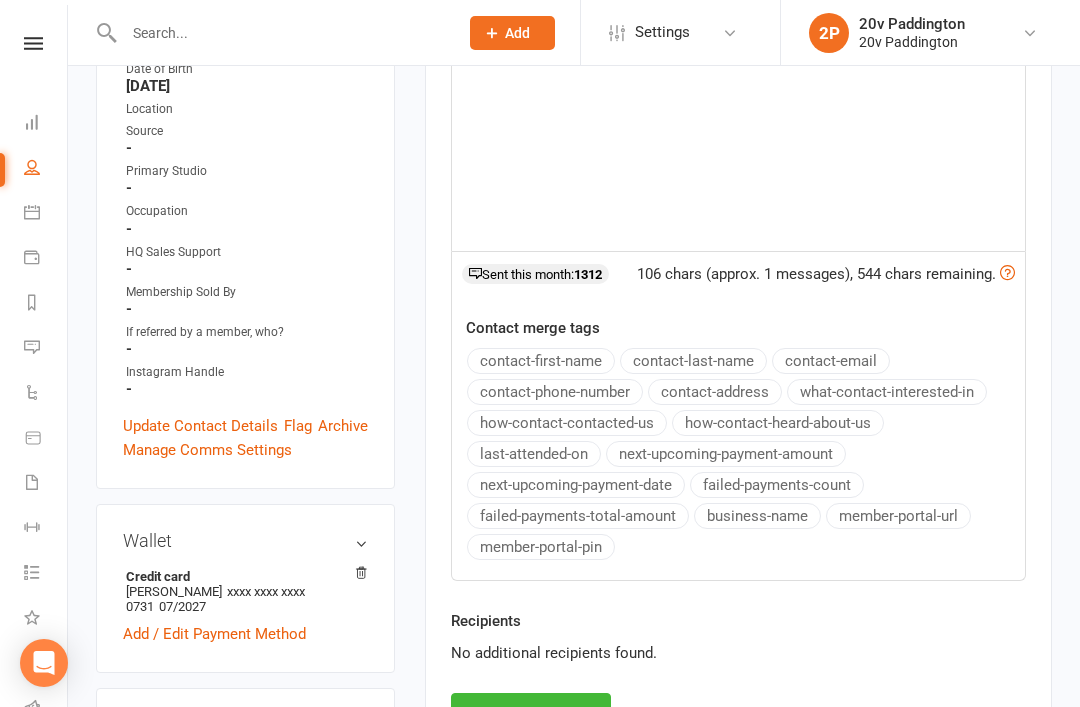 scroll, scrollTop: 794, scrollLeft: 0, axis: vertical 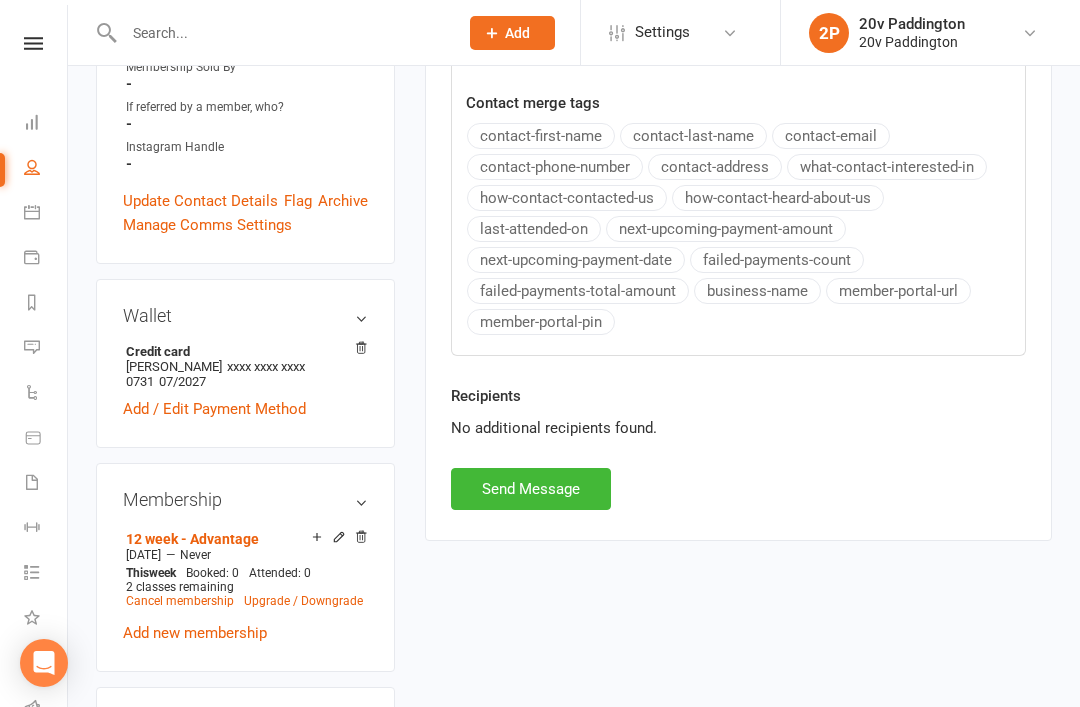 click on "Activity Notes Comms Attendance Payments Waivers Tasks Automations Workouts Assessments Credit balance
New Message Template Name Select Template [SMS] Haven’t heard back from trial [SMS] No answer to Kickstart Call [SMS] Ready for trial [SMS] Still interested text to in communication [SMS] Trial same day confirmation text  [Email] 20v Referral Bonus [SMS] Free Trial Link Send by Email SMS Message 100%!!! Welcome back Greg :) I’ve already got you booked in for 10am Monday, does that work for you? - Zac 106 chars (approx. 1 messages), 544 chars remaining.    Sent this month: 1312 Contact merge tags contact-first-name contact-last-name contact-email contact-phone-number contact-address what-contact-interested-in how-contact-contacted-us how-contact-heard-about-us last-attended-on next-upcoming-payment-amount next-upcoming-payment-date failed-payments-count failed-payments-total-amount business-name member-portal-url member-portal-pin
Recipients No additional recipients found. Send Message" at bounding box center [738, 8] 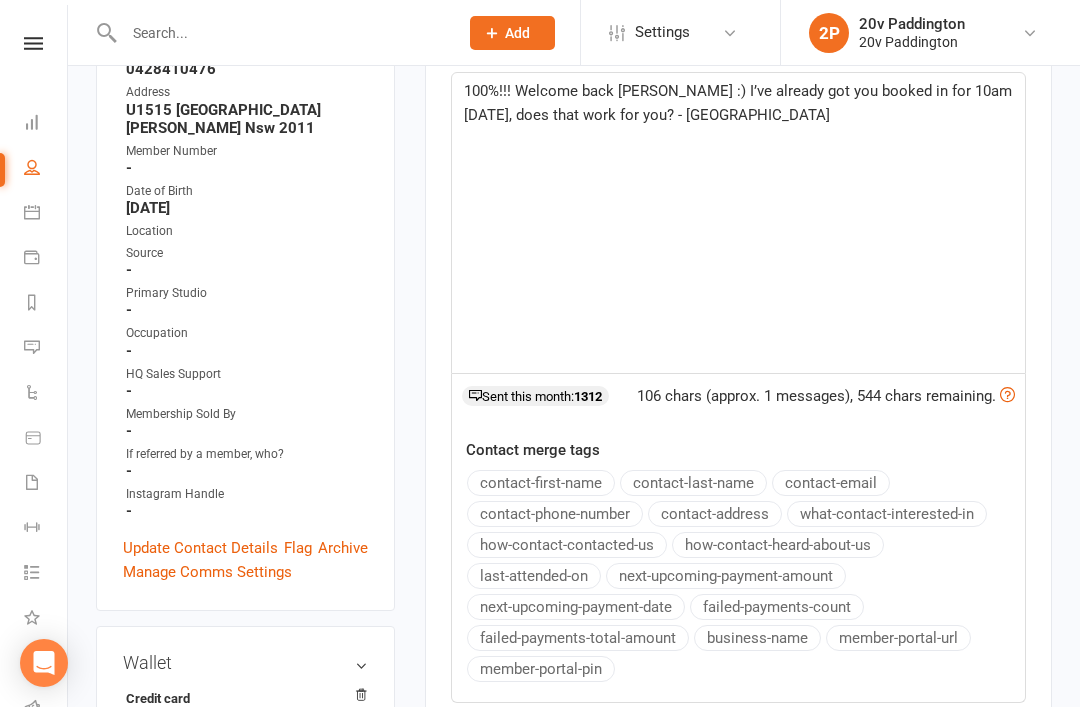 scroll, scrollTop: 0, scrollLeft: 0, axis: both 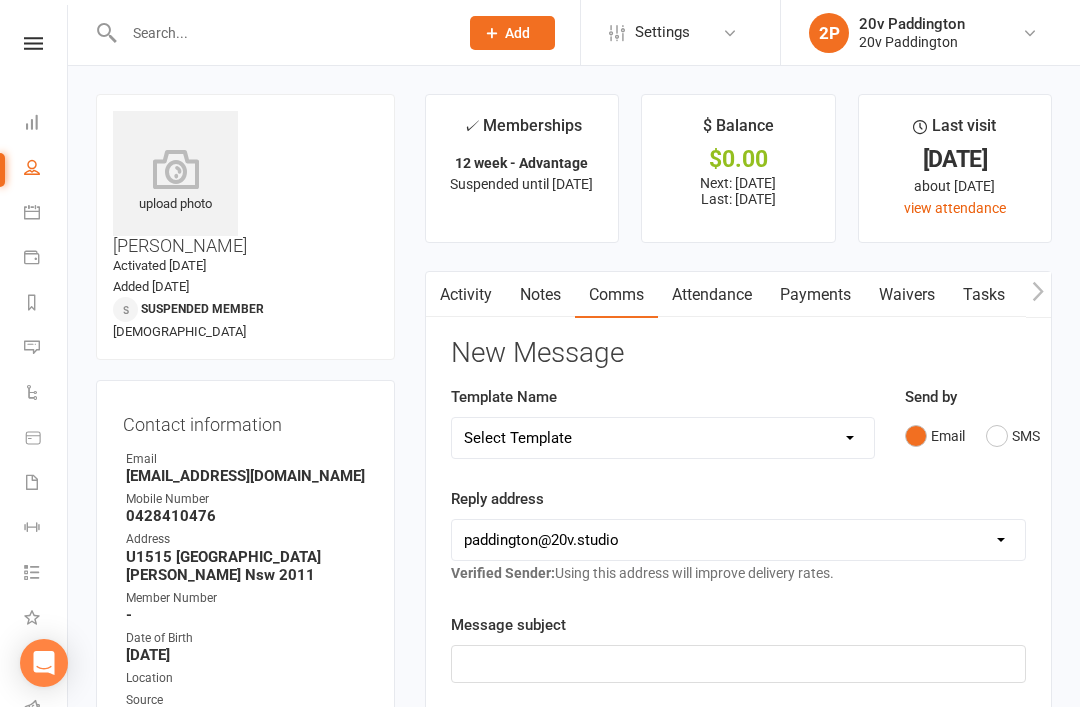 click on "Messages   4" at bounding box center [46, 349] 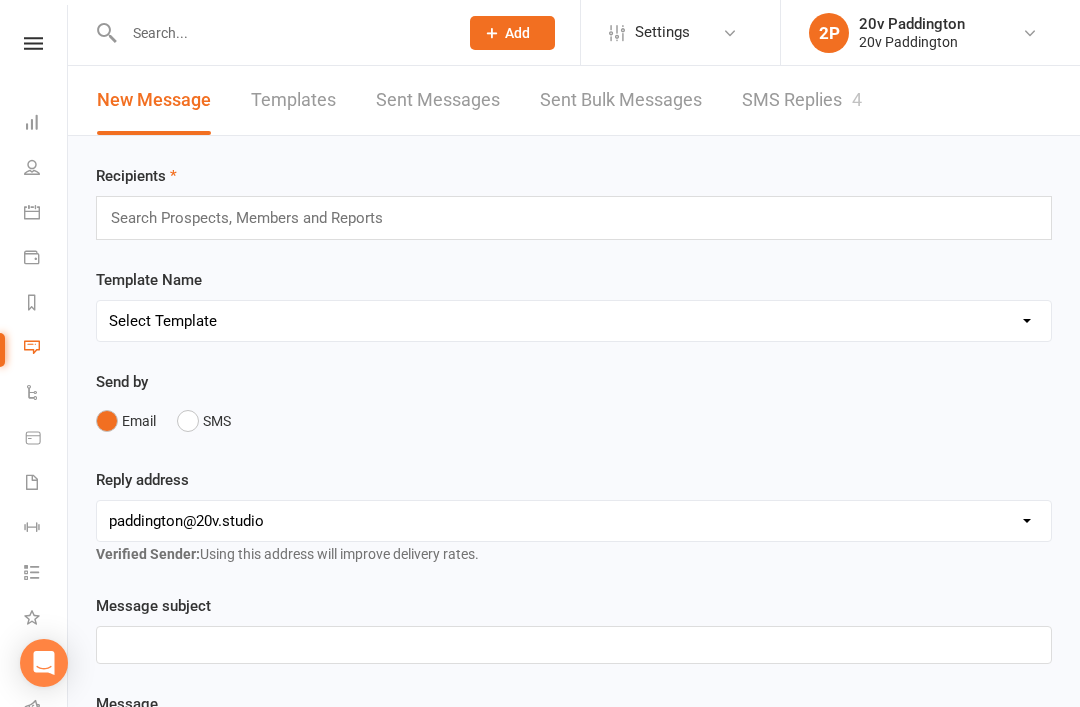 click on "SMS Replies  4" at bounding box center [802, 100] 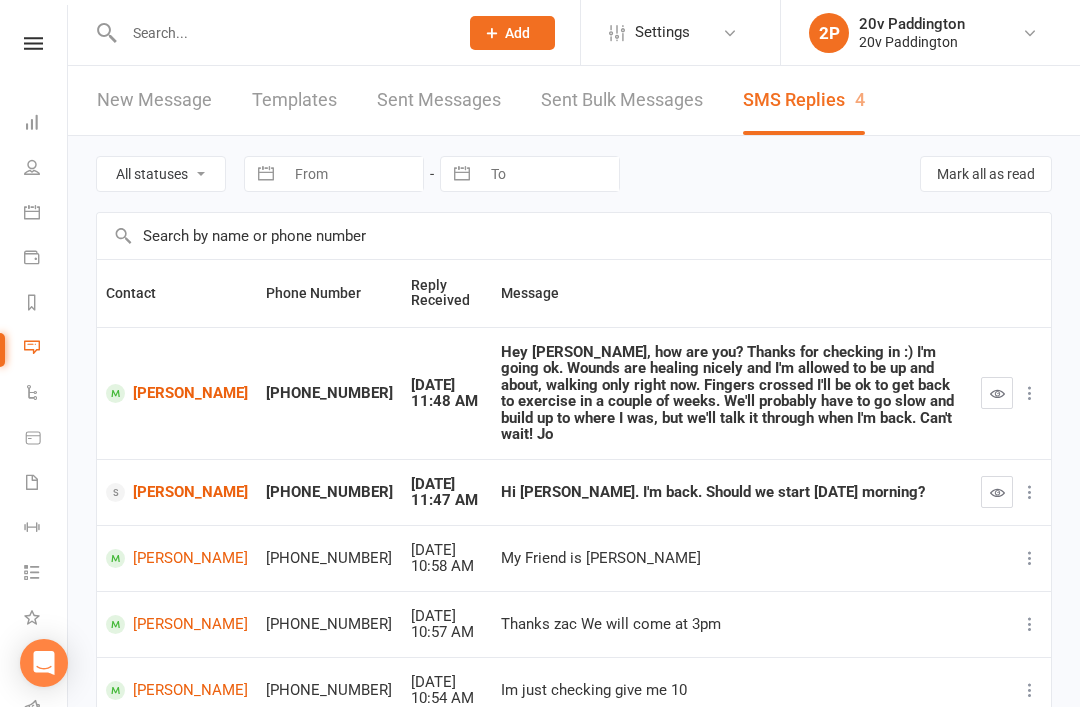 click at bounding box center (997, 492) 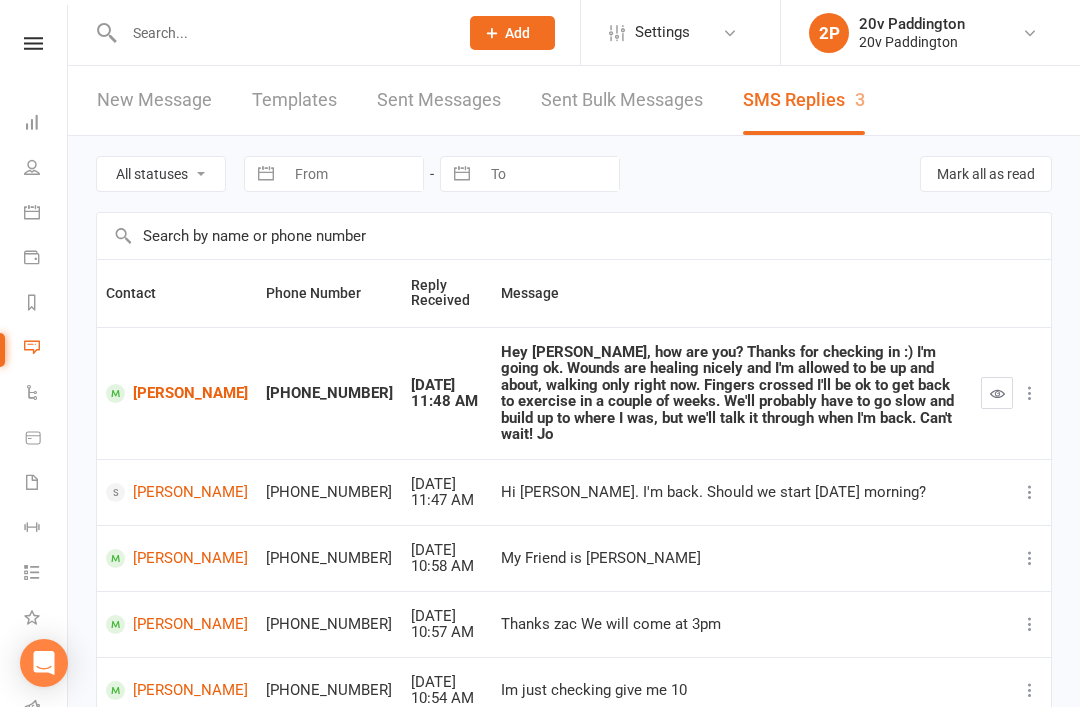 click on "[PERSON_NAME]" at bounding box center [177, 393] 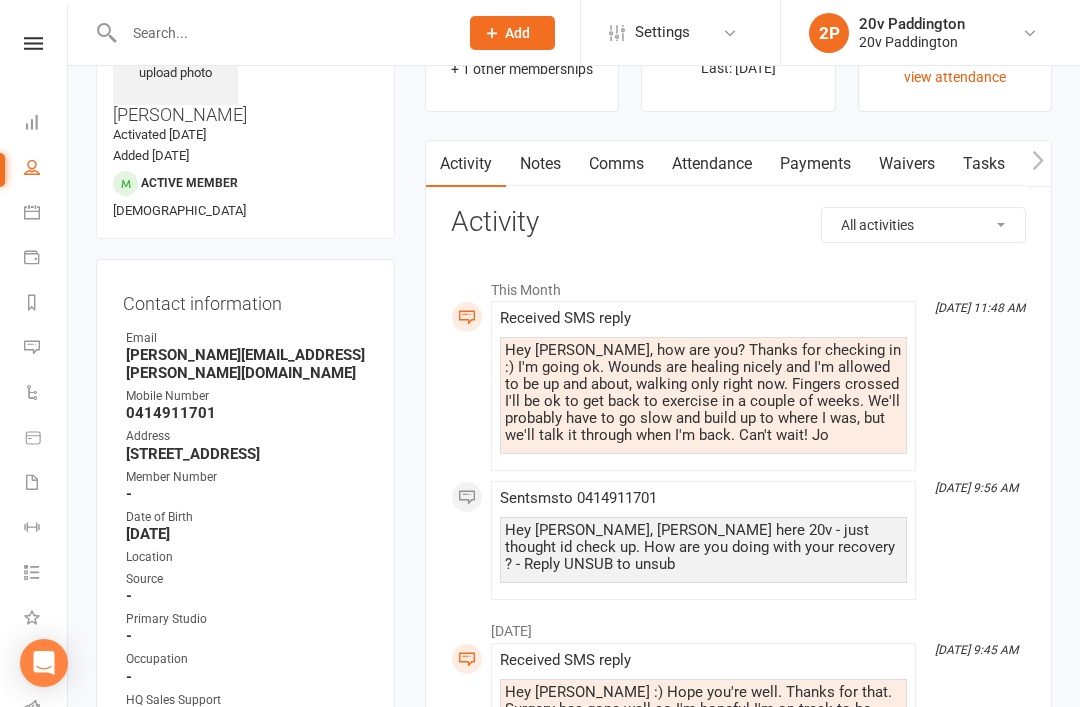 scroll, scrollTop: 130, scrollLeft: 0, axis: vertical 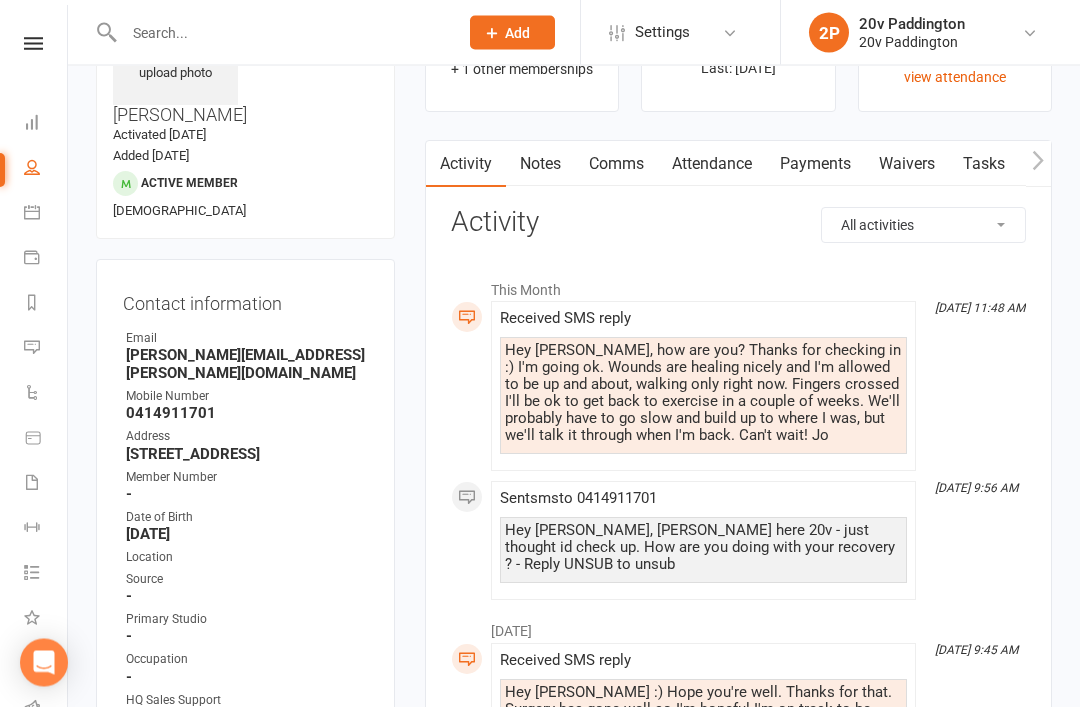 click on "Comms" at bounding box center [616, 165] 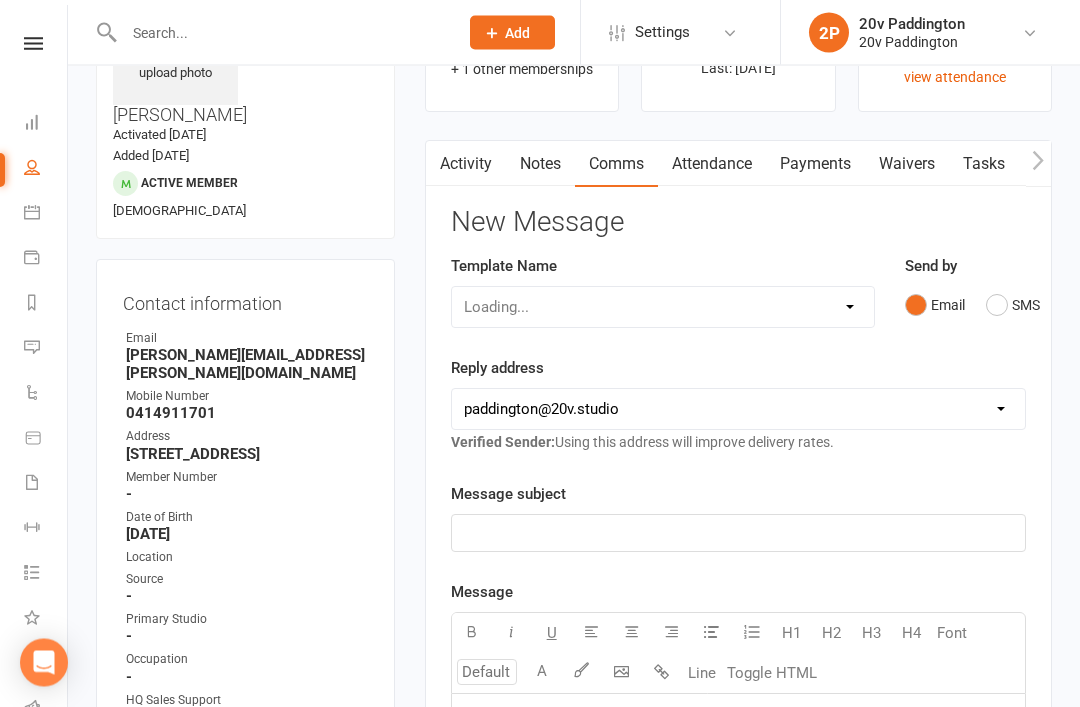 scroll, scrollTop: 131, scrollLeft: 0, axis: vertical 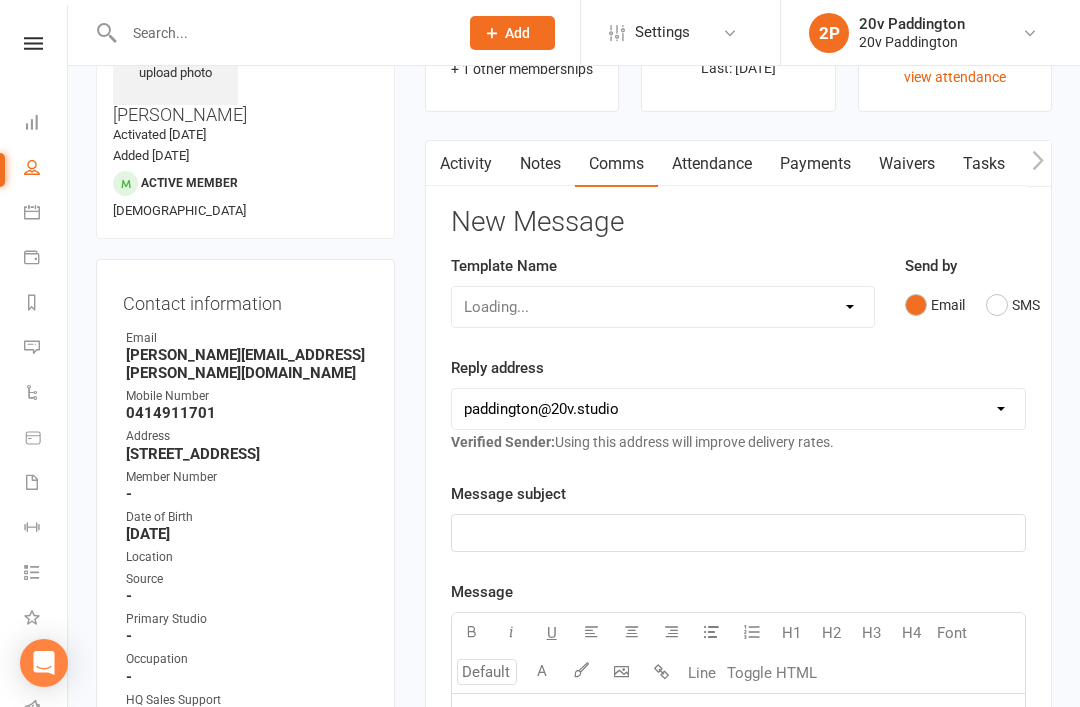 click on "Send by Email SMS" at bounding box center (965, 303) 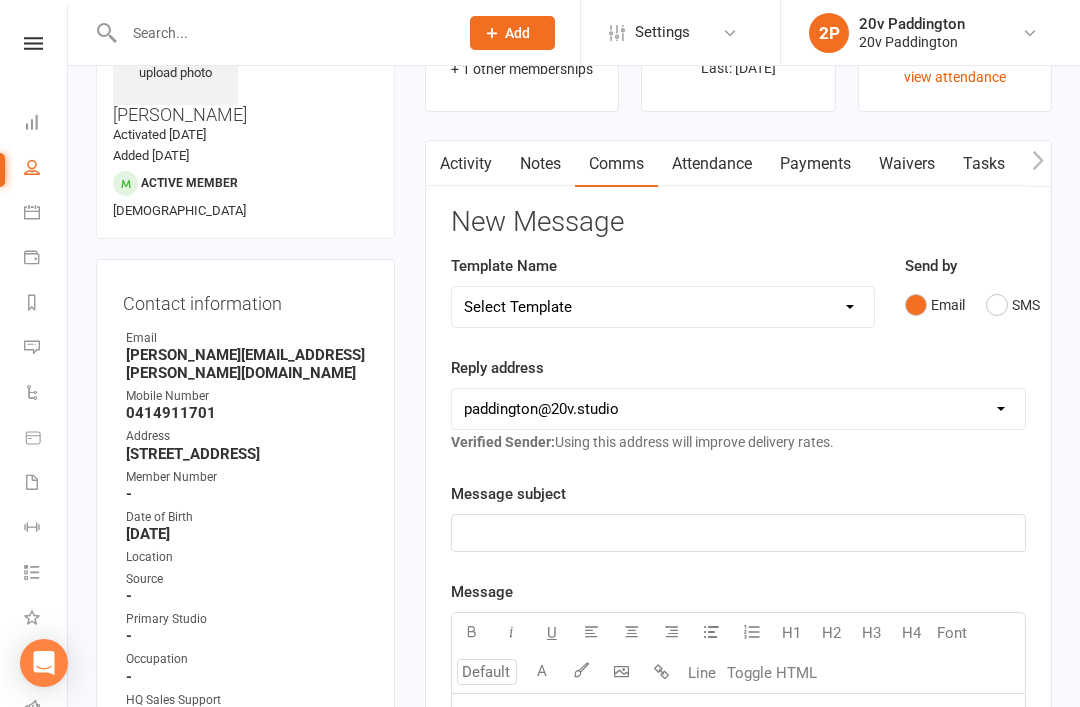 click on "SMS" at bounding box center (1013, 305) 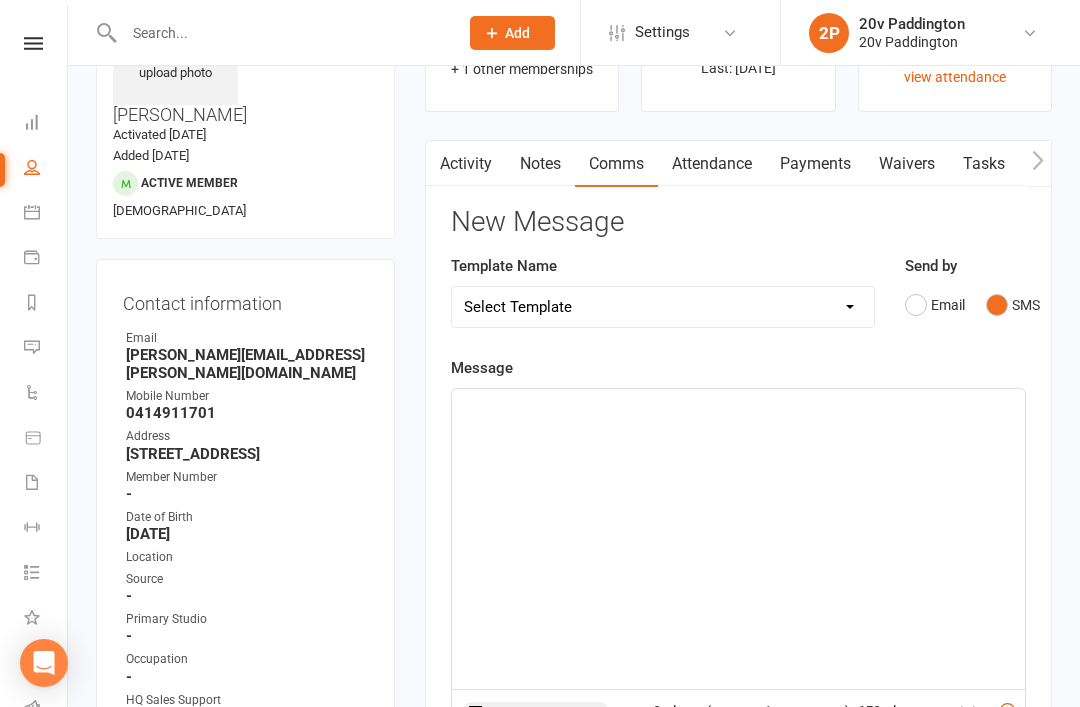 click on "﻿" 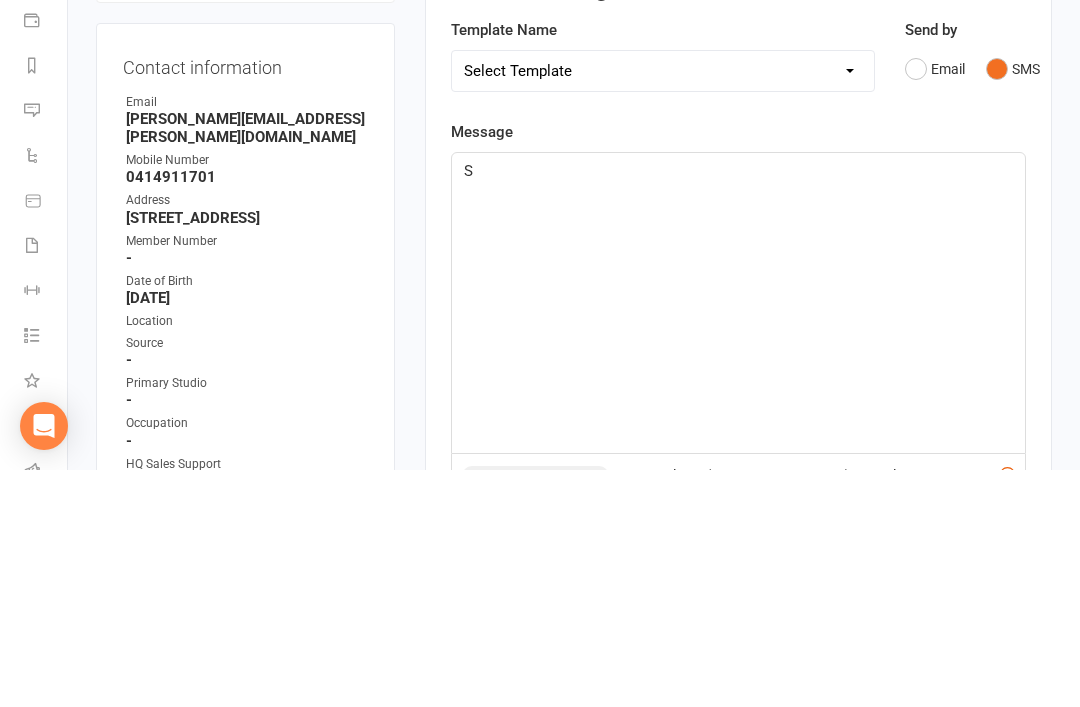 type 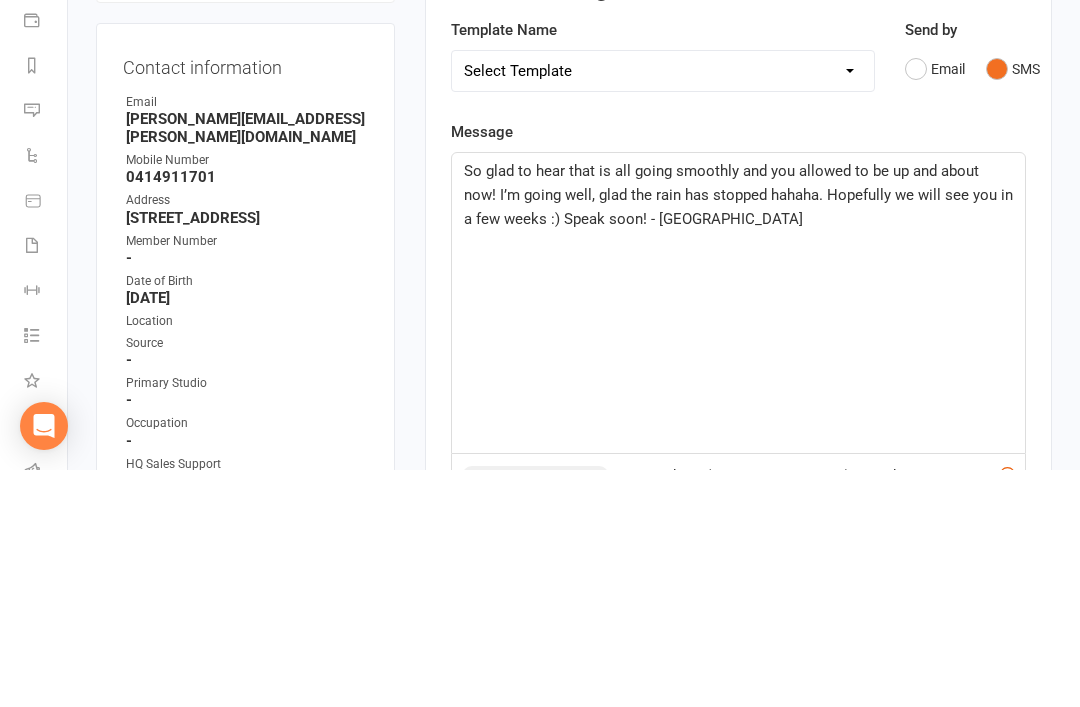 click on "upload photo Joanne Ackermann Activated 11 November, 2024 Added 6 November, 2024   Active member 48 years old  Contact information Owner   Email  joanne.ackermann@gmail.com
Mobile Number  0414911701
Address  6/14 darling point road Darling point Nsw 2027
Member Number  -
Date of Birth  September 14, 1976
Location
Source  -
Primary Studio  -
Occupation  -
HQ Sales Support  -
Membership Sold By  -
If referred by a member, who?  -
Instagram Handle  -
Update Contact Details Flag Archive Manage Comms Settings
Wallet Bank account Joanne Ackermann  xxxx 3348
Add / Edit Payment Method
Membership      25 Session Pack Mar 17 2025 — Never Booked: 8 Attended: 7 17 classes remaining    Cancel membership Upgrade / Downgrade     25 Session Pack Nov 11 2024 — Never Booked: 25 Attended: 20 0 classes remaining    Cancel membership Upgrade / Downgrade Add new membership
Family Members  No relationships found. Add link to existing contact  Add link to new contact
Suspensions
edit No" at bounding box center (574, 1285) 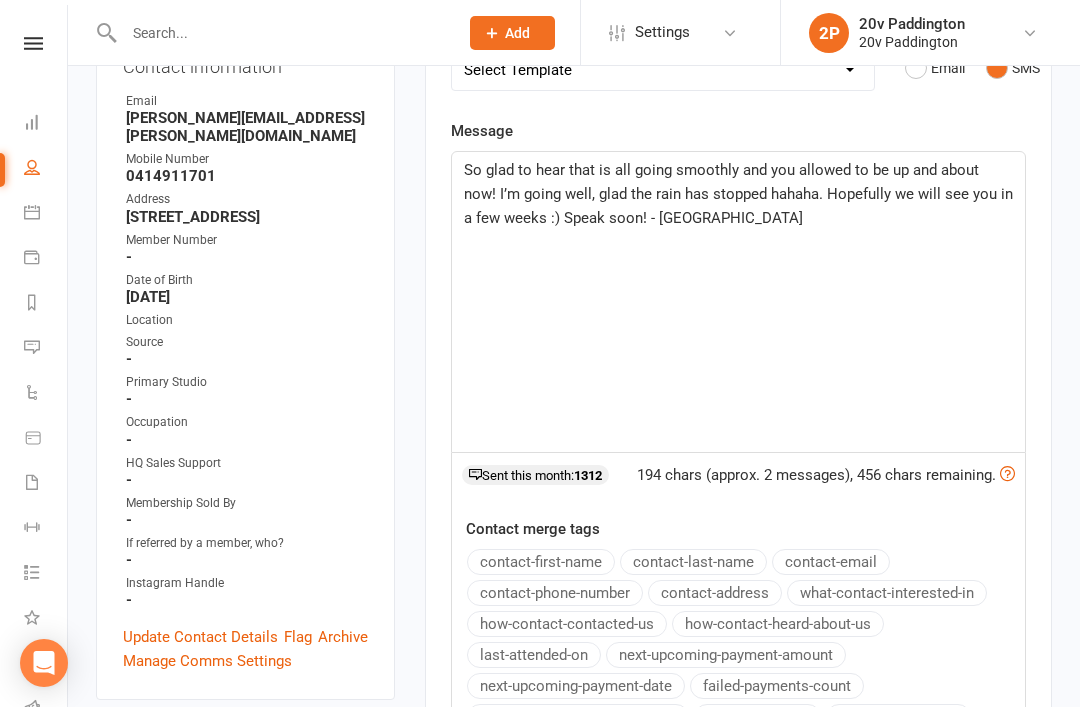 click on "So glad to hear that is all going smoothly and you allowed to be up and about now! I’m going well, glad the rain has stopped hahaha. Hopefully we will see you in a few weeks :) Speak soon! - Zac" 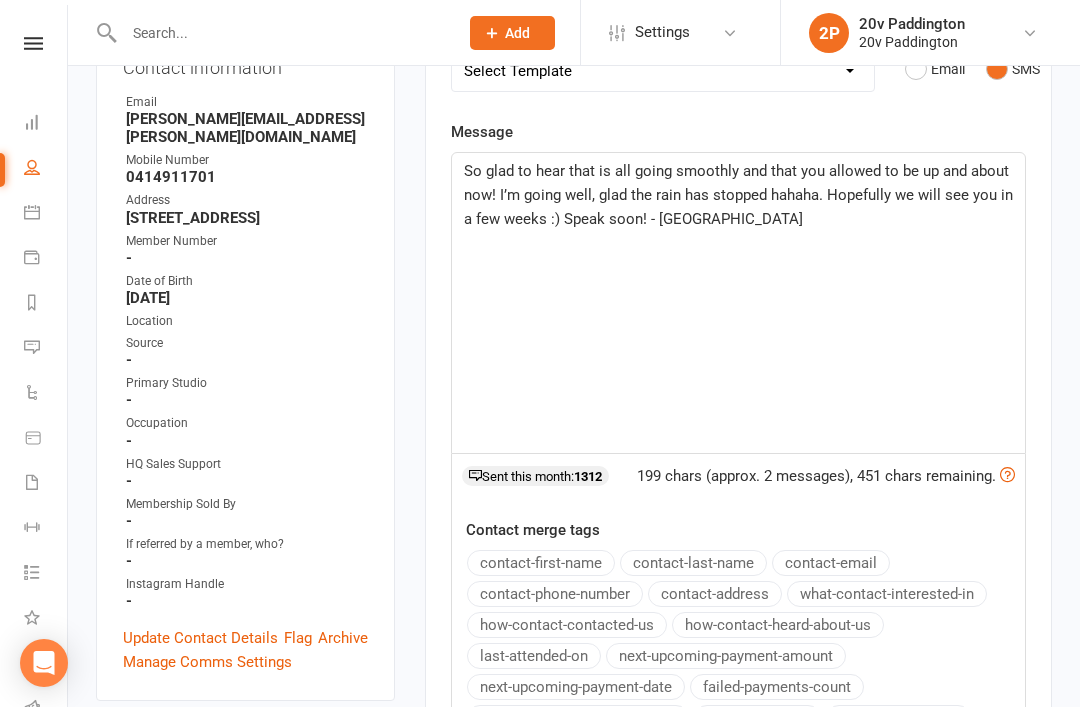 click on "So glad to hear that is all going smoothly and that you allowed to be up and about now! I’m going well, glad the rain has stopped hahaha. Hopefully we will see you in a few weeks :) Speak soon! - Zac" 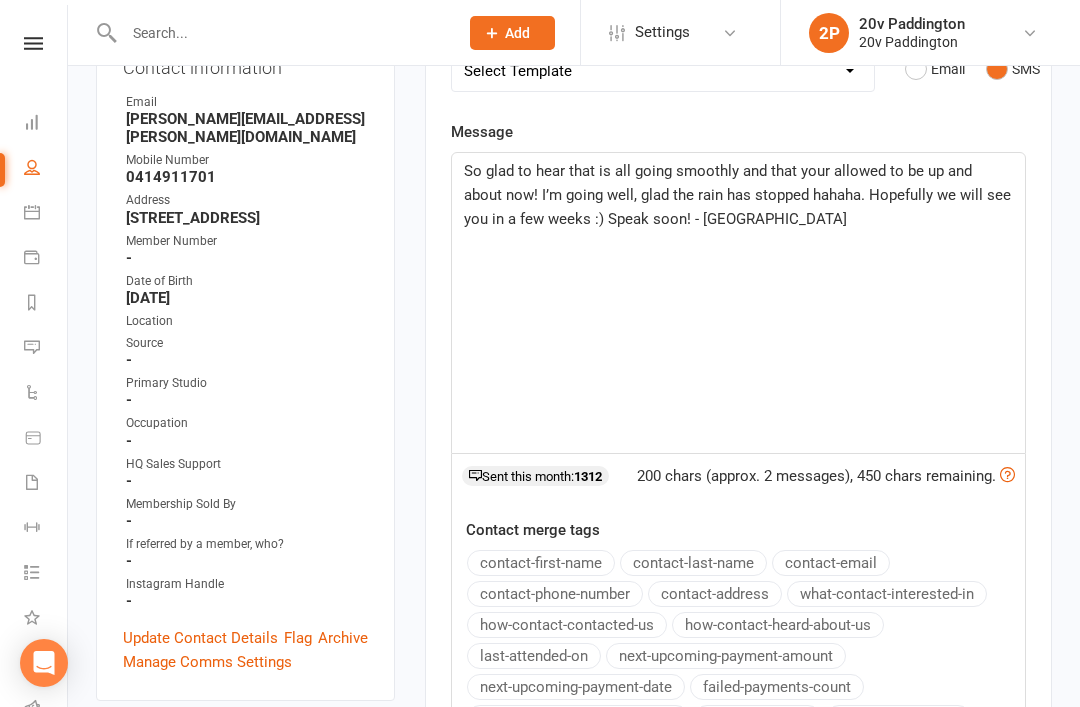 click on "Activity Notes Comms Attendance Payments Waivers Tasks Automations Workouts Assessments Credit balance
New Message Template Name Select Template [SMS] Haven’t heard back from trial [SMS] No answer to Kickstart Call [SMS] Ready for trial [SMS] Still interested text to in communication [SMS] Trial same day confirmation text  [Email] 20v Referral Bonus [SMS] Free Trial Link Send by Email SMS Message So glad to hear that is all going smoothly and that your allowed to be up and about now! I’m going well, glad the rain has stopped hahaha. Hopefully we will see you in a few weeks :) Speak soon! - Zac 200 chars (approx. 2 messages), 450 chars remaining.    Sent this month: 1312 Contact merge tags contact-first-name contact-last-name contact-email contact-phone-number contact-address what-contact-interested-in how-contact-contacted-us how-contact-heard-about-us last-attended-on next-upcoming-payment-amount next-upcoming-payment-date failed-payments-count failed-payments-total-amount business-name" at bounding box center (738, 435) 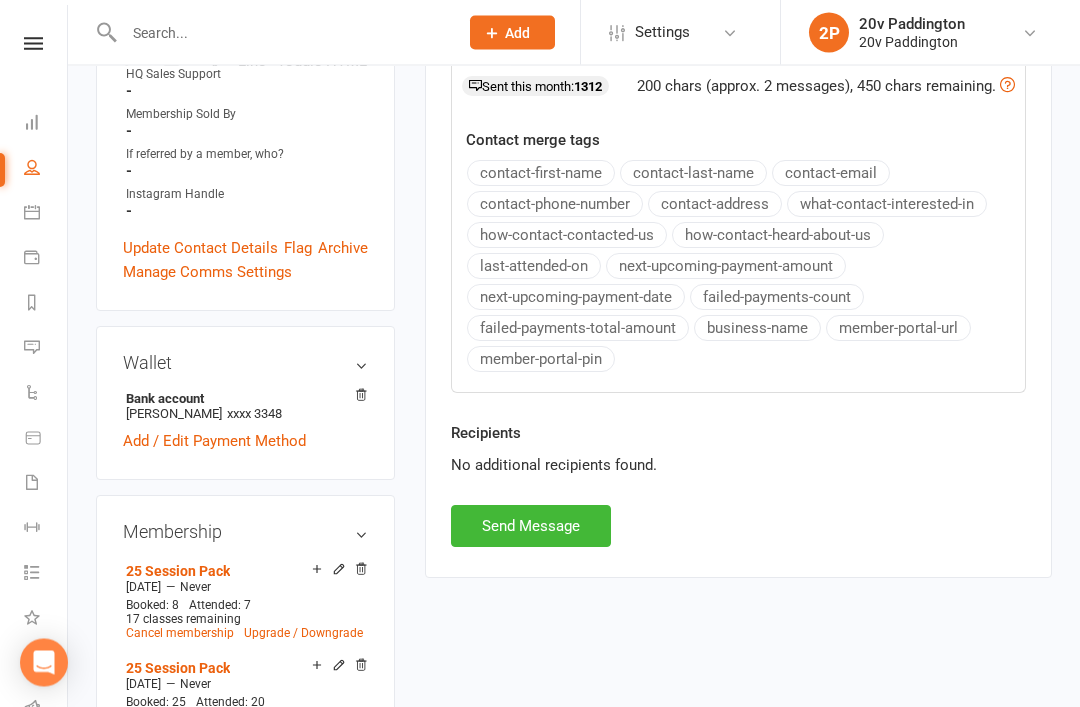 scroll, scrollTop: 796, scrollLeft: 0, axis: vertical 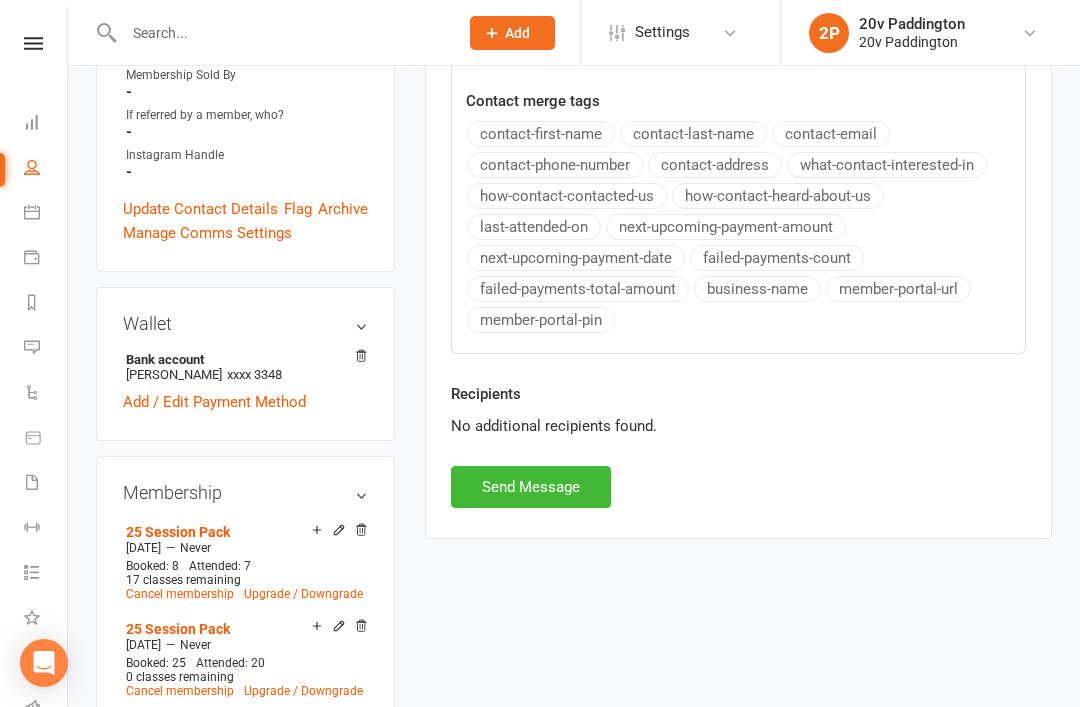 click on "Send Message" at bounding box center (531, 487) 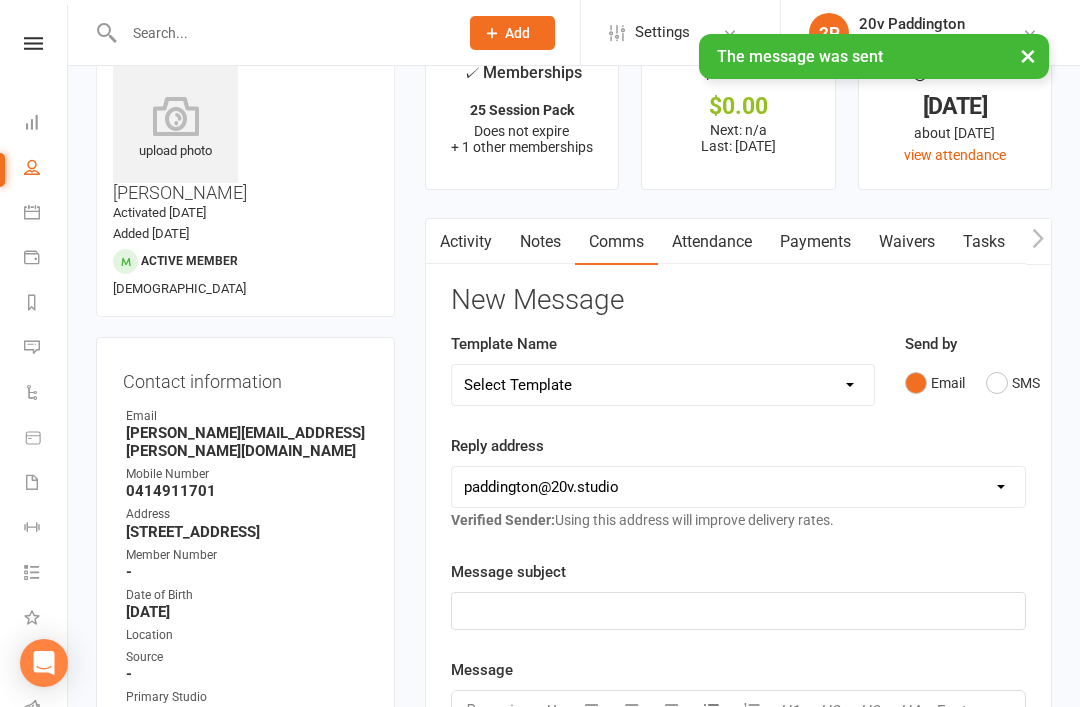 scroll, scrollTop: 0, scrollLeft: 0, axis: both 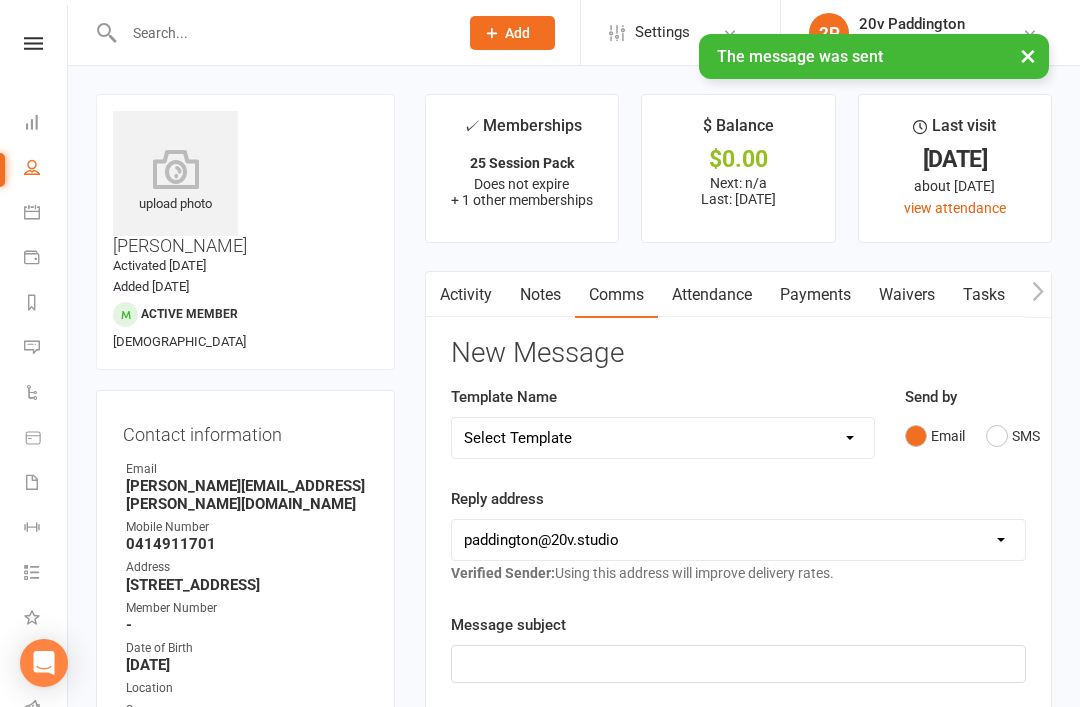 click on "Messages   3" at bounding box center [46, 349] 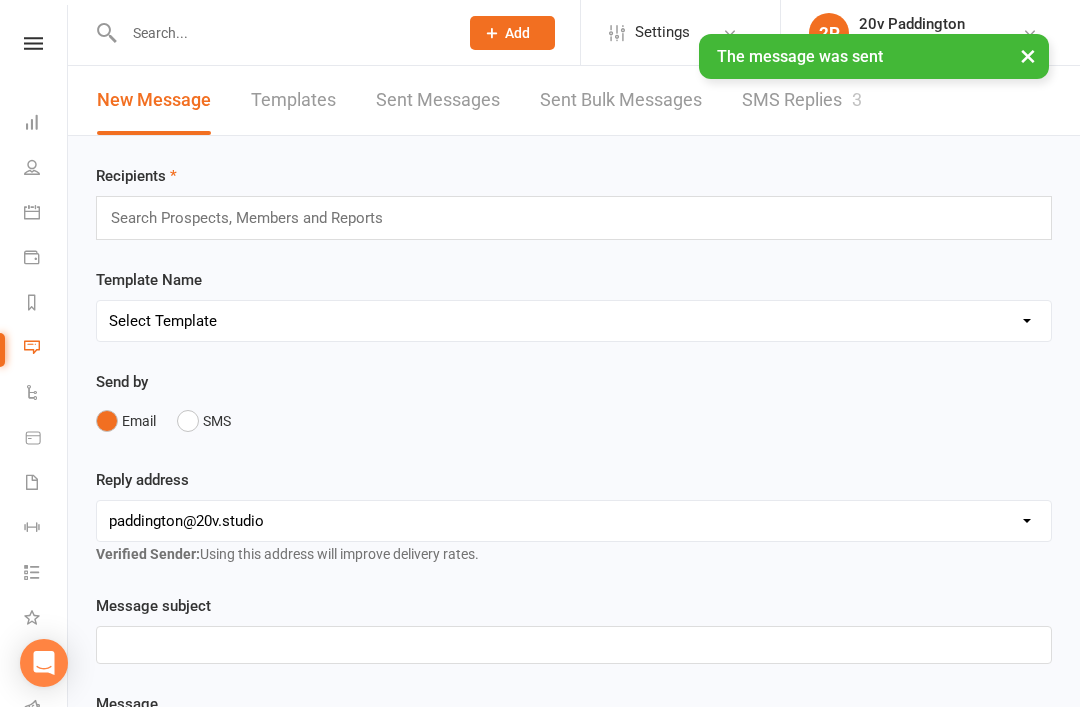 click on "SMS Replies  3" at bounding box center (802, 100) 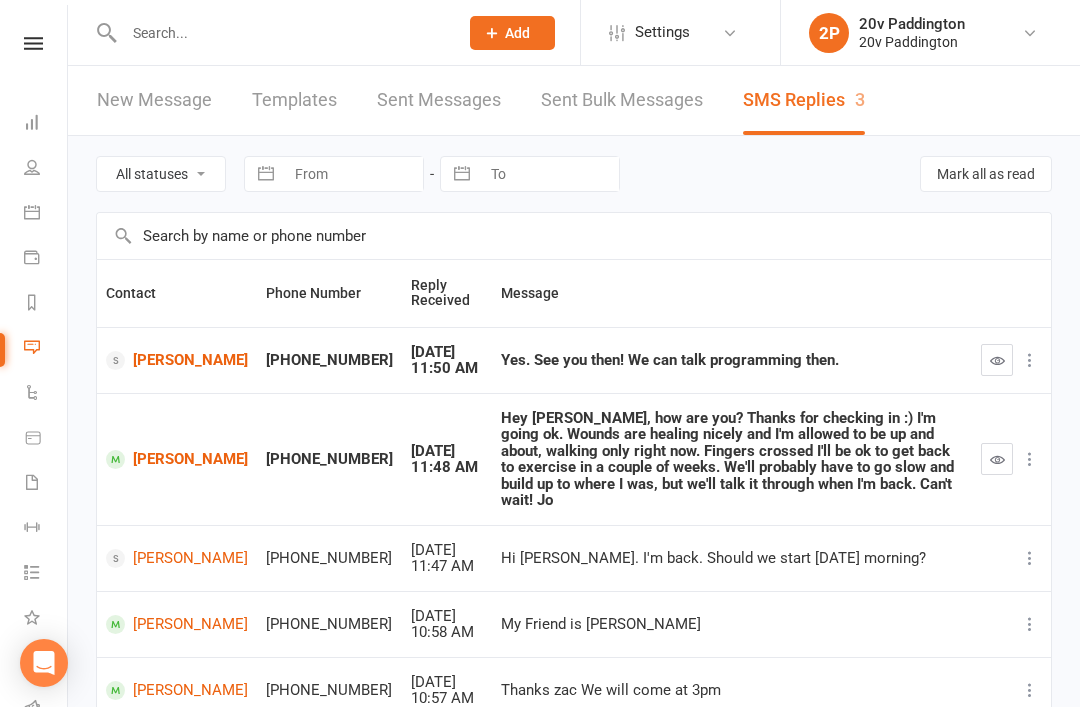 click at bounding box center (997, 459) 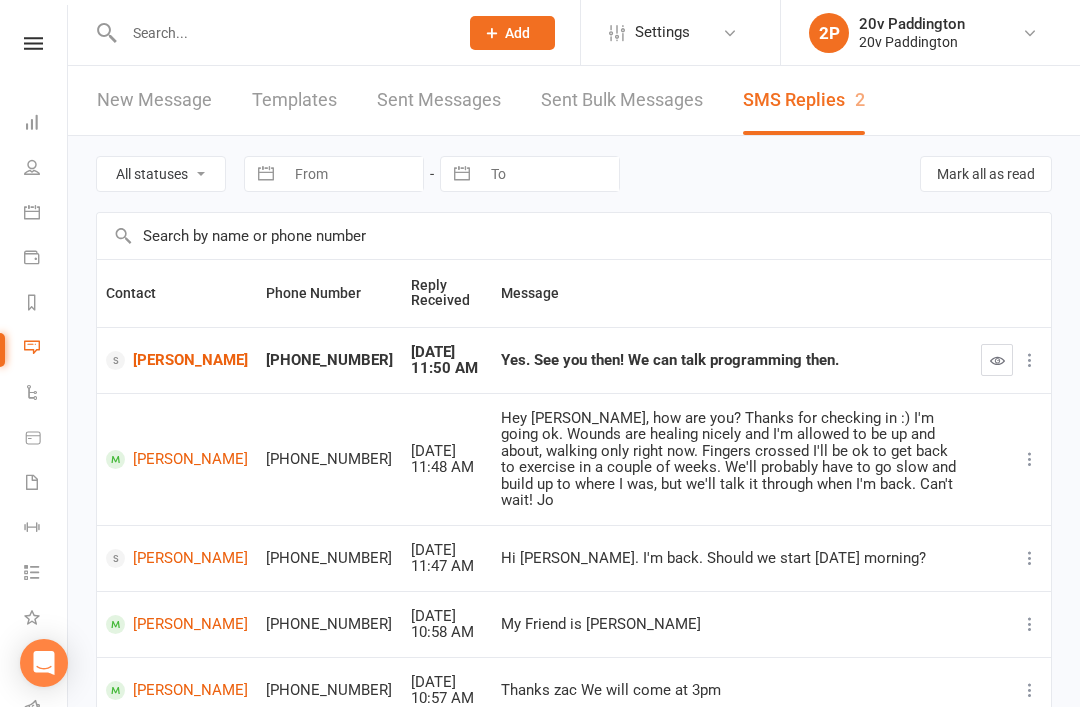 click at bounding box center [997, 360] 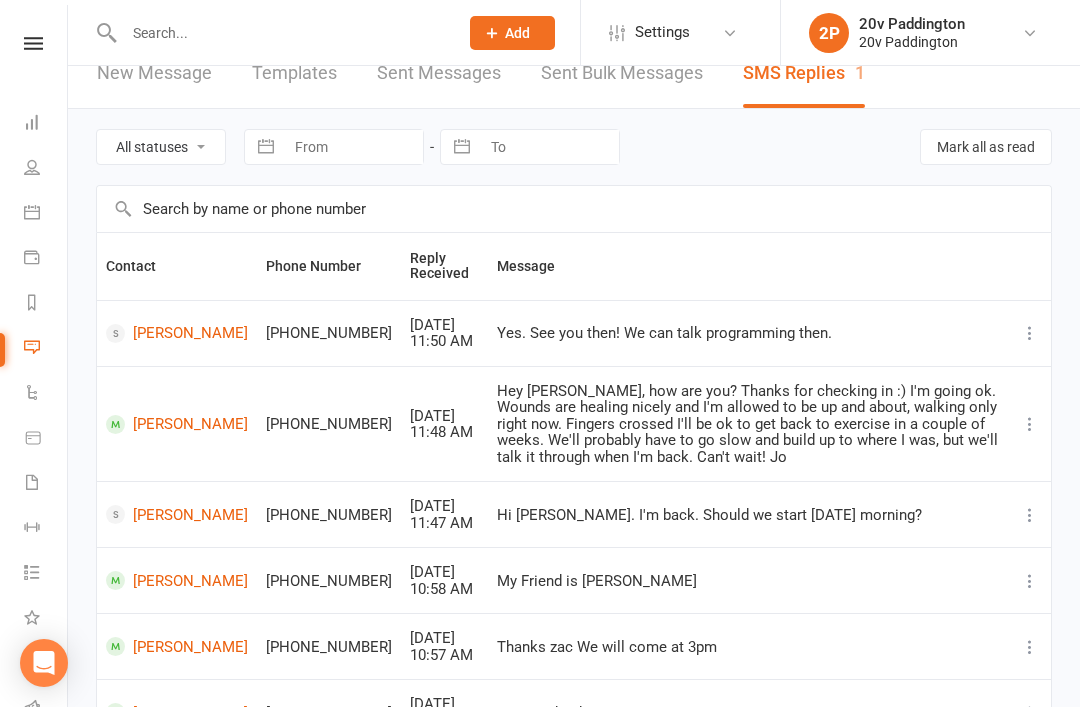 scroll, scrollTop: 0, scrollLeft: 0, axis: both 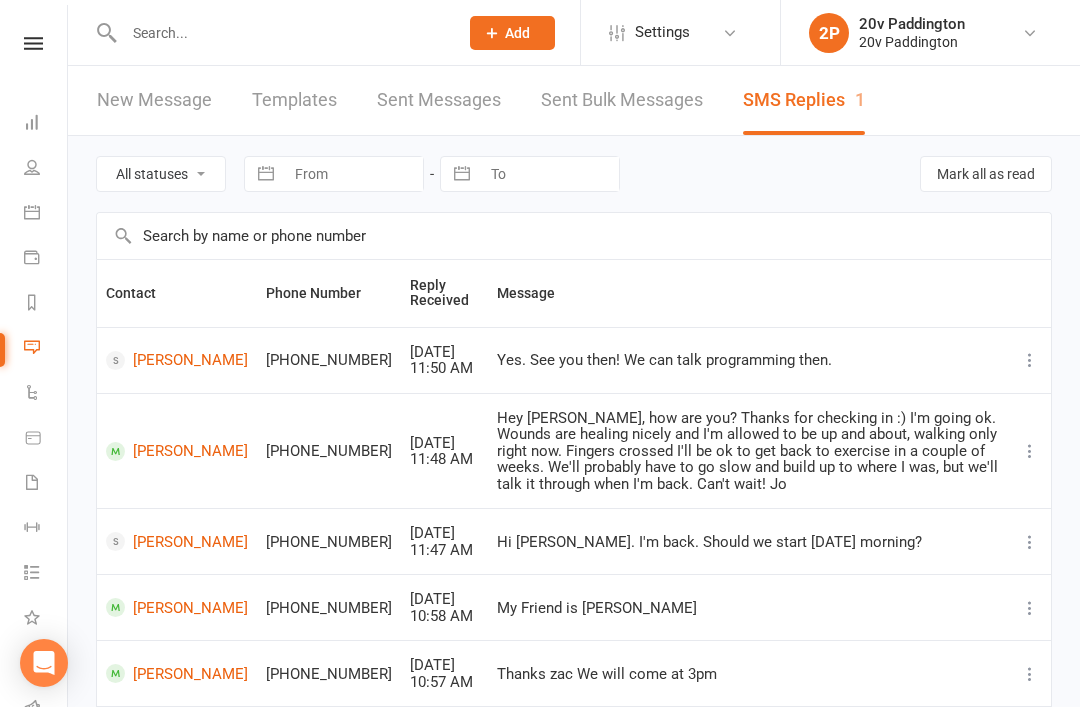 click on "All statuses Read only Unread only" at bounding box center [161, 174] 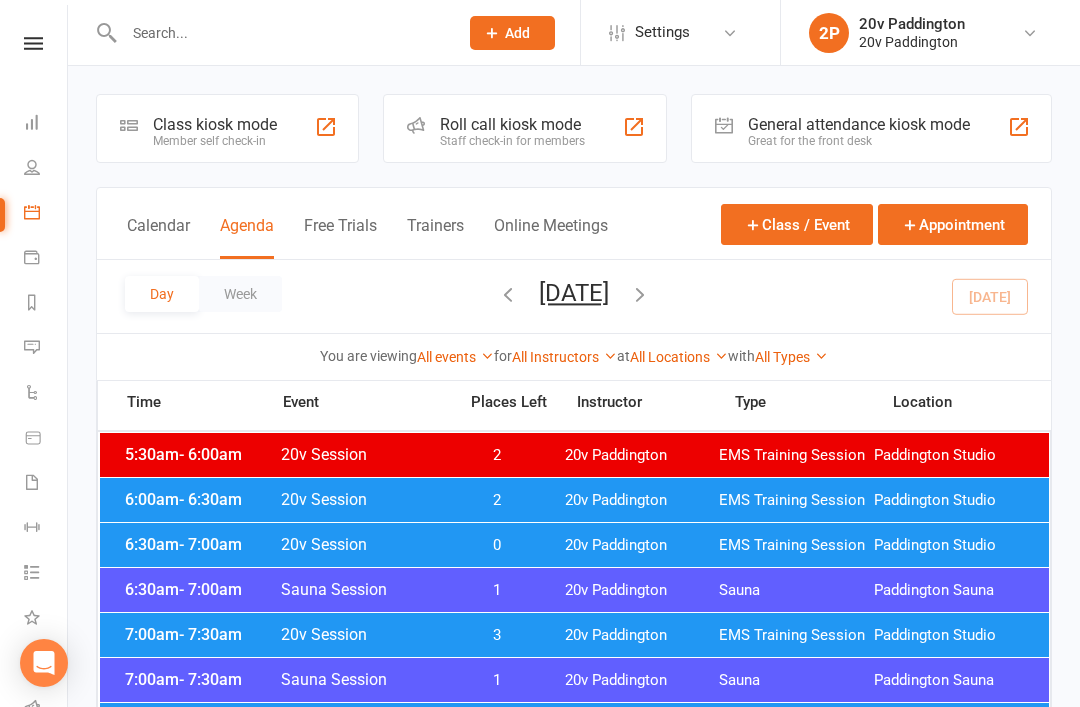 scroll, scrollTop: 0, scrollLeft: 0, axis: both 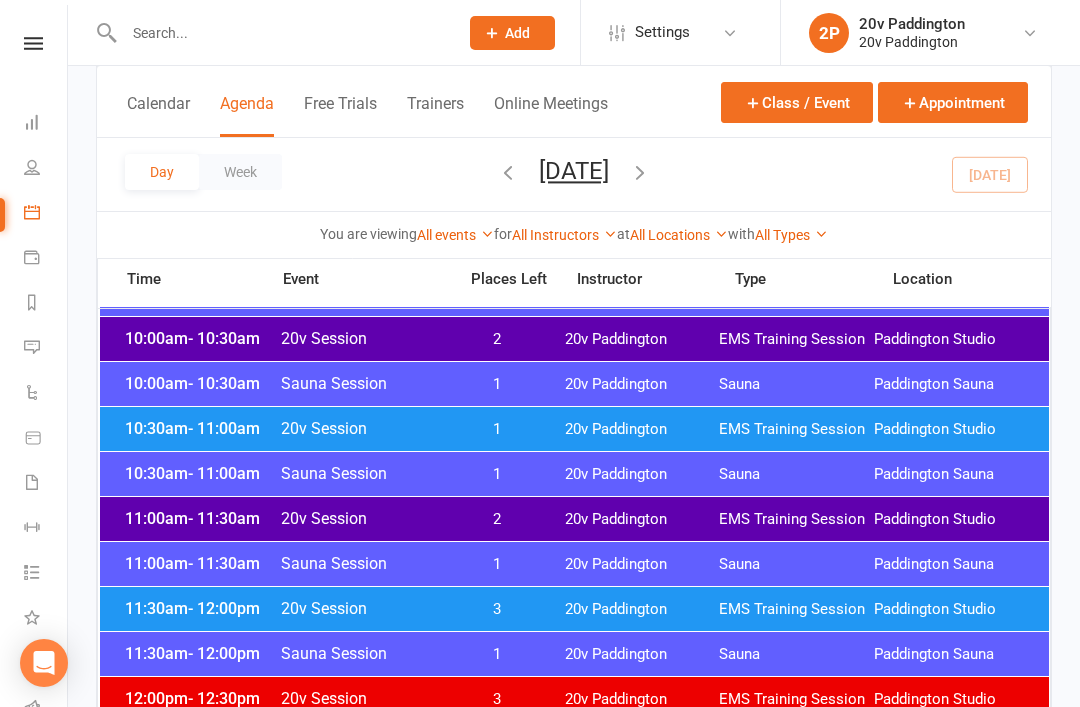 click on "20v Paddington" at bounding box center (642, 429) 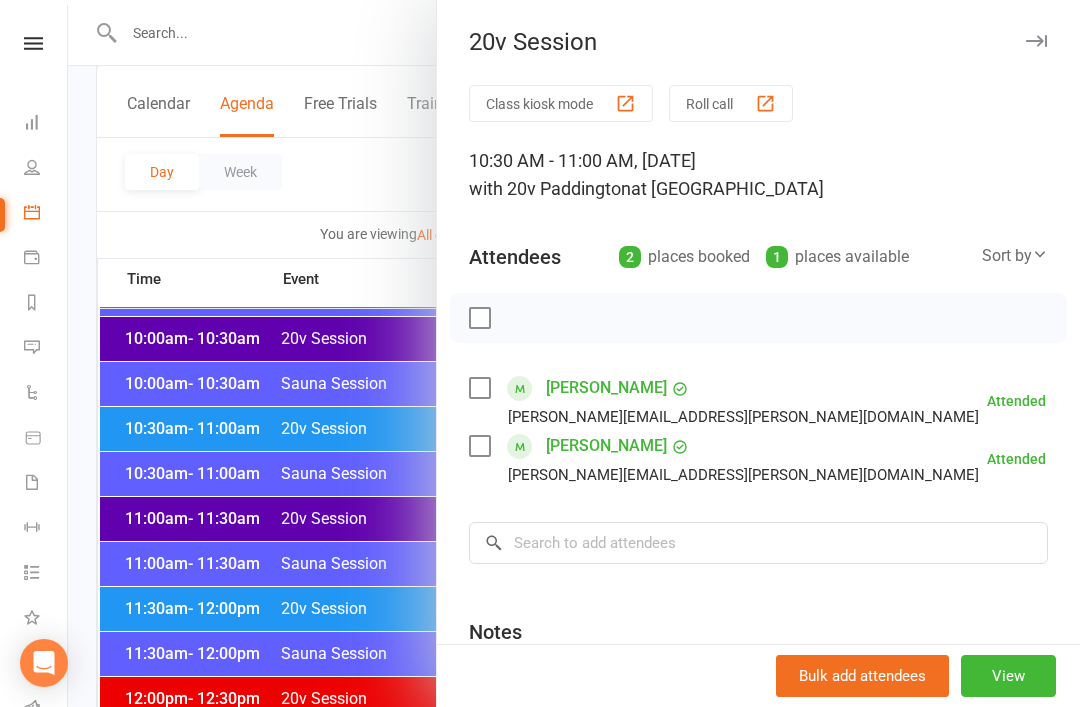click at bounding box center (574, 353) 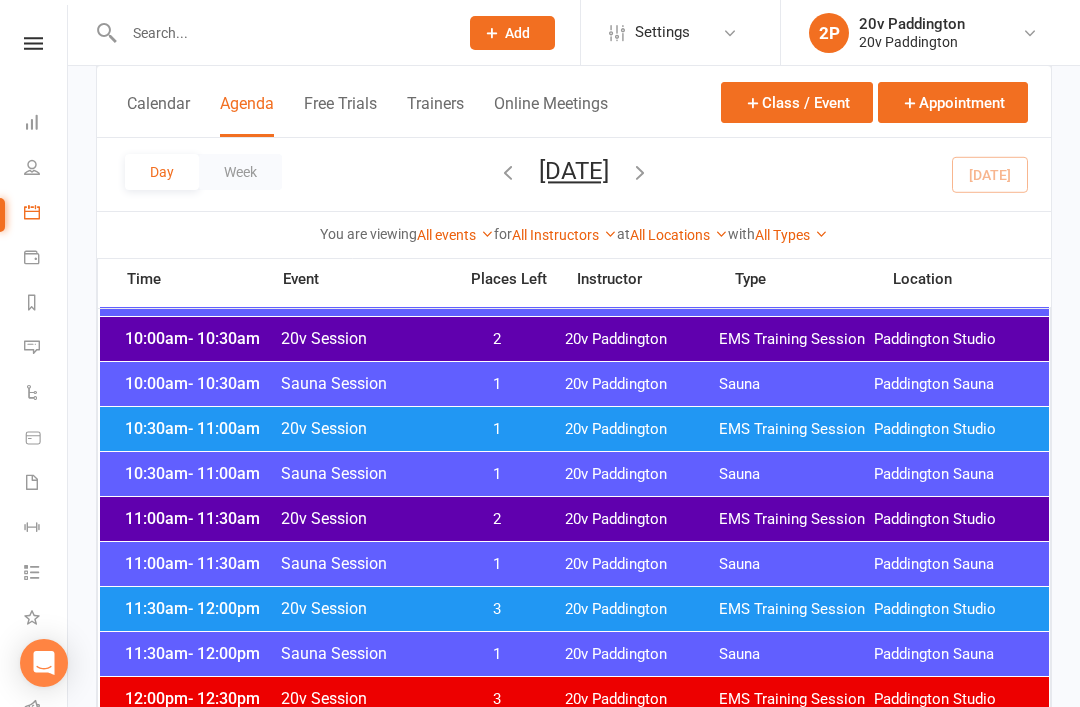 click on "11:00am  - 11:30am 20v Session 2 20v Paddington EMS Training Session [GEOGRAPHIC_DATA]" at bounding box center [574, 519] 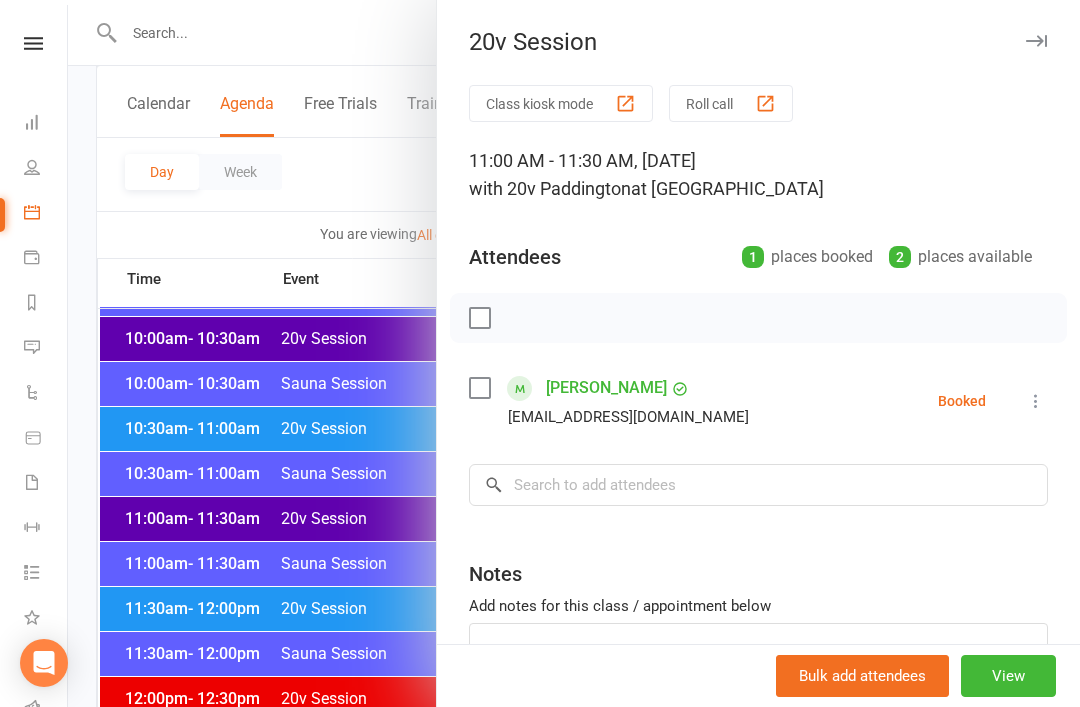 click at bounding box center (1036, 401) 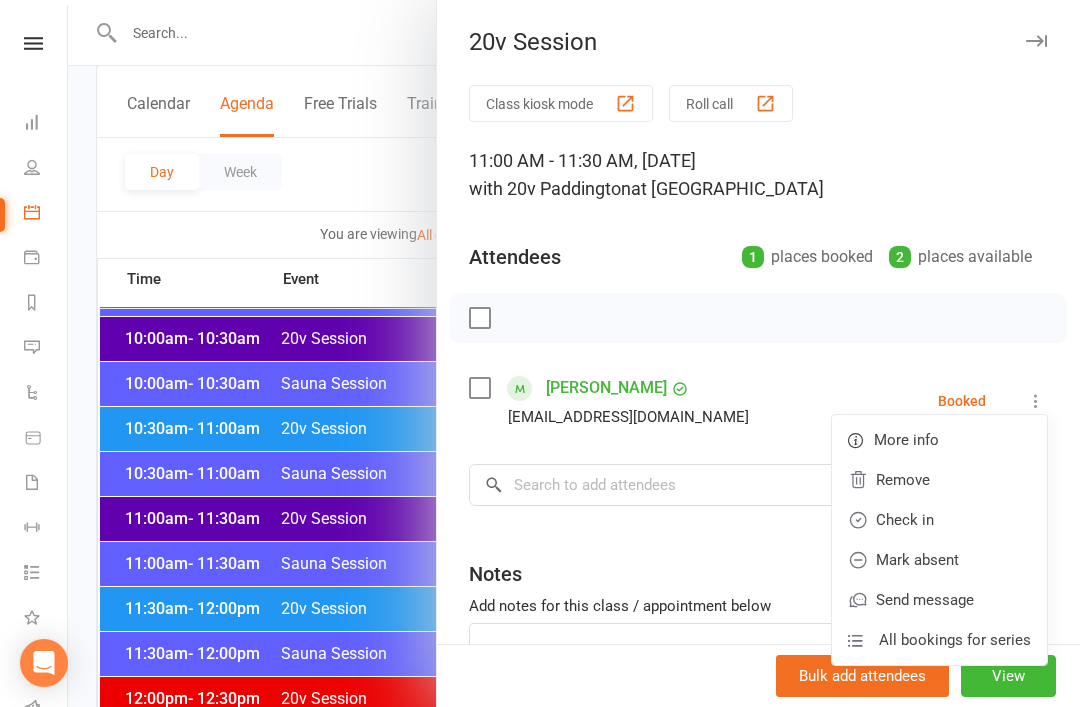 click on "Check in" at bounding box center (939, 520) 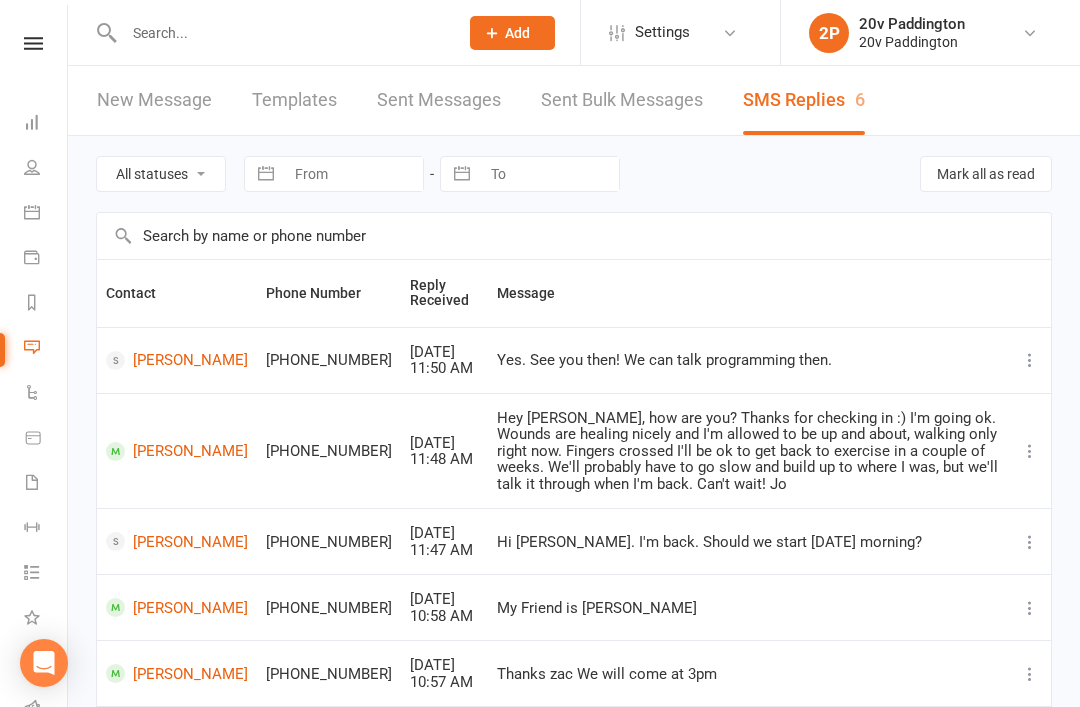 scroll, scrollTop: 0, scrollLeft: 0, axis: both 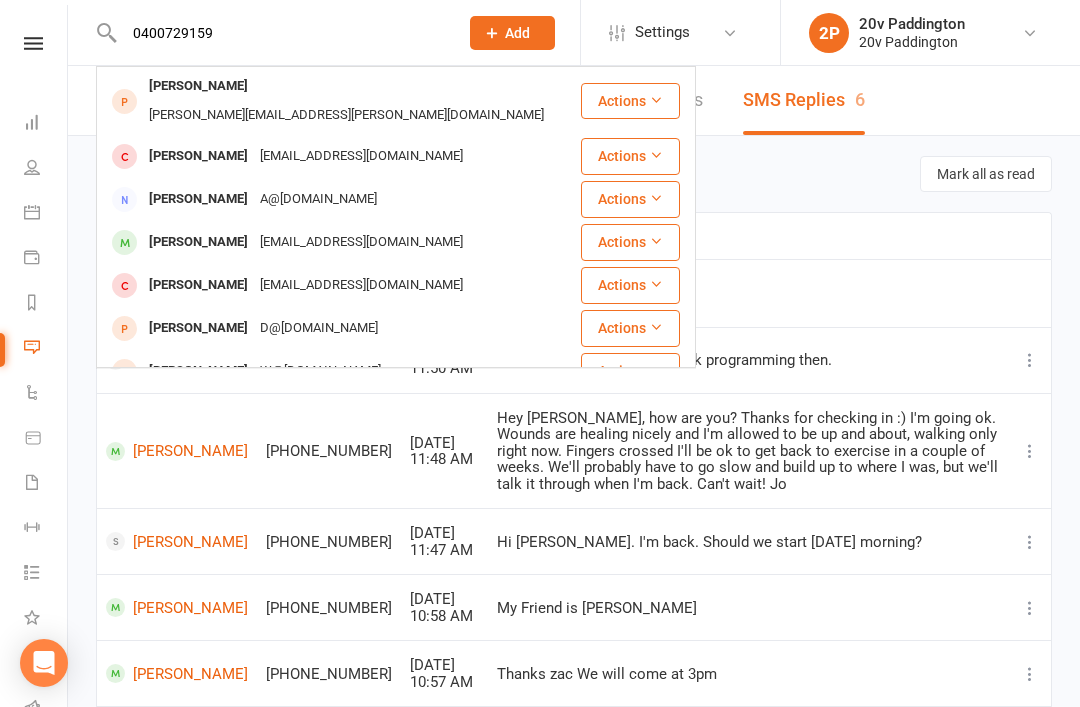 click on "0400729159" at bounding box center (281, 33) 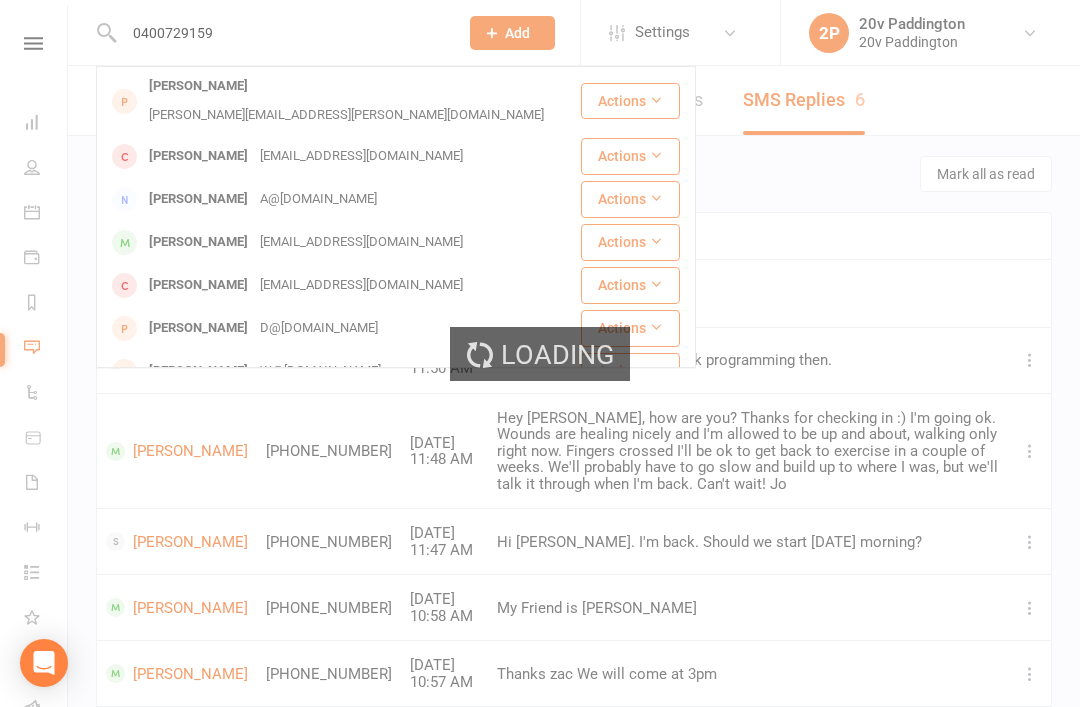 type 